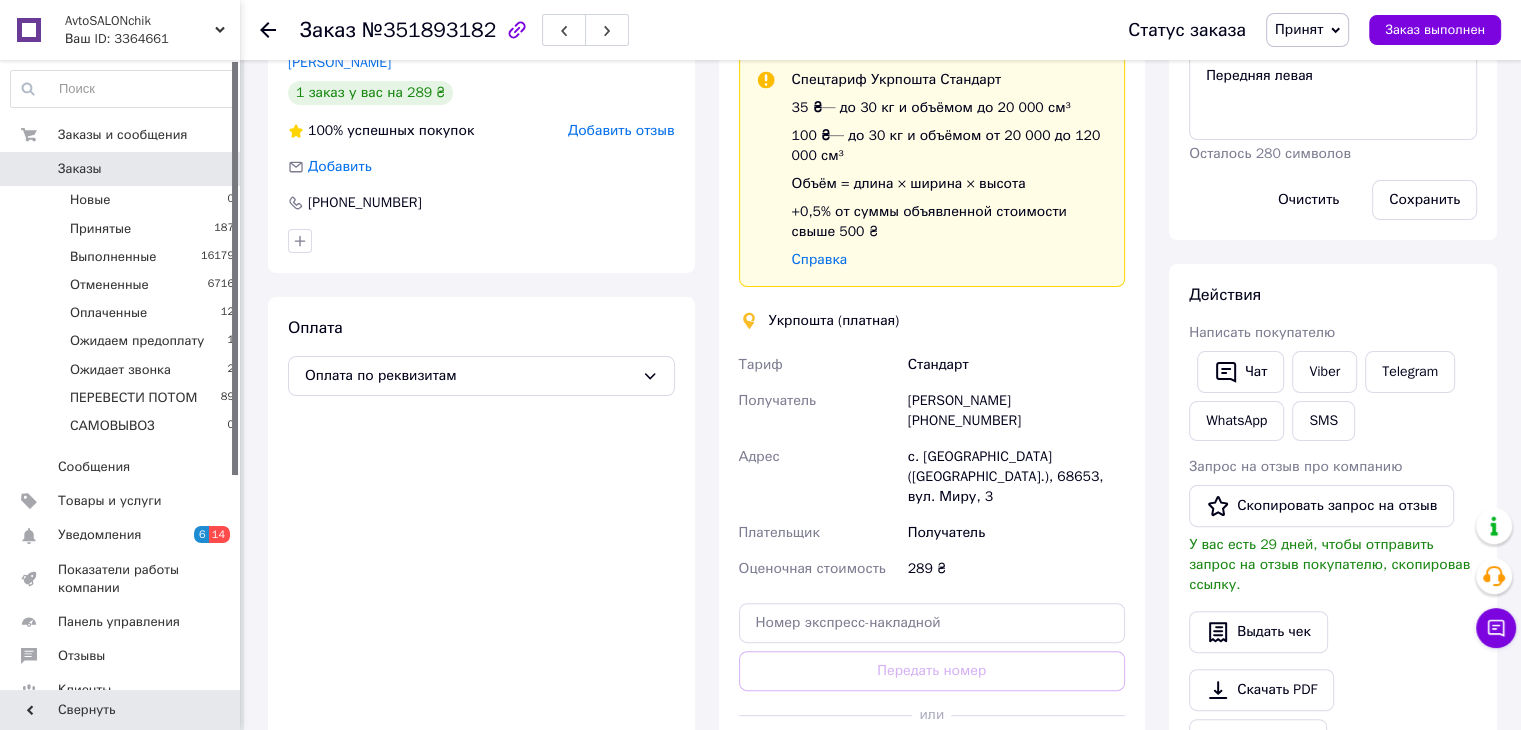 scroll, scrollTop: 607, scrollLeft: 0, axis: vertical 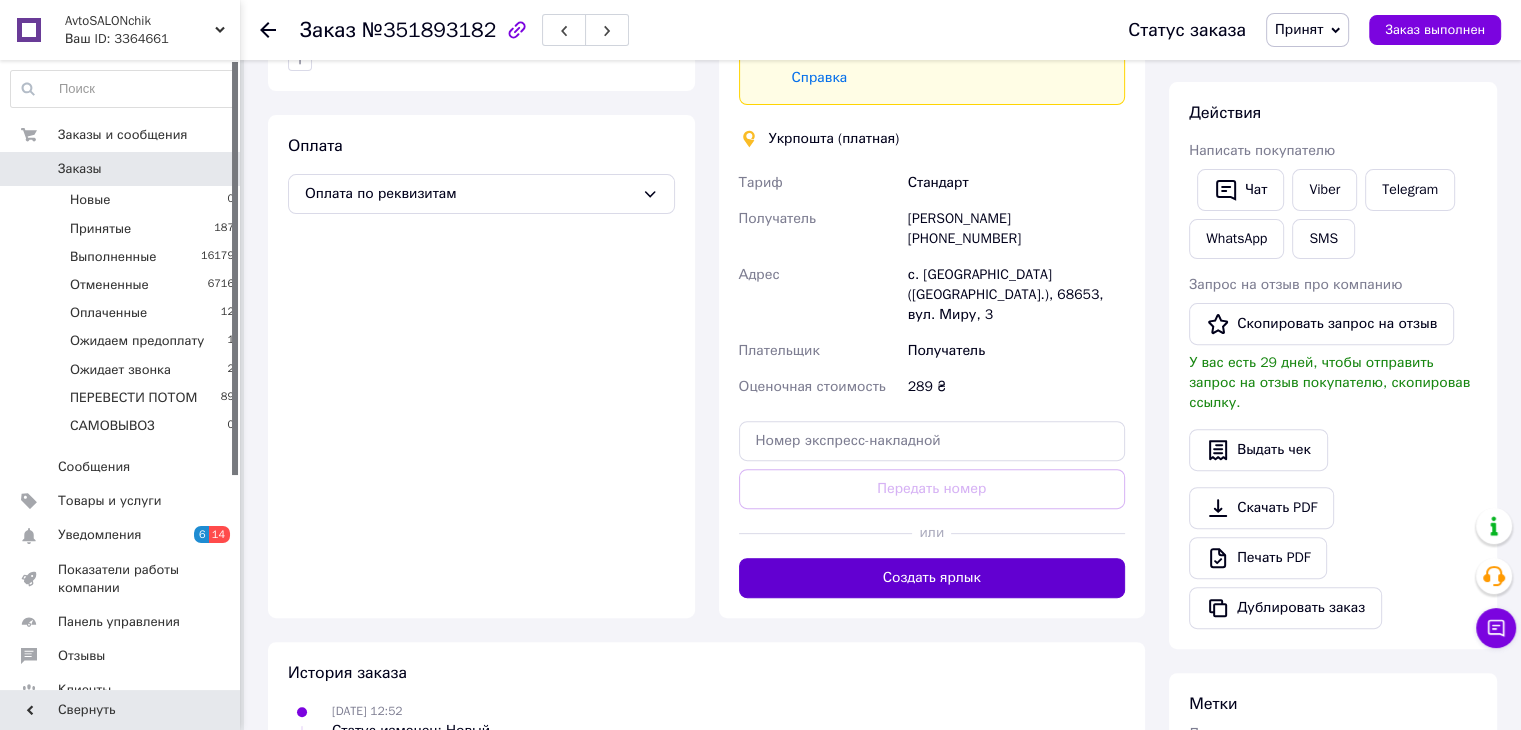click on "Создать ярлык" at bounding box center [932, 578] 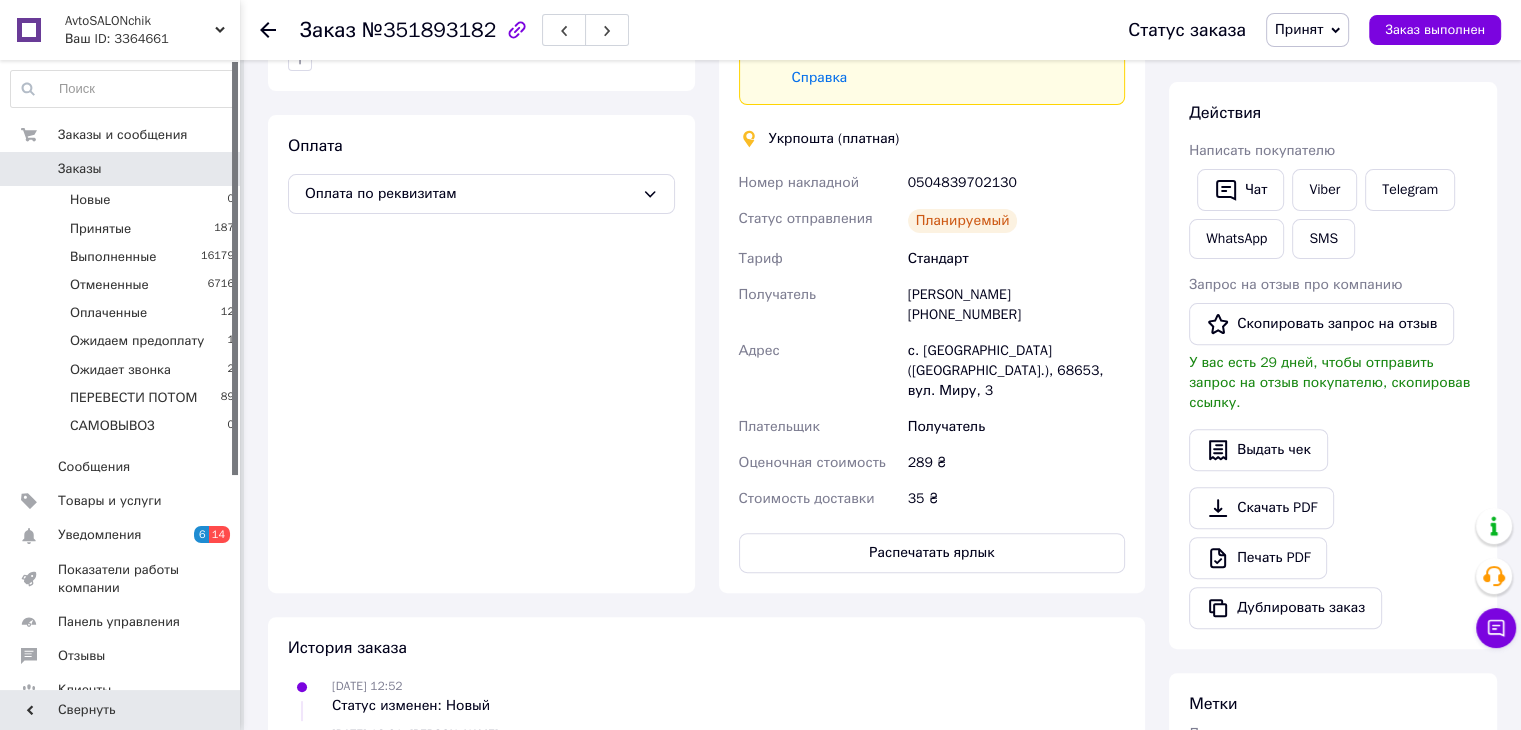 click on "35 ₴" at bounding box center [1016, 499] 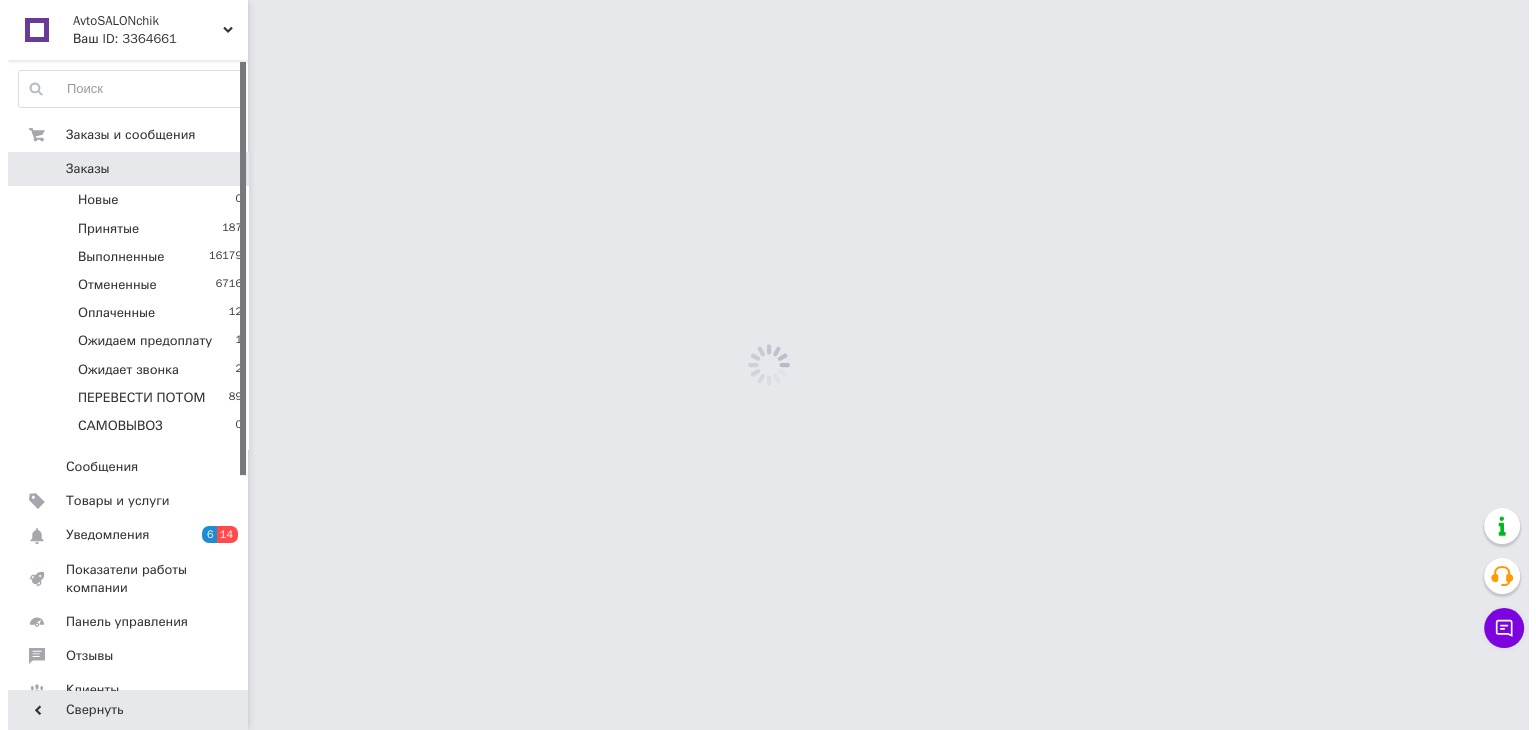 scroll, scrollTop: 0, scrollLeft: 0, axis: both 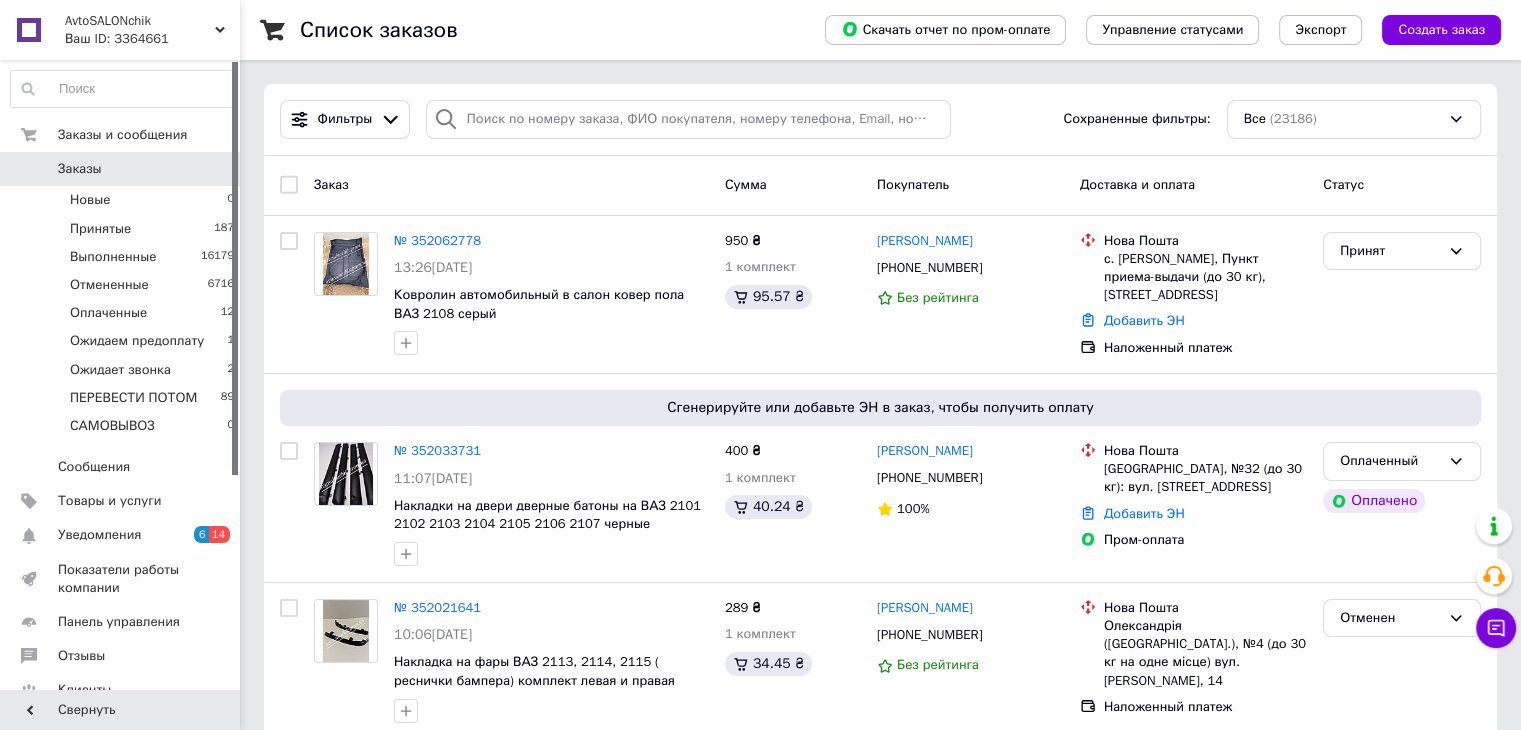click on "Заказы" at bounding box center [121, 169] 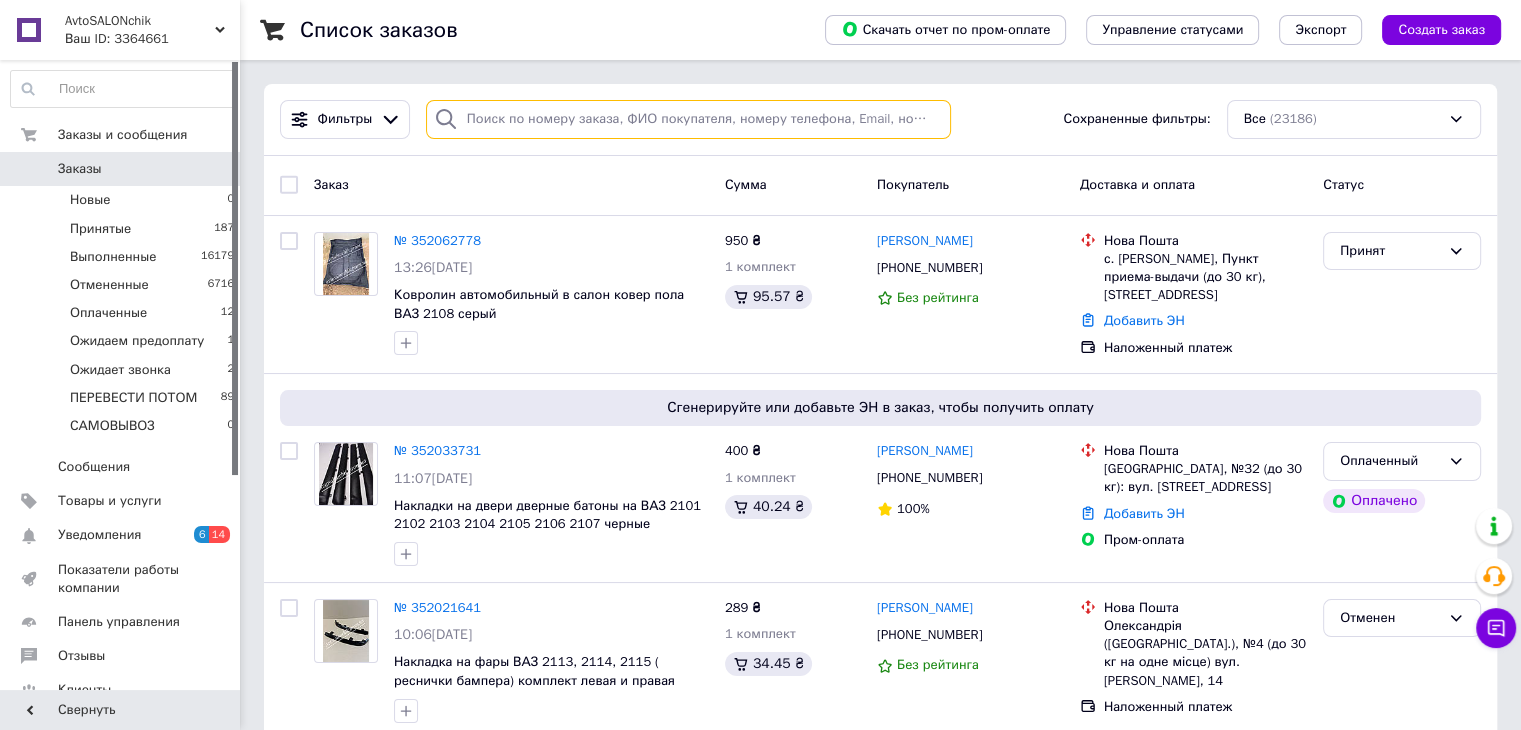 click at bounding box center [688, 119] 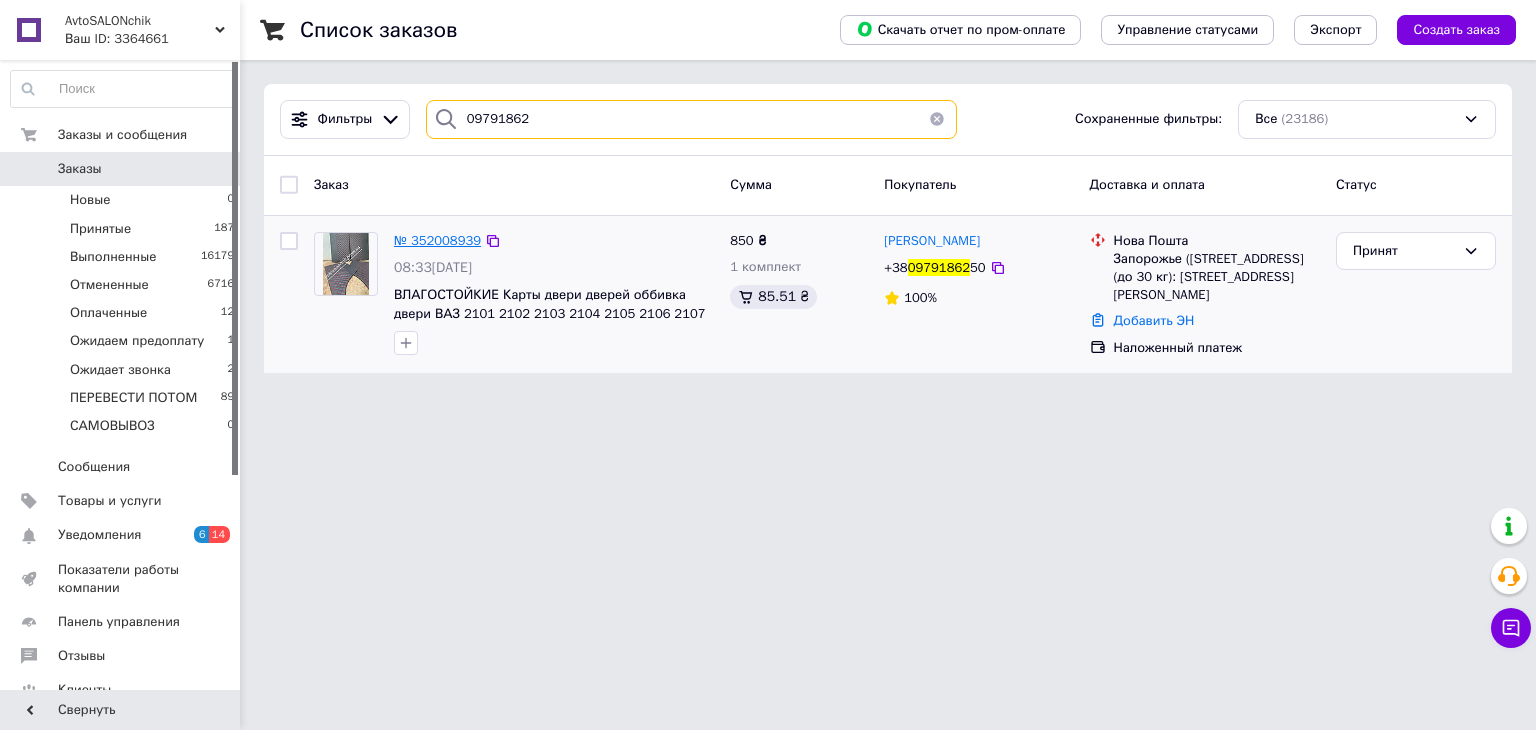 type on "09791862" 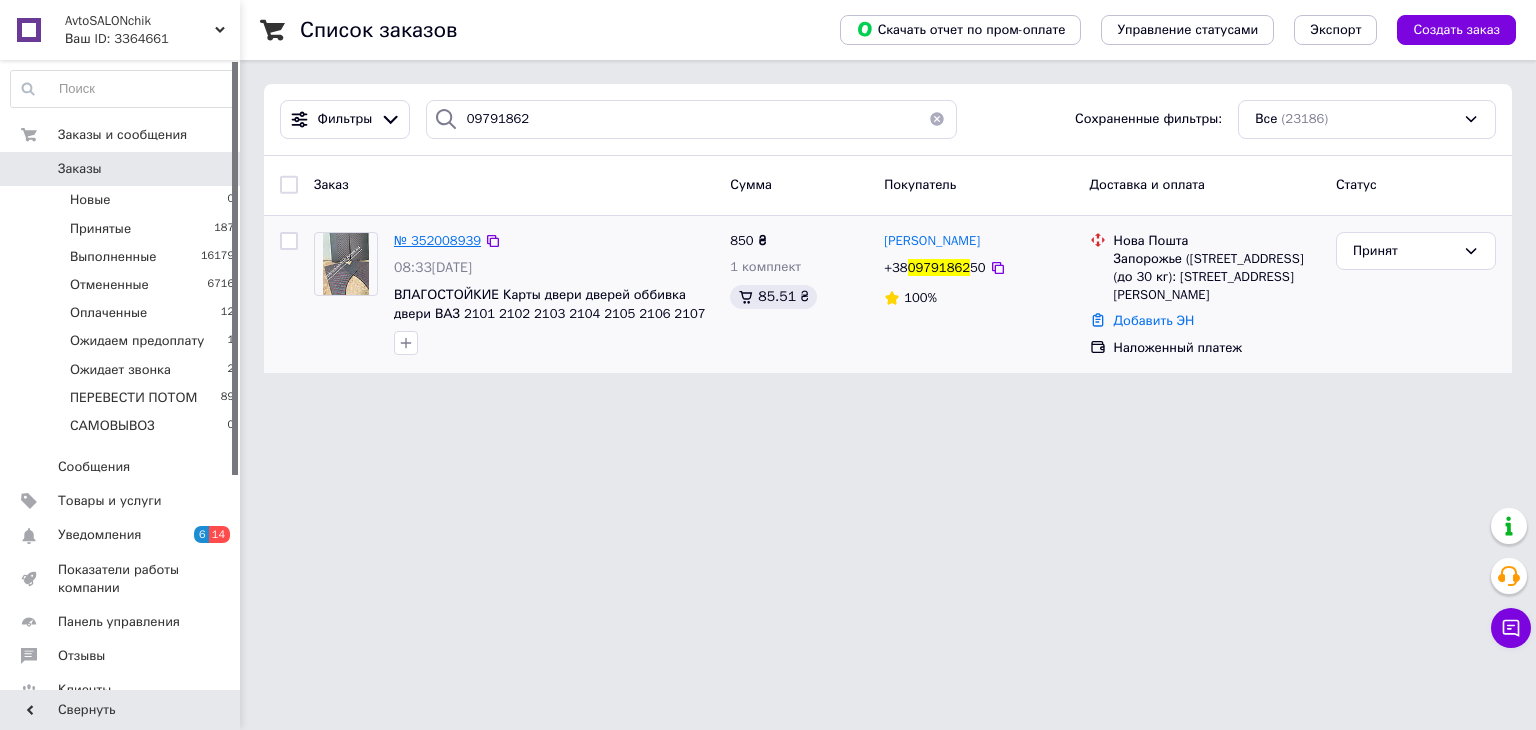 click on "№ 352008939" at bounding box center (437, 240) 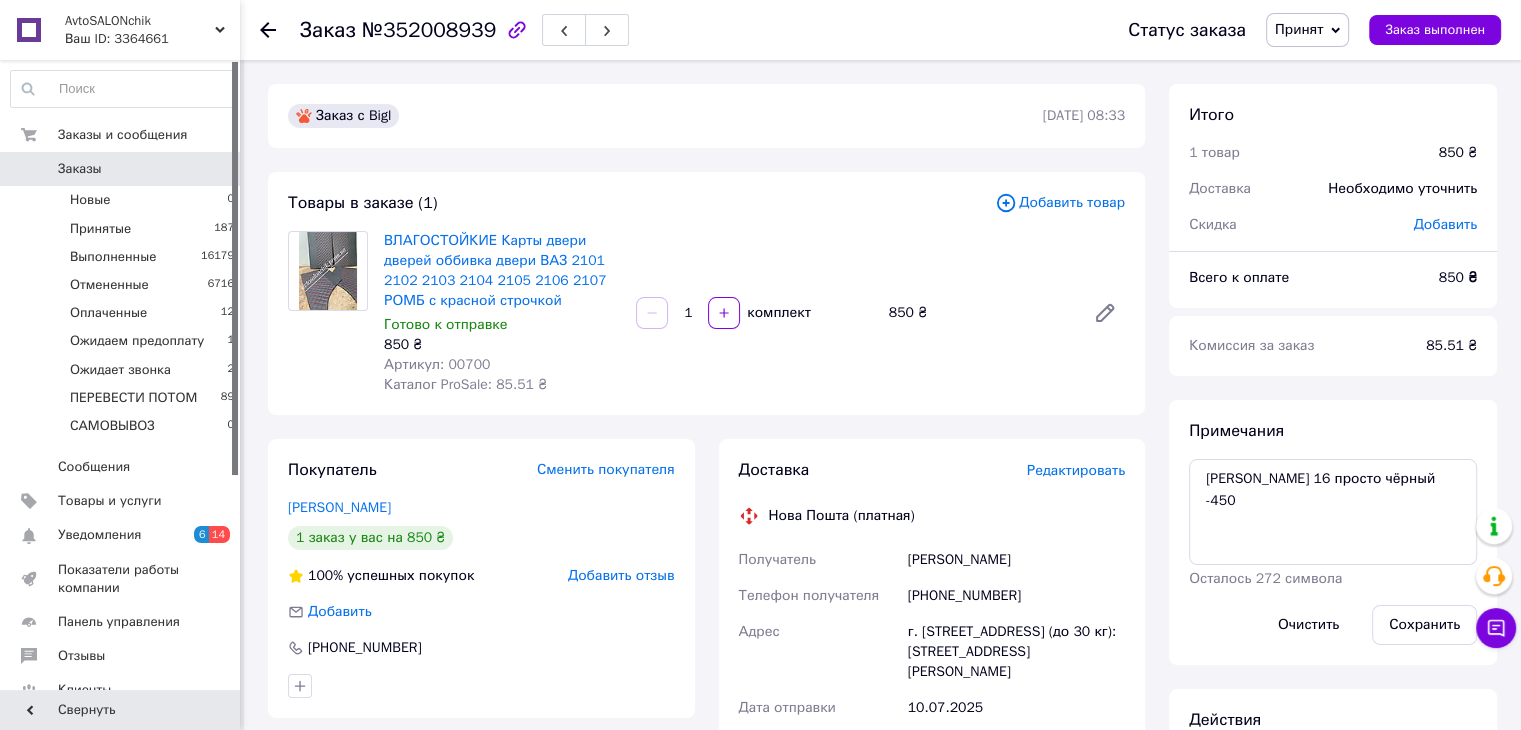 click on "Редактировать" at bounding box center (1076, 470) 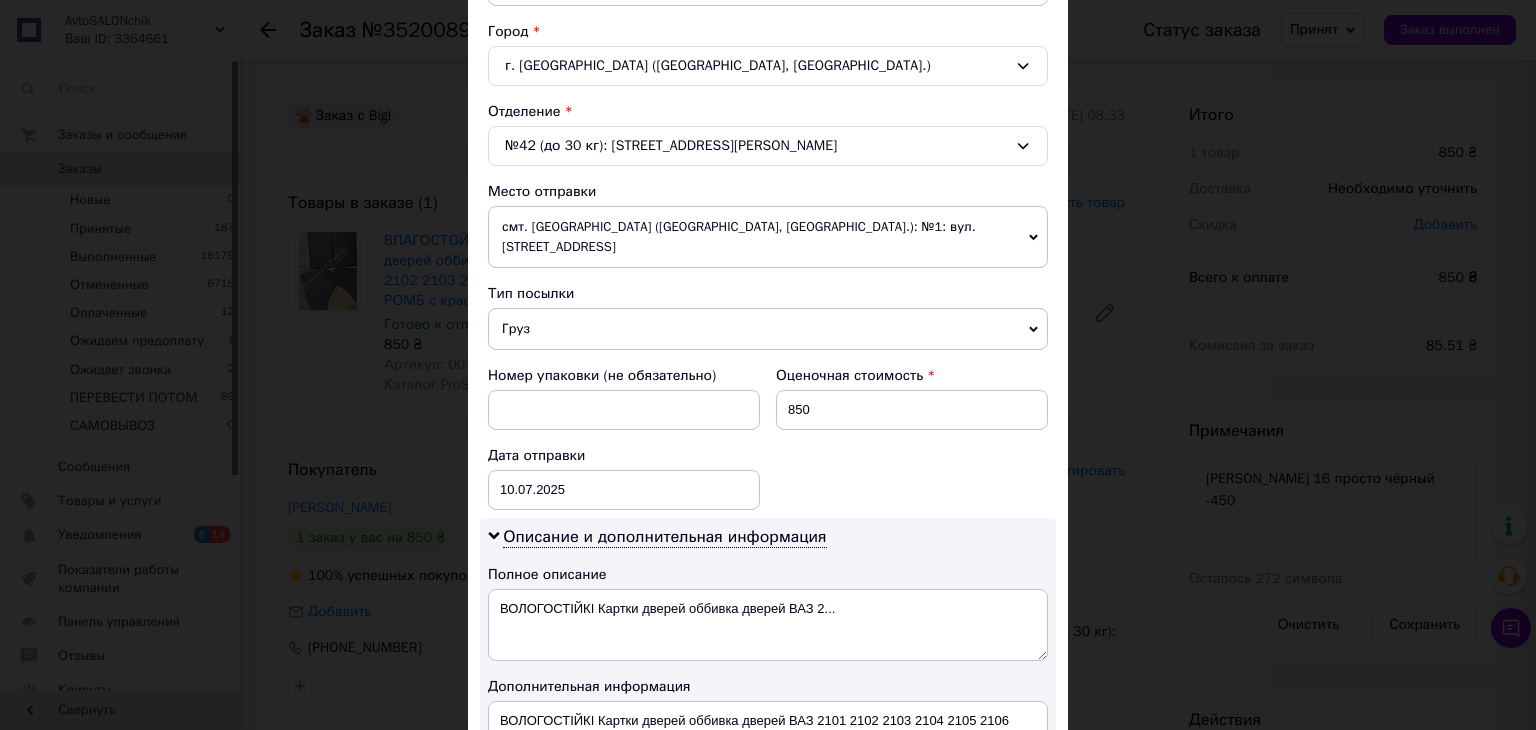 scroll, scrollTop: 537, scrollLeft: 0, axis: vertical 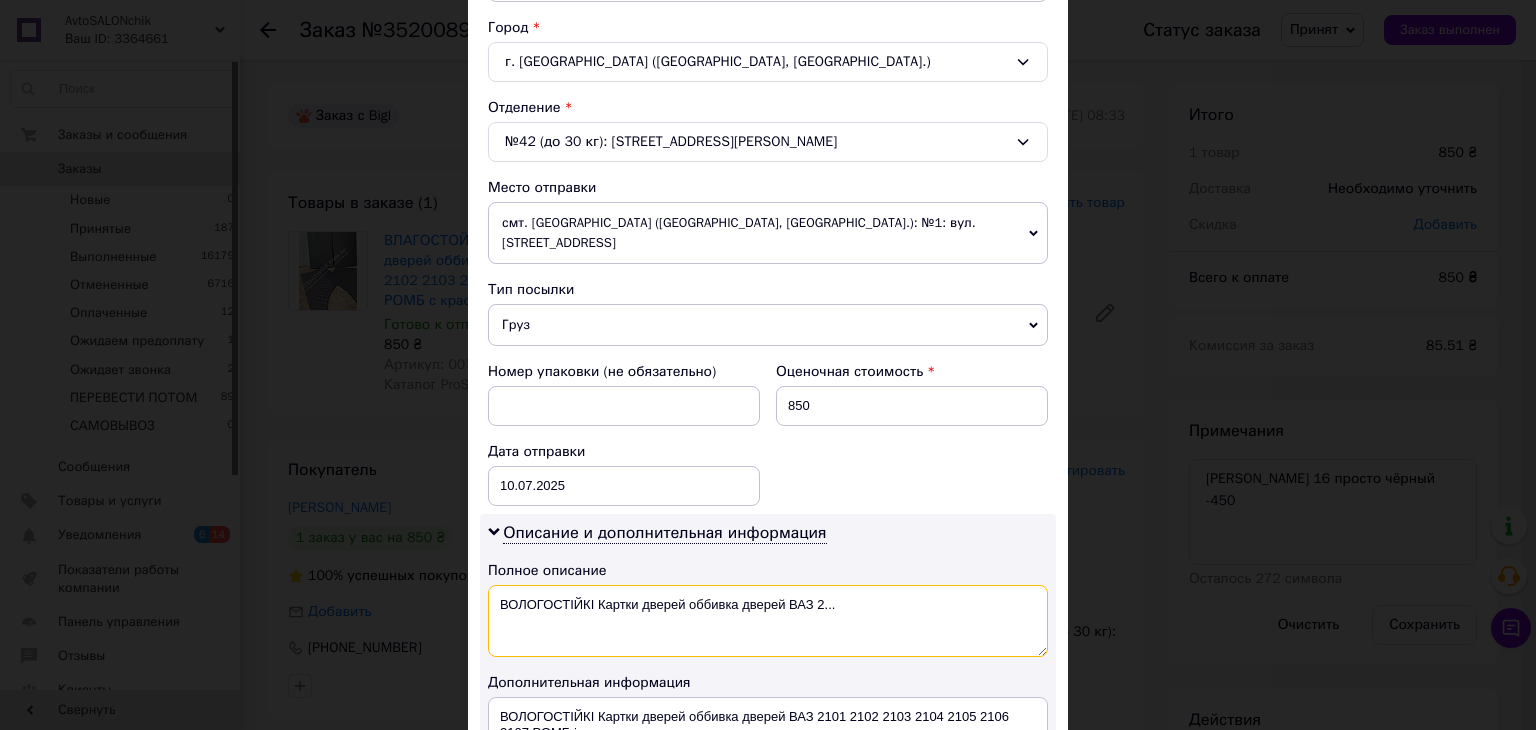 click on "ВОЛОГОСТІЙКІ Картки дверей оббивка дверей ВАЗ 2..." at bounding box center (768, 621) 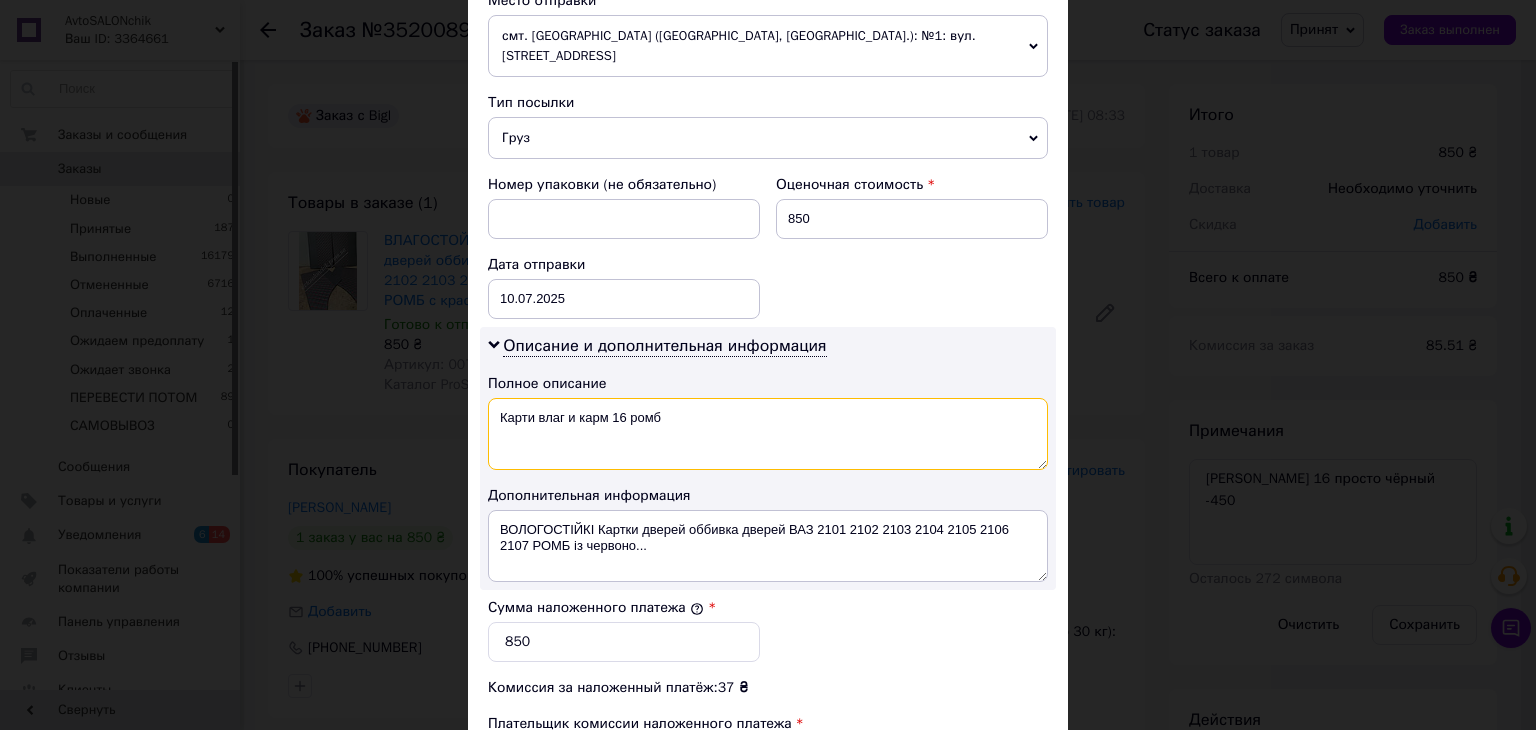 scroll, scrollTop: 727, scrollLeft: 0, axis: vertical 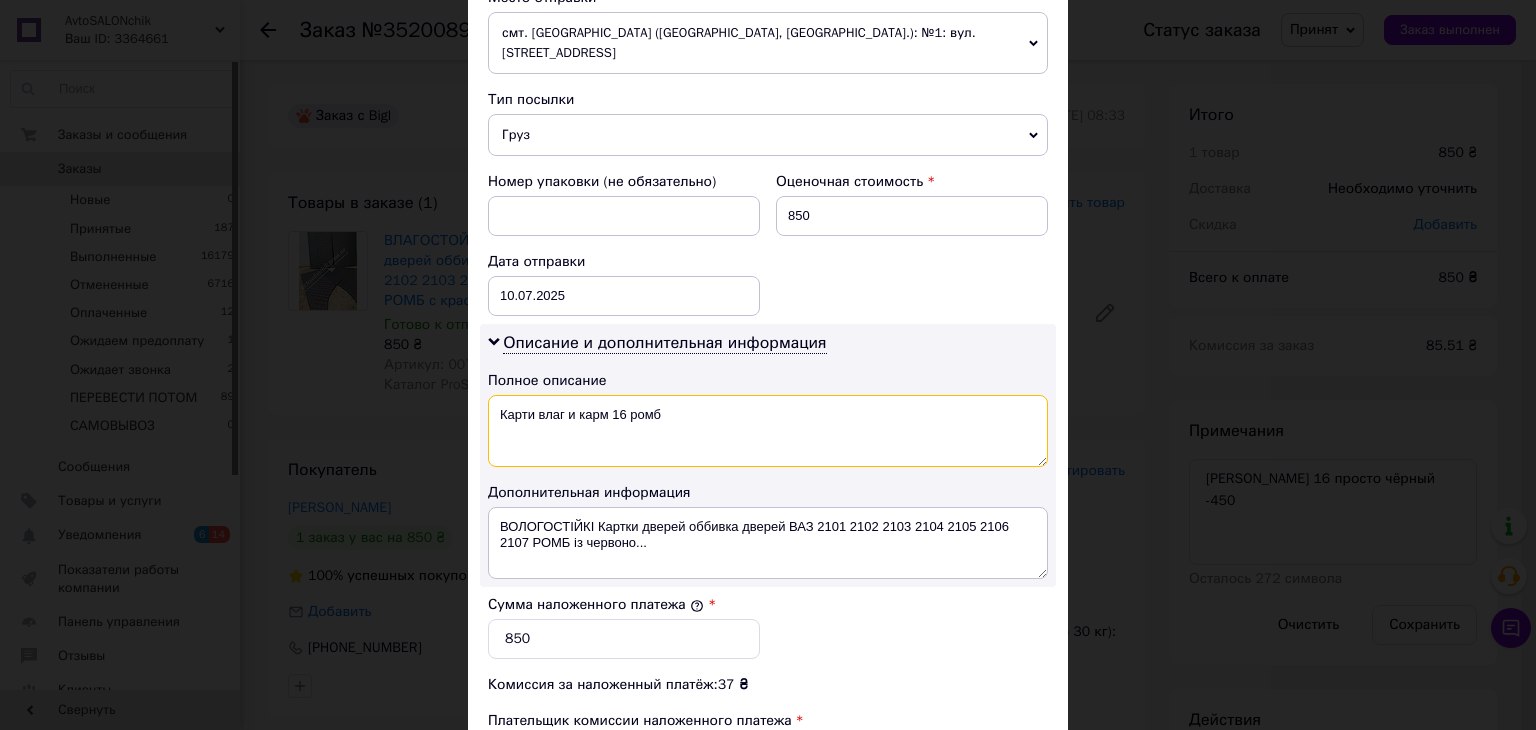 type on "Карти влаг и карм 16 ромб" 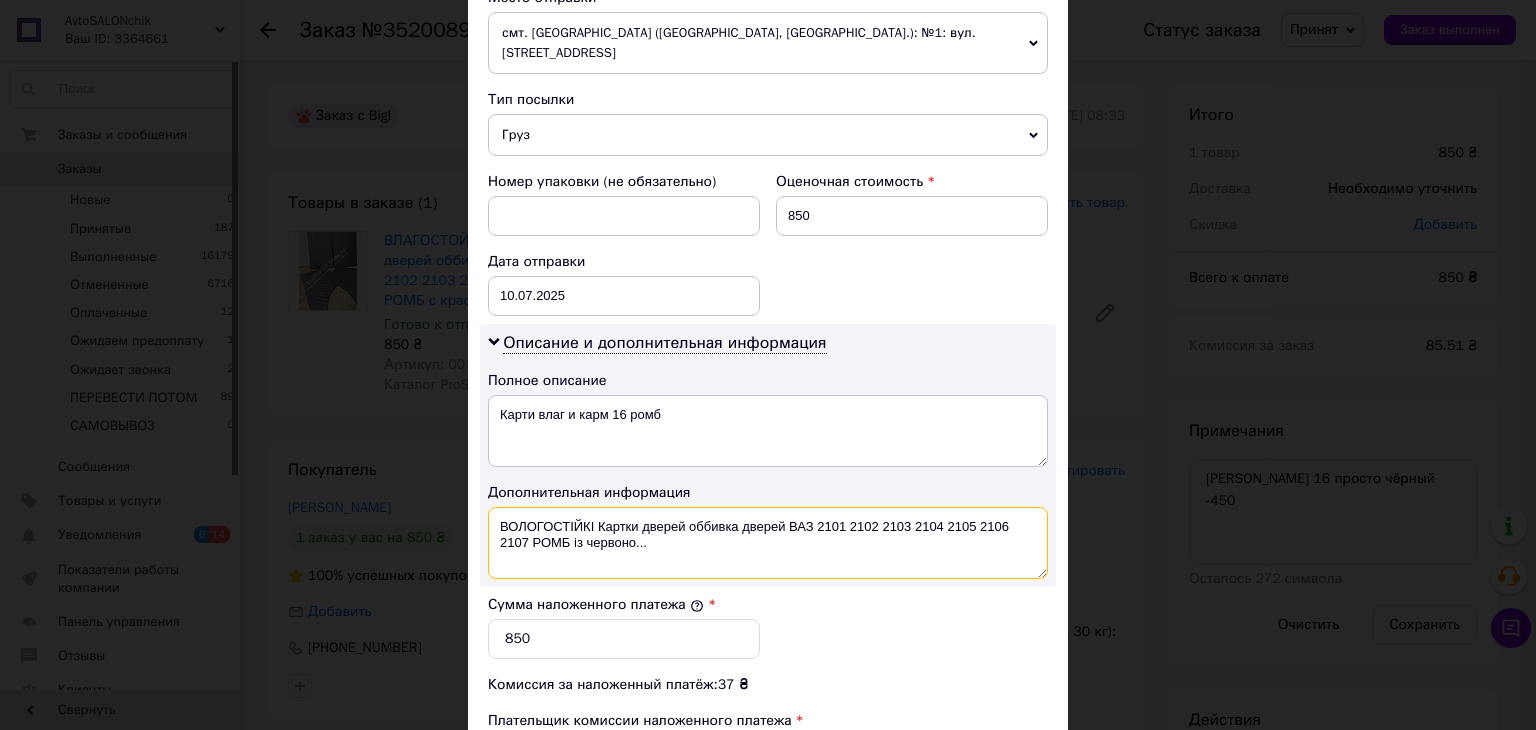 click on "ВОЛОГОСТІЙКІ Картки дверей оббивка дверей ВАЗ 2101 2102 2103 2104 2105 2106 2107 РОМБ із червоно..." at bounding box center [768, 543] 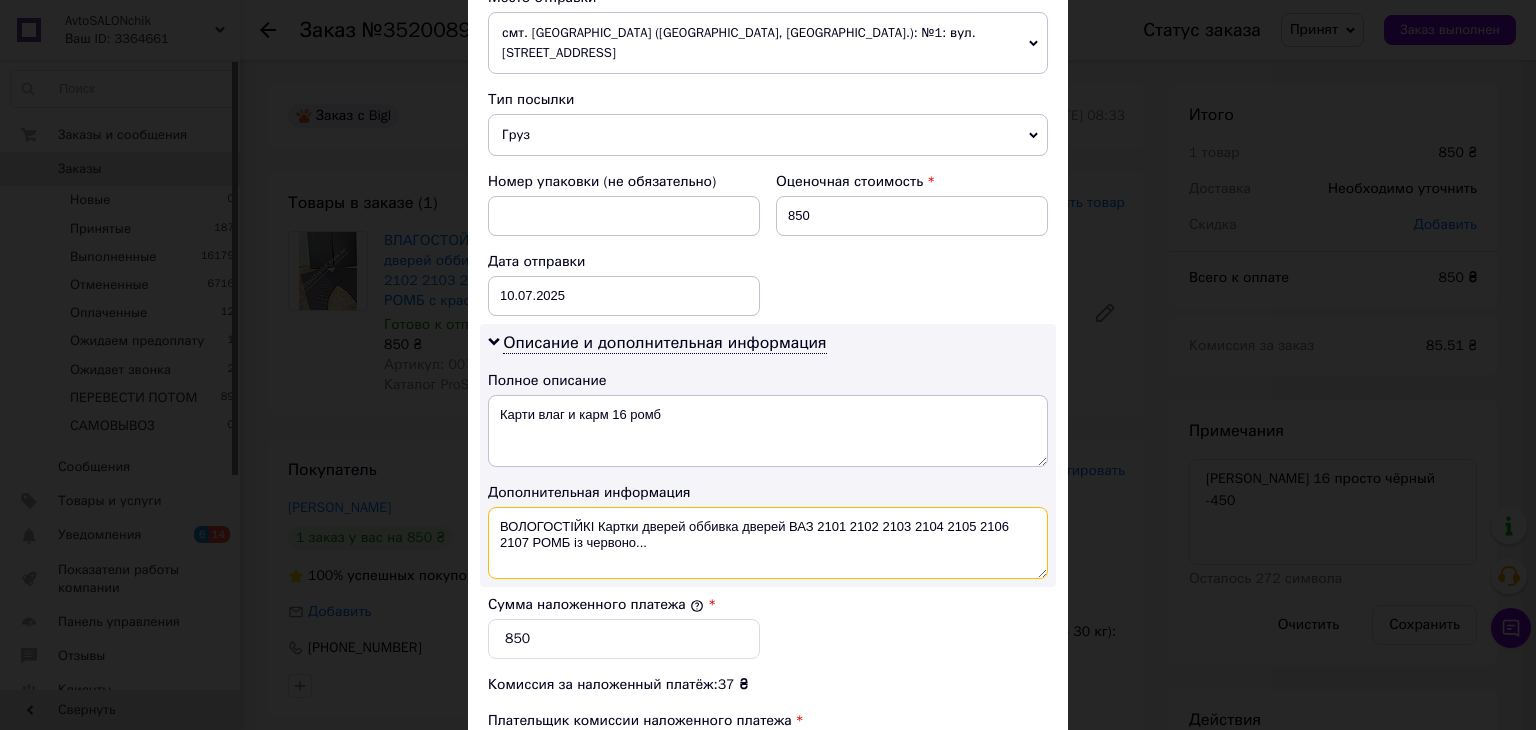 paste on "арти влаг и карм 16 ромб" 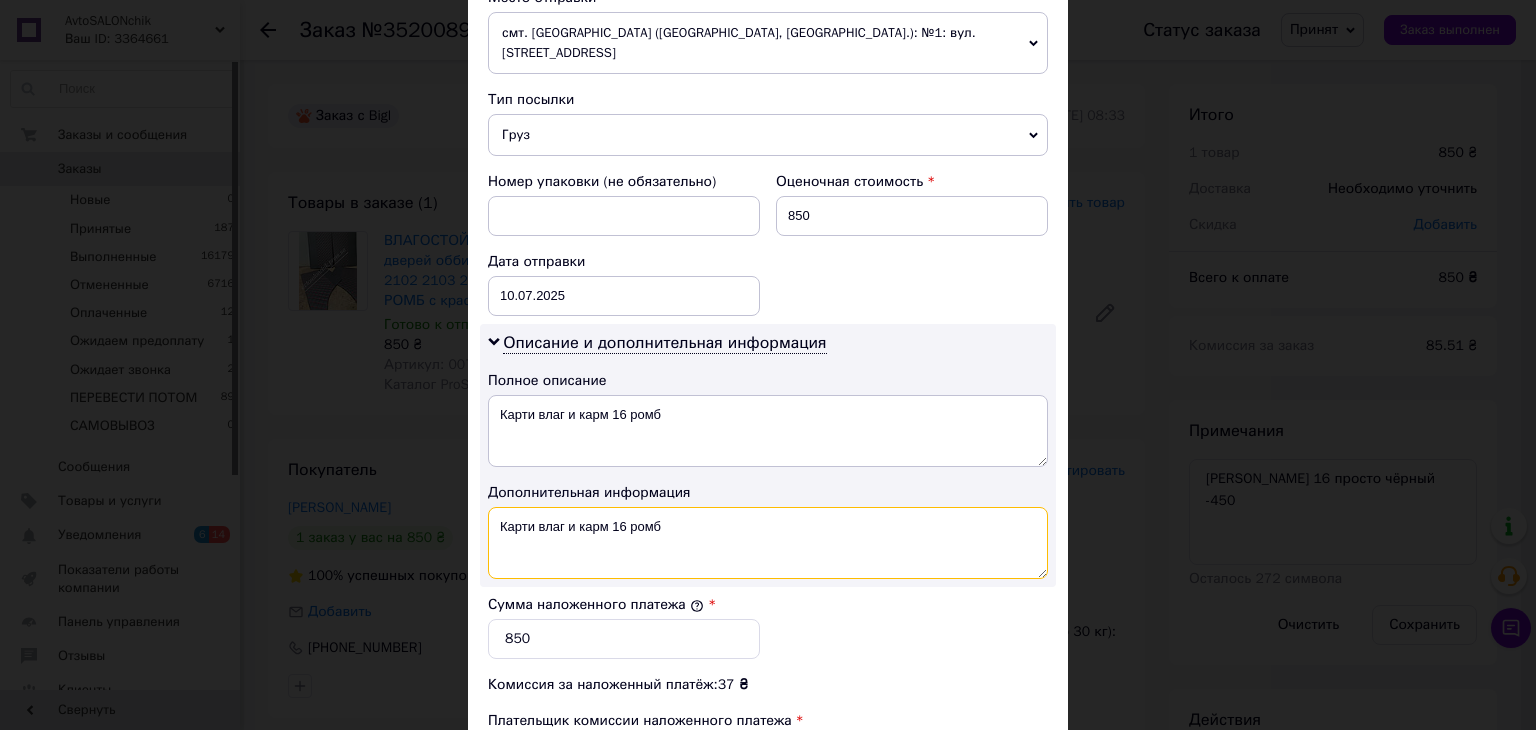 type on "Карти влаг и карм 16 ромб" 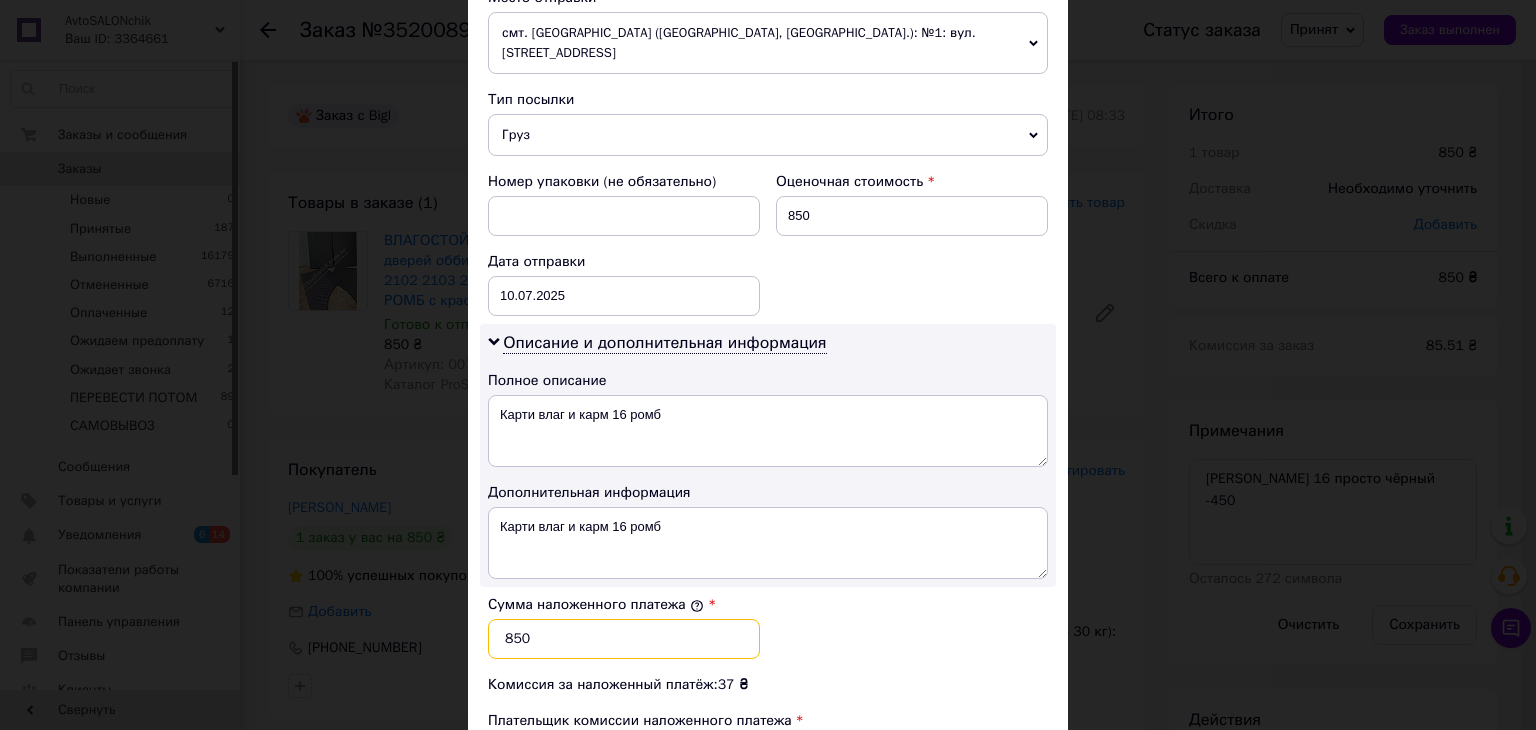 click on "850" at bounding box center [624, 639] 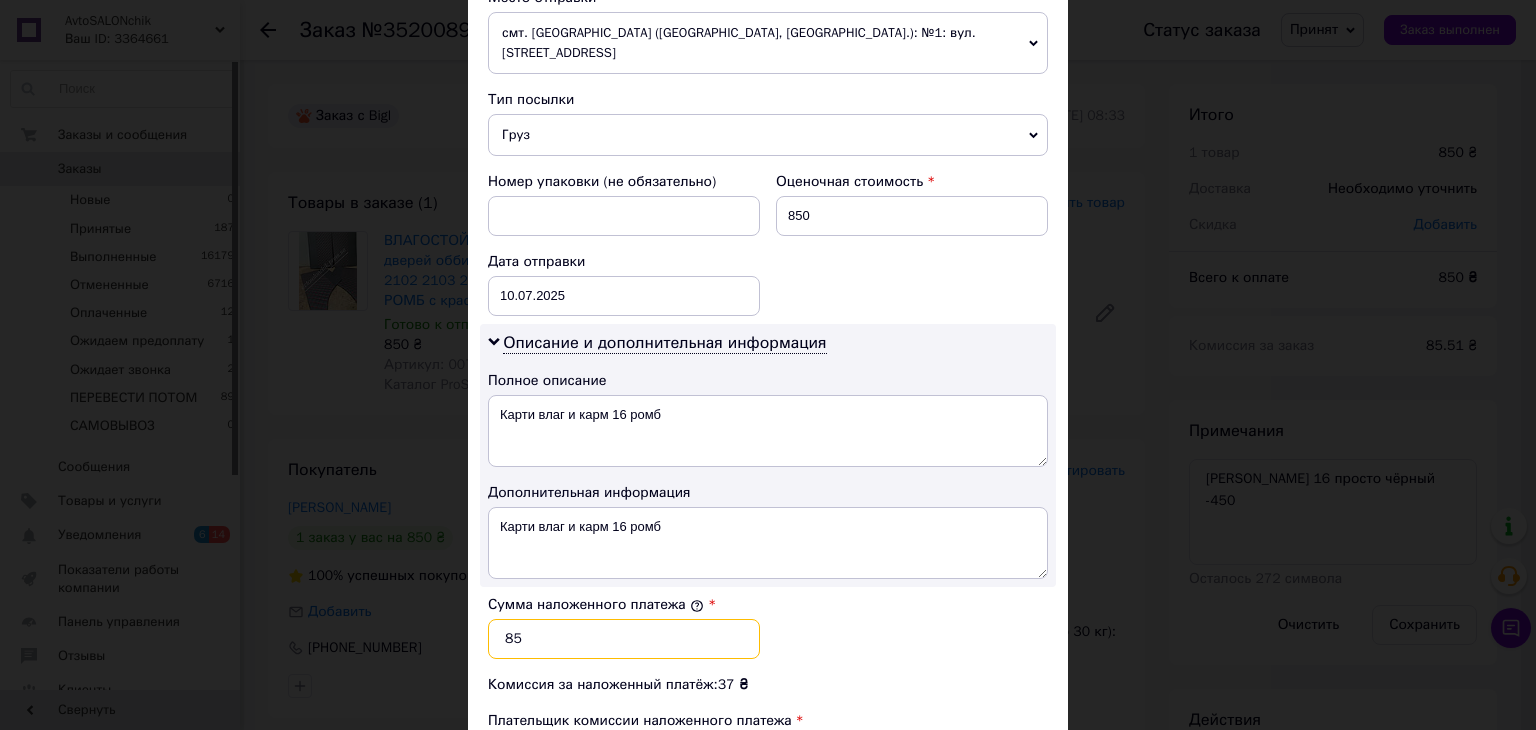 type on "8" 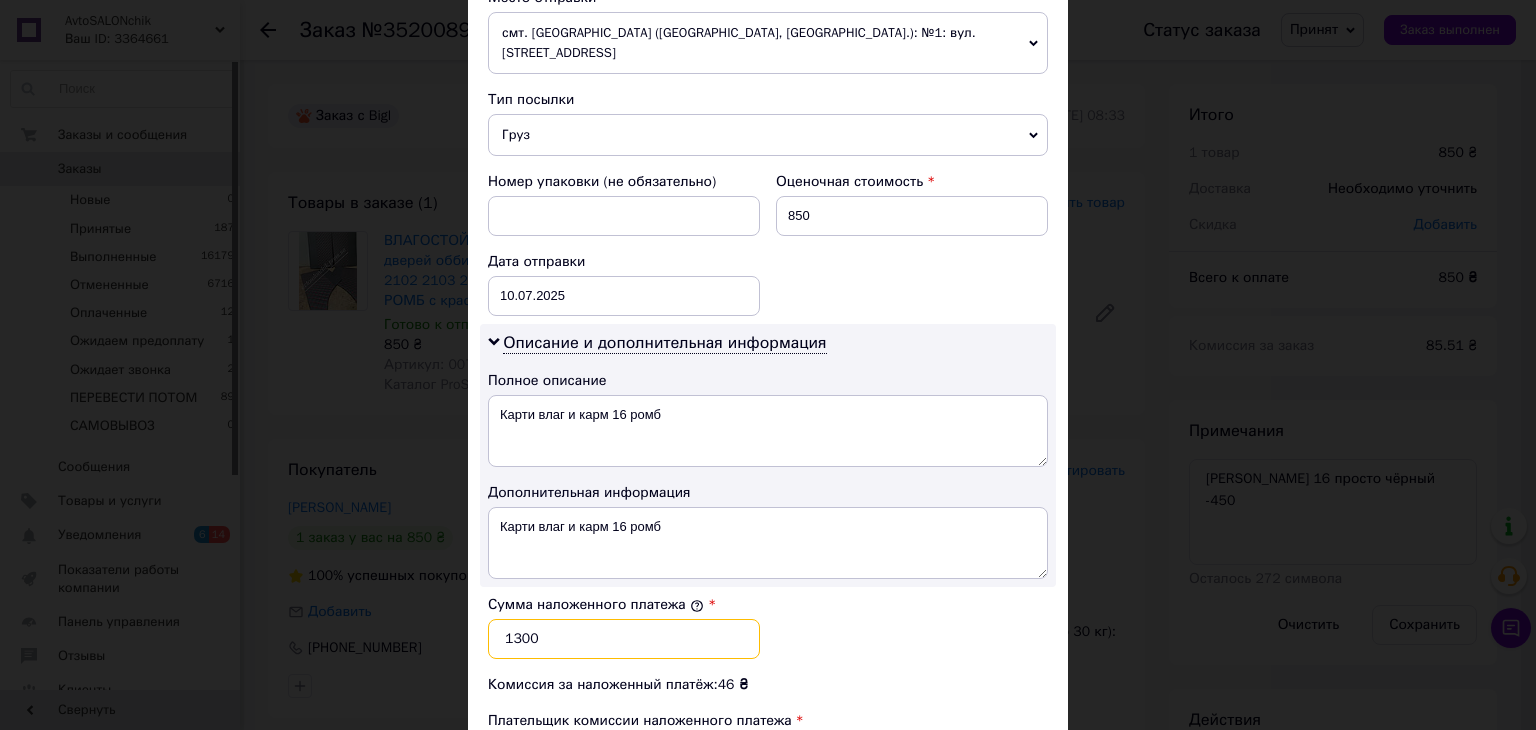 type on "1300" 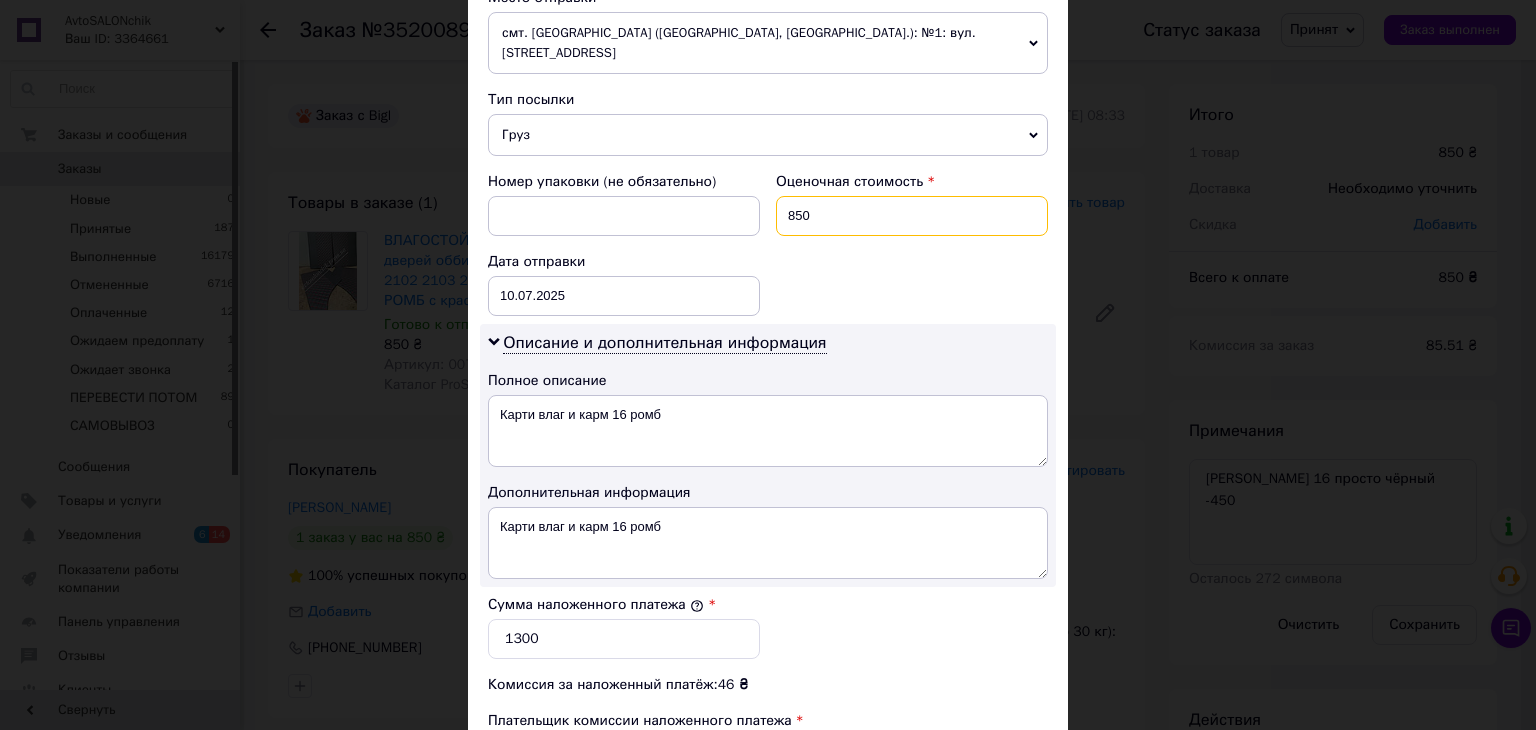 click on "850" at bounding box center [912, 216] 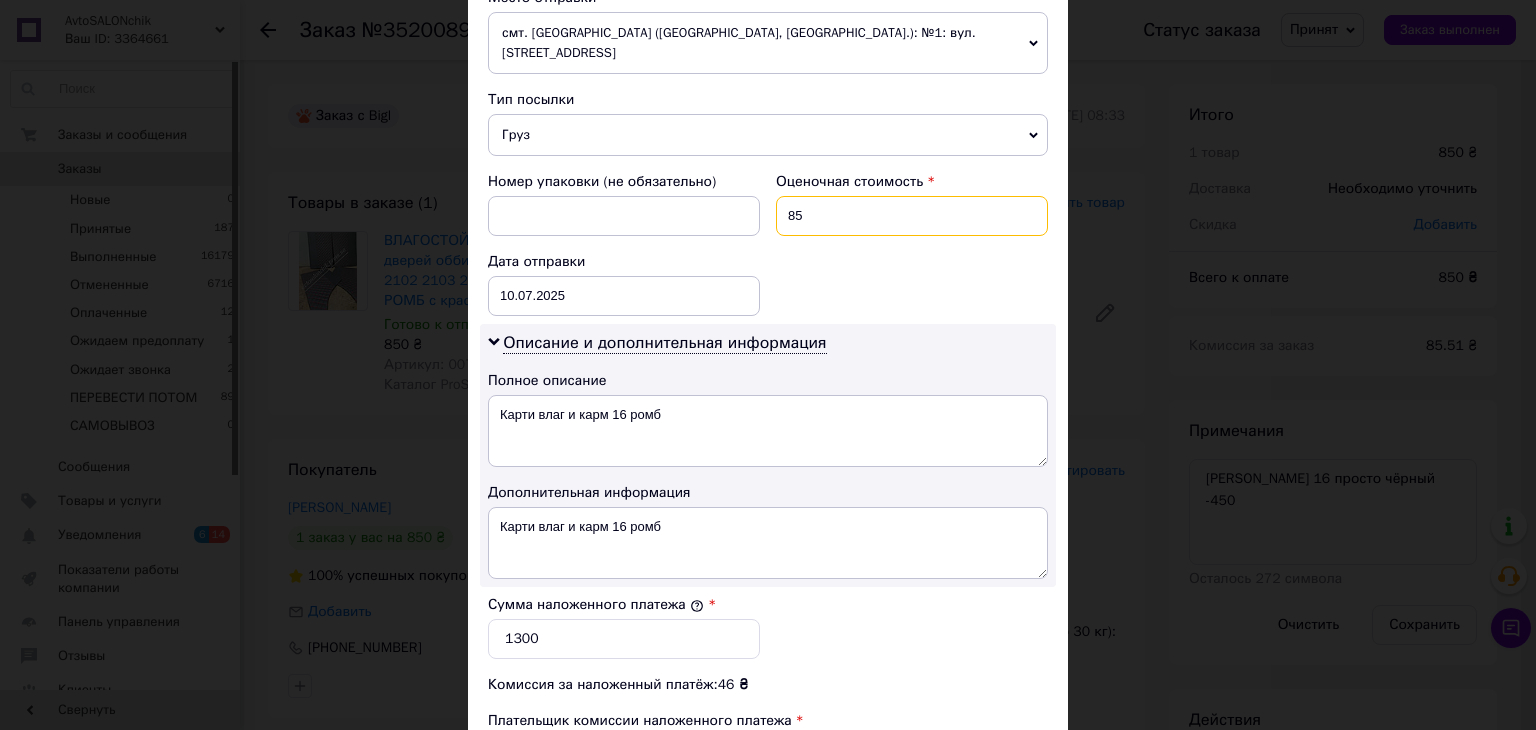type on "8" 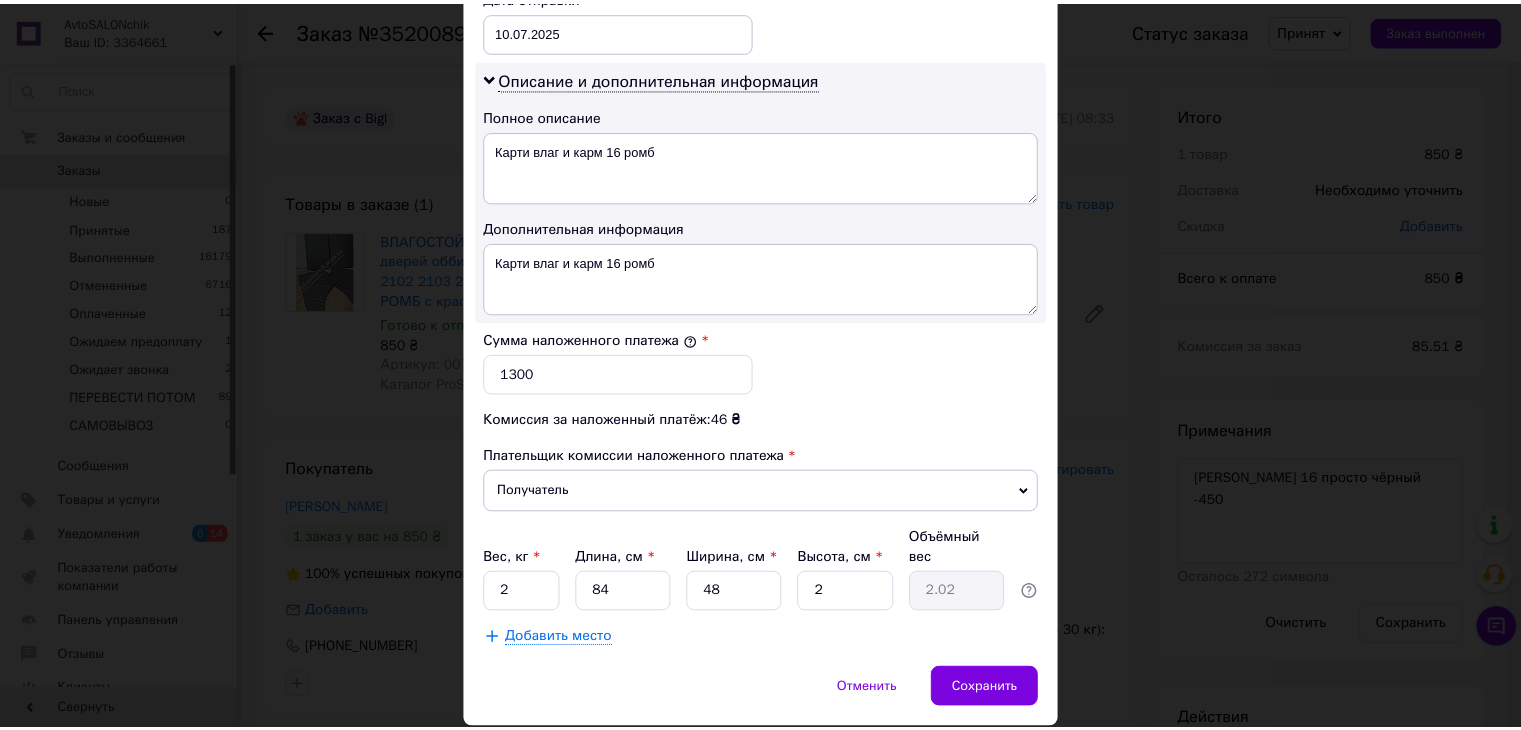 scroll, scrollTop: 991, scrollLeft: 0, axis: vertical 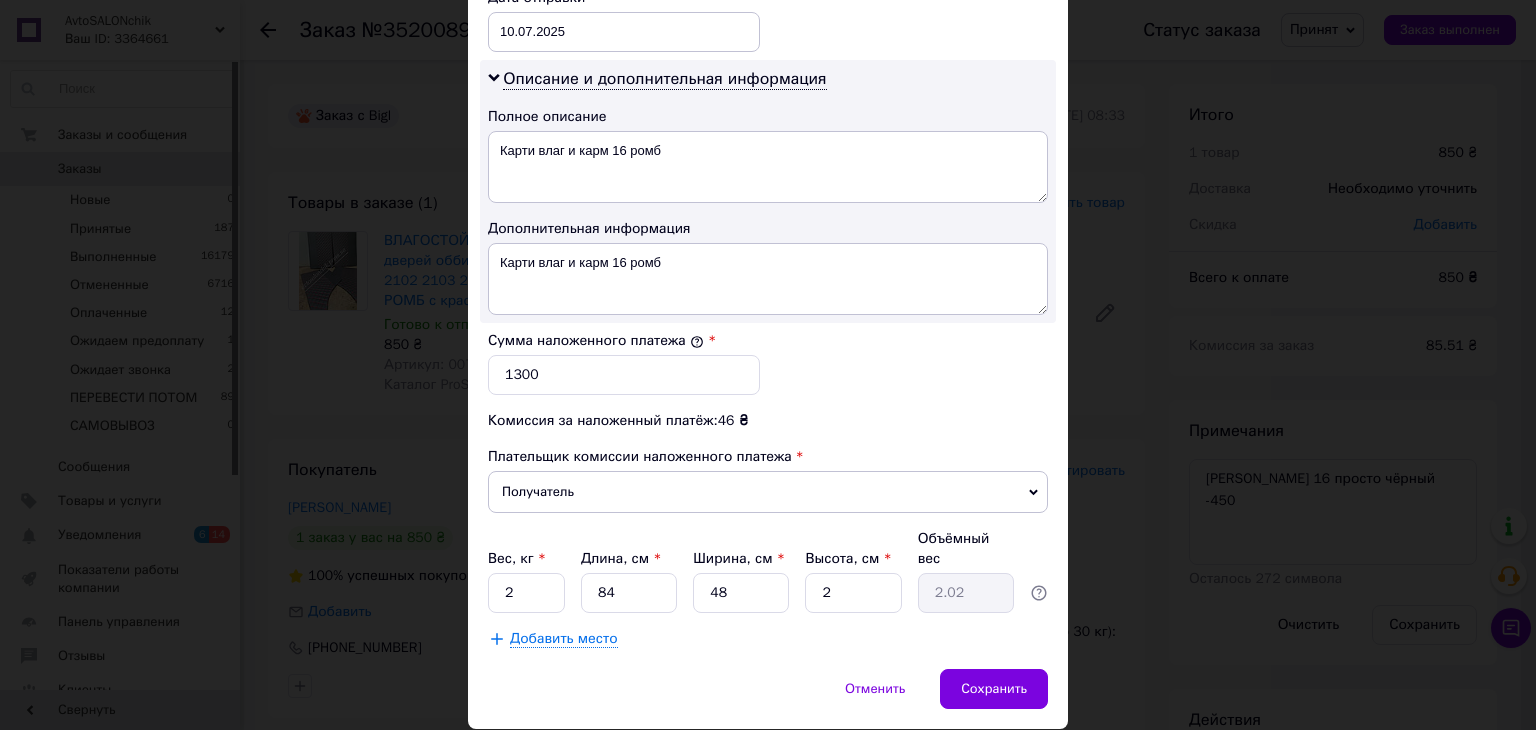 type on "1300" 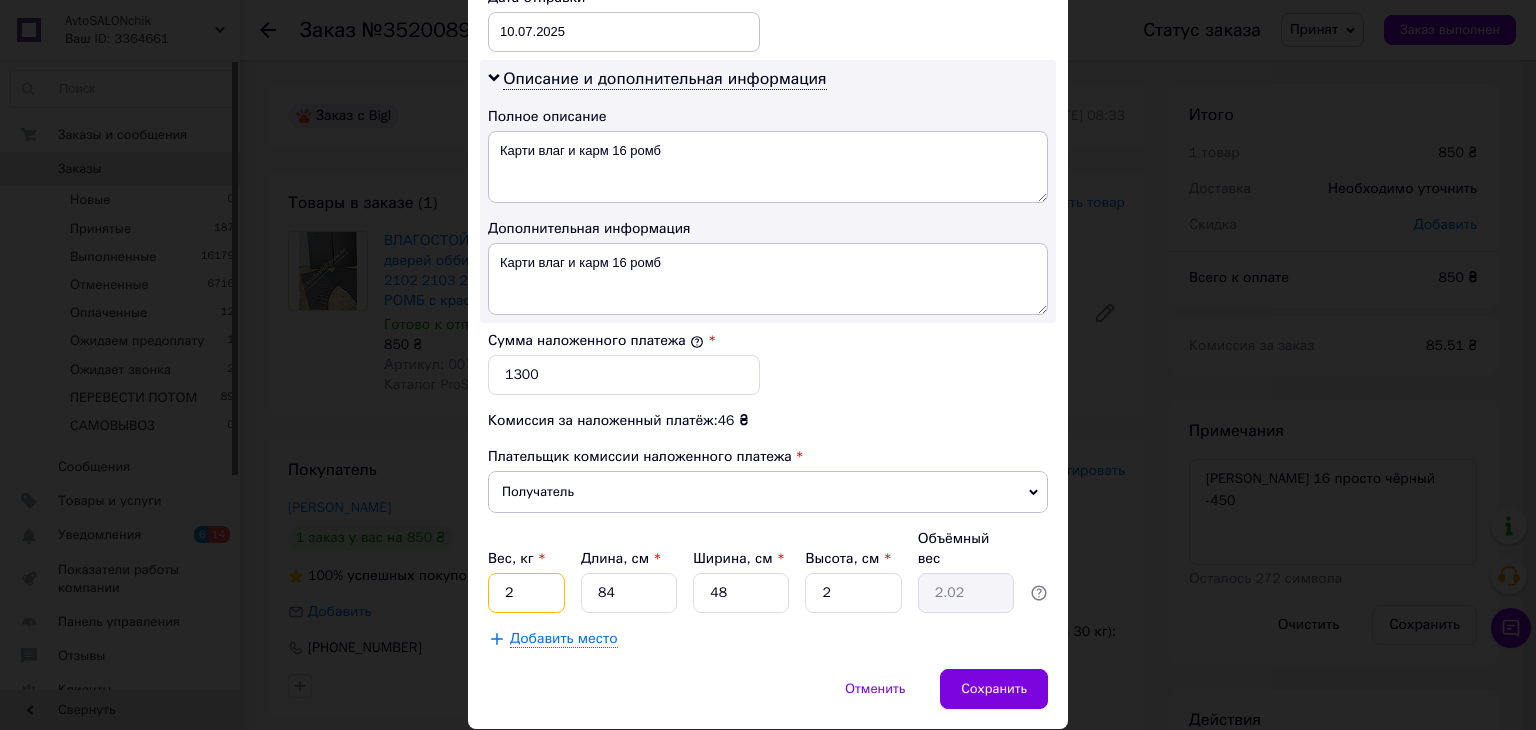 click on "2" at bounding box center [526, 593] 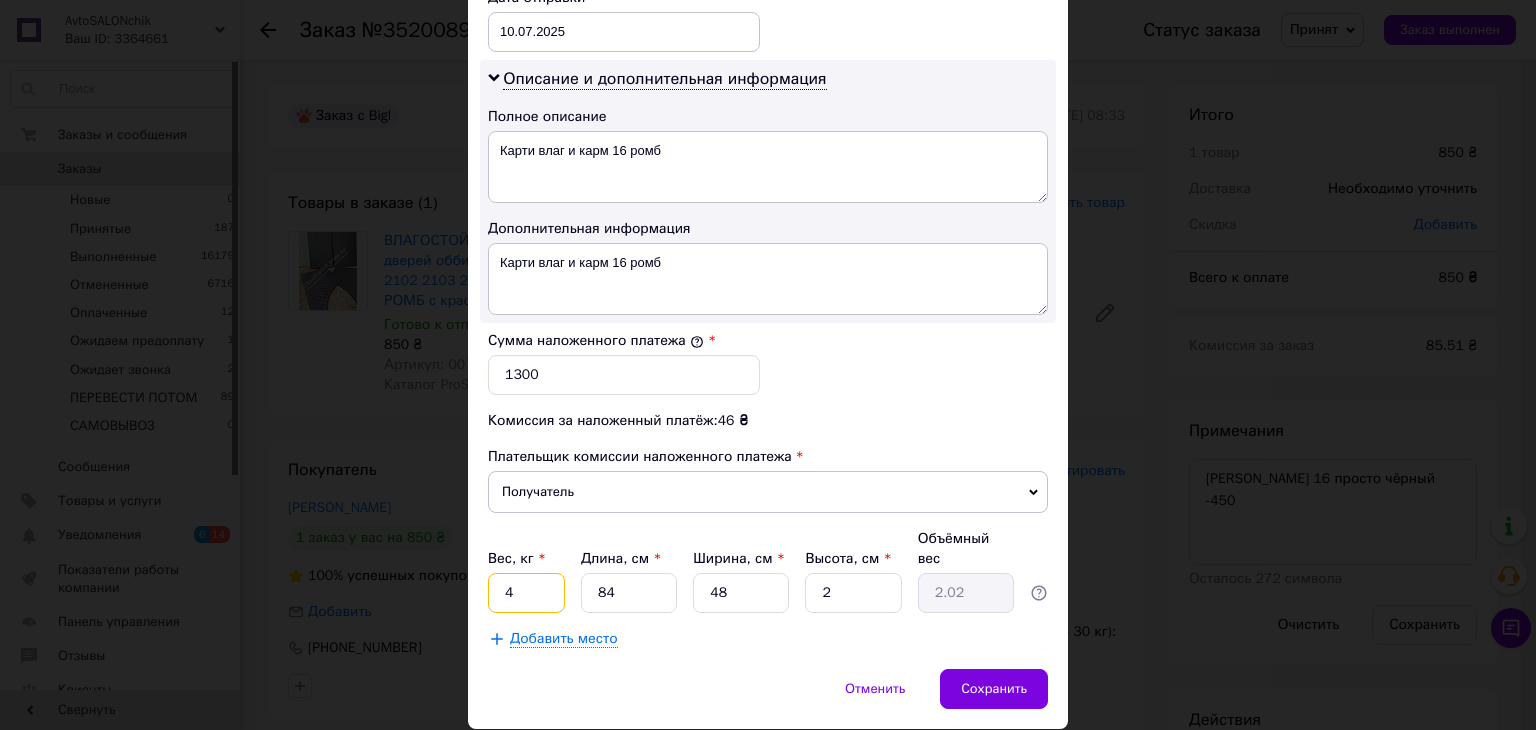 type on "4" 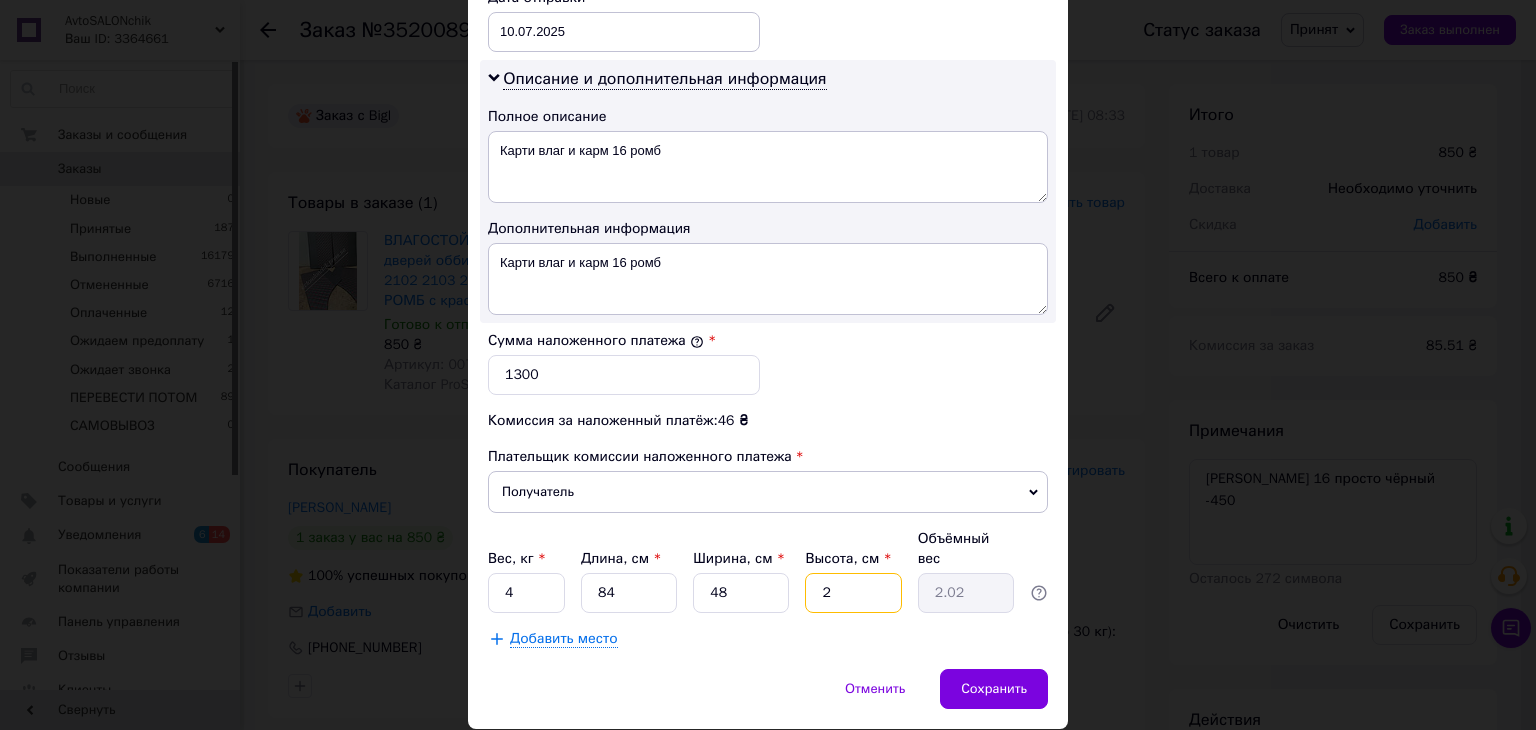 click on "2" at bounding box center [853, 593] 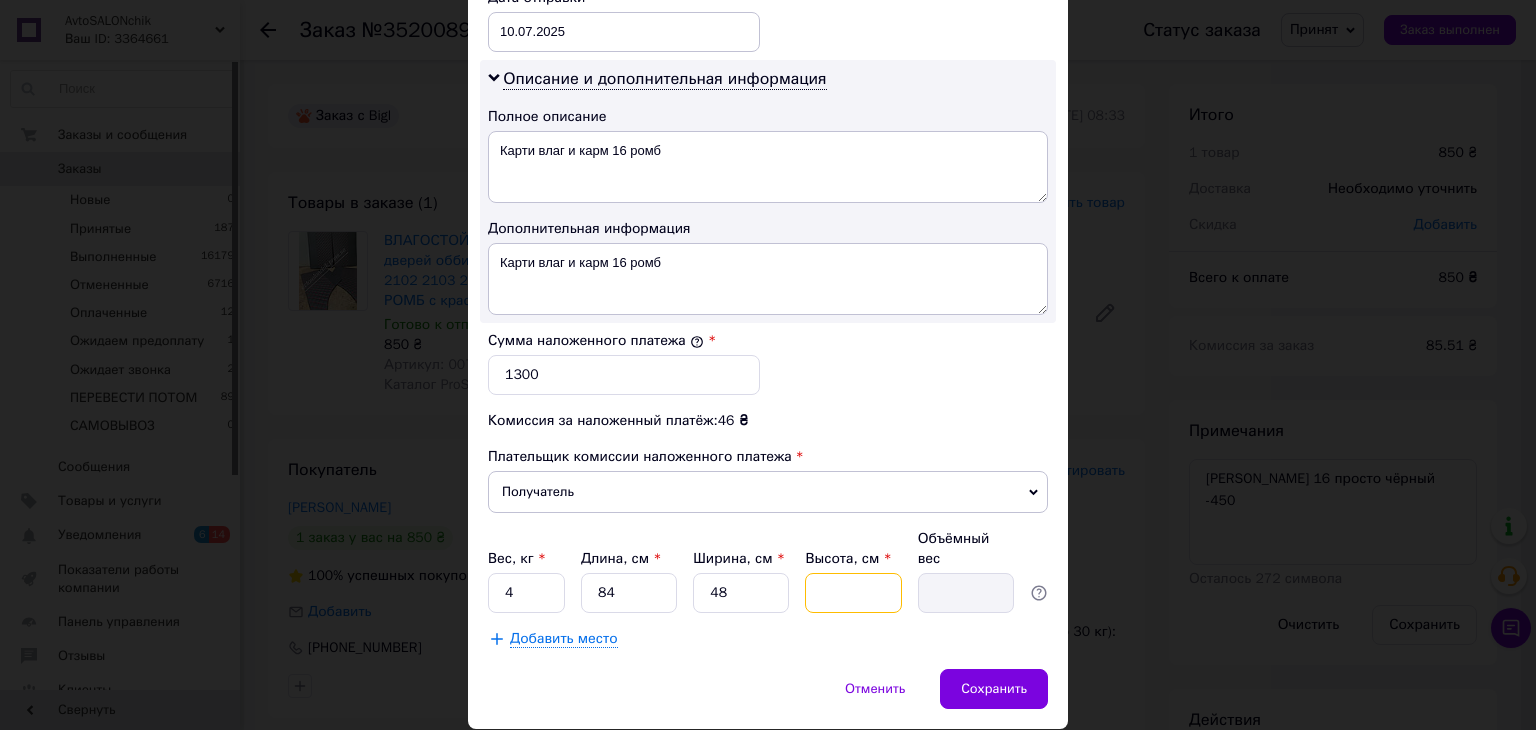 type on "1" 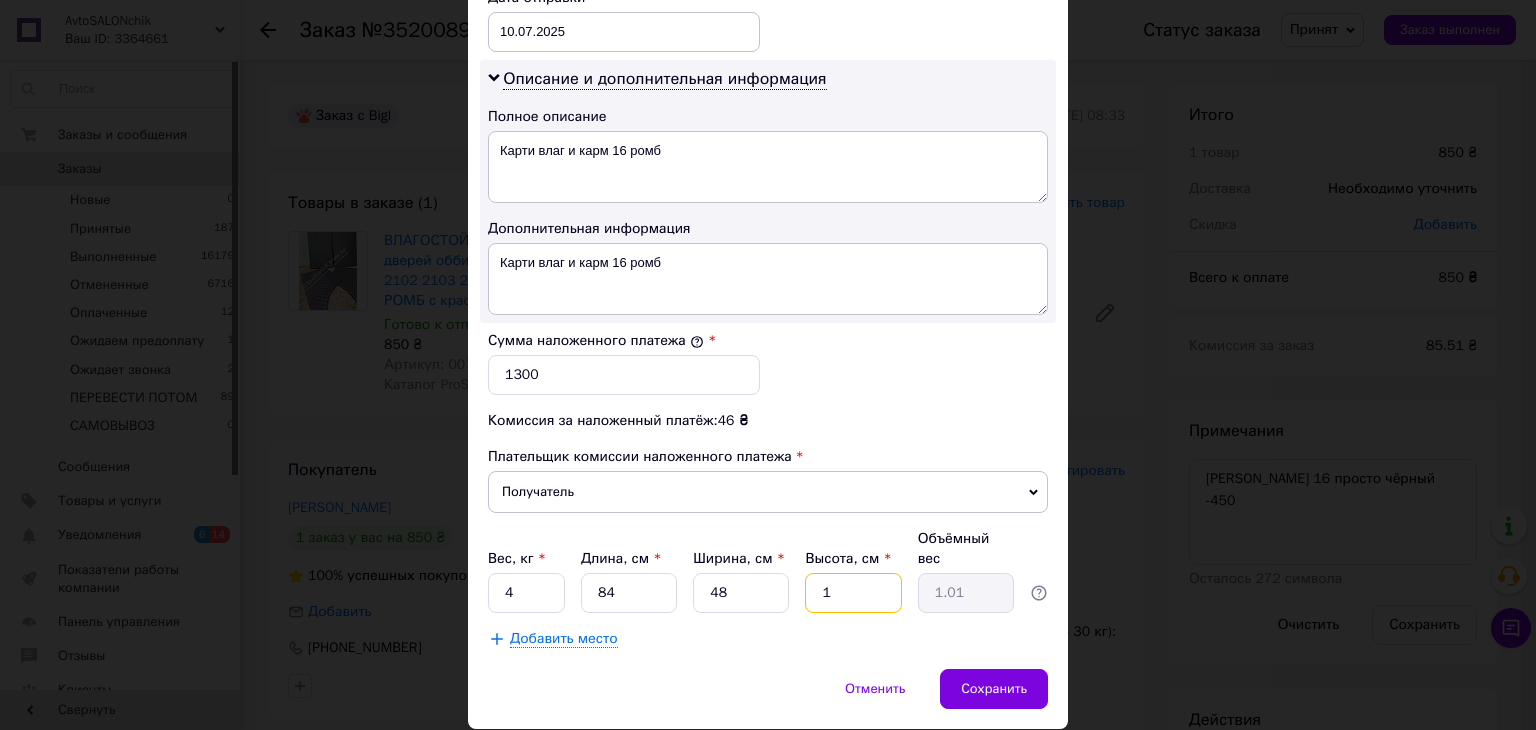 type on "10" 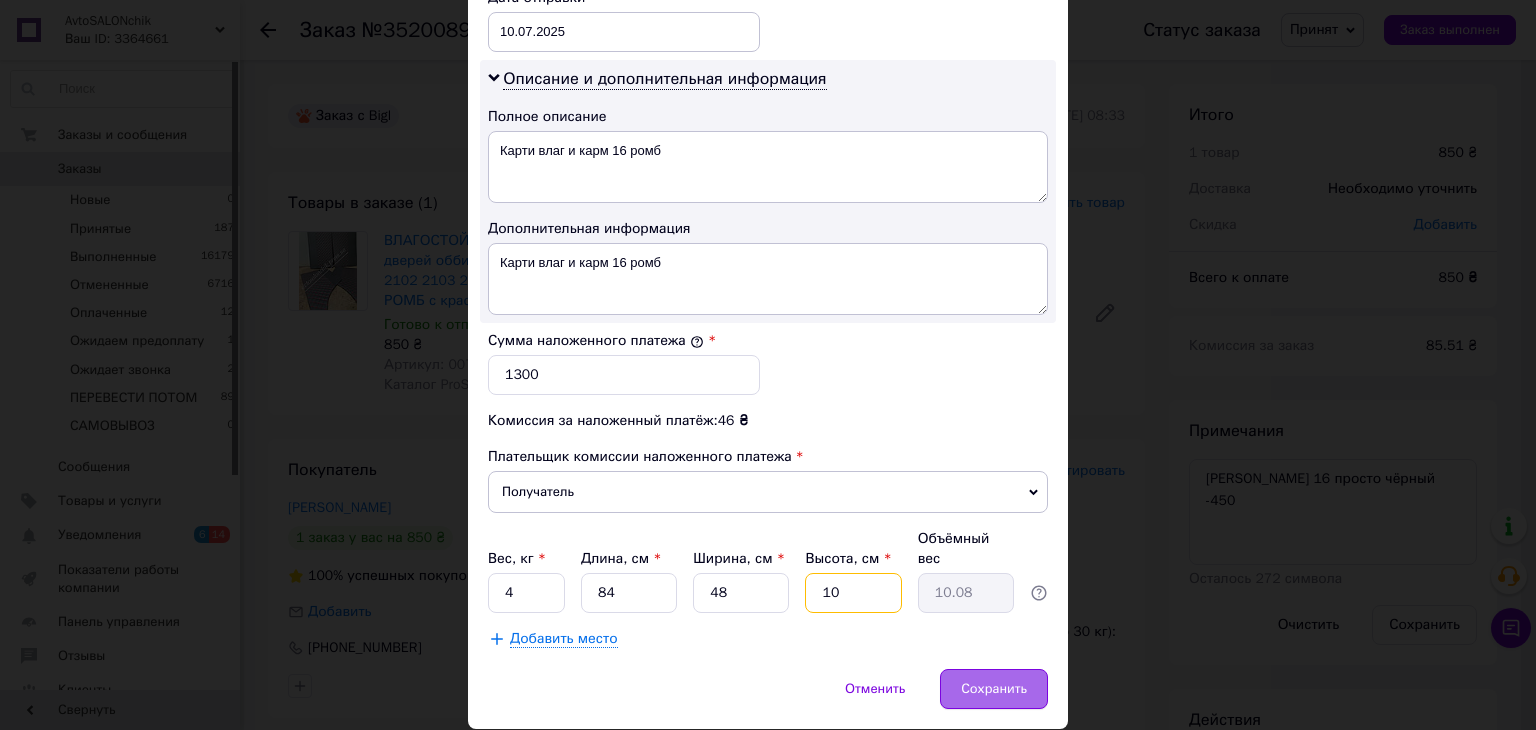 type on "10" 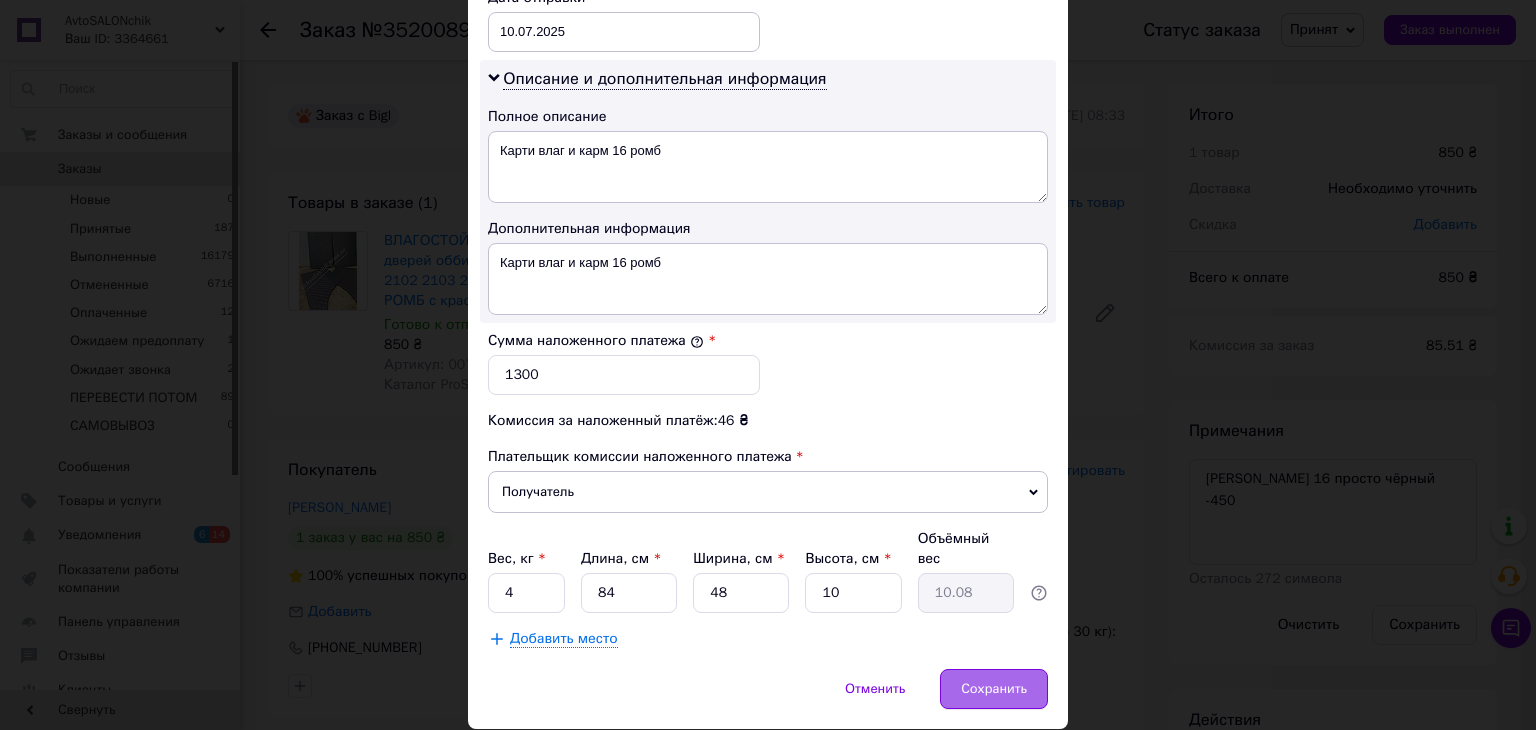 click on "Сохранить" at bounding box center [994, 689] 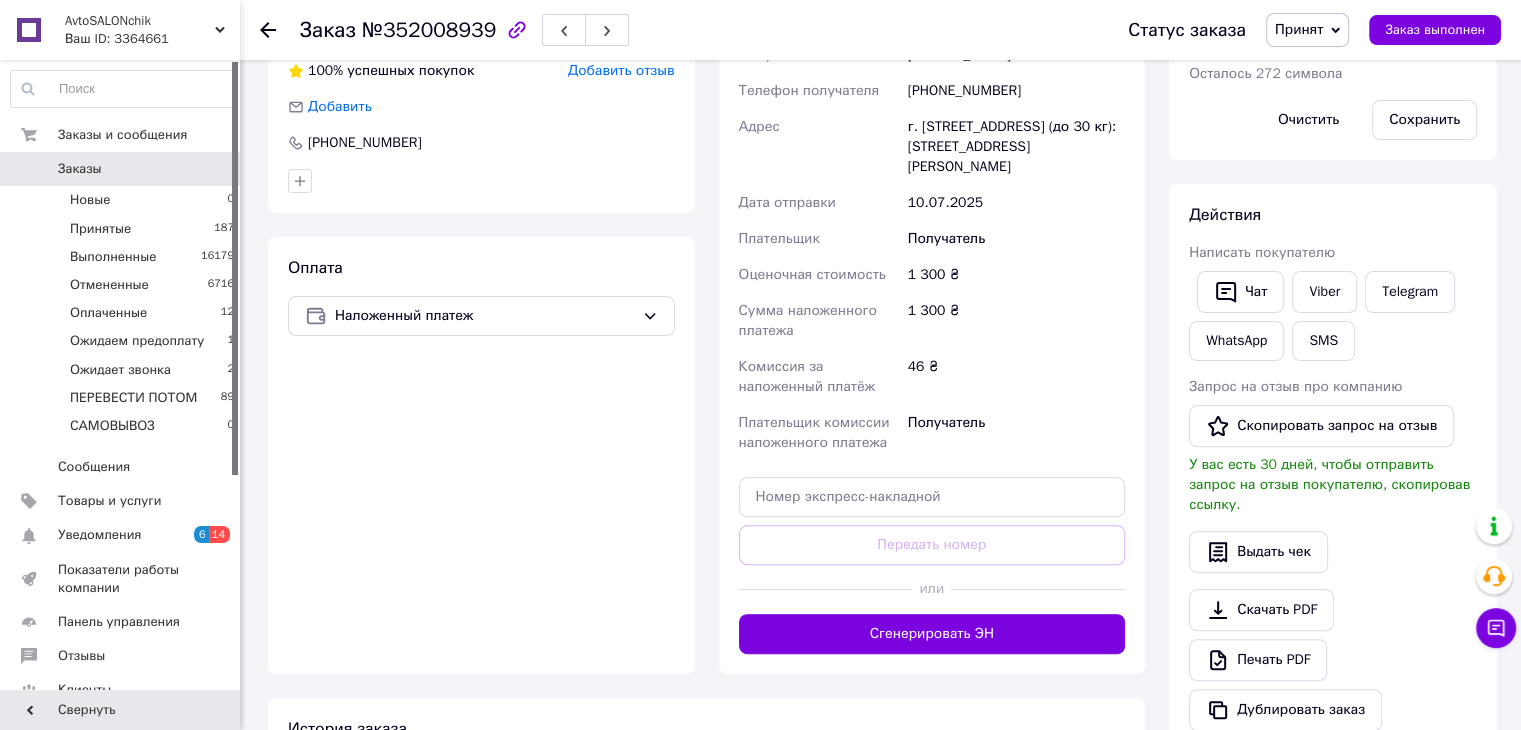 scroll, scrollTop: 510, scrollLeft: 0, axis: vertical 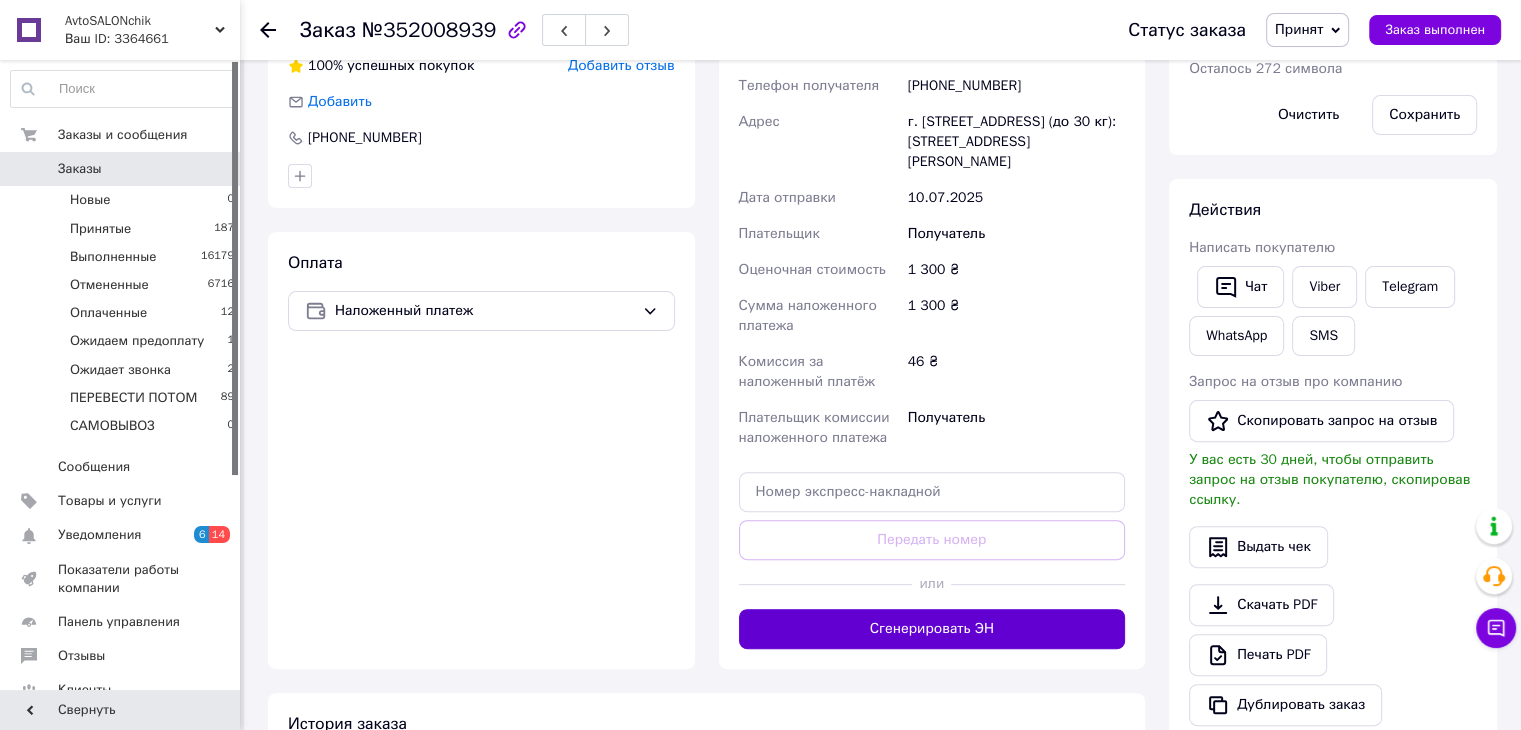 click on "Сгенерировать ЭН" at bounding box center [932, 629] 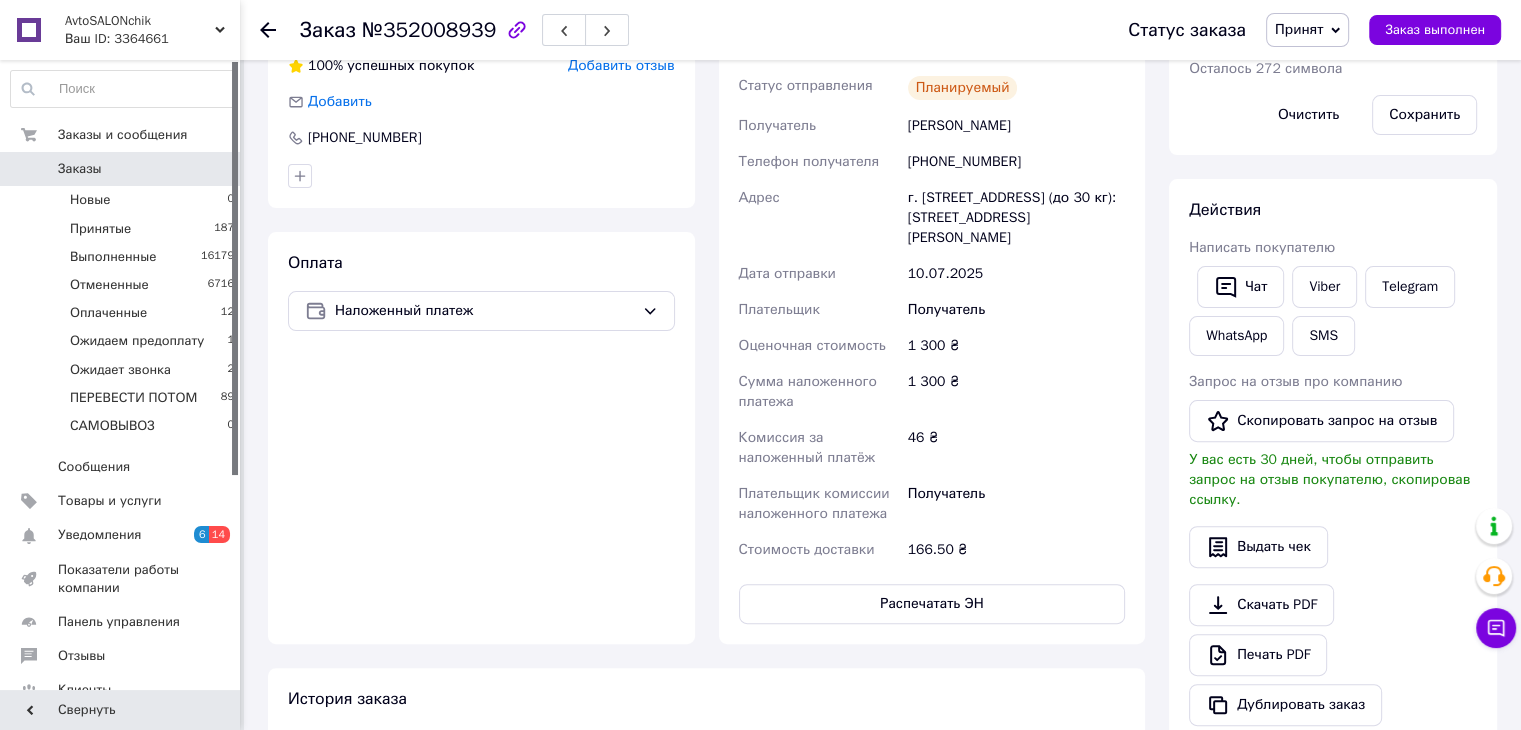 click on "Заказы" at bounding box center (121, 169) 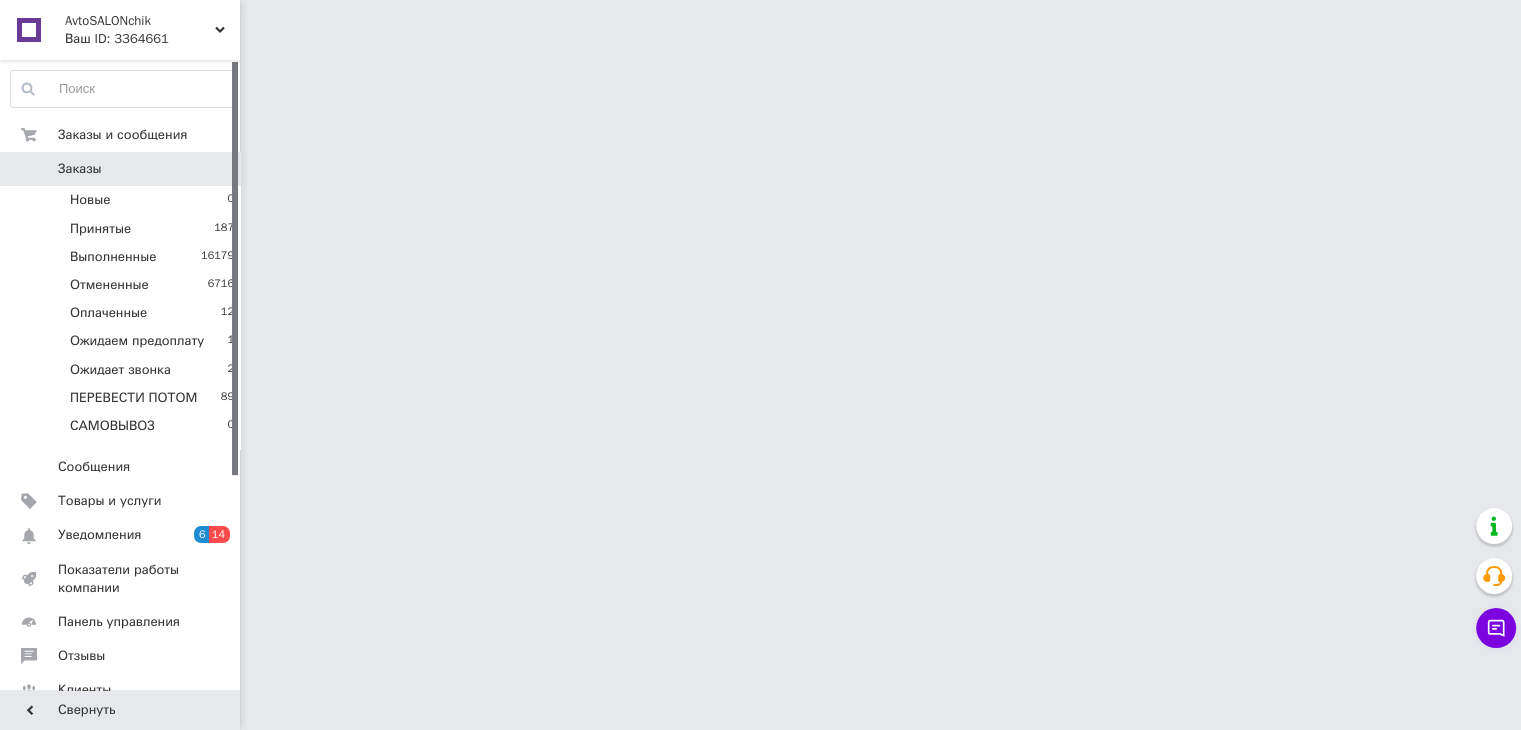 scroll, scrollTop: 0, scrollLeft: 0, axis: both 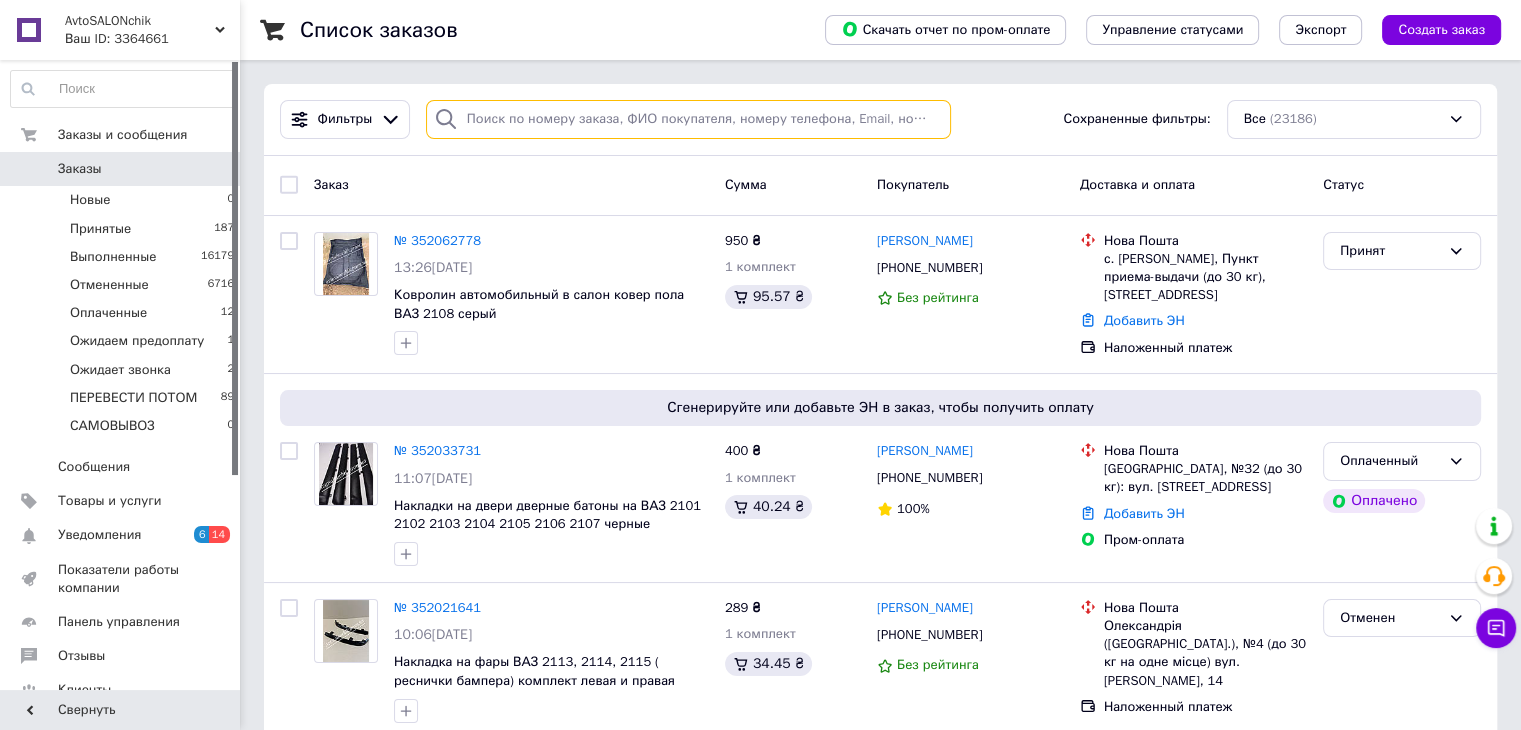 click at bounding box center [688, 119] 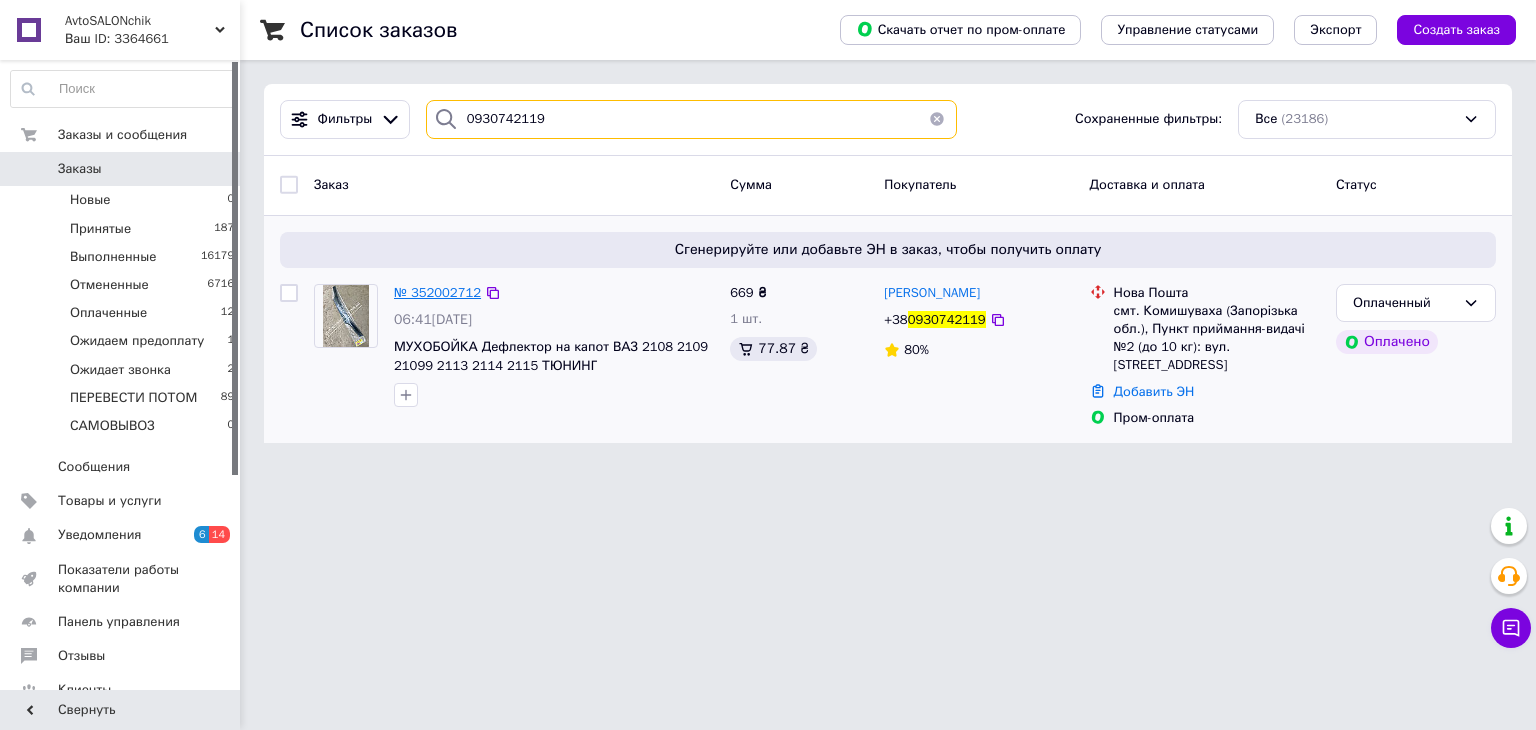 type on "0930742119" 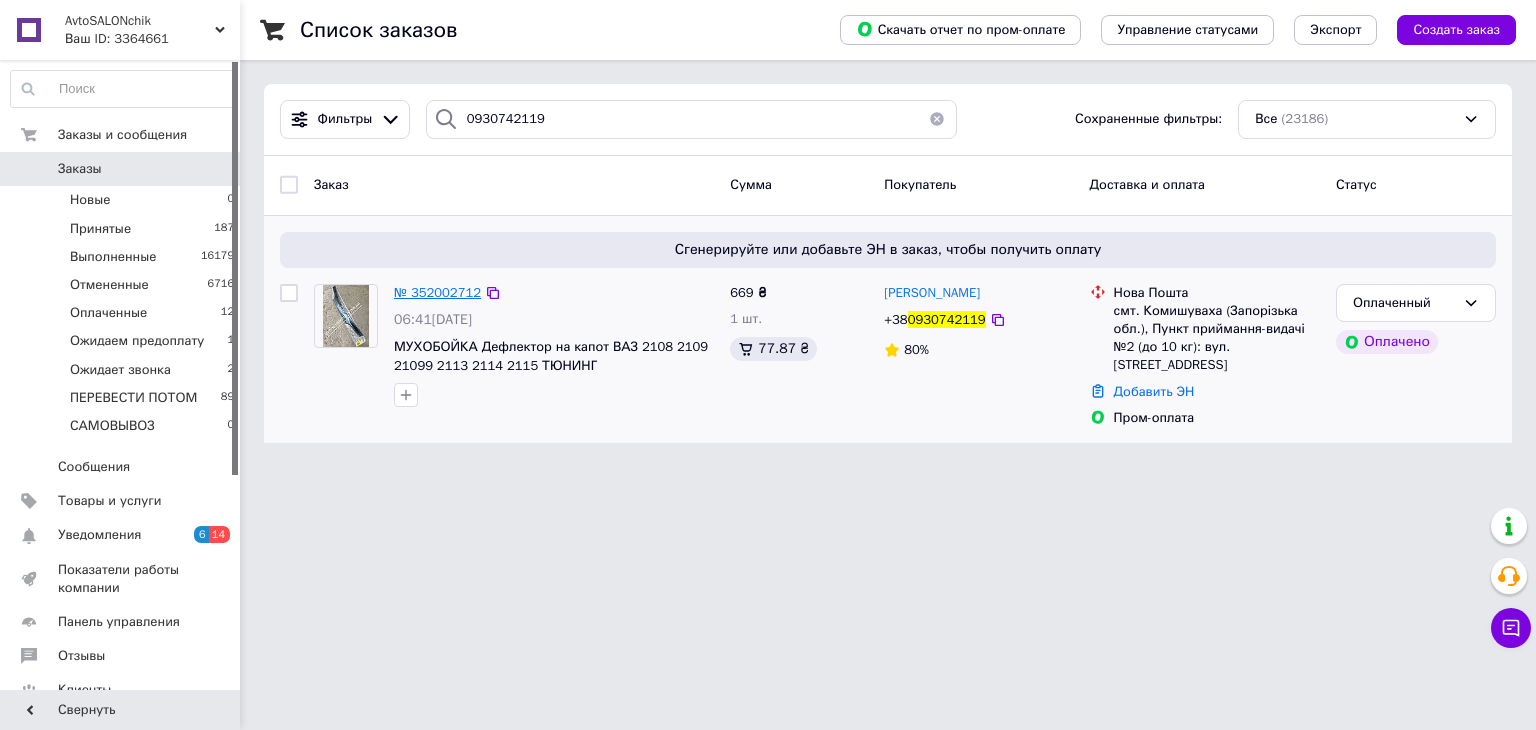 click on "№ 352002712" at bounding box center (437, 292) 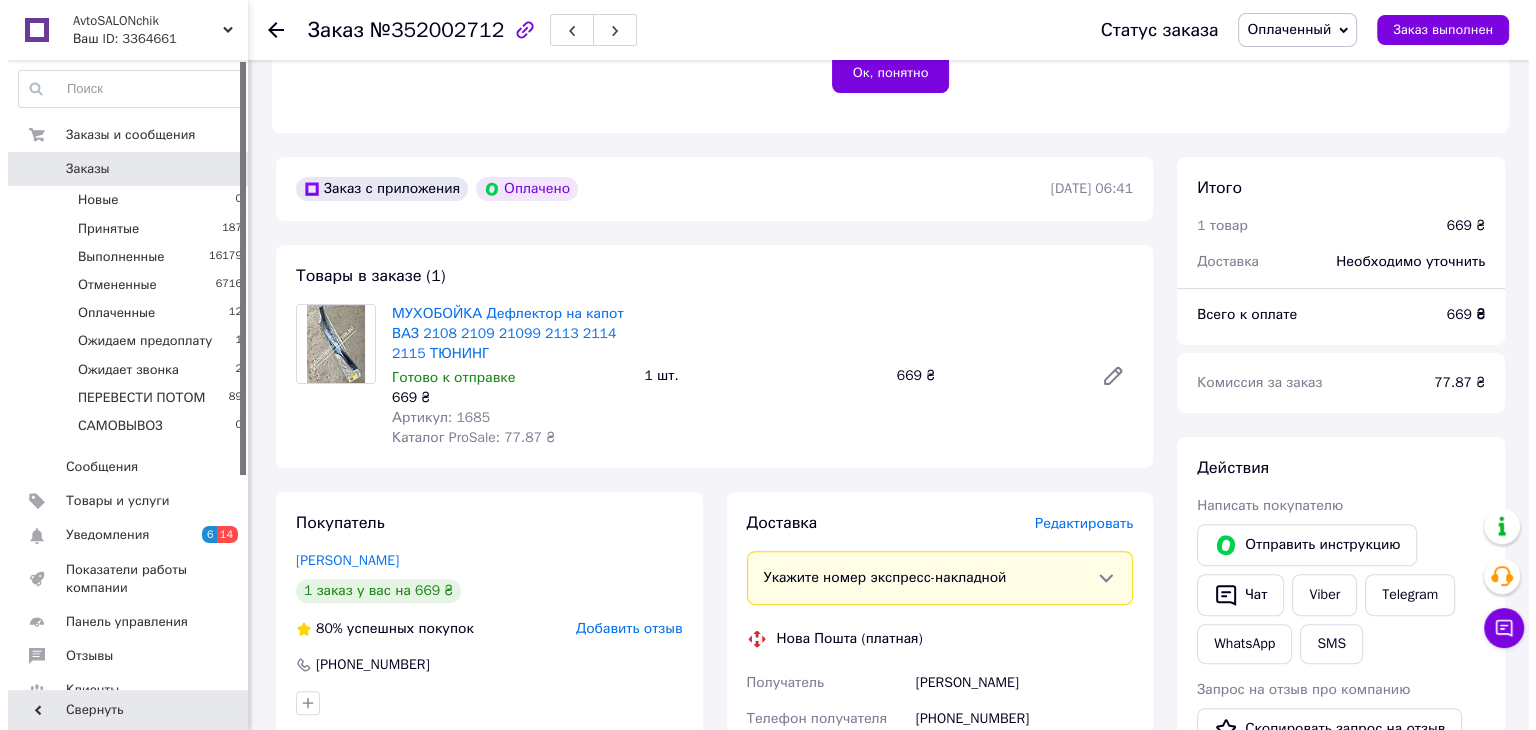 scroll, scrollTop: 720, scrollLeft: 0, axis: vertical 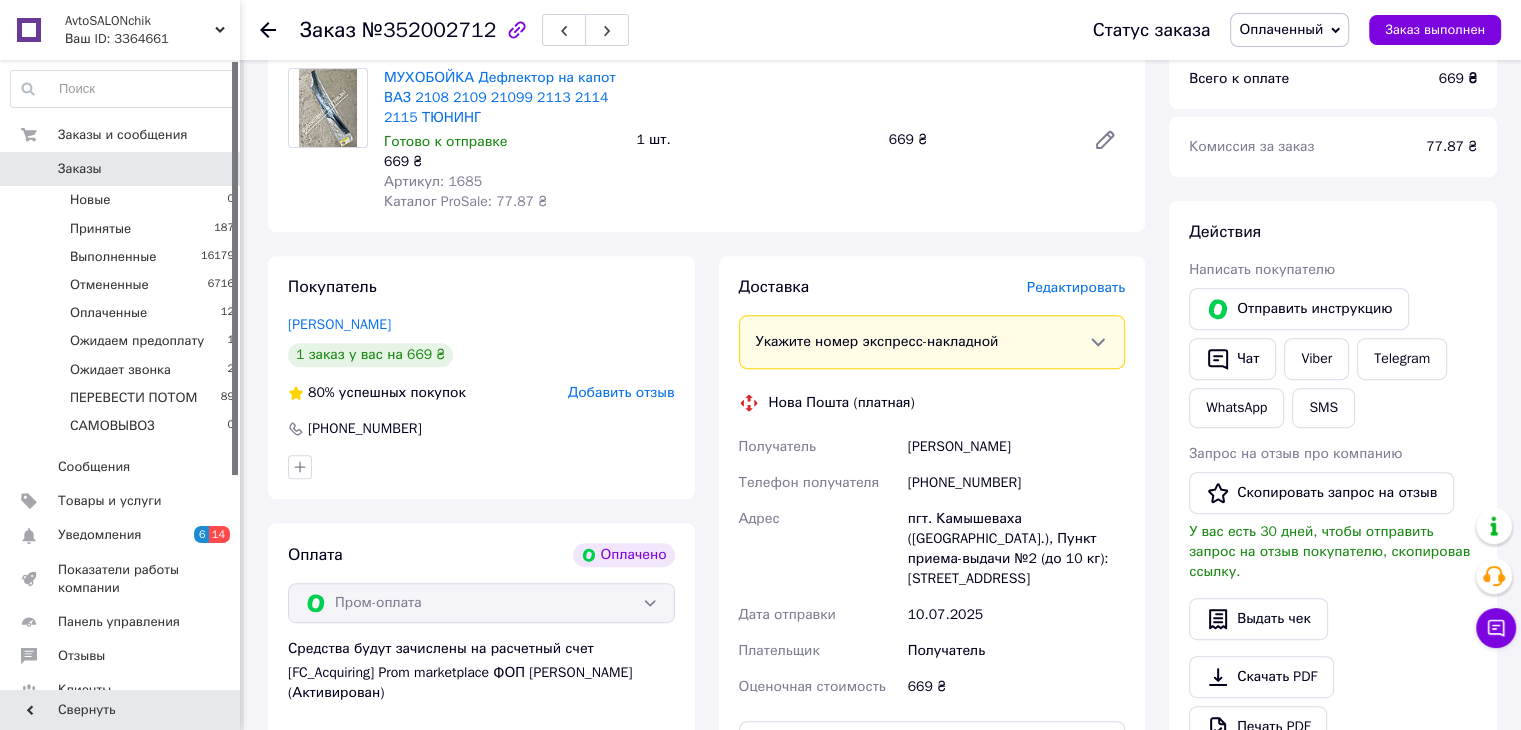 click on "Редактировать" at bounding box center [1076, 287] 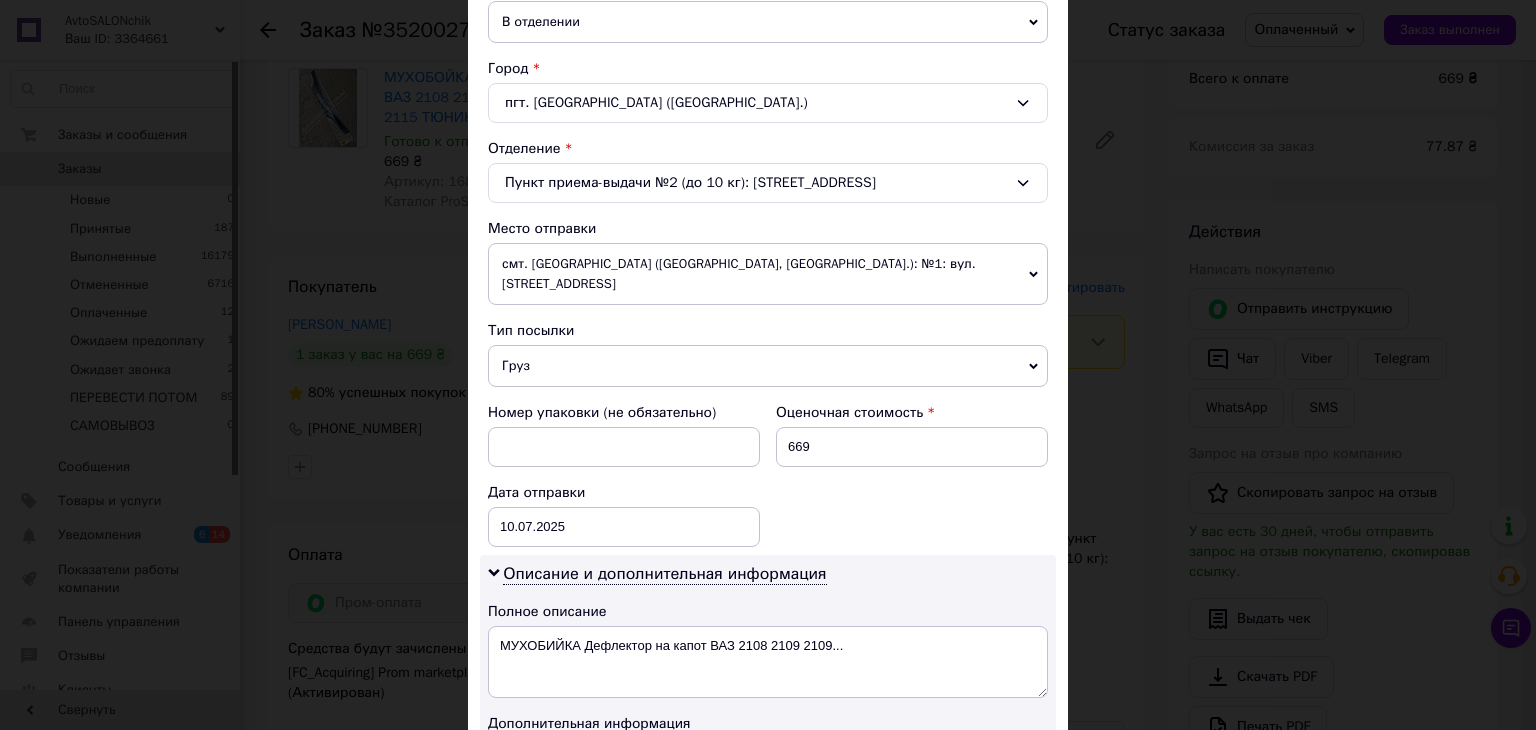 scroll, scrollTop: 503, scrollLeft: 0, axis: vertical 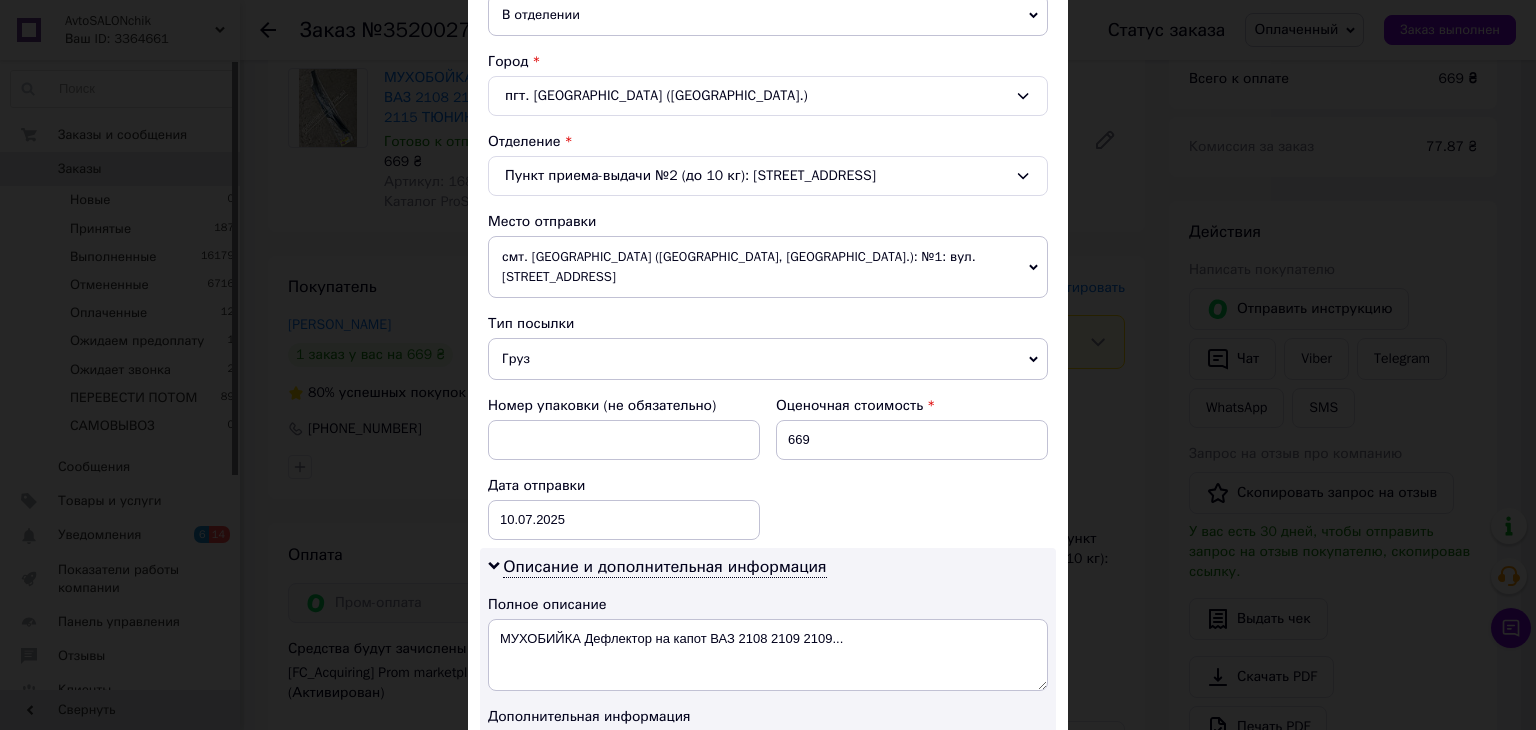 click on "Пункт приема-выдачи №2 (до 10 кг): [STREET_ADDRESS]" at bounding box center (768, 176) 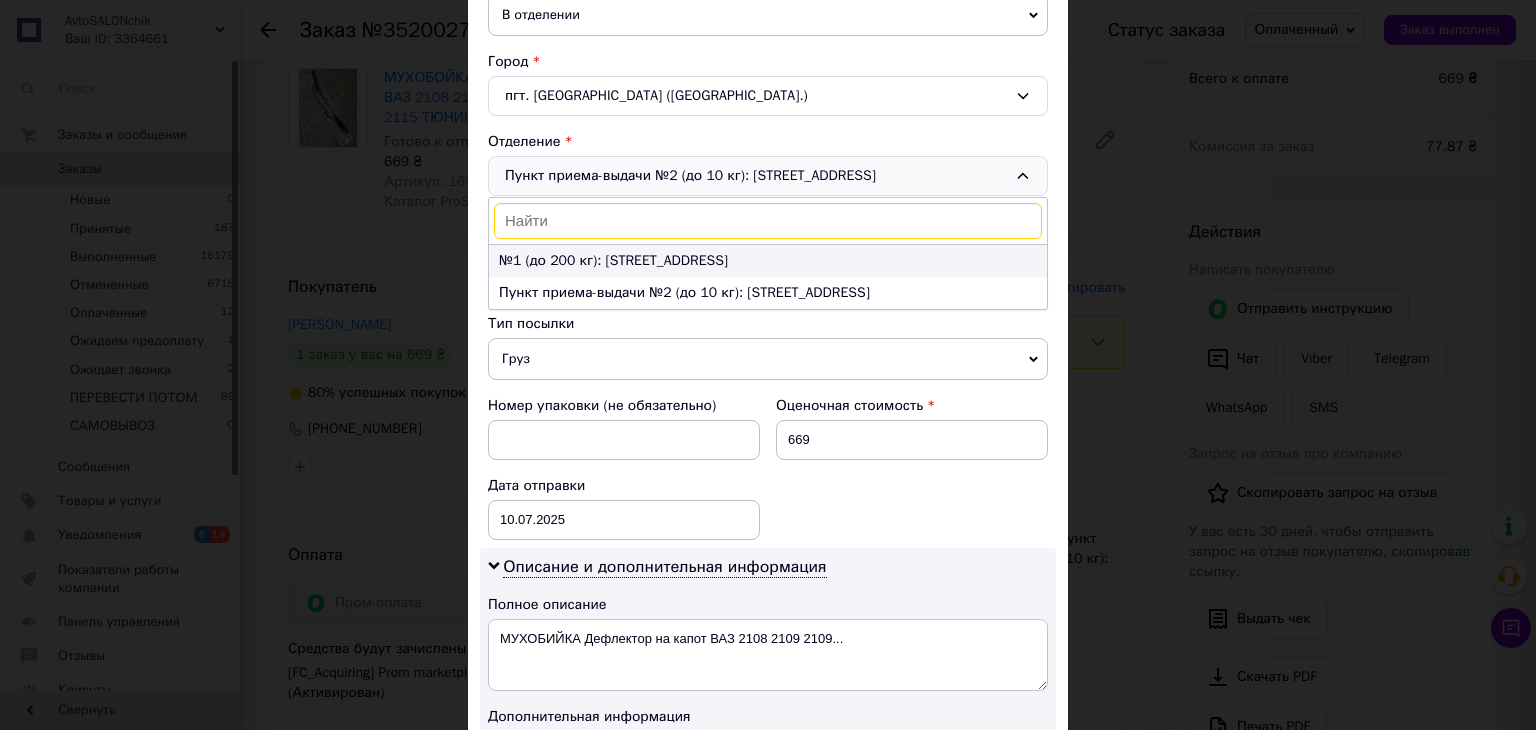 click on "№1 (до 200 кг): [STREET_ADDRESS]" at bounding box center (768, 261) 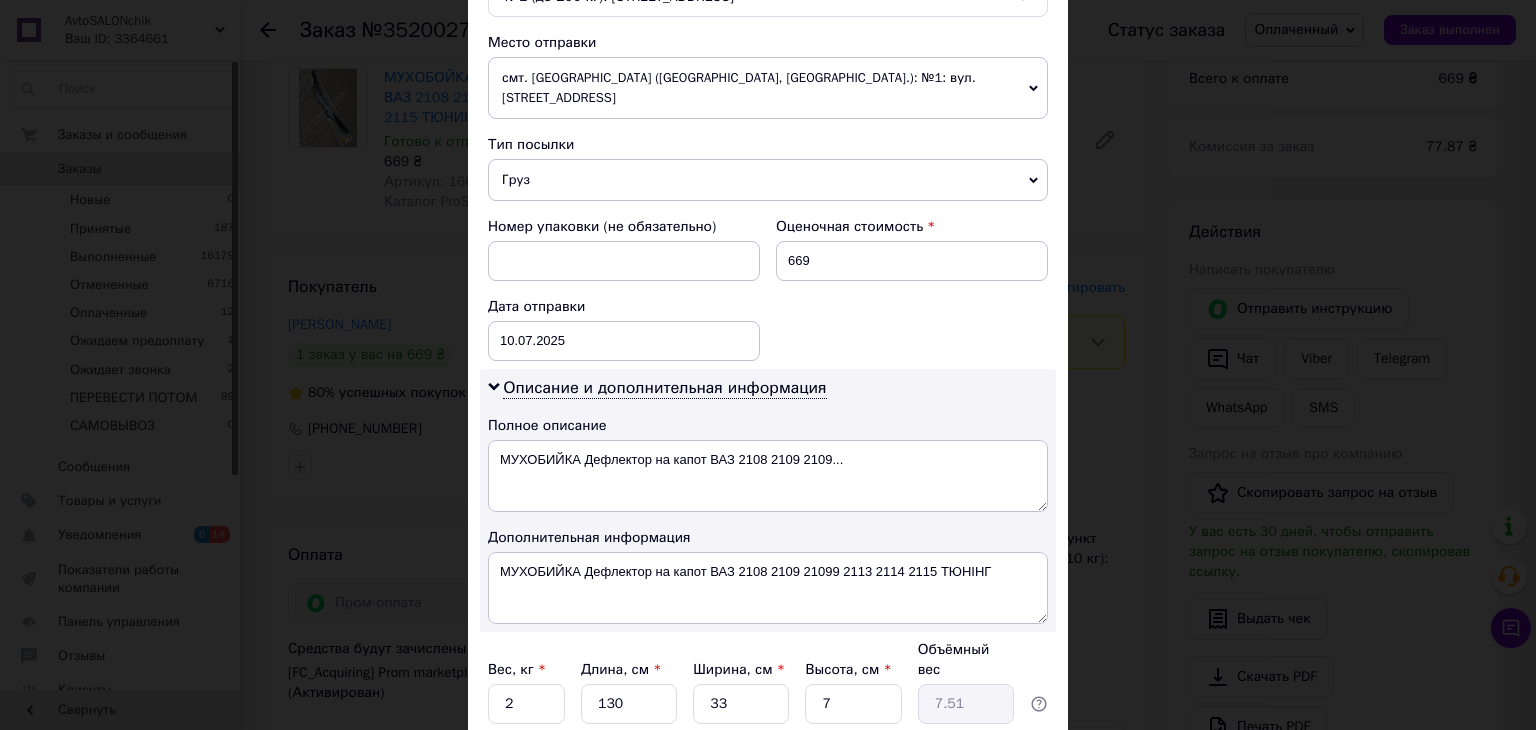 scroll, scrollTop: 684, scrollLeft: 0, axis: vertical 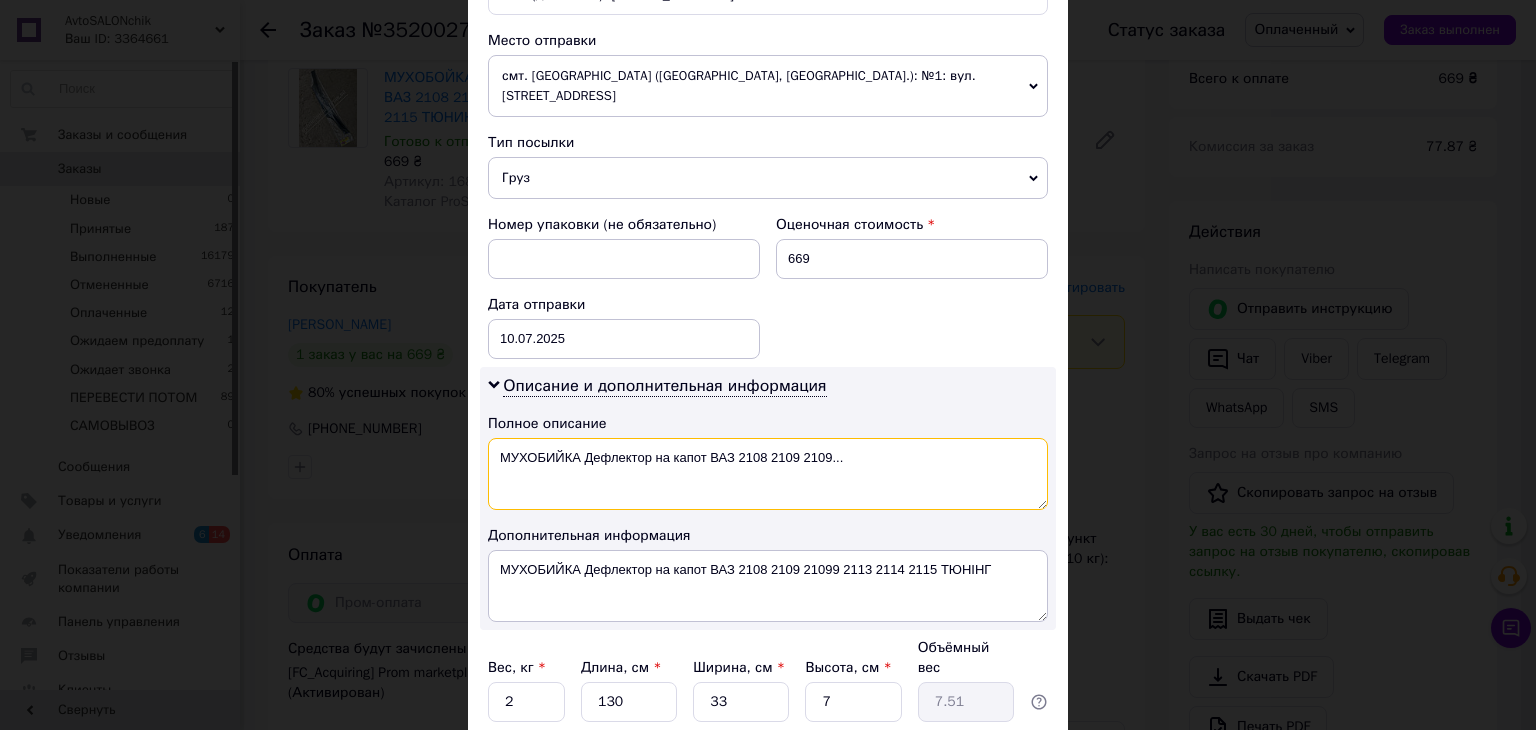 click on "МУХОБИЙКА Дефлектор на капот ВАЗ 2108 2109 2109..." at bounding box center (768, 474) 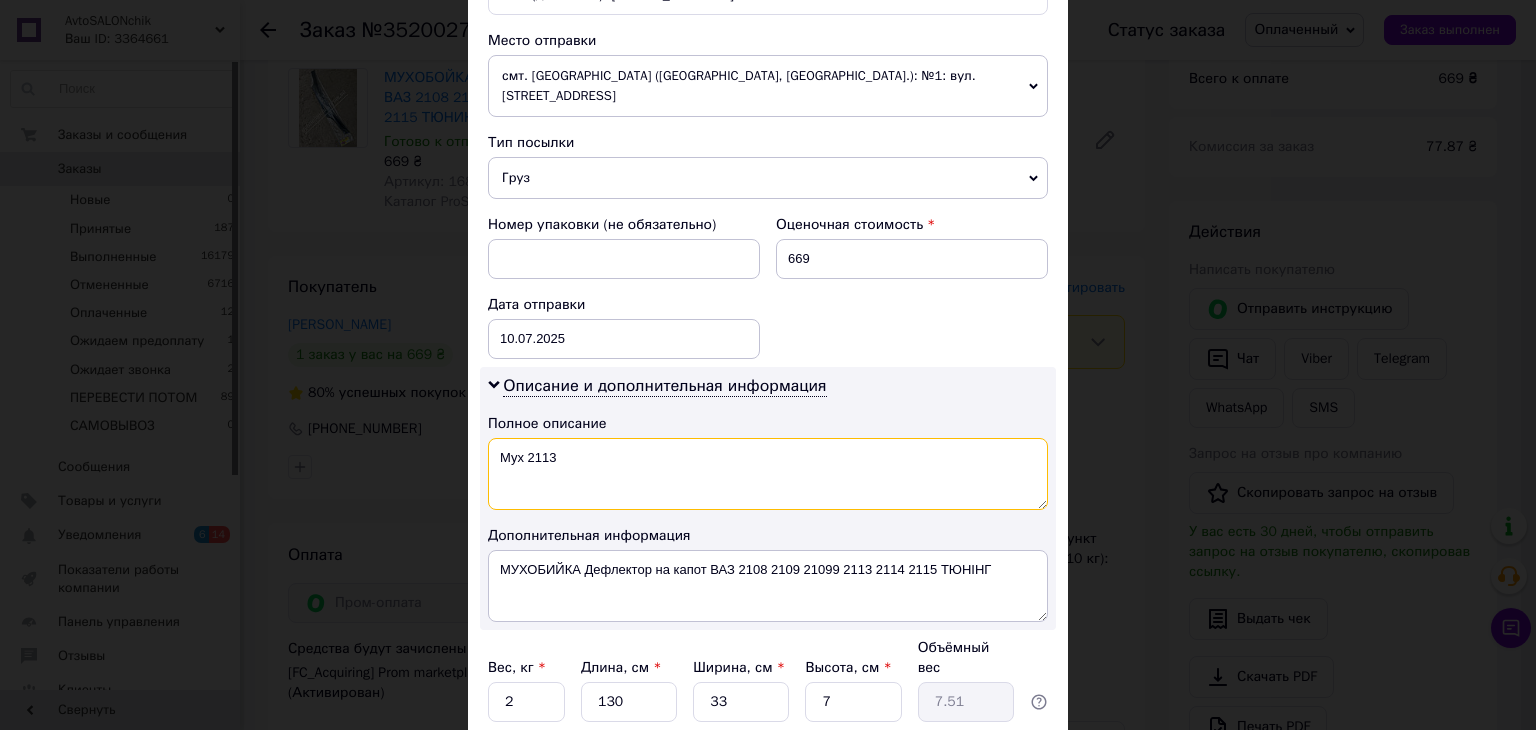 type on "Мух 2113" 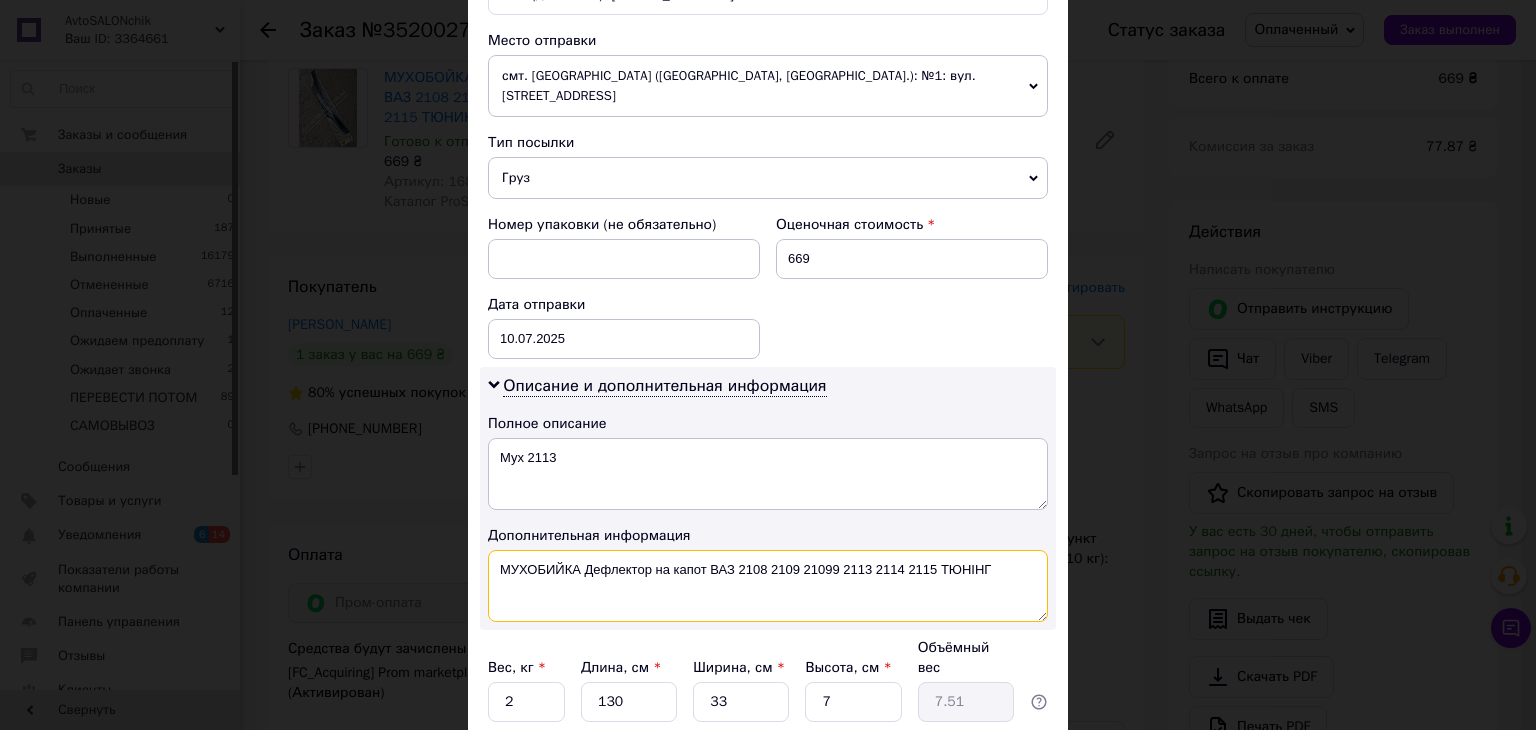 click on "МУХОБИЙКА Дефлектор на капот ВАЗ 2108 2109 21099 2113 2114 2115 ТЮНІНГ" at bounding box center [768, 586] 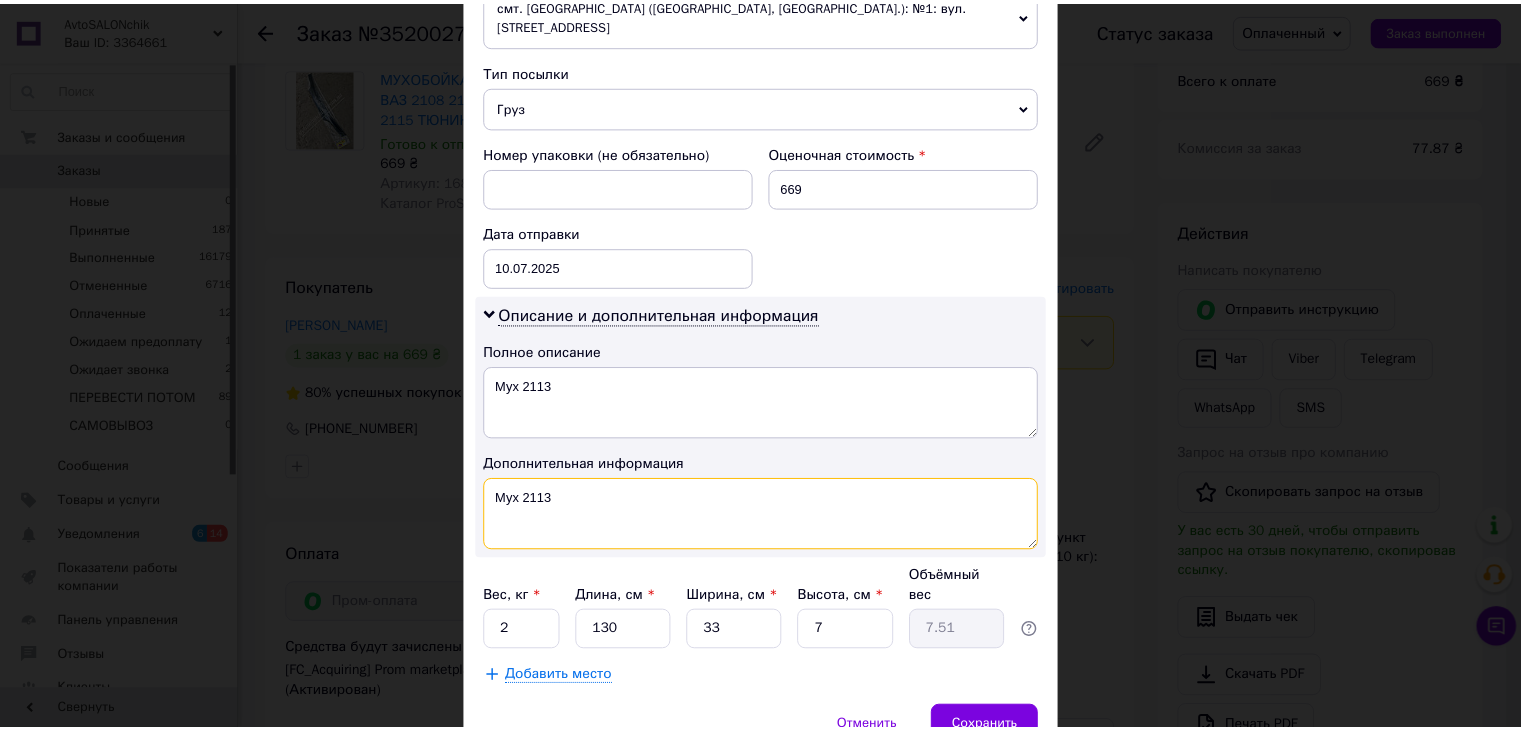 scroll, scrollTop: 768, scrollLeft: 0, axis: vertical 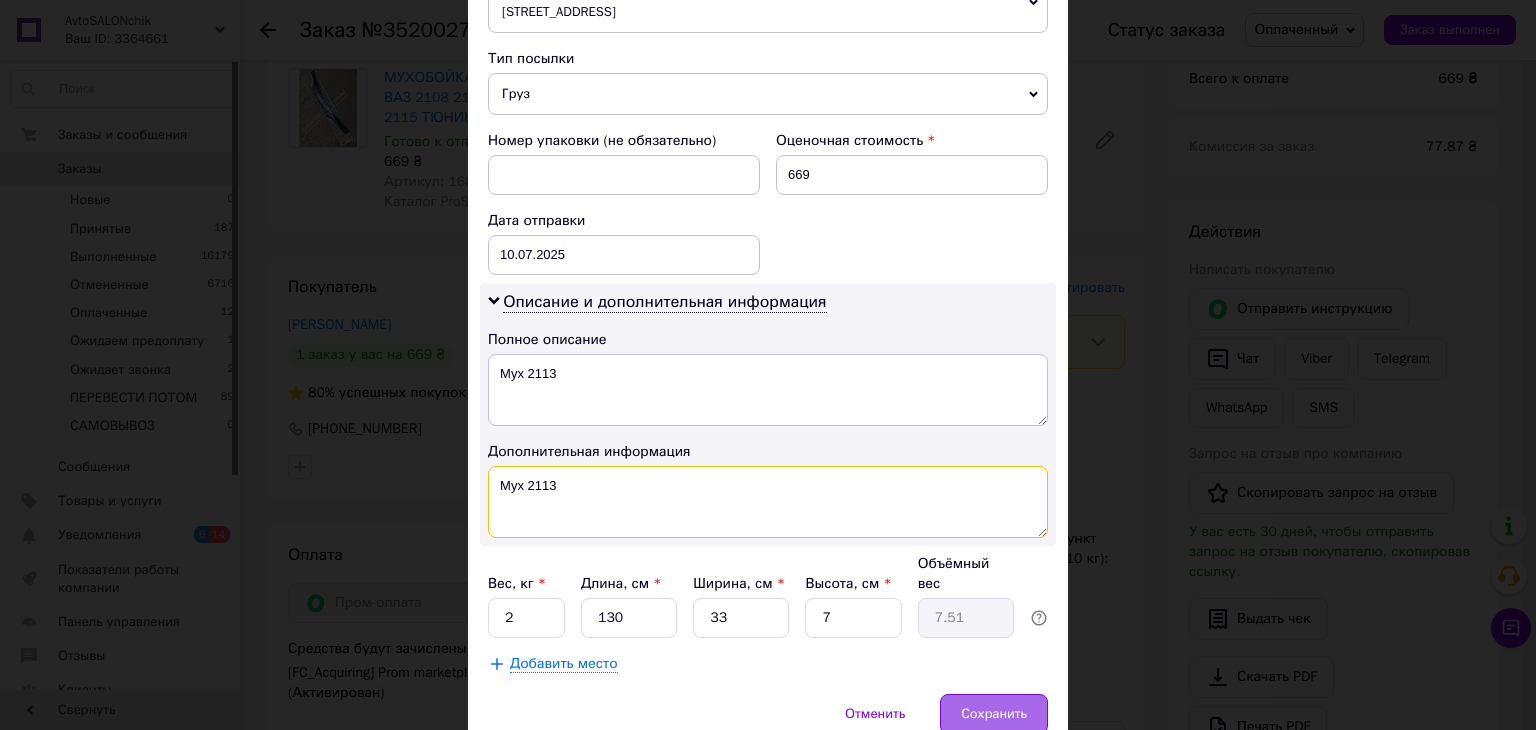 type on "Мух 2113" 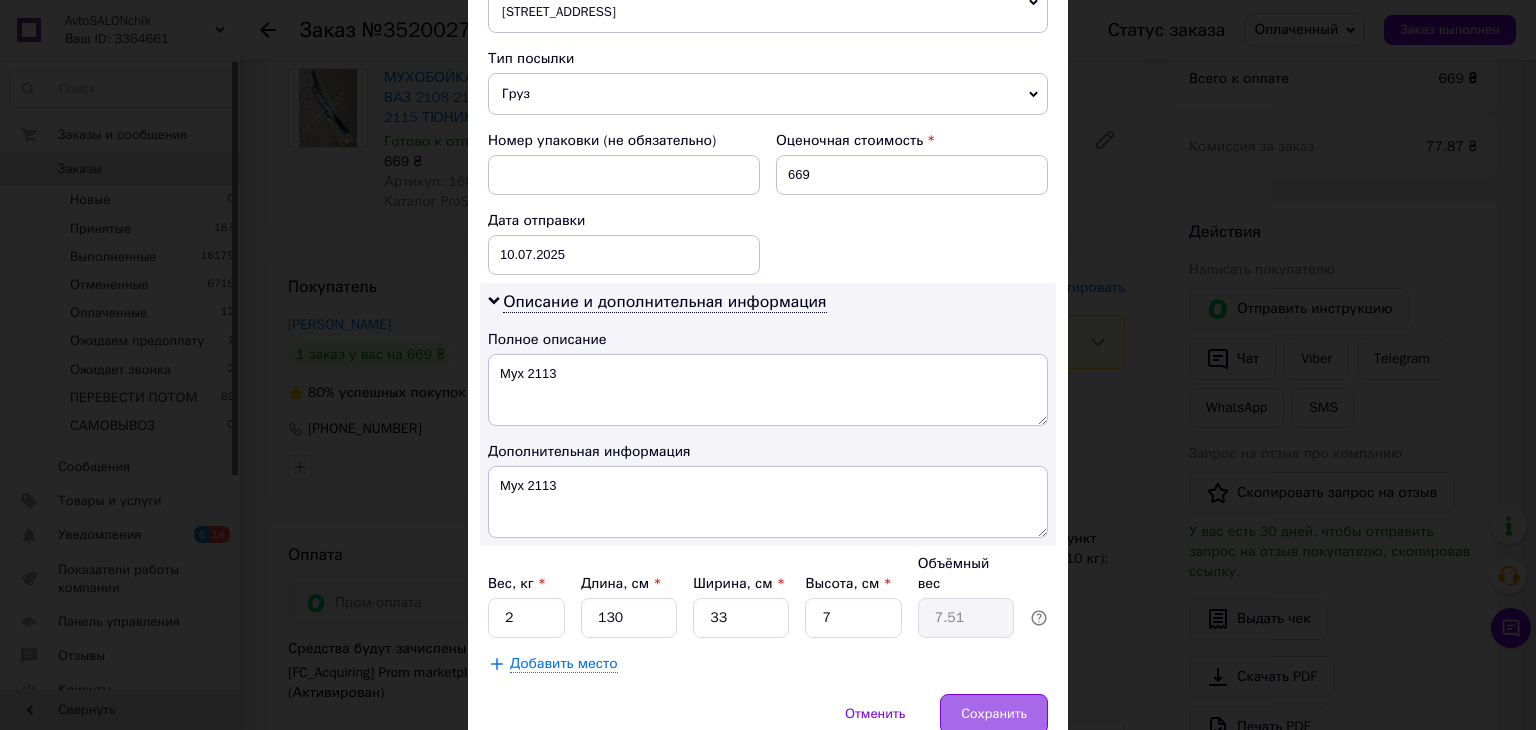click on "Сохранить" at bounding box center (994, 714) 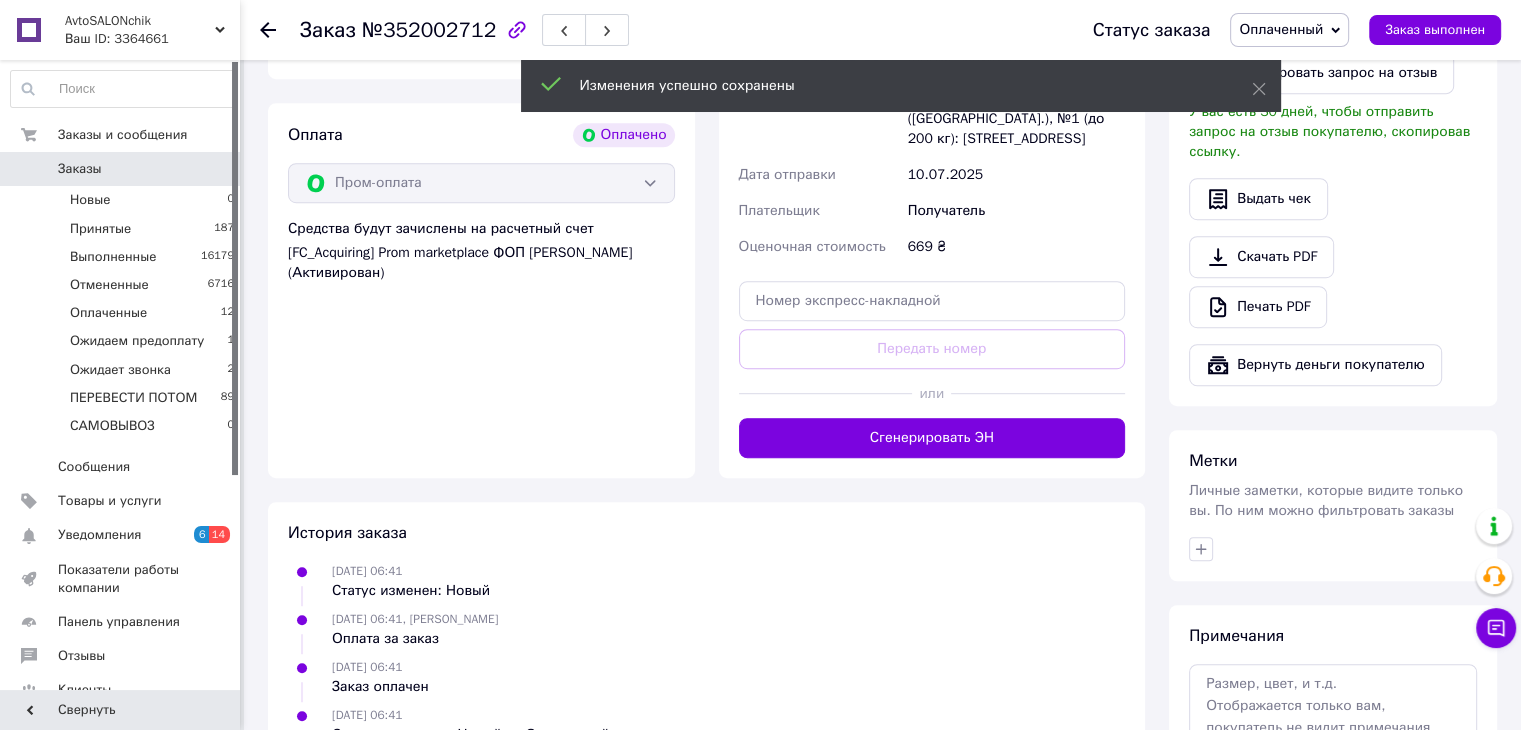 scroll, scrollTop: 1143, scrollLeft: 0, axis: vertical 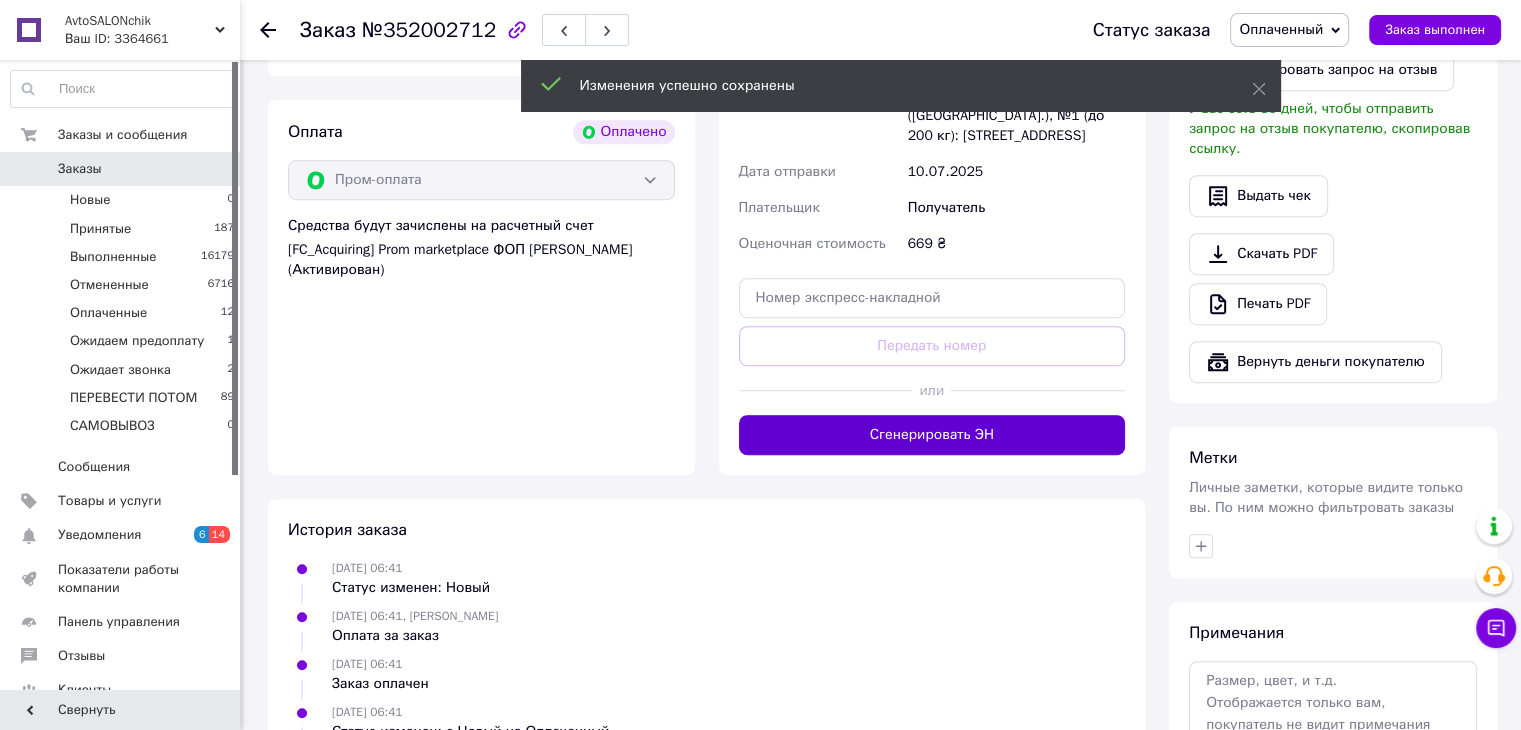 click on "Сгенерировать ЭН" at bounding box center (932, 435) 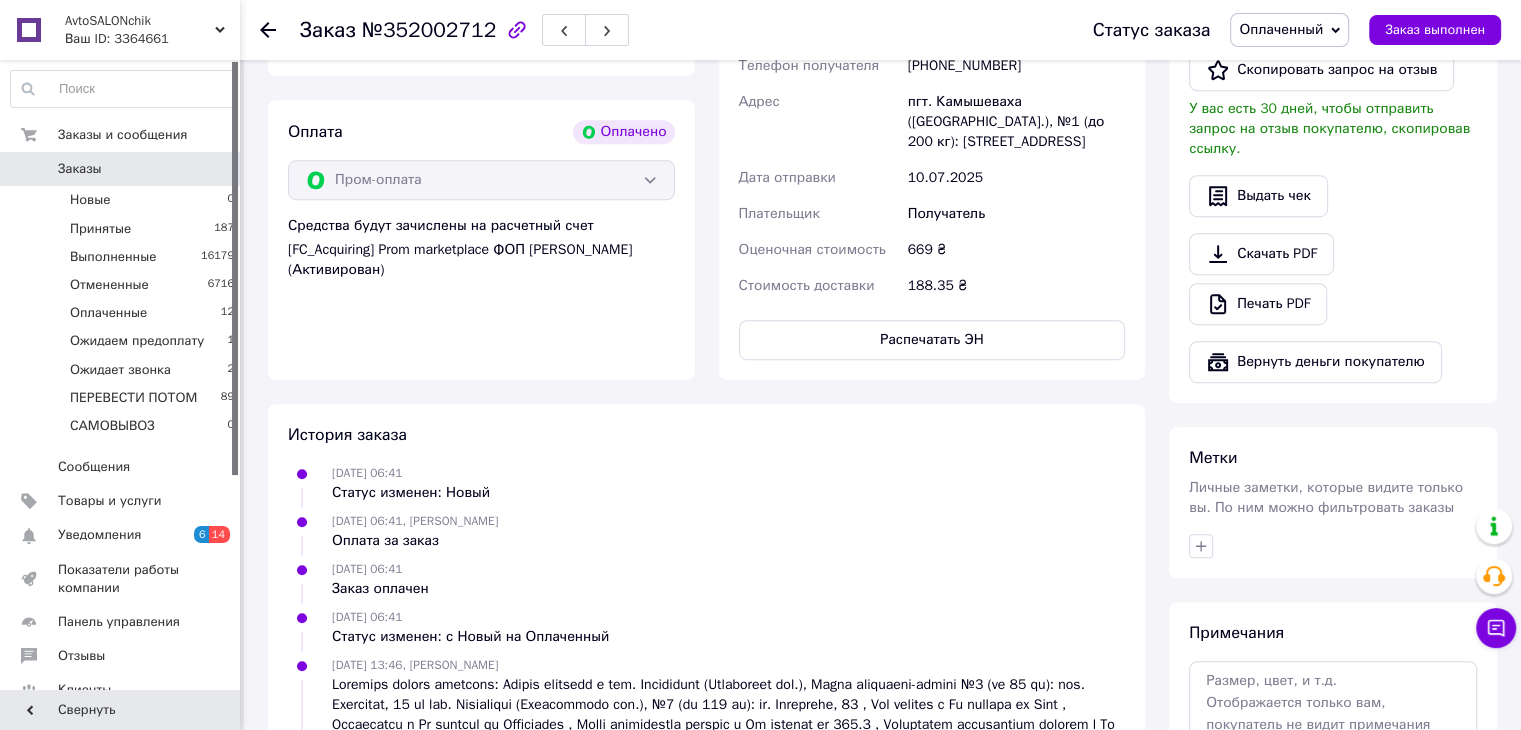 click on "Оплата Оплачено Пром-оплата Средства будут зачислены на расчетный счет [FC_Acquiring] Prom marketplace ФОП [PERSON_NAME] (Активирован)" at bounding box center (481, 240) 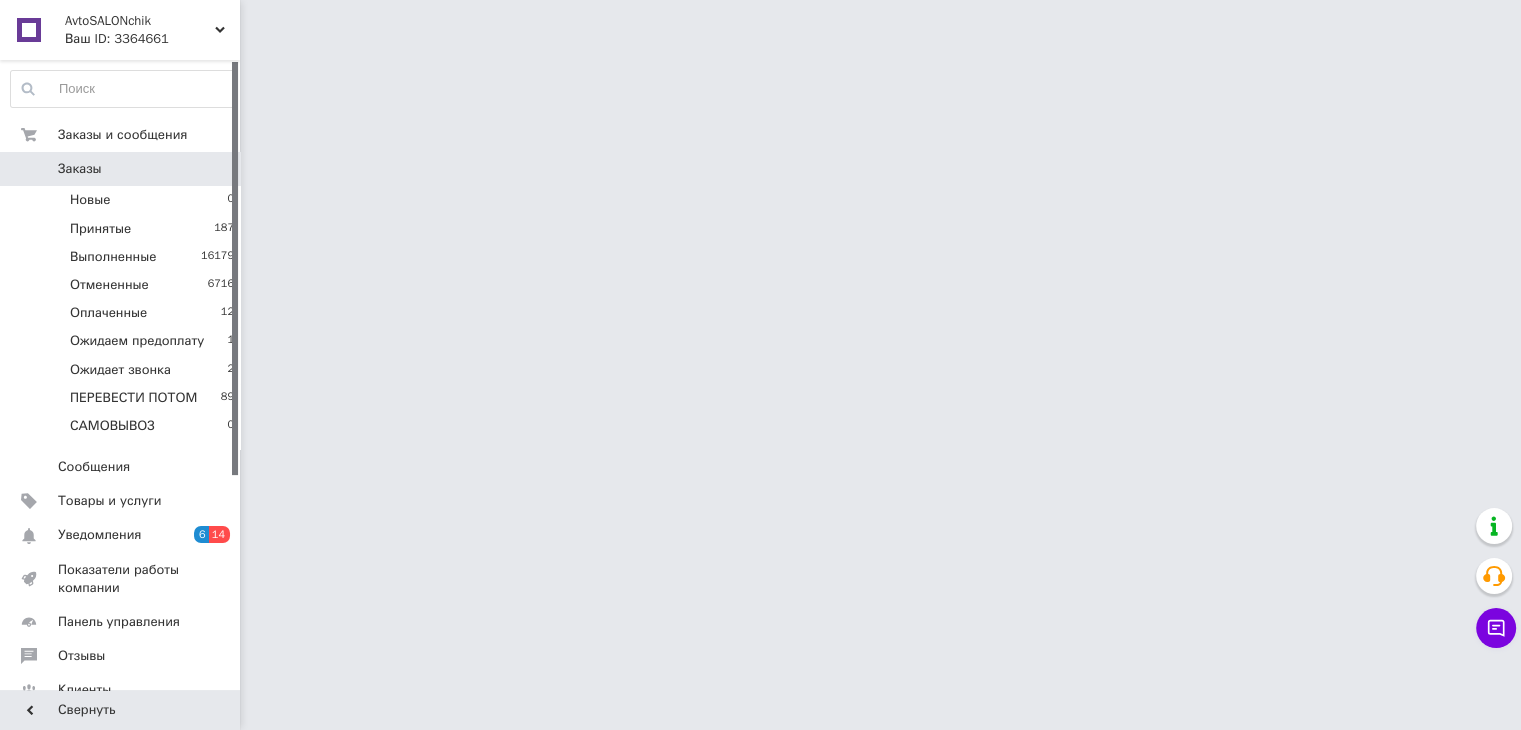scroll, scrollTop: 0, scrollLeft: 0, axis: both 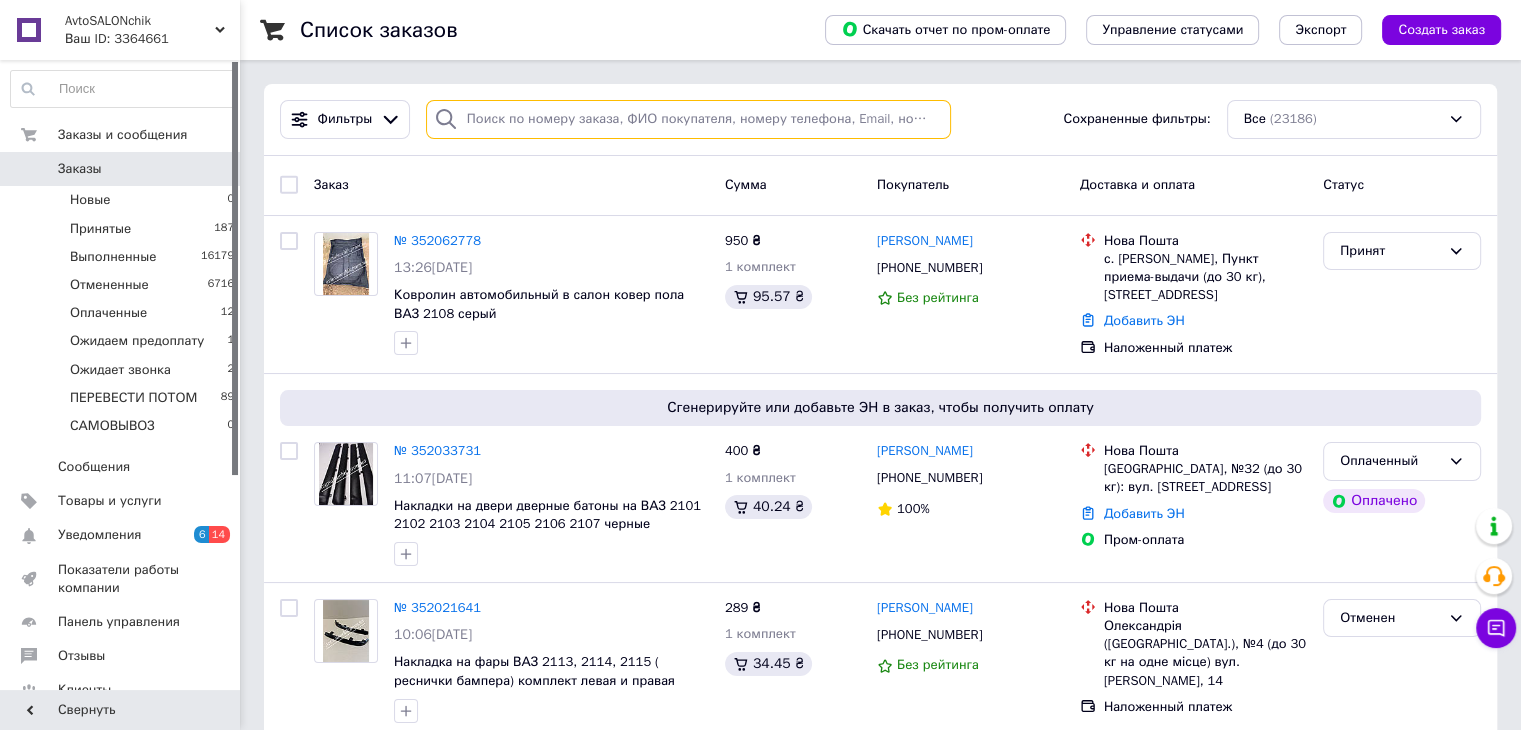 click at bounding box center [688, 119] 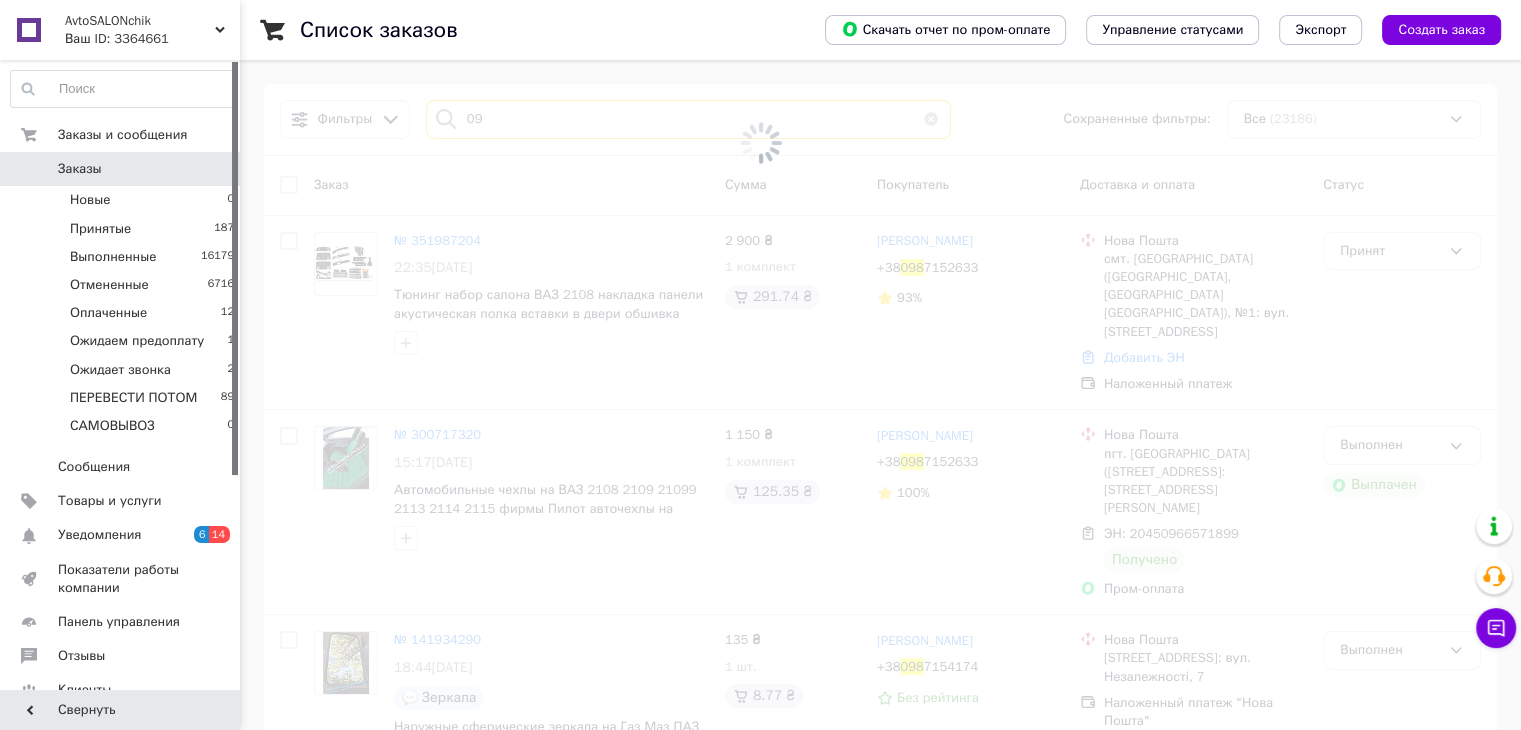 type on "0" 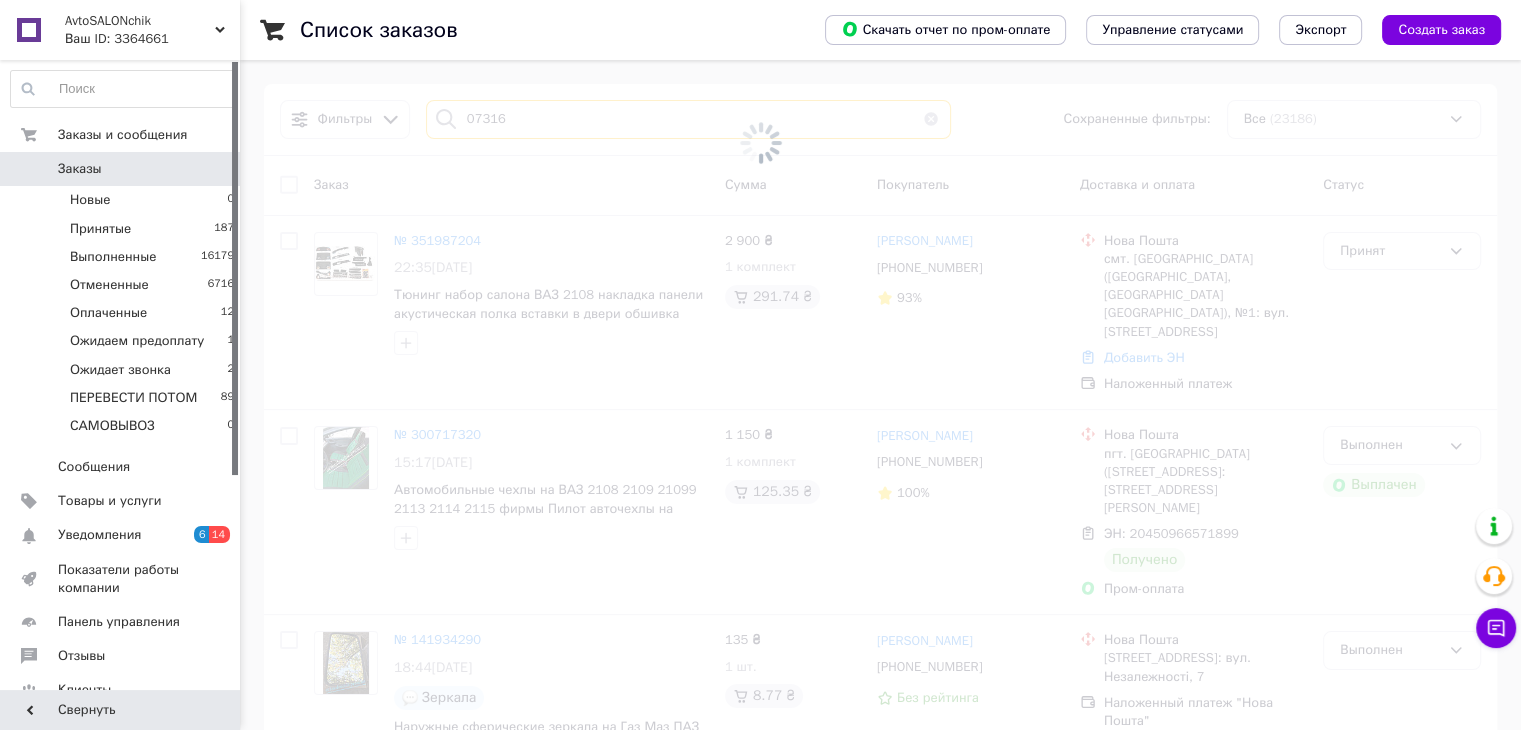 type on "073166" 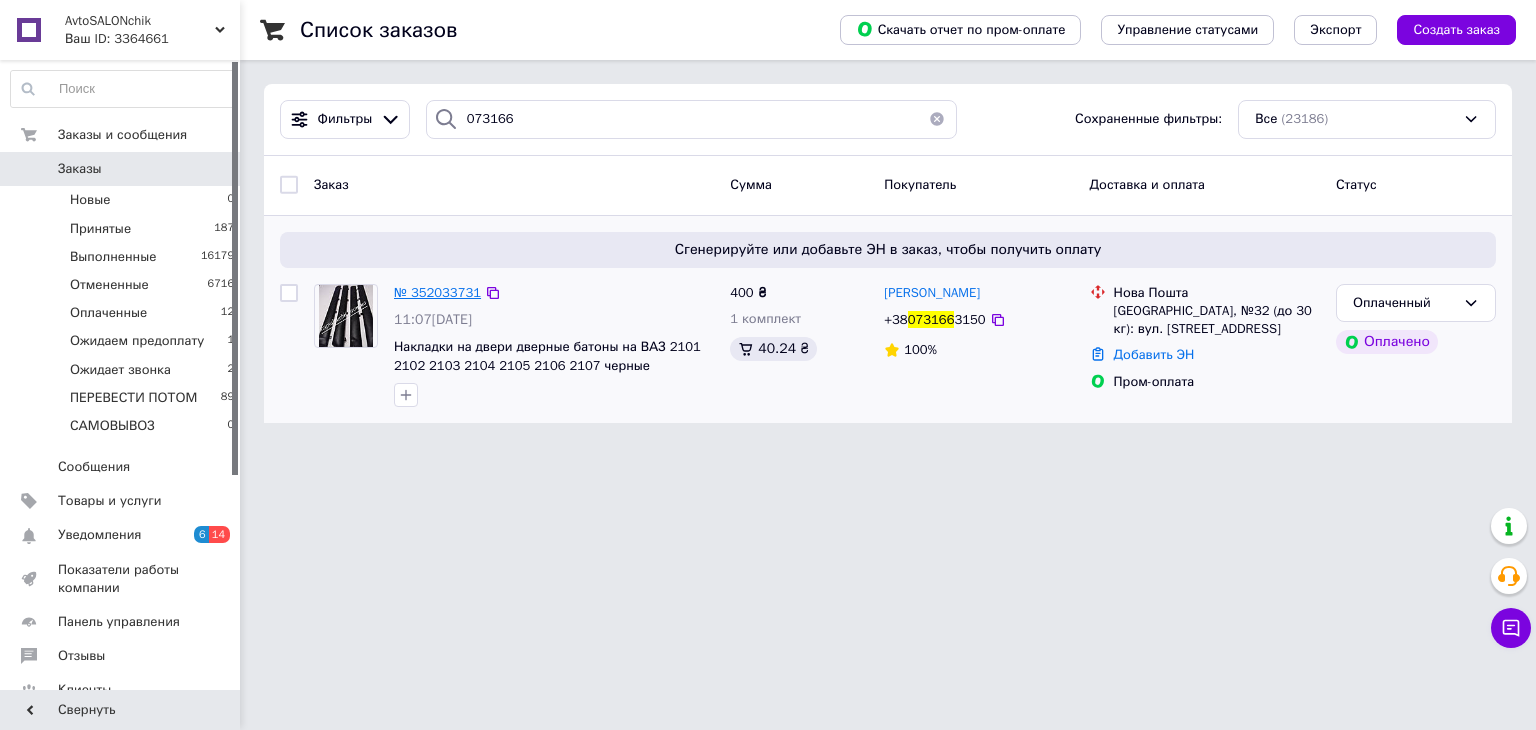 click on "№ 352033731" at bounding box center (437, 292) 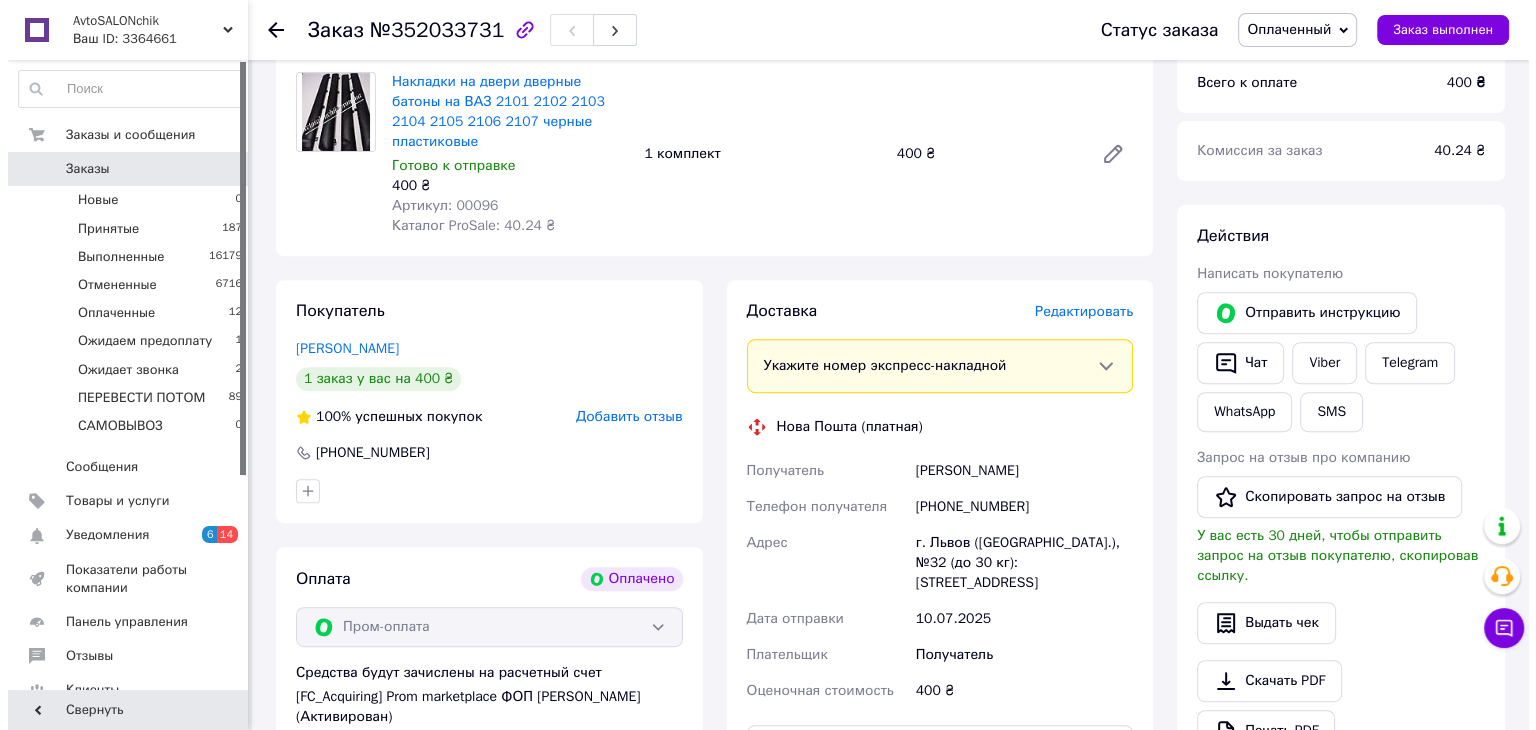 scroll, scrollTop: 737, scrollLeft: 0, axis: vertical 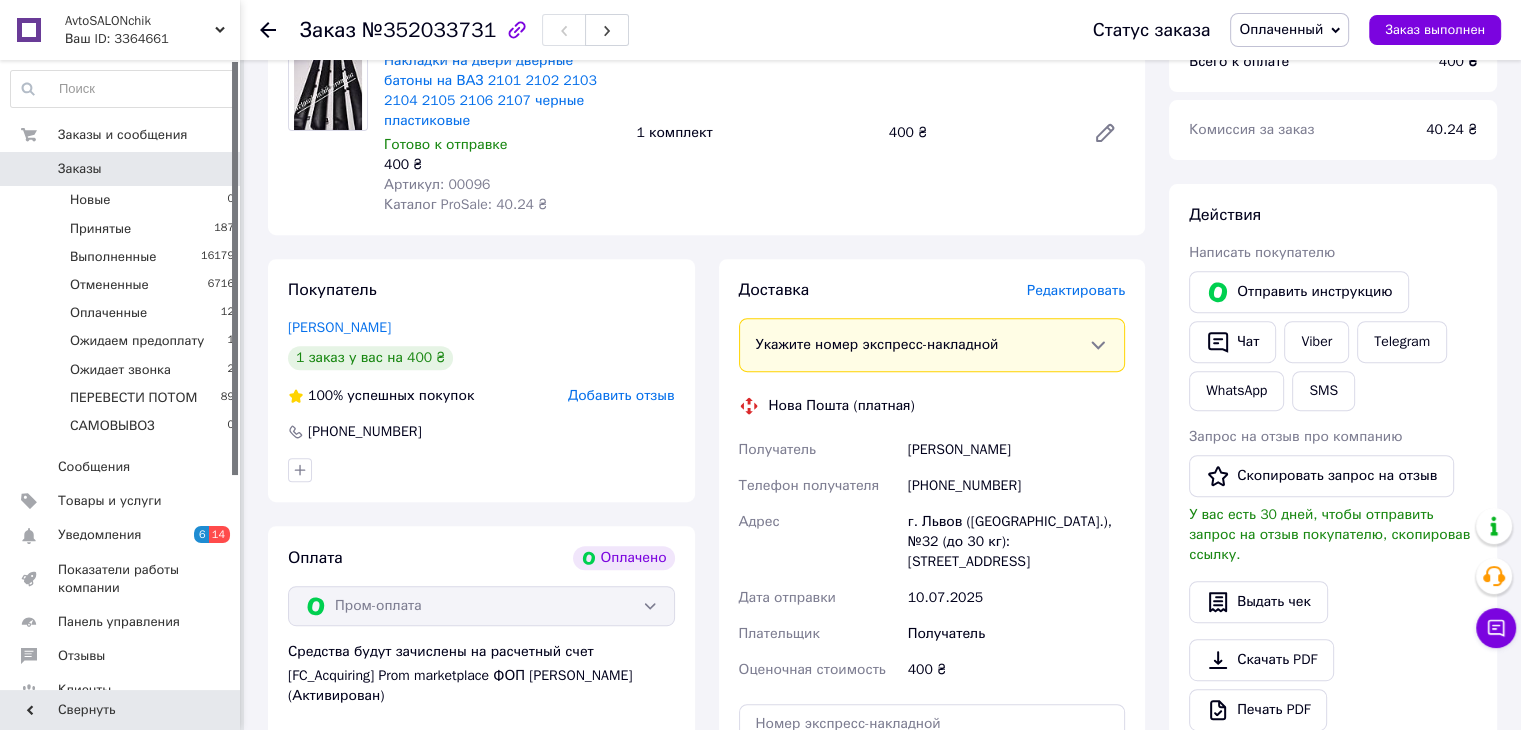 click on "Редактировать" at bounding box center (1076, 290) 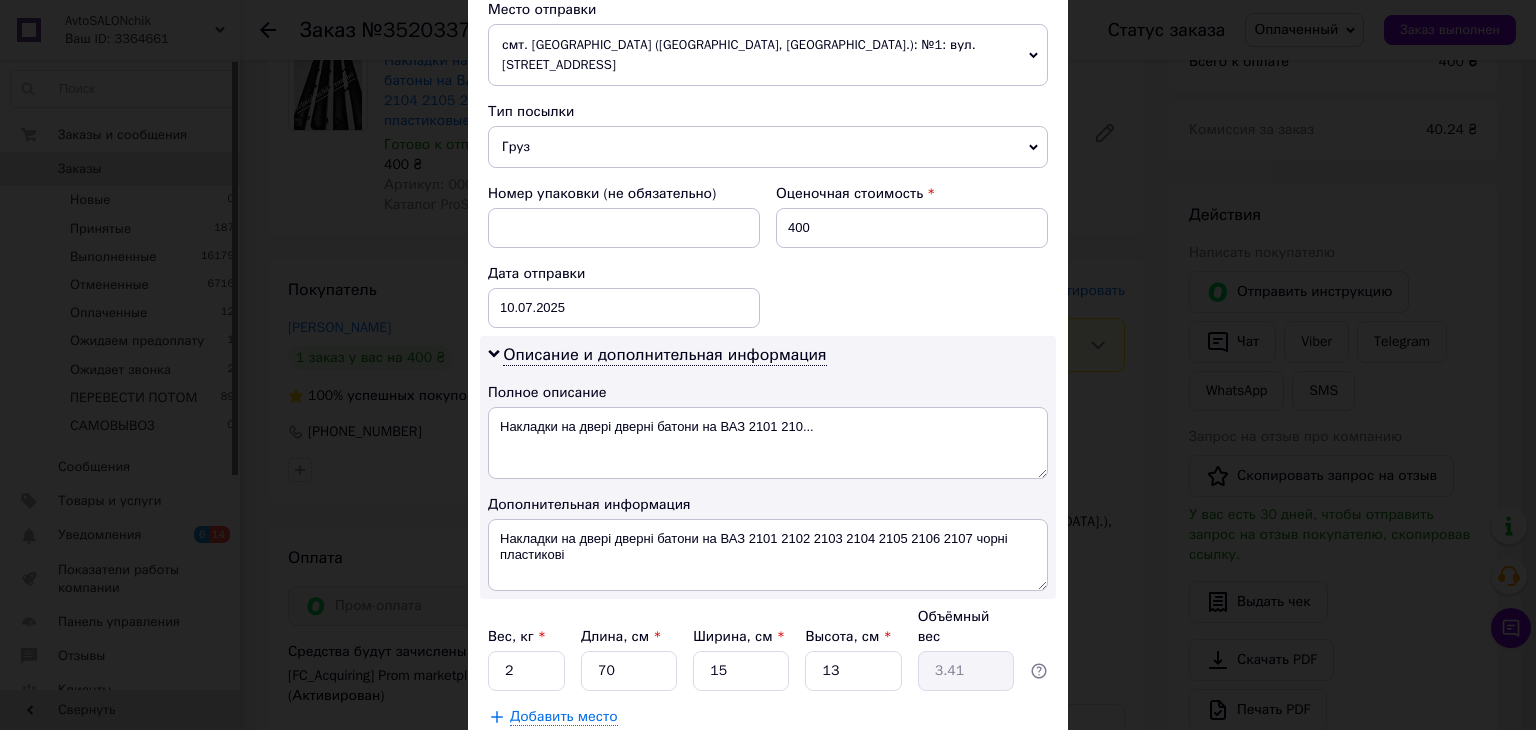 scroll, scrollTop: 717, scrollLeft: 0, axis: vertical 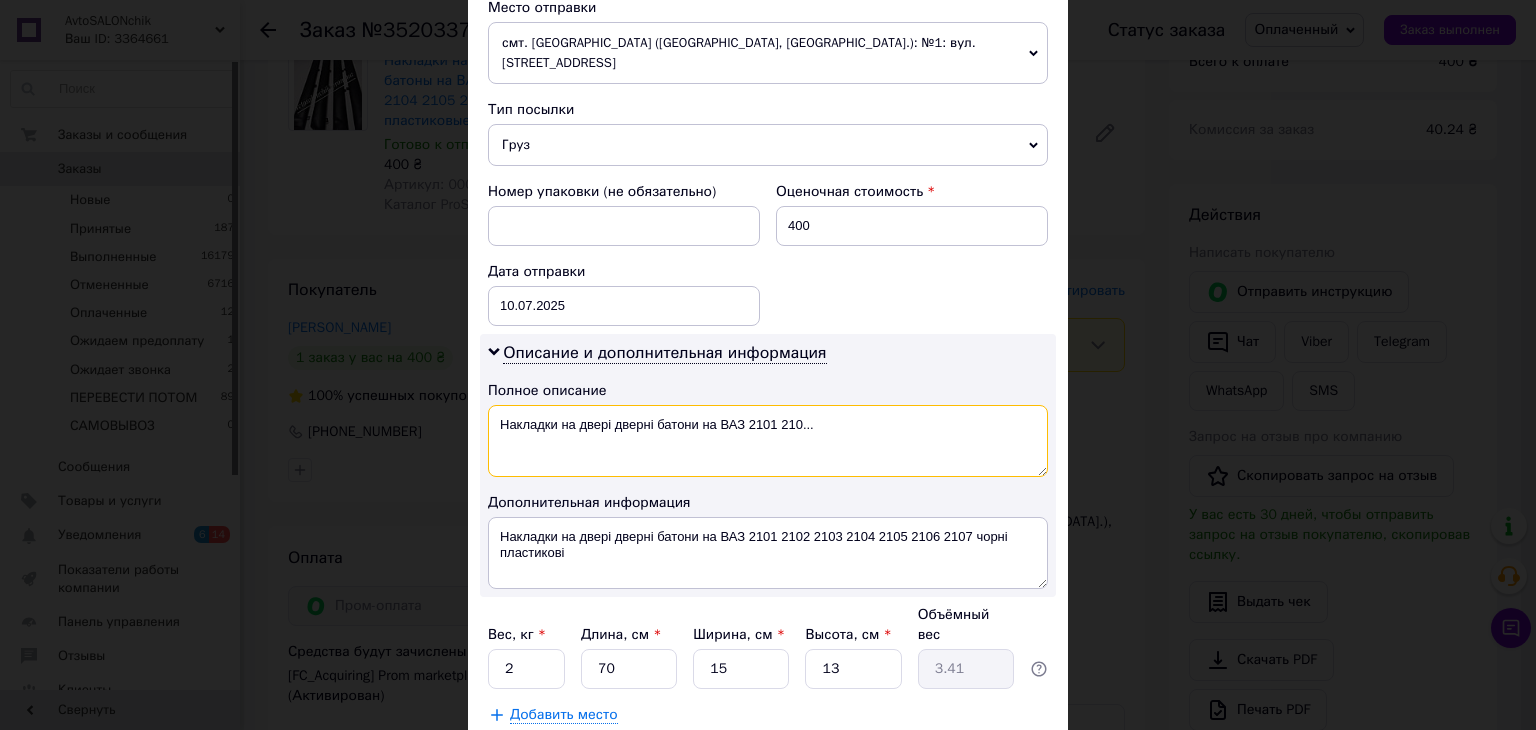 click on "Накладки на двері дверні батони на ВАЗ 2101 210..." at bounding box center (768, 441) 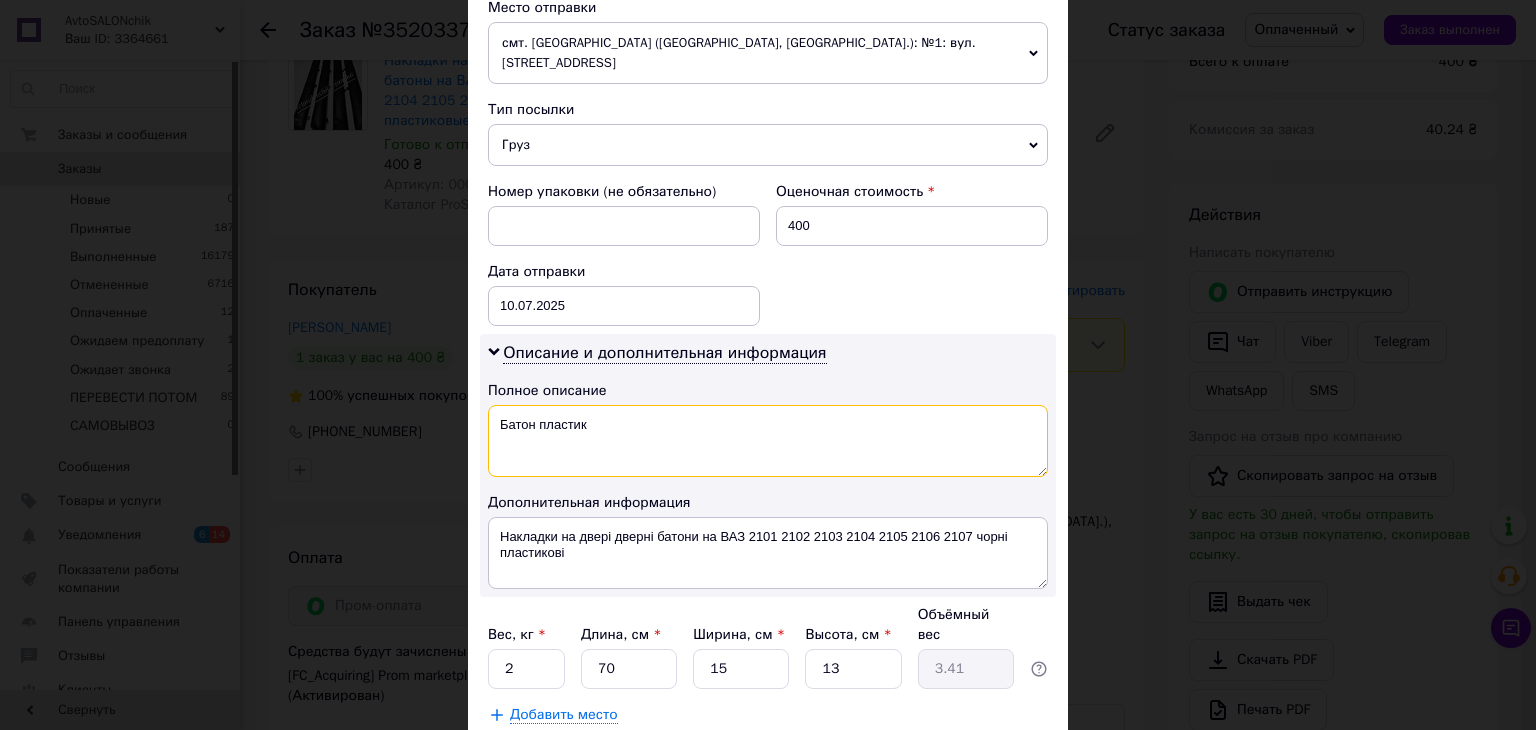 type on "Батон пластик" 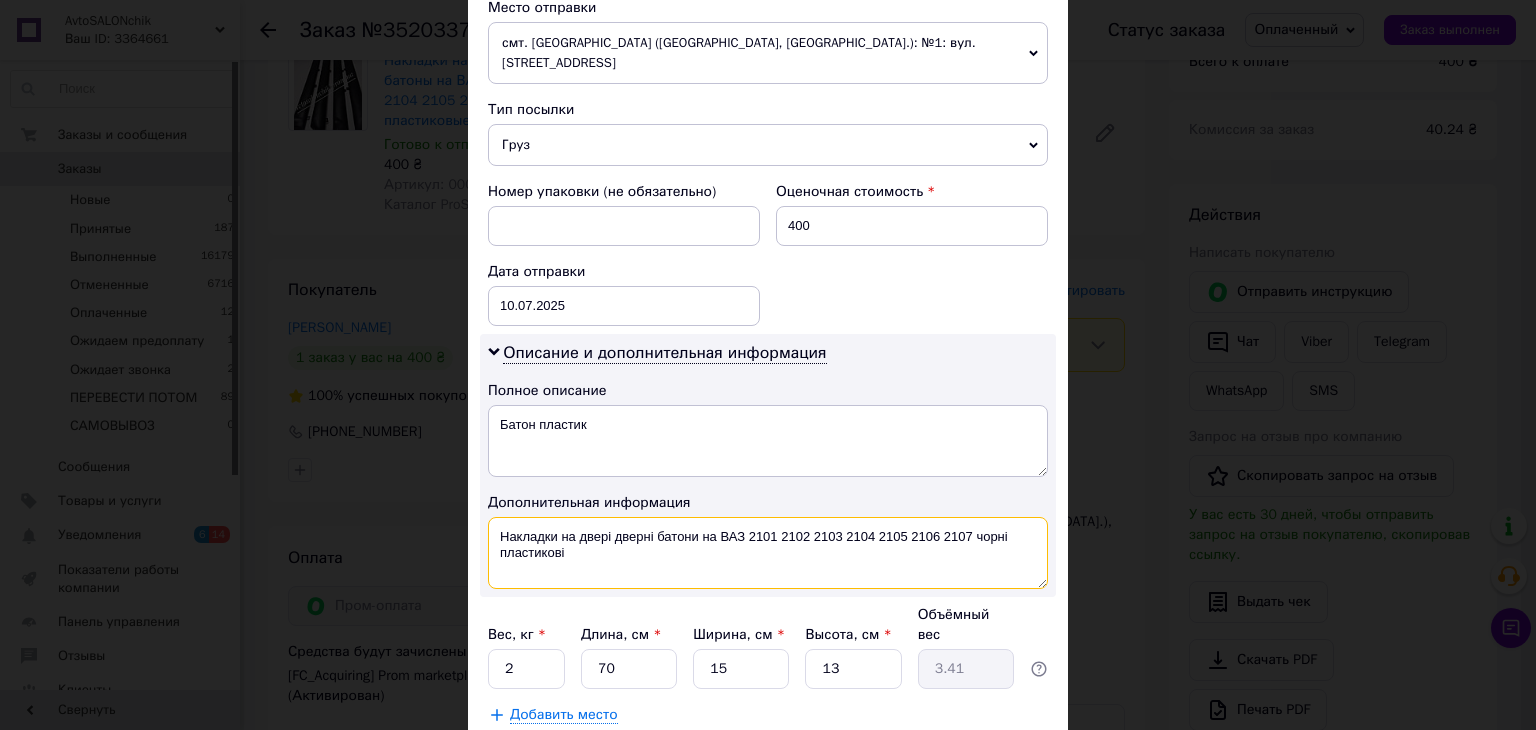 click on "Накладки на двері дверні батони на ВАЗ 2101 2102 2103 2104 2105 2106 2107 чорні пластикові" at bounding box center [768, 553] 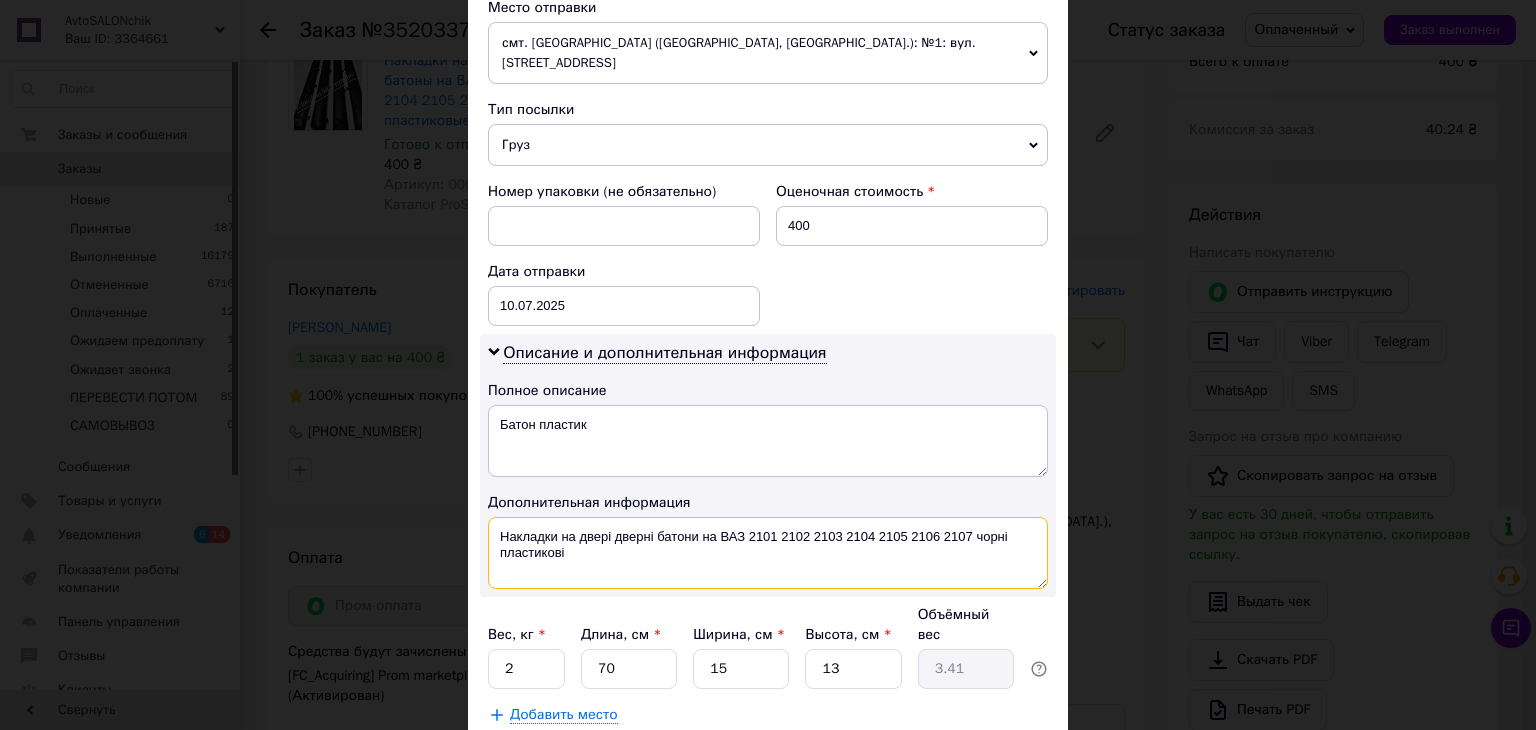 paste on "атон пластик" 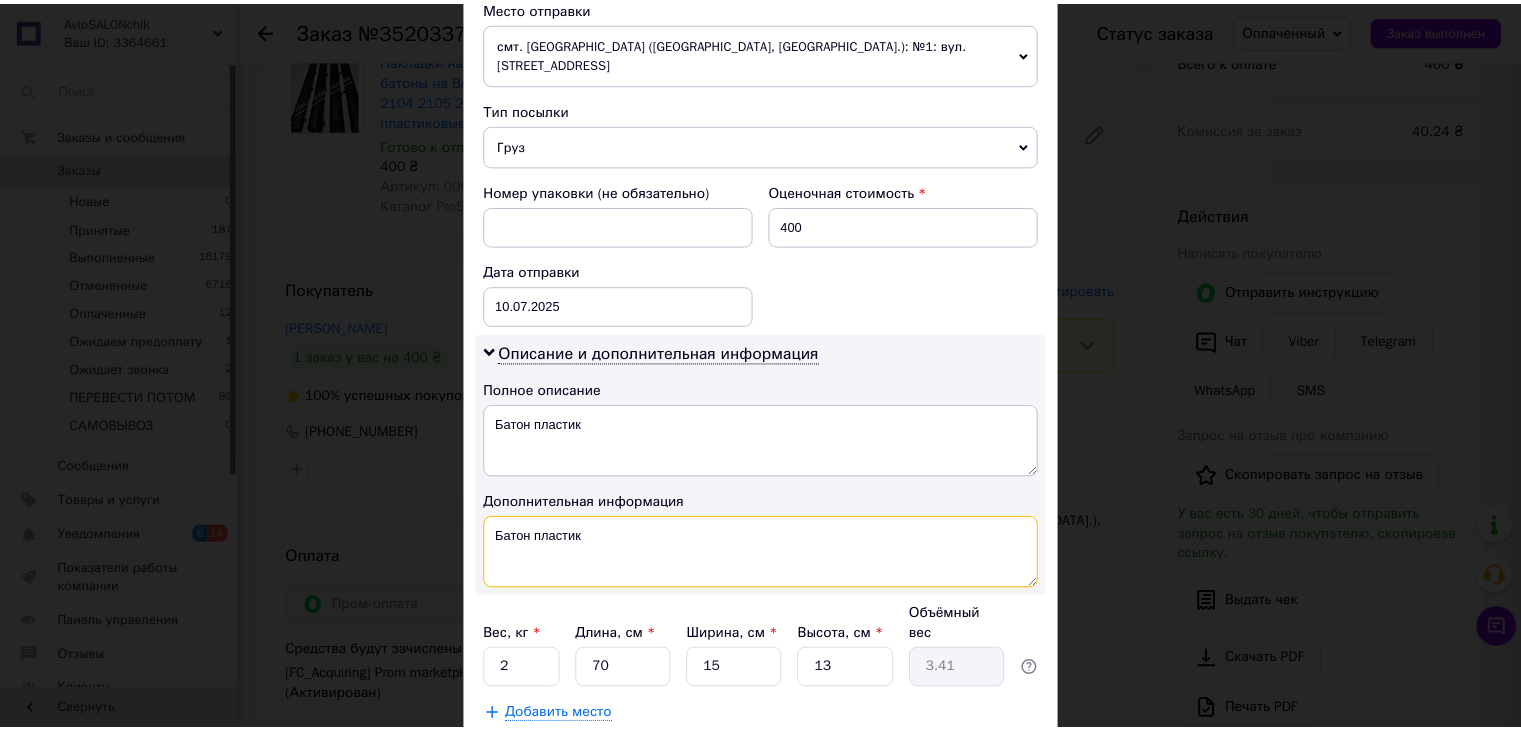 scroll, scrollTop: 816, scrollLeft: 0, axis: vertical 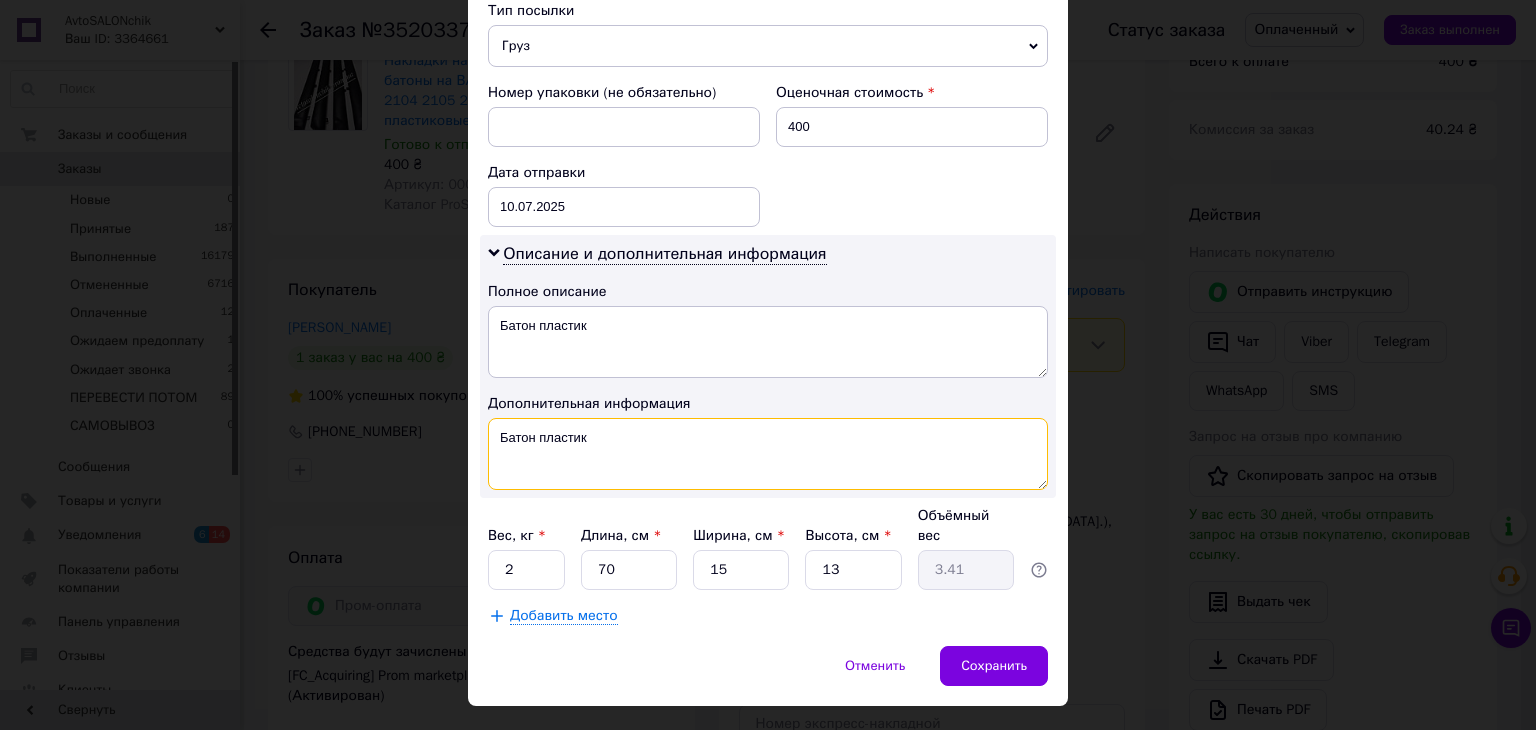 type on "Батон пластик" 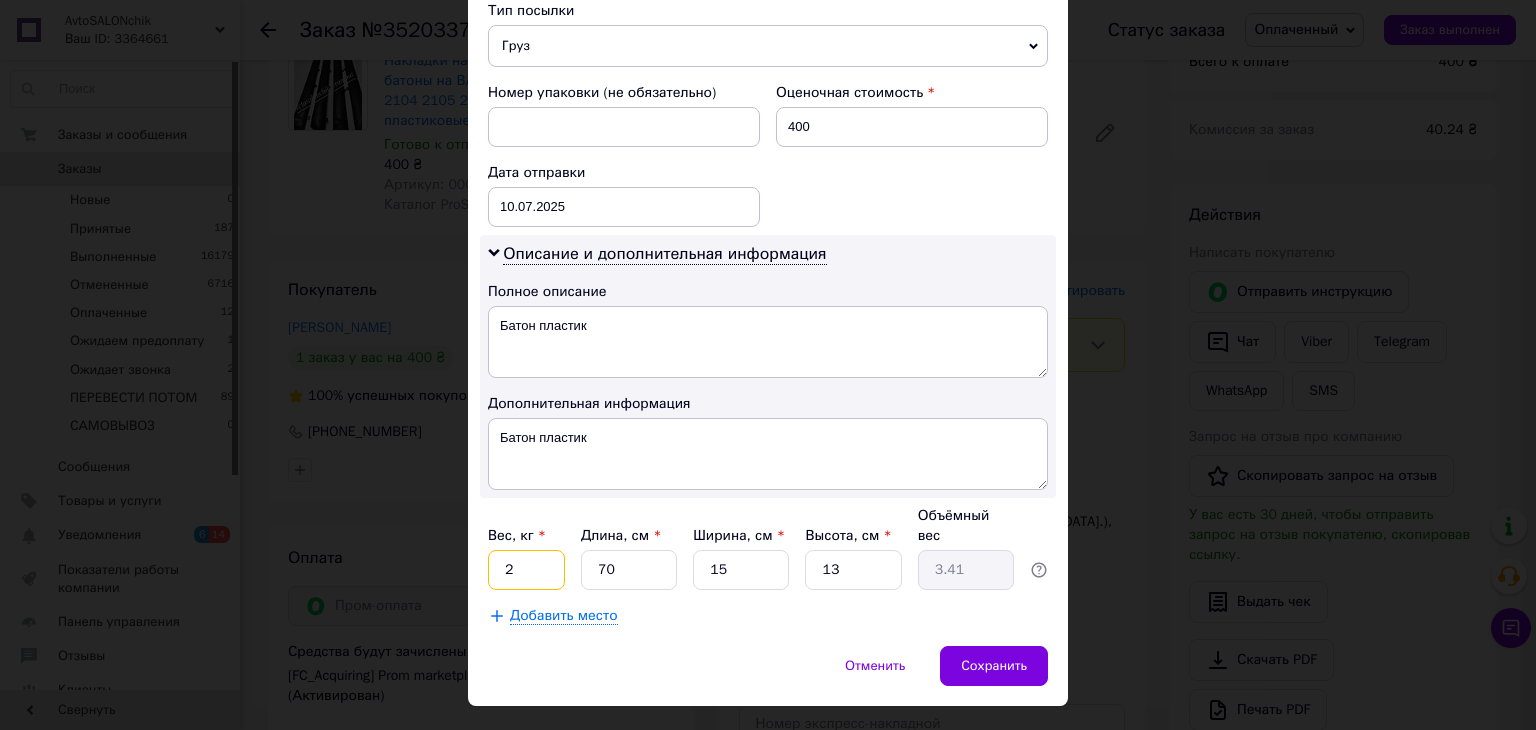 click on "2" at bounding box center (526, 570) 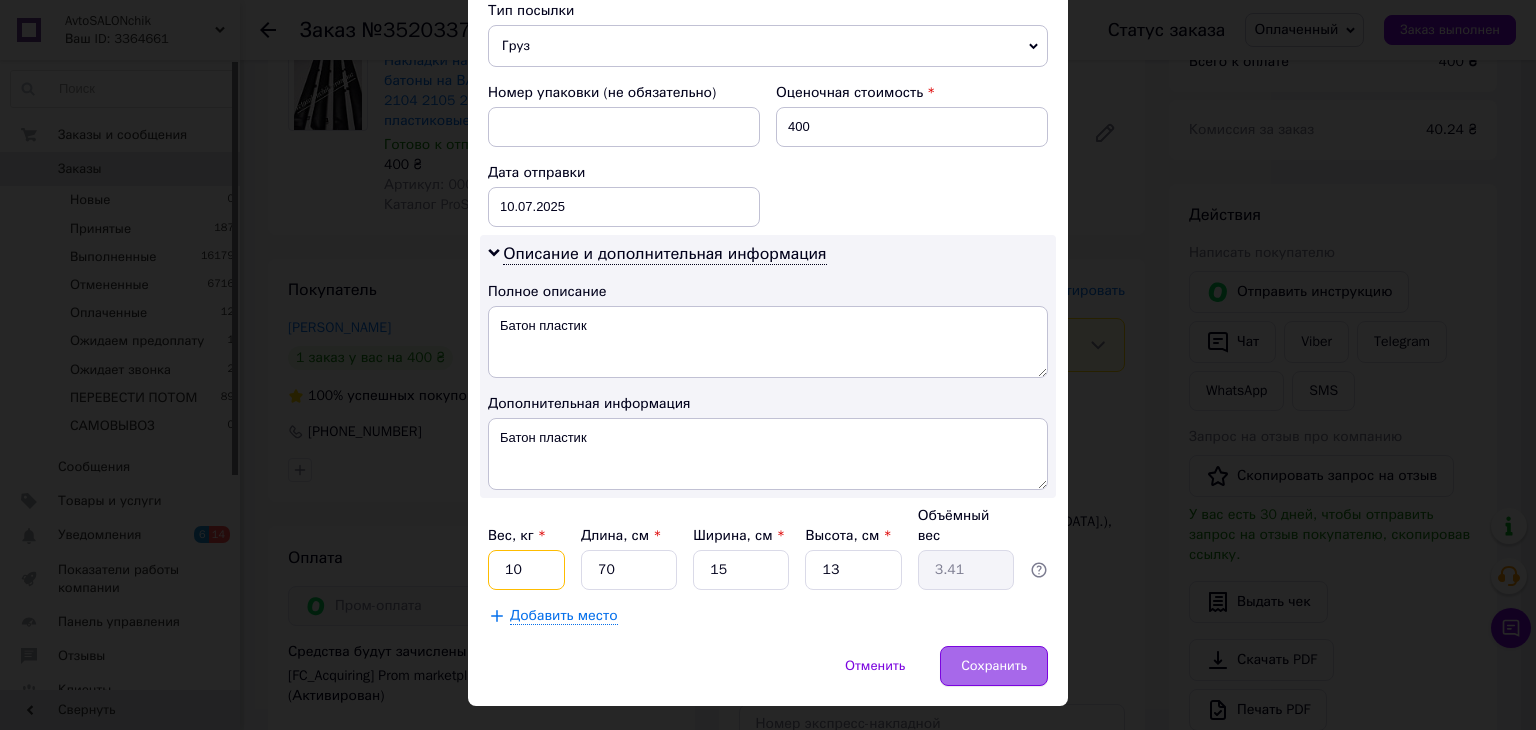 type on "10" 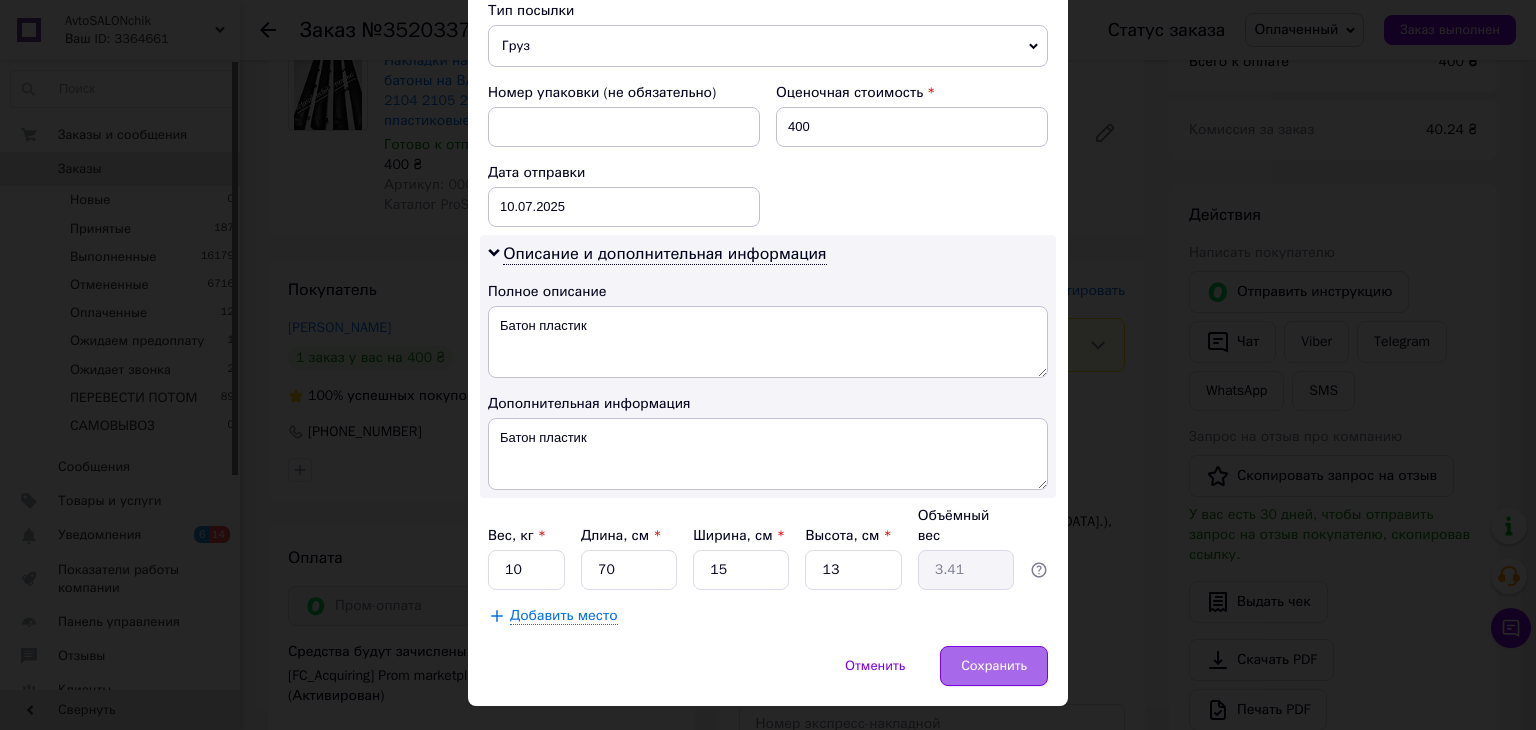 click on "Сохранить" at bounding box center (994, 666) 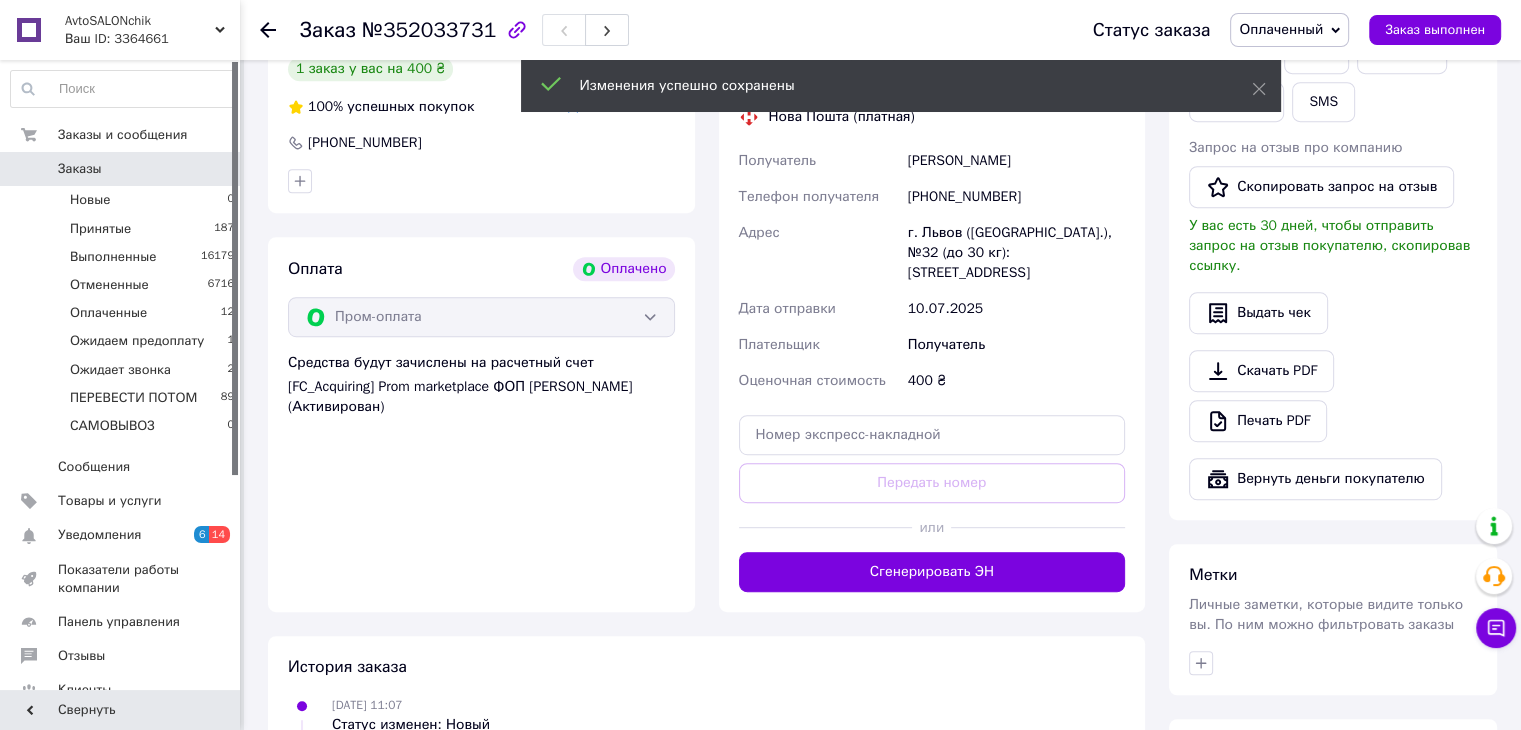 scroll, scrollTop: 1033, scrollLeft: 0, axis: vertical 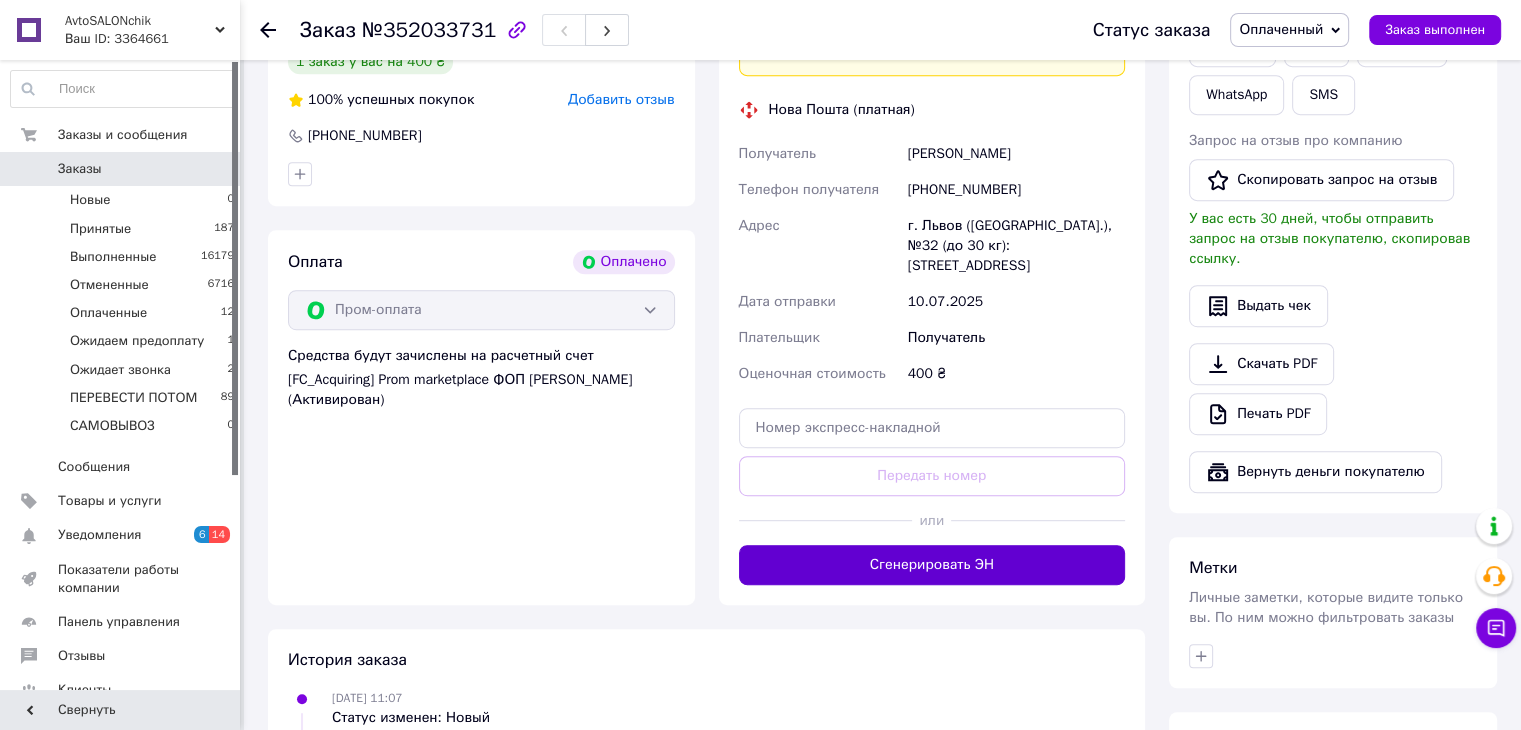 click on "Сгенерировать ЭН" at bounding box center [932, 565] 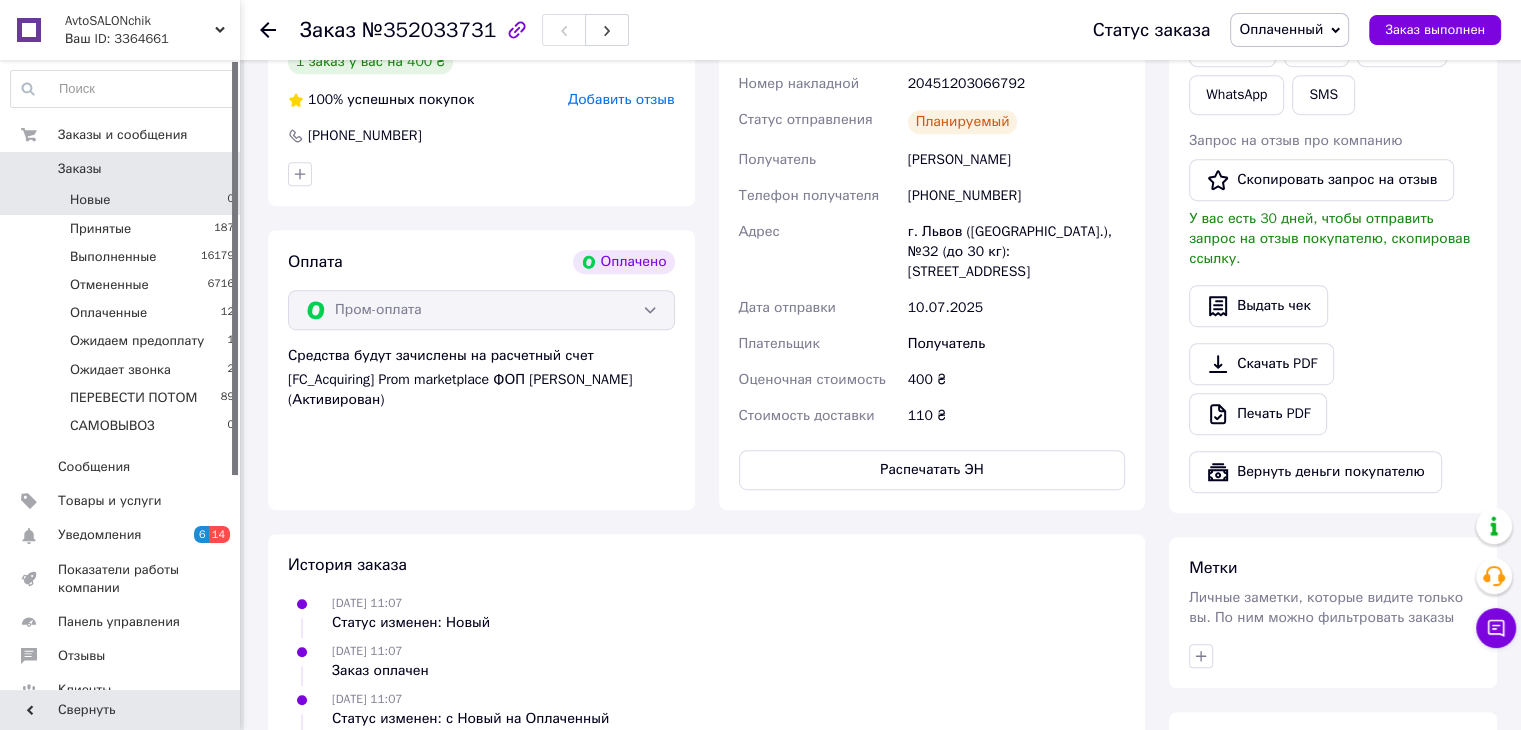 click on "Новые 0" at bounding box center [123, 200] 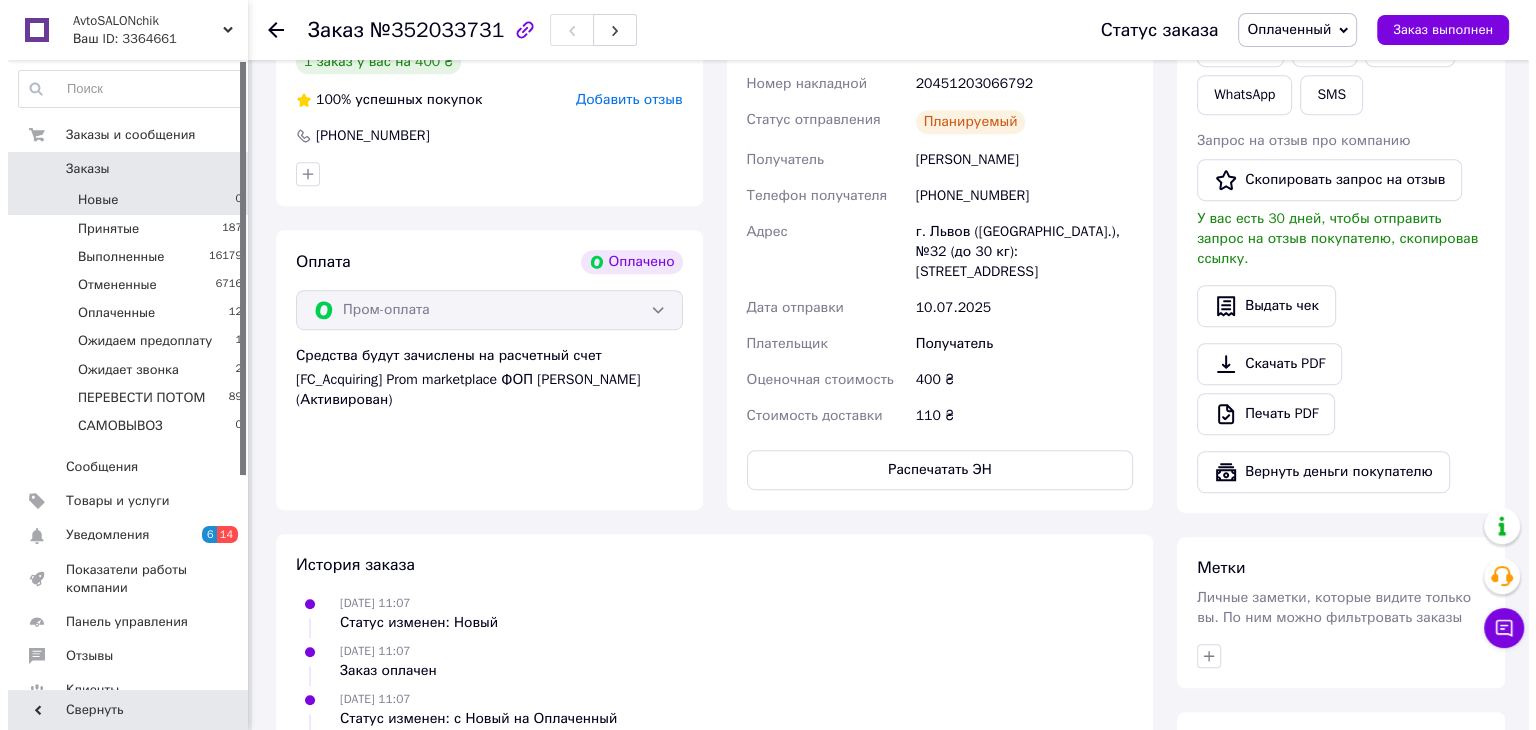 scroll, scrollTop: 0, scrollLeft: 0, axis: both 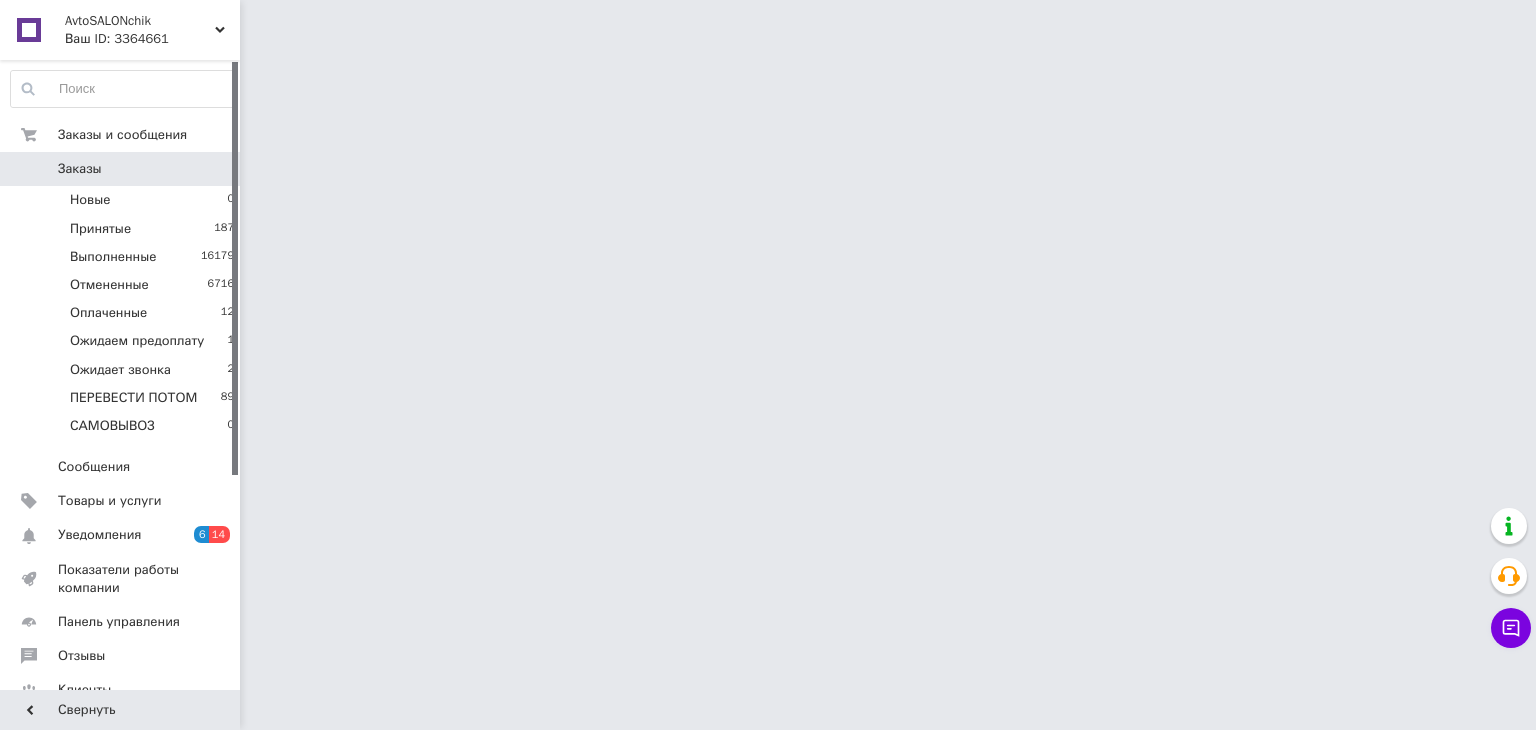 click on "Заказы" at bounding box center [121, 169] 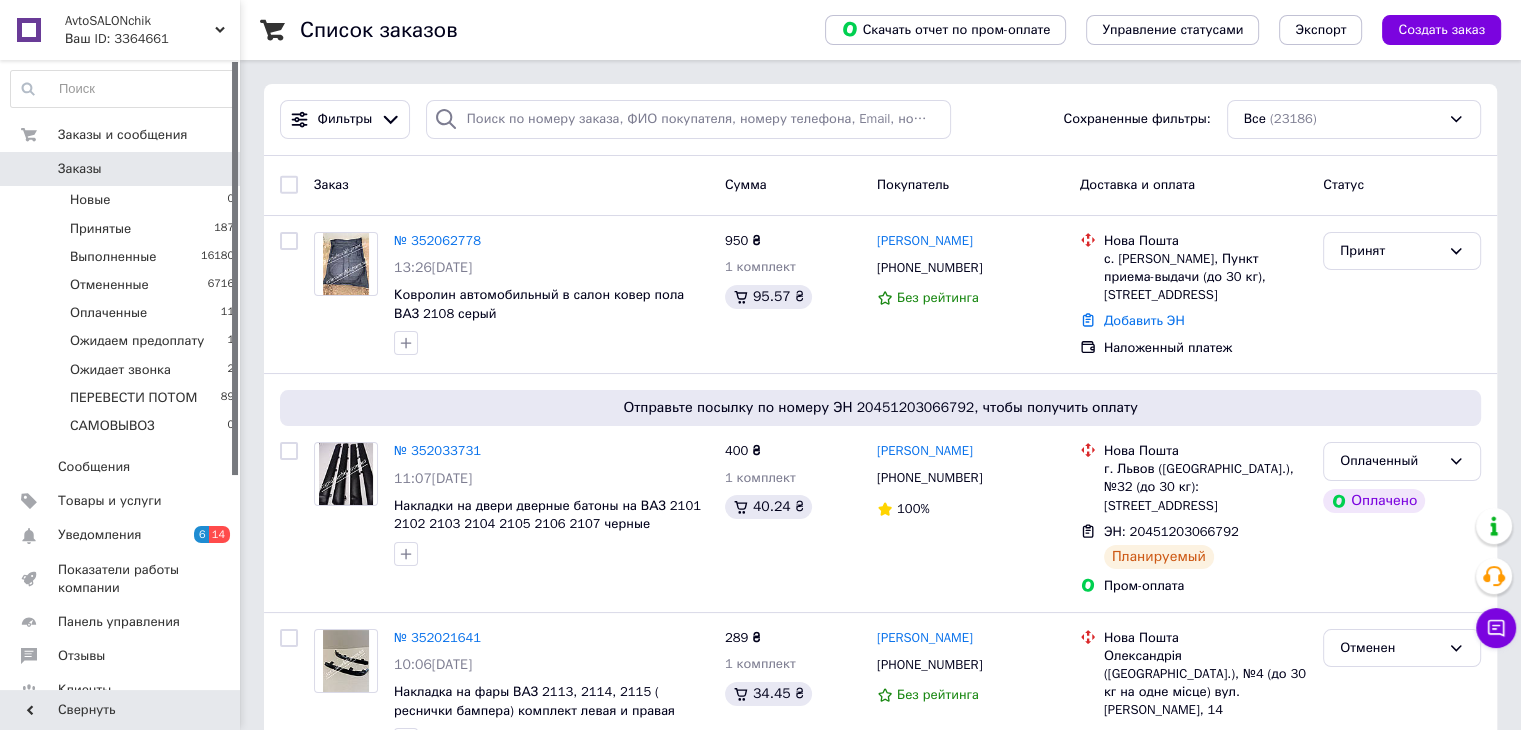 click 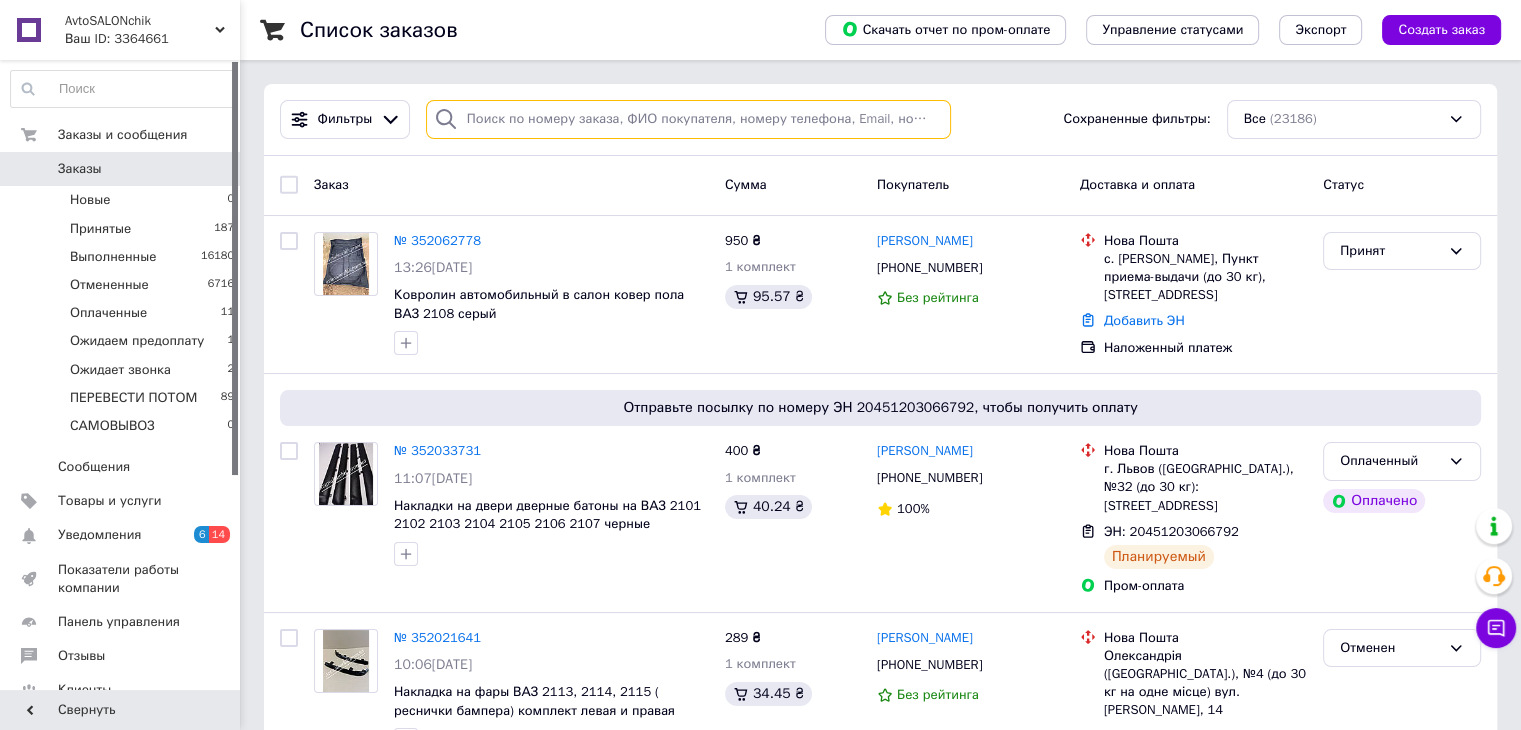 click at bounding box center (688, 119) 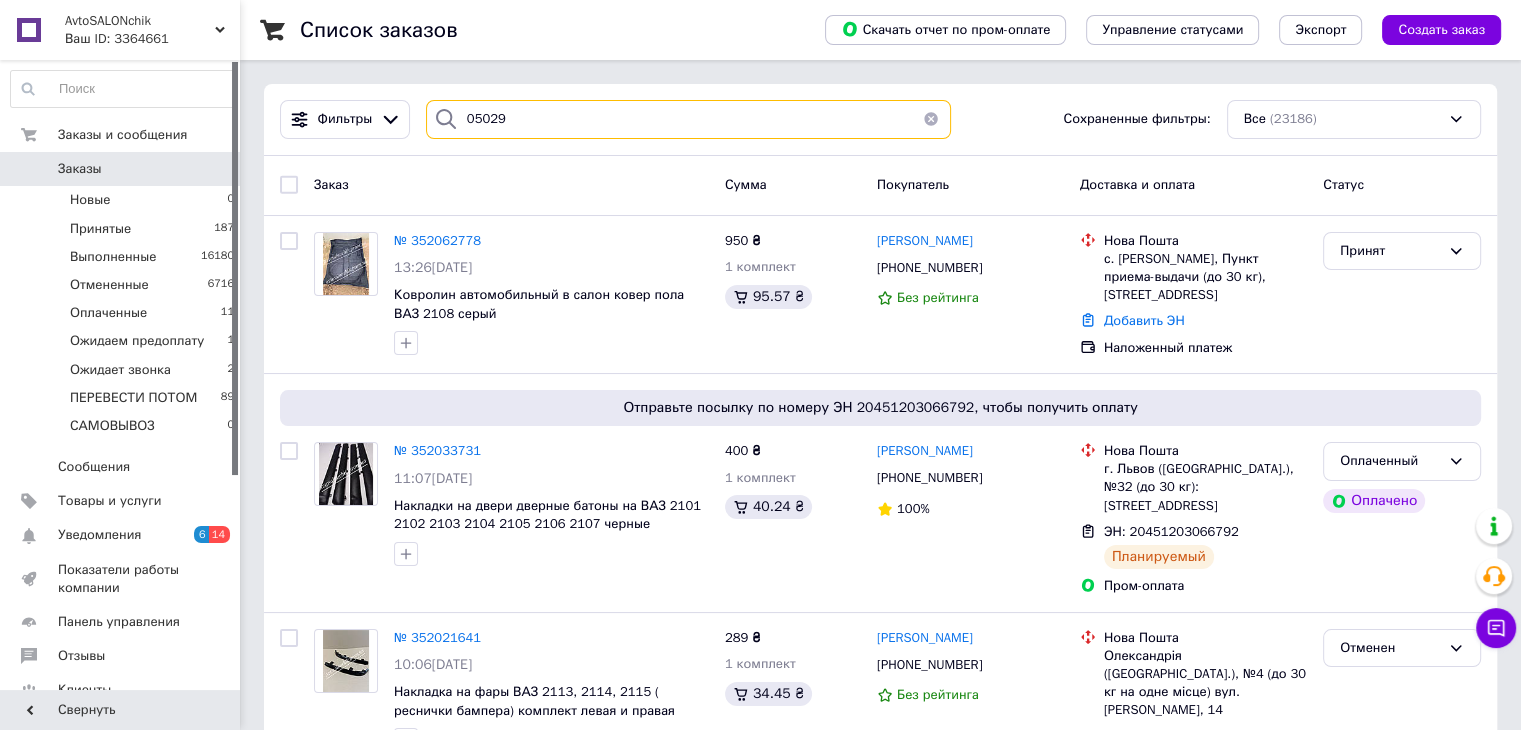 type on "050290" 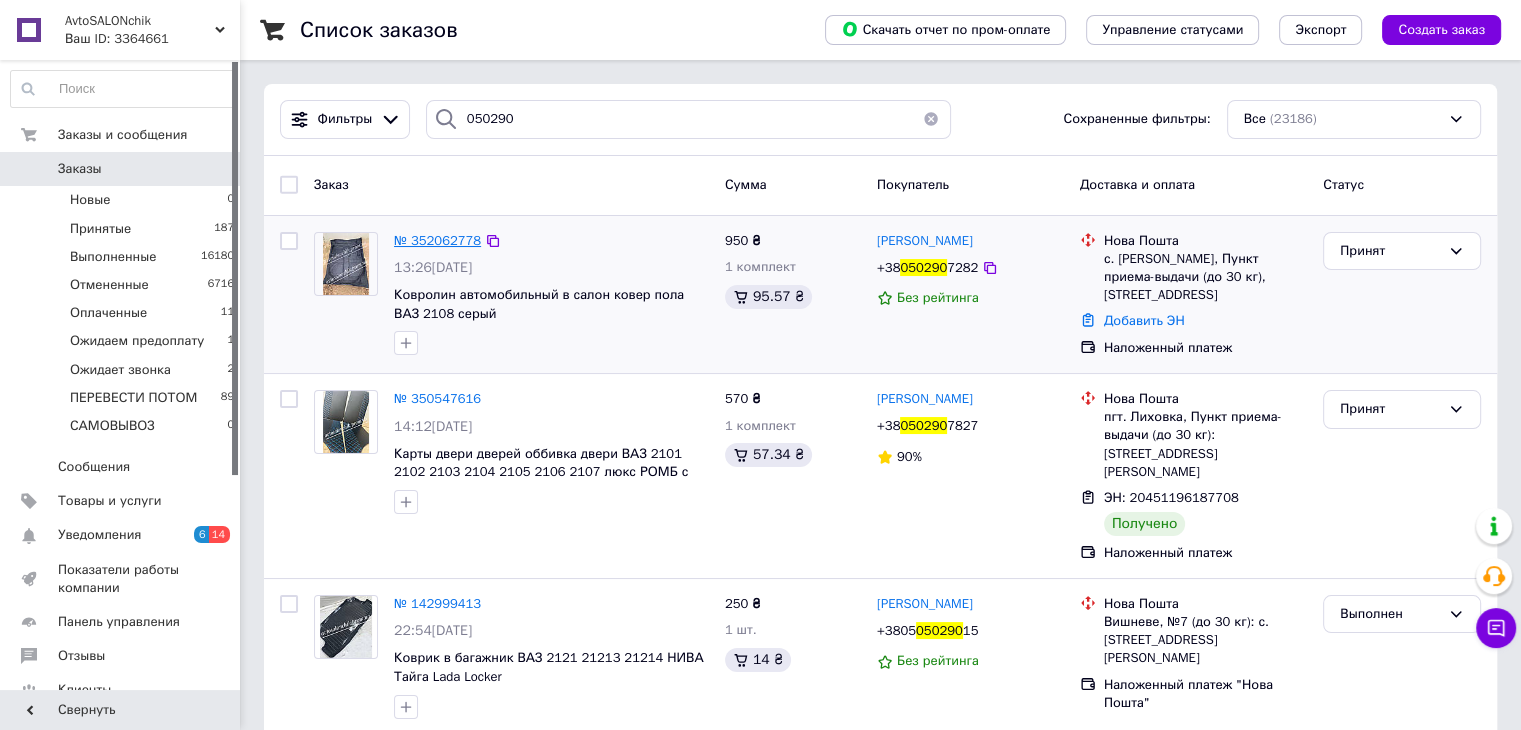 click on "№ 352062778" at bounding box center (437, 240) 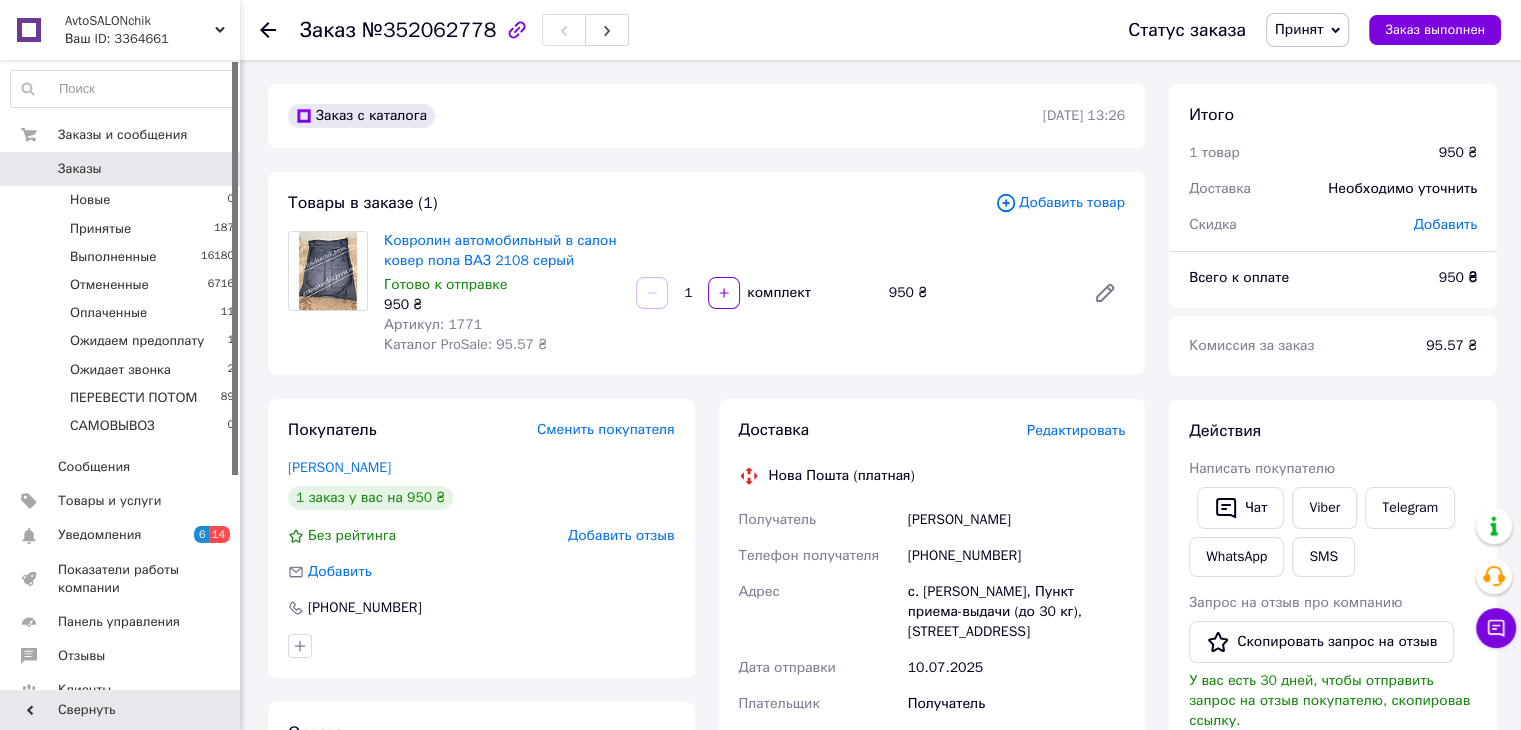 click on "Редактировать" at bounding box center (1076, 430) 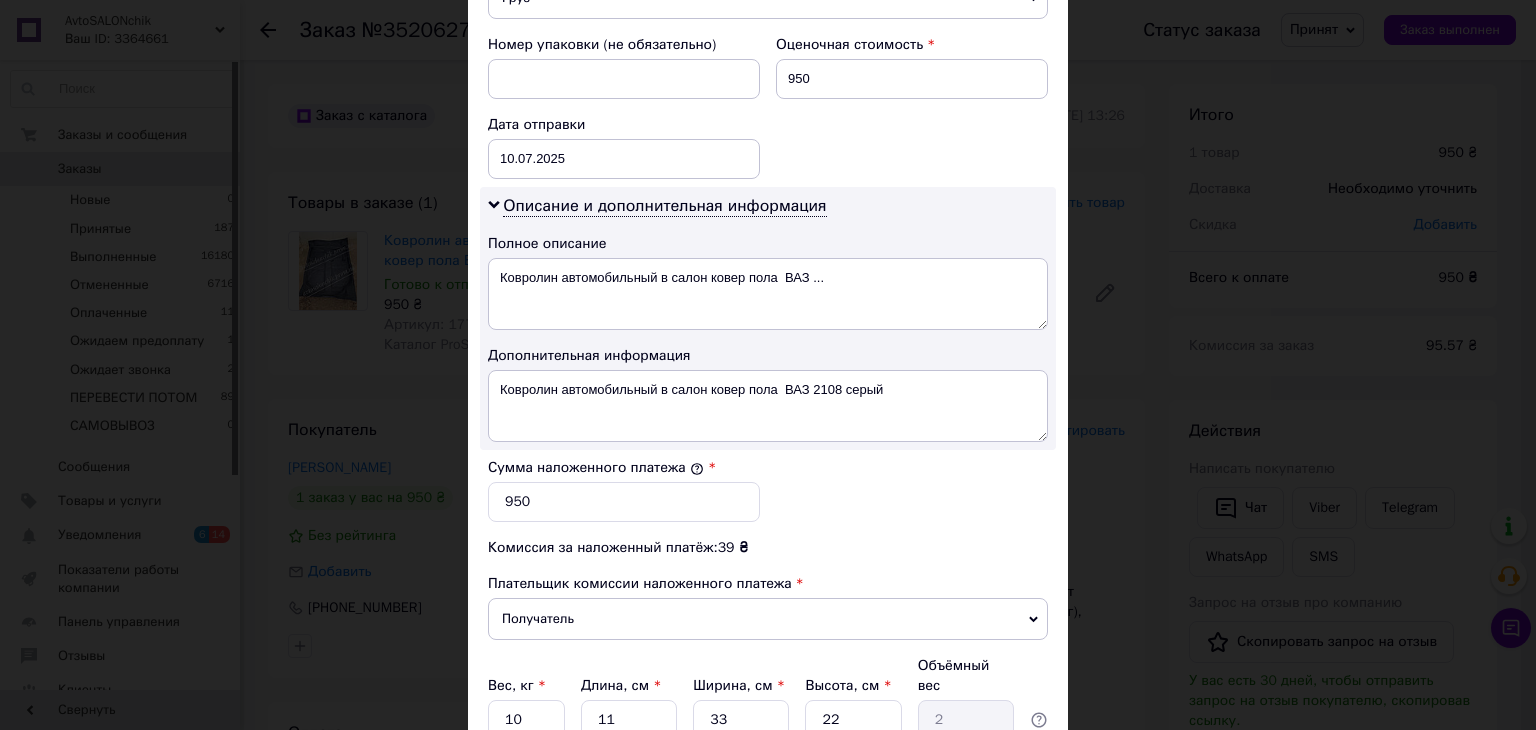 scroll, scrollTop: 936, scrollLeft: 0, axis: vertical 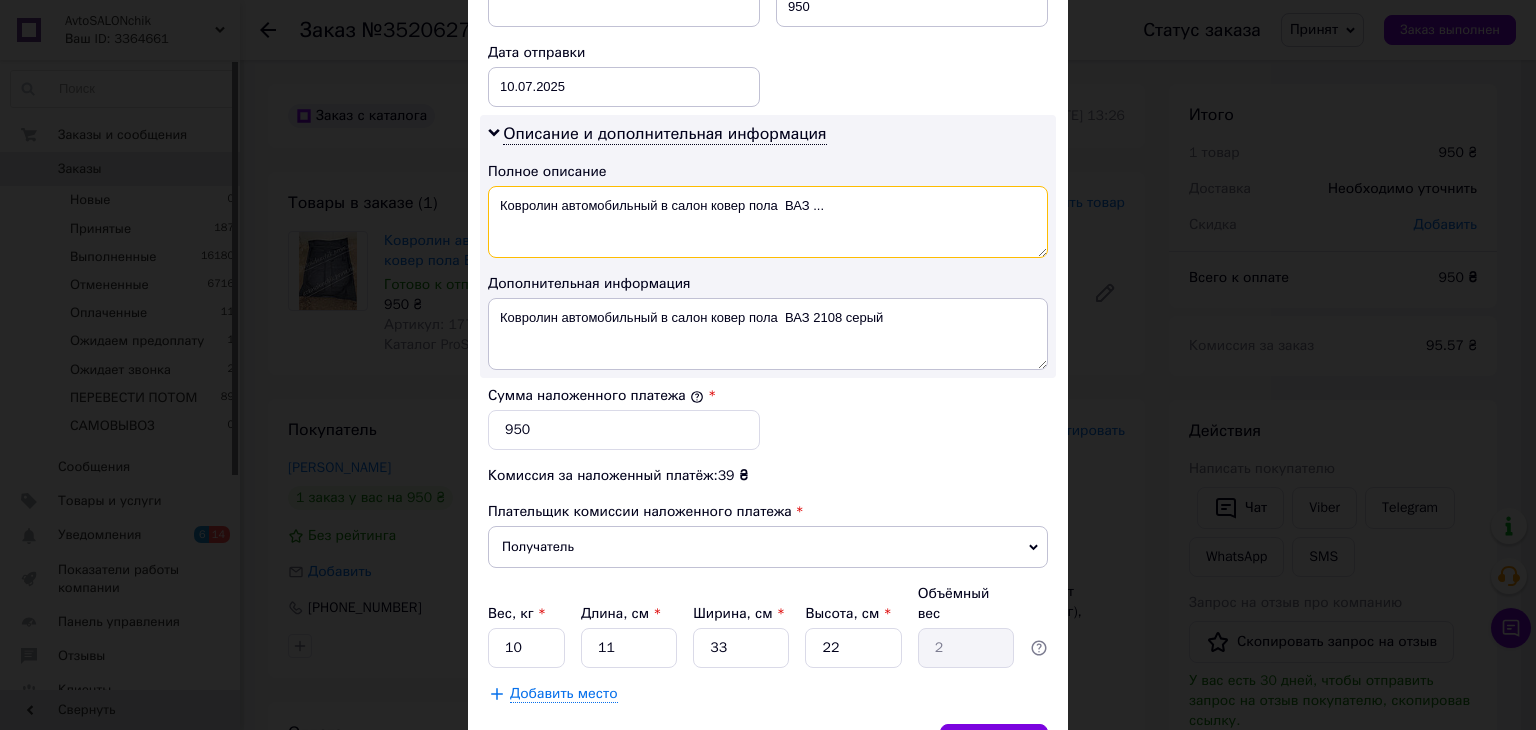 click on "Ковролин автомобильный в салон ковер пола  ВАЗ ..." at bounding box center (768, 222) 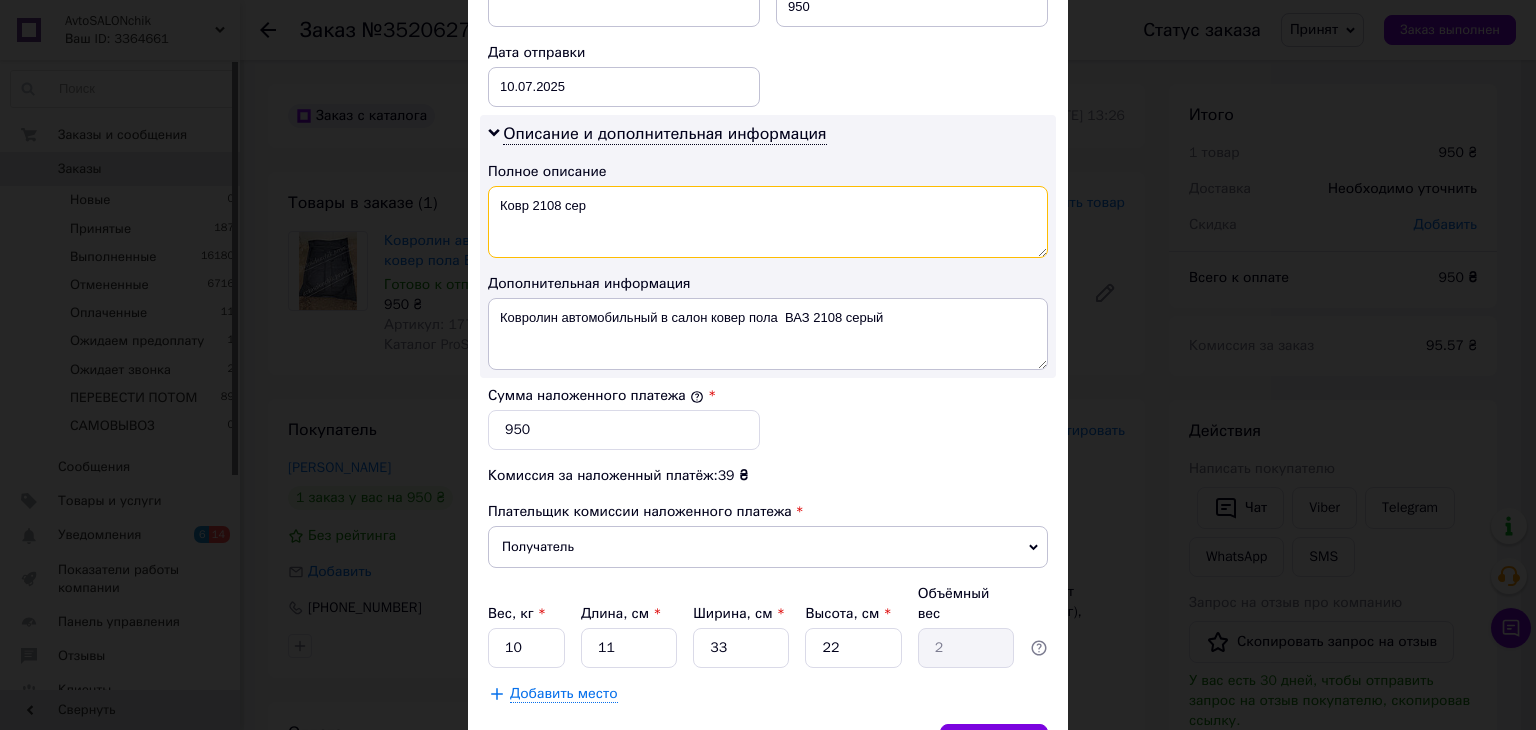 type on "Ковр 2108 сер" 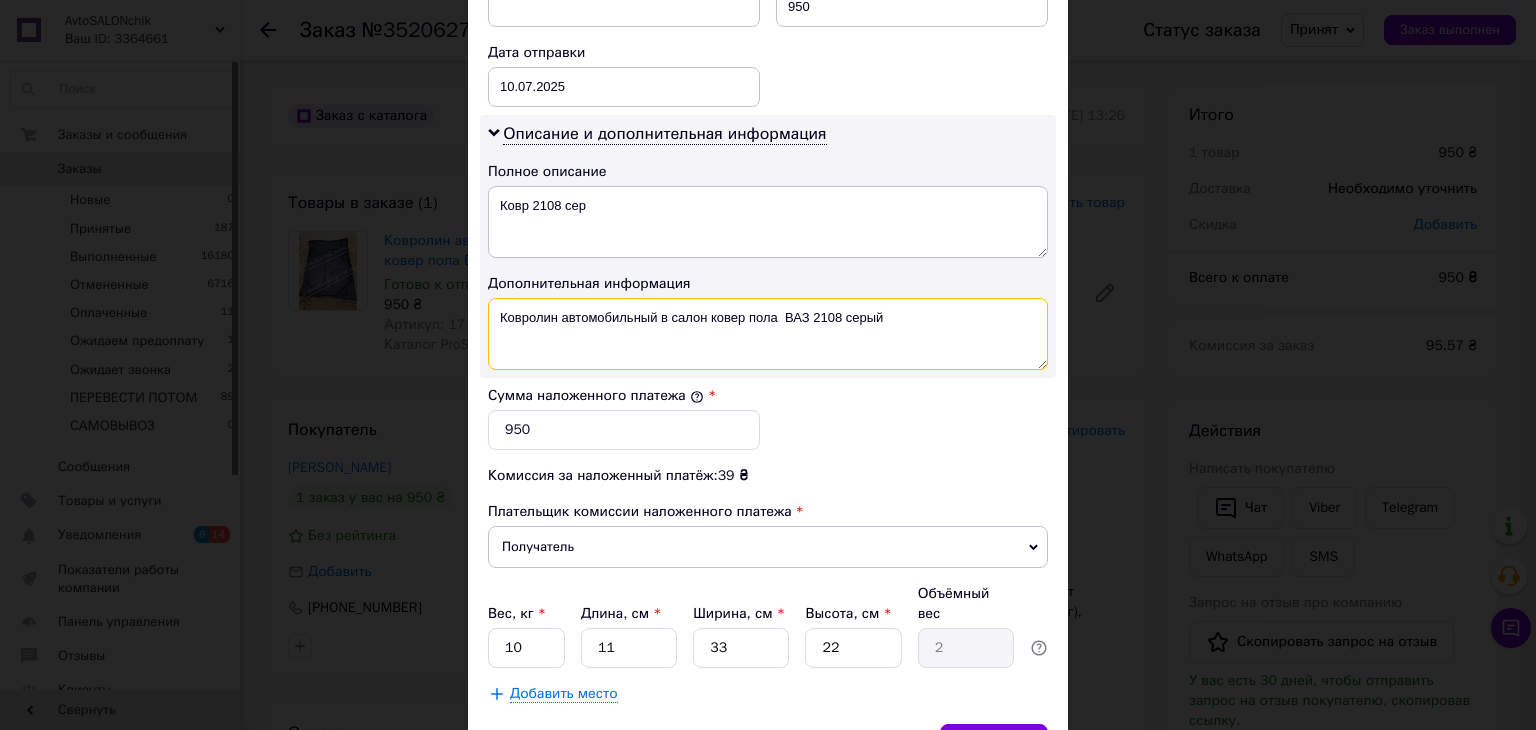 click on "Ковролин автомобильный в салон ковер пола  ВАЗ 2108 серый" at bounding box center [768, 334] 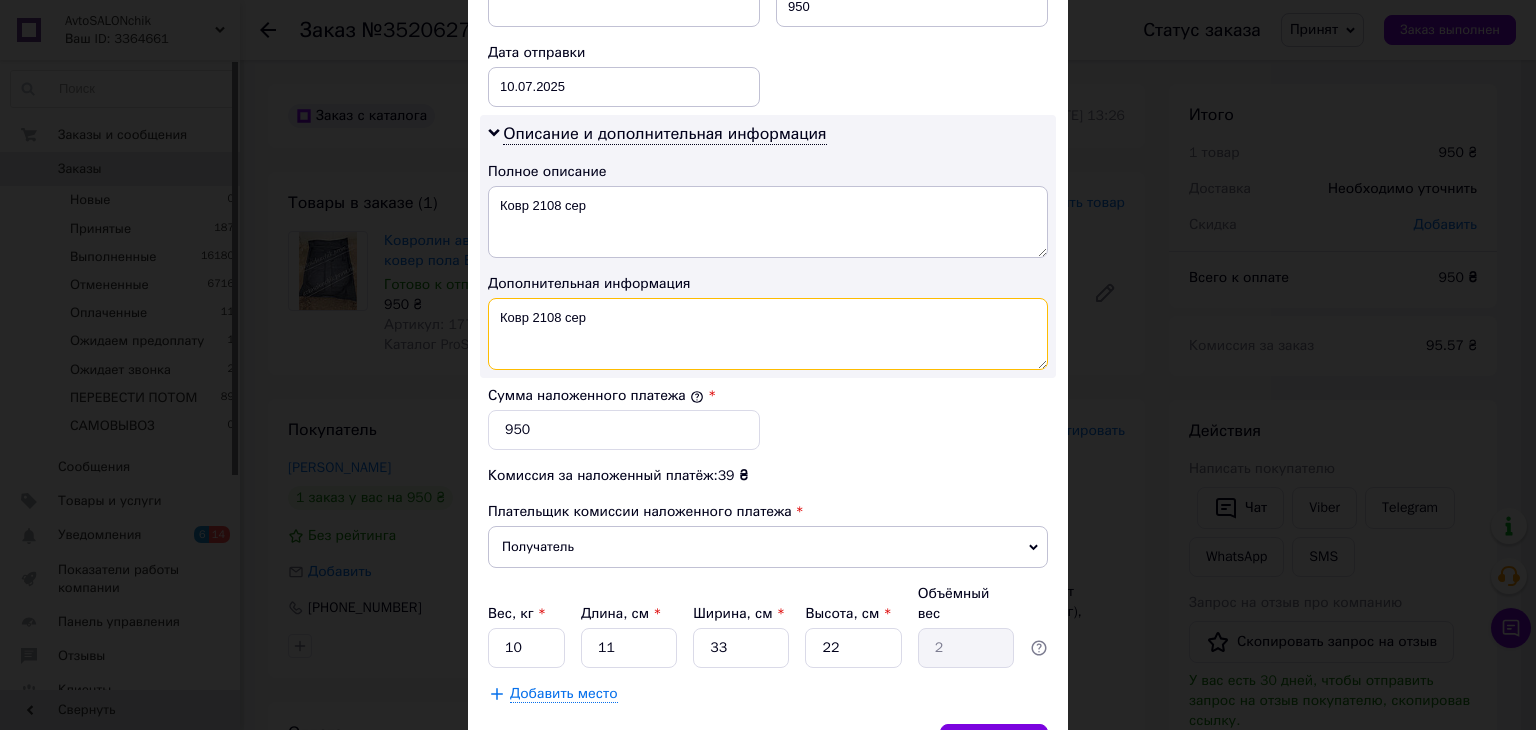 type on "Ковр 2108 сер" 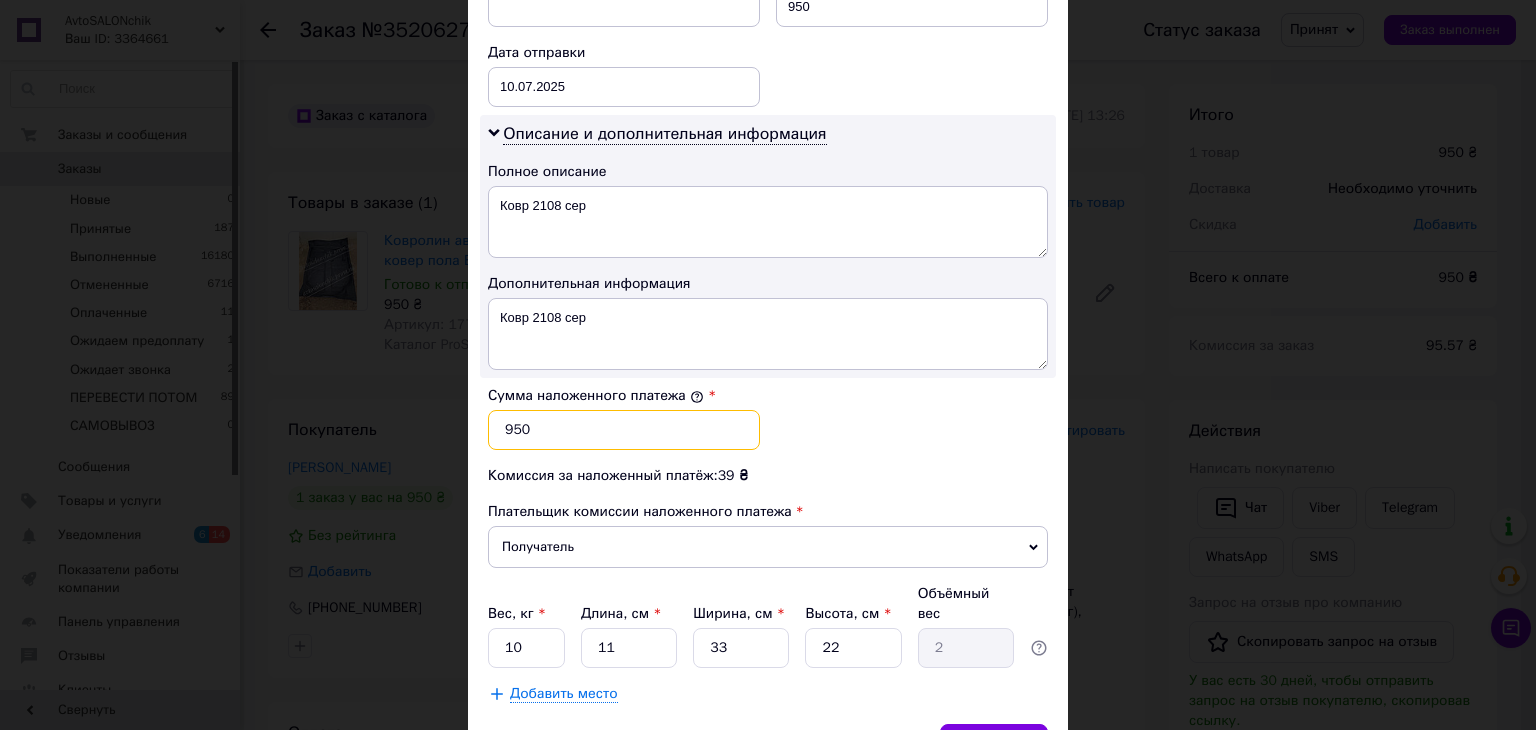click on "950" at bounding box center [624, 430] 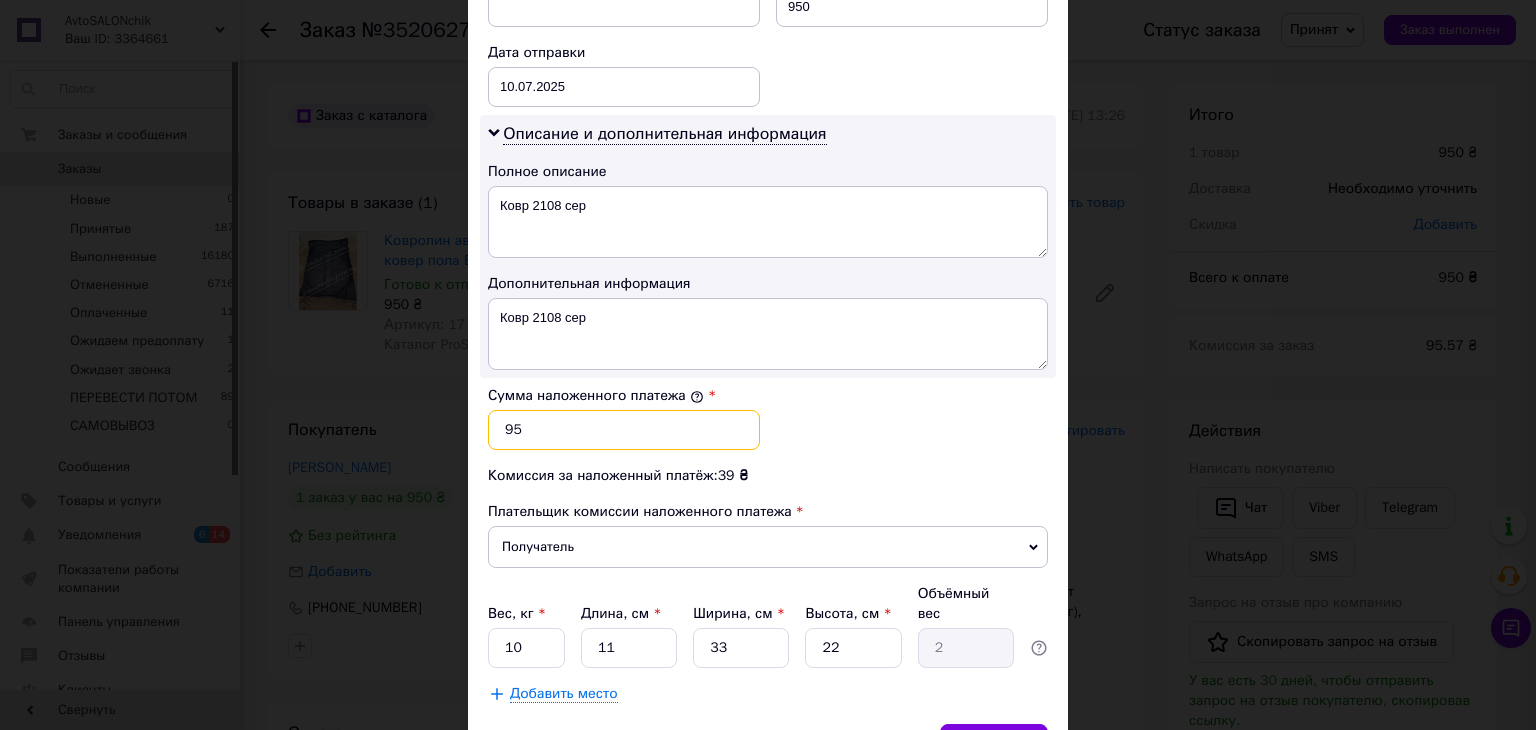type on "9" 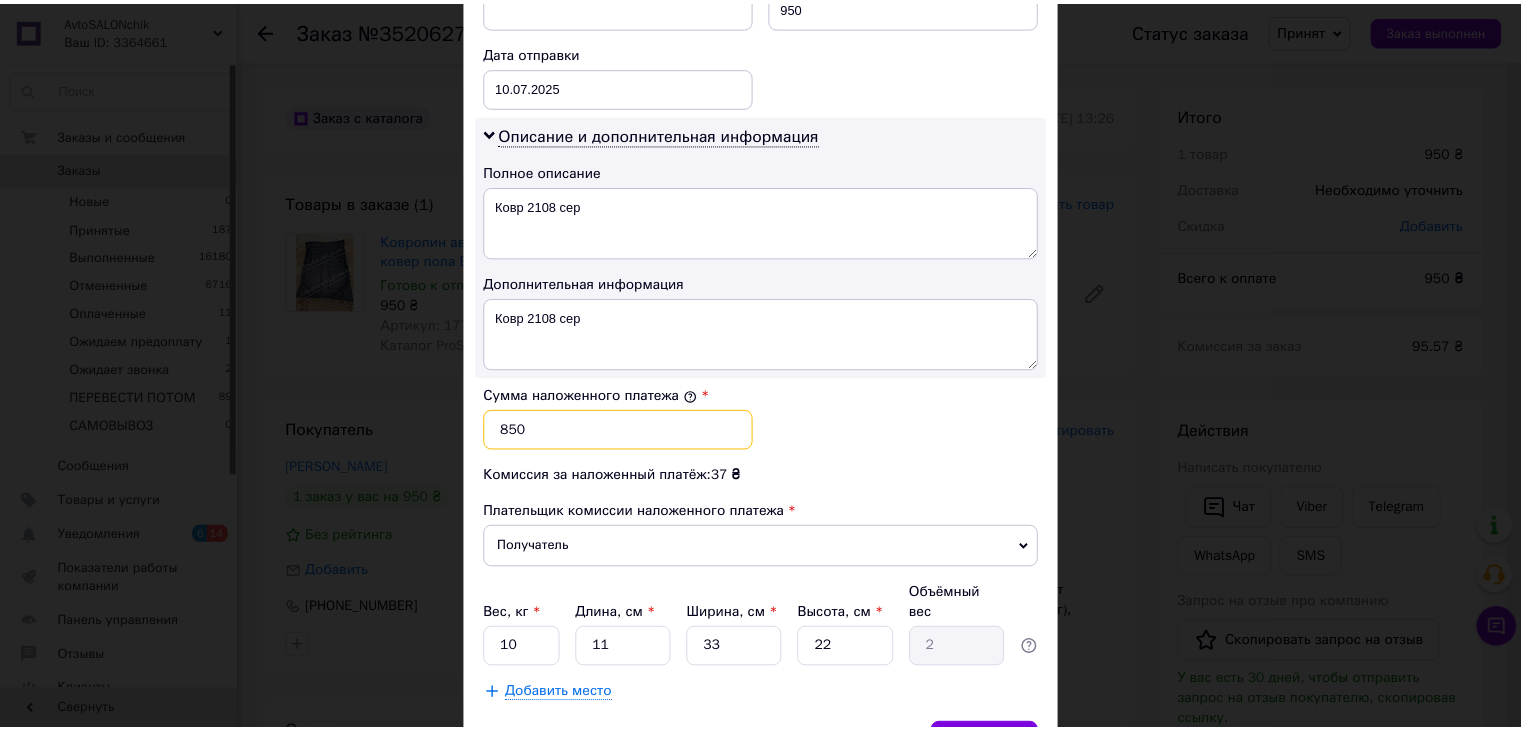 scroll, scrollTop: 1013, scrollLeft: 0, axis: vertical 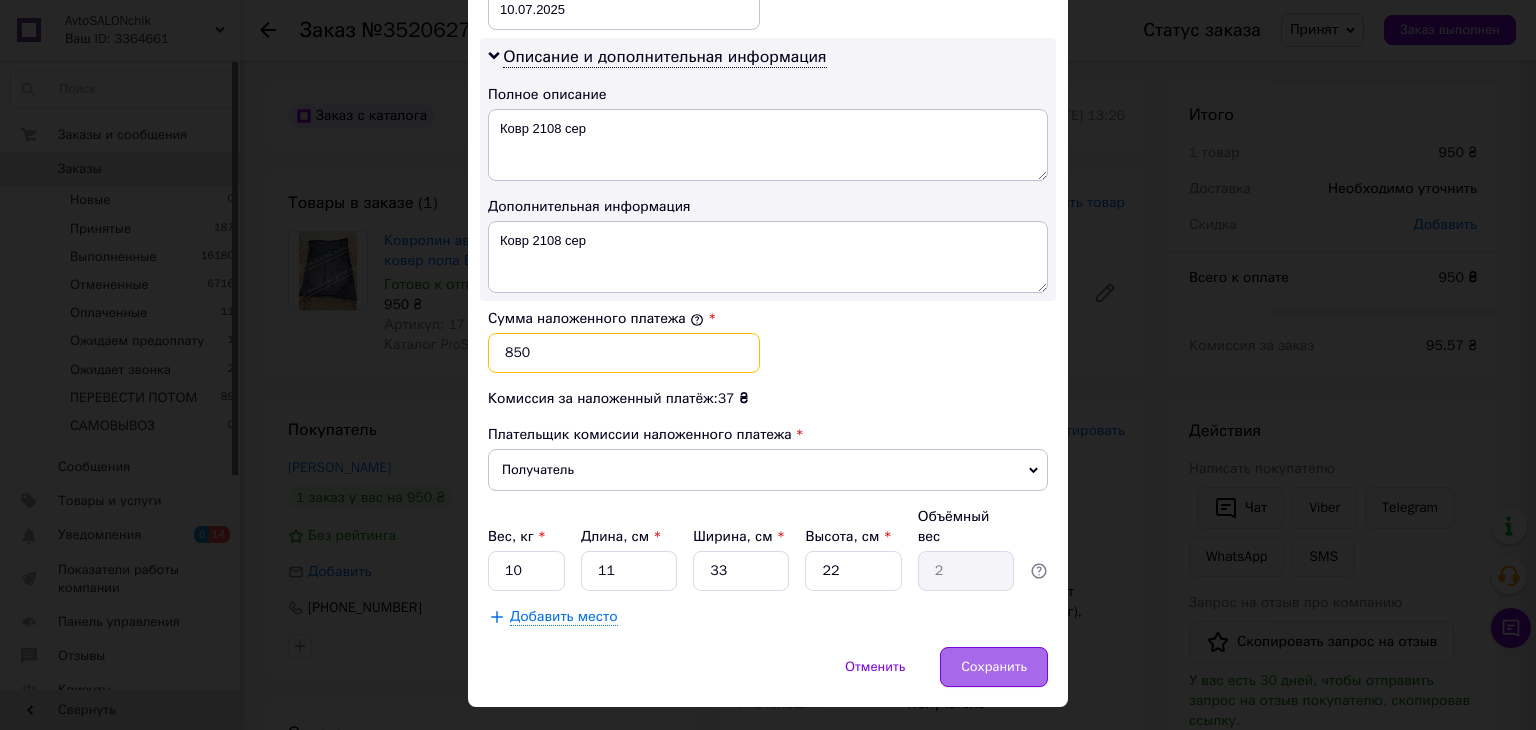 type on "850" 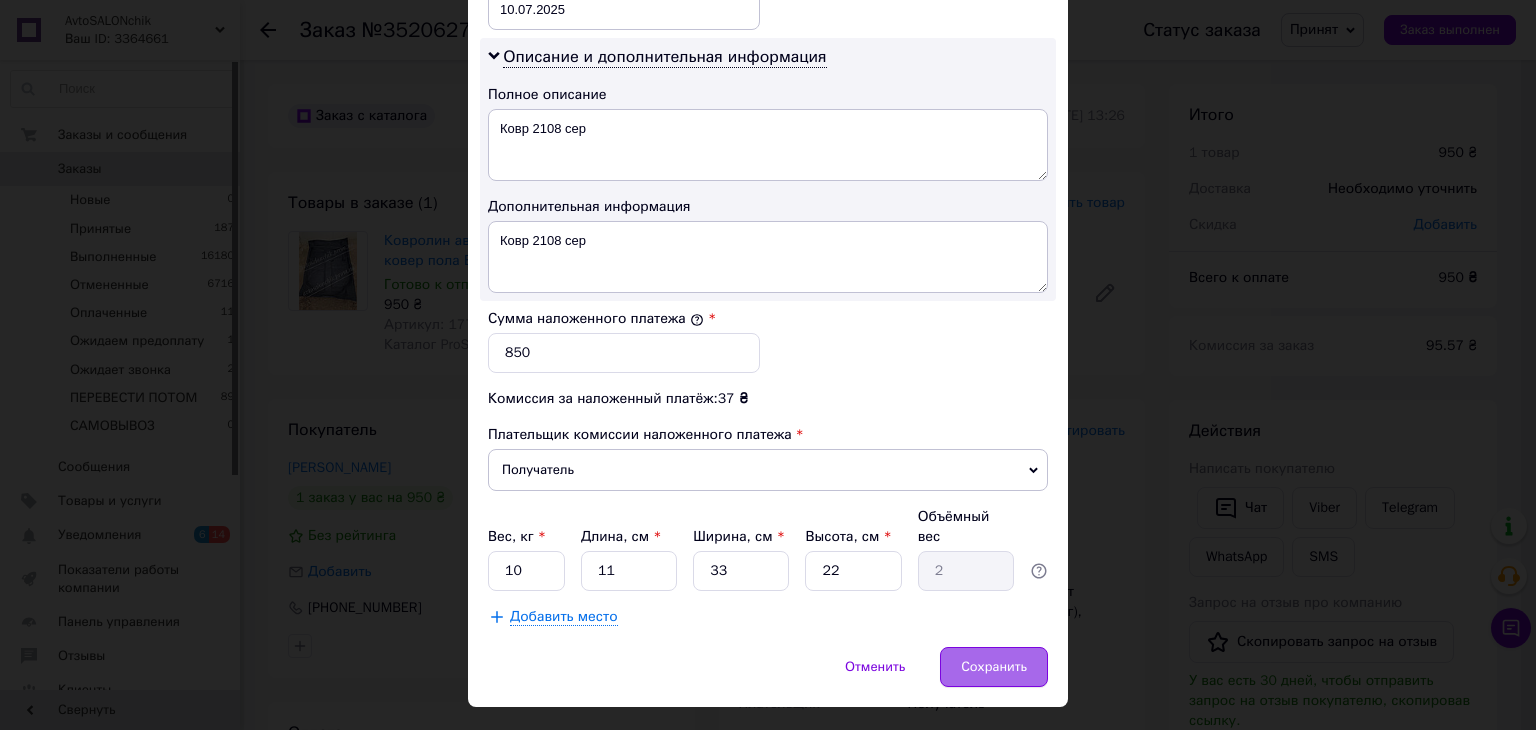click on "Сохранить" at bounding box center (994, 667) 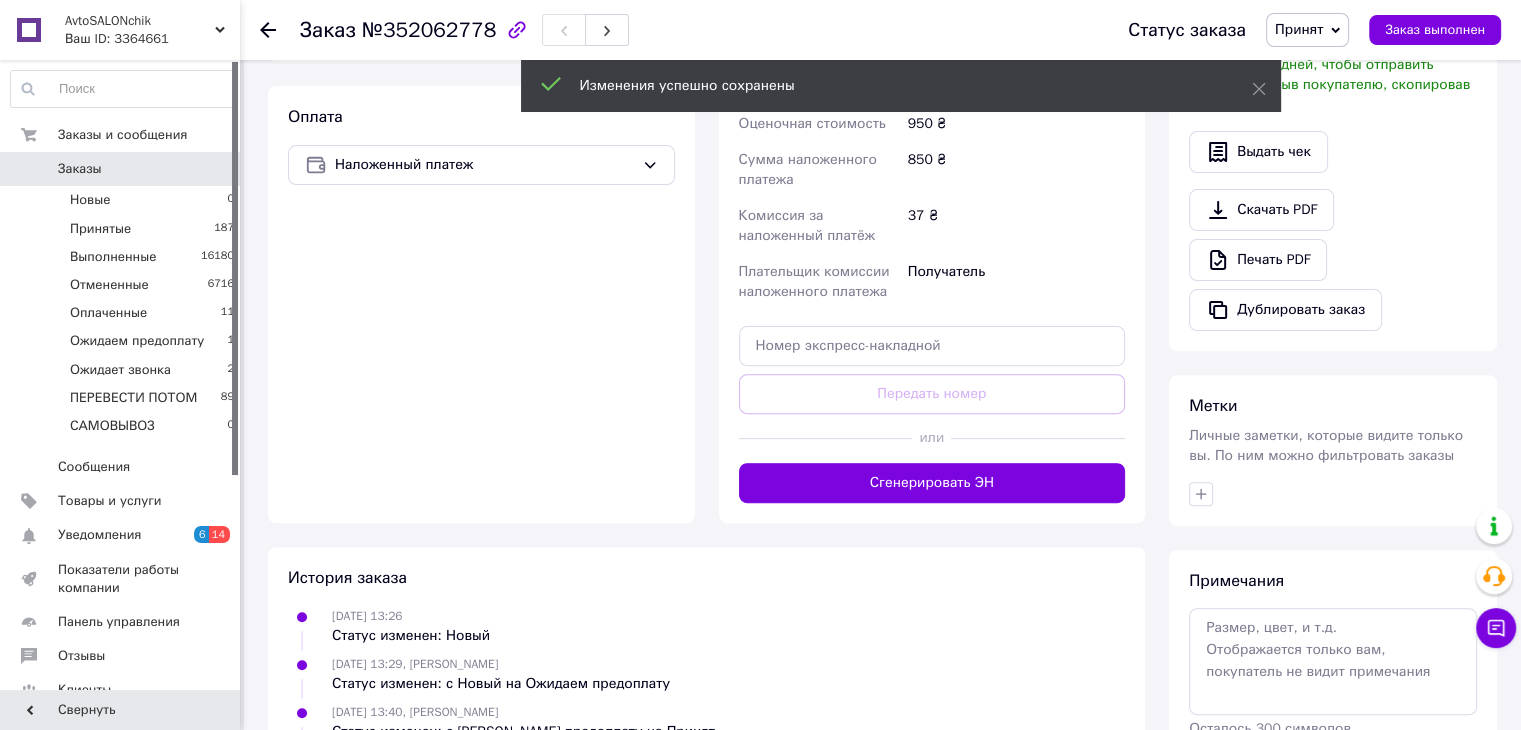 scroll, scrollTop: 628, scrollLeft: 0, axis: vertical 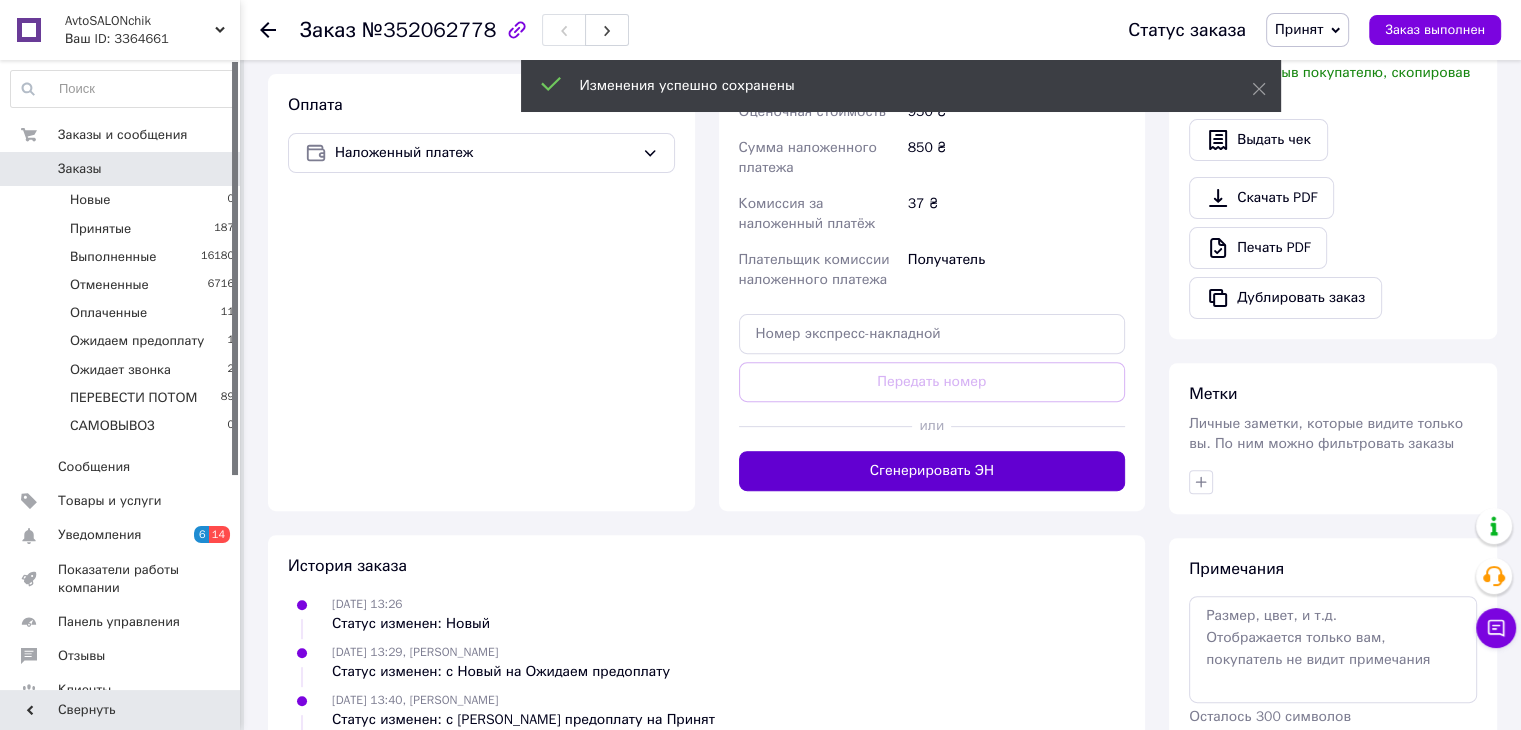 click on "Сгенерировать ЭН" at bounding box center [932, 471] 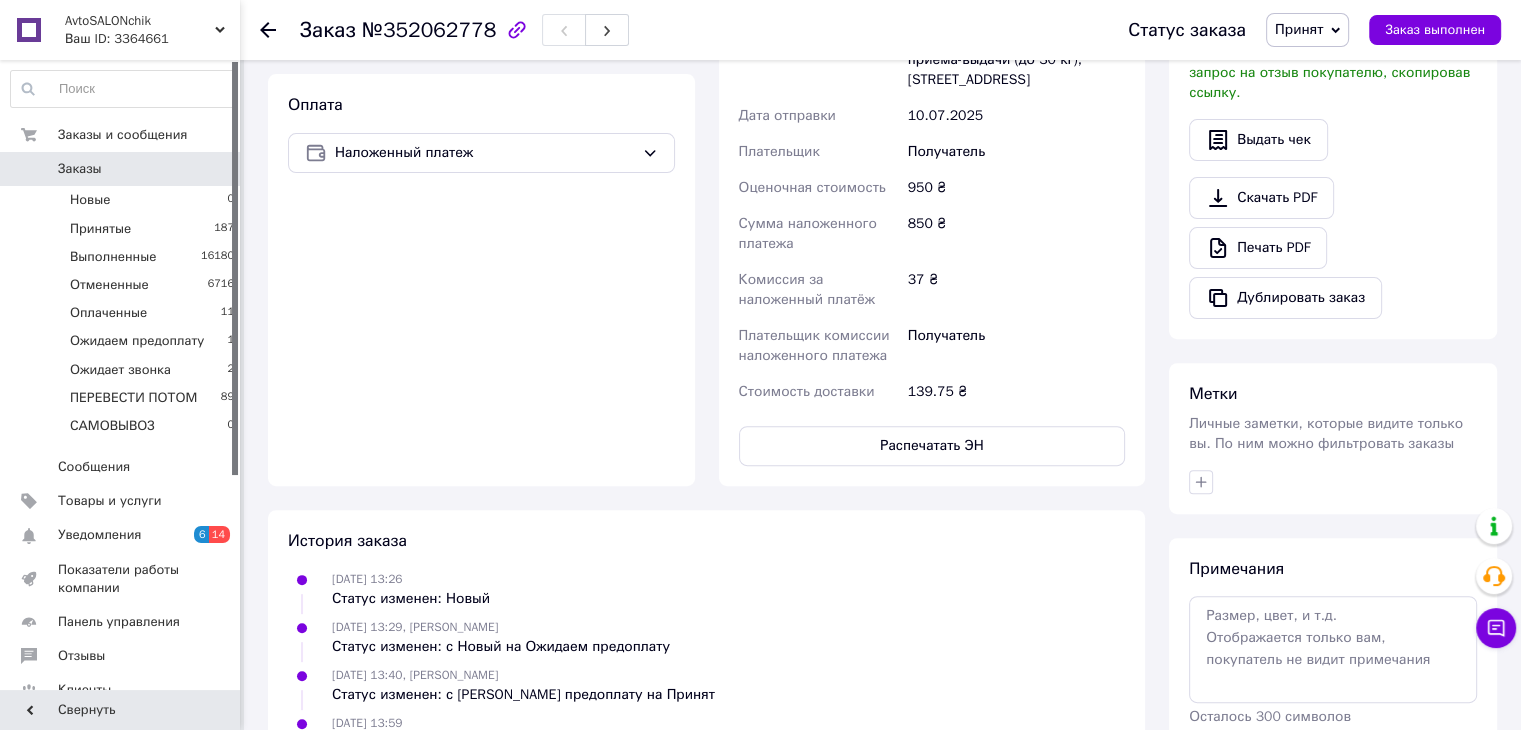 click on "Заказы" at bounding box center (121, 169) 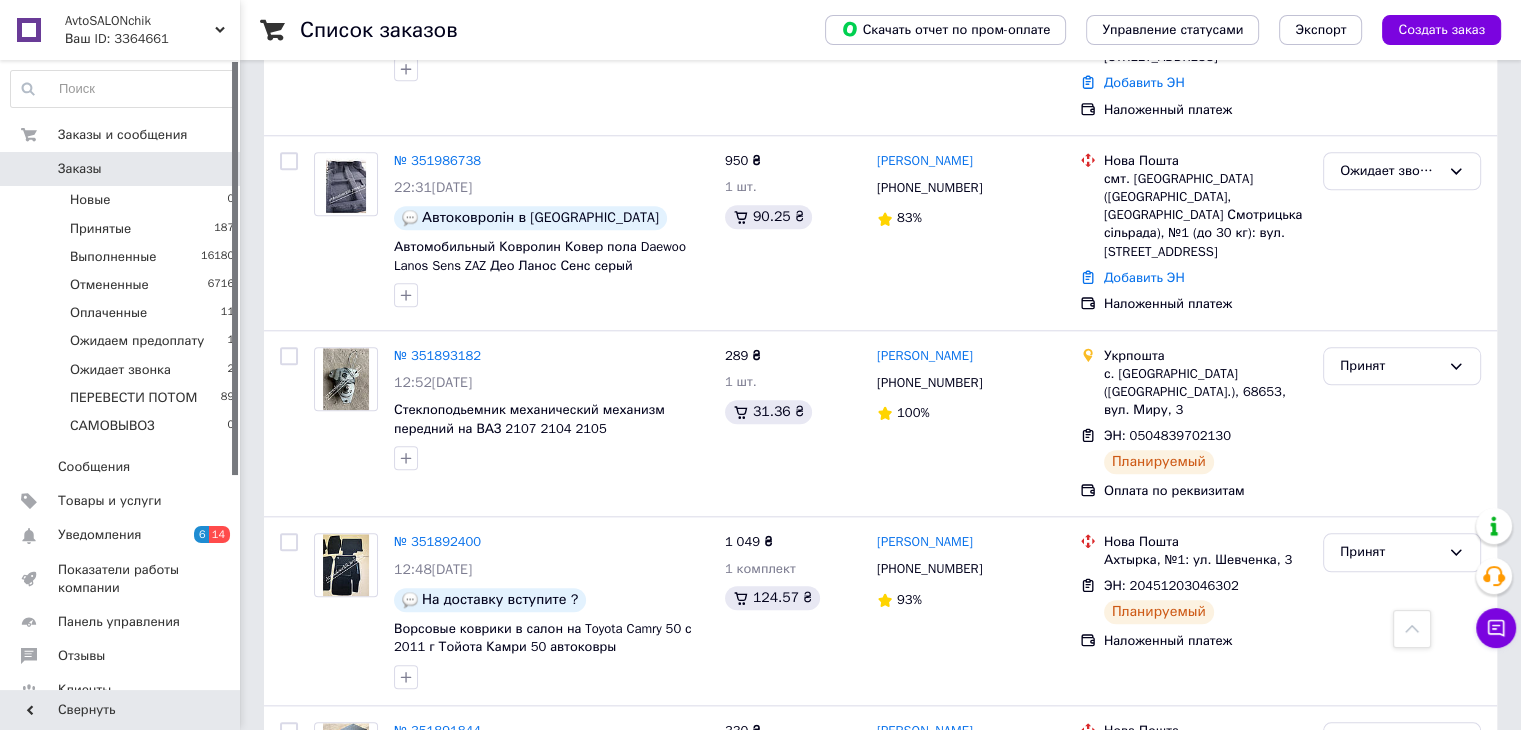 scroll, scrollTop: 1977, scrollLeft: 0, axis: vertical 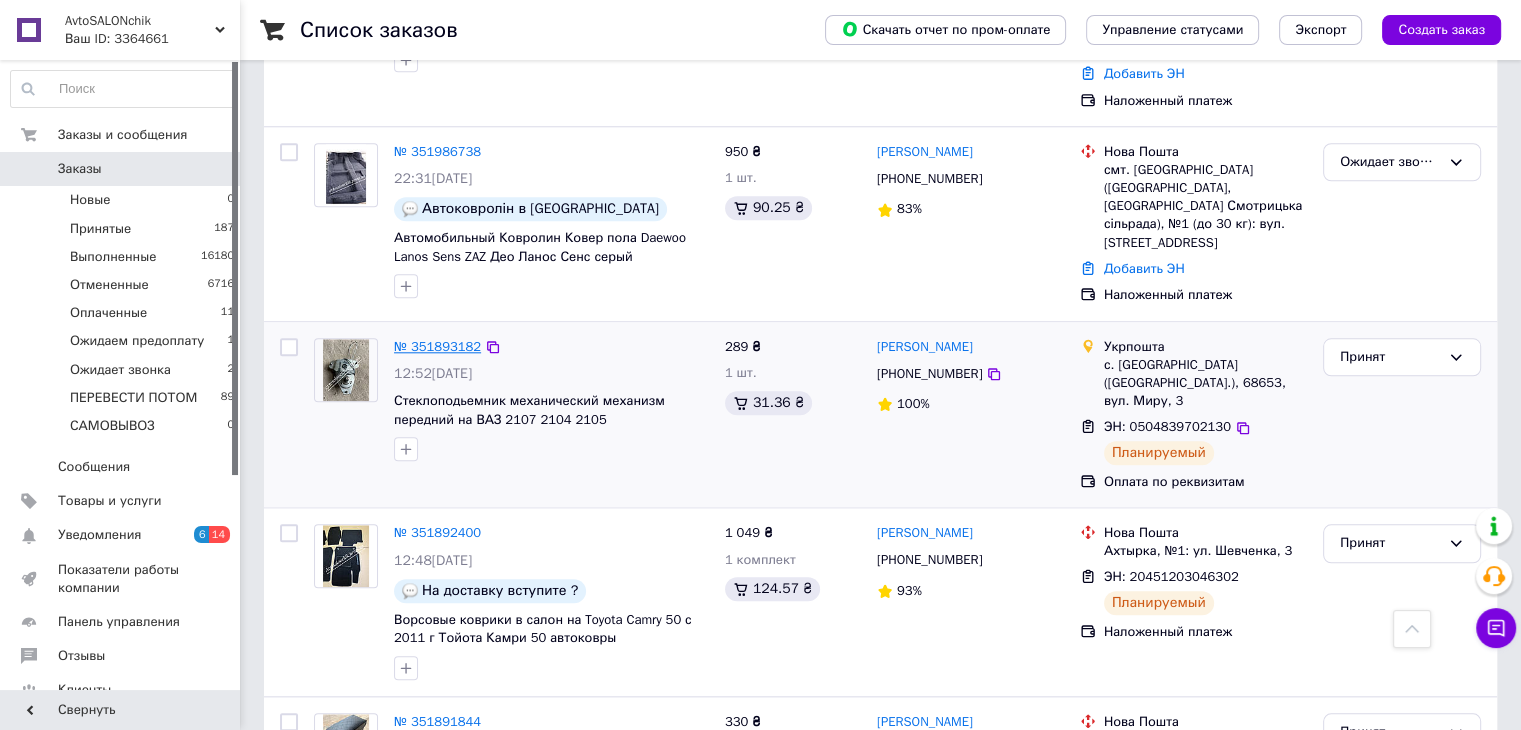 click on "№ 351893182" at bounding box center [437, 346] 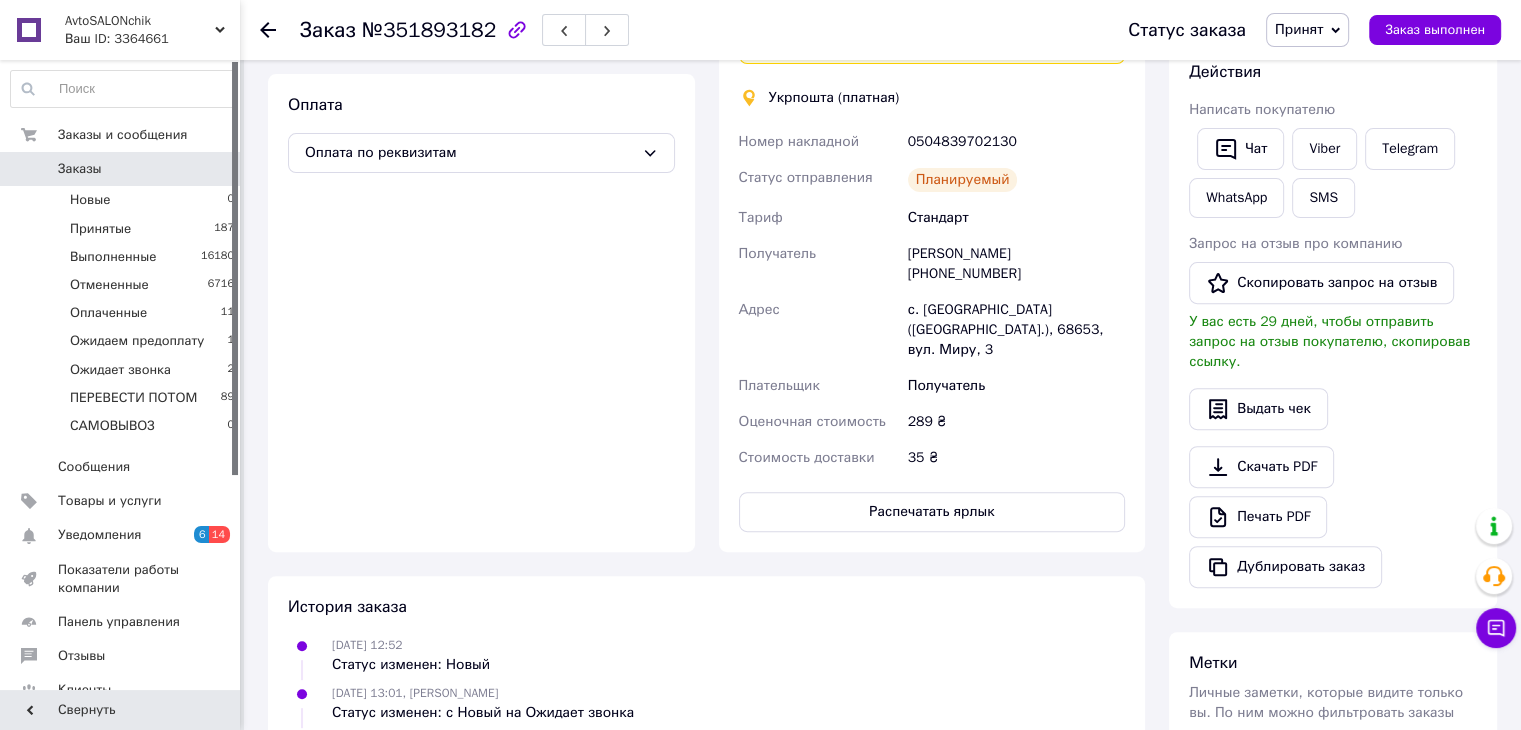 scroll, scrollTop: 656, scrollLeft: 0, axis: vertical 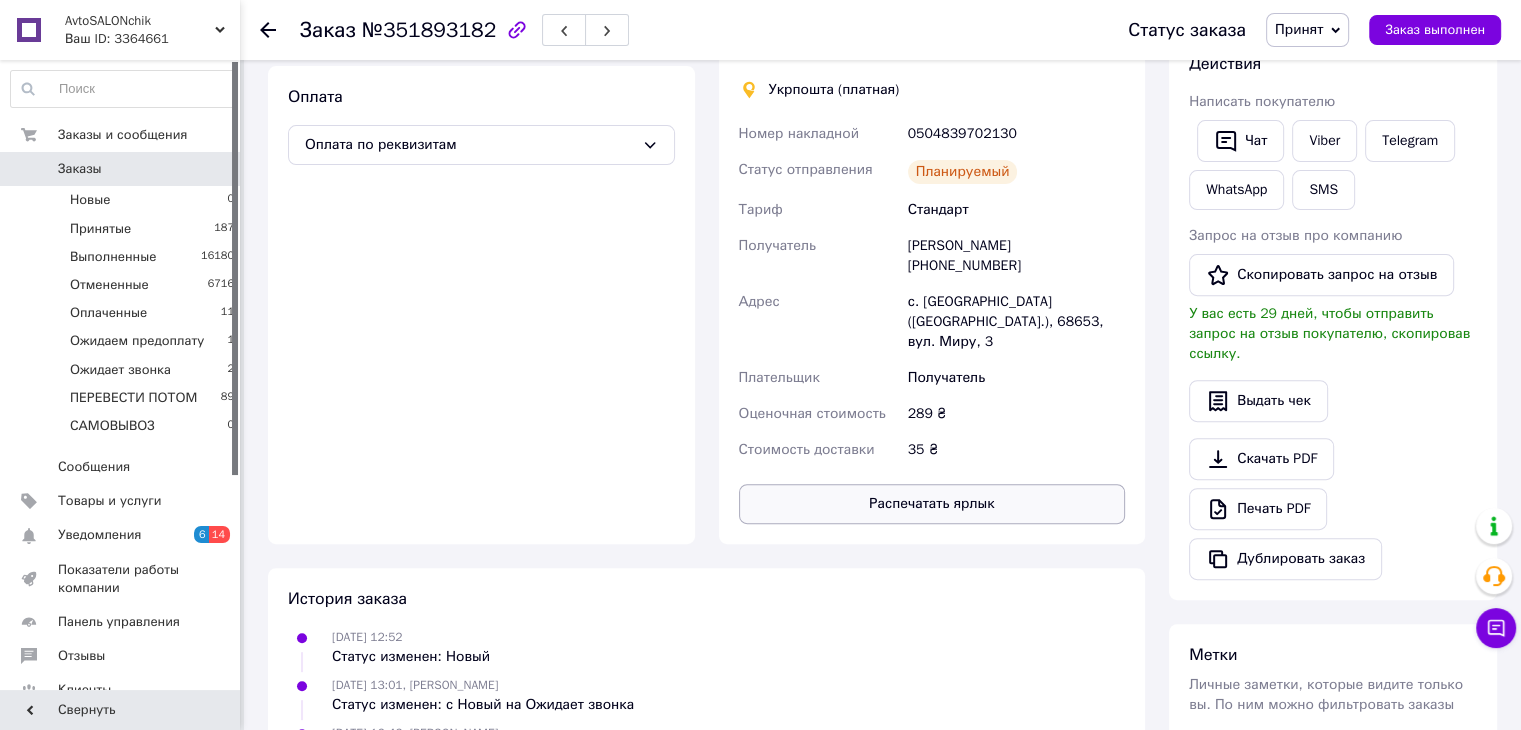 click on "Распечатать ярлык" at bounding box center (932, 504) 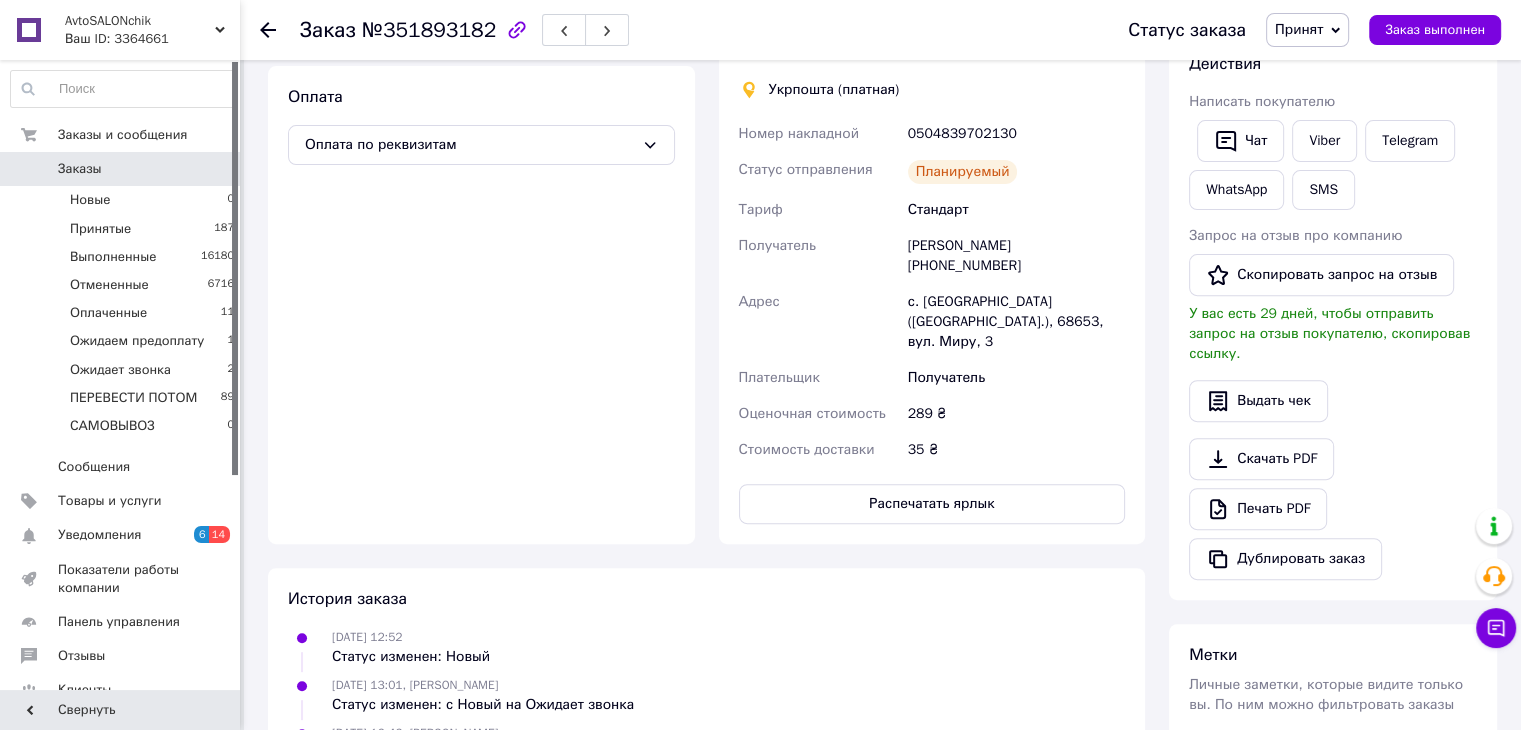 click on "Заказы" at bounding box center [121, 169] 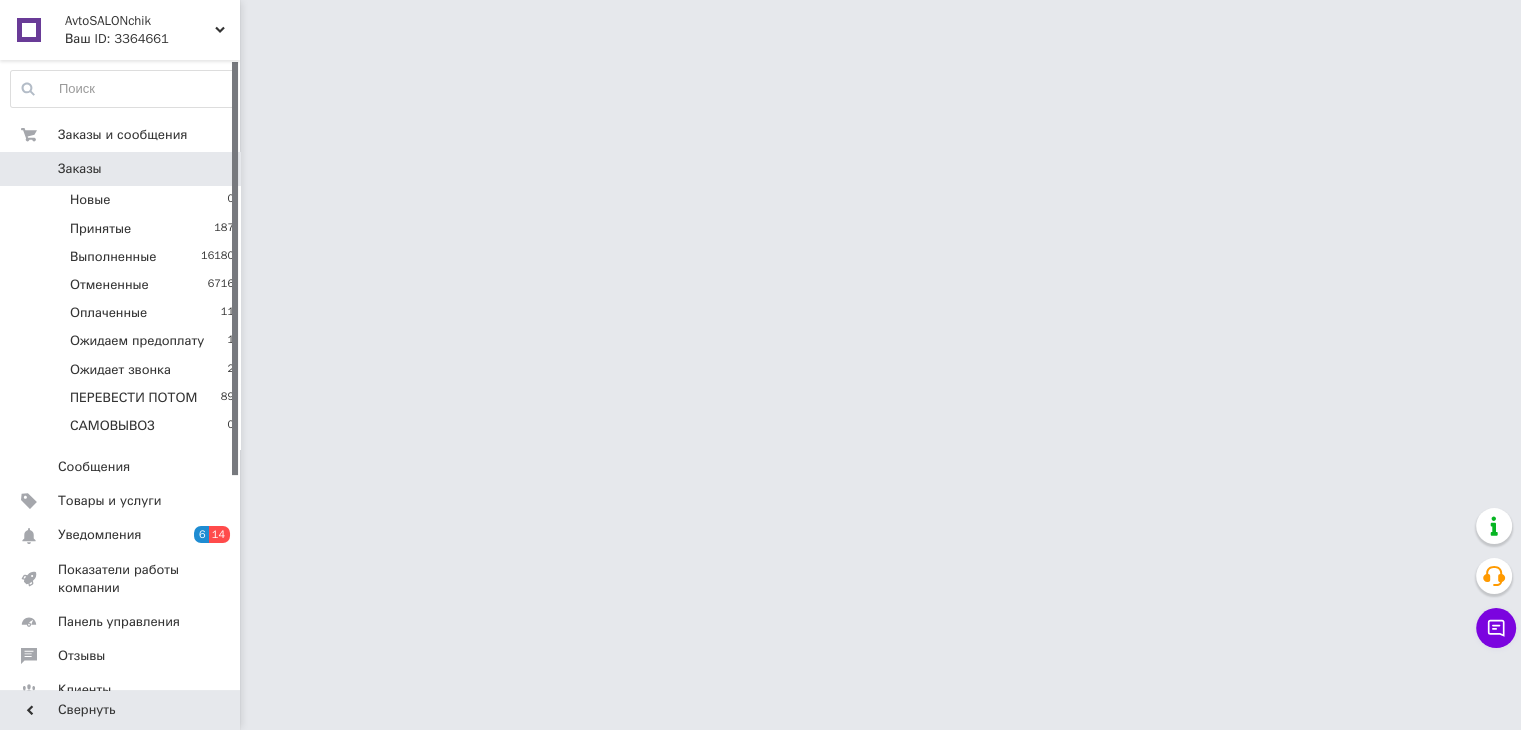 scroll, scrollTop: 0, scrollLeft: 0, axis: both 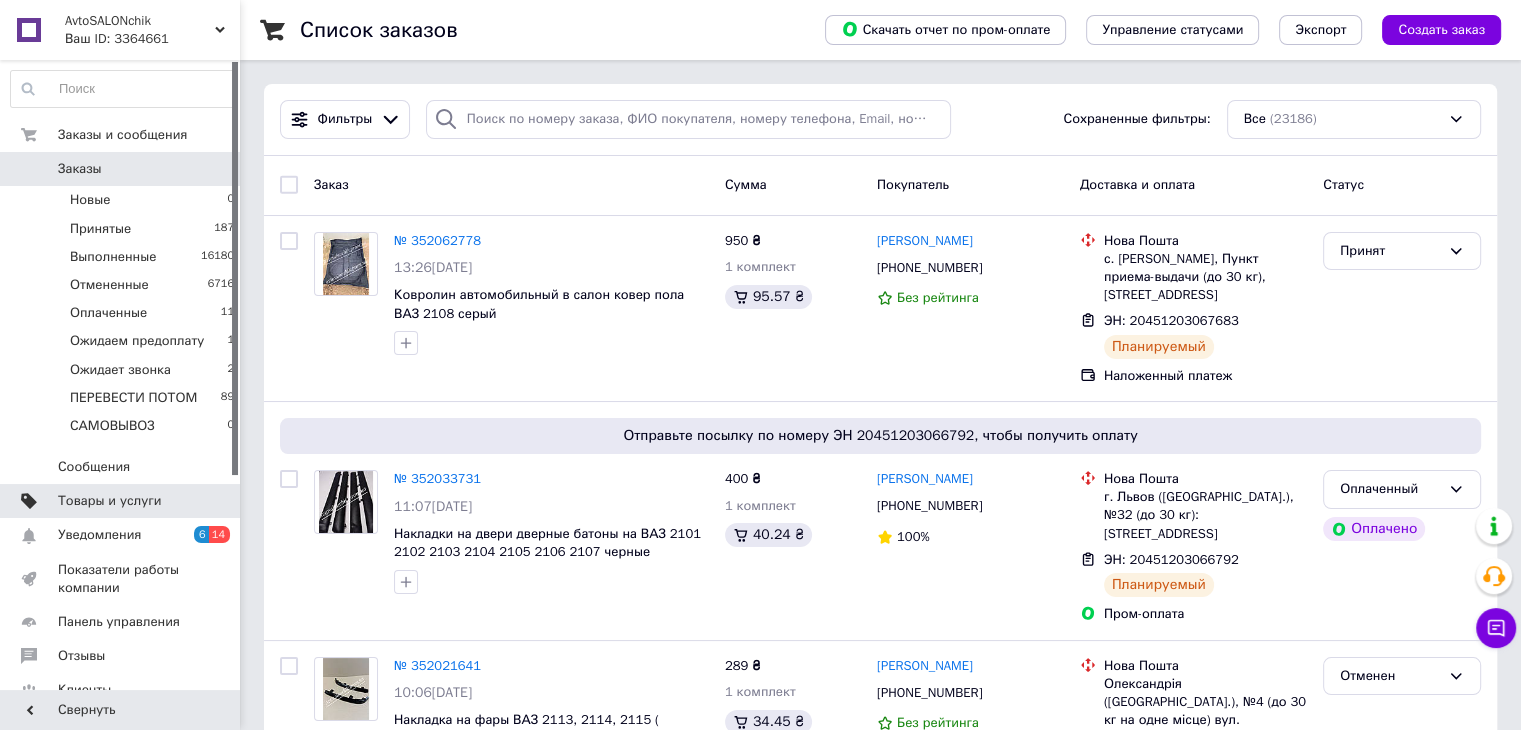 click on "Товары и услуги" at bounding box center [110, 501] 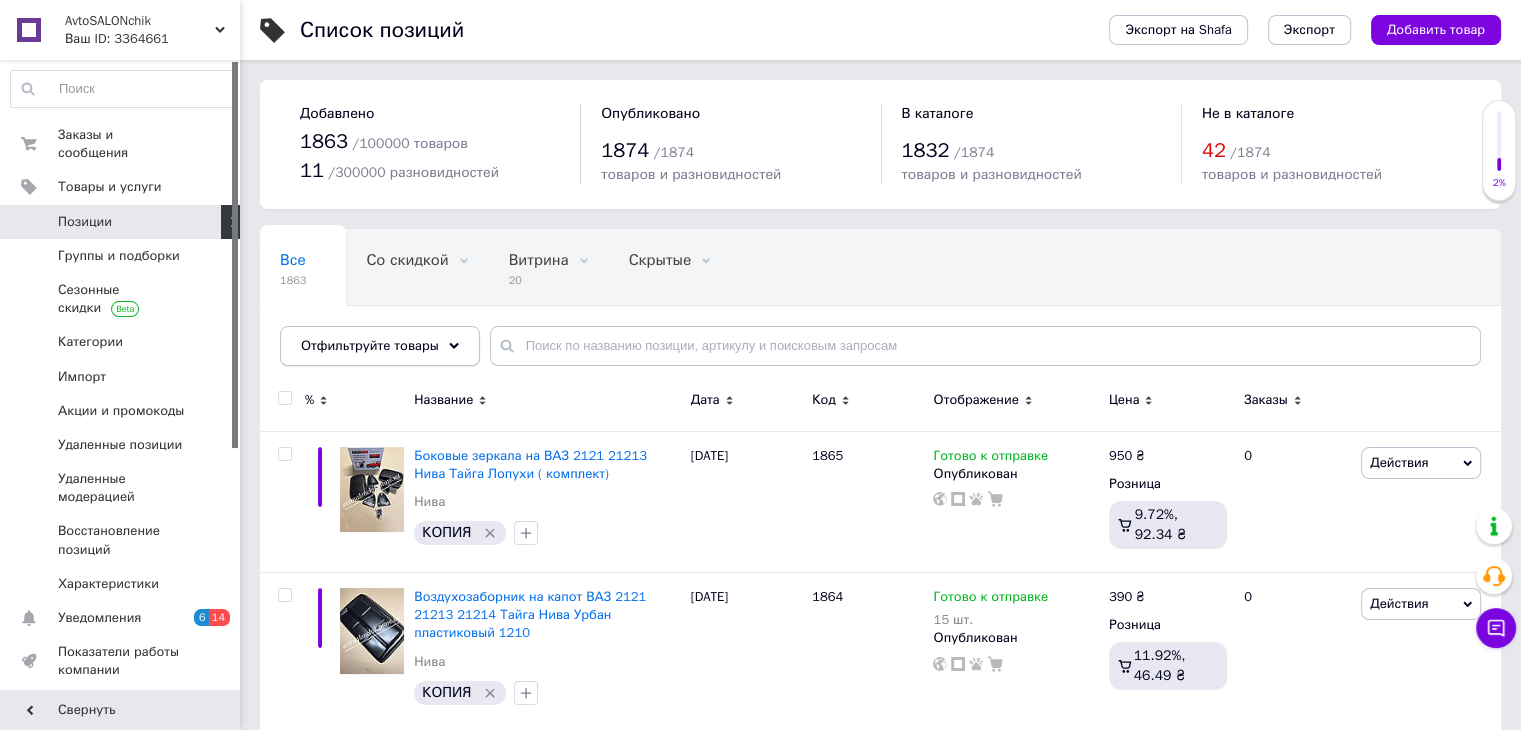 click on "Отфильтруйте товары" at bounding box center (380, 346) 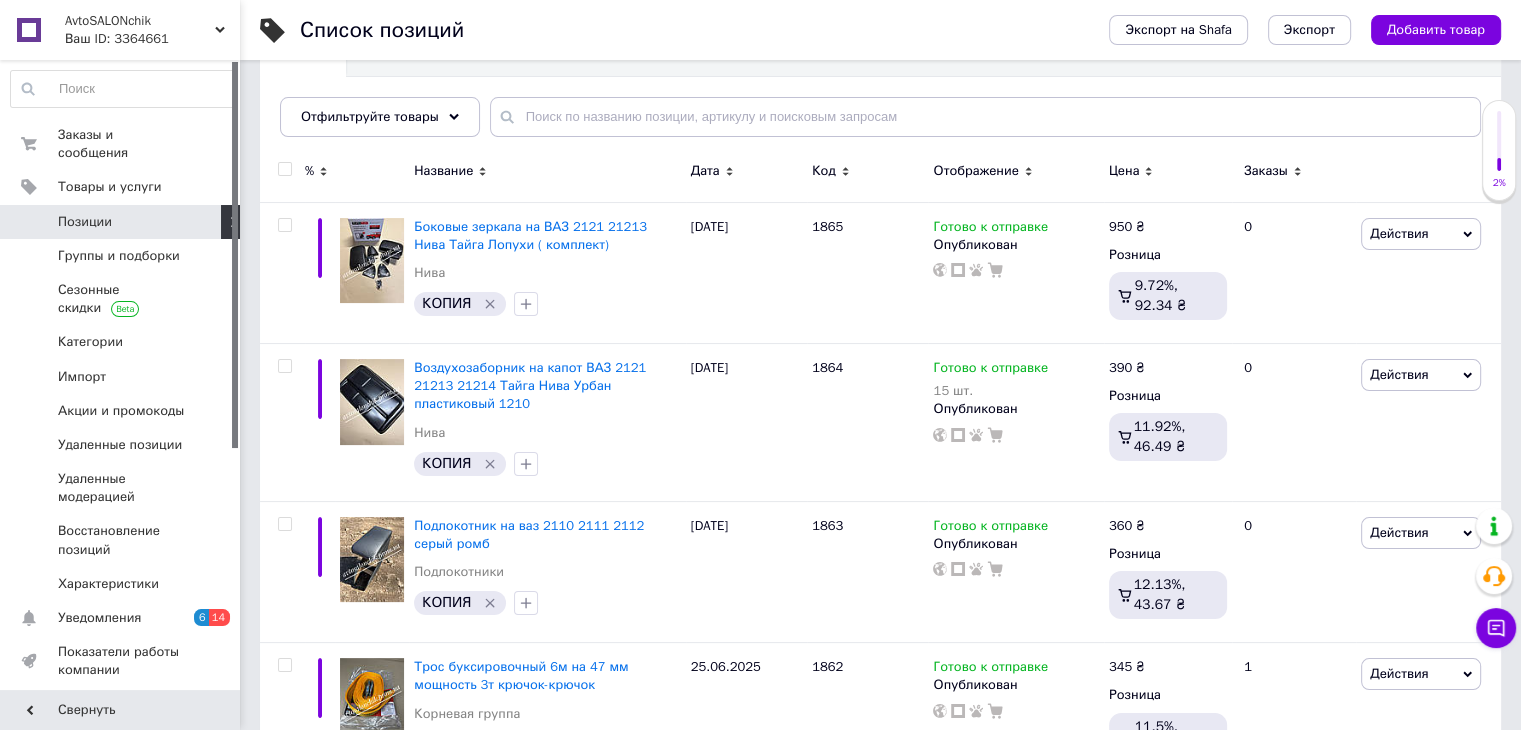 scroll, scrollTop: 230, scrollLeft: 0, axis: vertical 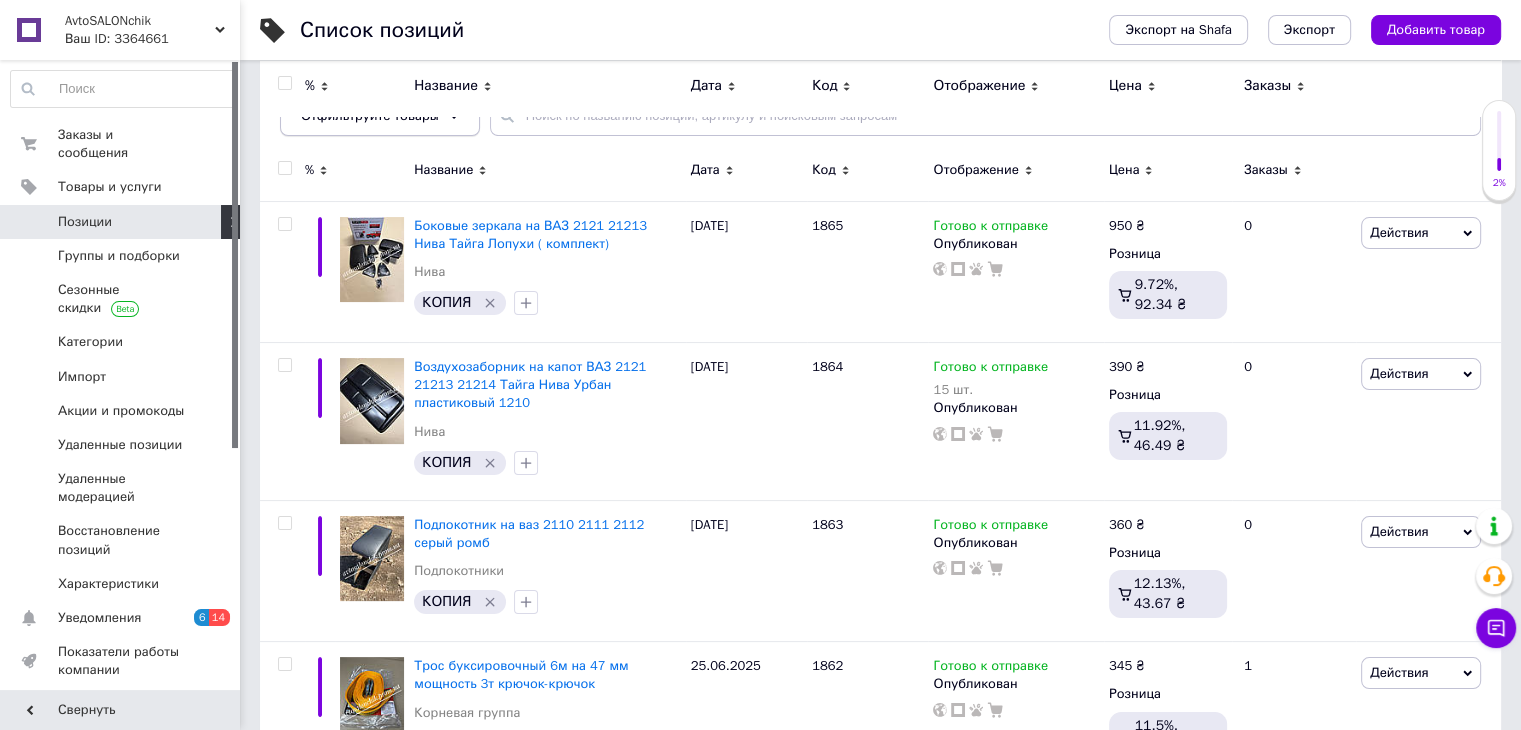 click on "Отфильтруйте товары" at bounding box center [380, 116] 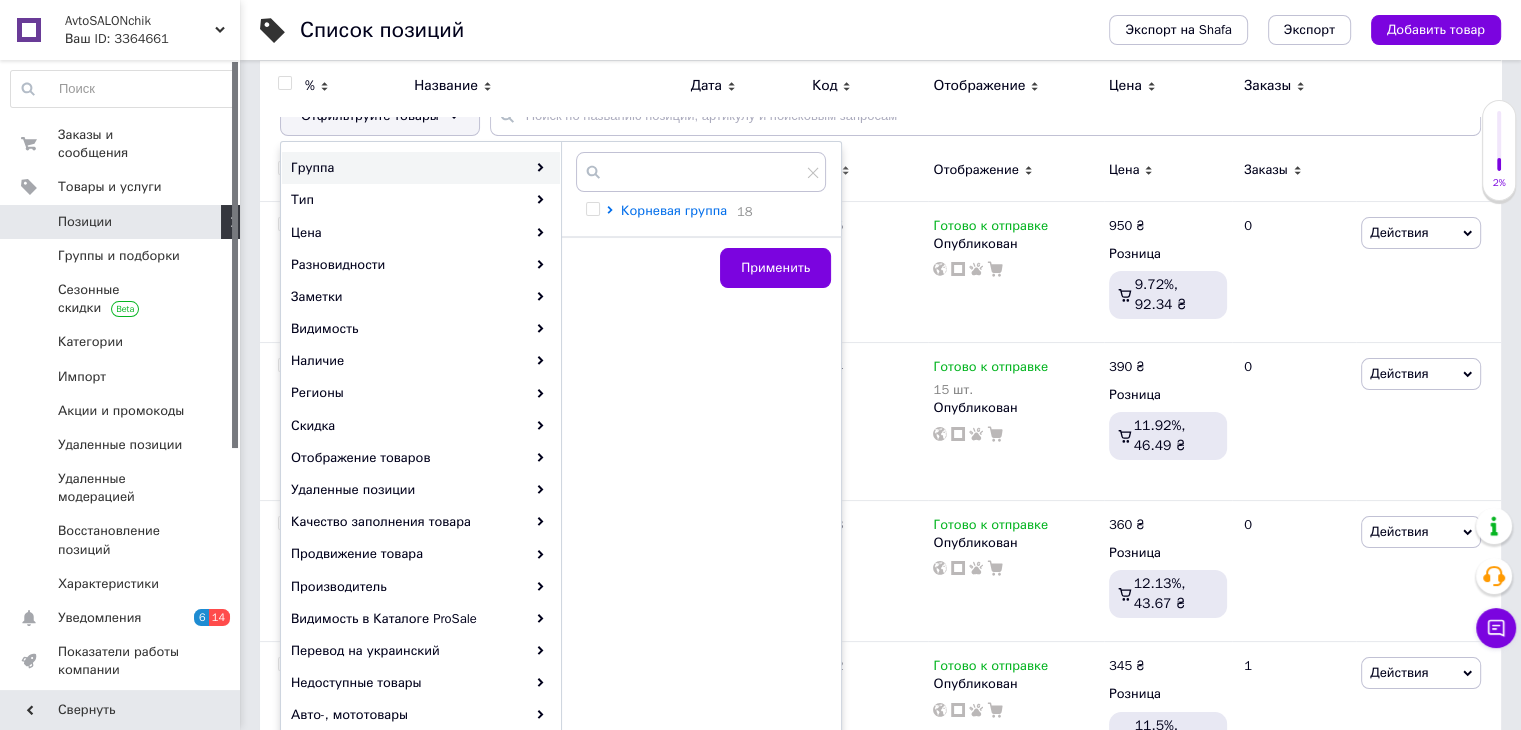 click on "Корневая группа" at bounding box center (674, 210) 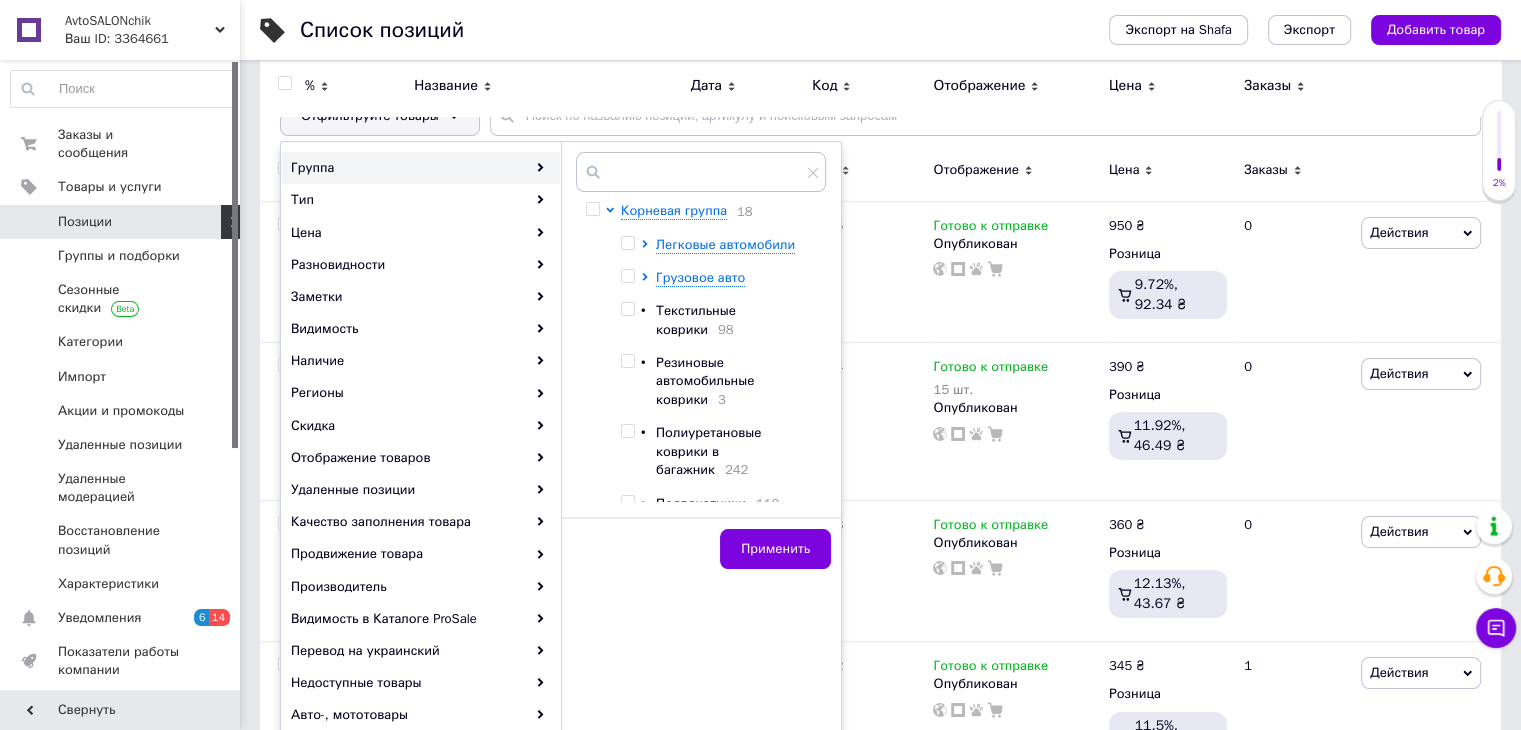click at bounding box center (627, 431) 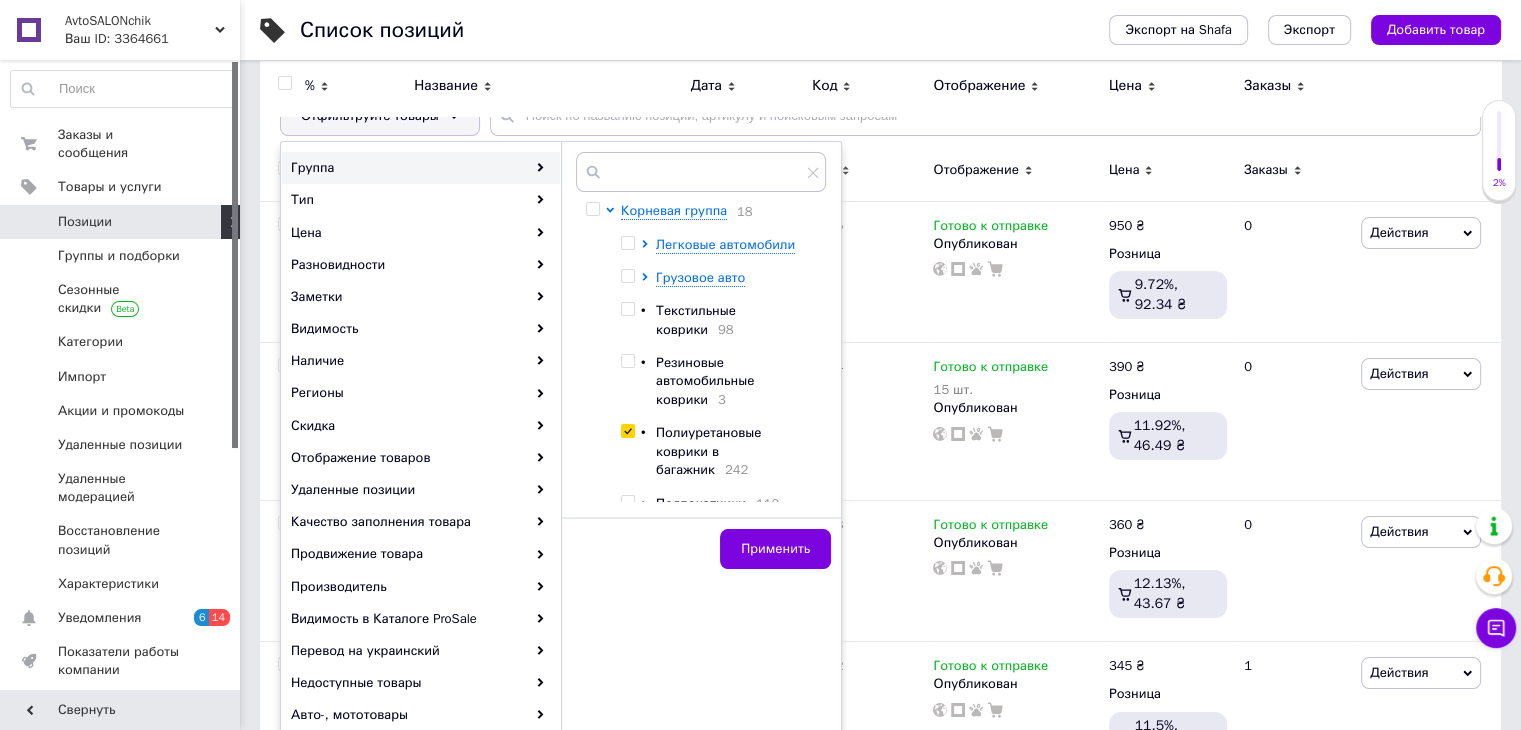 checkbox on "true" 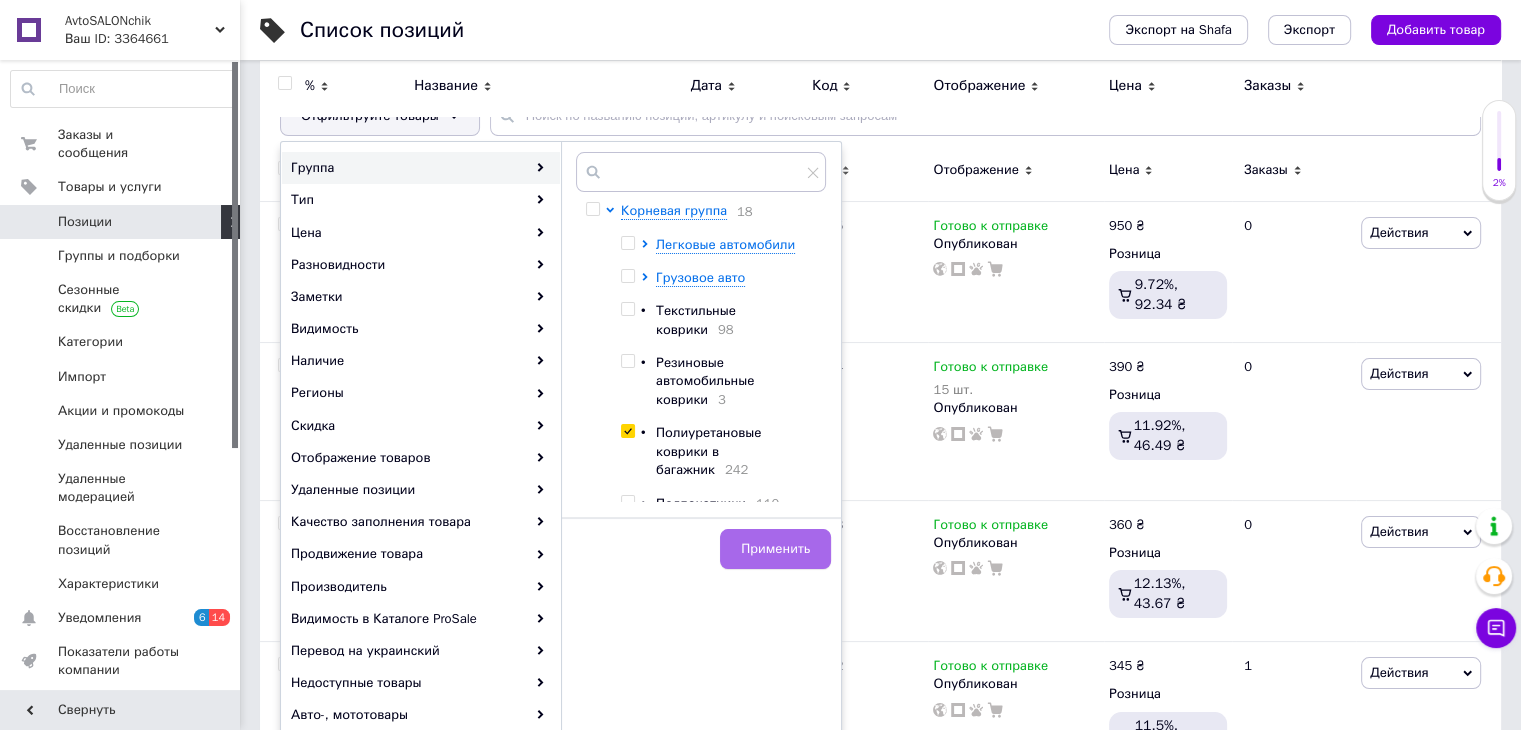 click on "Применить" at bounding box center [775, 549] 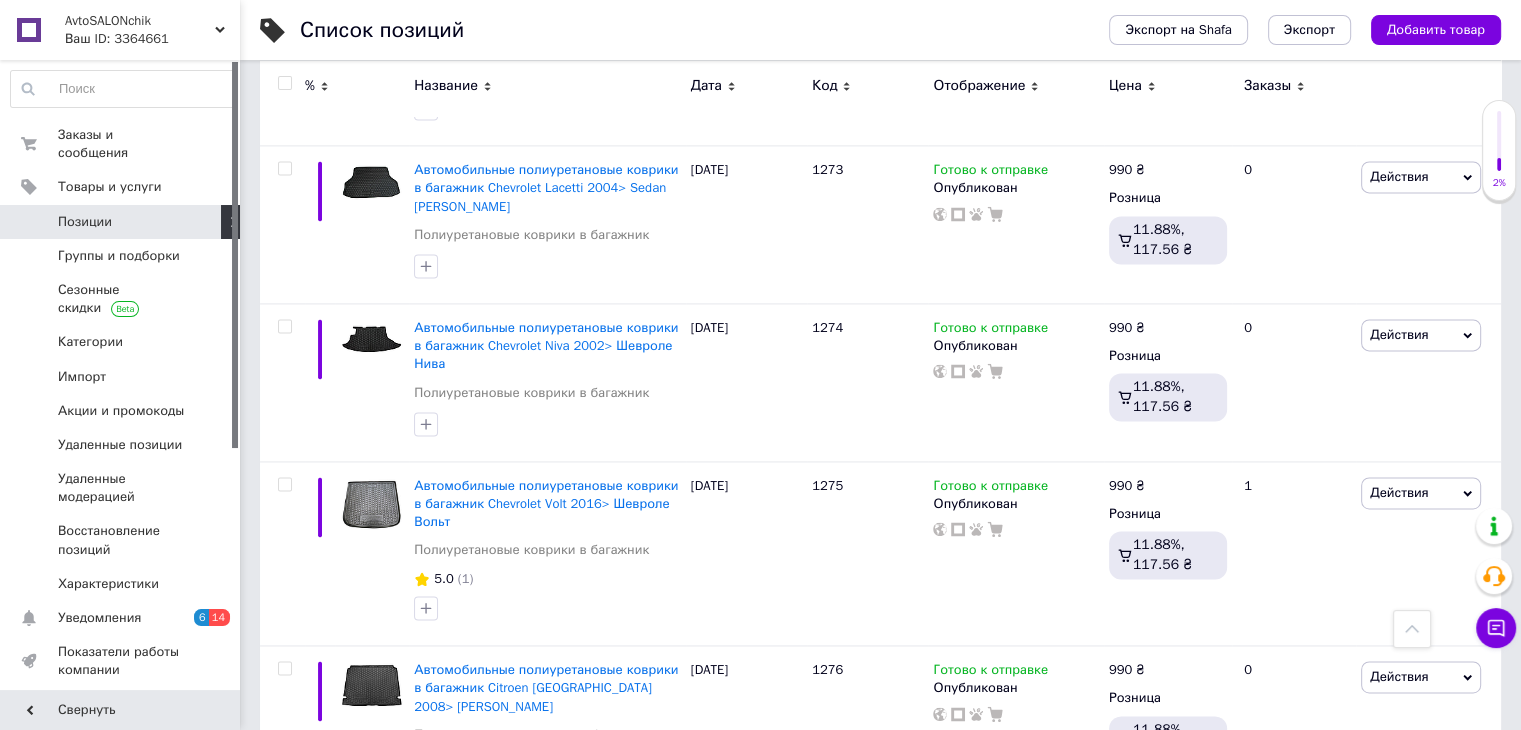 scroll, scrollTop: 2872, scrollLeft: 0, axis: vertical 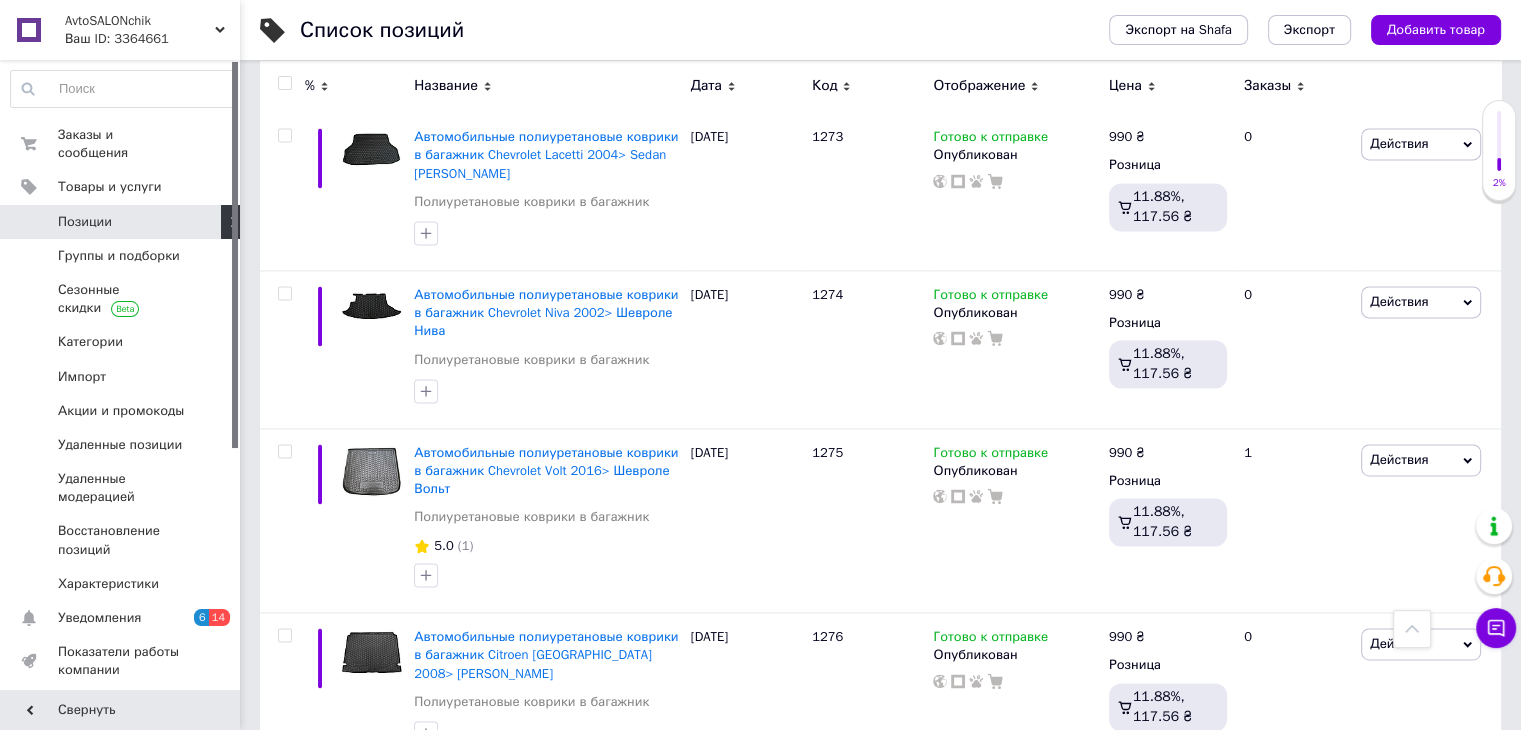 click on "2" at bounding box center (327, 811) 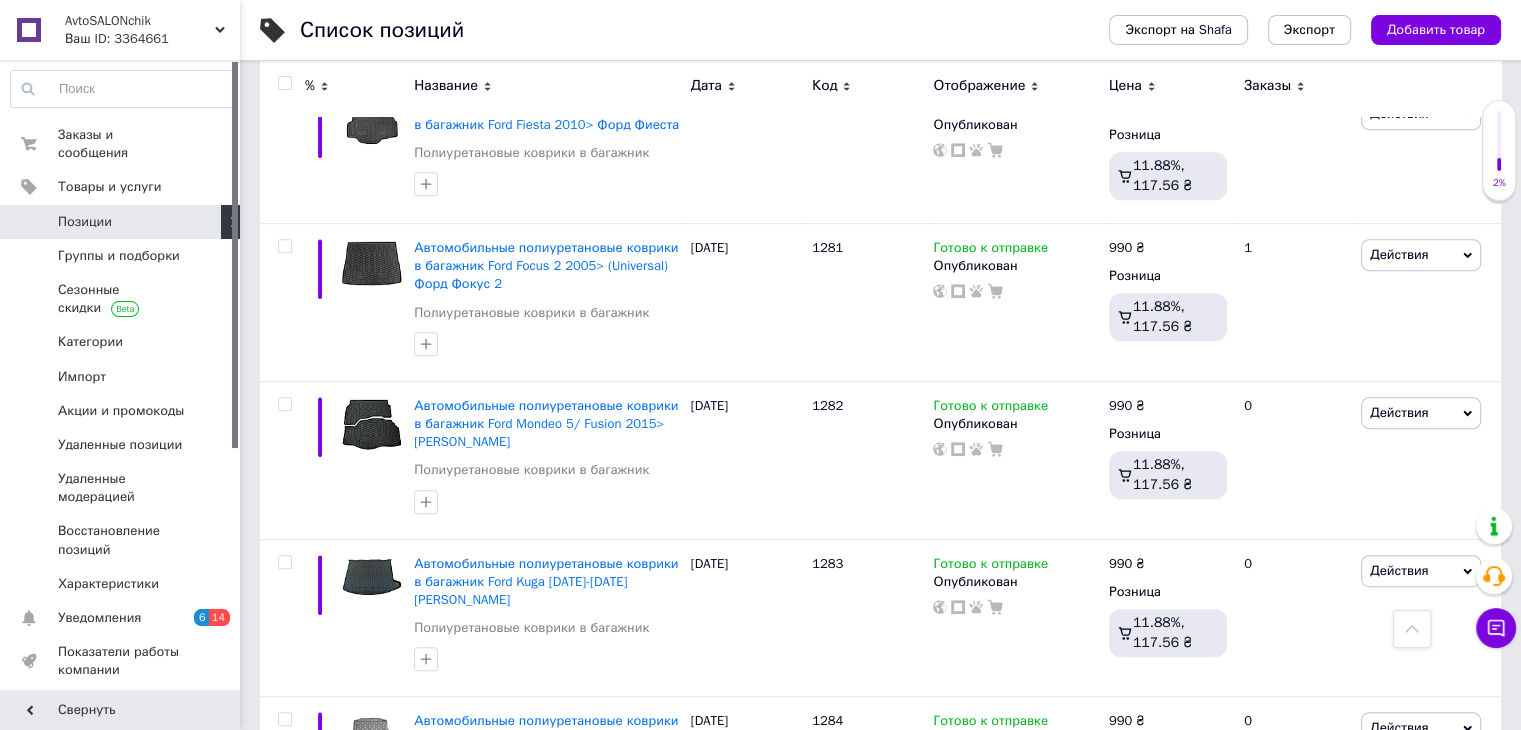 scroll, scrollTop: 0, scrollLeft: 0, axis: both 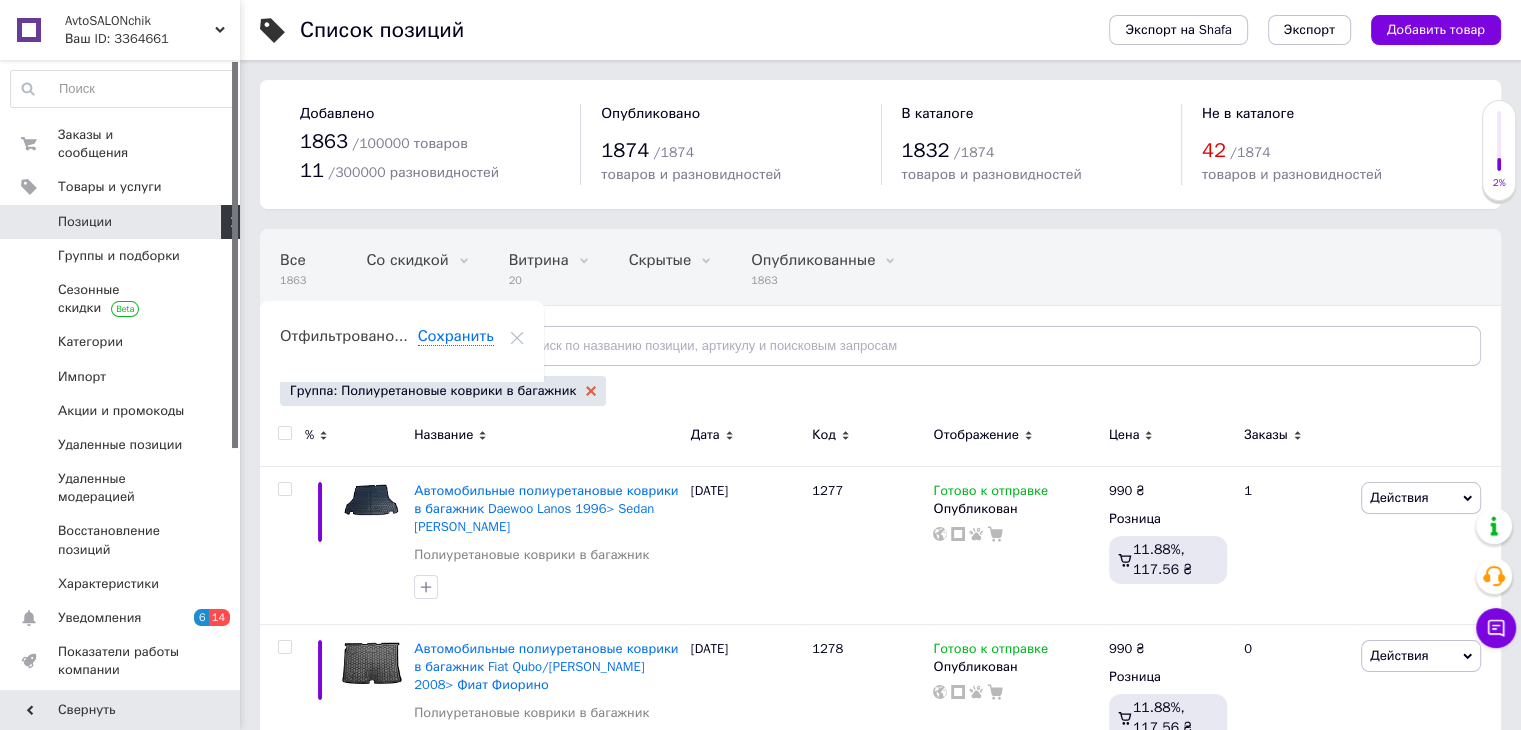 click 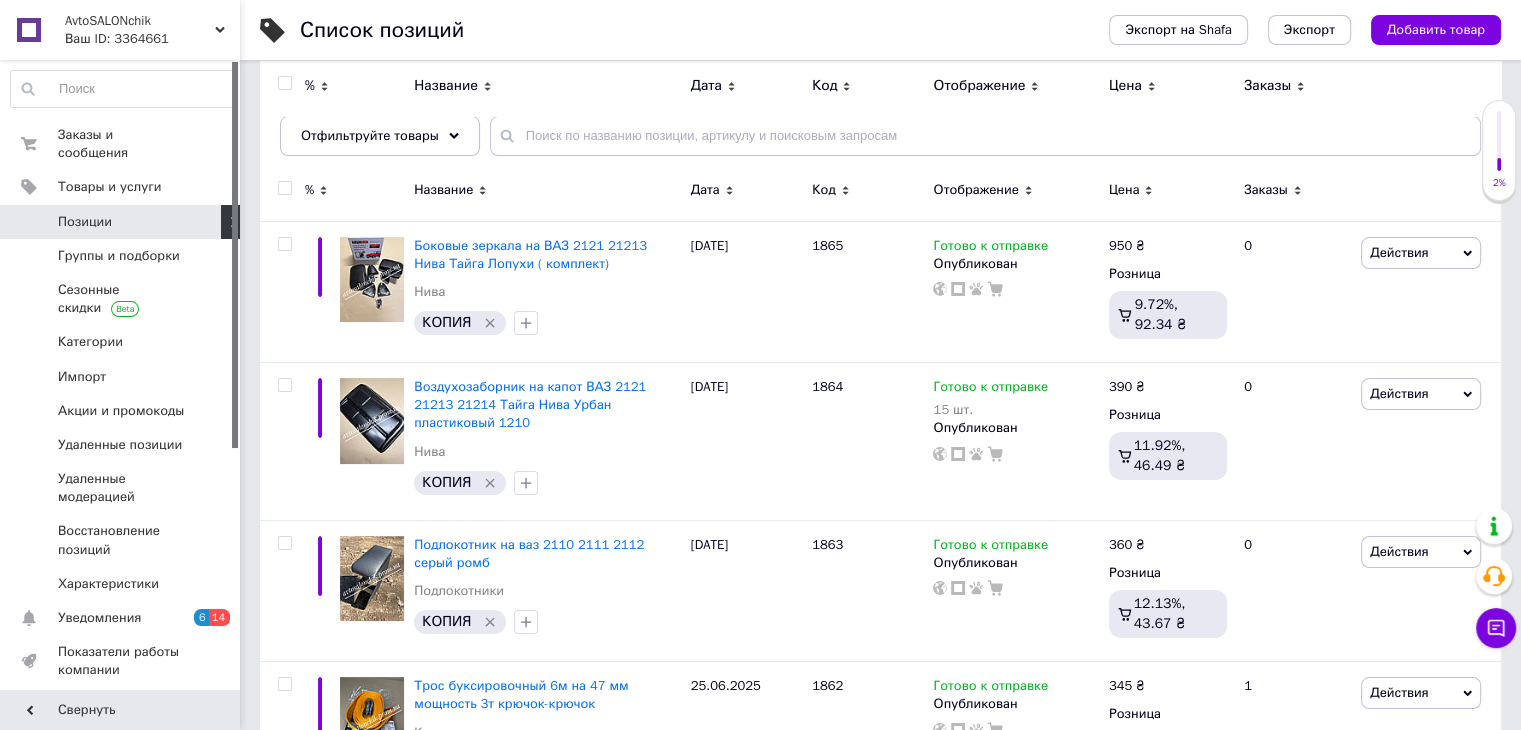 scroll, scrollTop: 209, scrollLeft: 0, axis: vertical 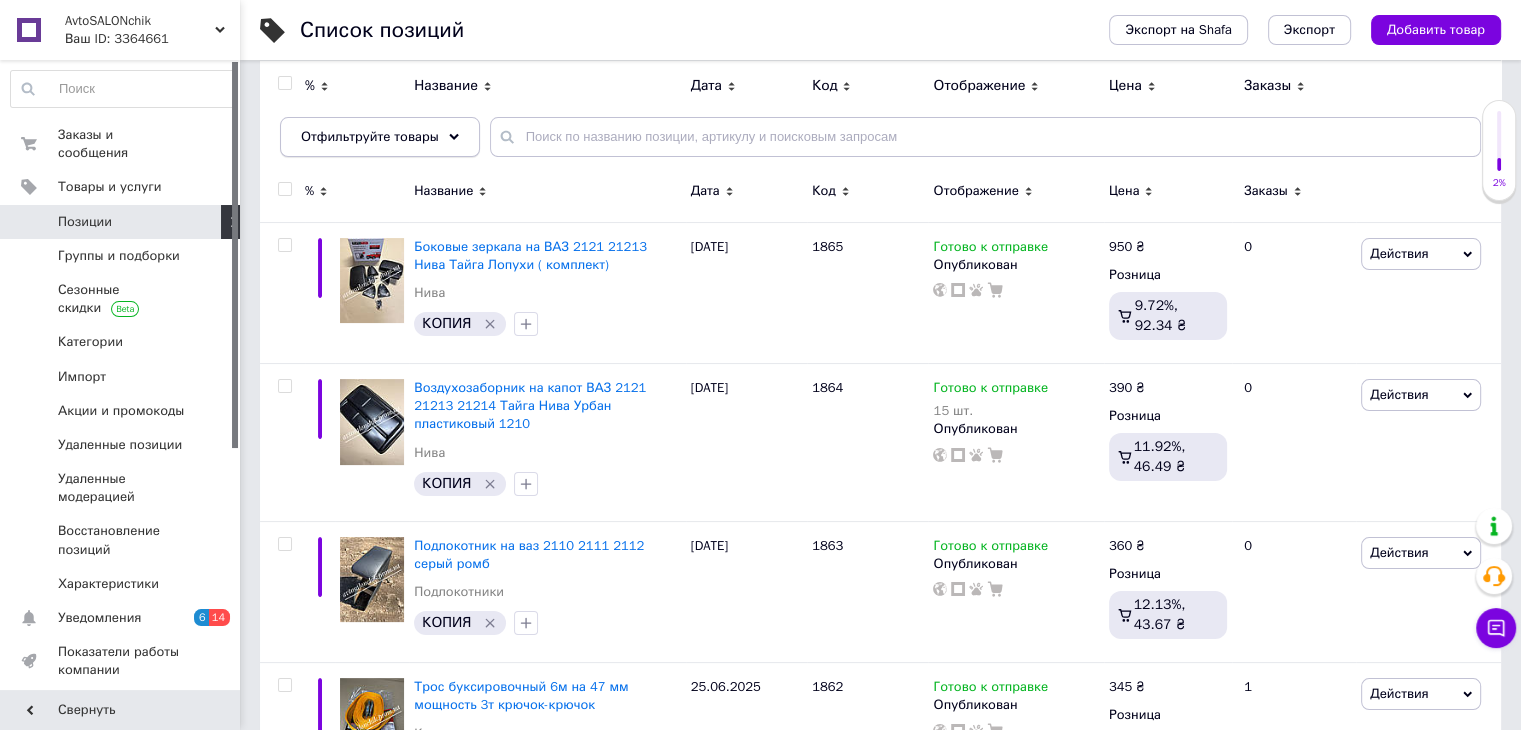 click on "Отфильтруйте товары" at bounding box center [370, 136] 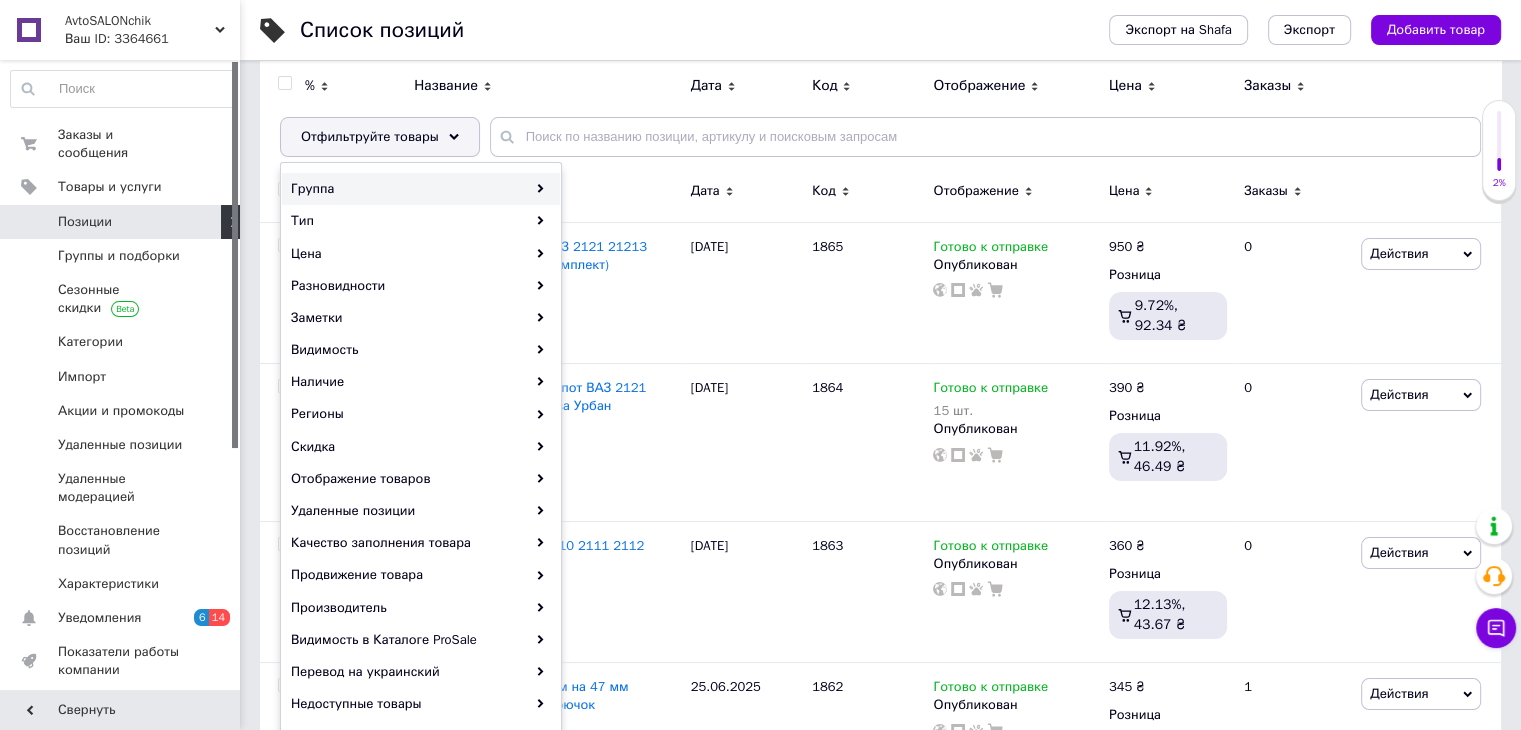 click on "Группа" at bounding box center [421, 189] 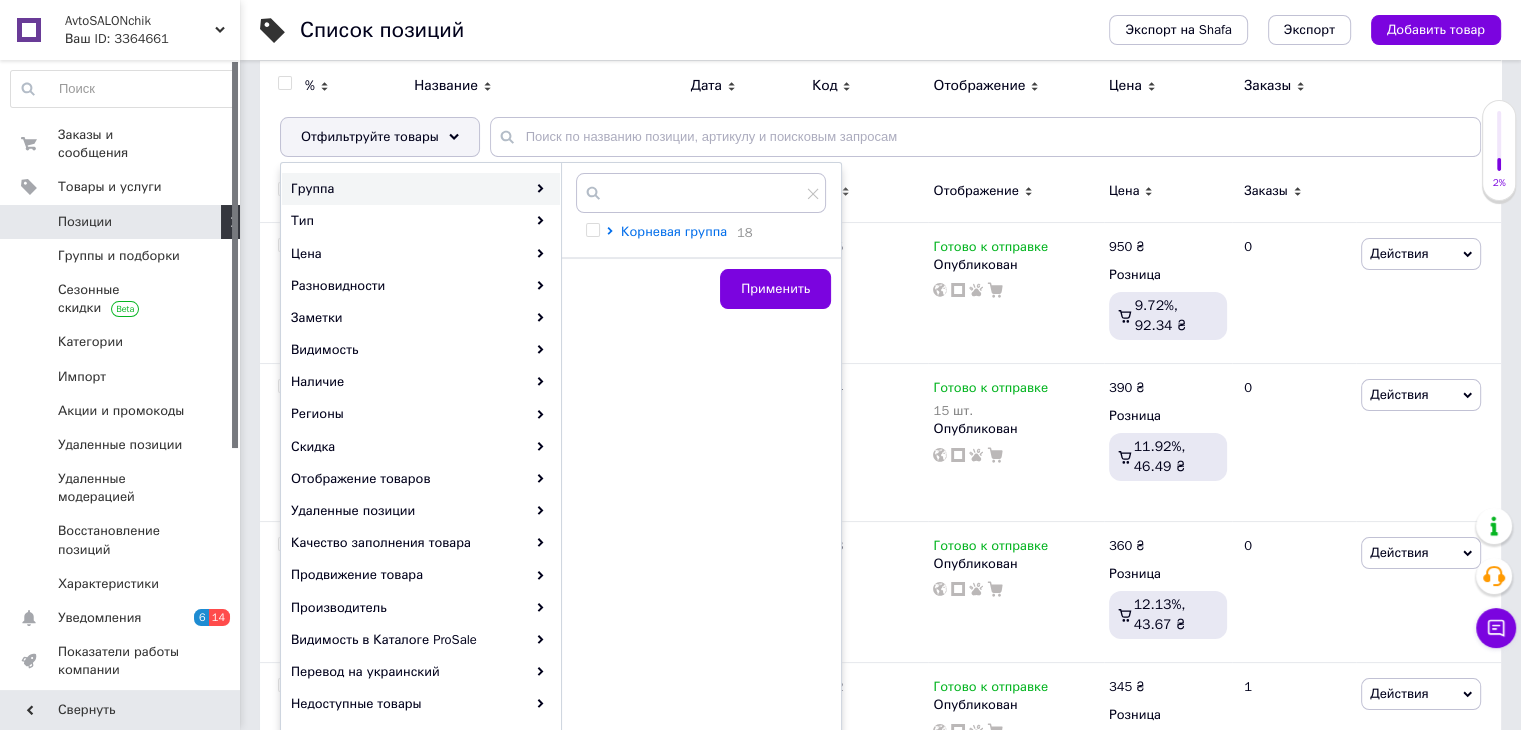 click on "Корневая группа" at bounding box center [674, 231] 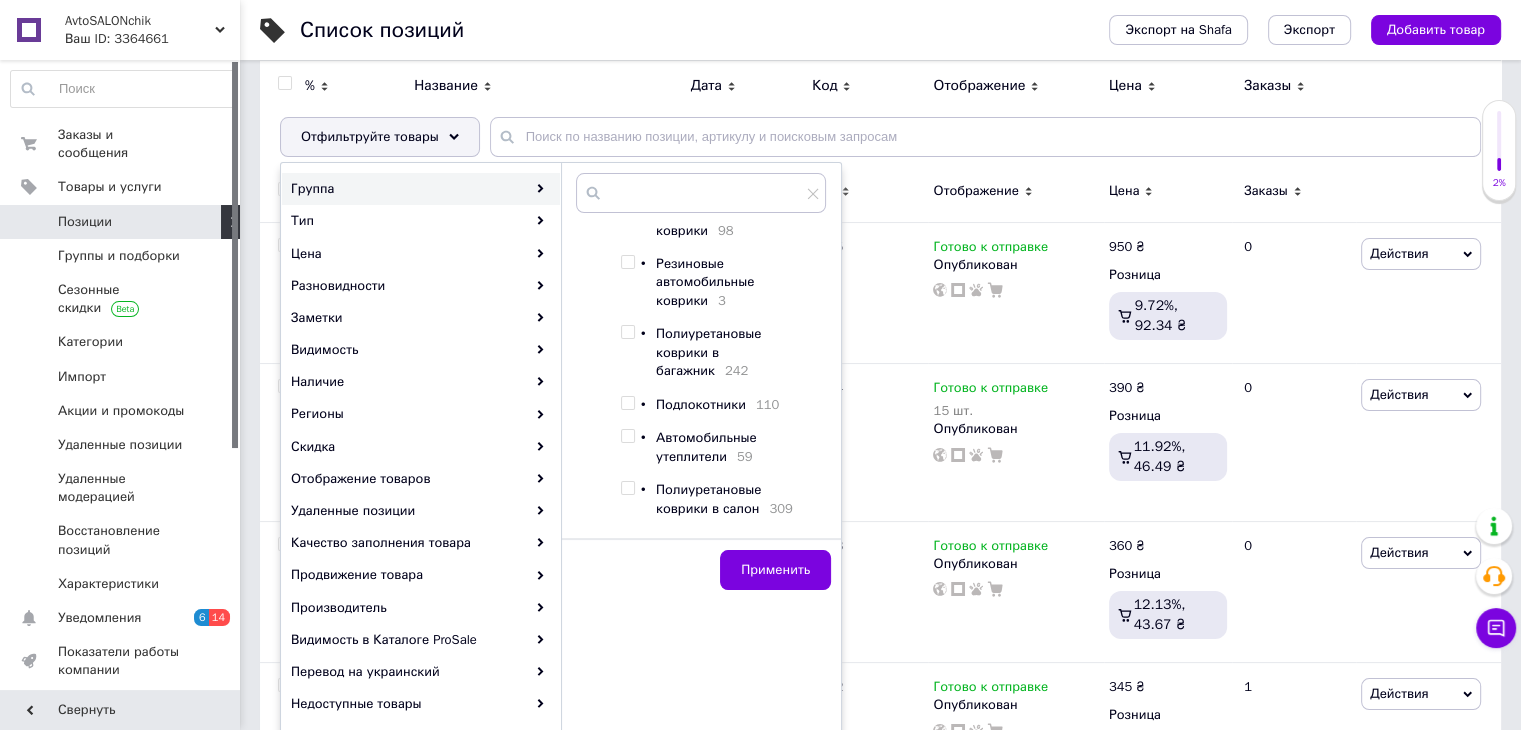 scroll, scrollTop: 132, scrollLeft: 0, axis: vertical 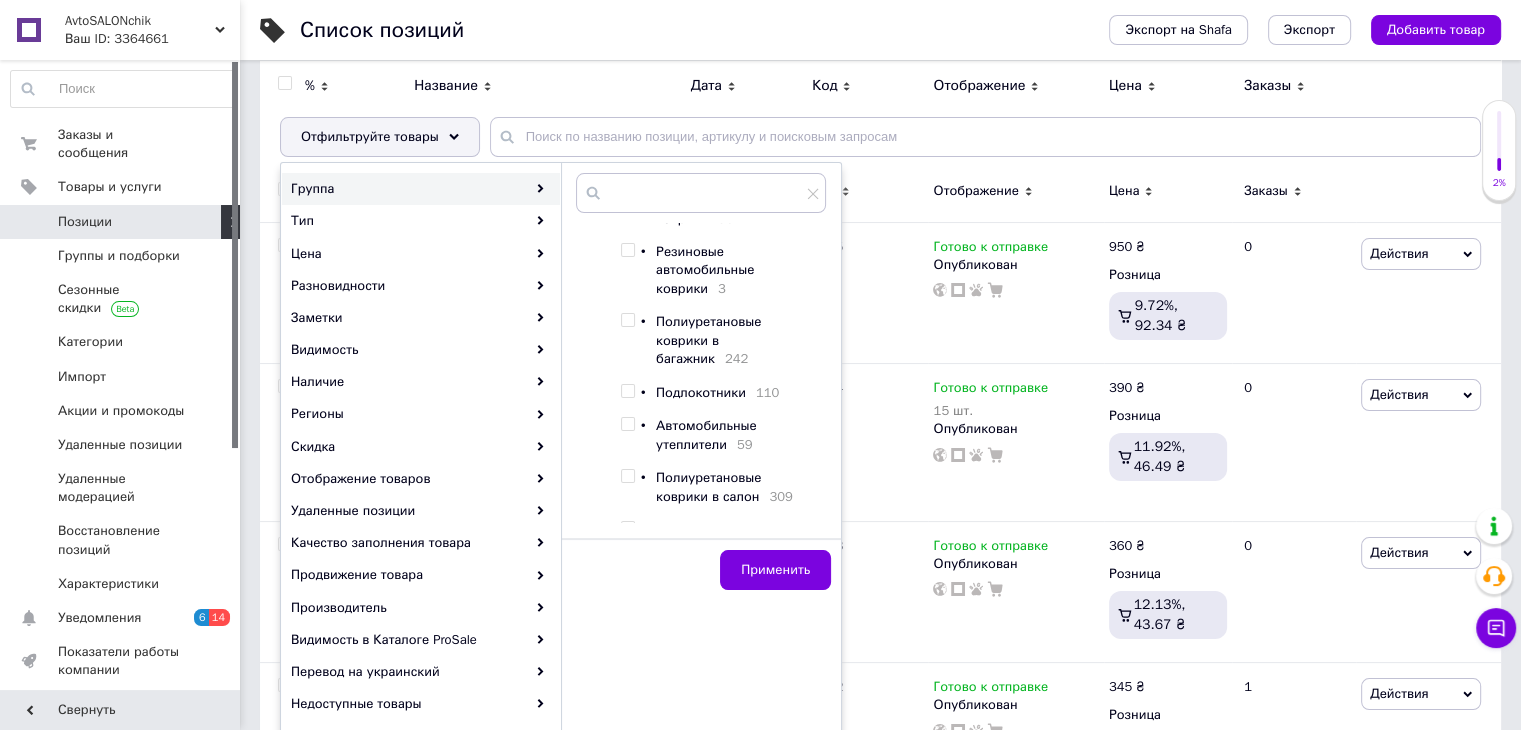 click at bounding box center [627, 476] 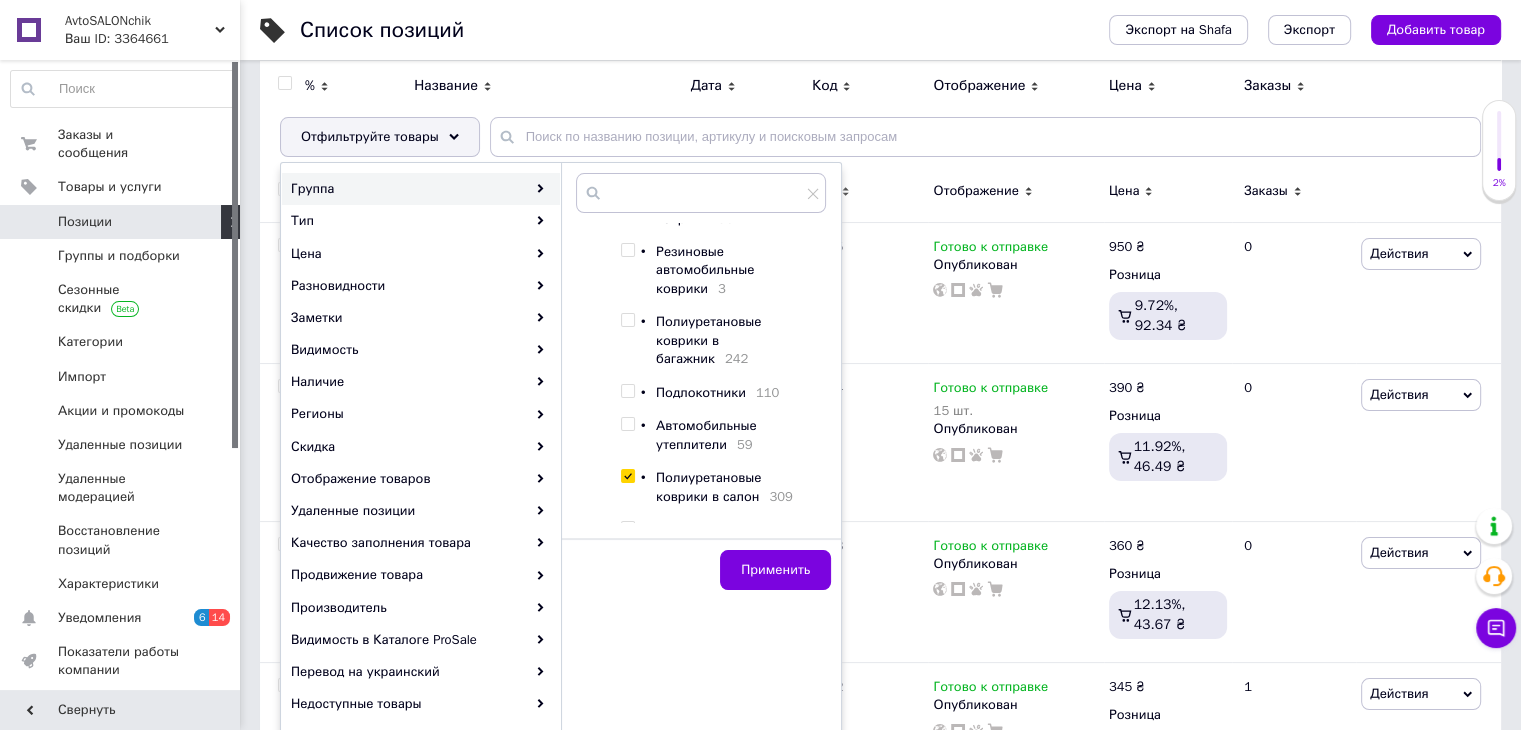 checkbox on "true" 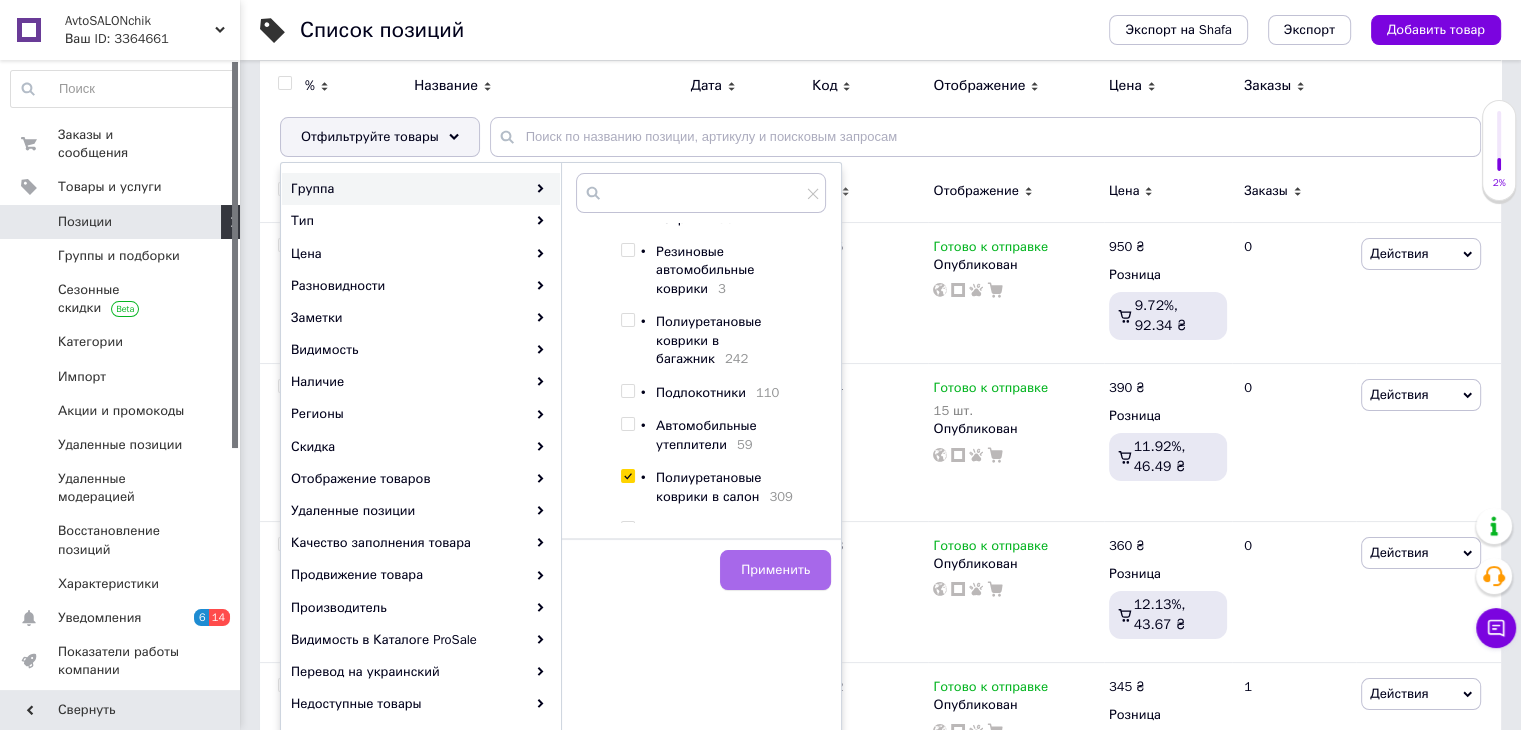 click on "Применить" at bounding box center (775, 570) 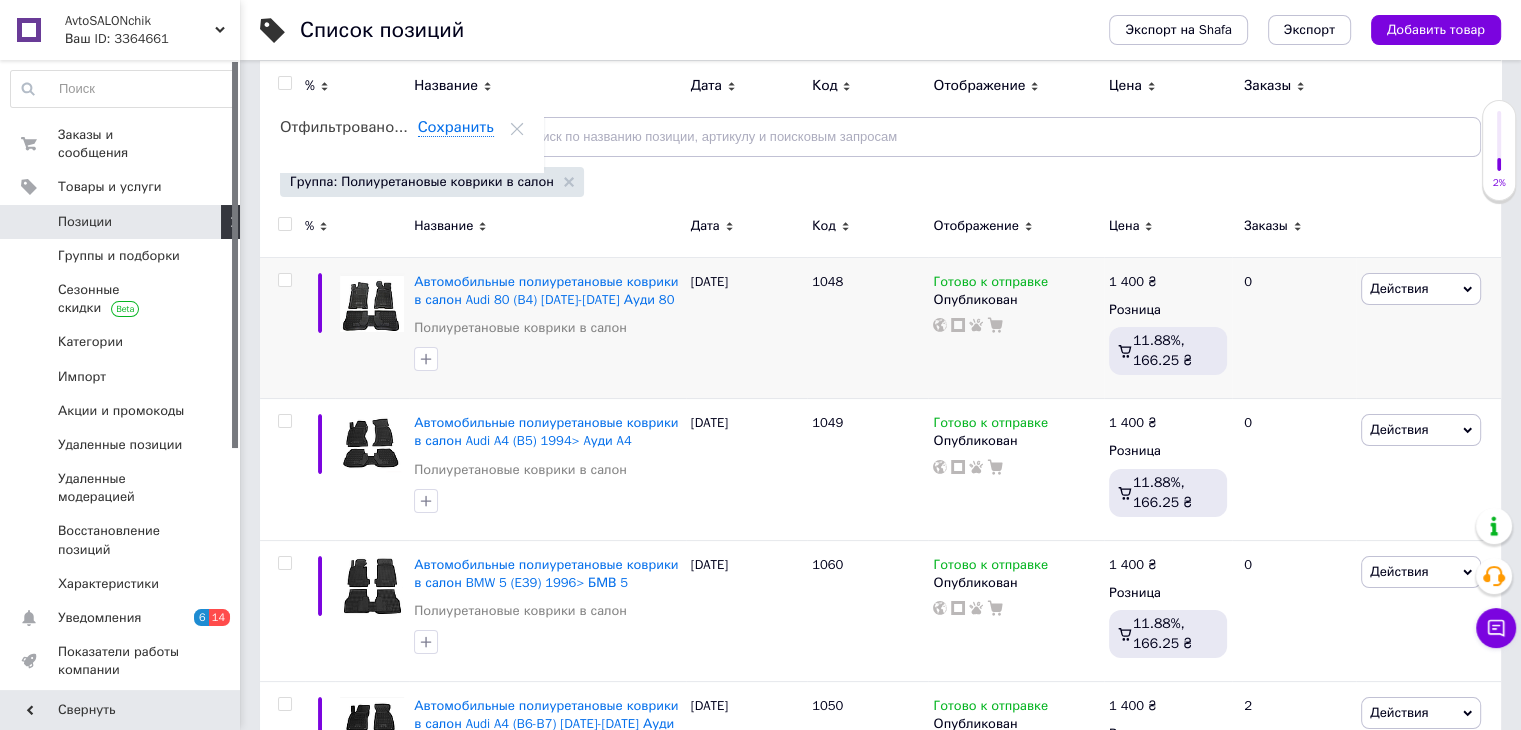 click on "1 400   ₴" at bounding box center (1133, 282) 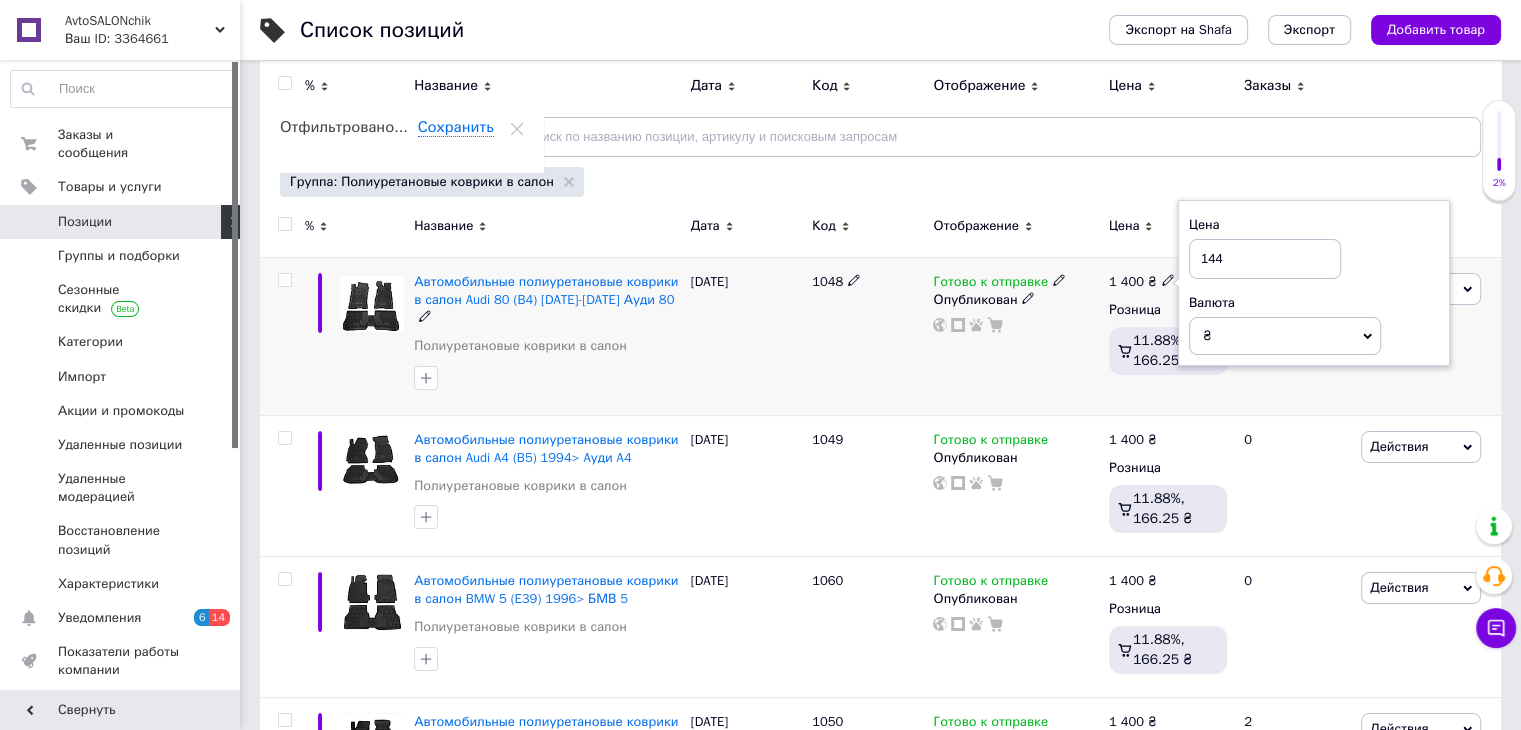 type on "1440" 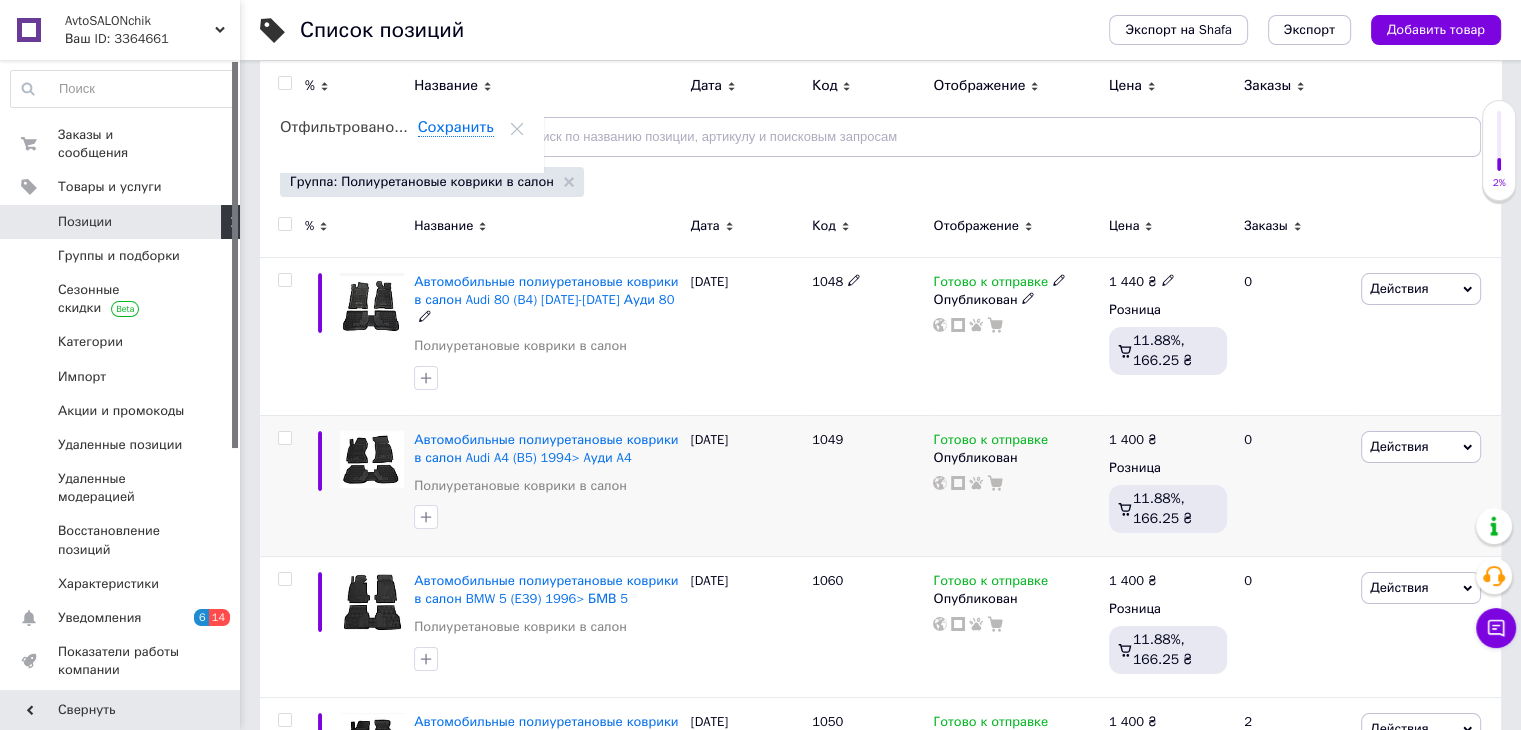 click on "1 400   ₴" at bounding box center (1133, 440) 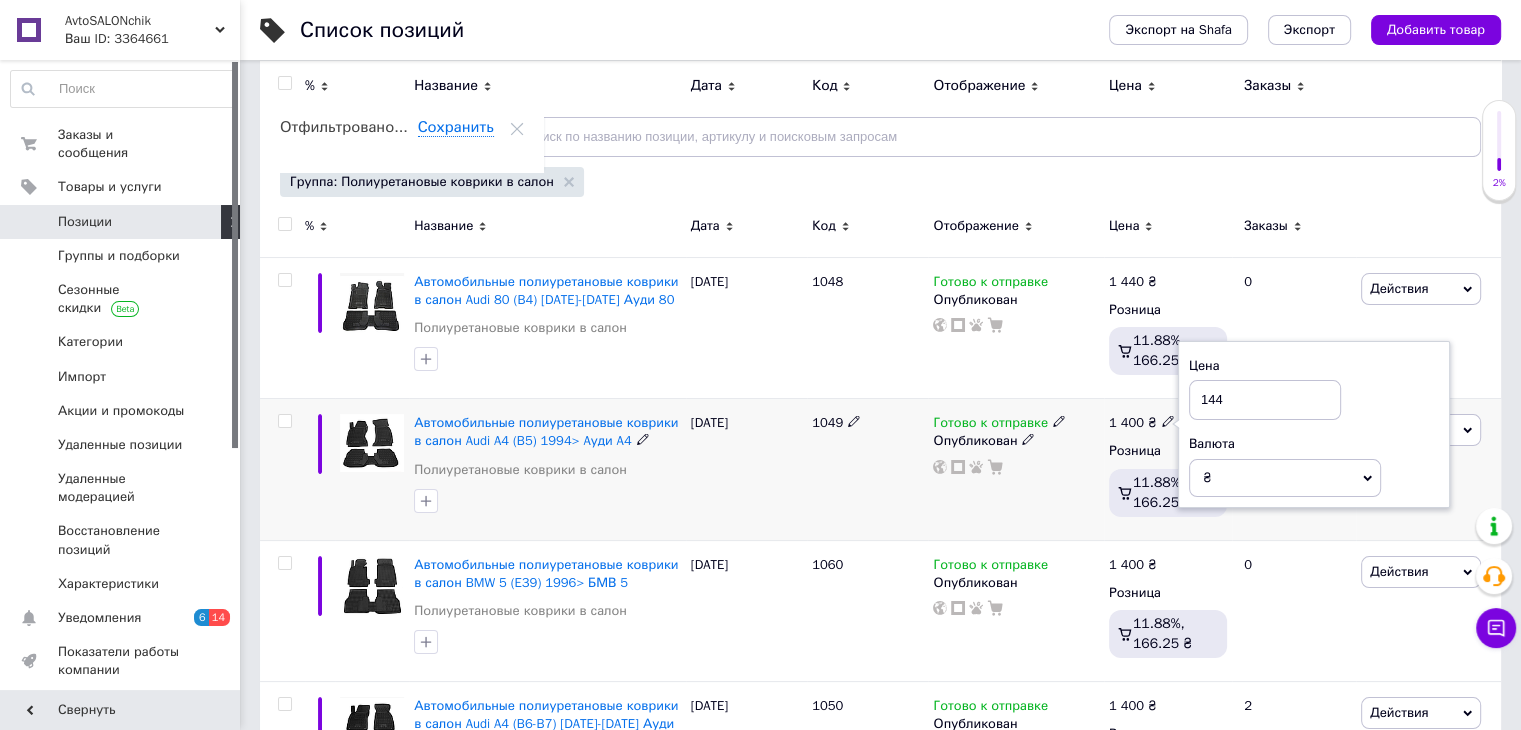 type on "1440" 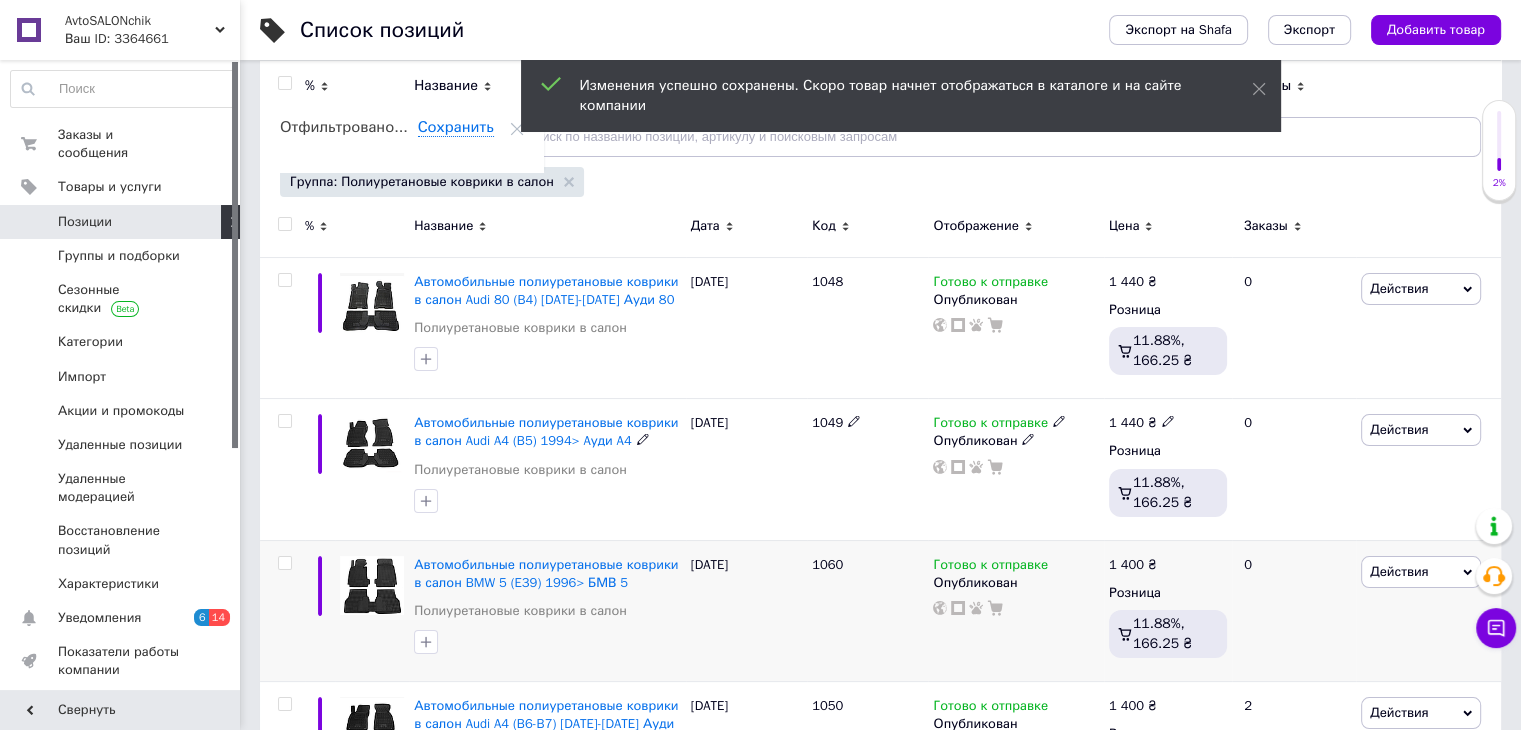click on "1 400   ₴" at bounding box center (1133, 565) 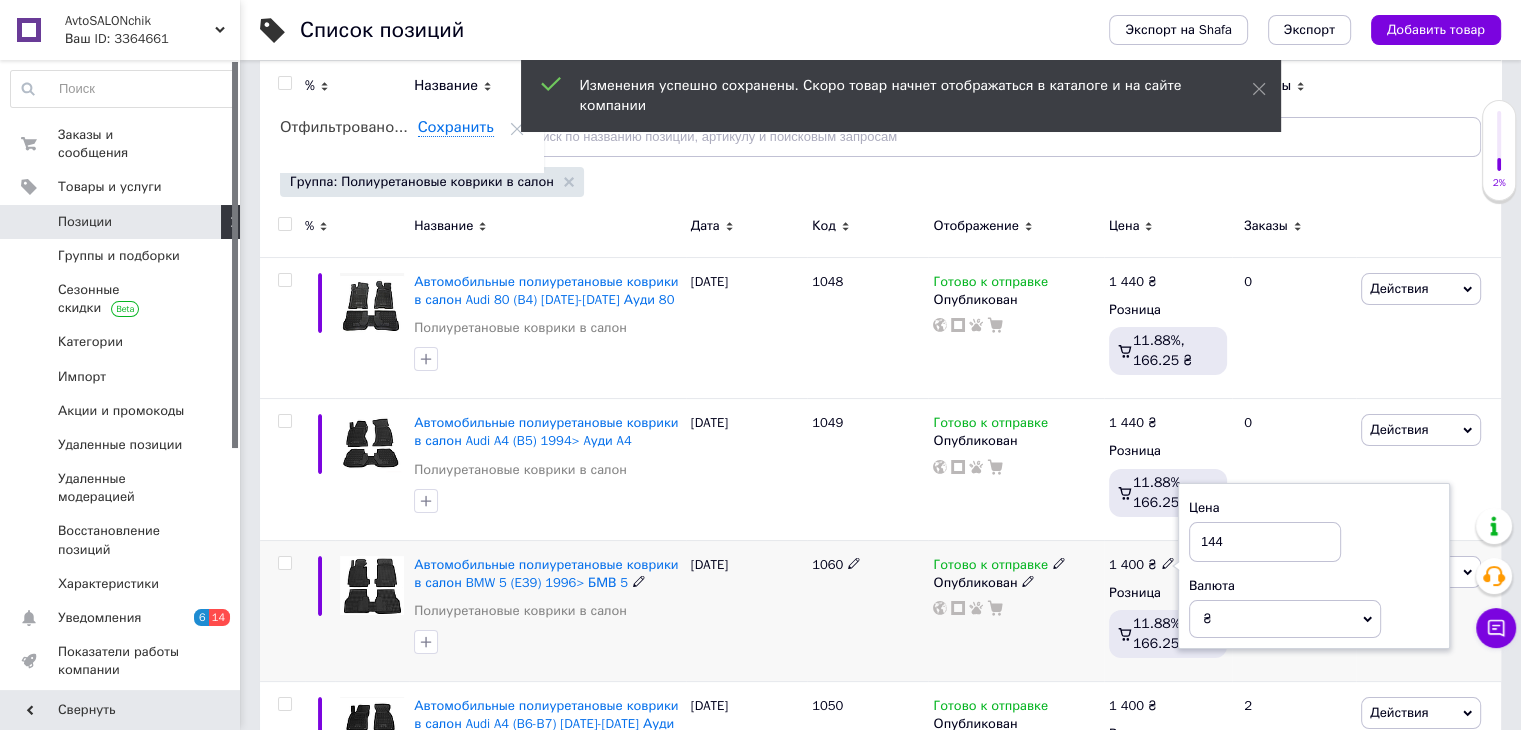type on "1440" 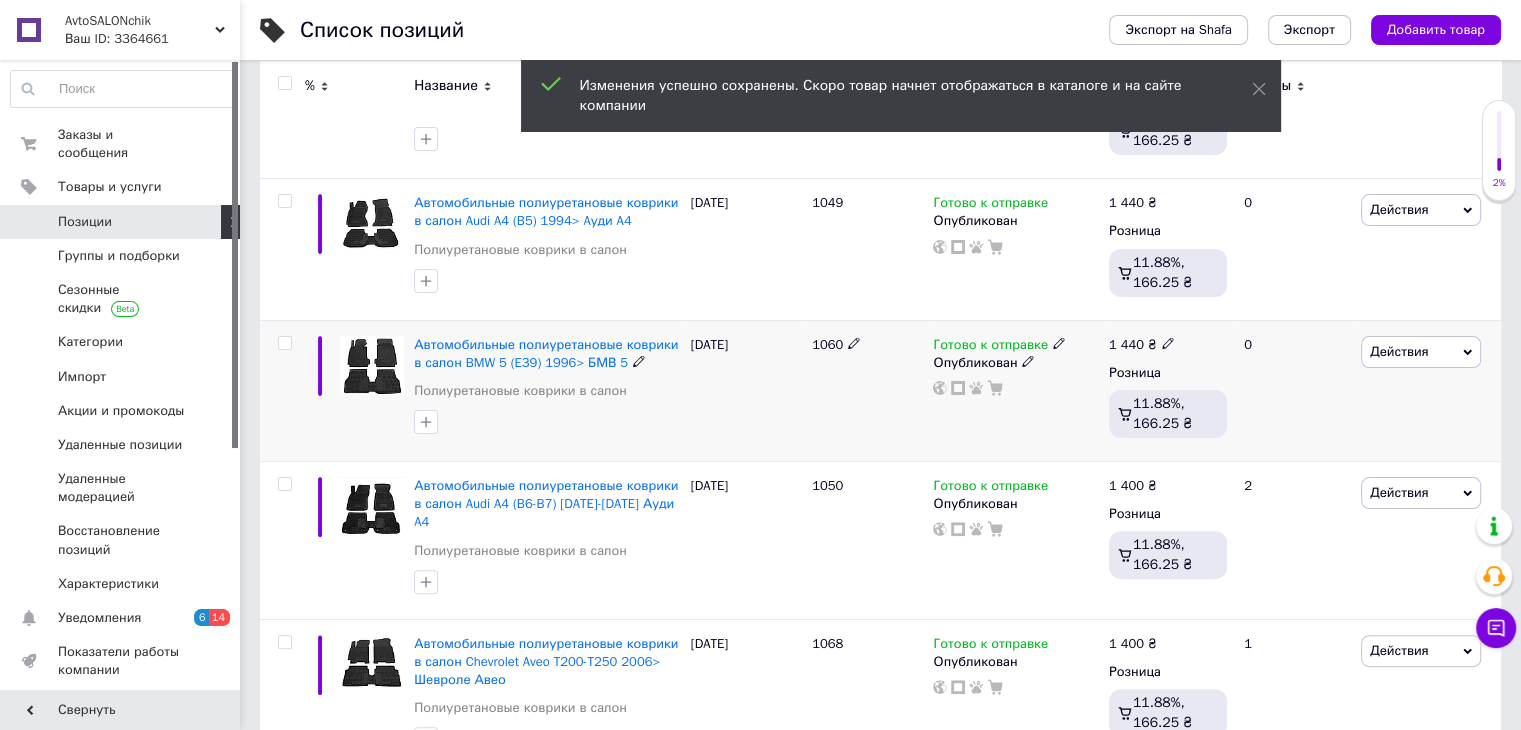 scroll, scrollTop: 431, scrollLeft: 0, axis: vertical 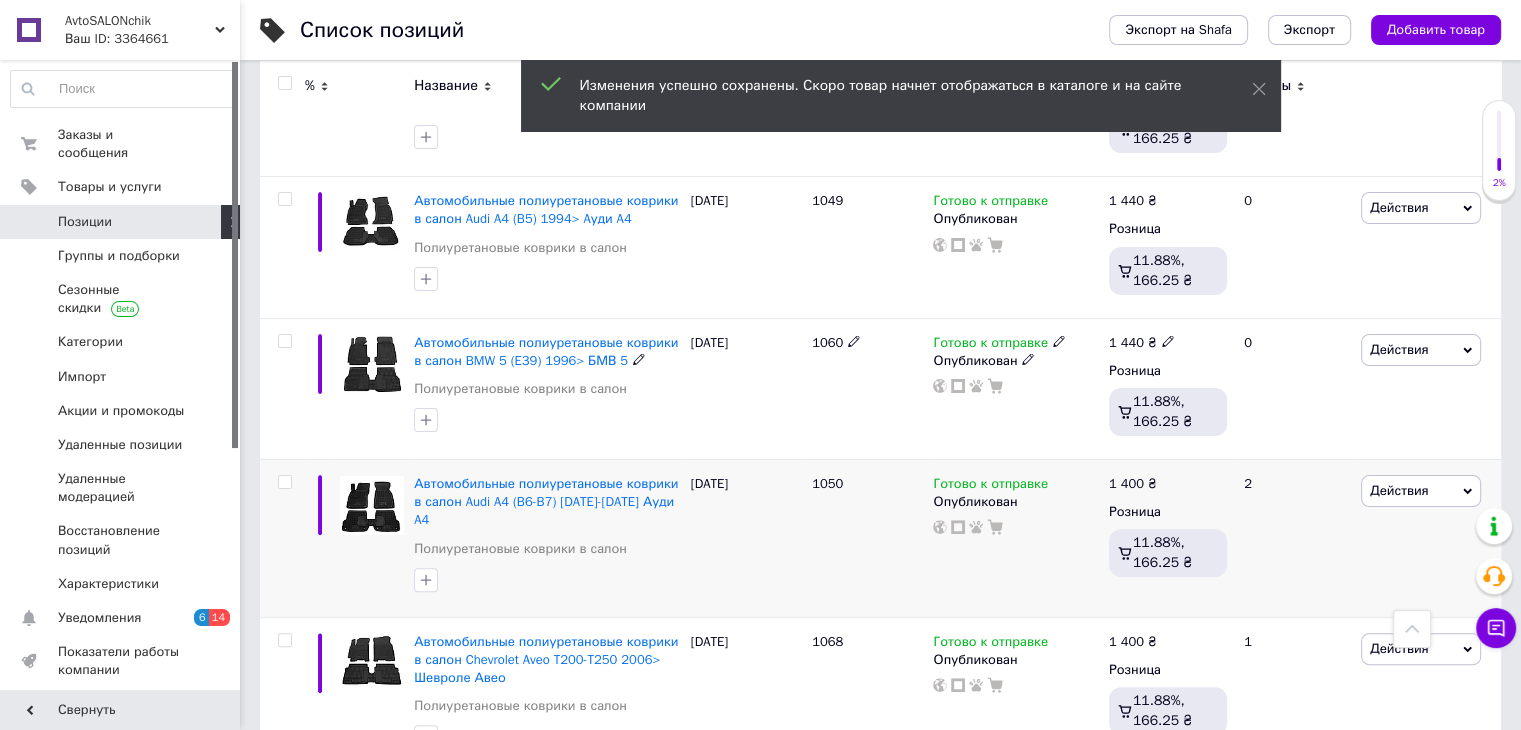 click on "1 400   ₴" at bounding box center (1133, 484) 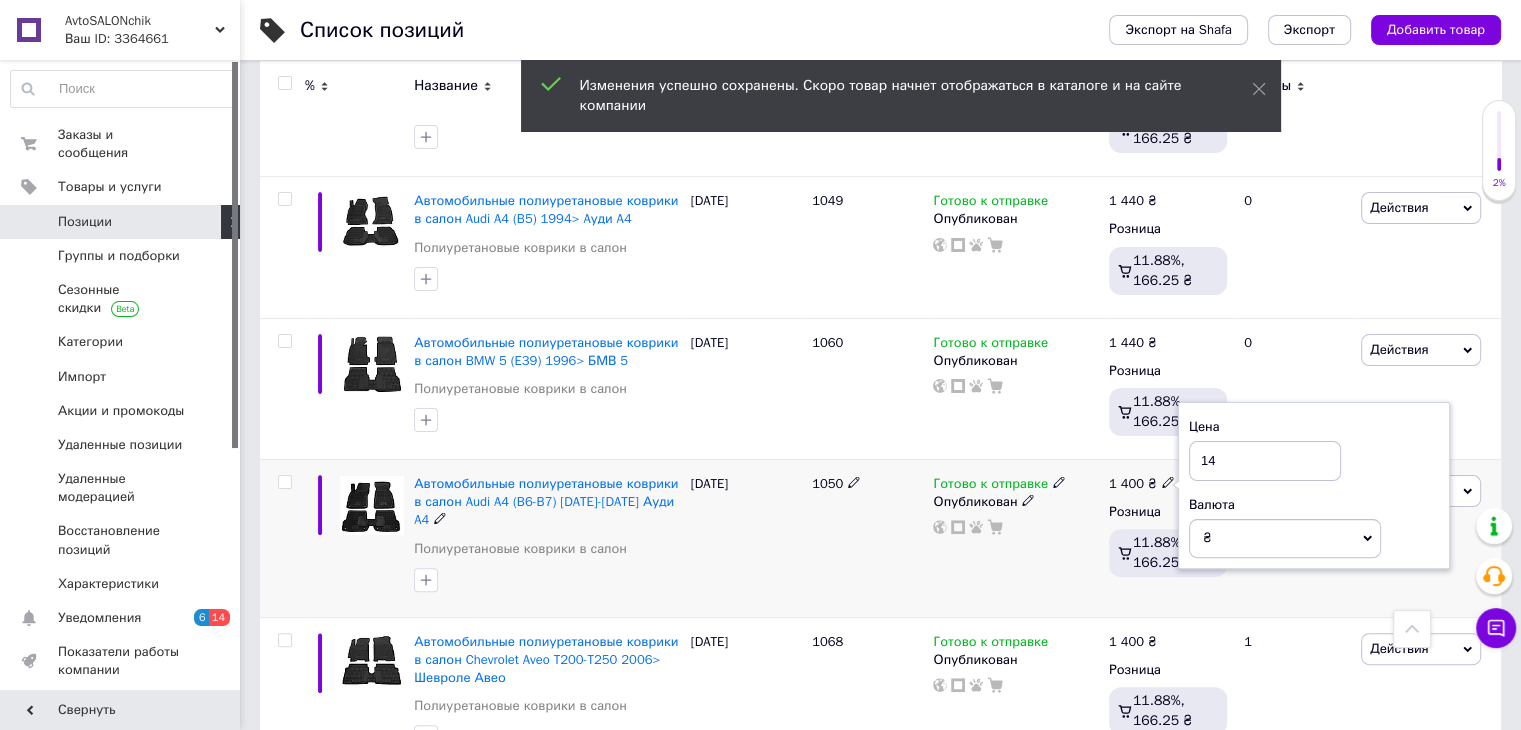 type on "144" 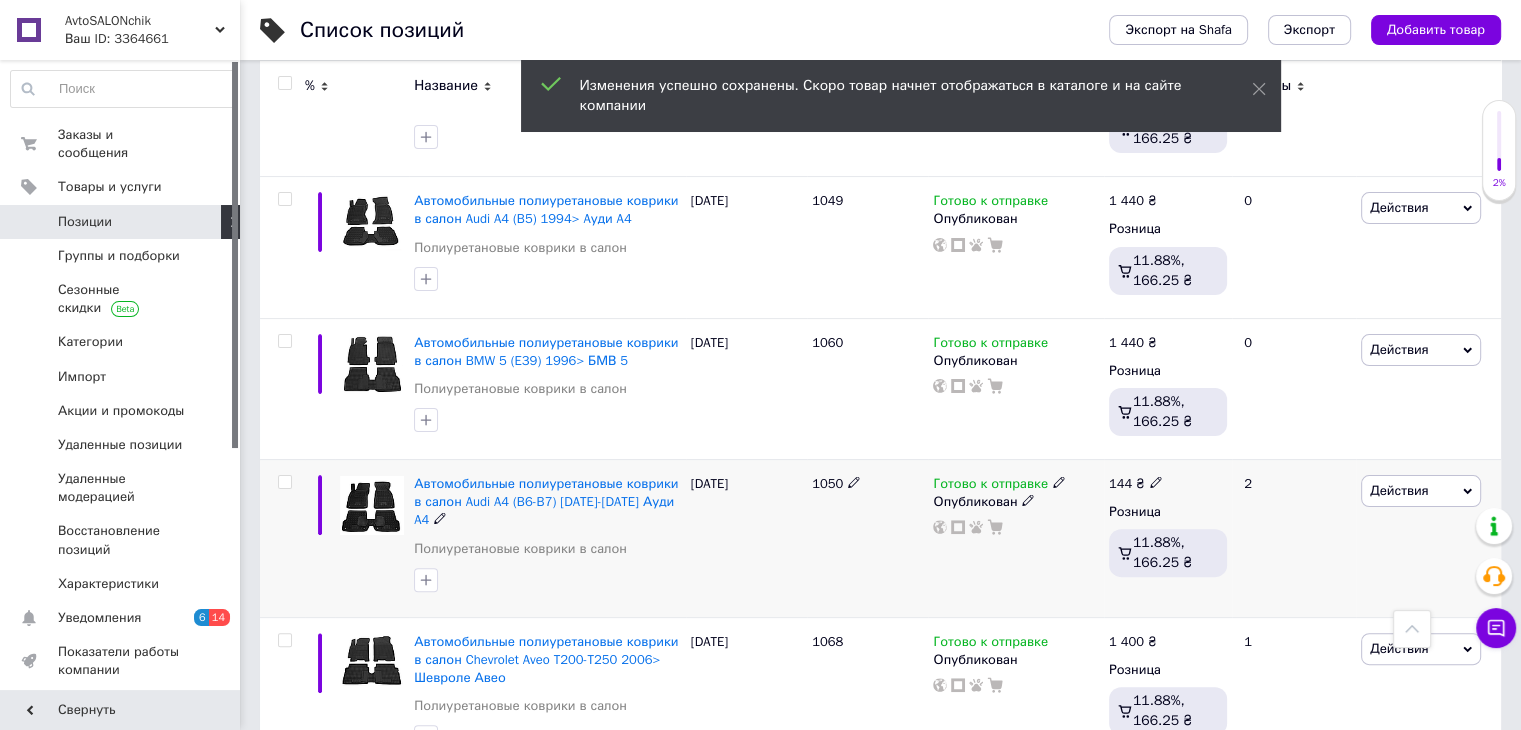 click 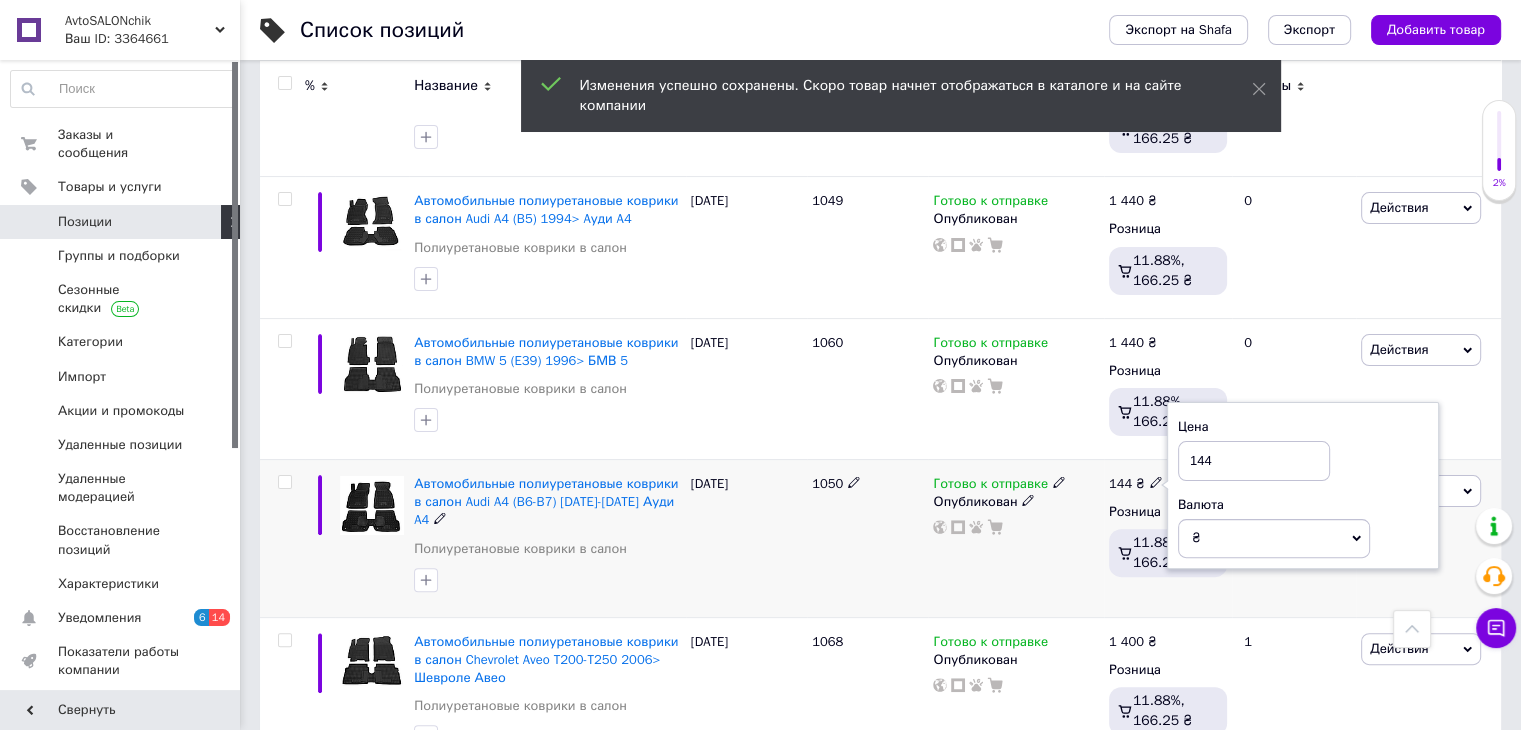 type on "1440" 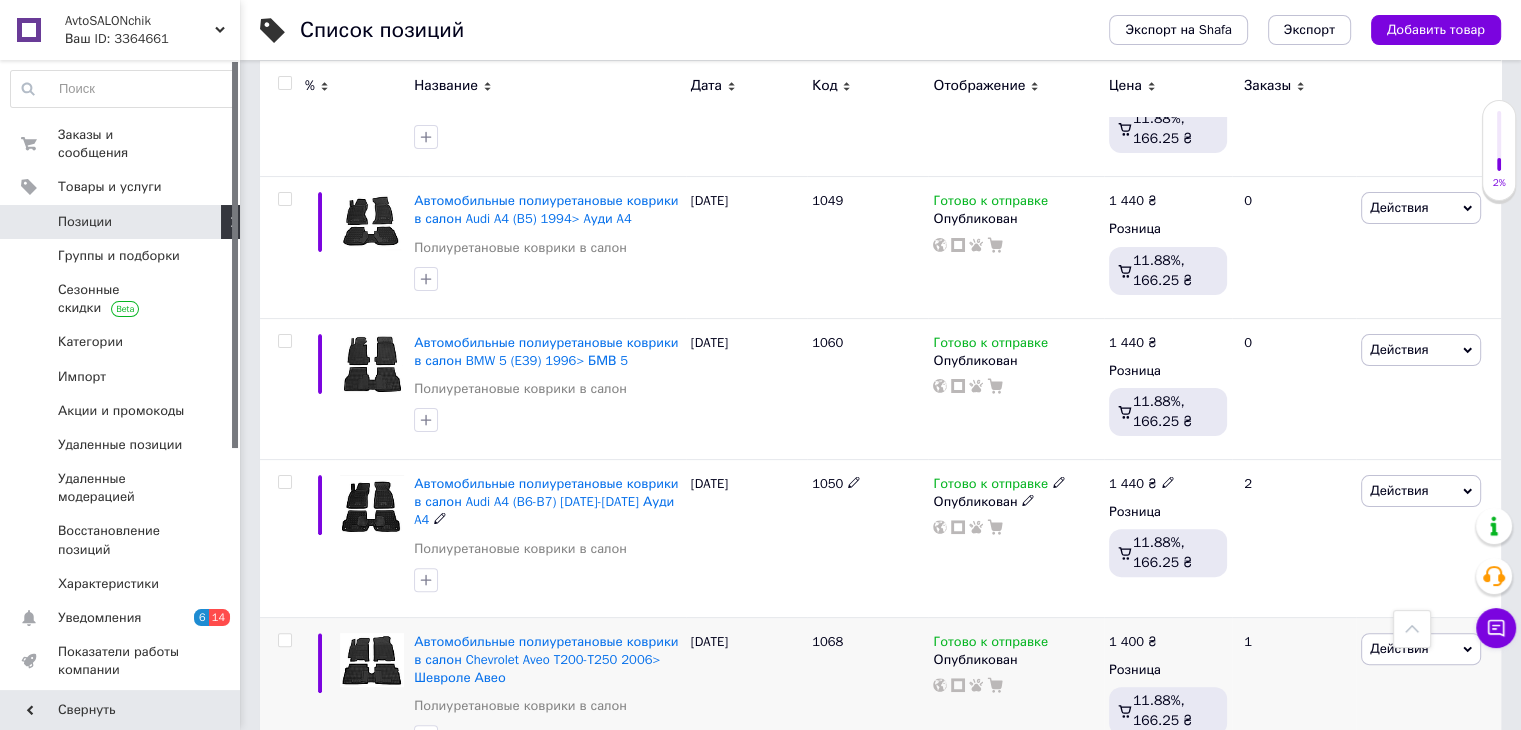click on "1 400   ₴" at bounding box center (1133, 642) 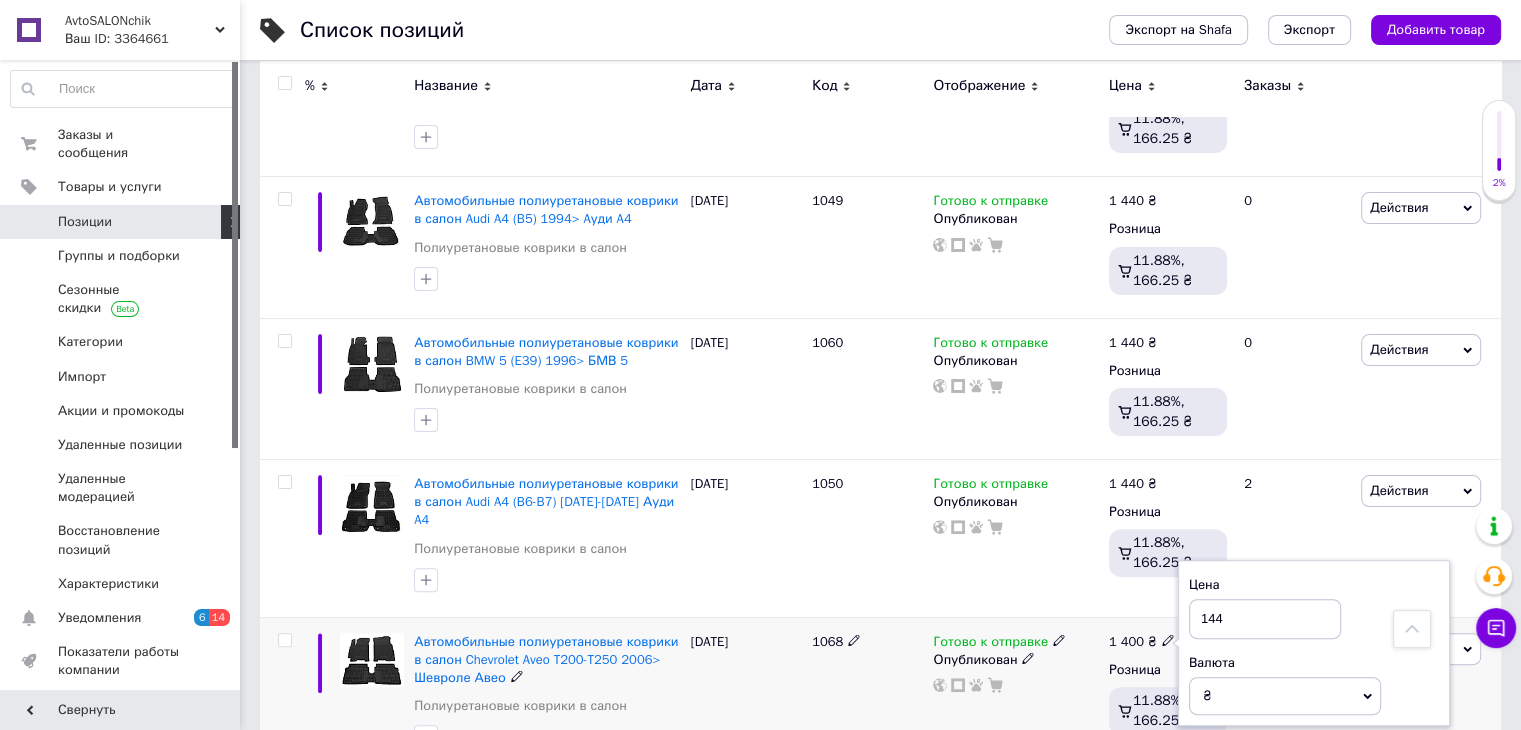 type on "1440" 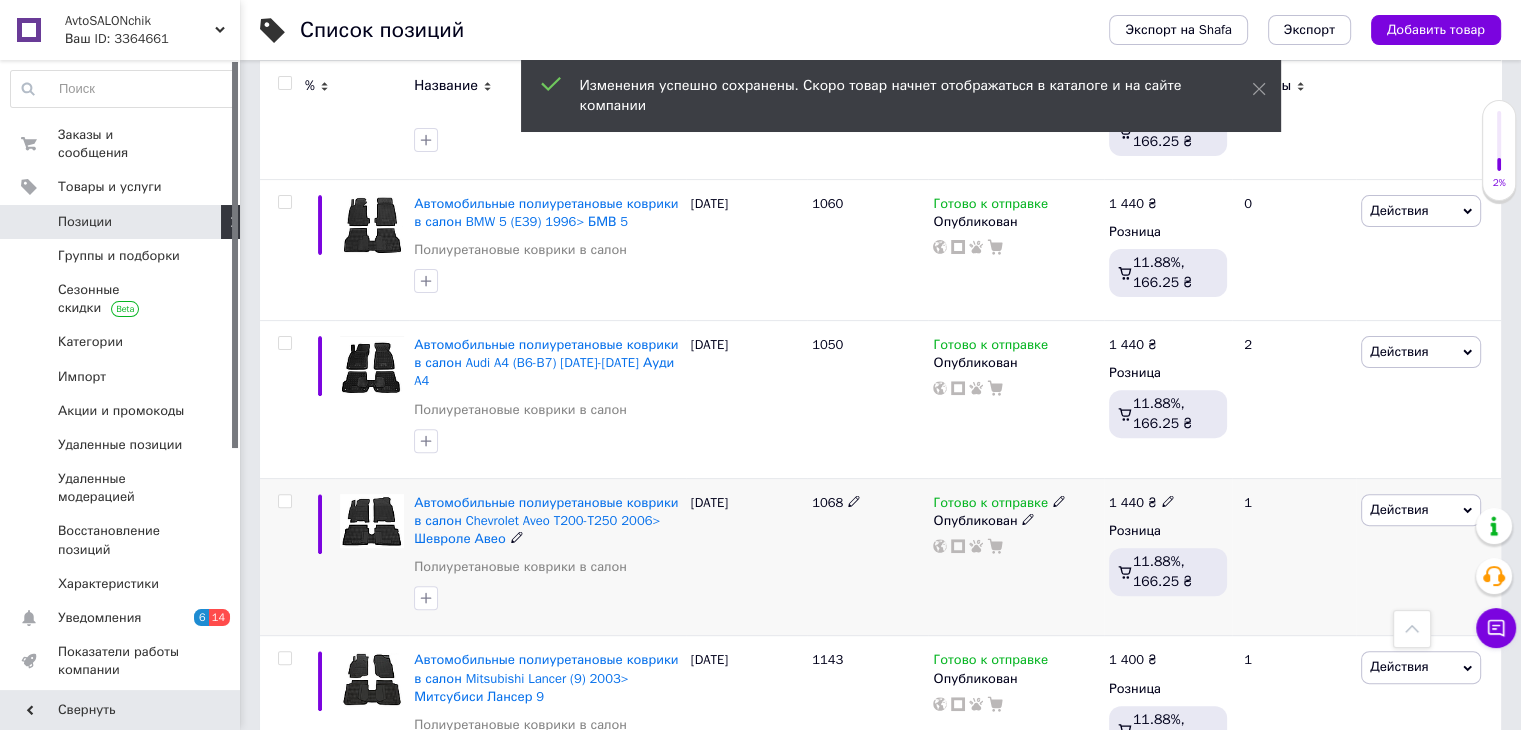 scroll, scrollTop: 693, scrollLeft: 0, axis: vertical 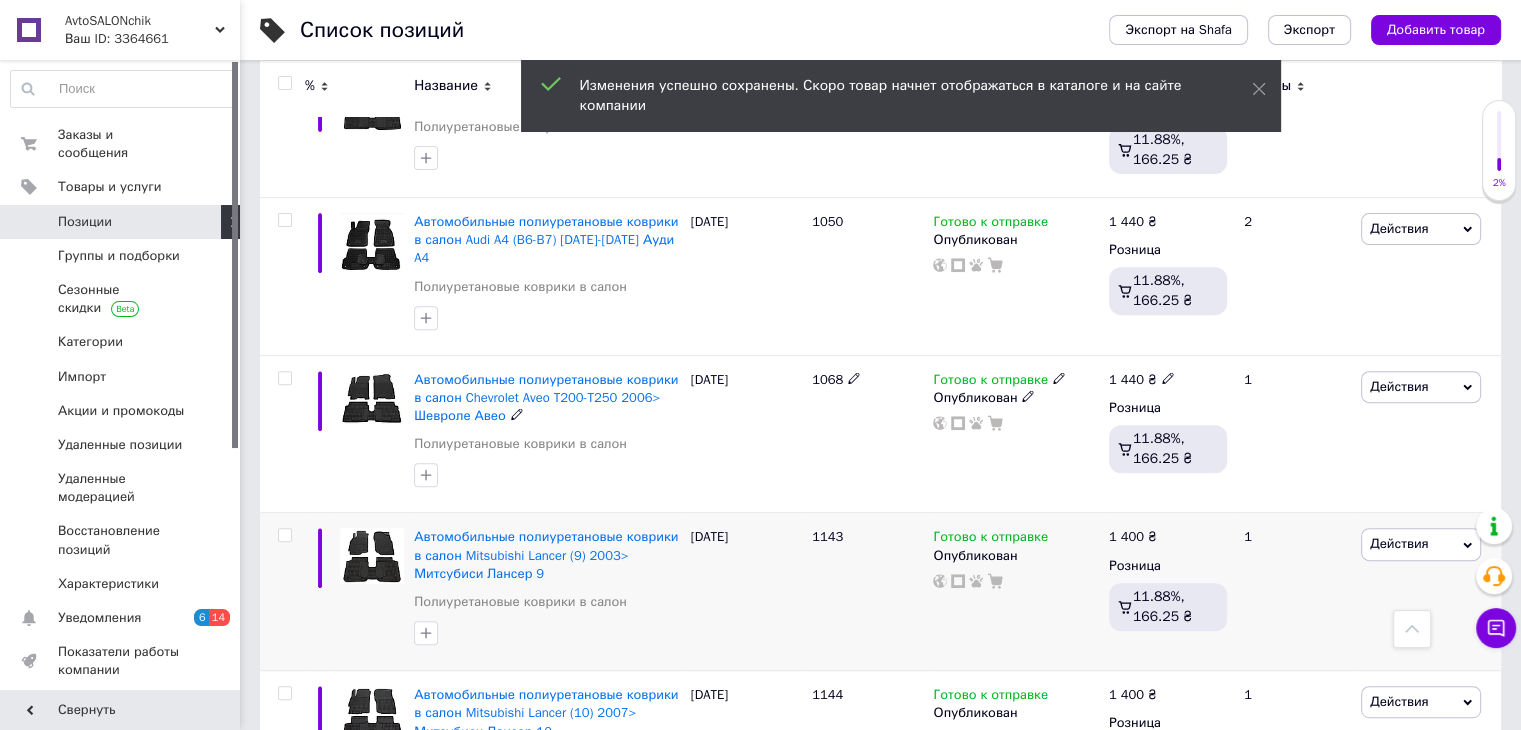 click on "1 400   ₴" at bounding box center [1133, 537] 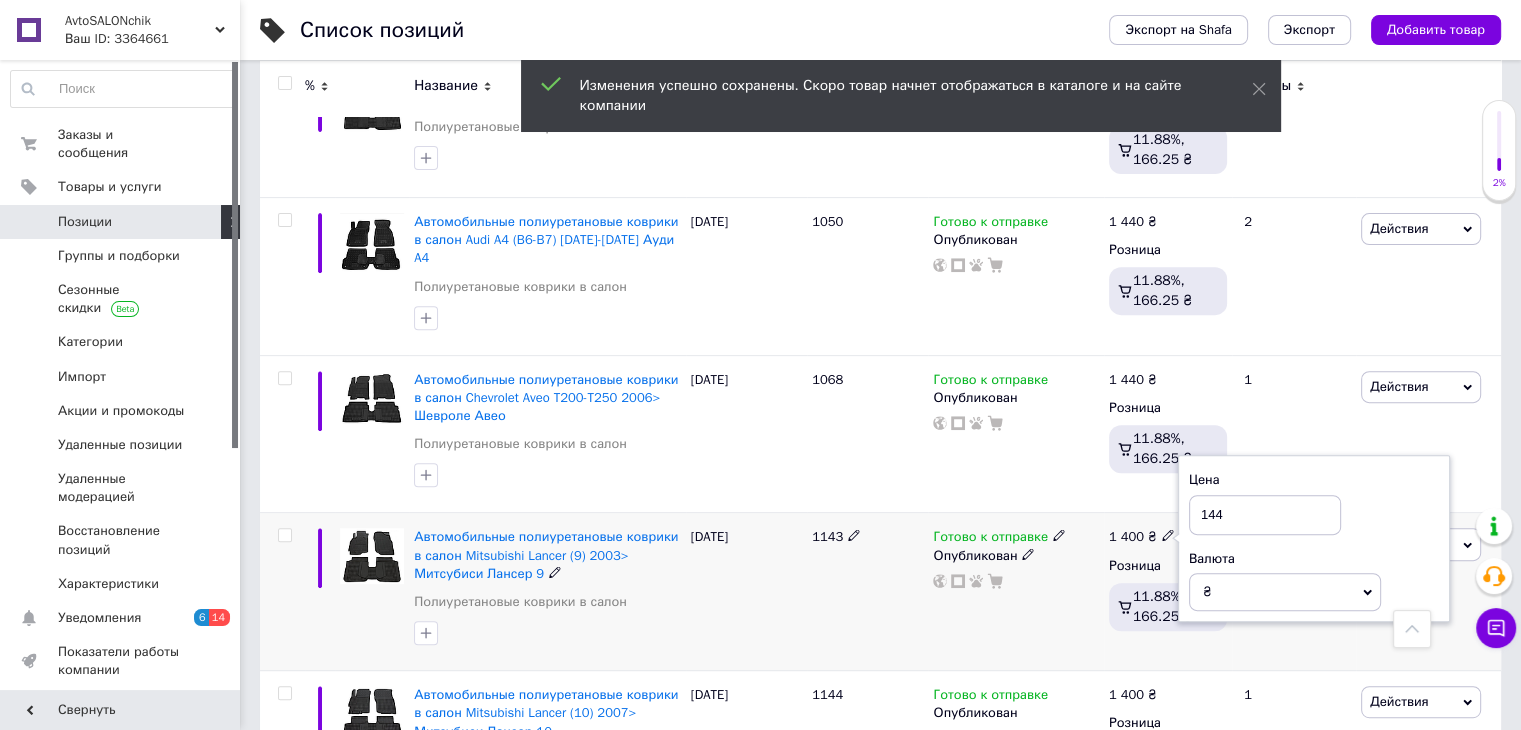 type on "1440" 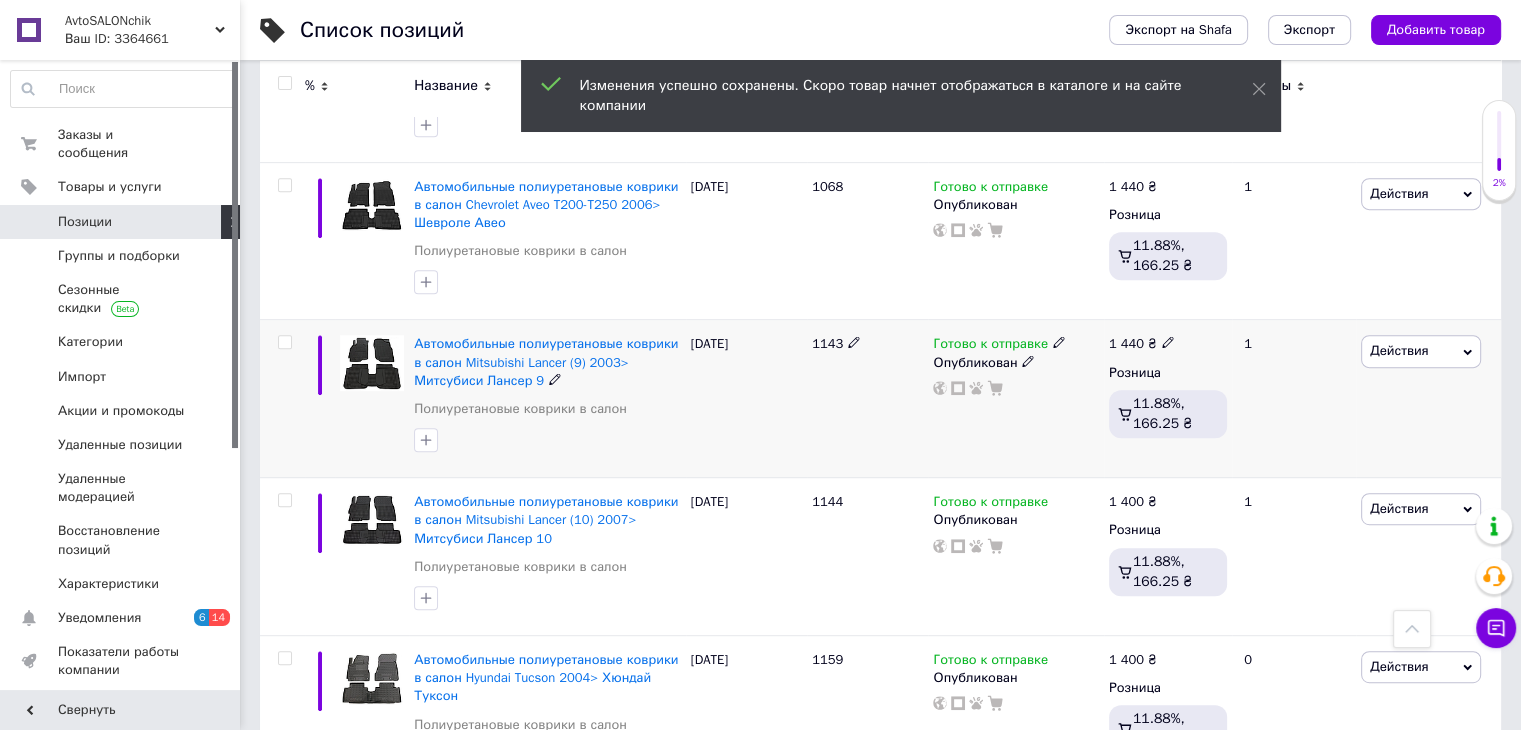 scroll, scrollTop: 938, scrollLeft: 0, axis: vertical 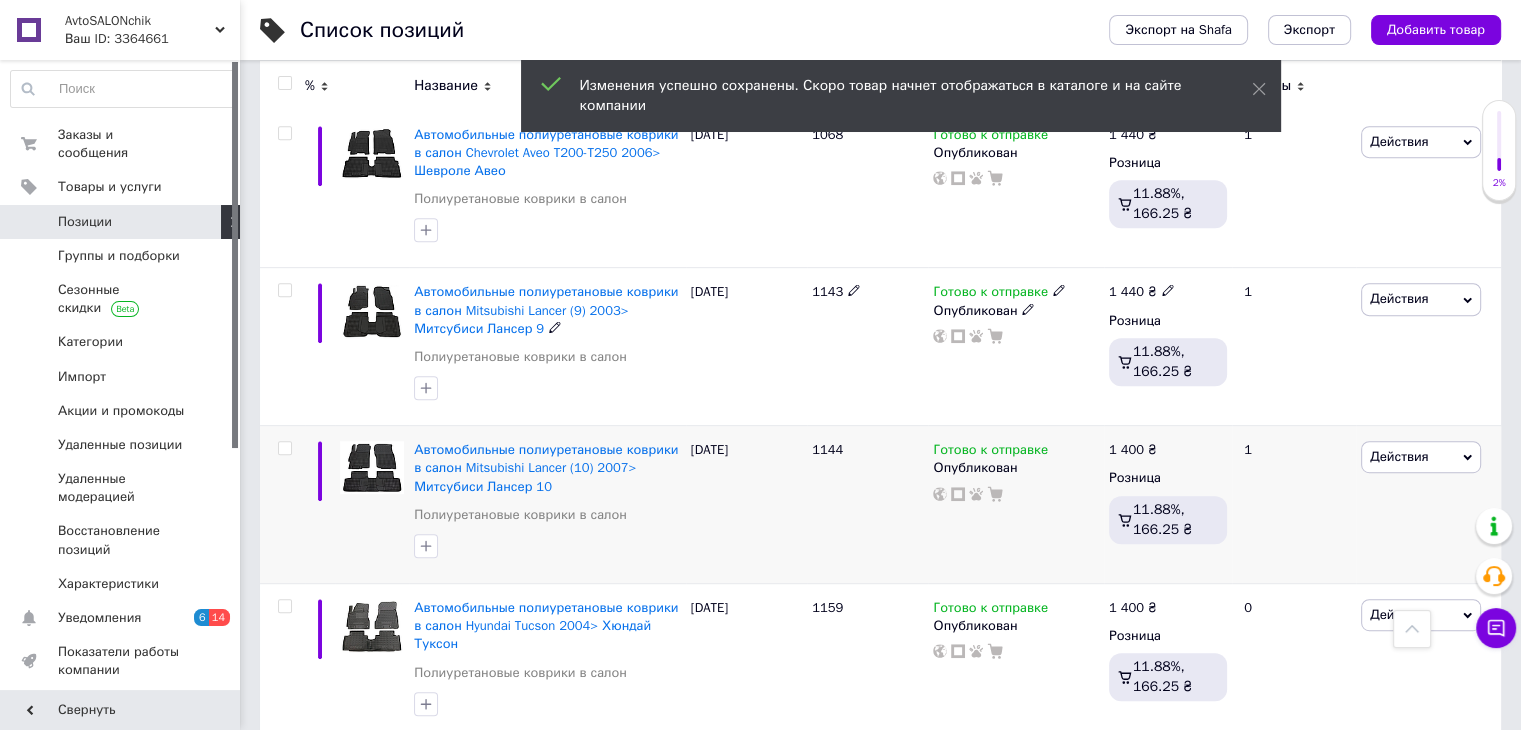 click on "1 400   ₴" at bounding box center (1133, 450) 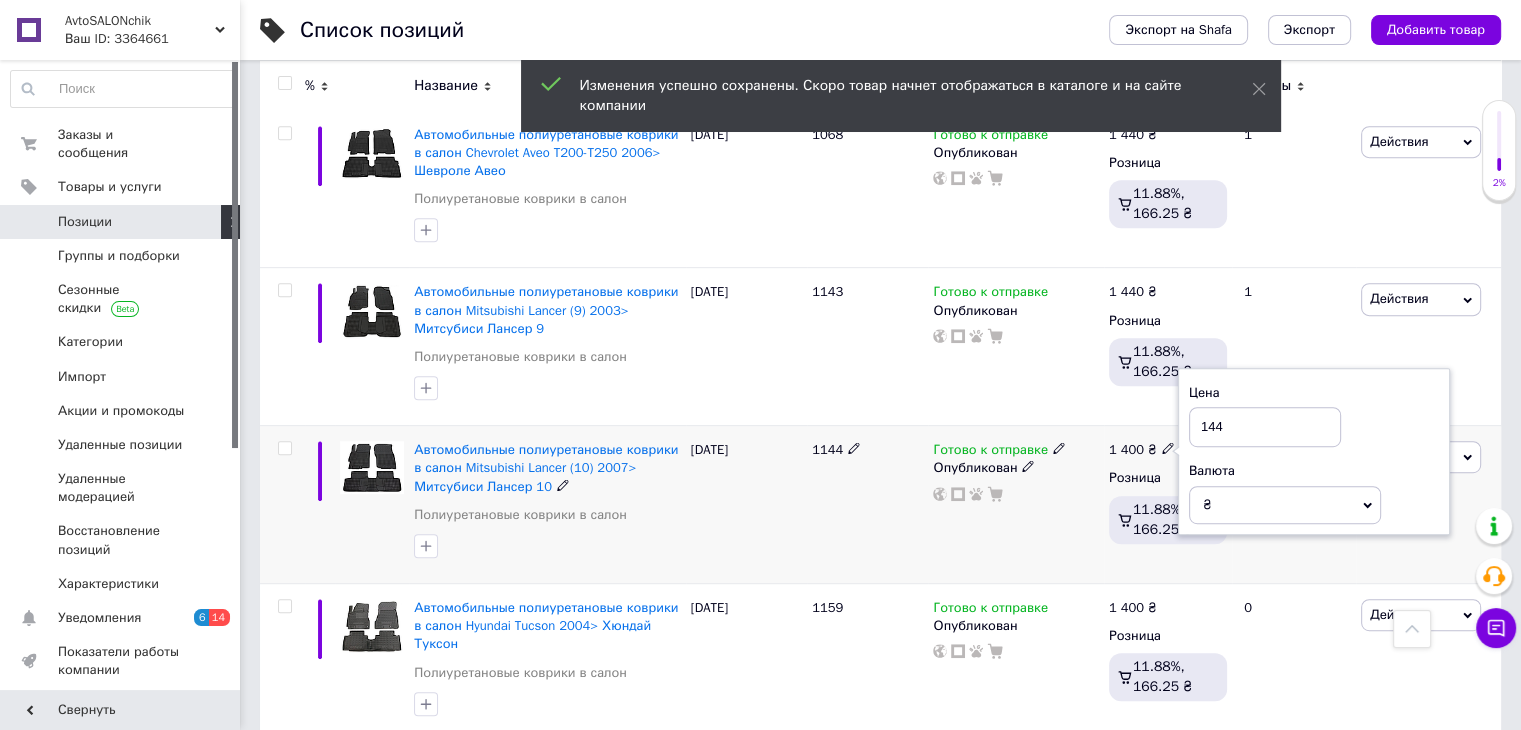 type on "1440" 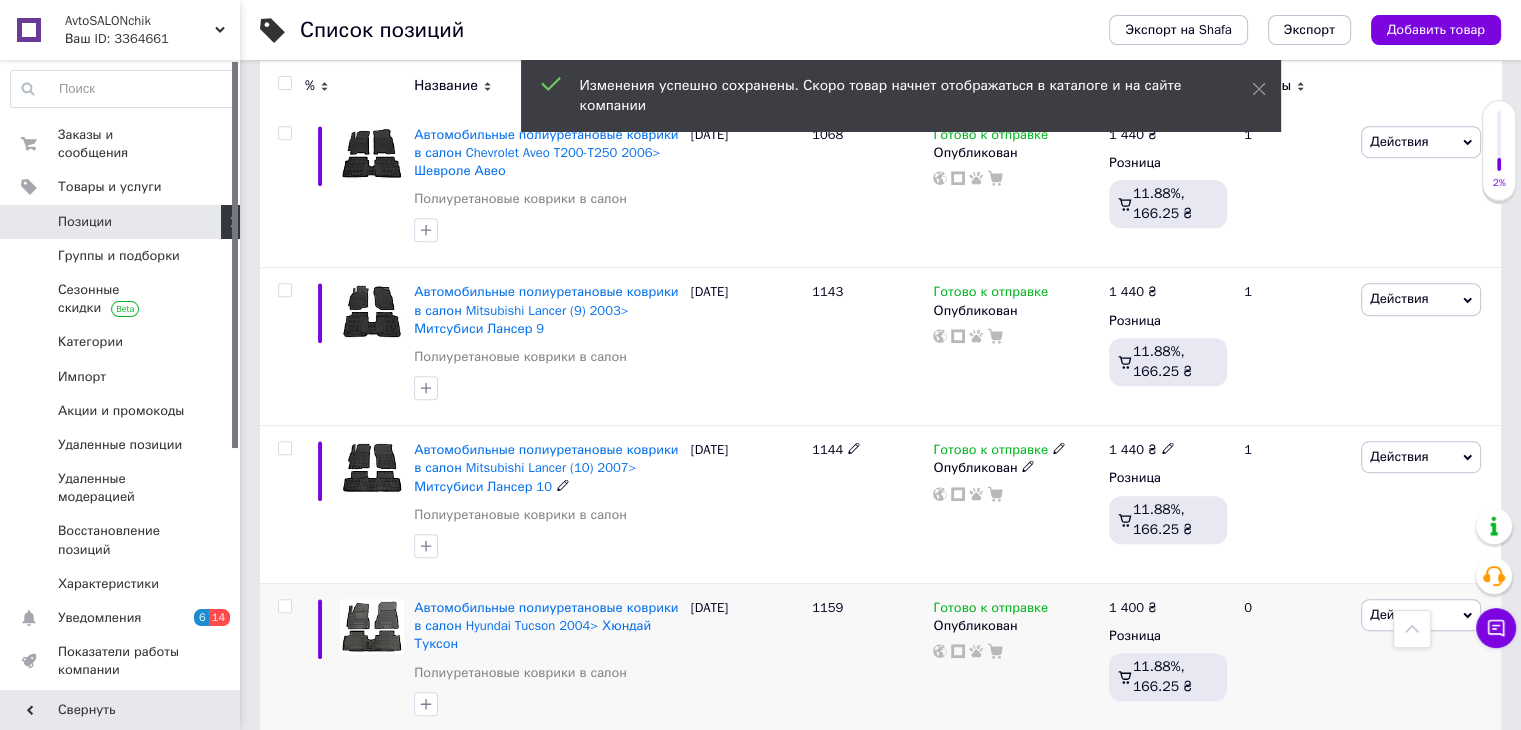 click on "1 400   ₴" at bounding box center (1133, 608) 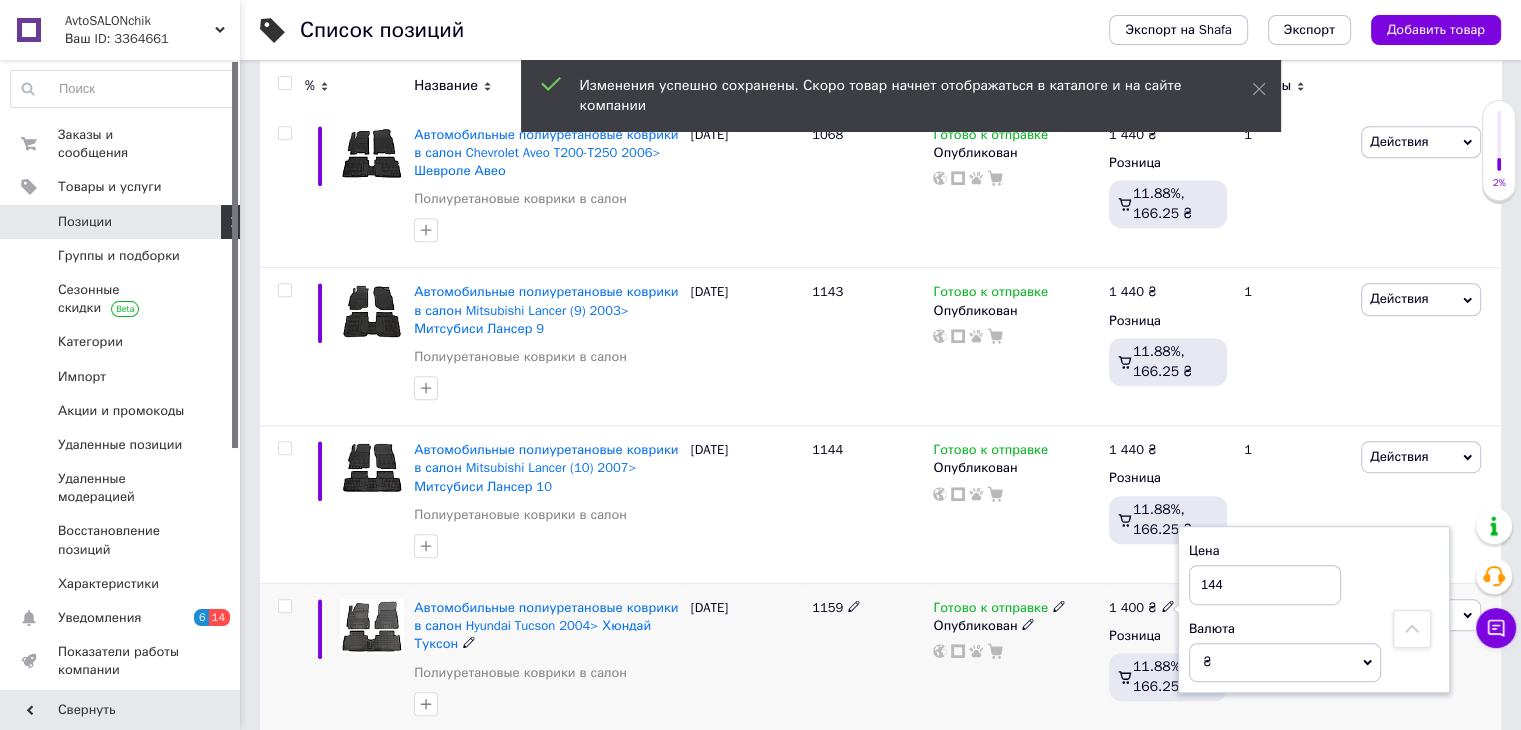 type on "1440" 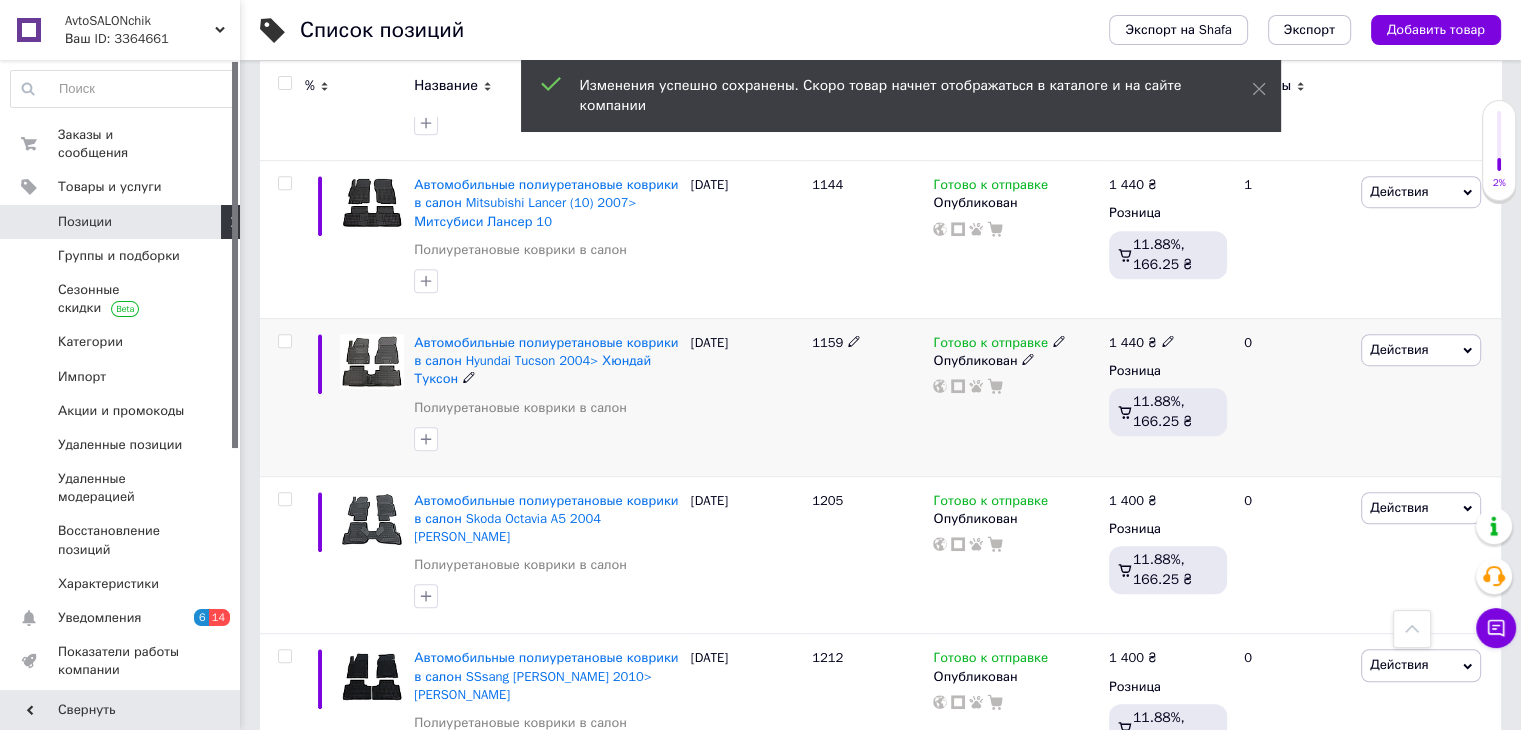 scroll, scrollTop: 1218, scrollLeft: 0, axis: vertical 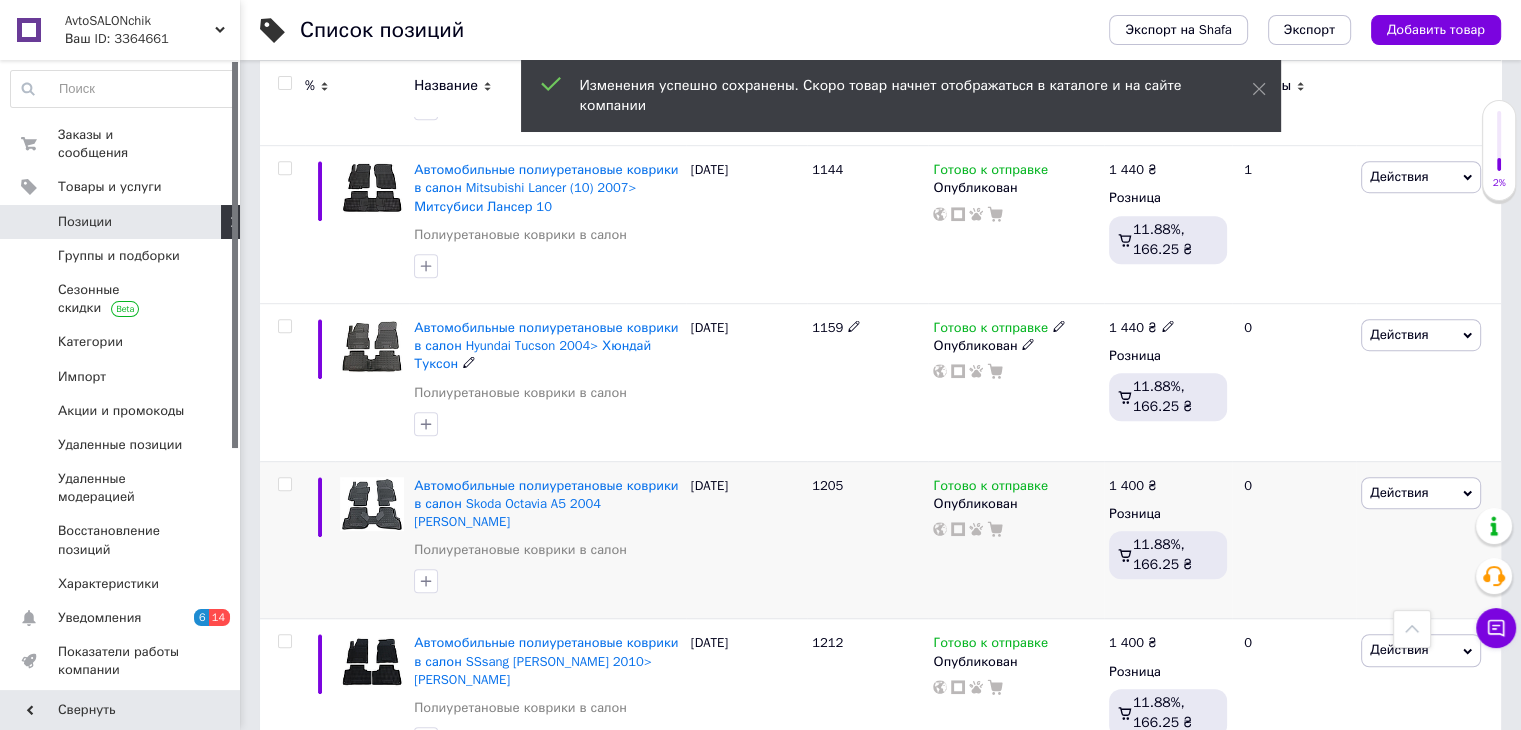click on "1 400   ₴ Розница 11.88%, 166.25 ₴" at bounding box center [1168, 532] 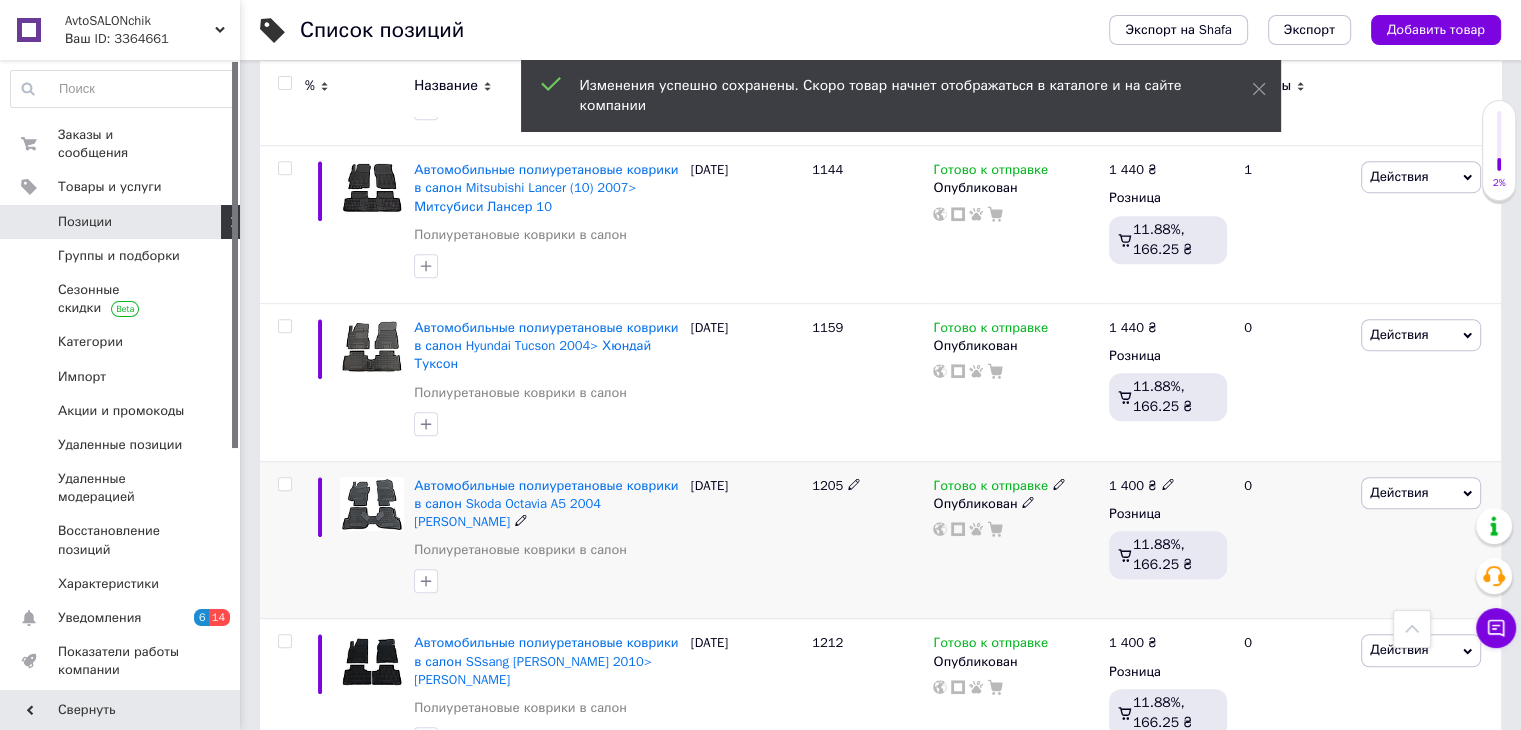 click 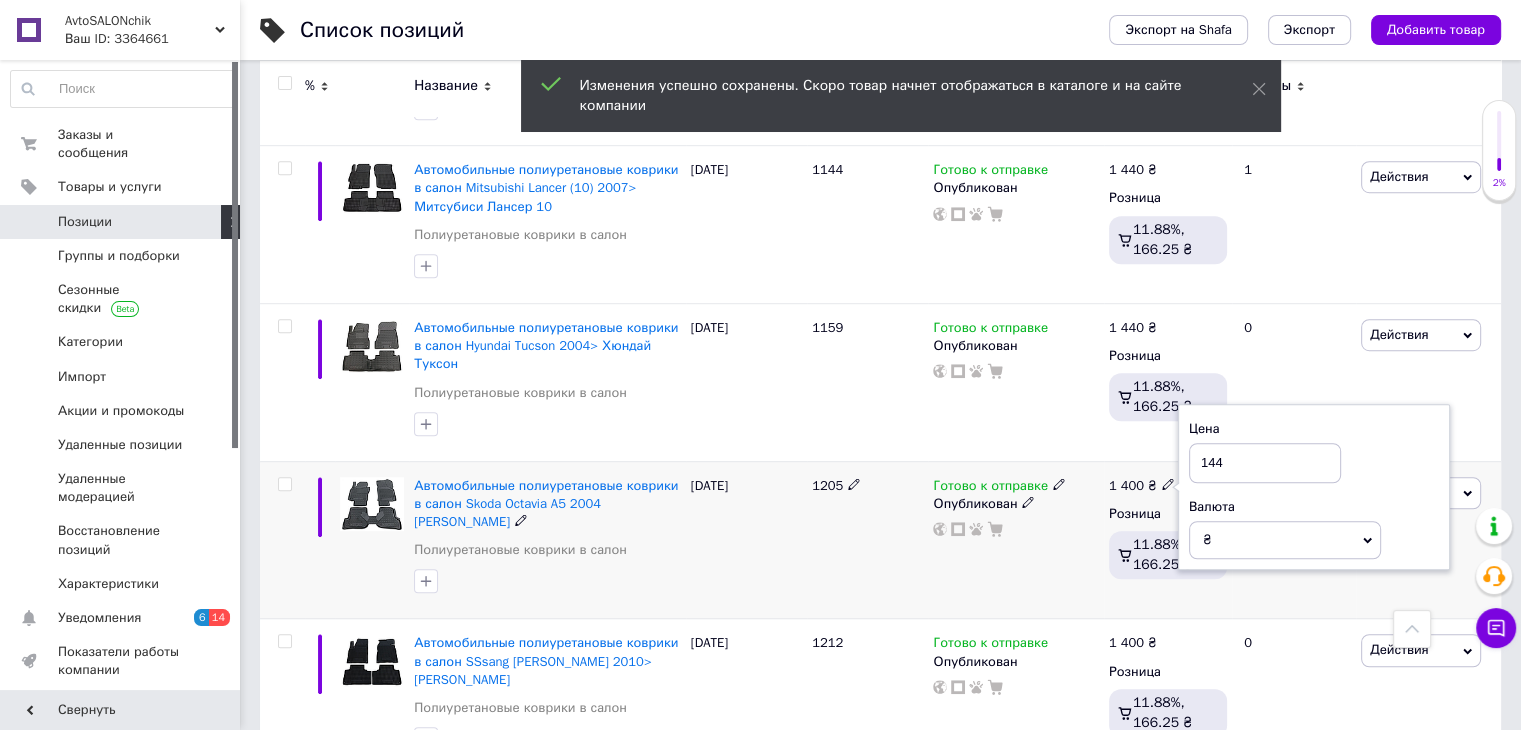 type on "1440" 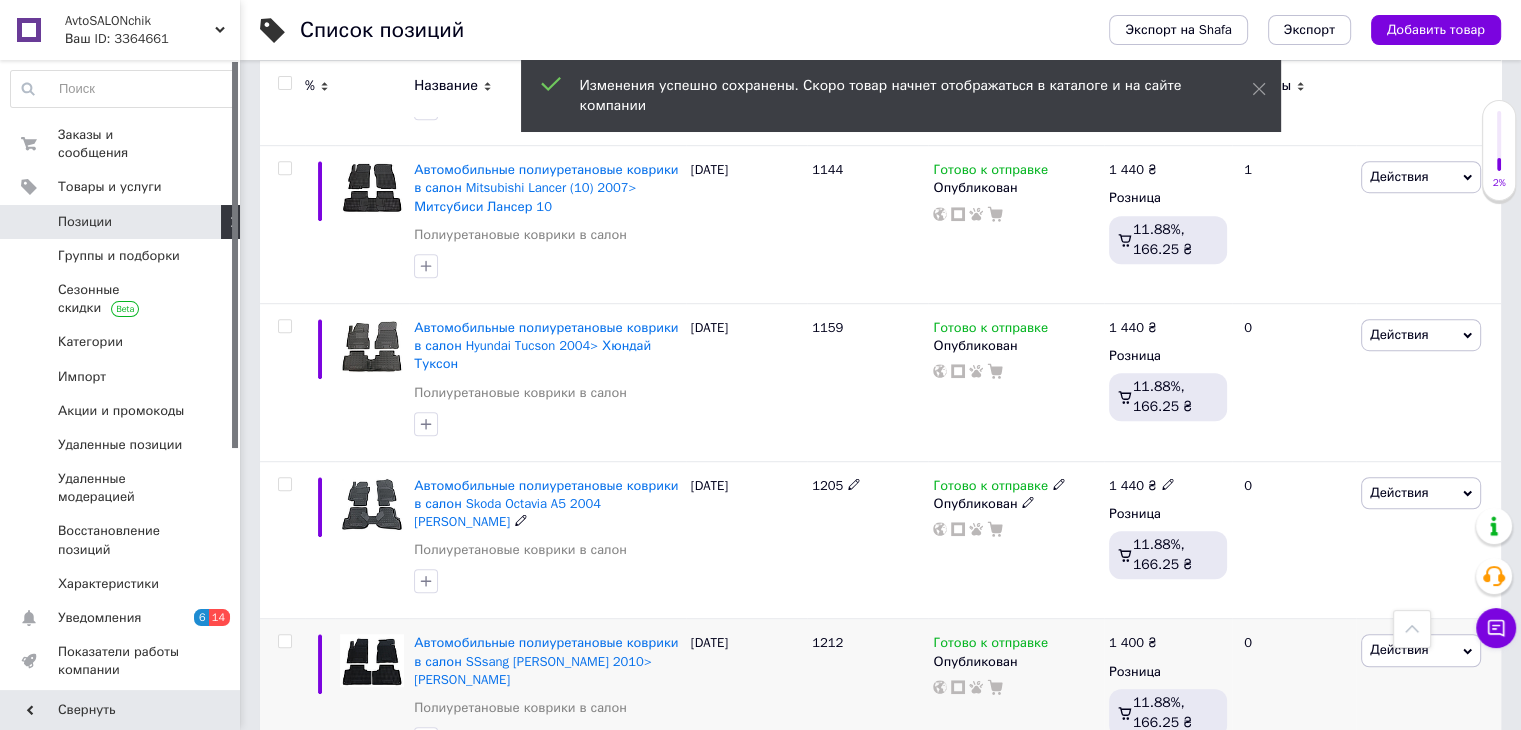 click on "1 400   ₴" at bounding box center [1133, 643] 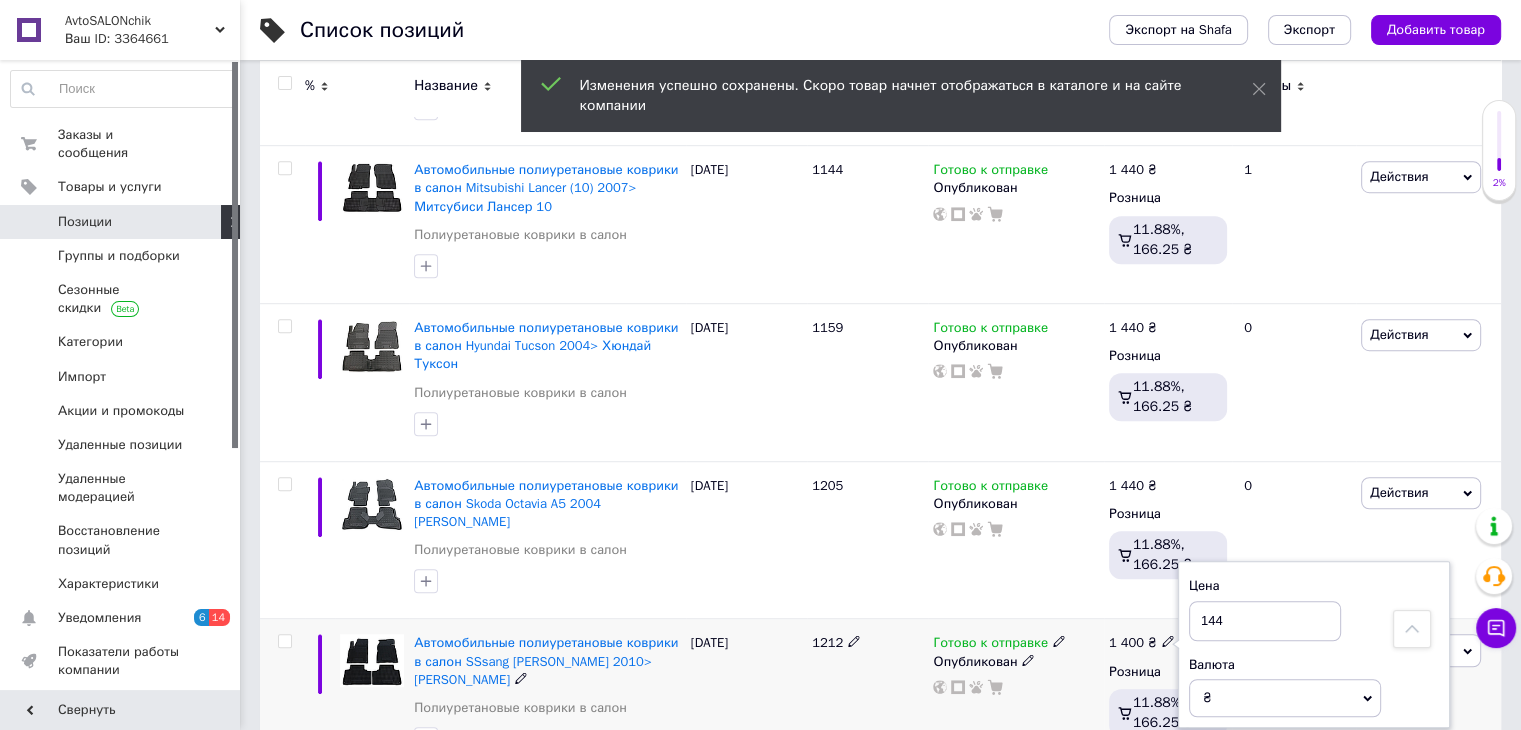 type on "1440" 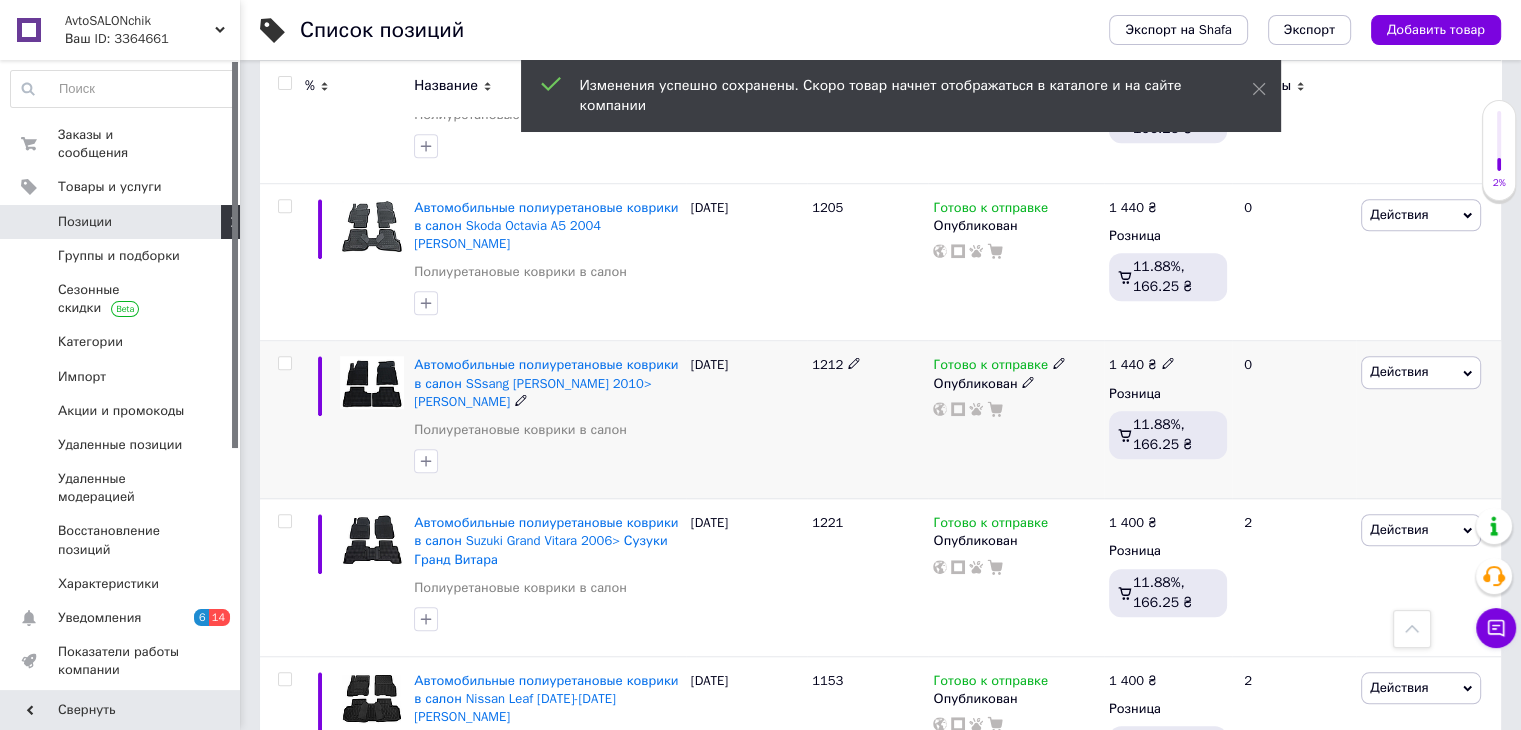 scroll, scrollTop: 1518, scrollLeft: 0, axis: vertical 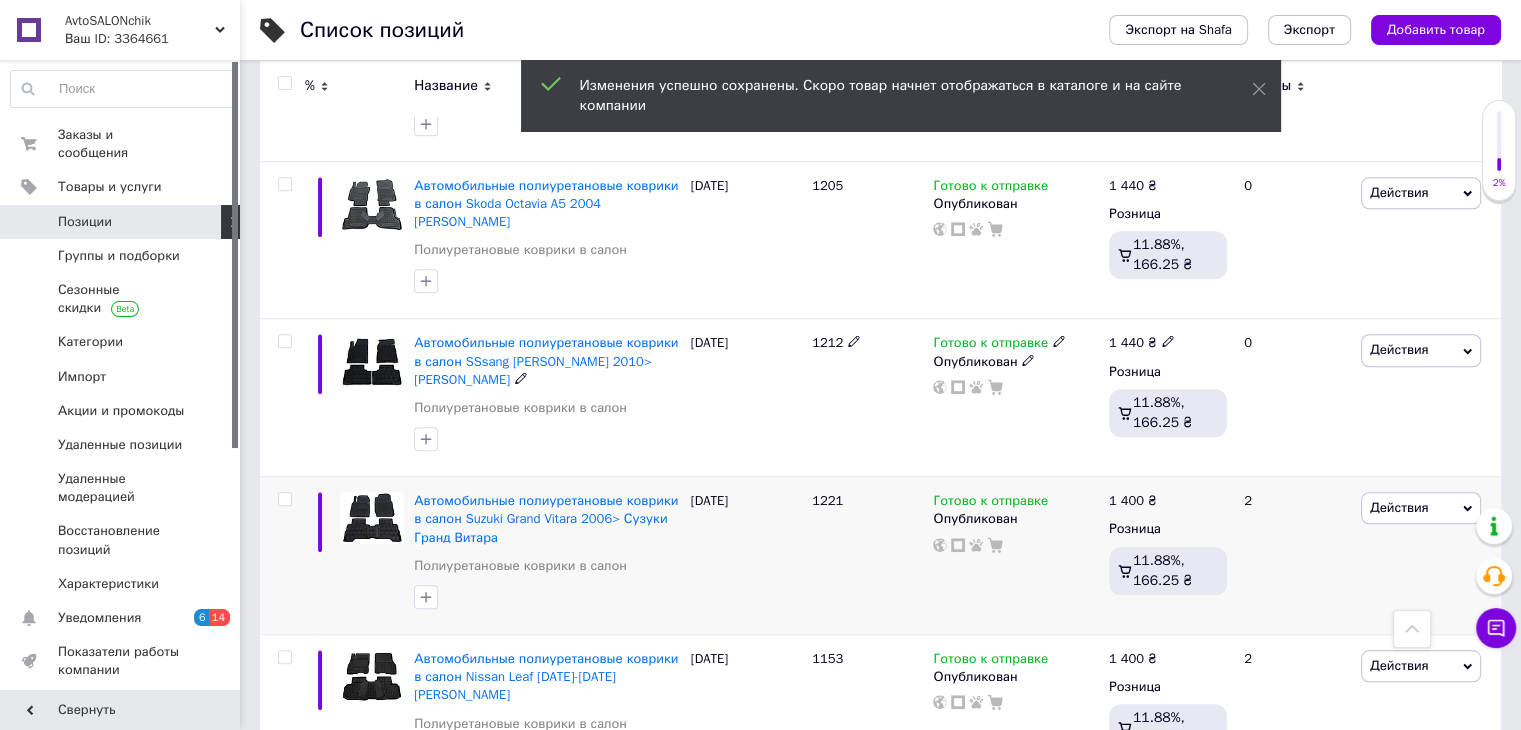 click on "1 400   ₴" at bounding box center [1133, 501] 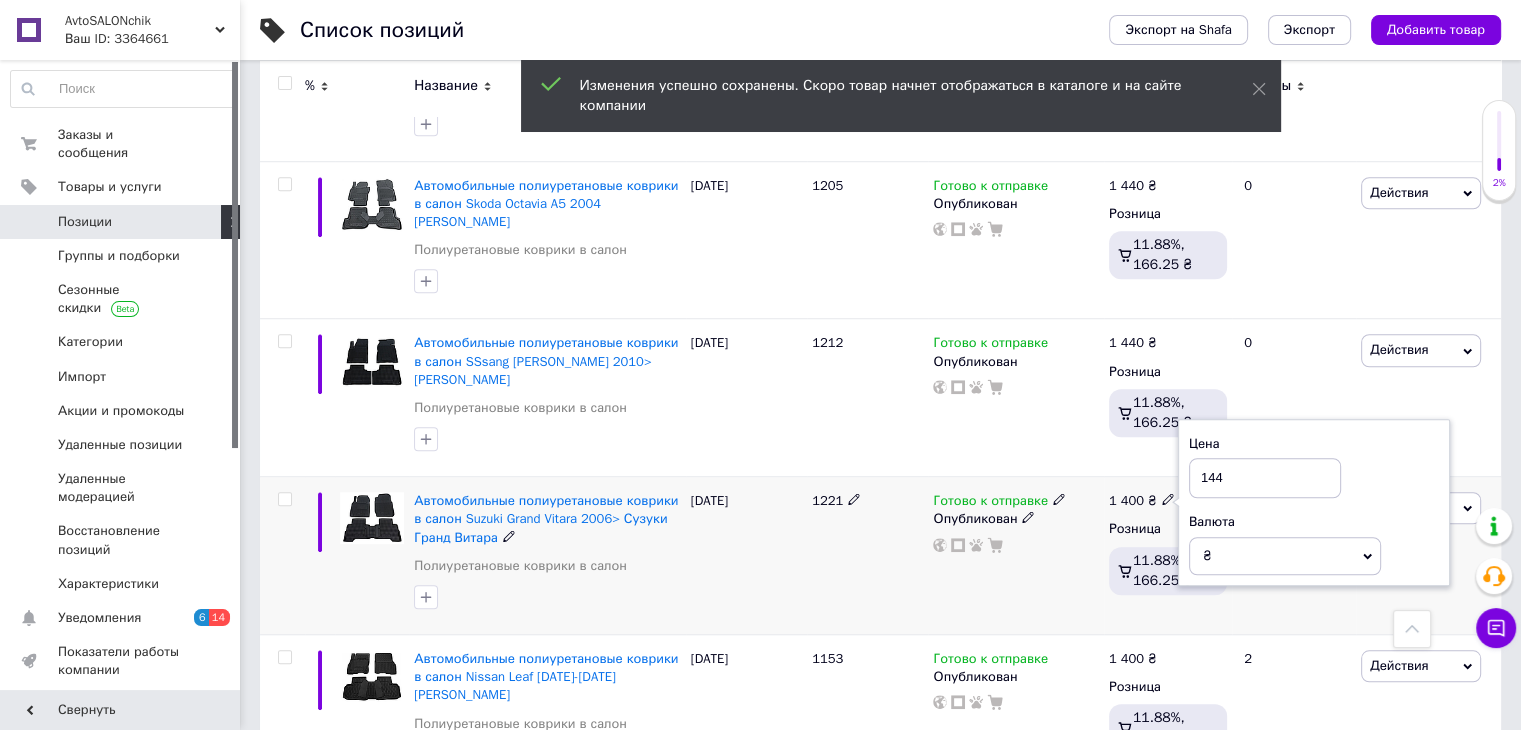 type on "1440" 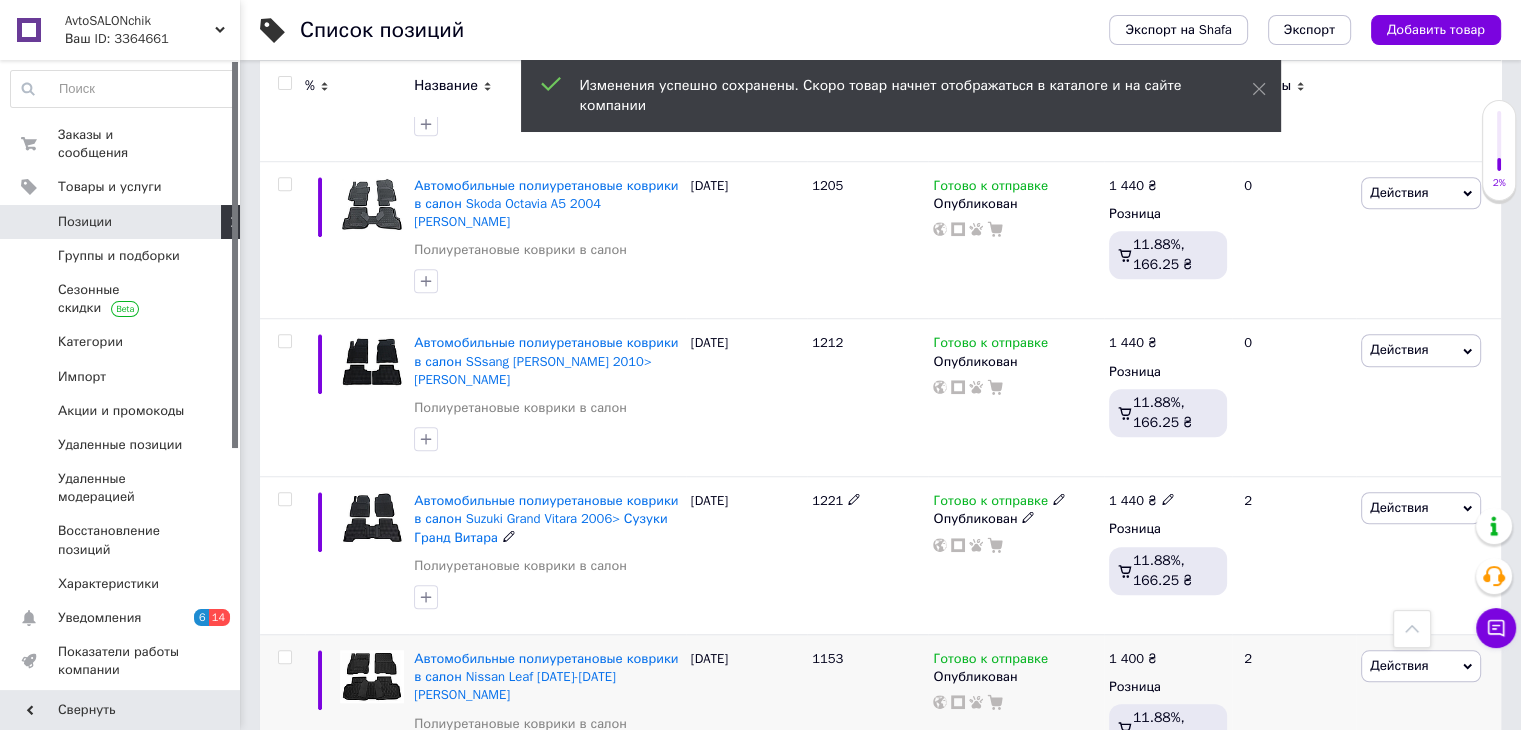 click on "1 400   ₴" at bounding box center (1133, 659) 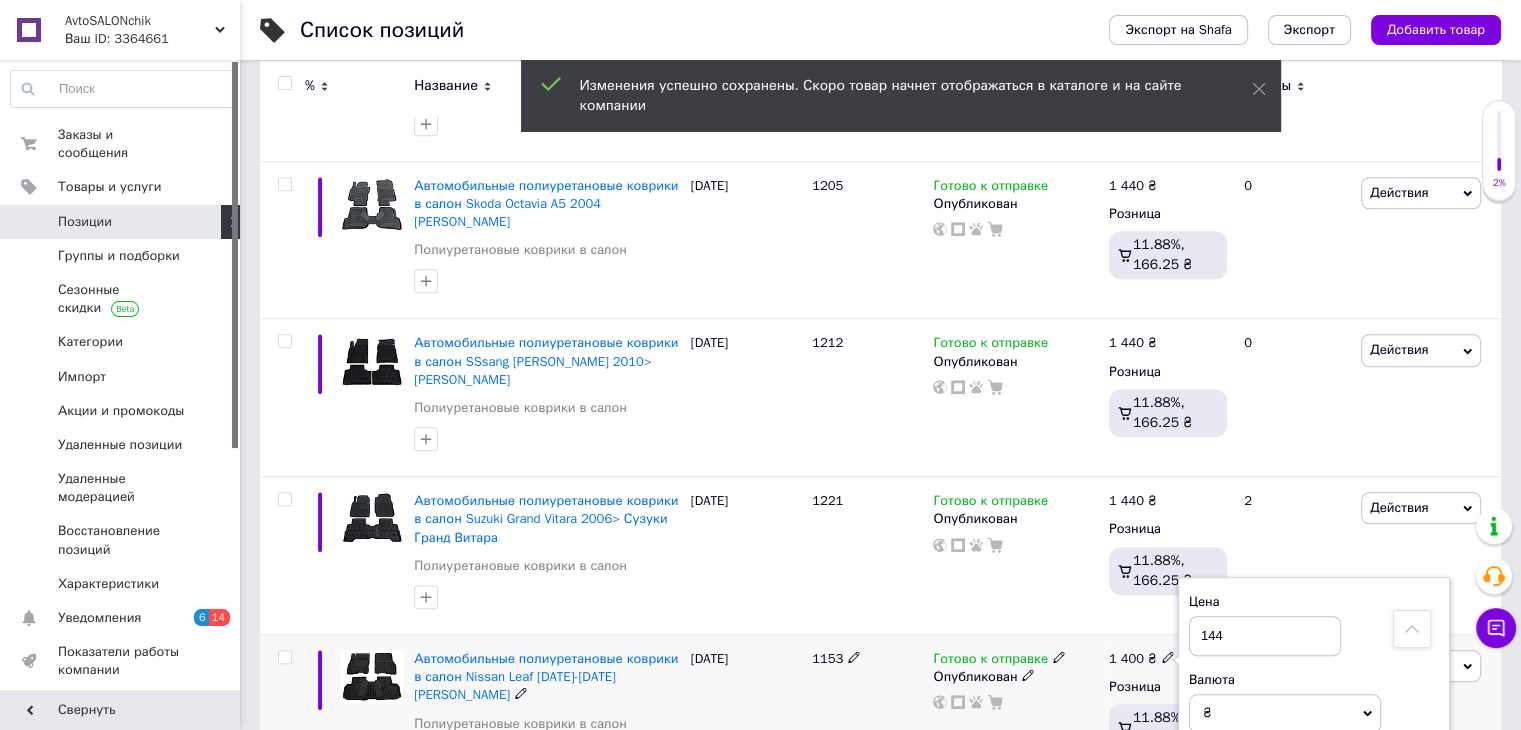 type on "1440" 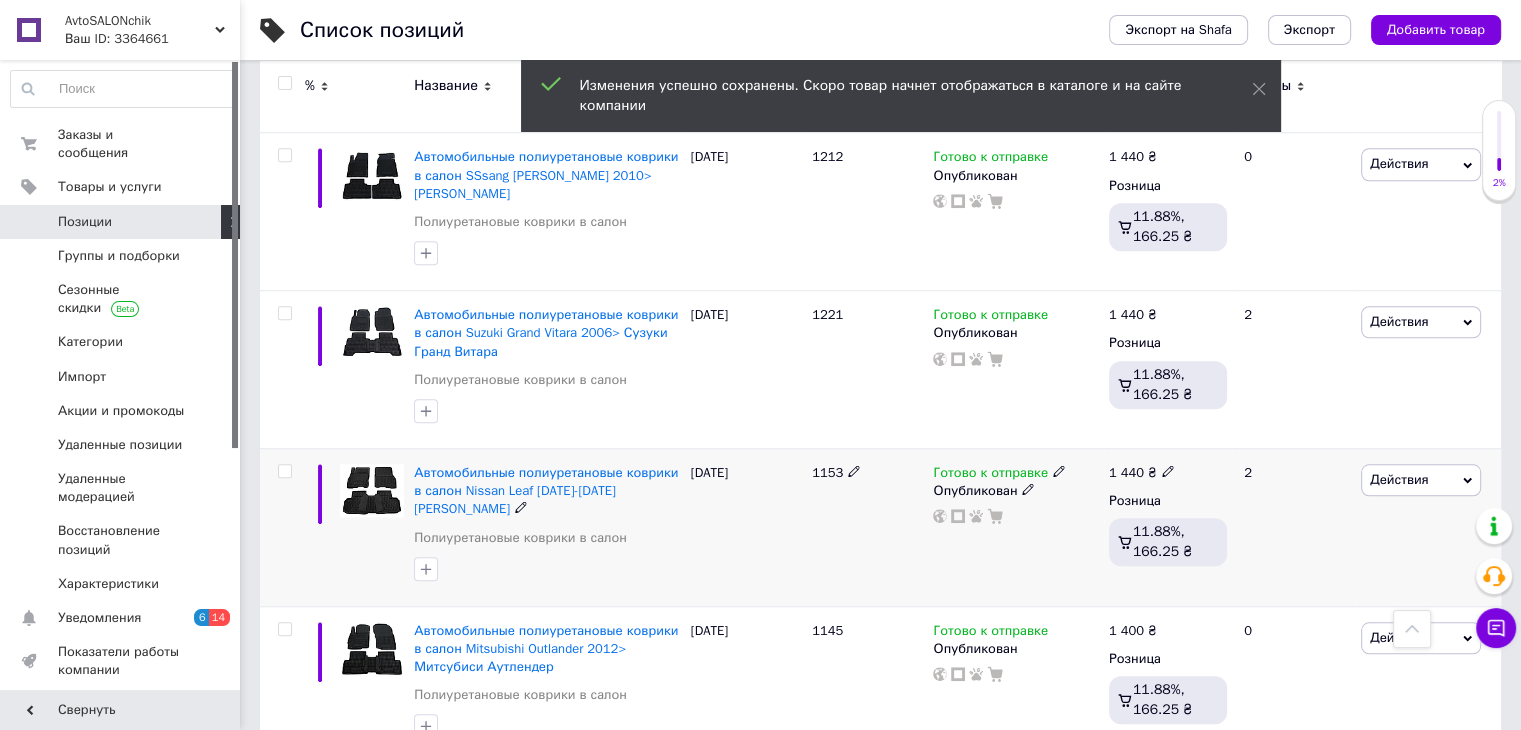scroll, scrollTop: 1831, scrollLeft: 0, axis: vertical 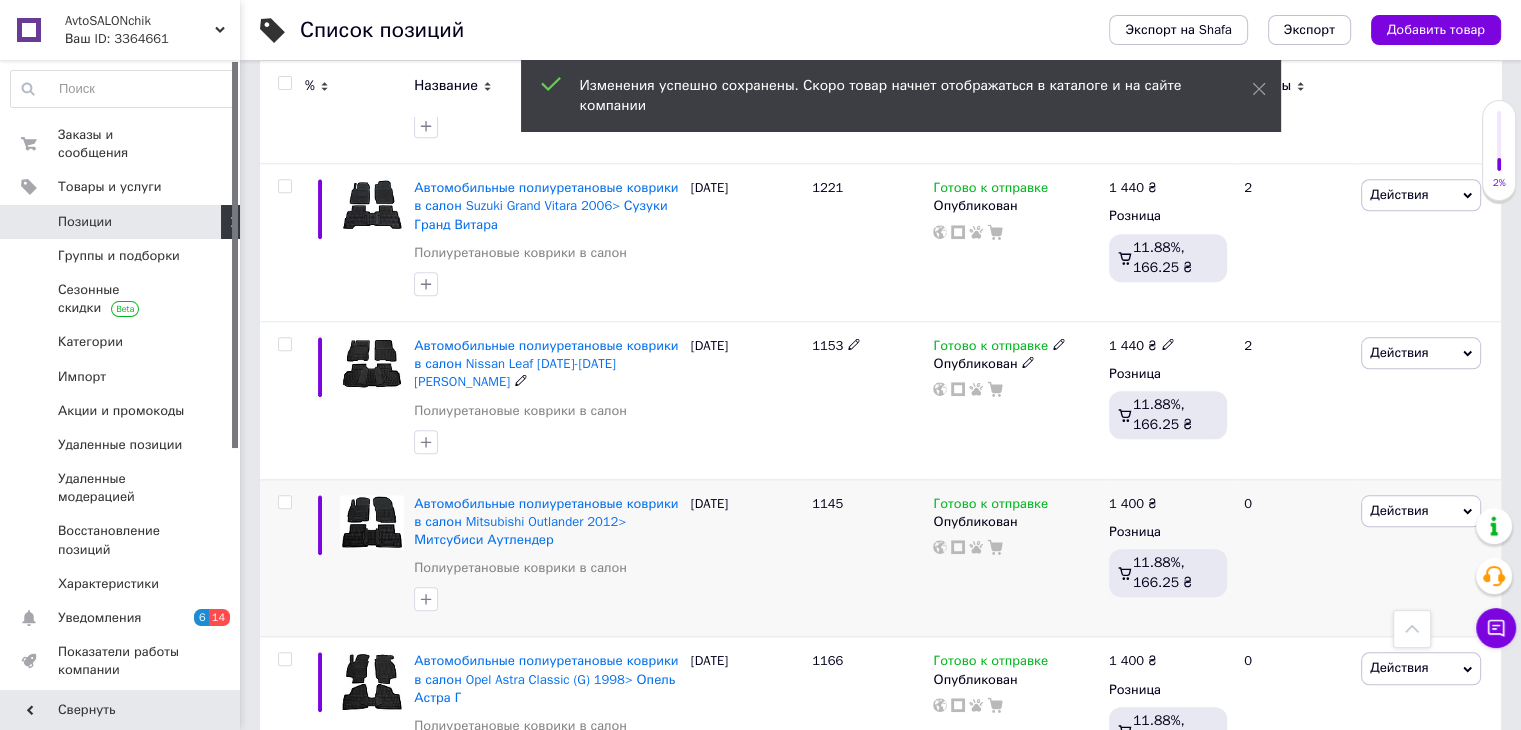 click on "1 400   ₴" at bounding box center [1133, 504] 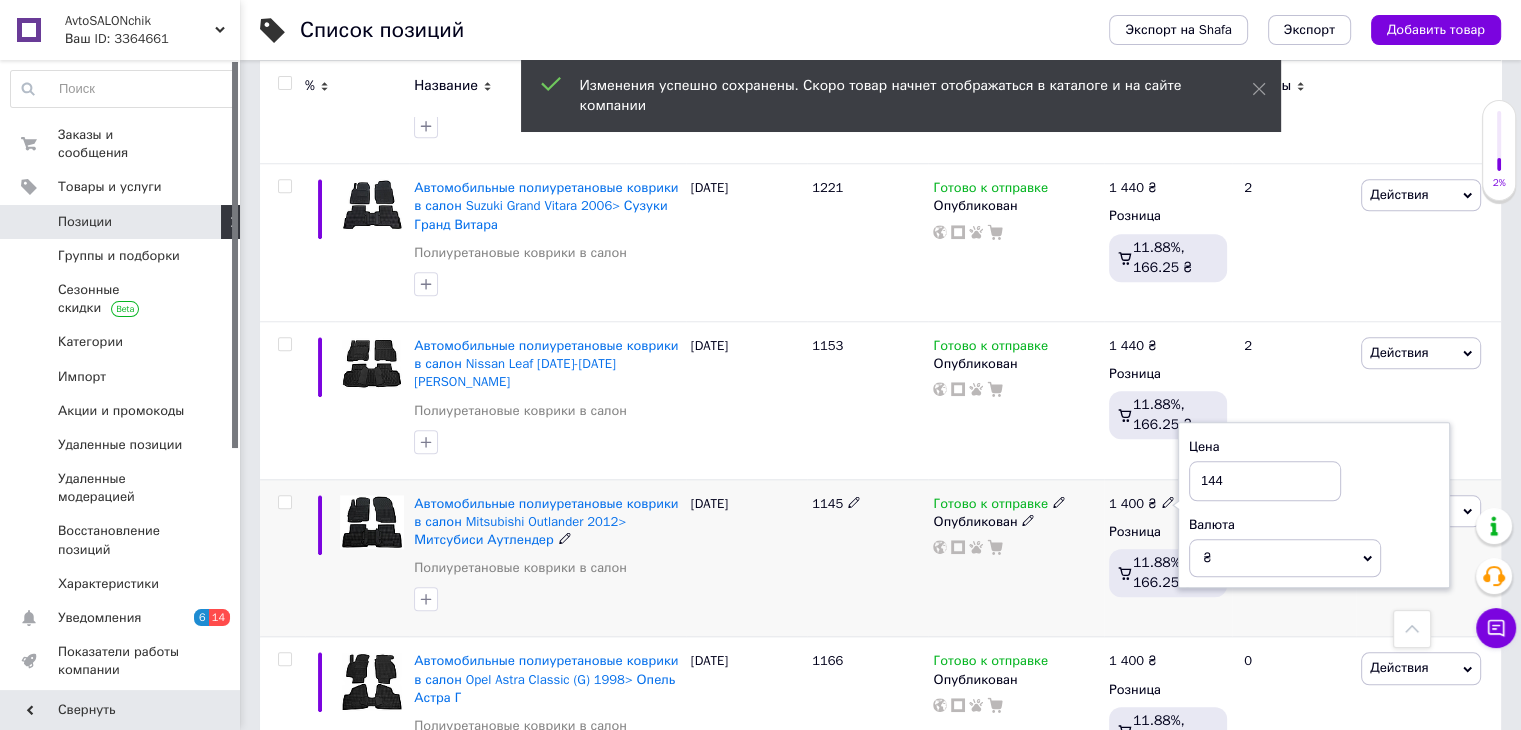 type on "1440" 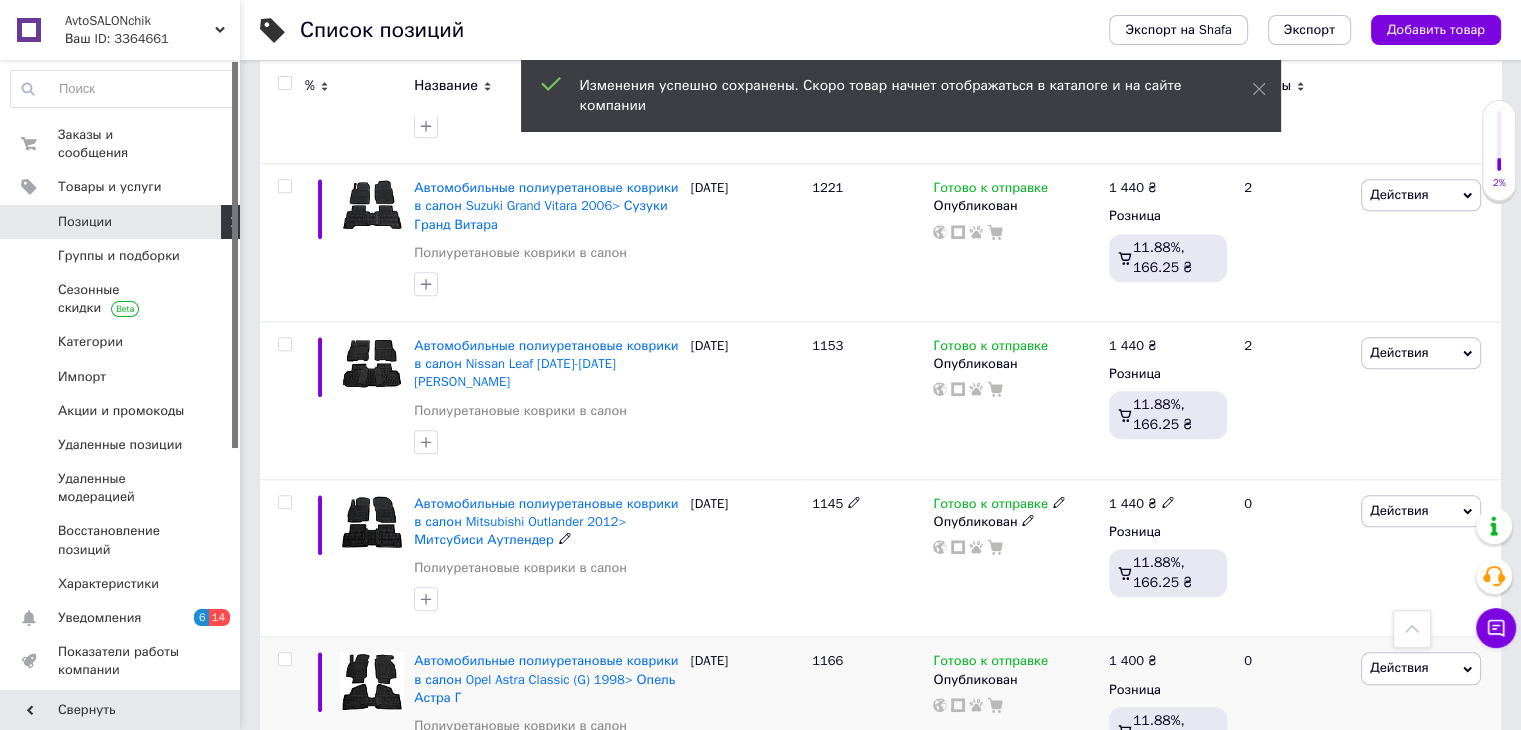 click on "1 400   ₴" at bounding box center [1133, 661] 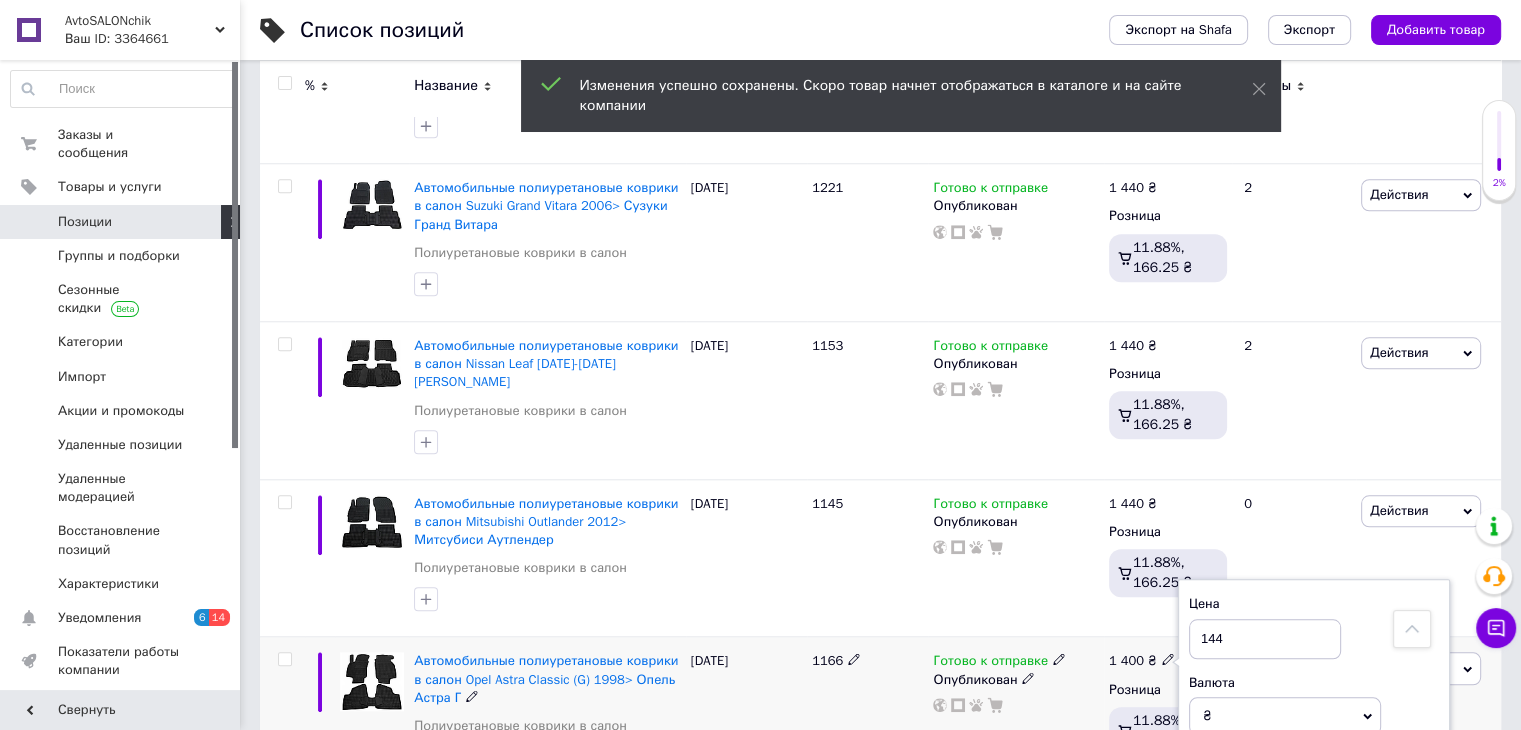 type on "1440" 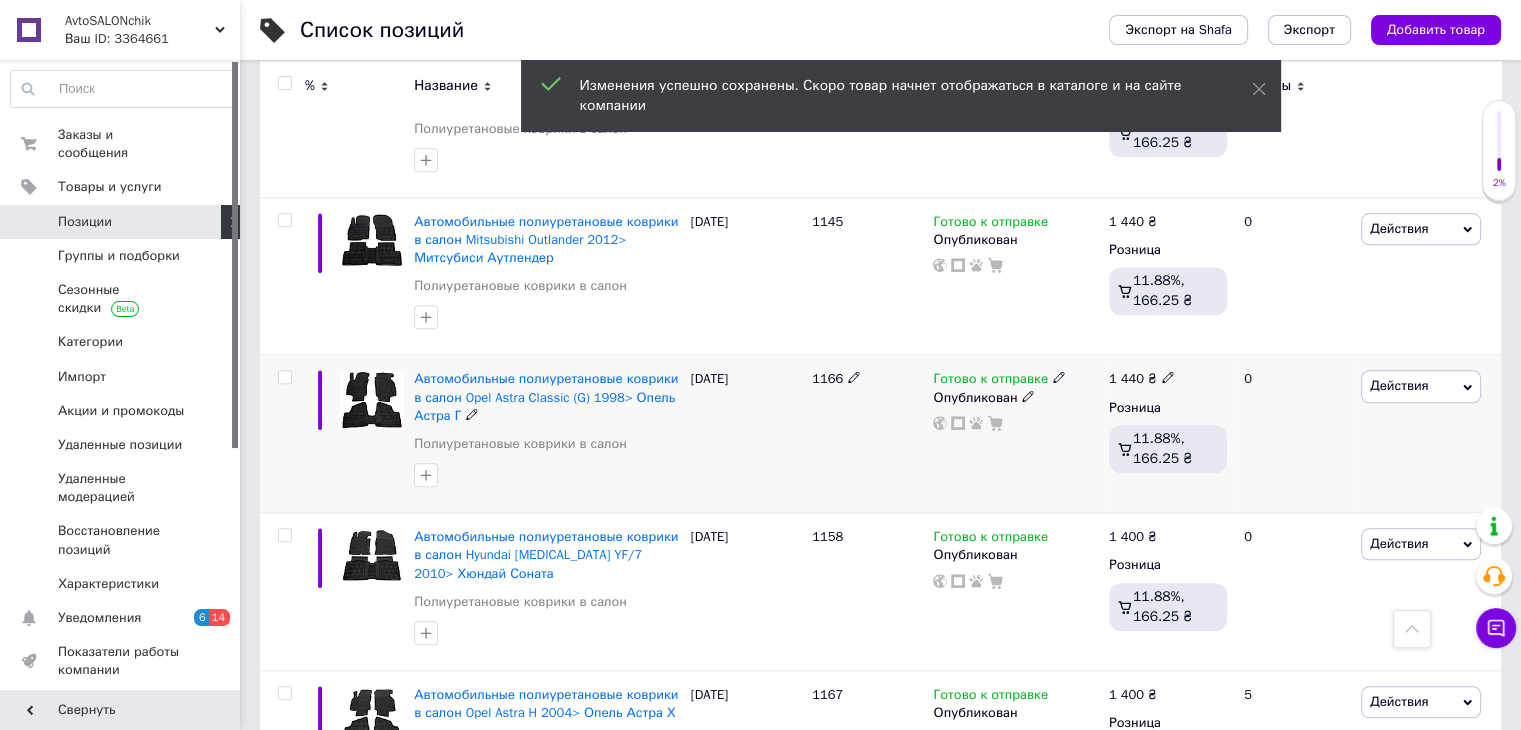 scroll, scrollTop: 2119, scrollLeft: 0, axis: vertical 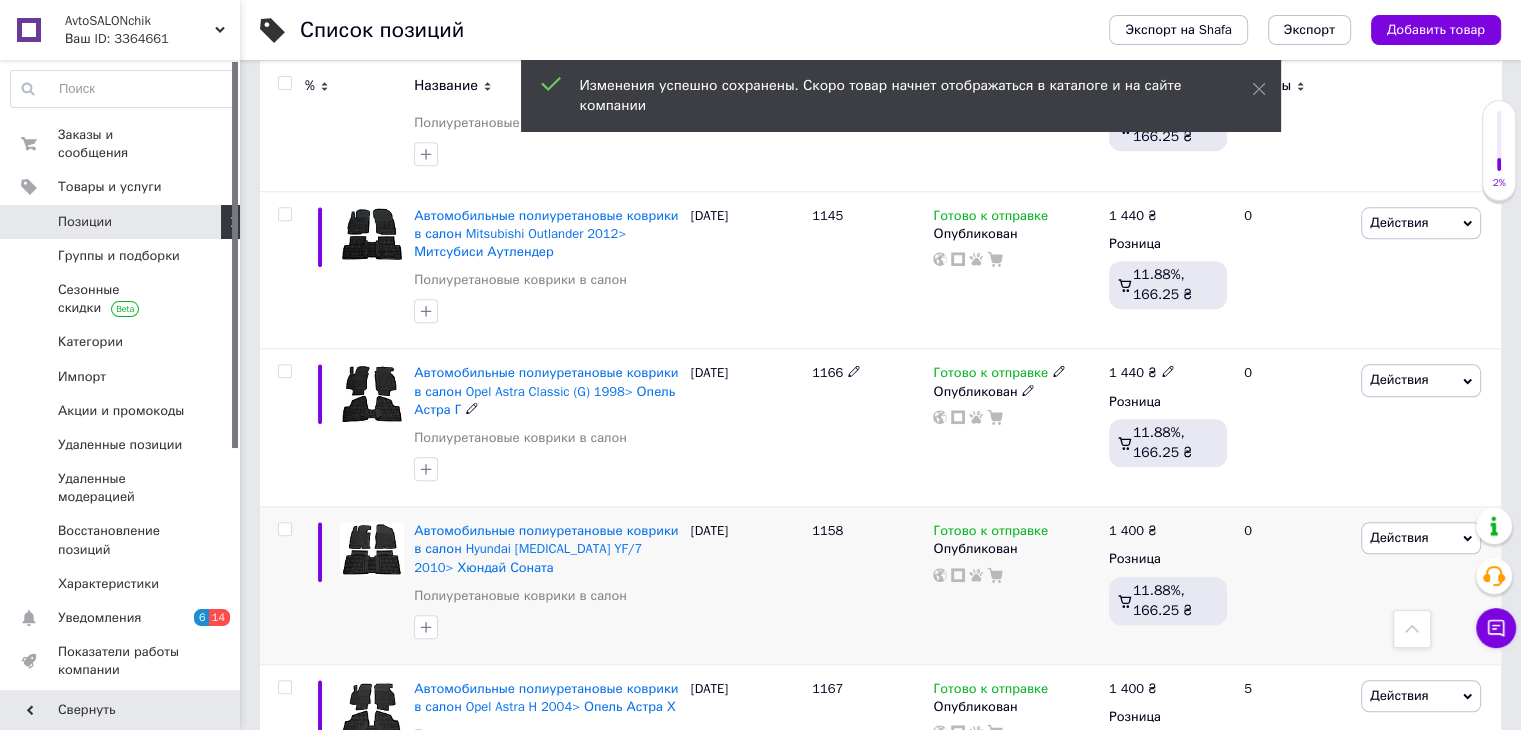 click on "1 400   ₴" at bounding box center [1133, 531] 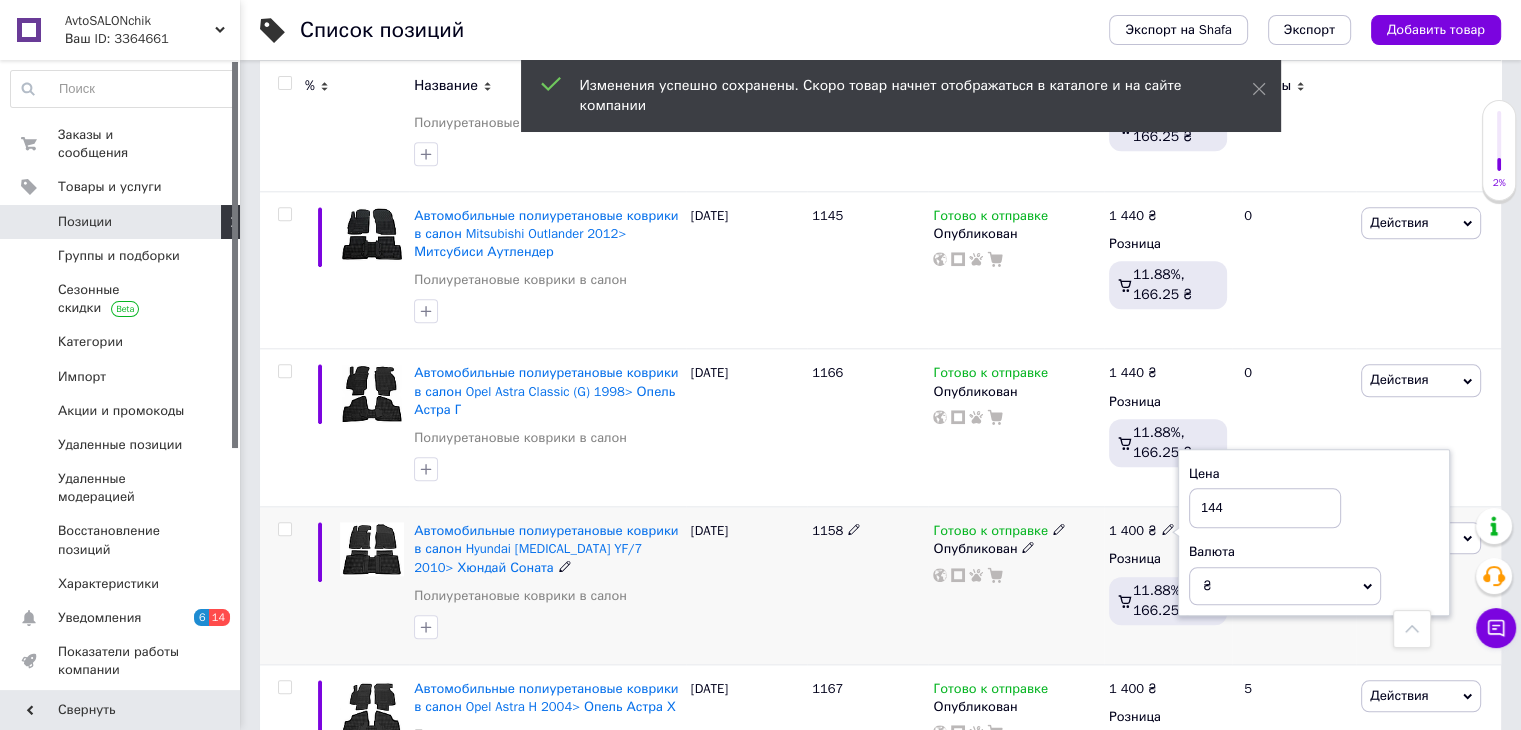 type on "1440" 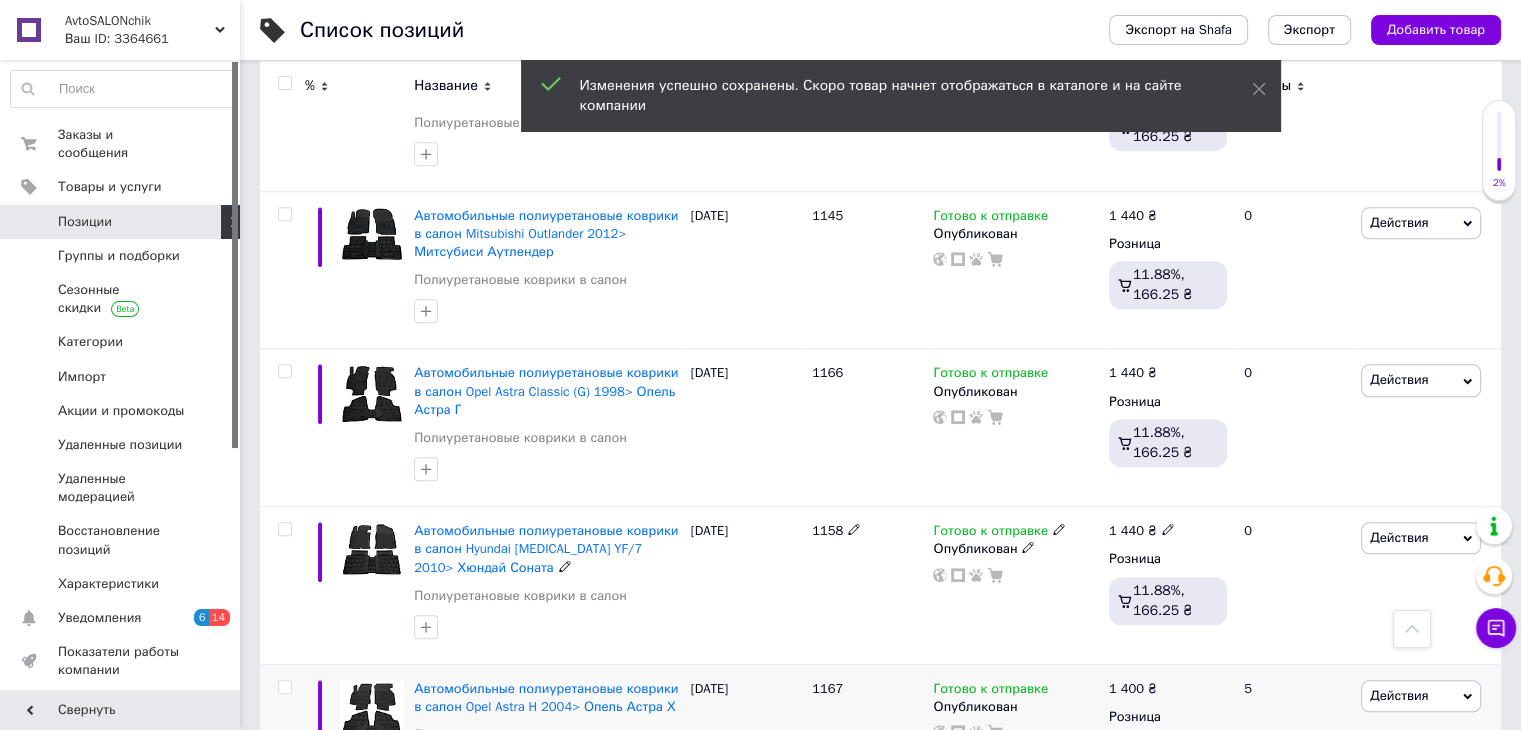 click on "1 400   ₴" at bounding box center (1133, 689) 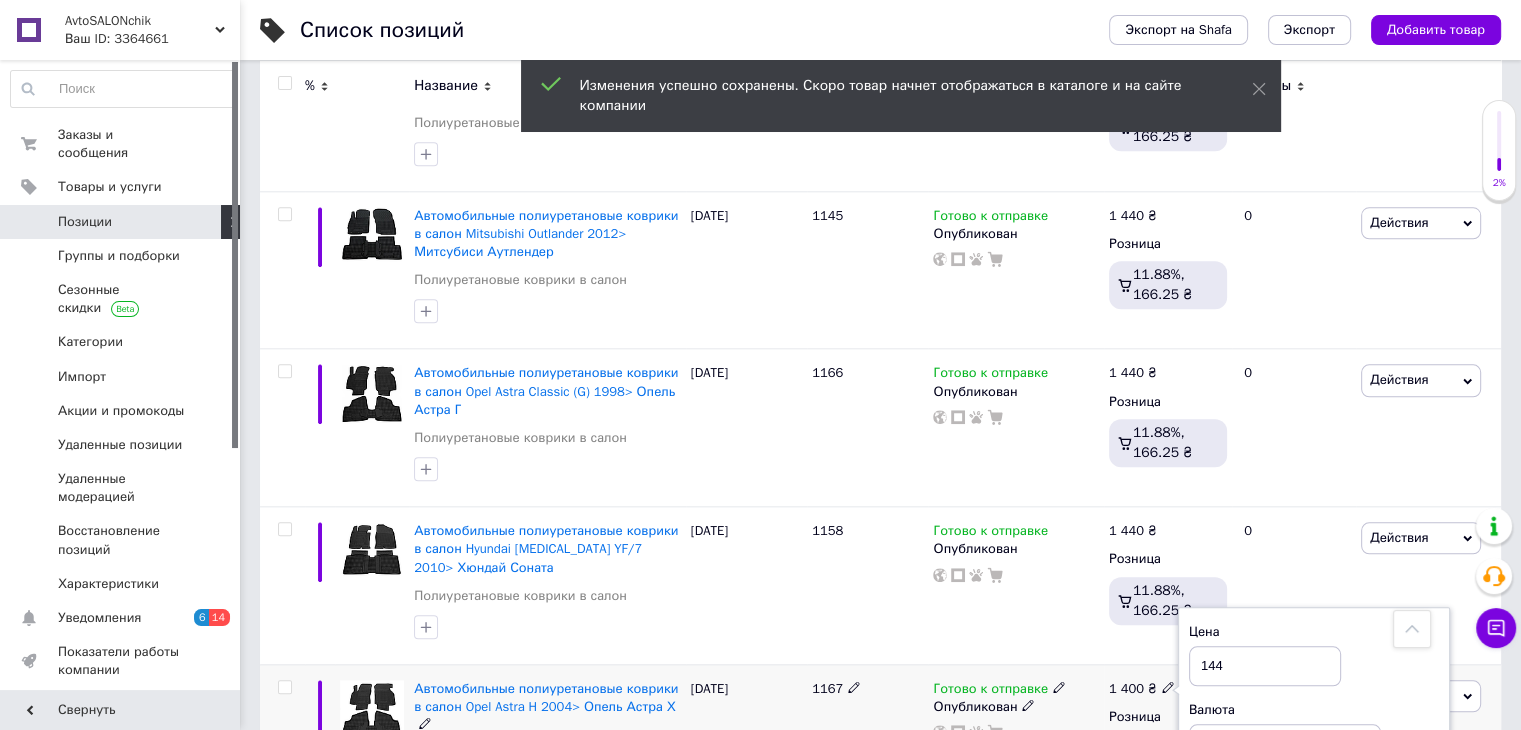 type on "1440" 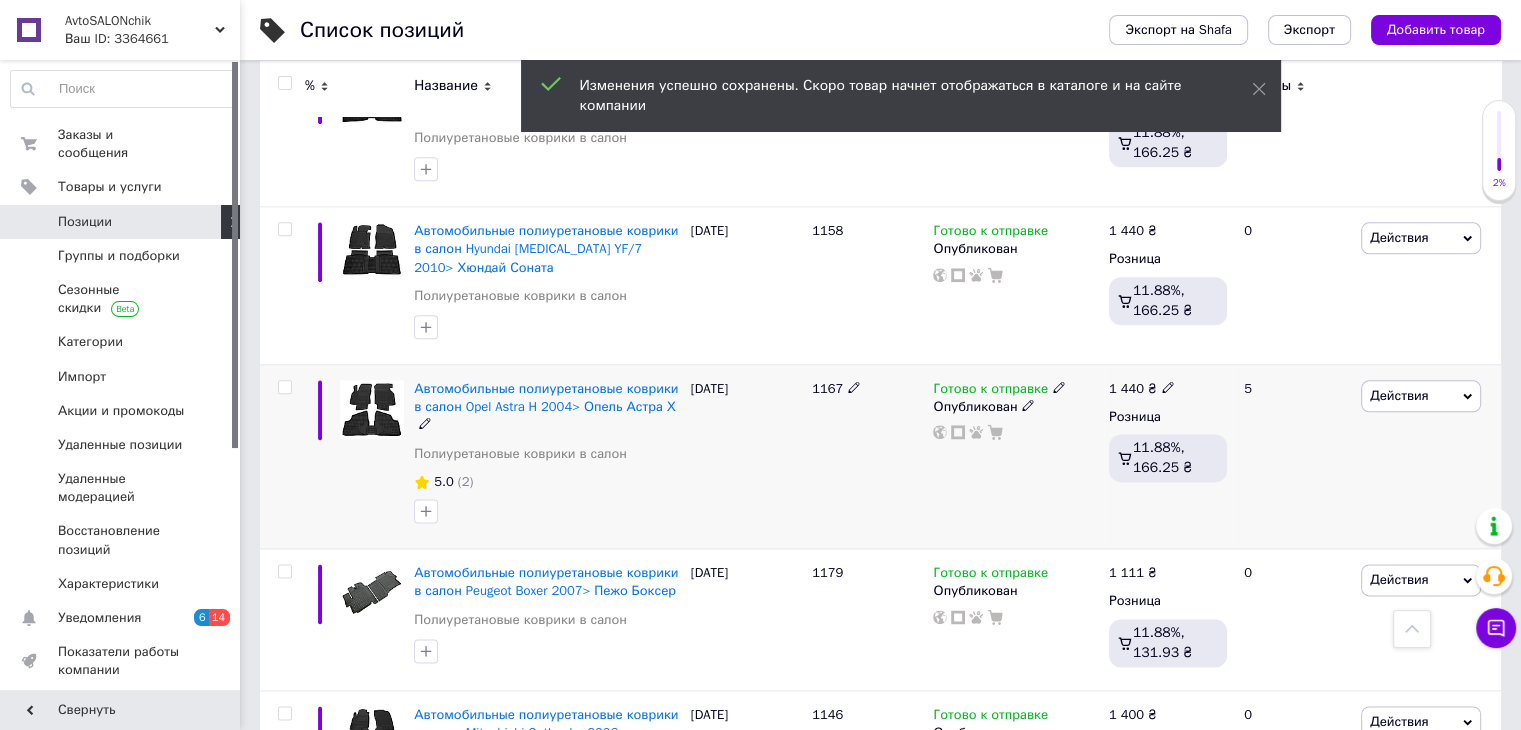 scroll, scrollTop: 2422, scrollLeft: 0, axis: vertical 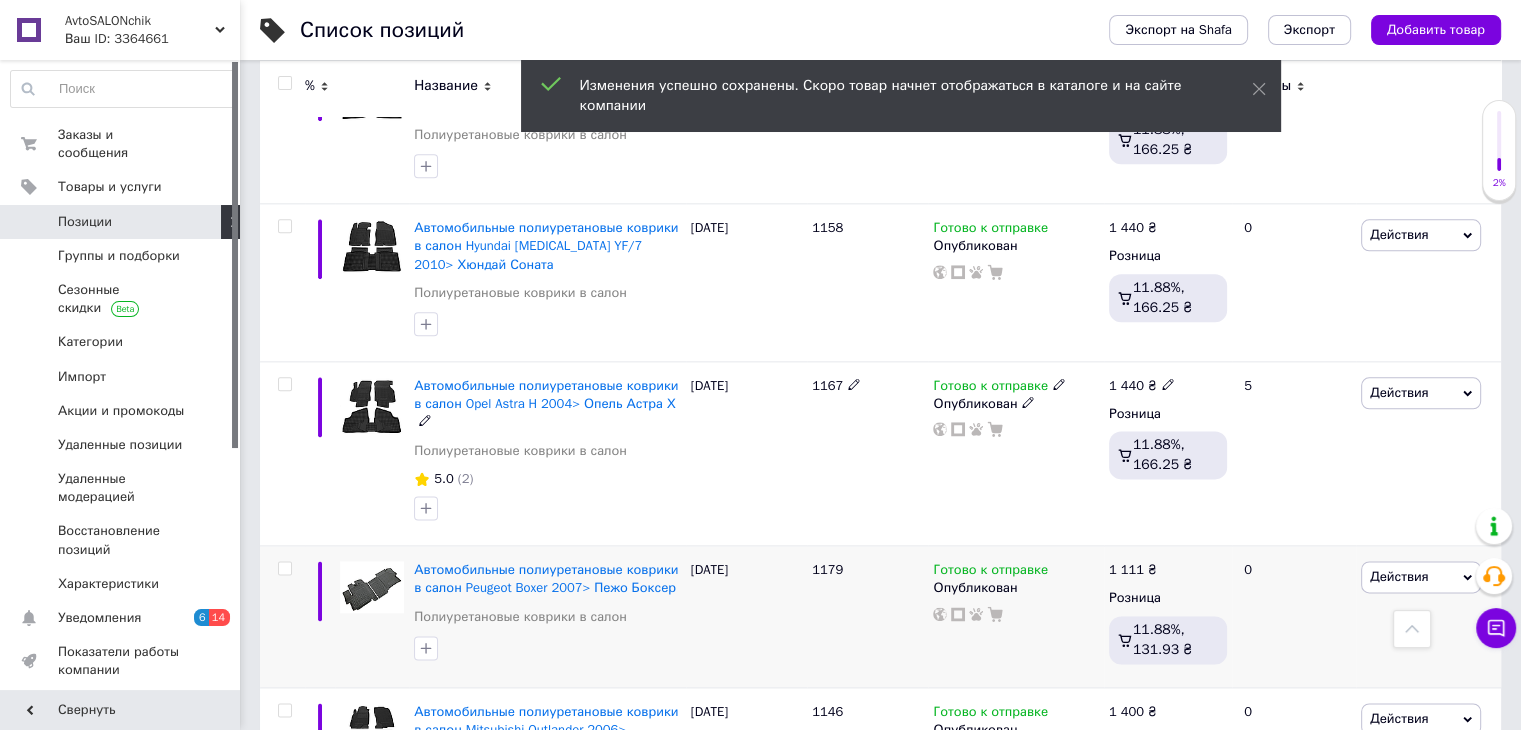 click on "Розница" at bounding box center (1168, 598) 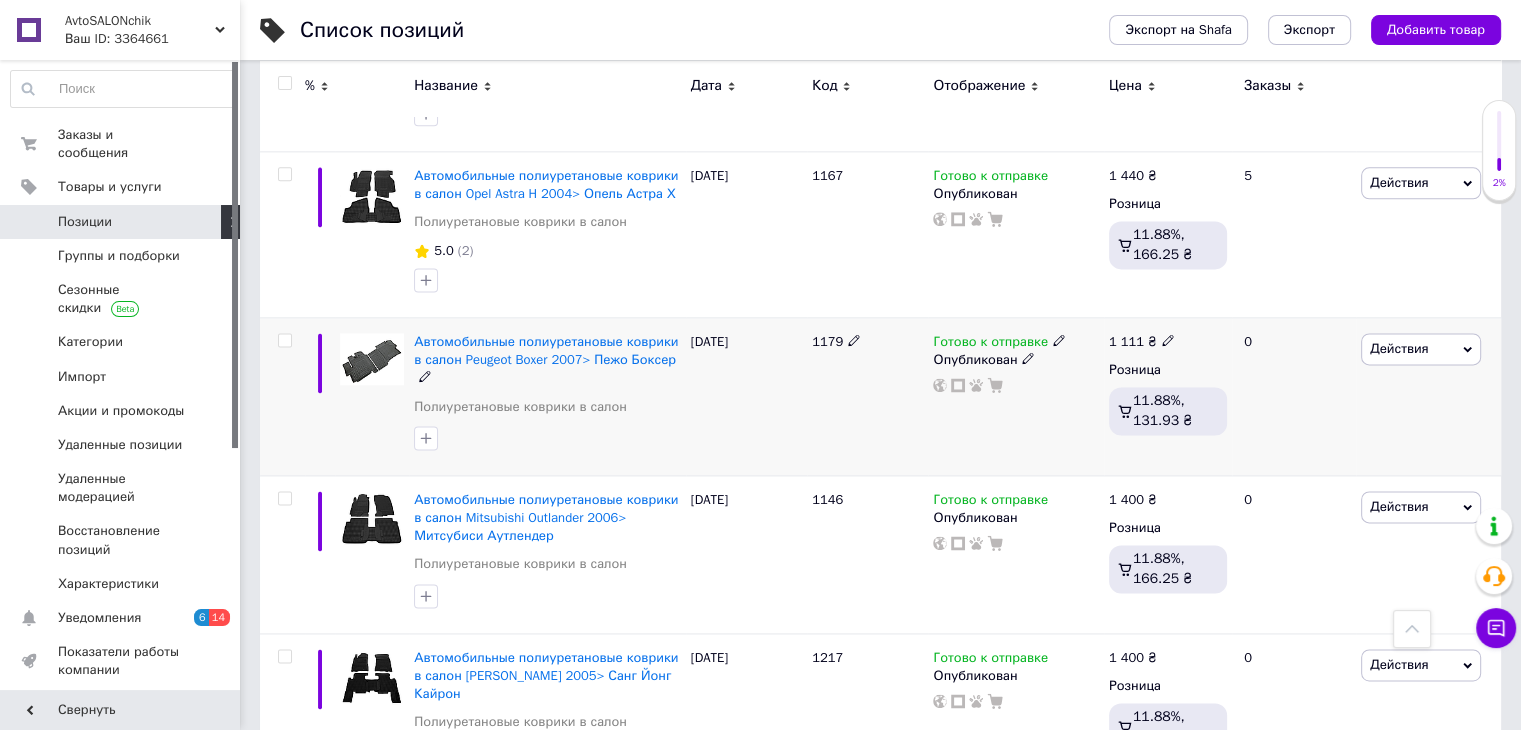 scroll, scrollTop: 2643, scrollLeft: 0, axis: vertical 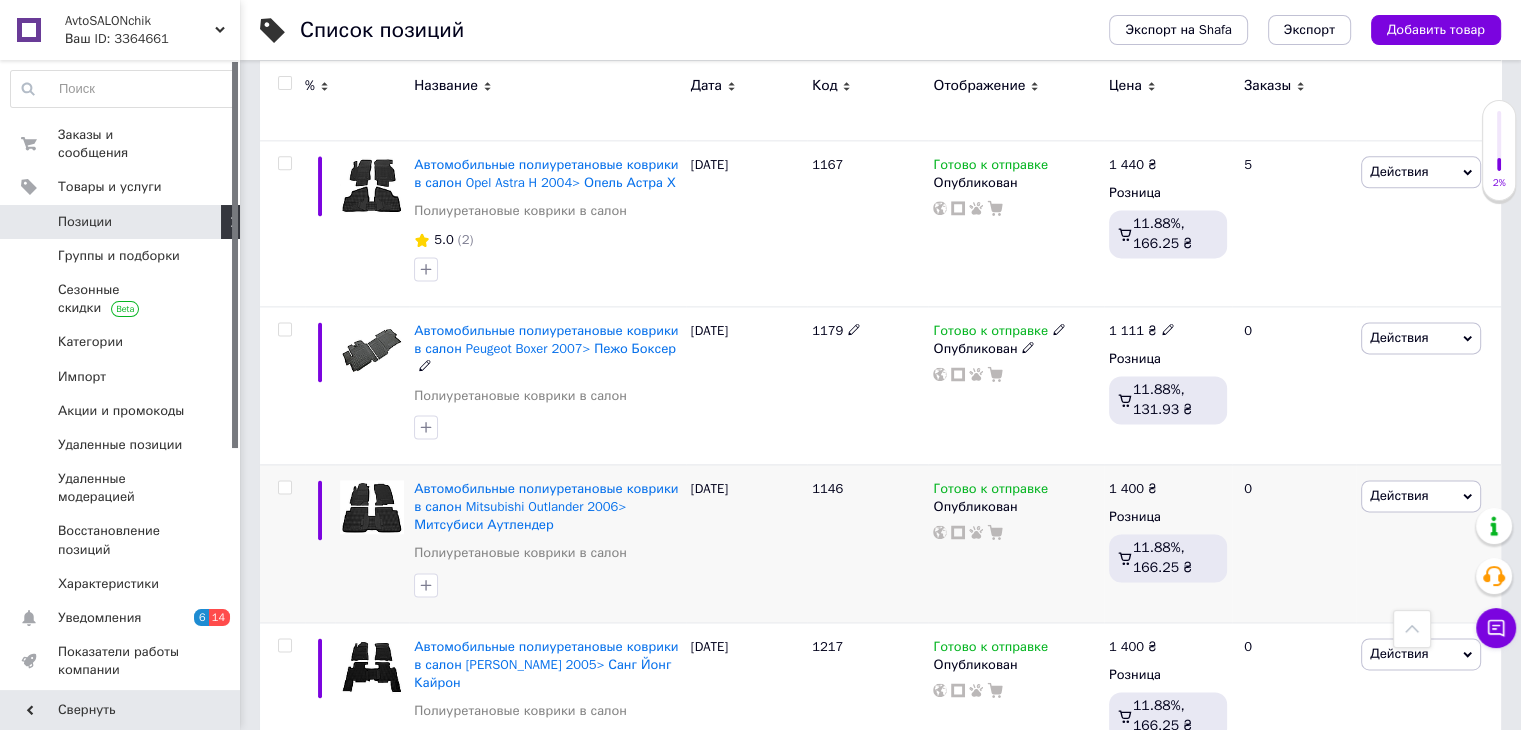 click on "Розница" at bounding box center [1168, 517] 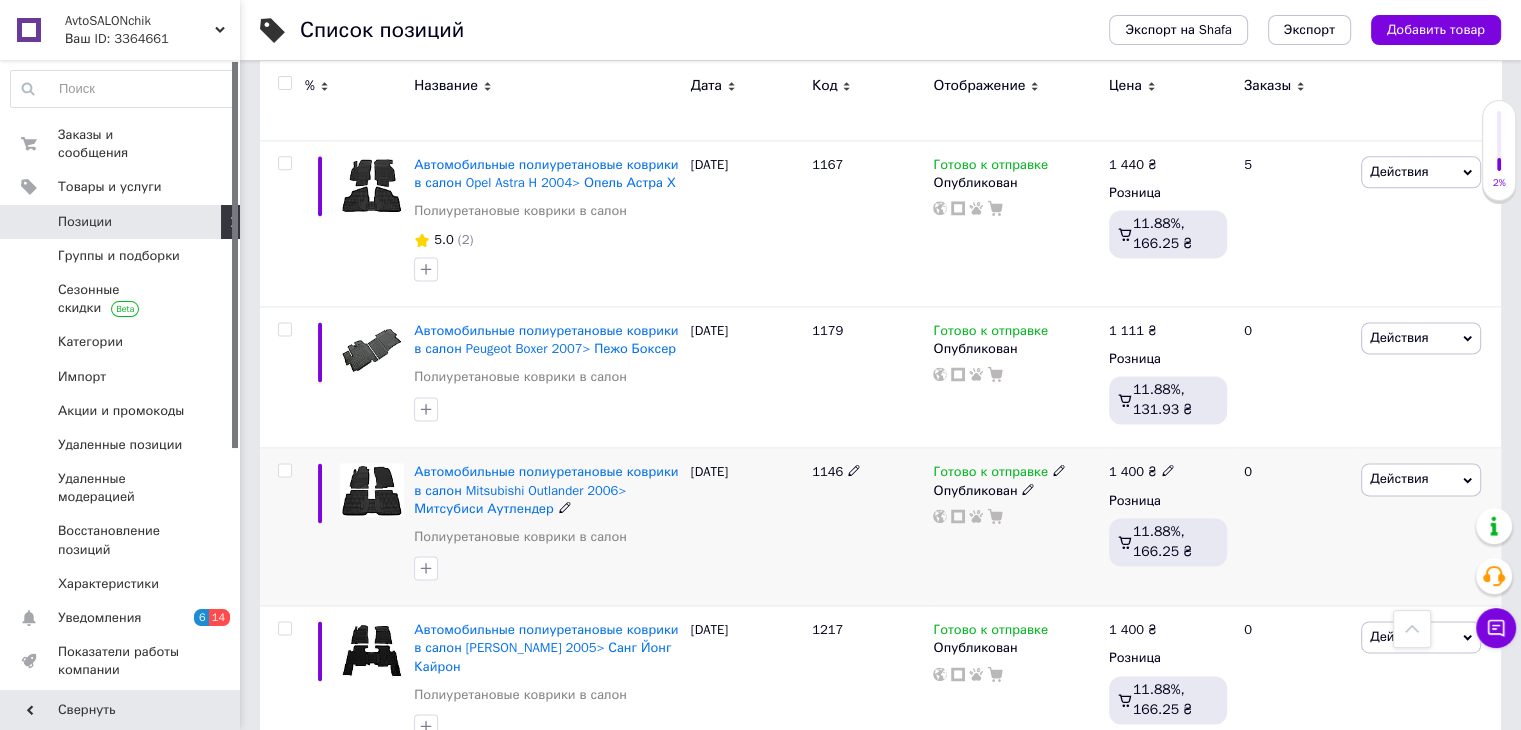 click 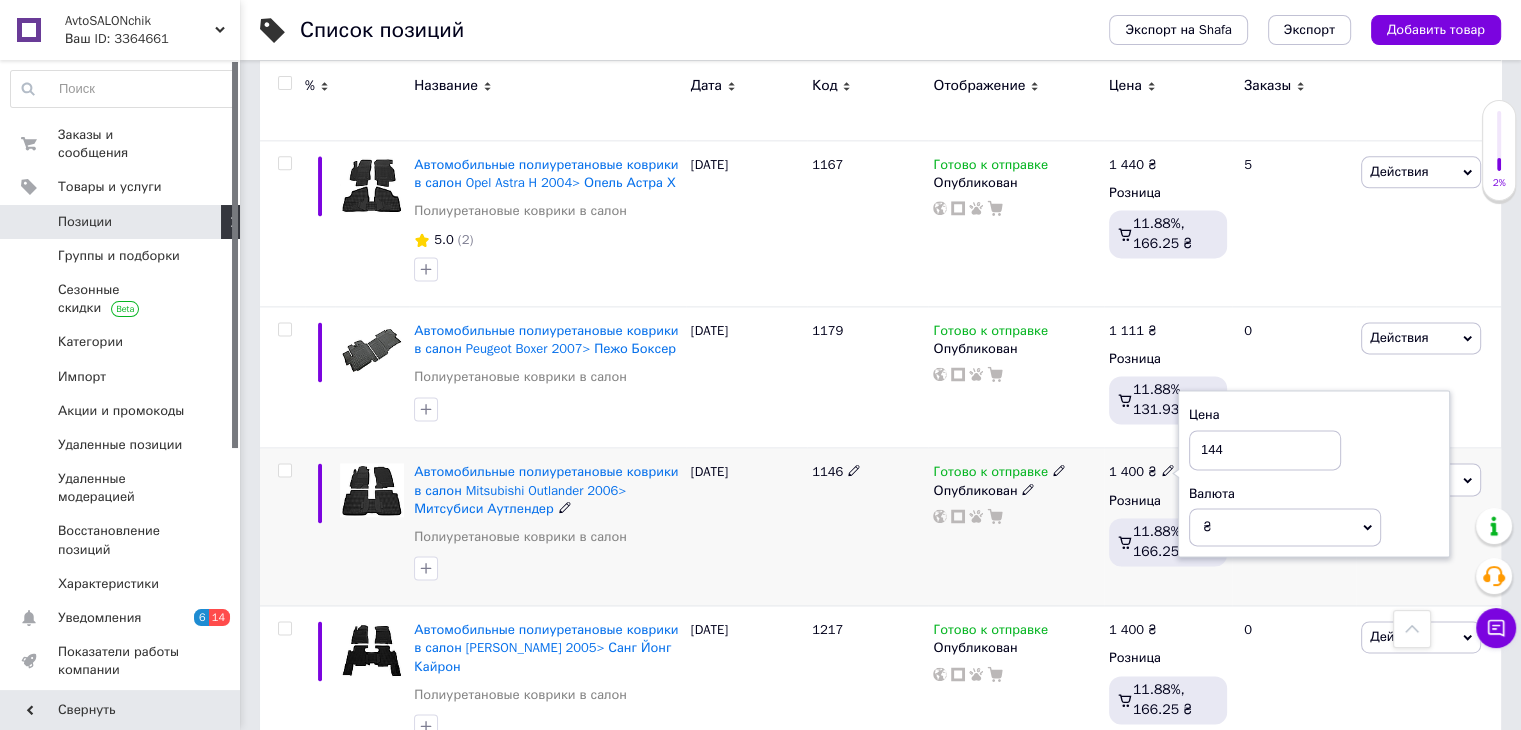 type on "1440" 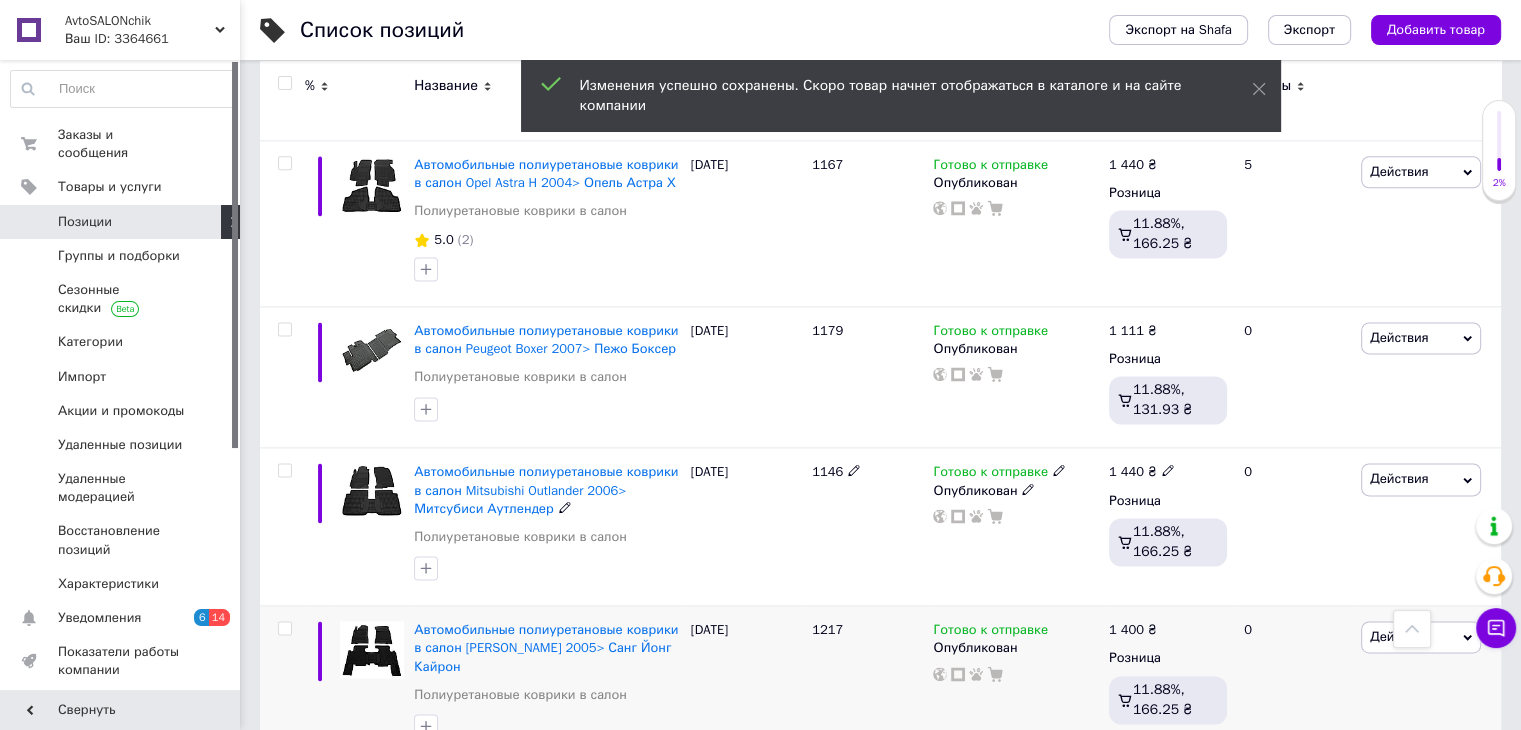 click on "1 400   ₴" at bounding box center (1133, 630) 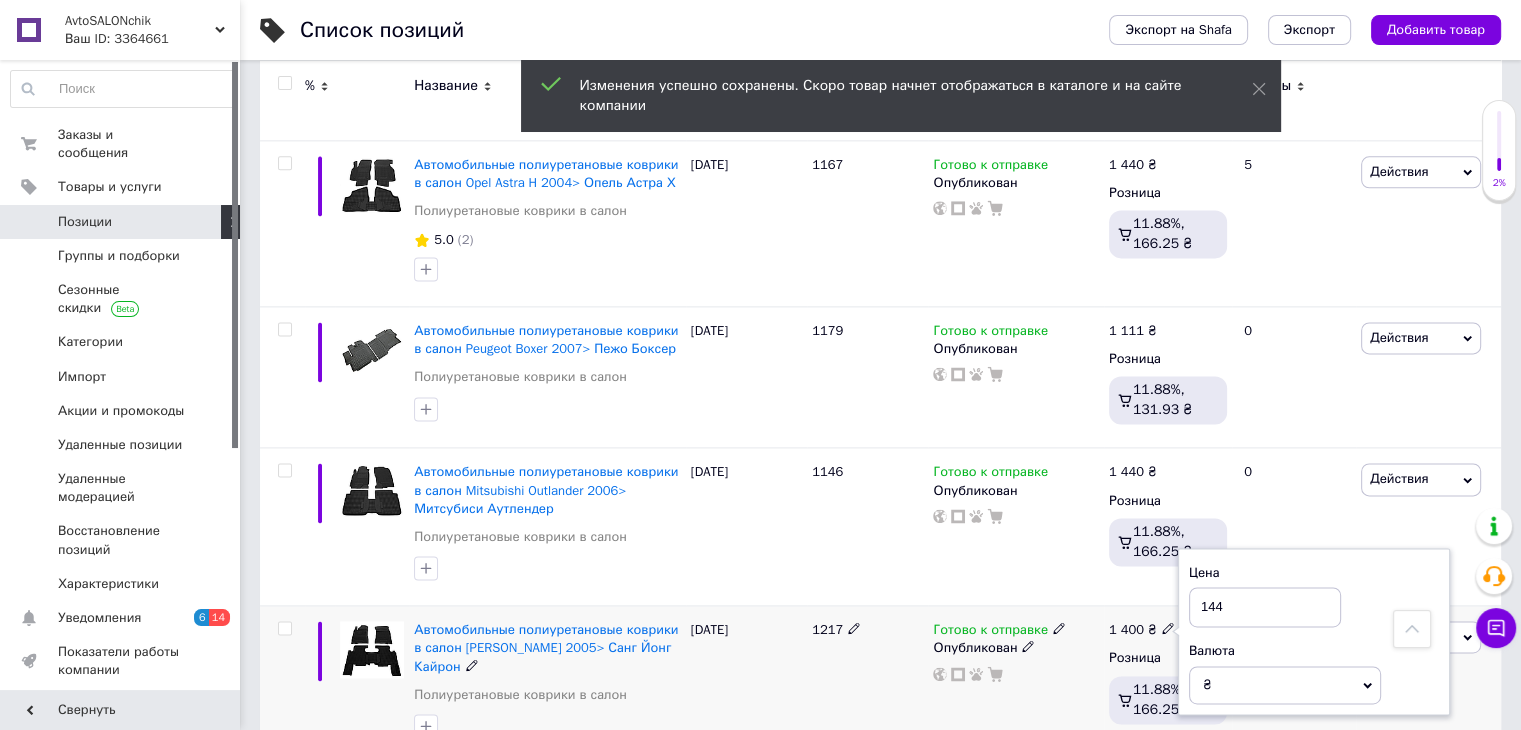 type on "1440" 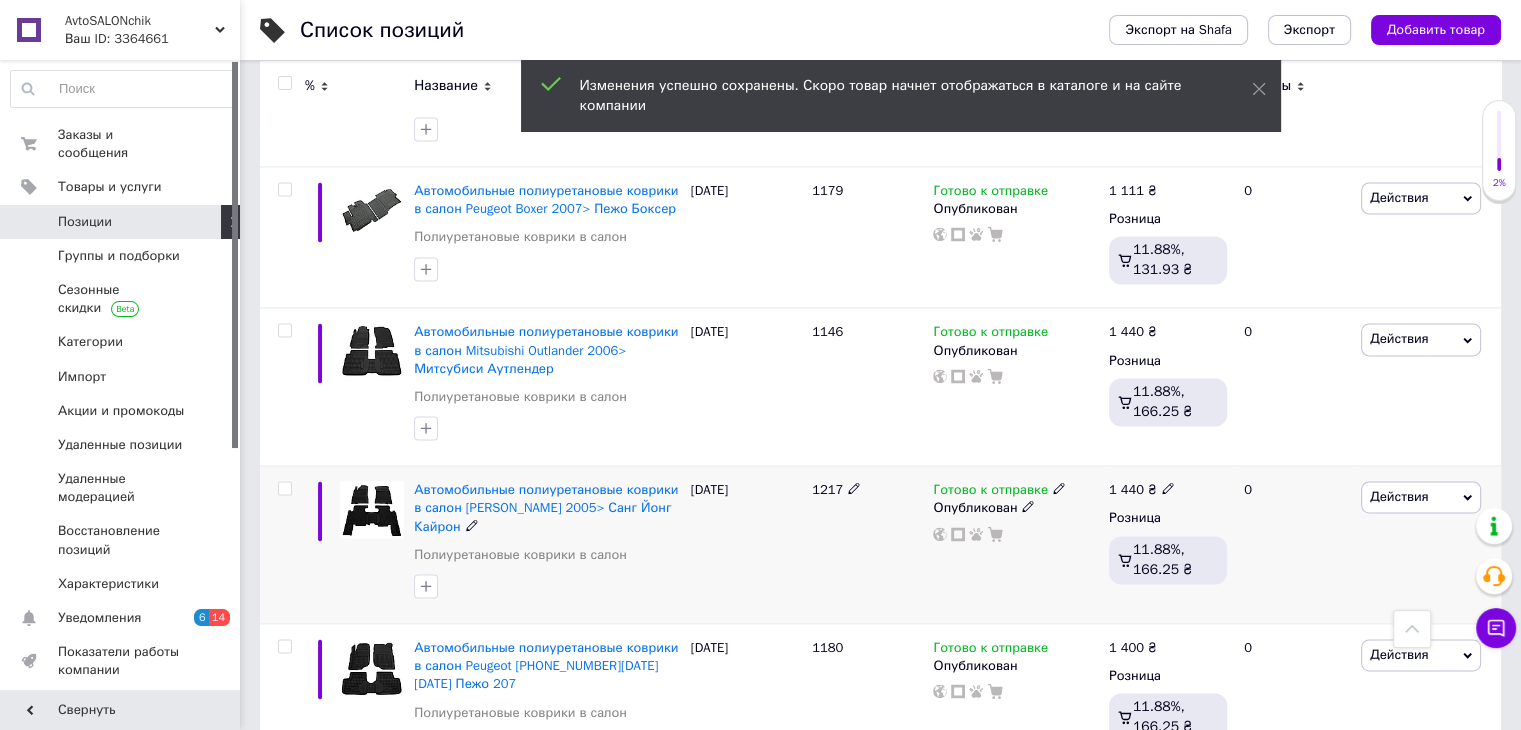 scroll, scrollTop: 2847, scrollLeft: 0, axis: vertical 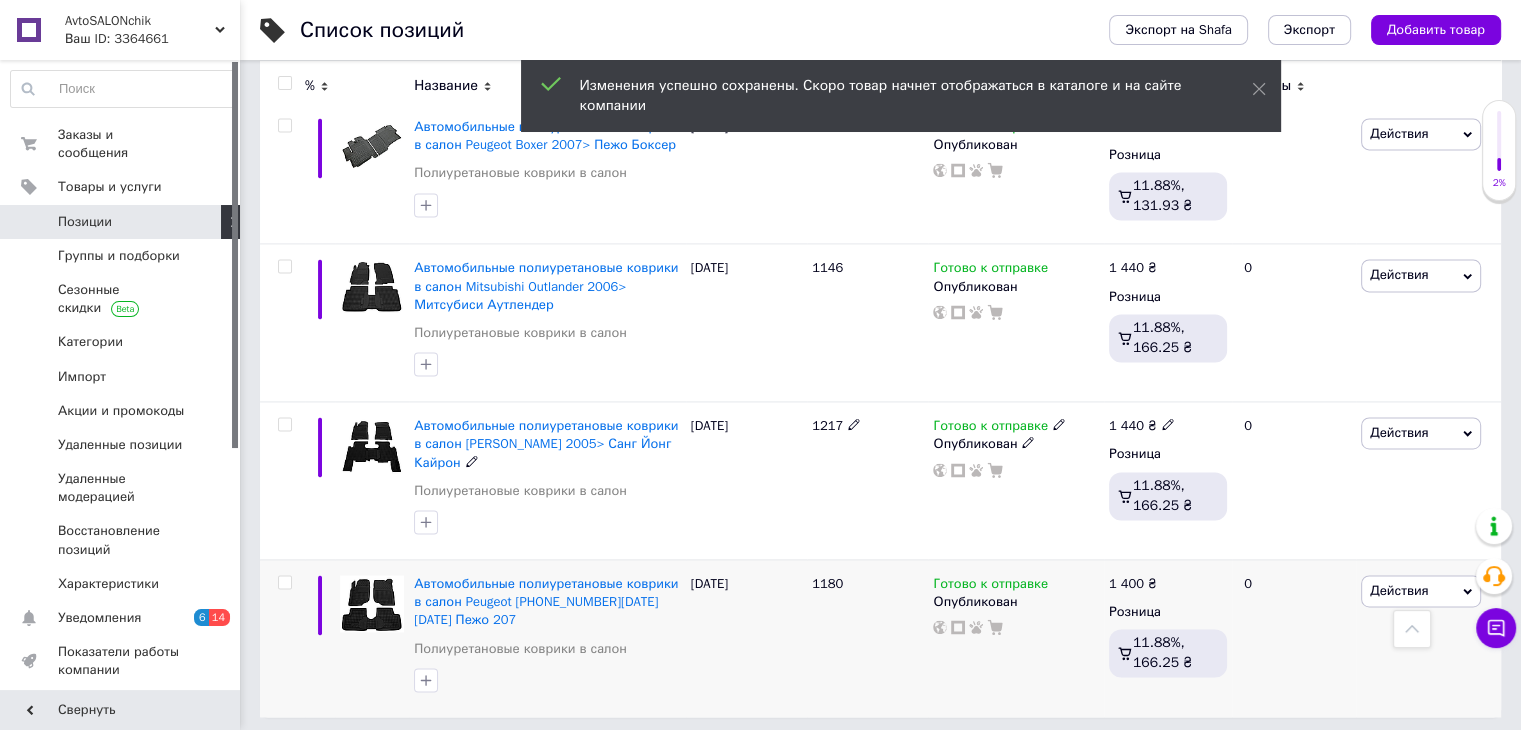 click on "Розница" at bounding box center [1168, 612] 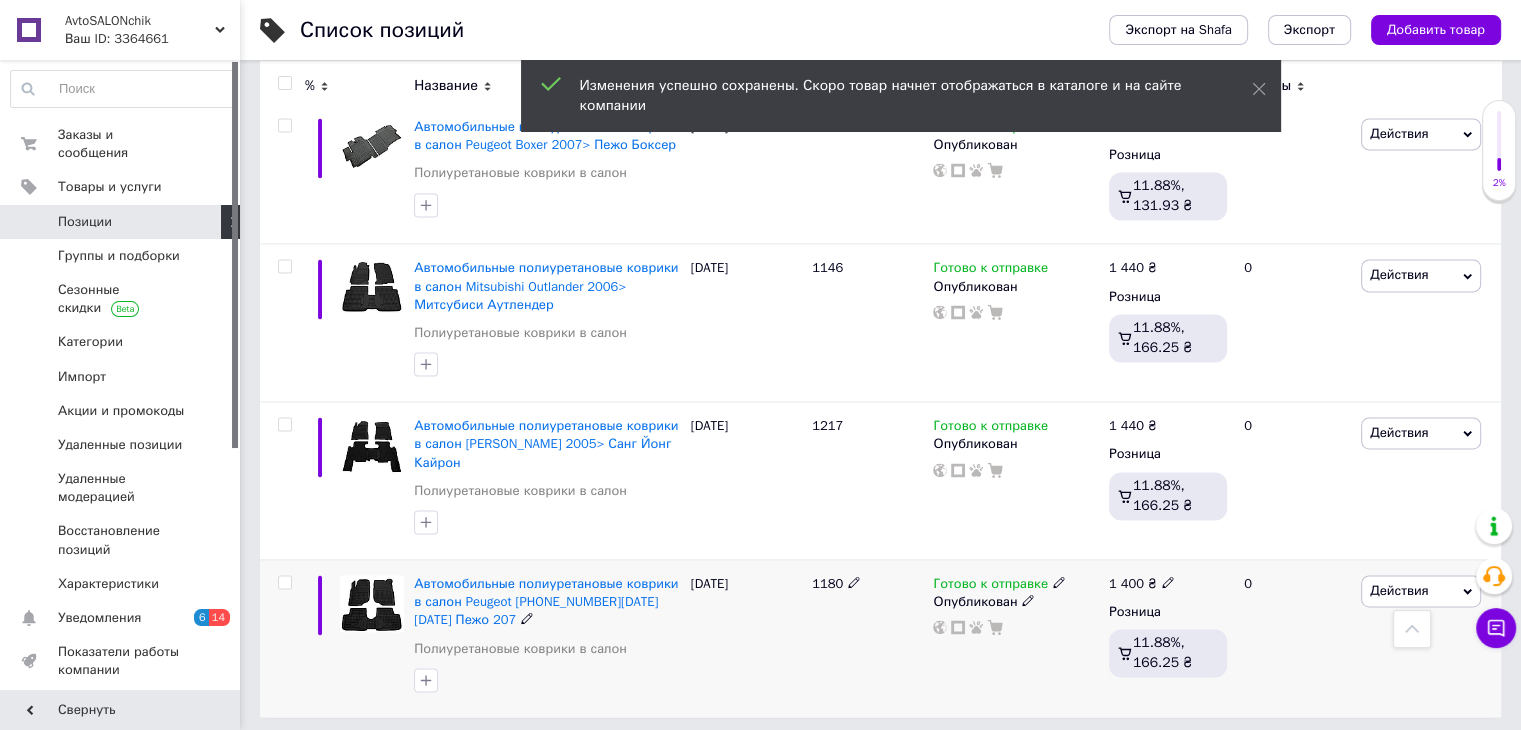 click 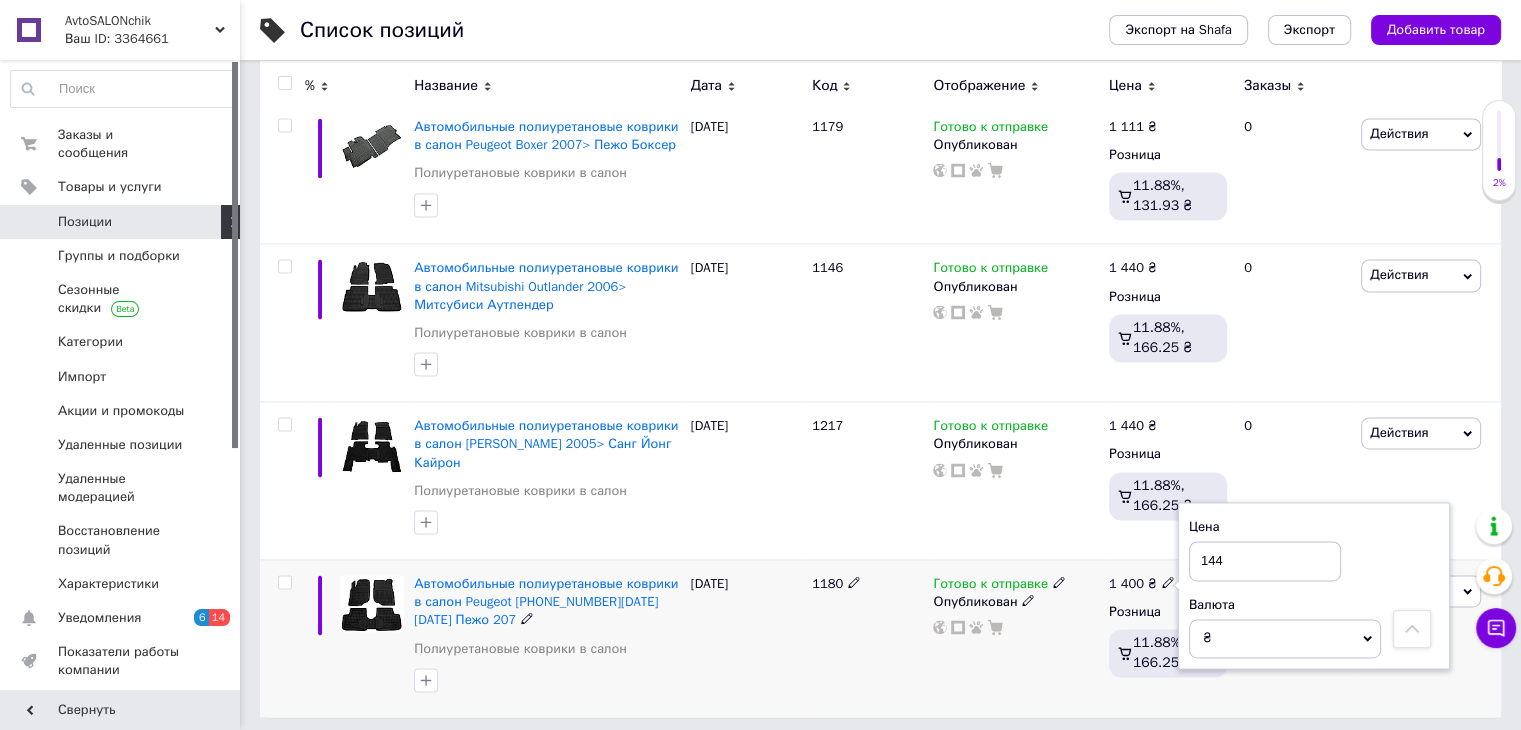 type on "1440" 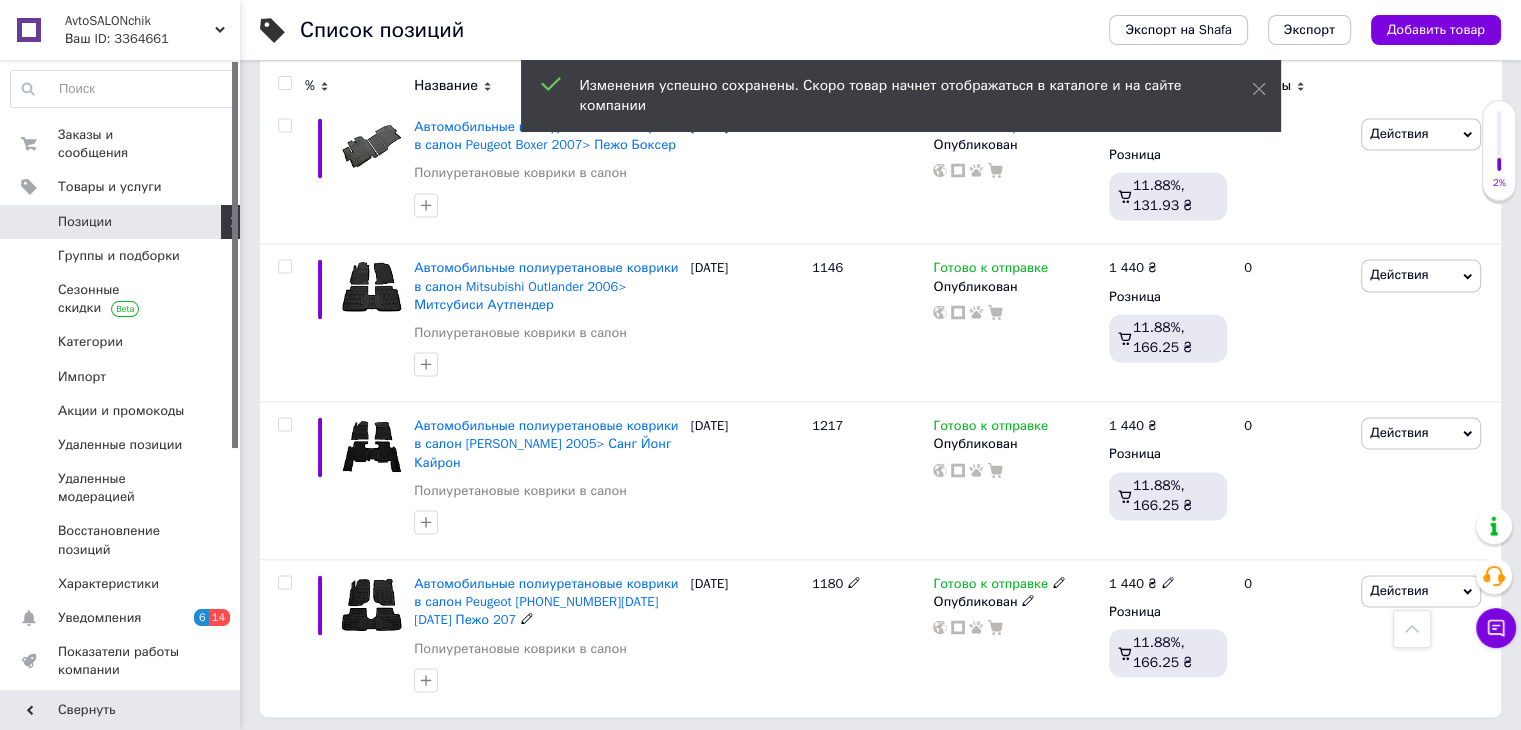 click on "по 20 позиций" at bounding box center (703, 758) 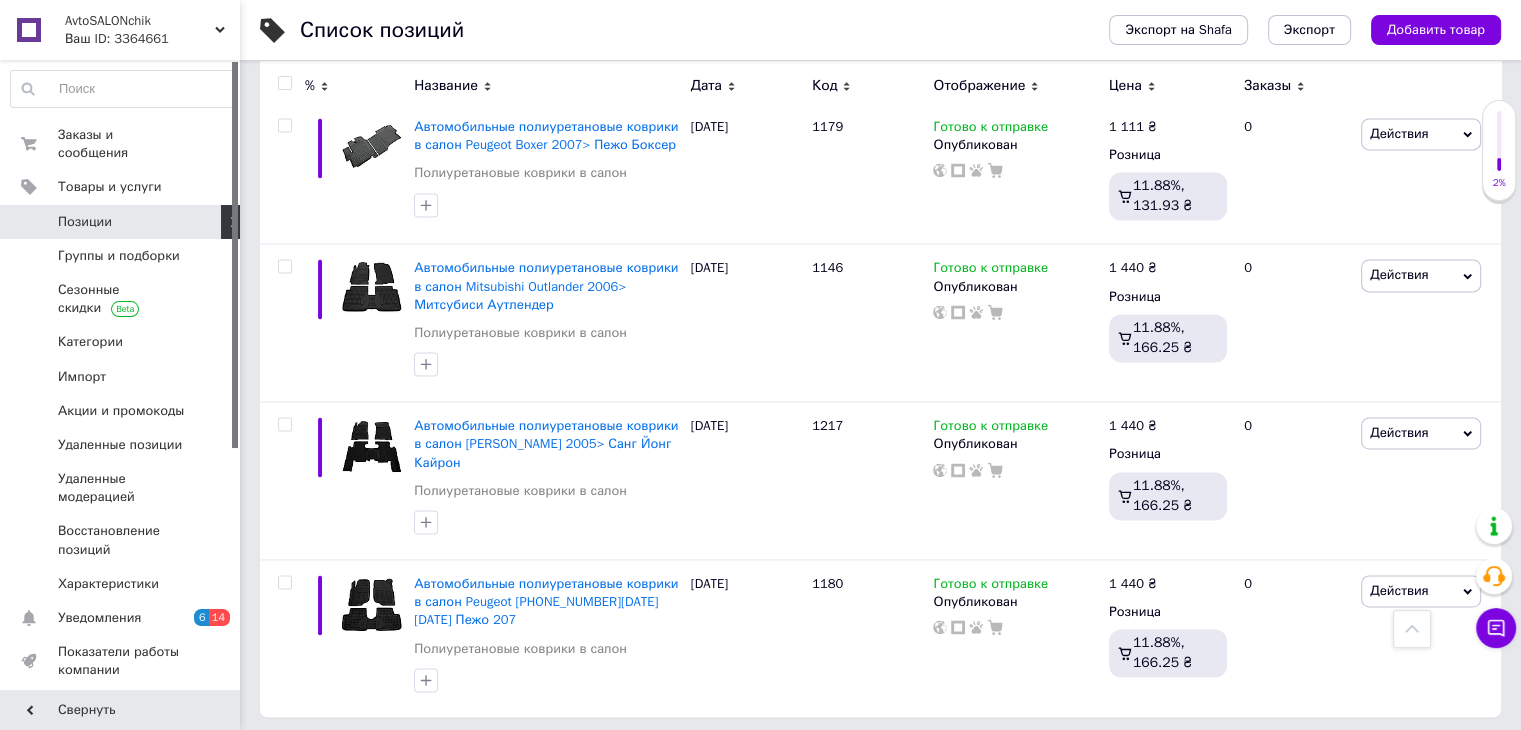 click on "по 20 позиций" at bounding box center (703, 758) 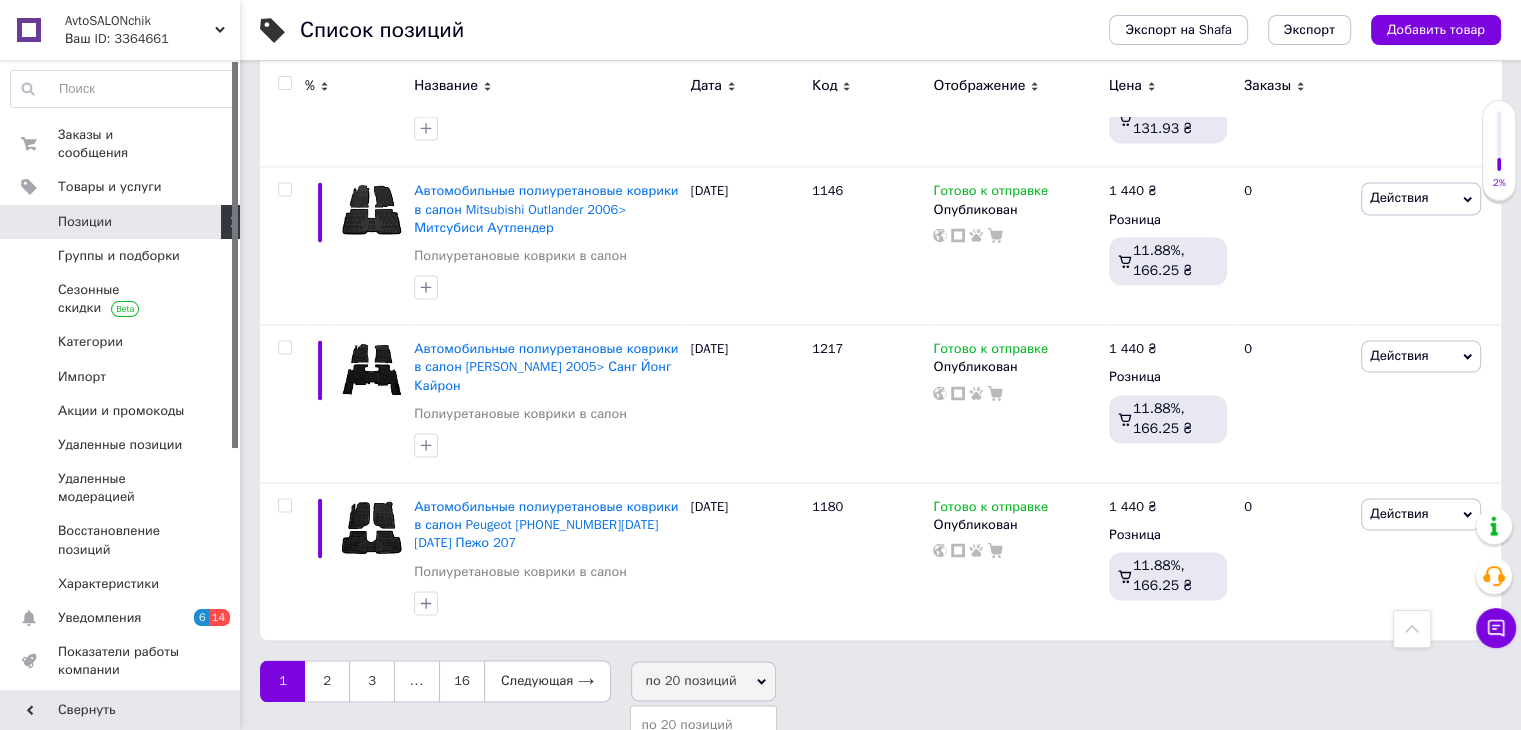 scroll, scrollTop: 2926, scrollLeft: 0, axis: vertical 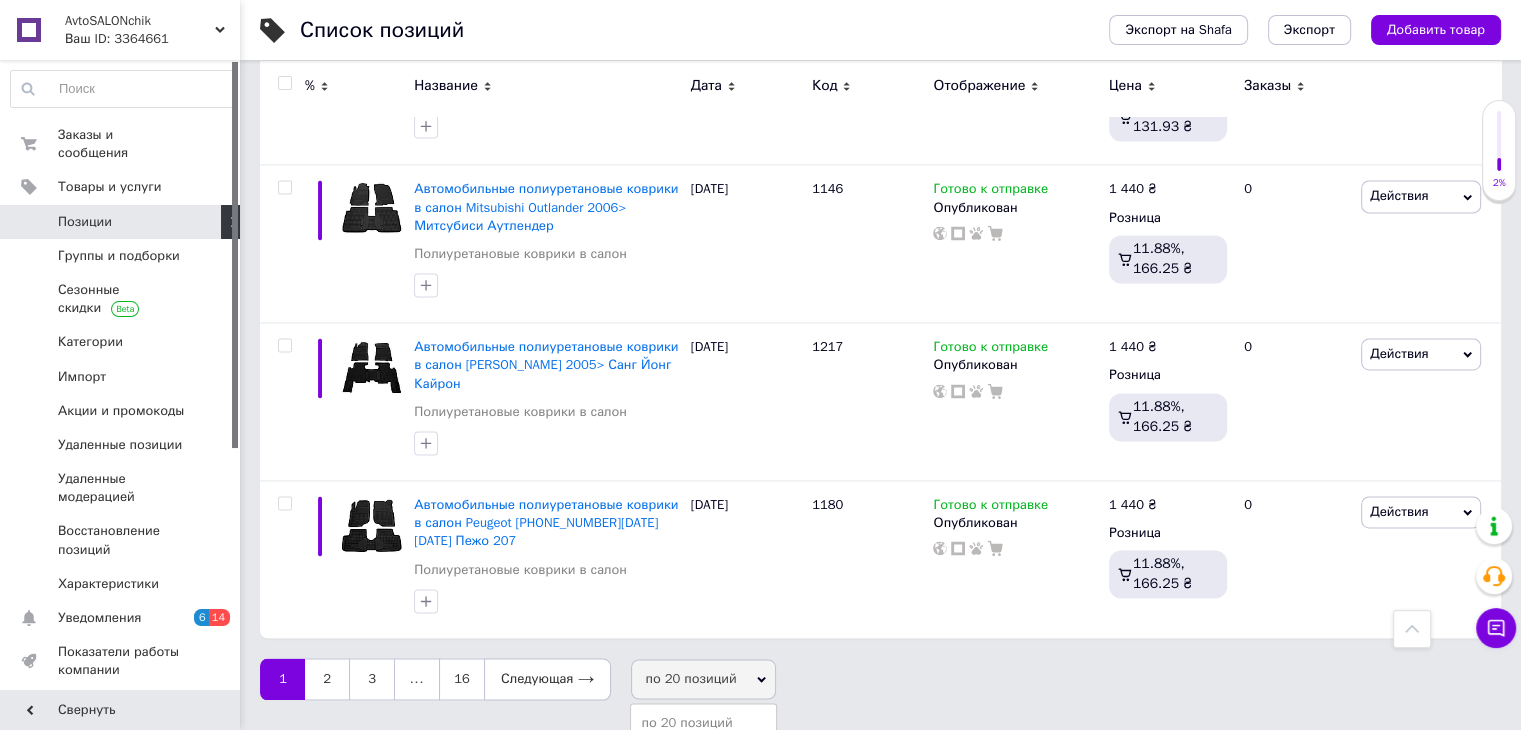 click on "по 100 позиций" at bounding box center (703, 779) 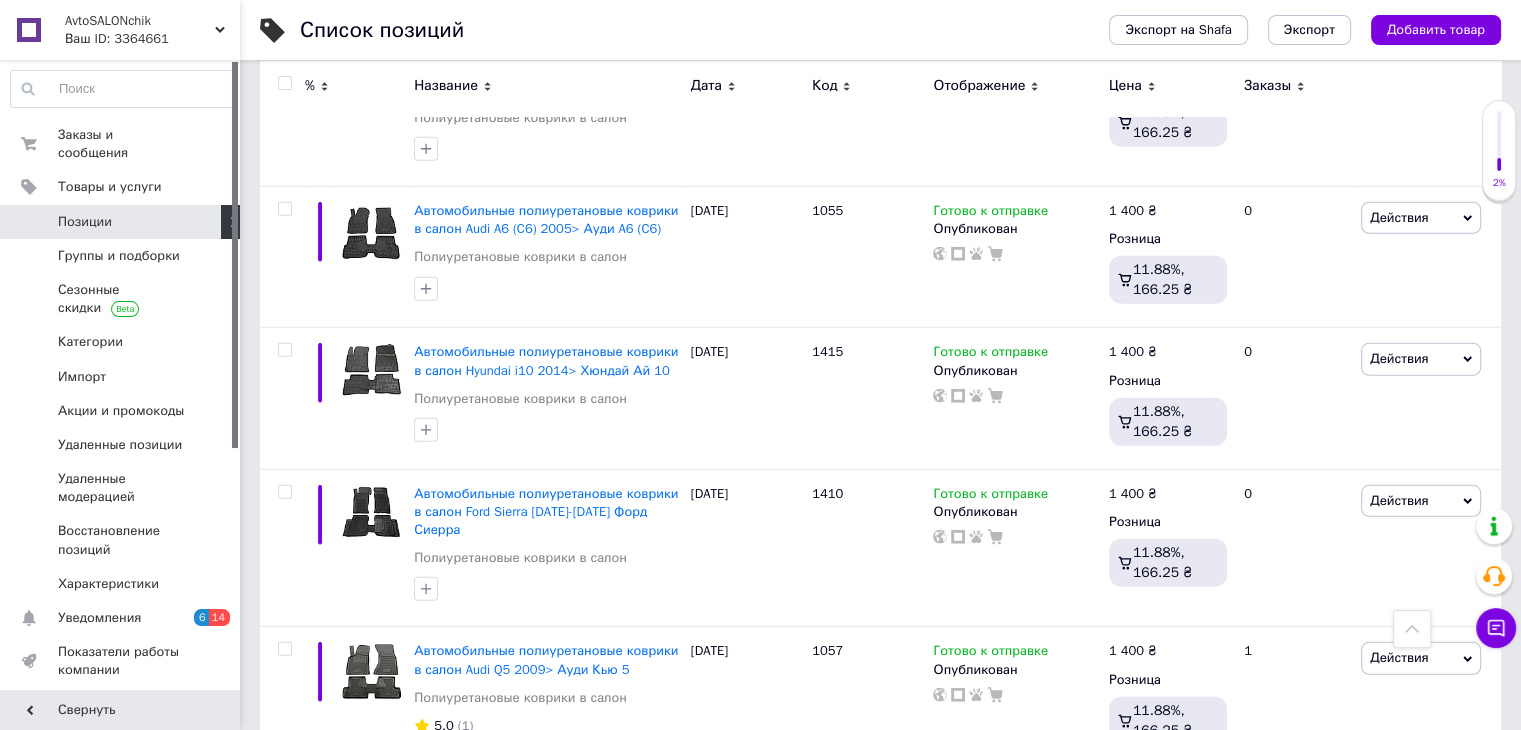 scroll, scrollTop: 14750, scrollLeft: 0, axis: vertical 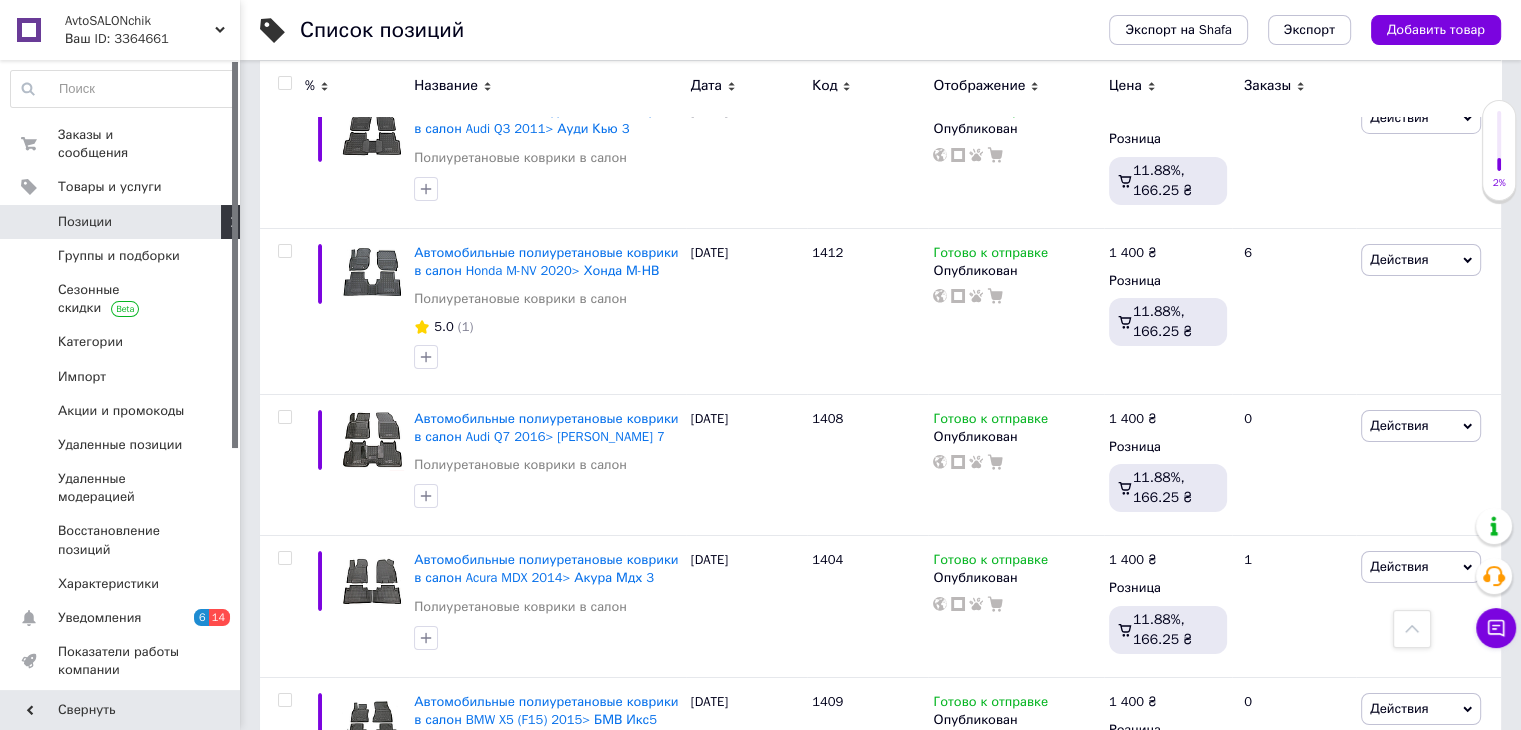 click on "1 400   ₴" at bounding box center (1133, 859) 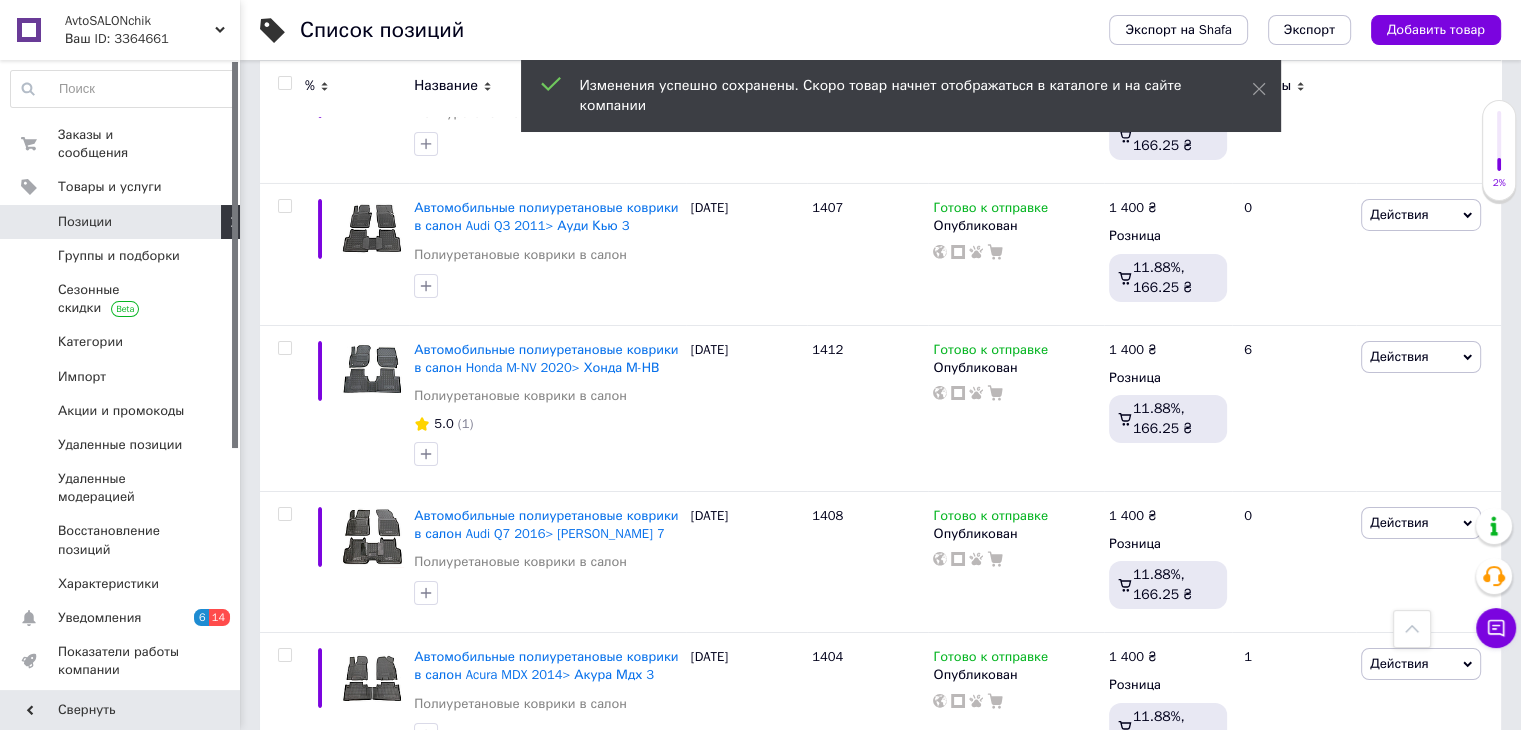scroll, scrollTop: 14643, scrollLeft: 0, axis: vertical 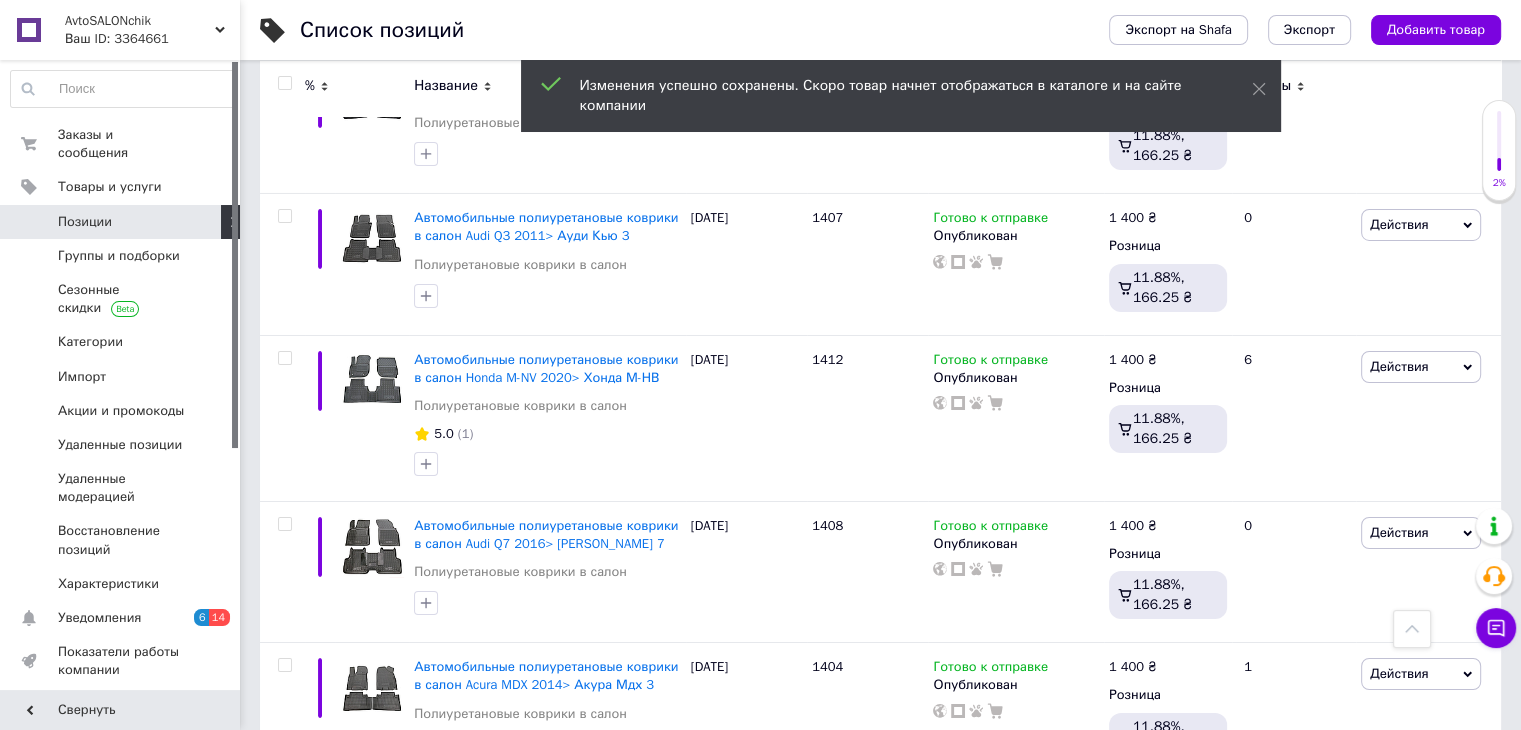 click on "1 400   ₴" at bounding box center (1133, 809) 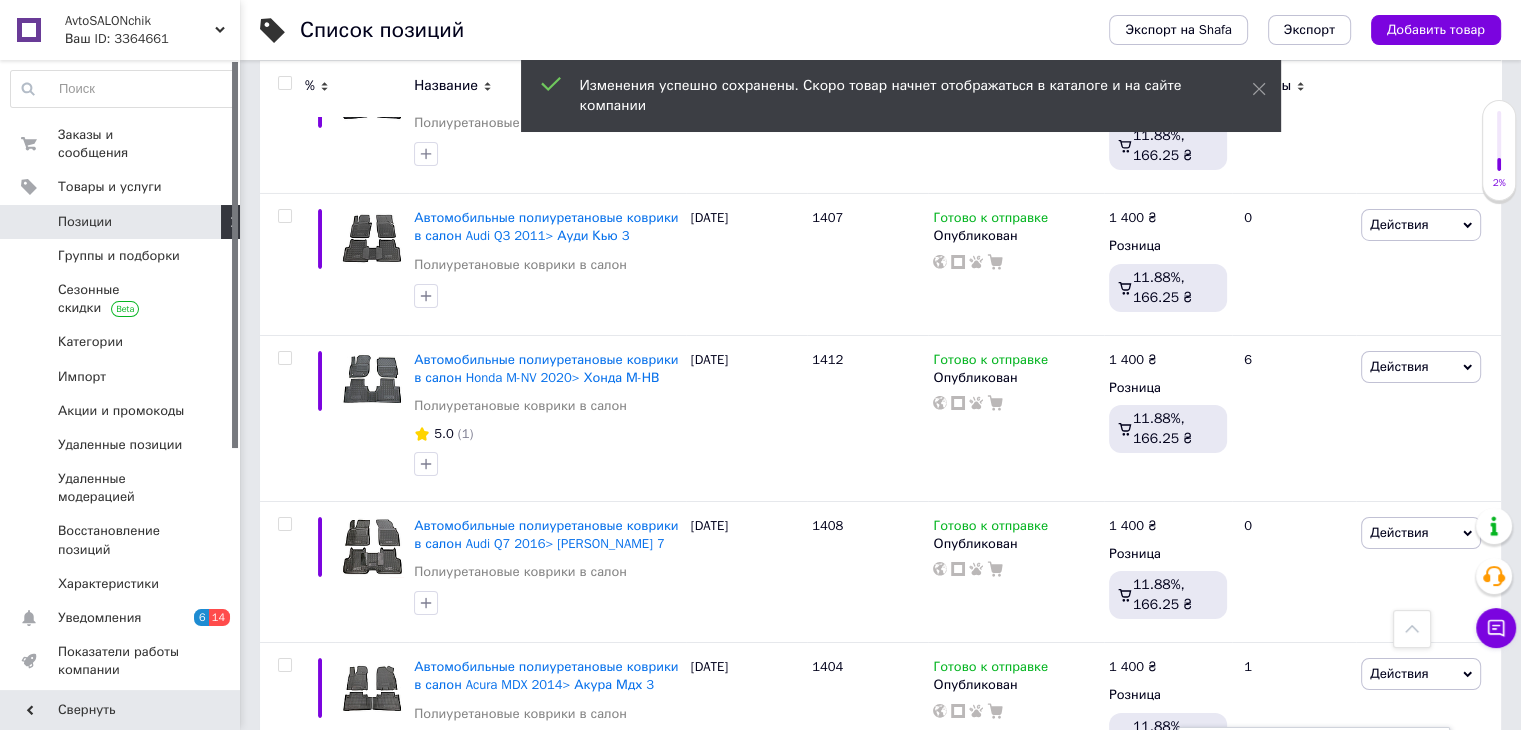 type on "1440" 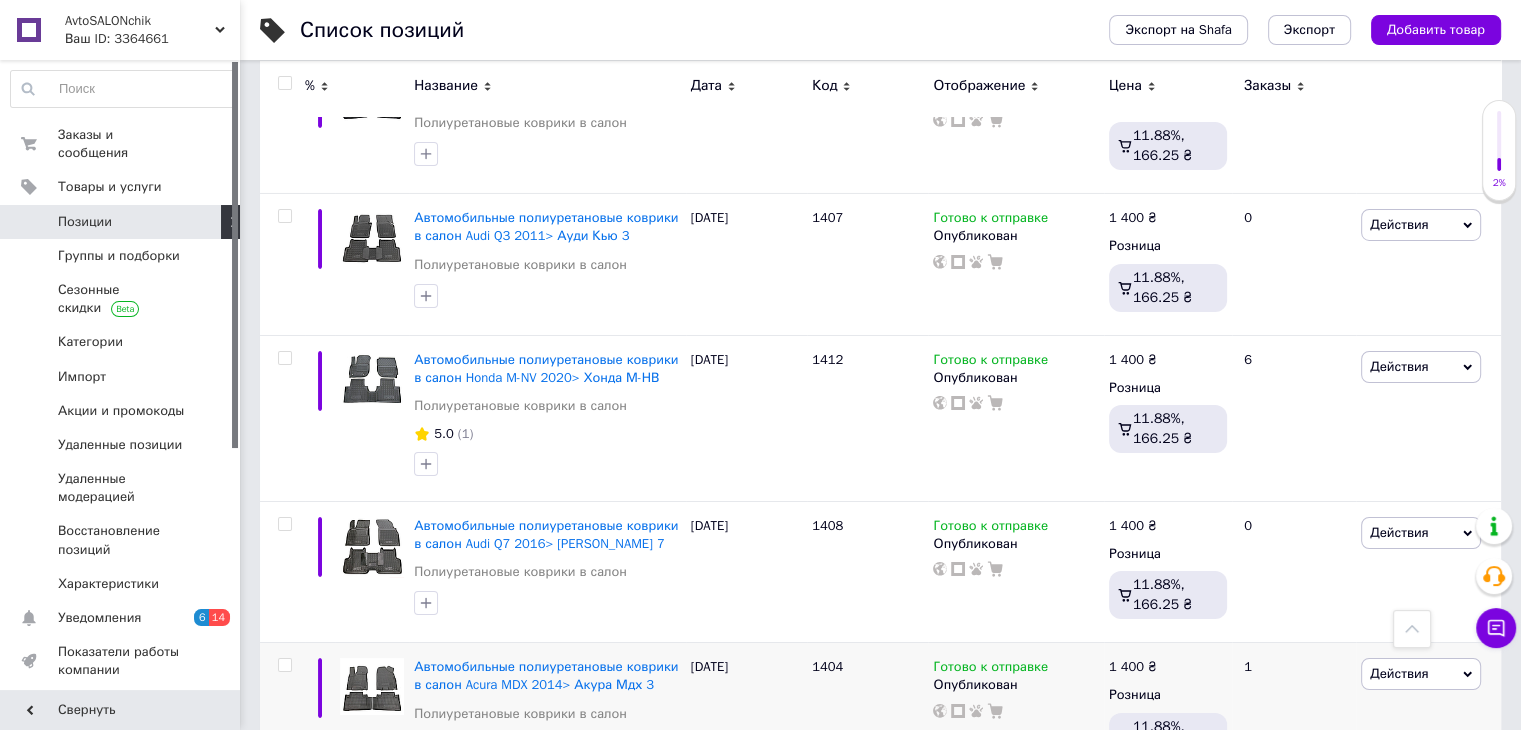 click on "1 400   ₴" at bounding box center [1133, 667] 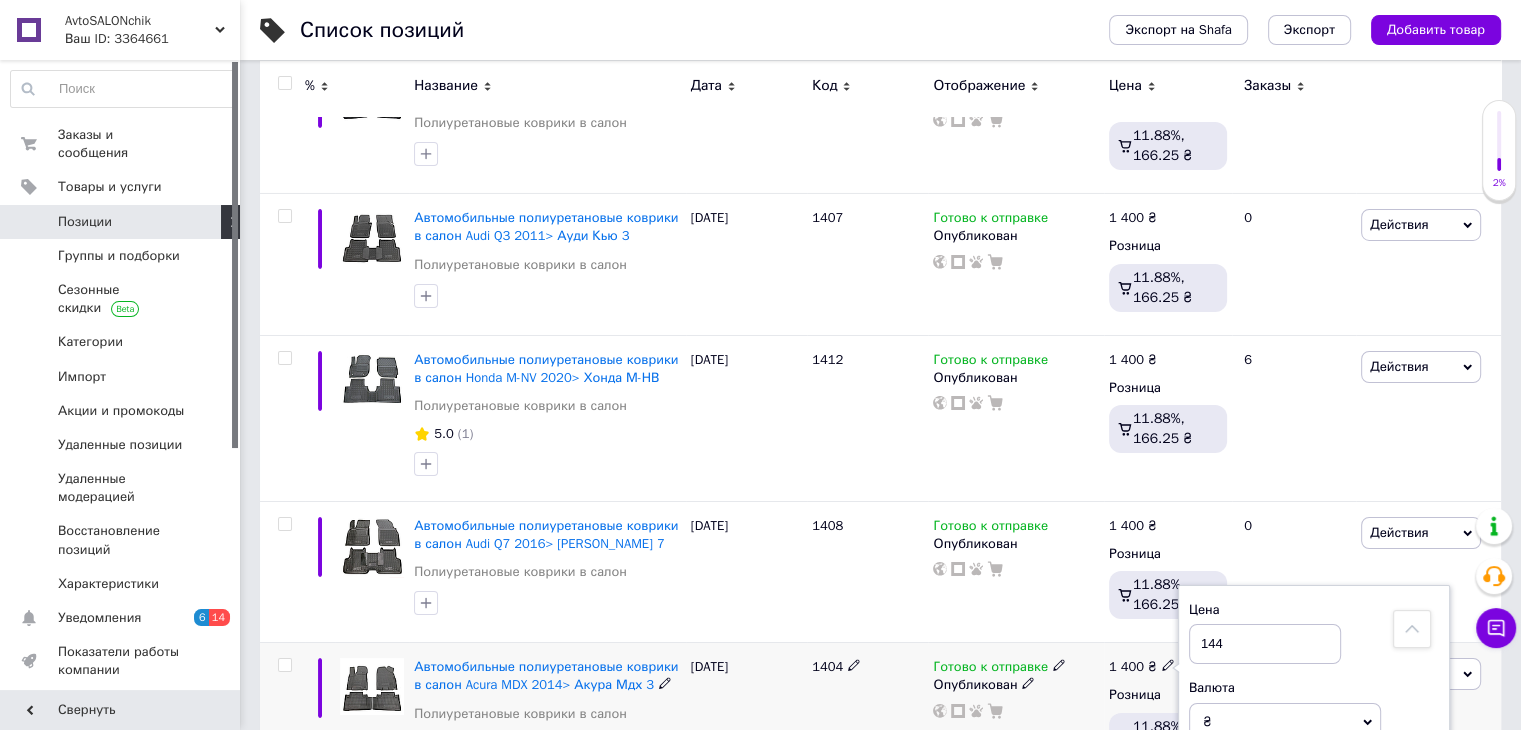type on "1440" 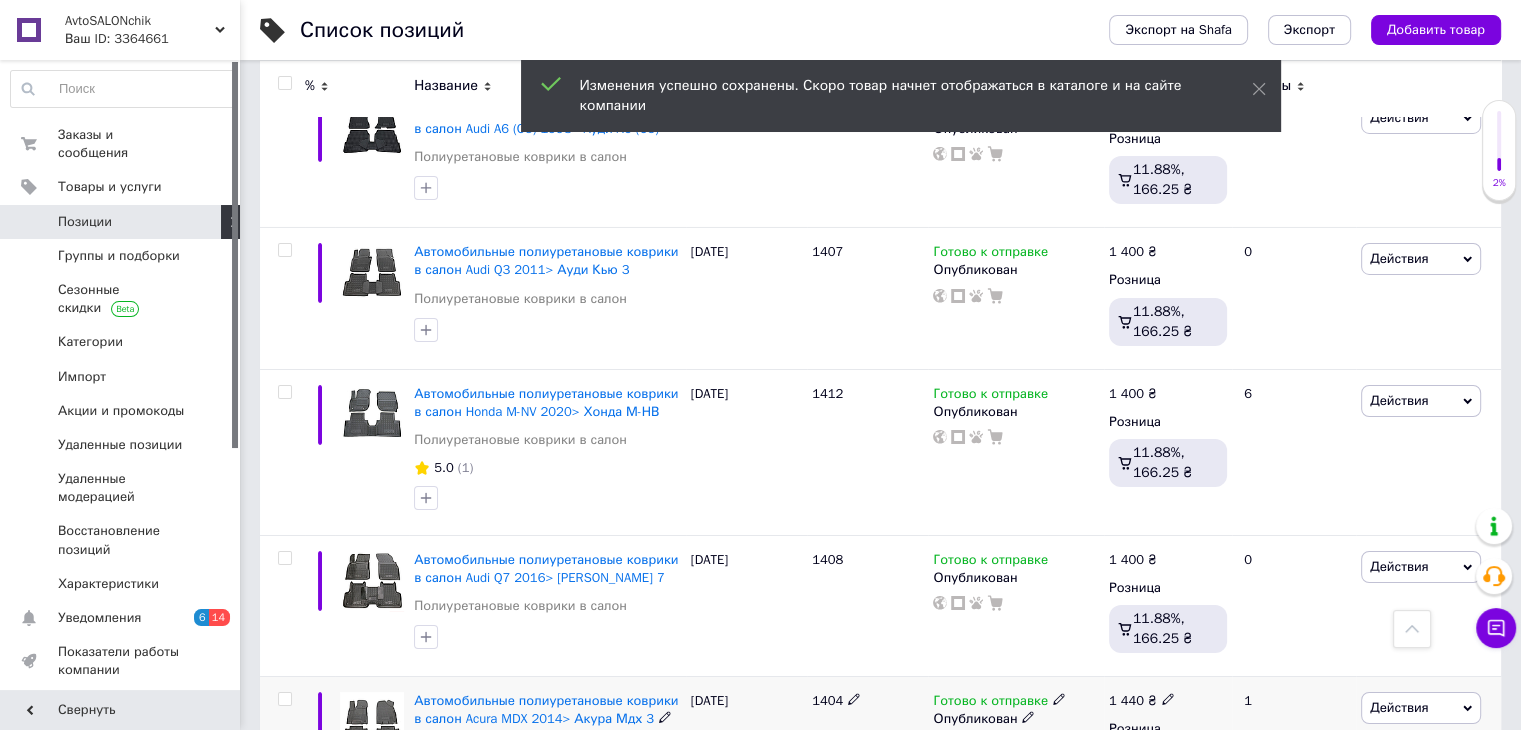 scroll, scrollTop: 14423, scrollLeft: 0, axis: vertical 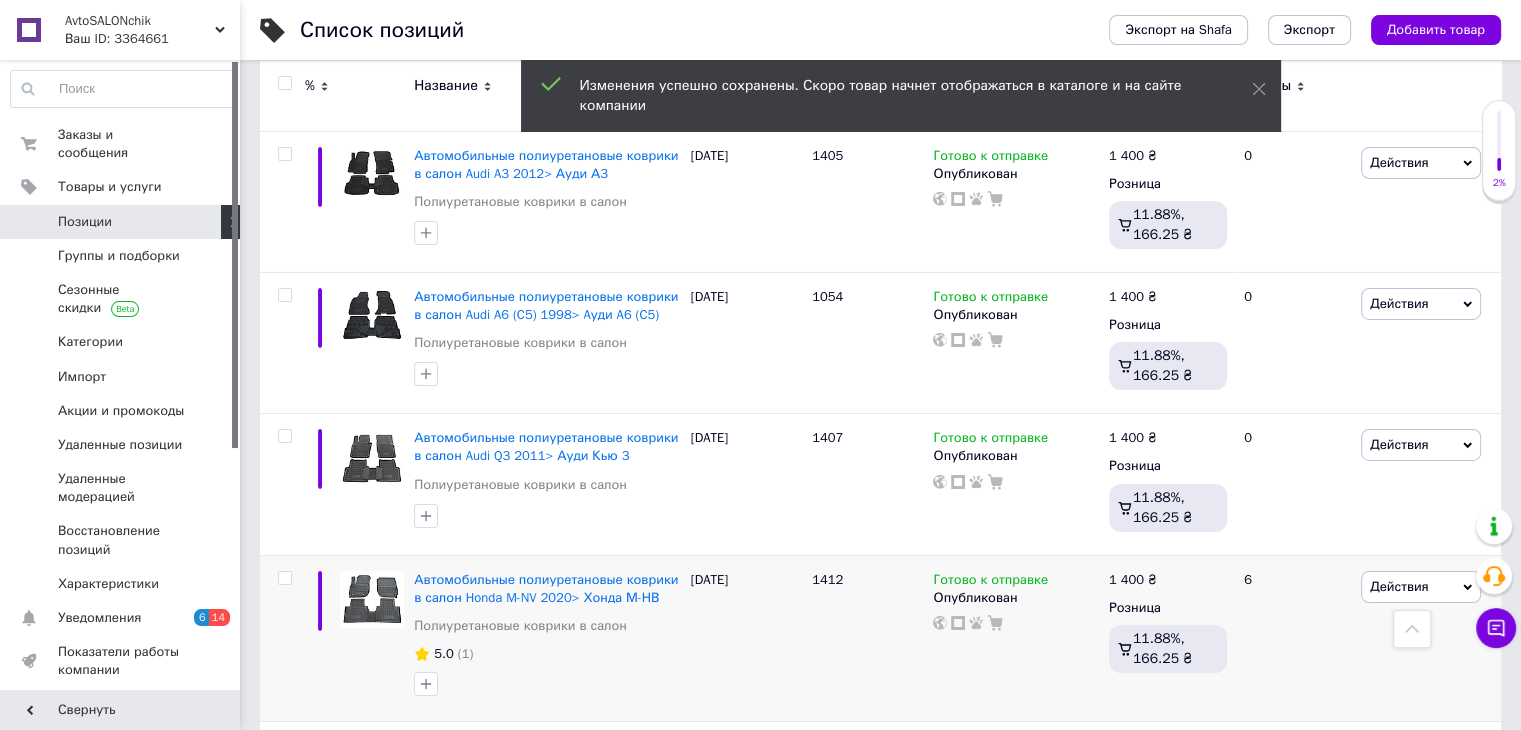 click on "1 400   ₴ Розница 11.88%, 166.25 ₴" at bounding box center [1168, 638] 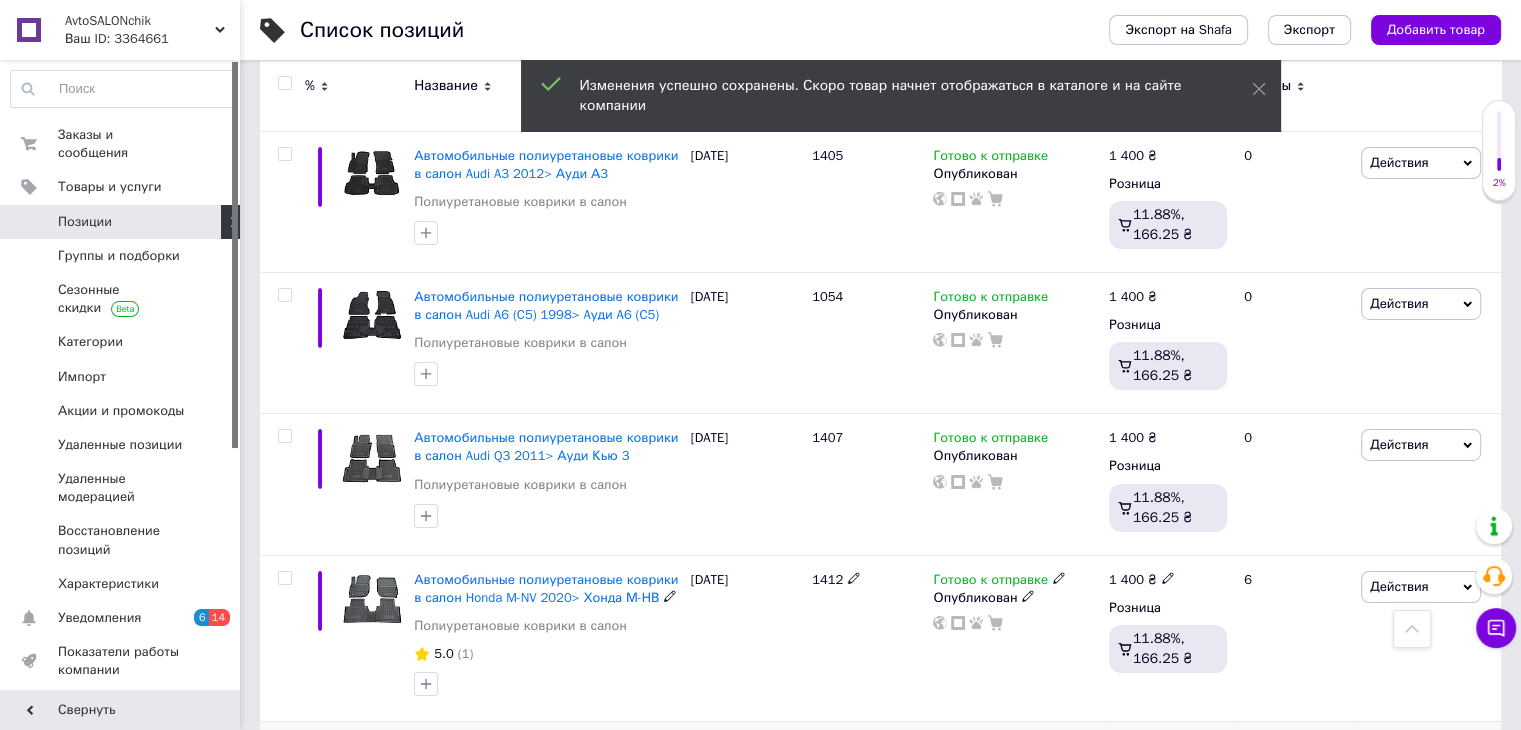 click on "1 400   ₴" at bounding box center (1133, 746) 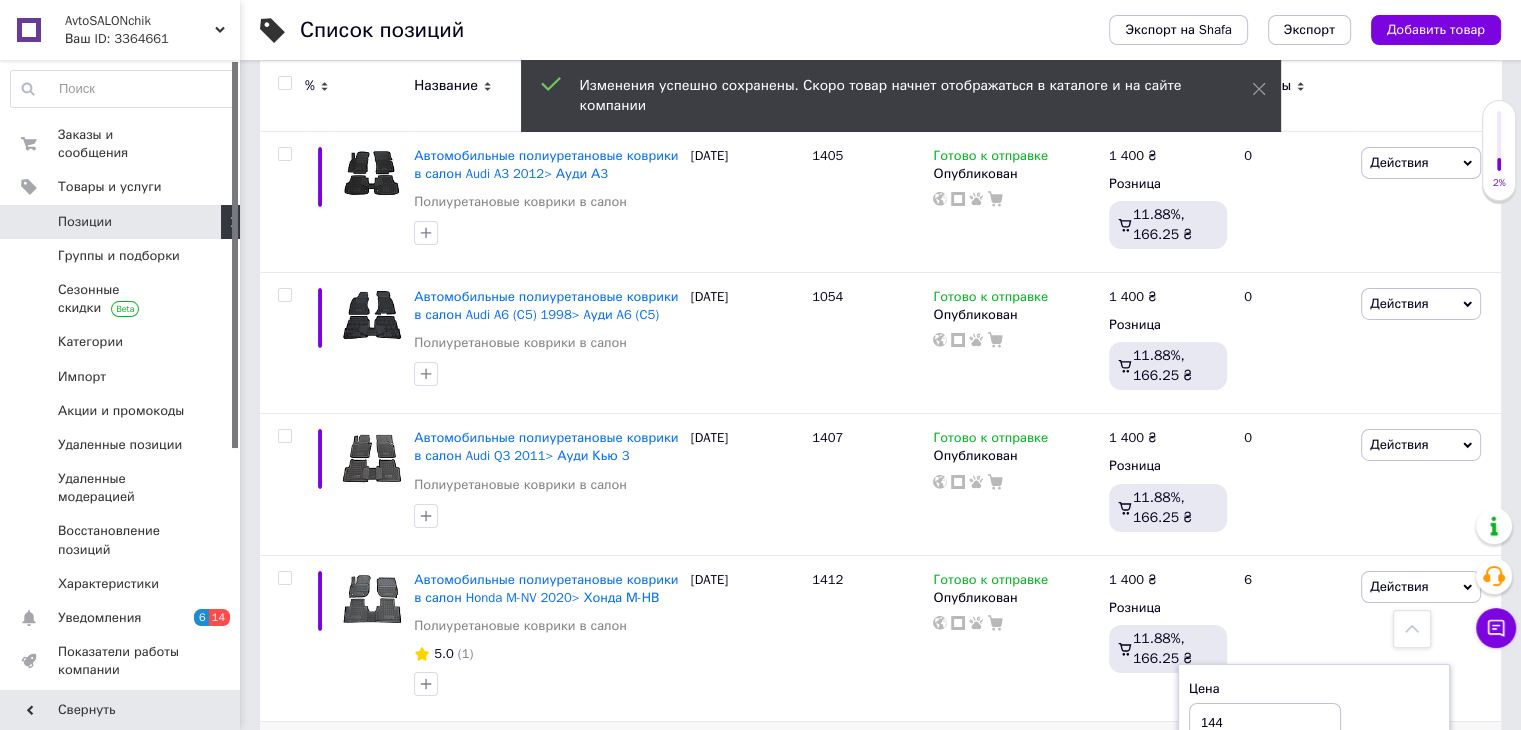 type on "1440" 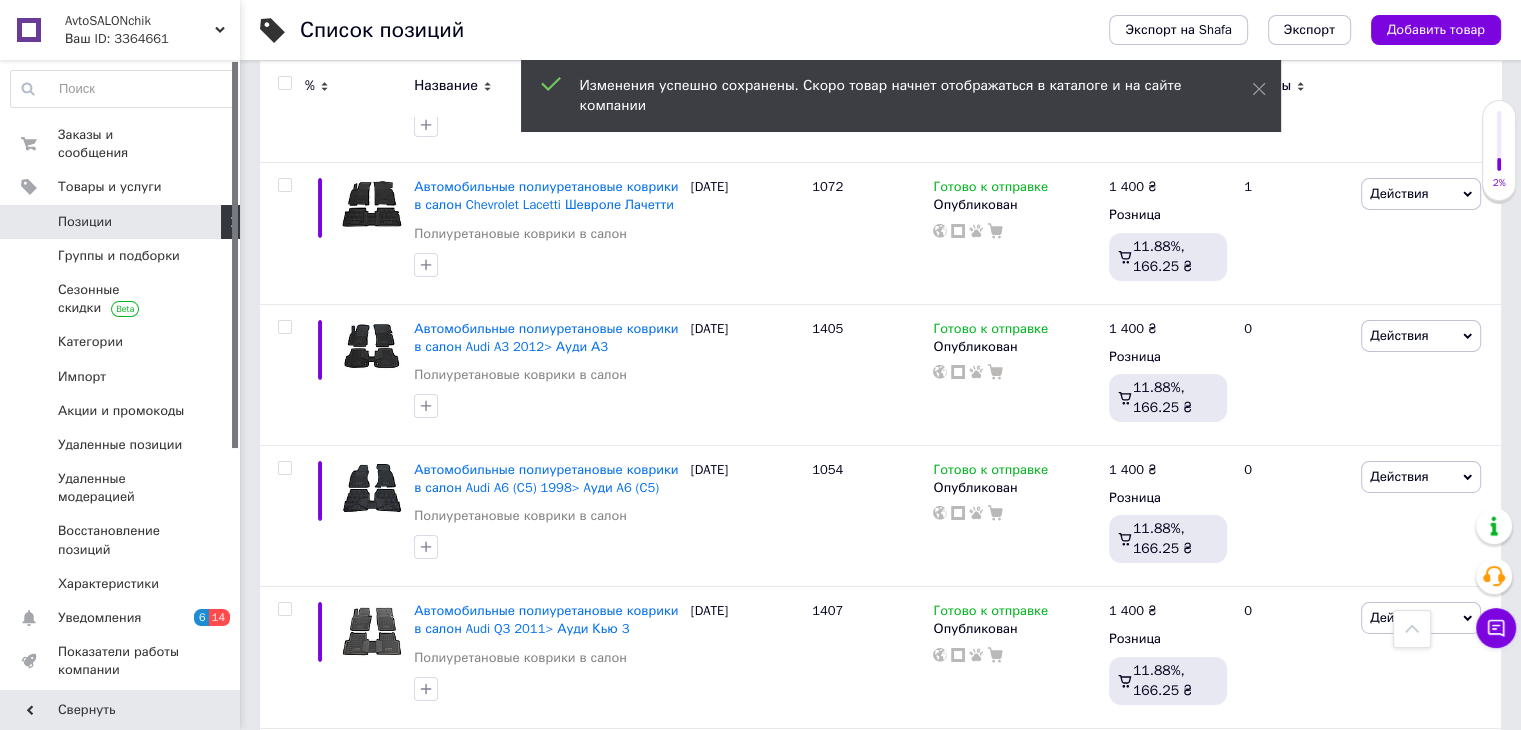scroll, scrollTop: 14248, scrollLeft: 0, axis: vertical 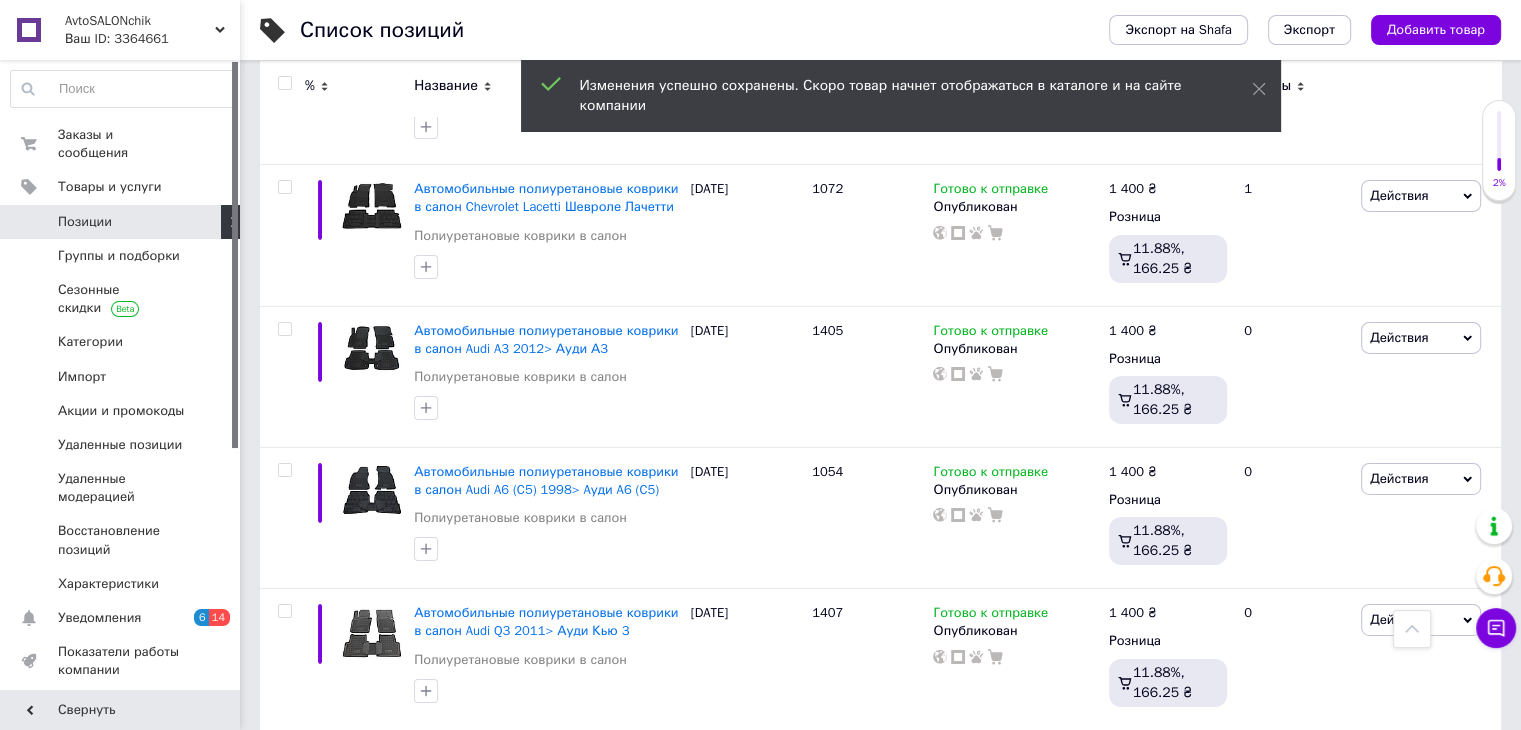 click on "1 400   ₴" at bounding box center (1133, 755) 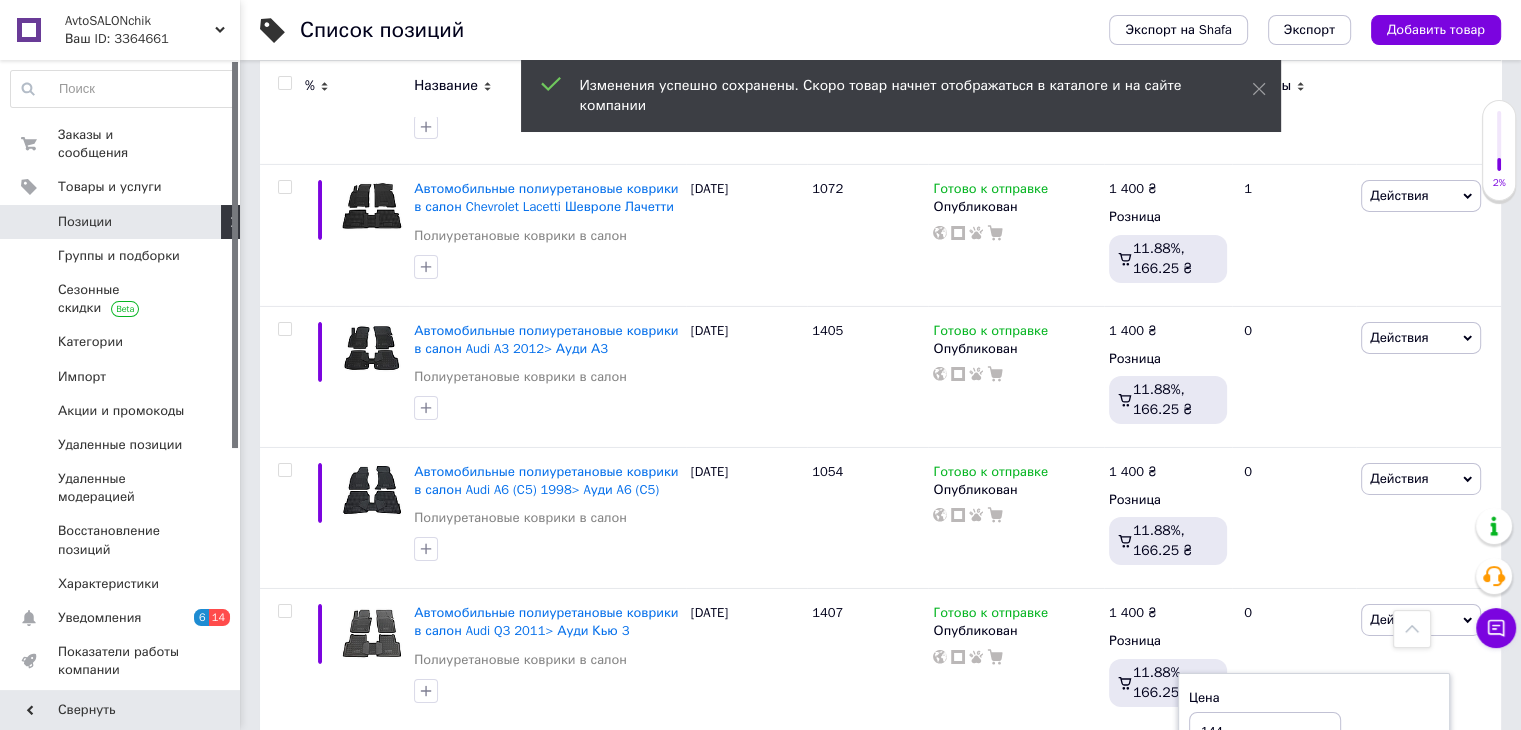 type on "1440" 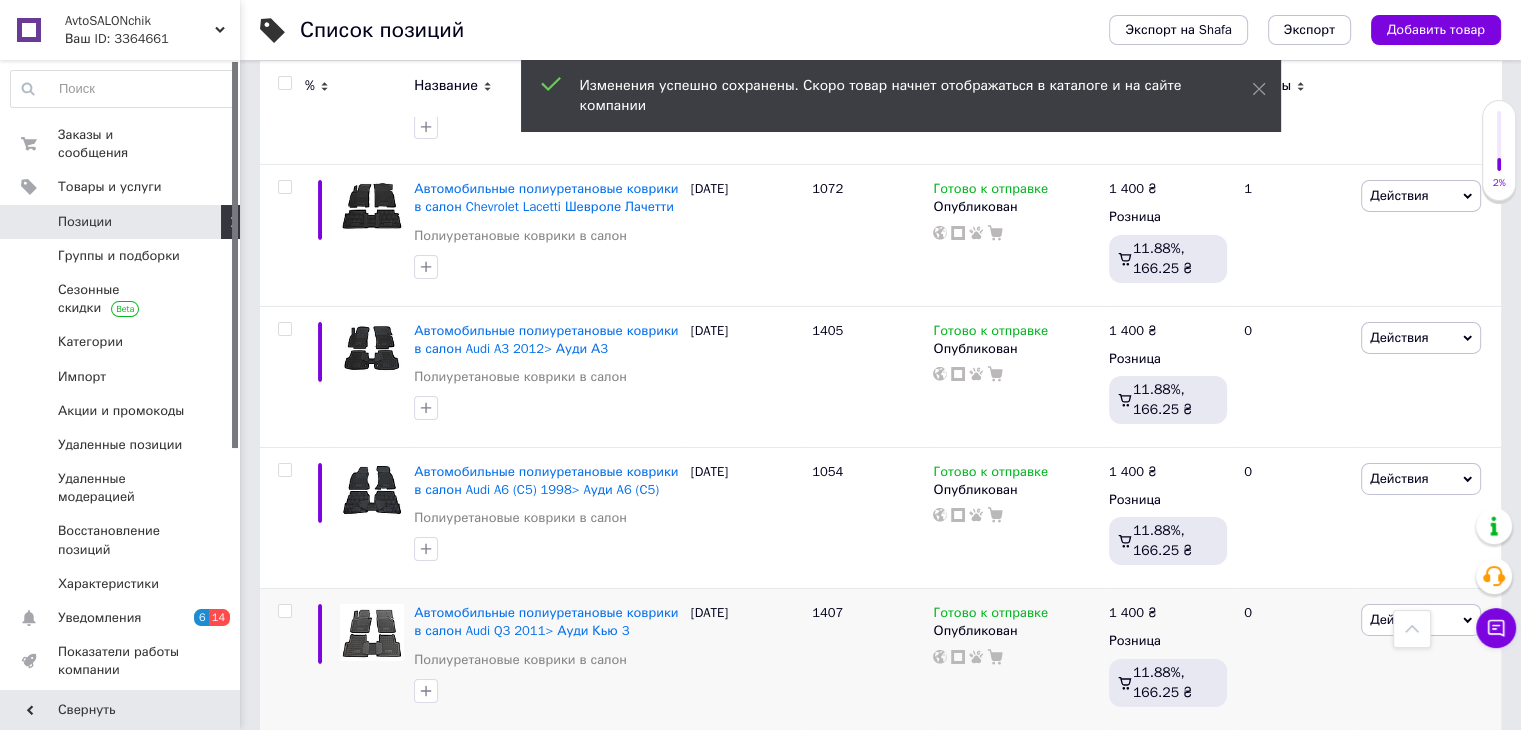 click on "1 400   ₴" at bounding box center (1133, 613) 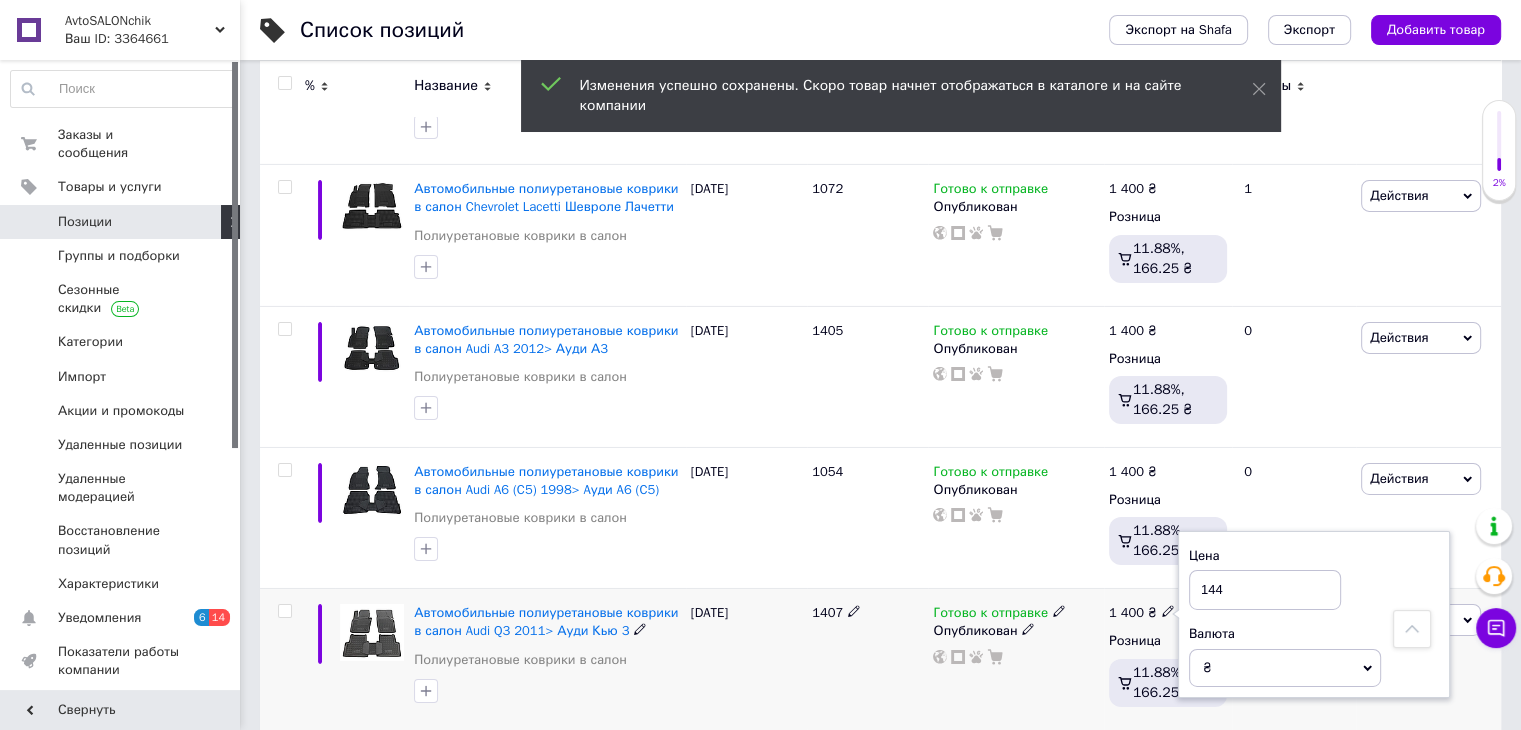 type on "1440" 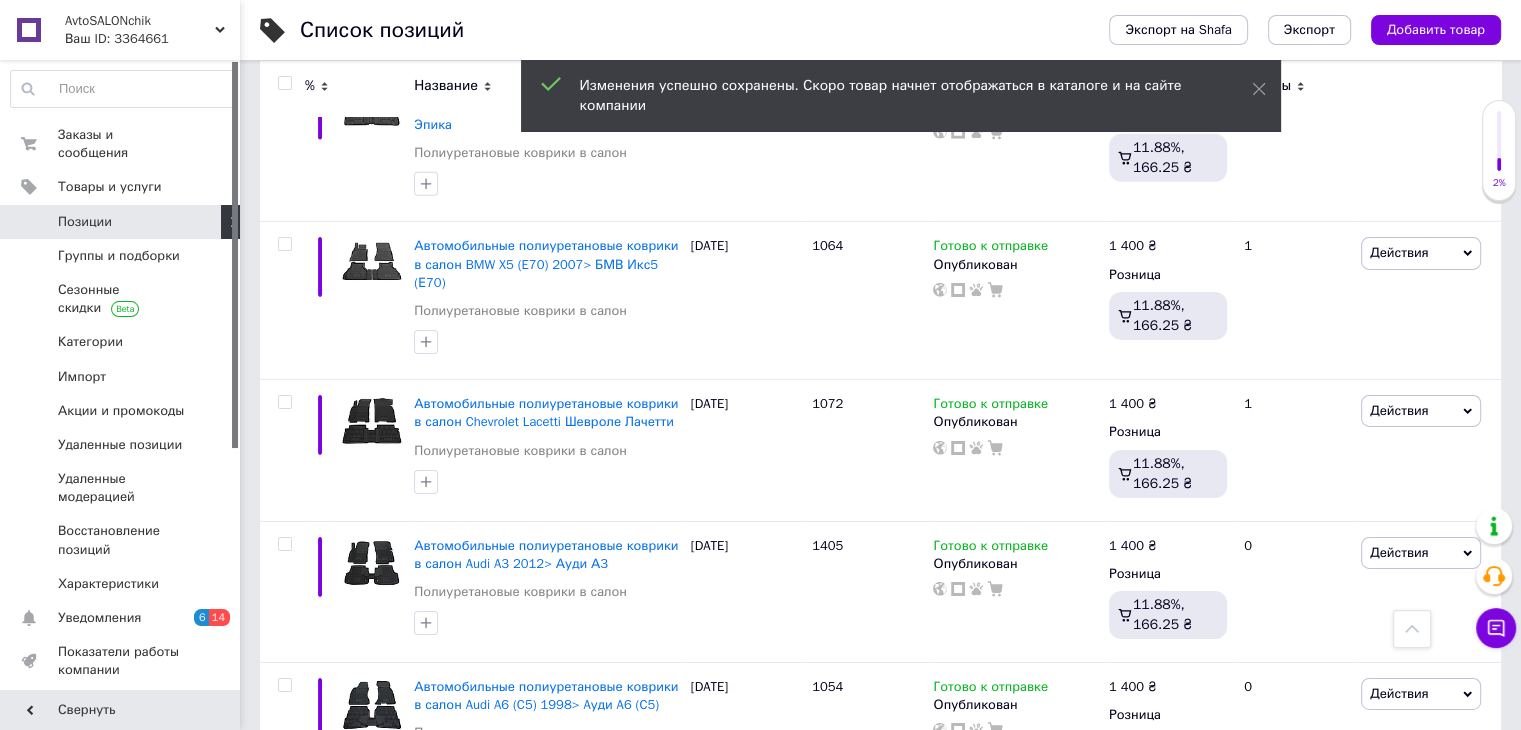 scroll, scrollTop: 14028, scrollLeft: 0, axis: vertical 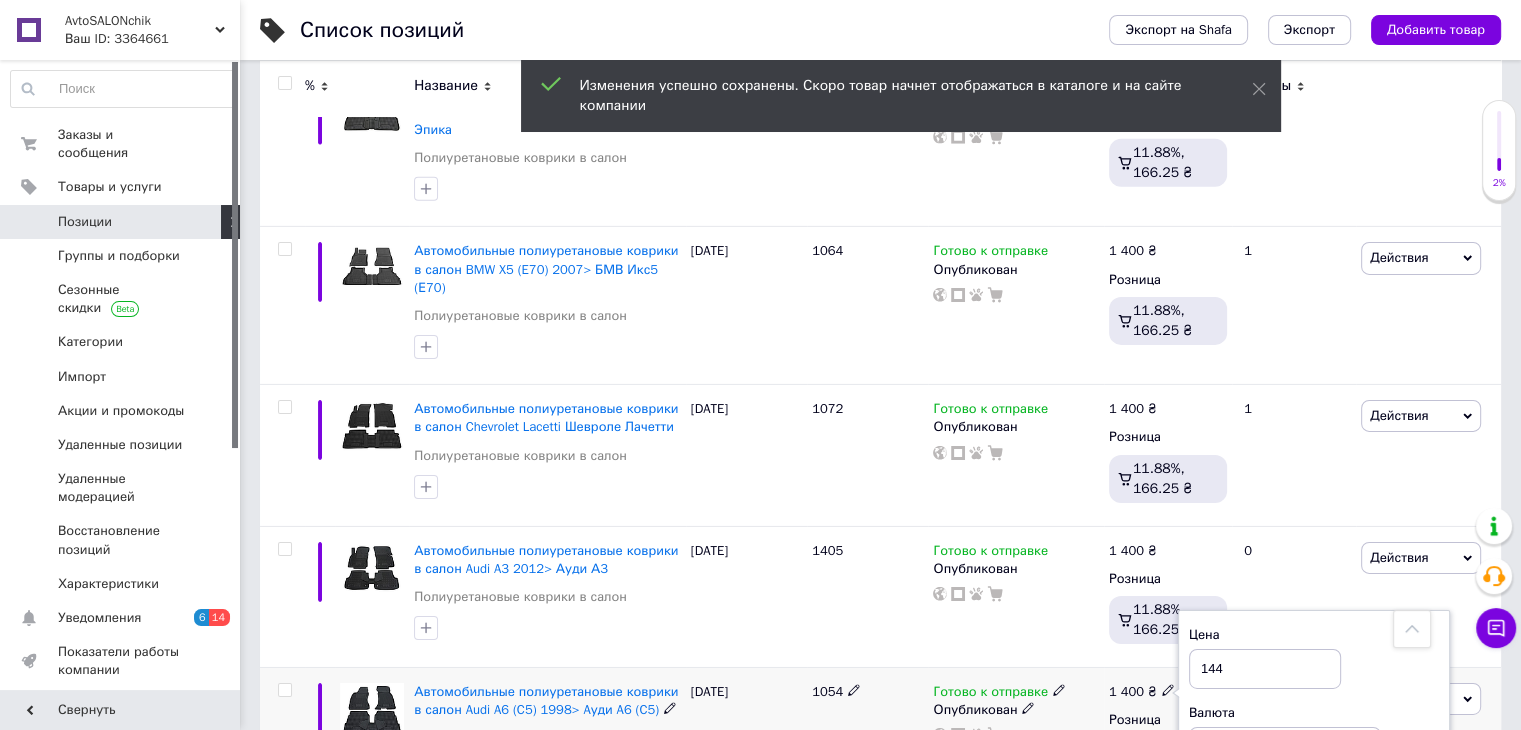 type on "1440" 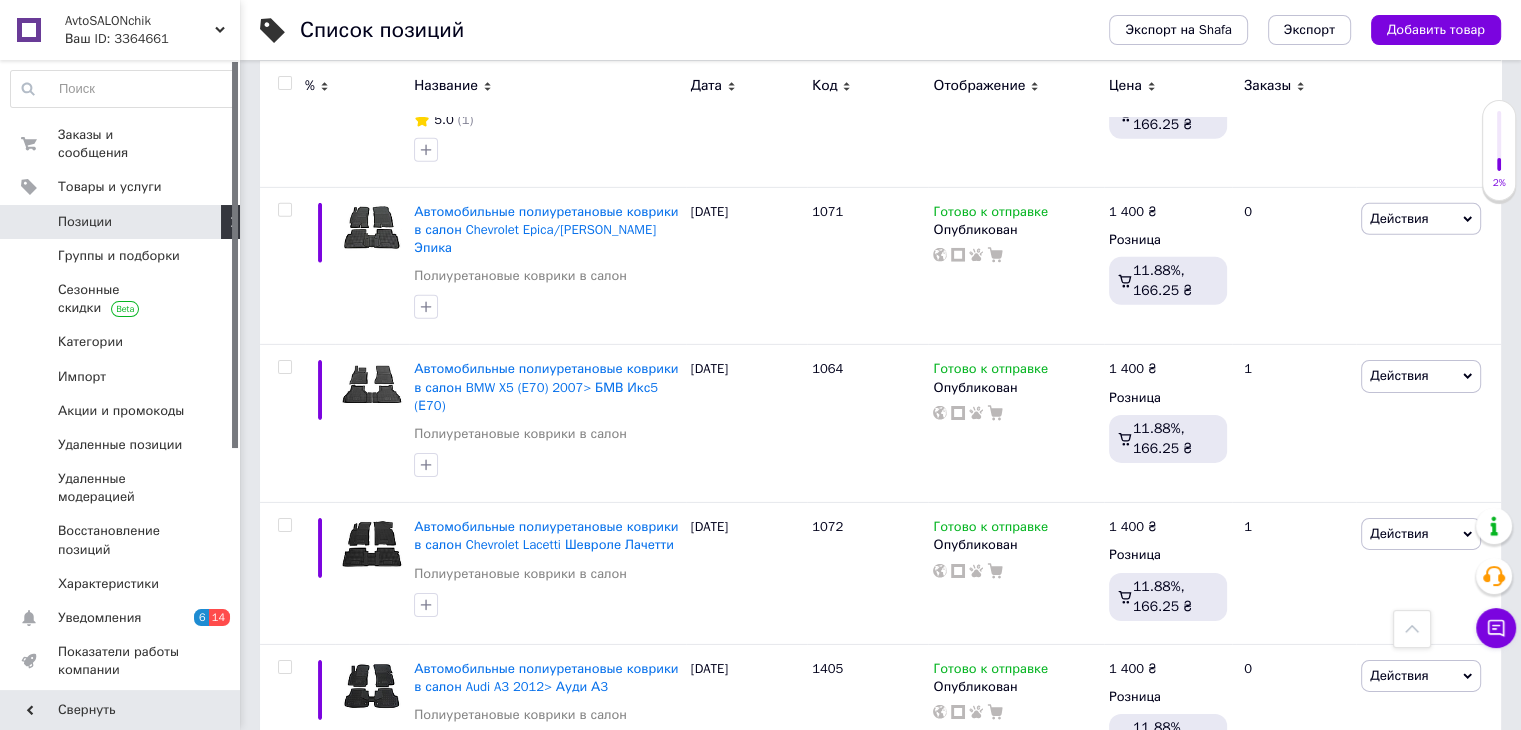 scroll, scrollTop: 13890, scrollLeft: 0, axis: vertical 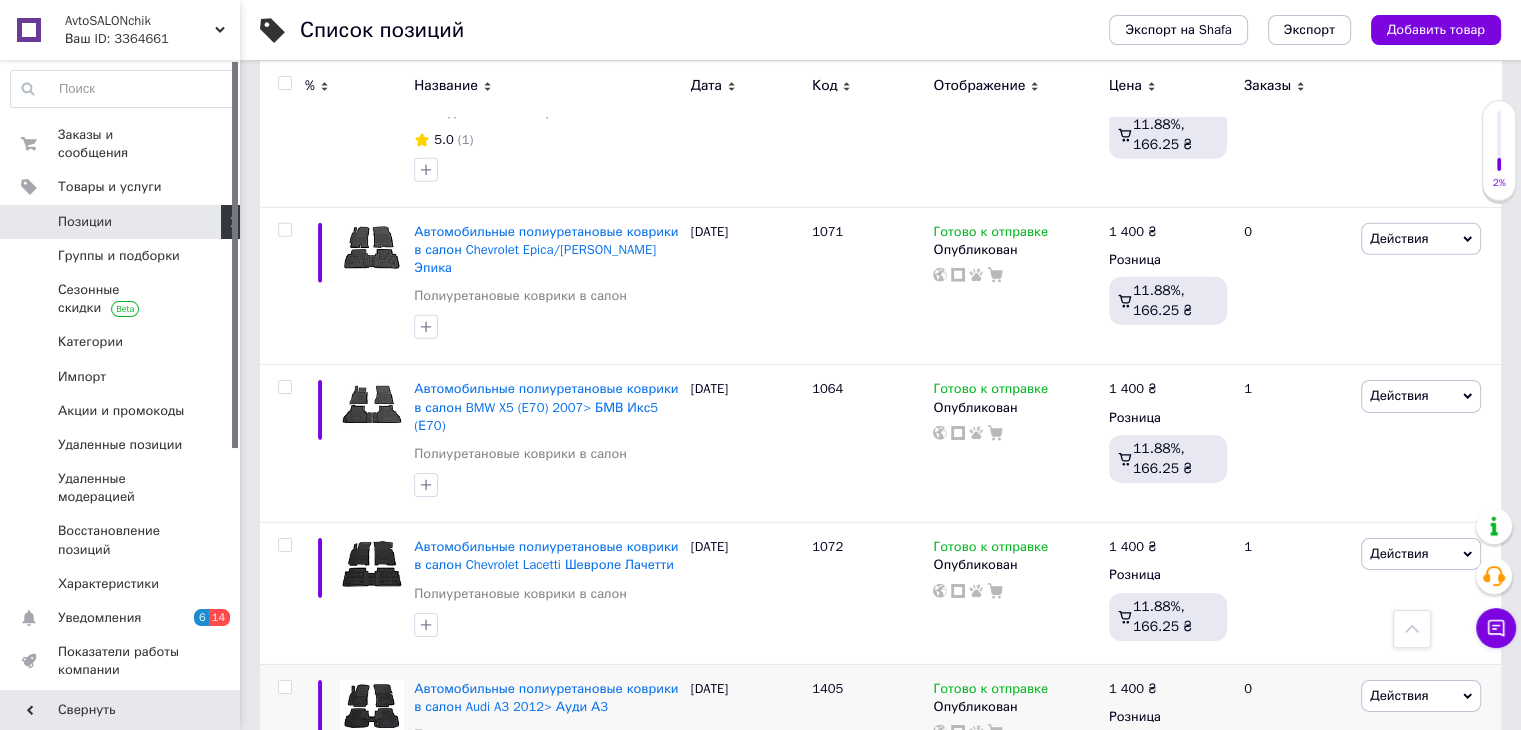 click on "1 400   ₴" at bounding box center [1133, 689] 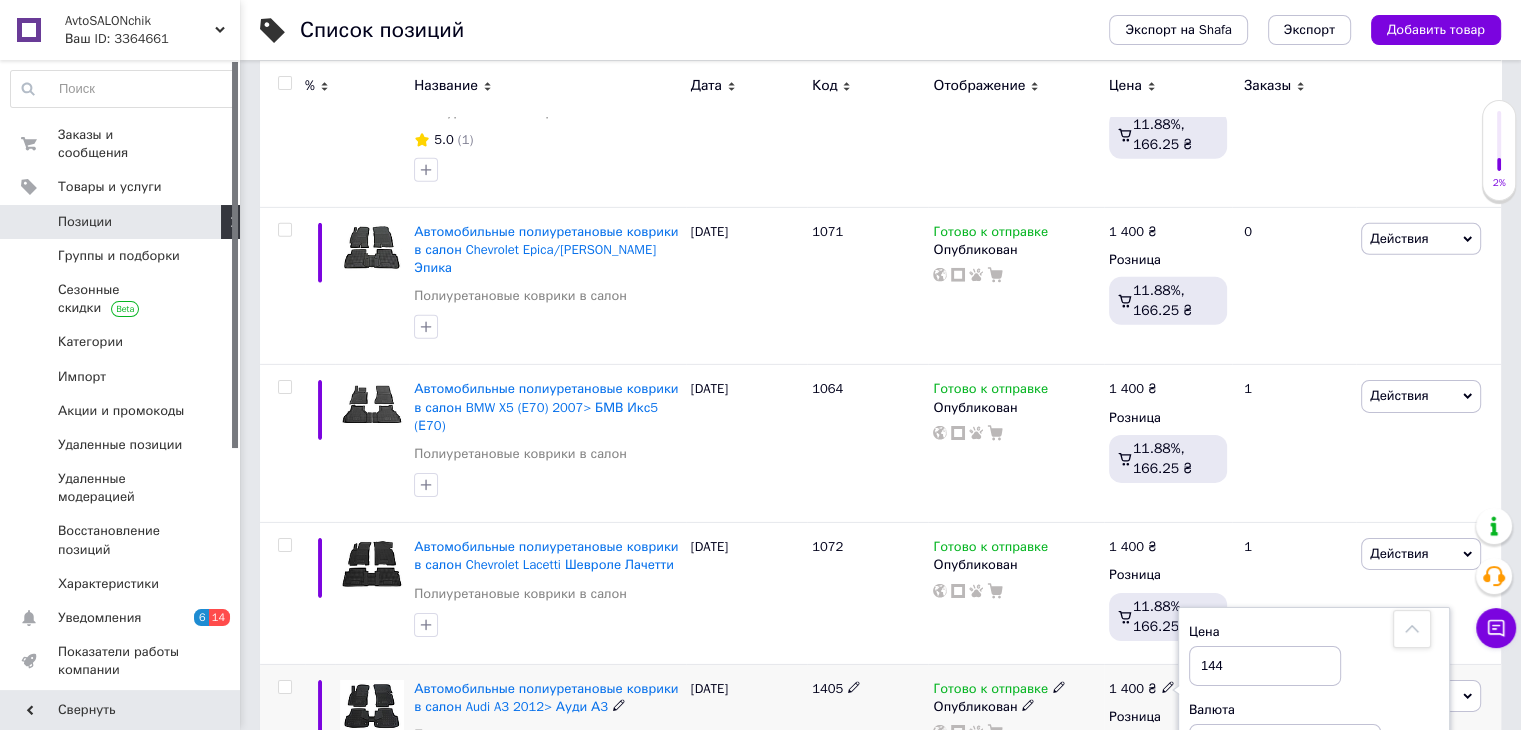 type on "1440" 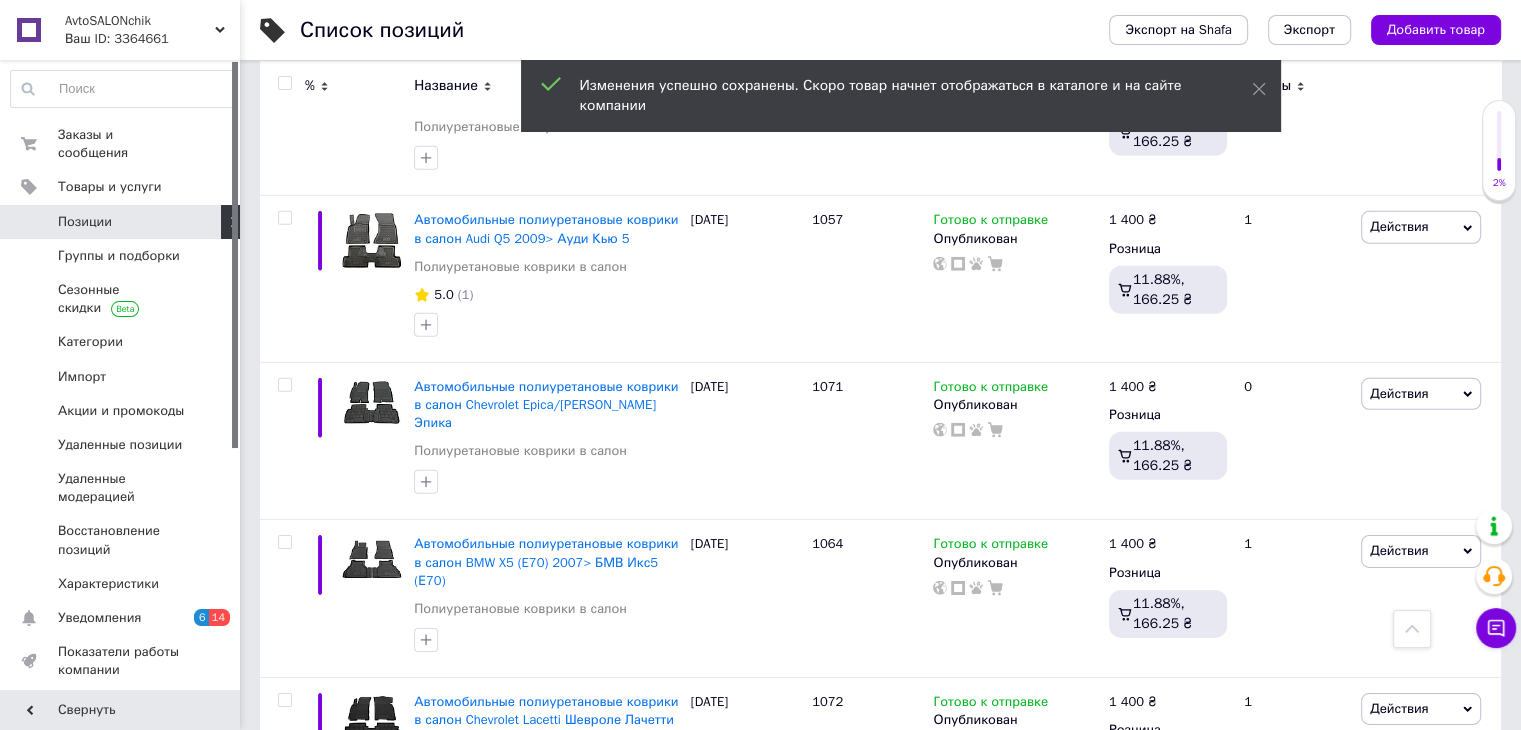 scroll, scrollTop: 13732, scrollLeft: 0, axis: vertical 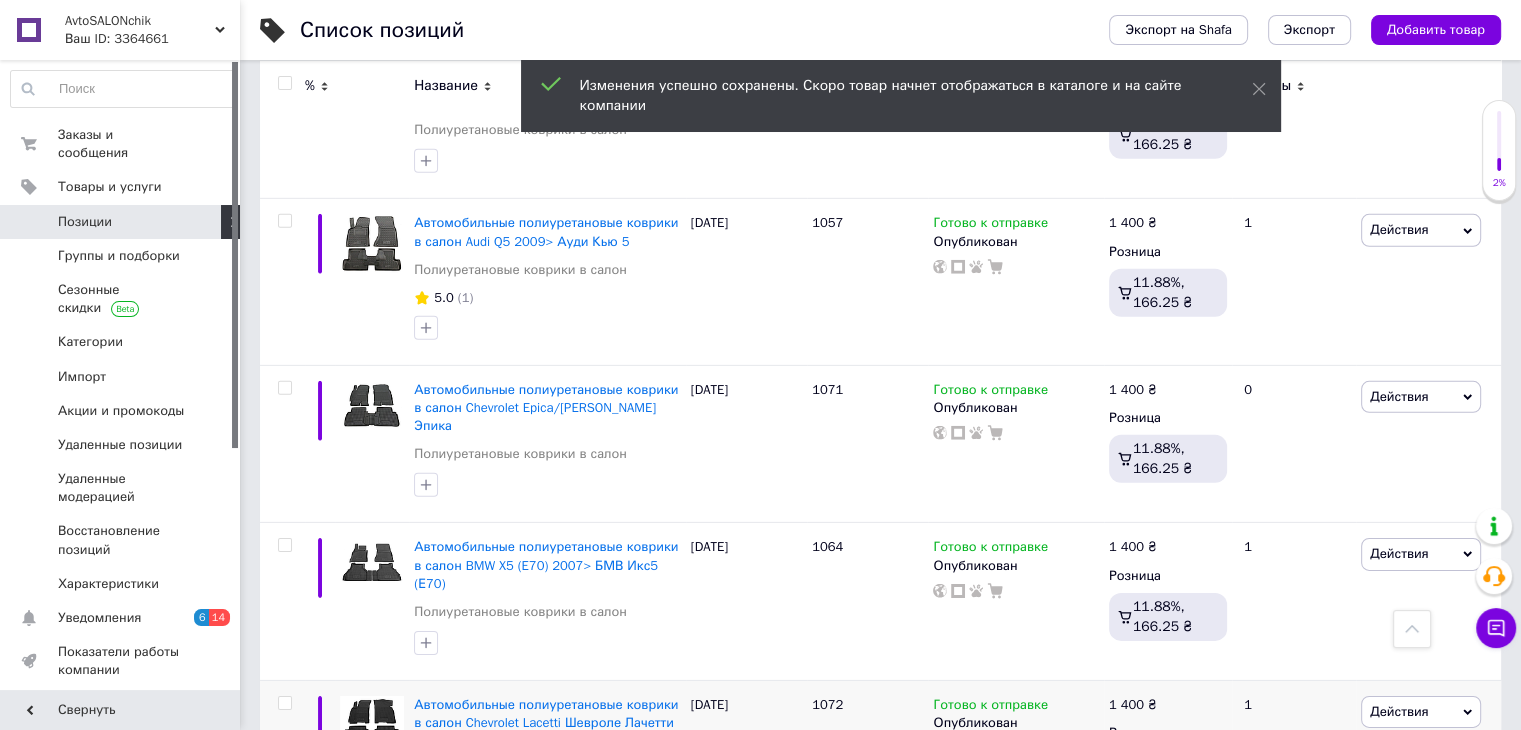 click on "1 400   ₴" at bounding box center (1133, 705) 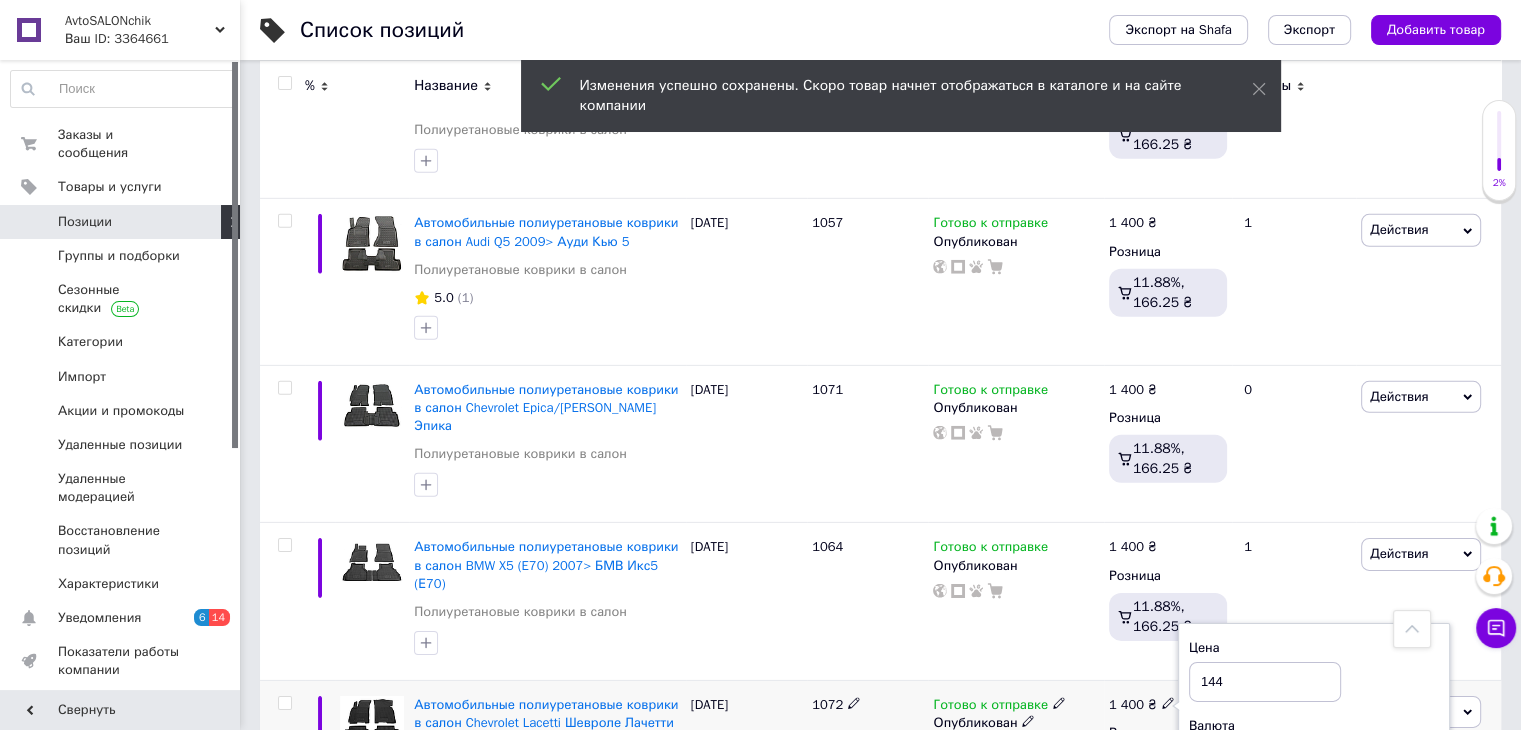 type on "1440" 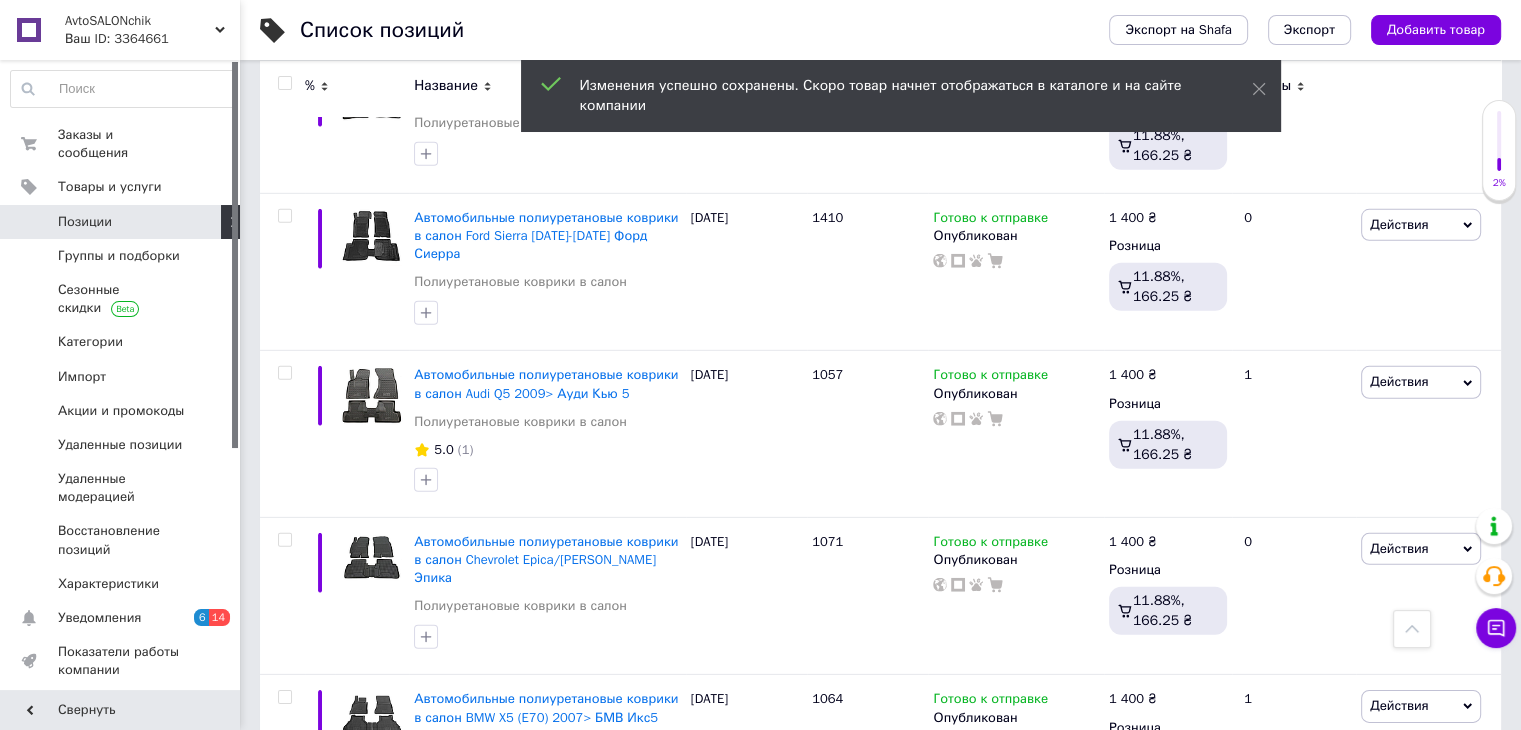 scroll, scrollTop: 13561, scrollLeft: 0, axis: vertical 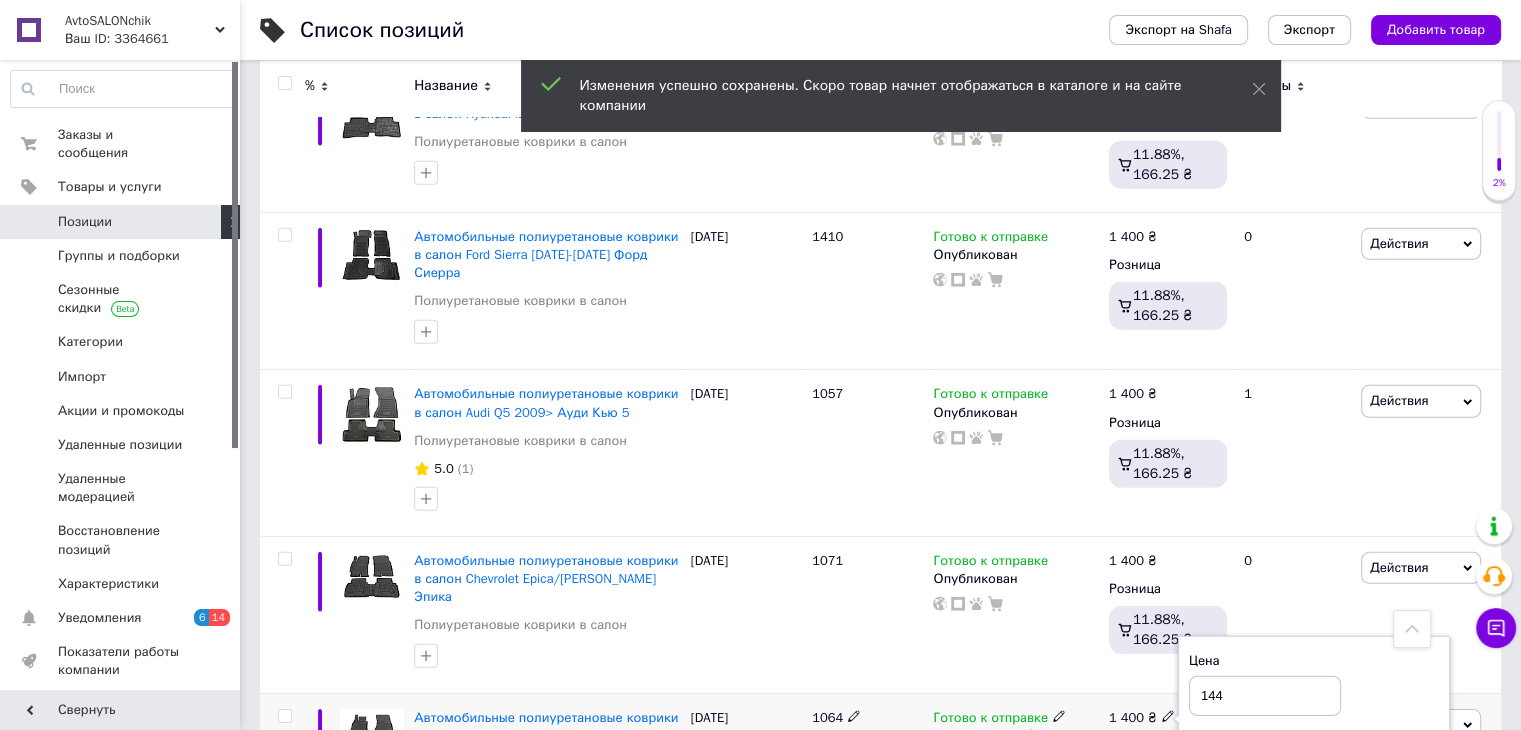 type on "1440" 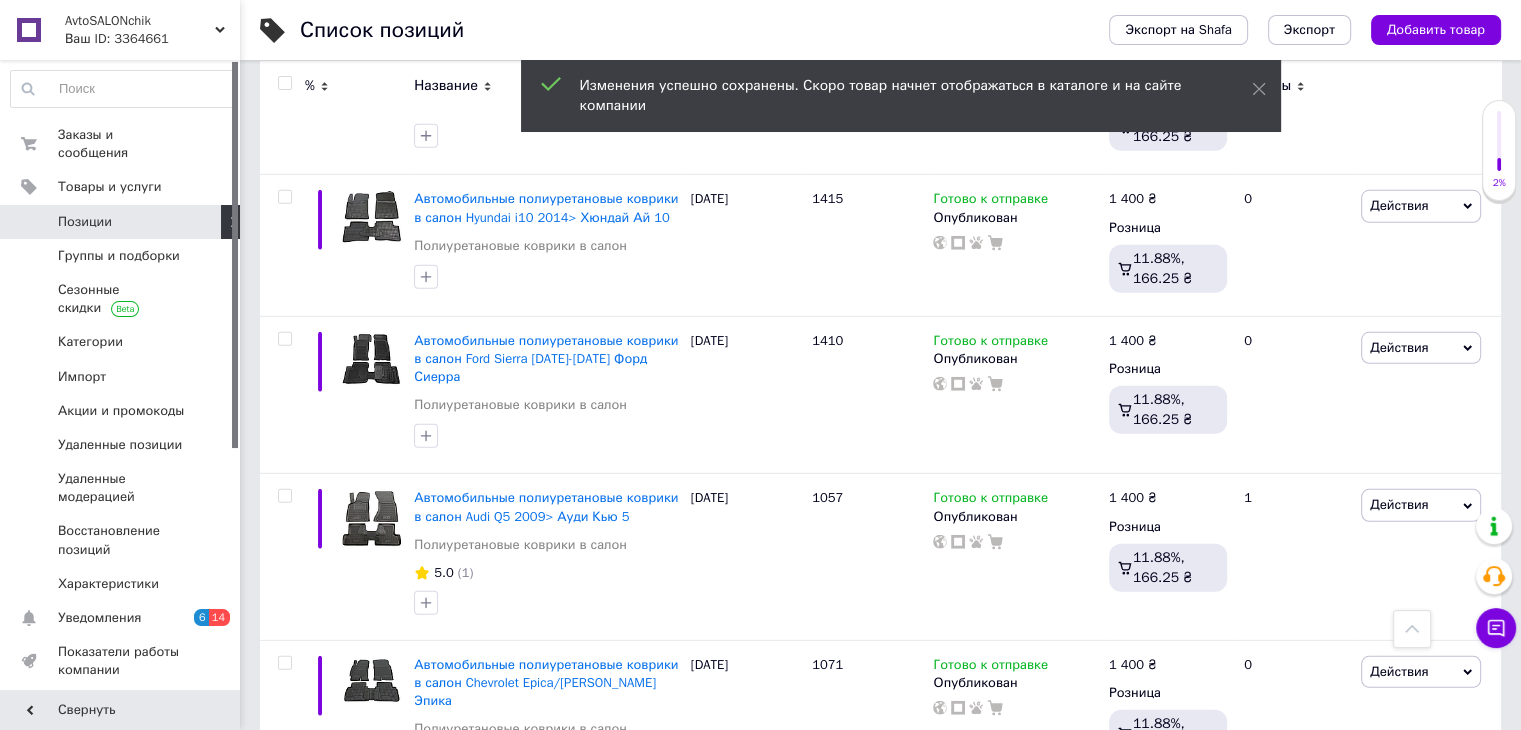 scroll, scrollTop: 13385, scrollLeft: 0, axis: vertical 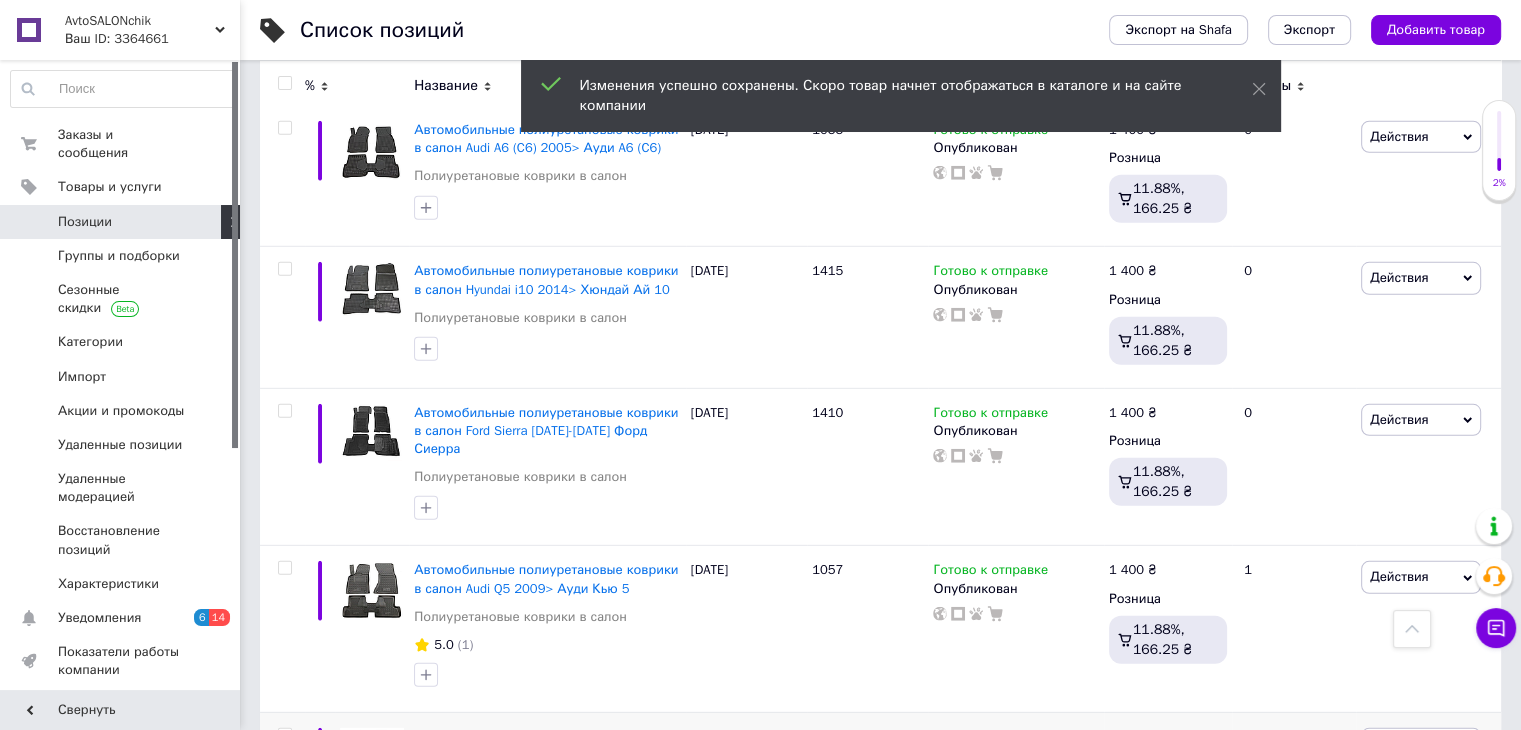 click on "1 400   ₴" at bounding box center (1168, 737) 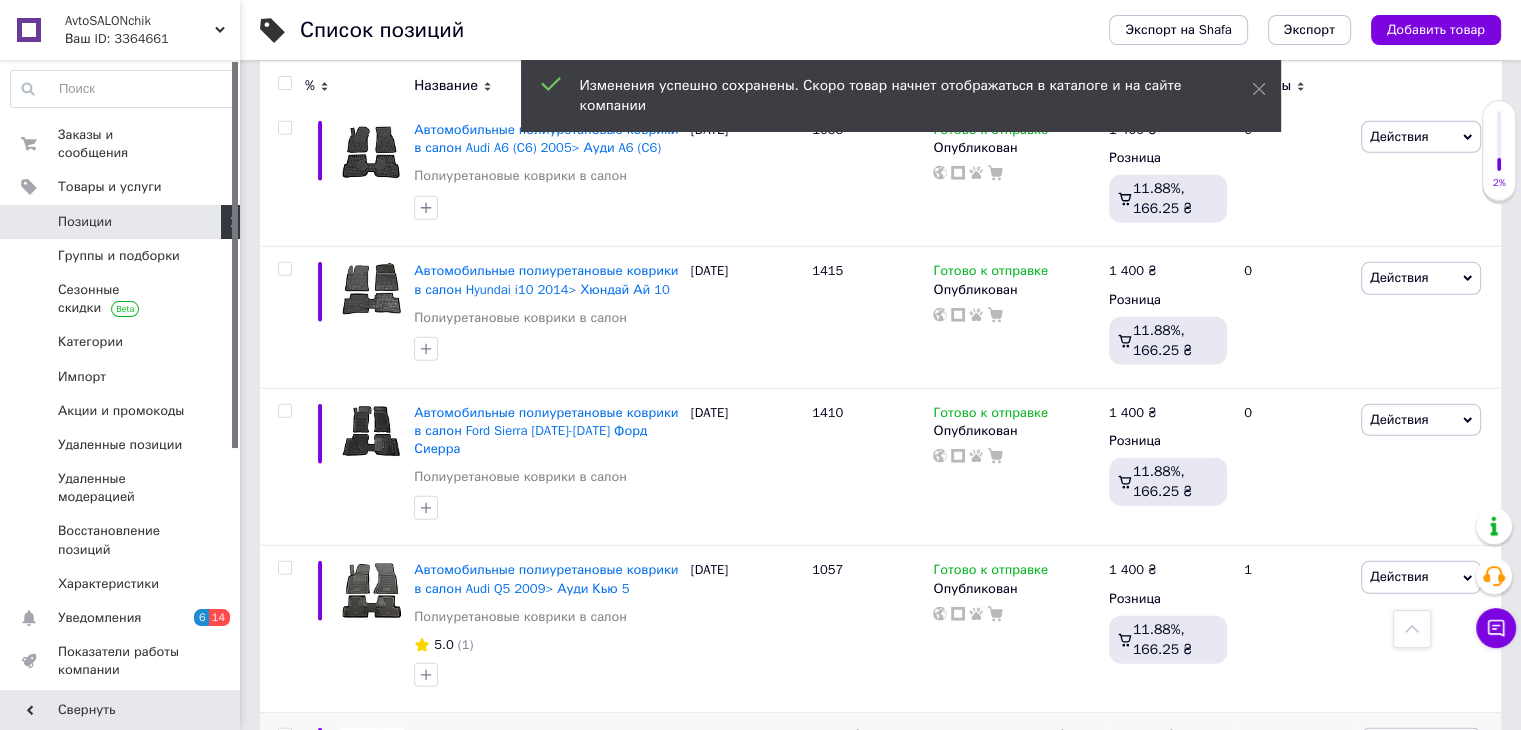 click 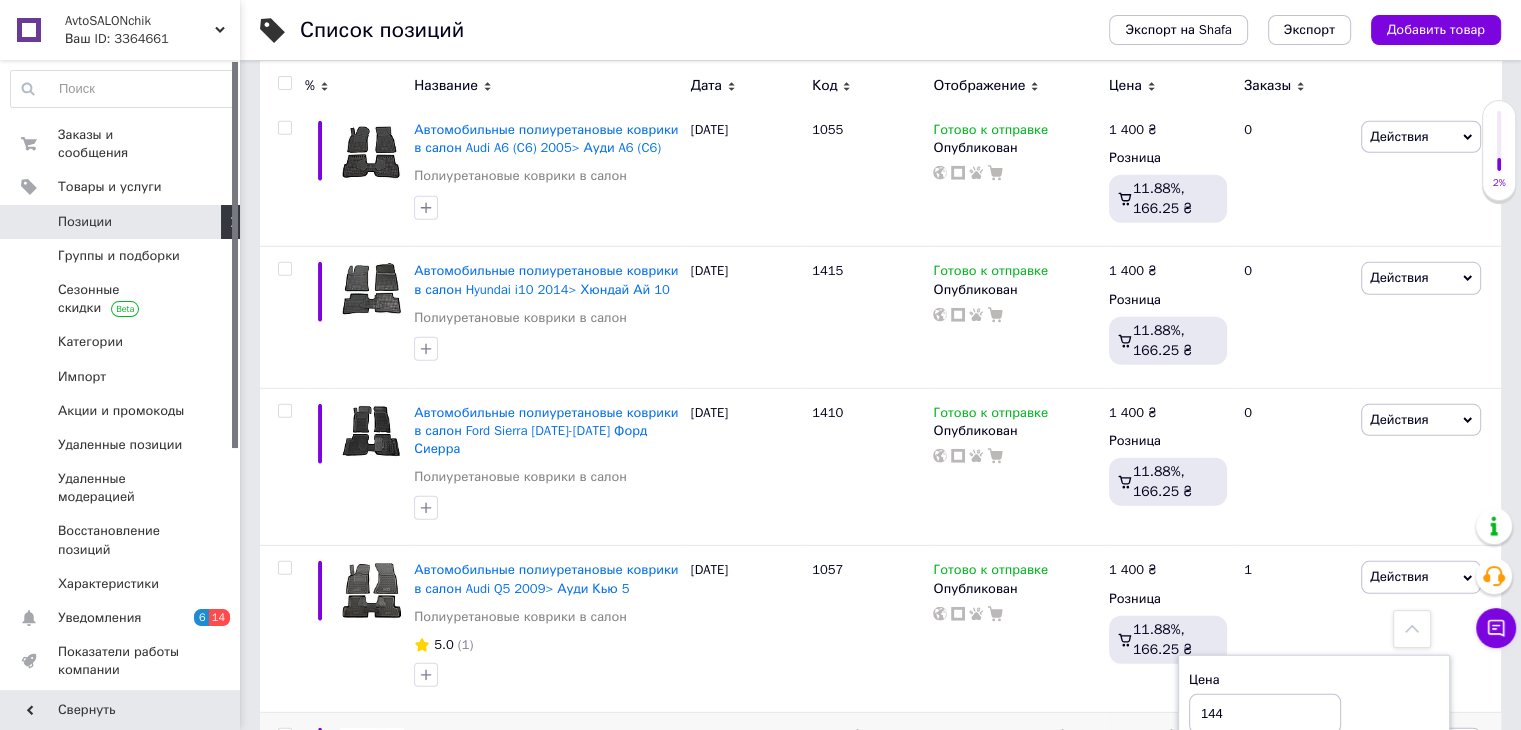 type on "1440" 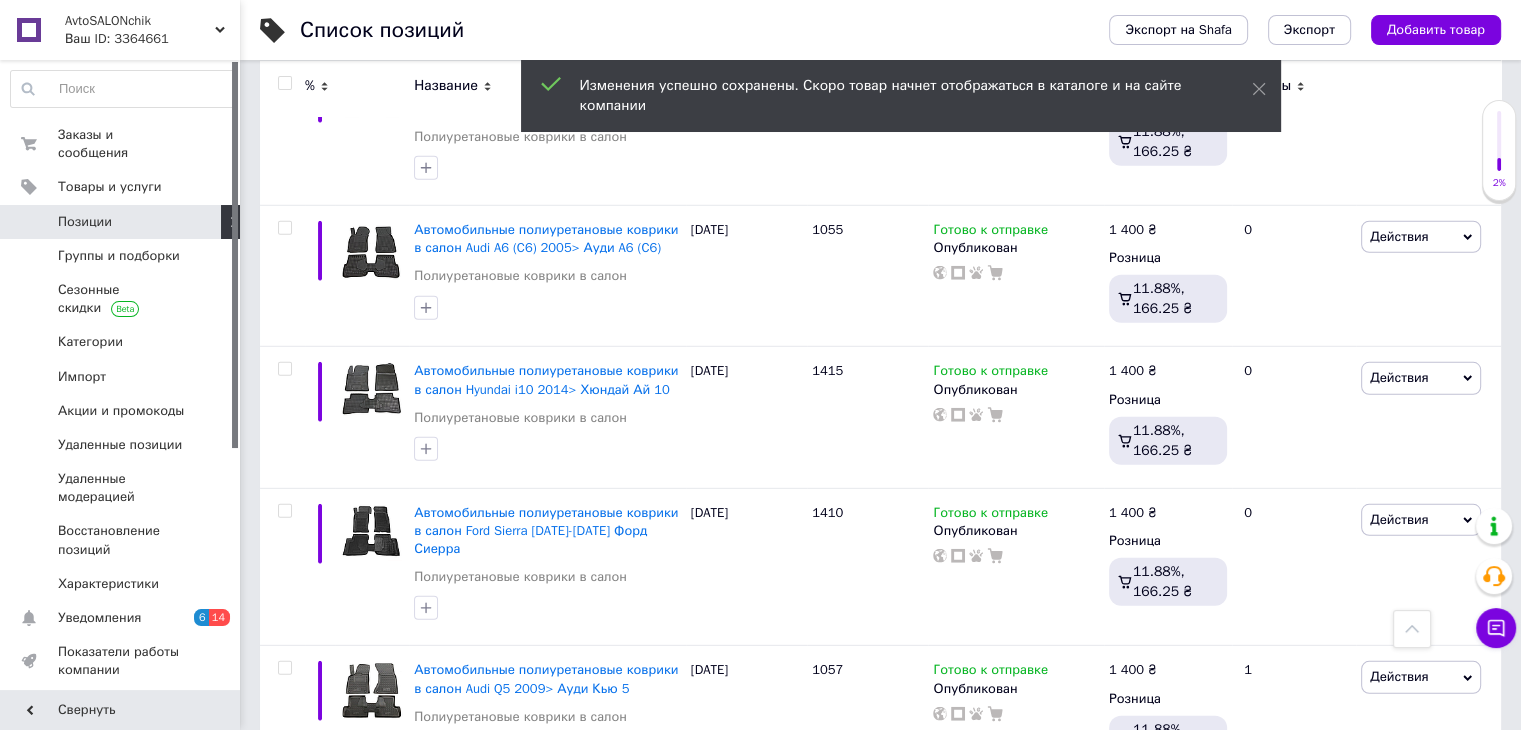 scroll, scrollTop: 13193, scrollLeft: 0, axis: vertical 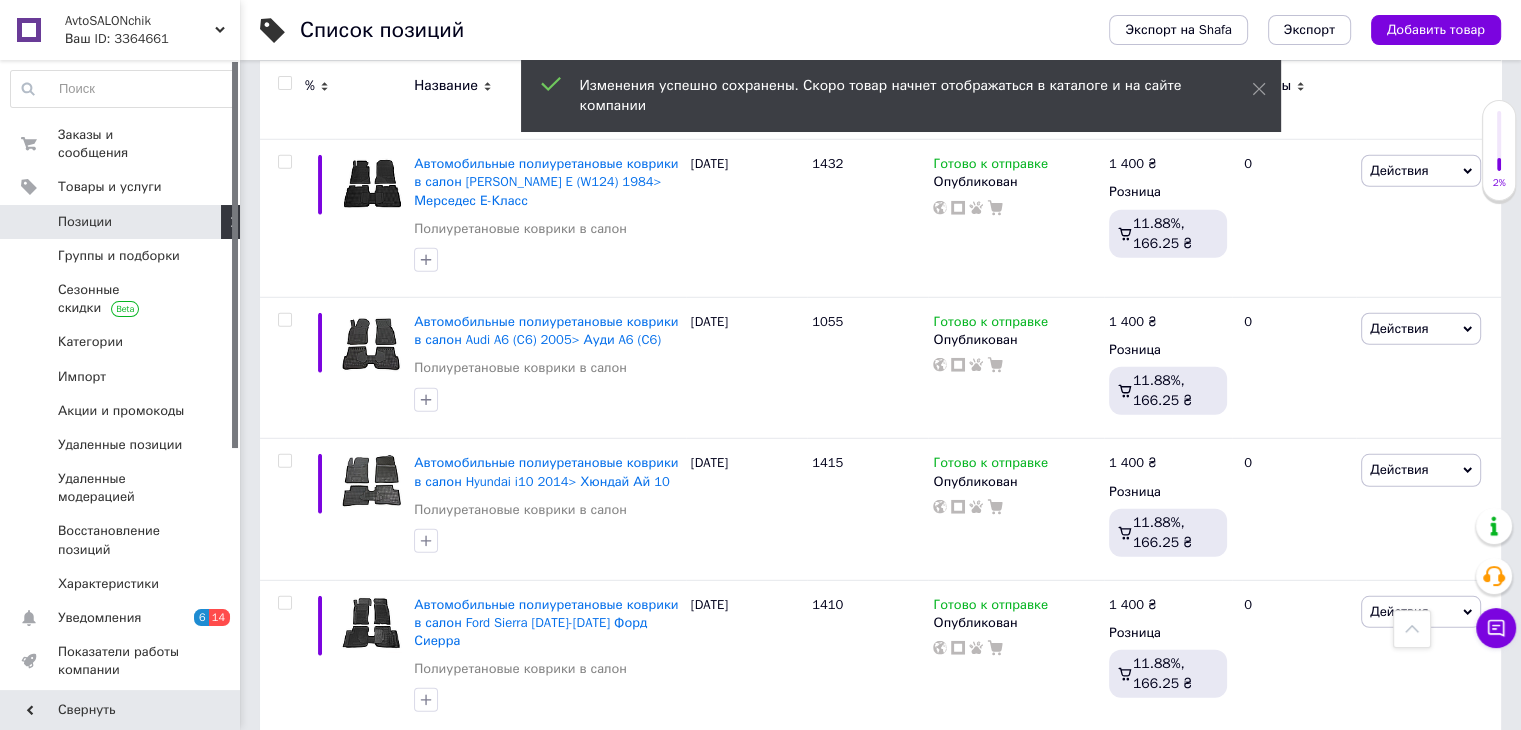 click on "1 400   ₴" at bounding box center [1133, 762] 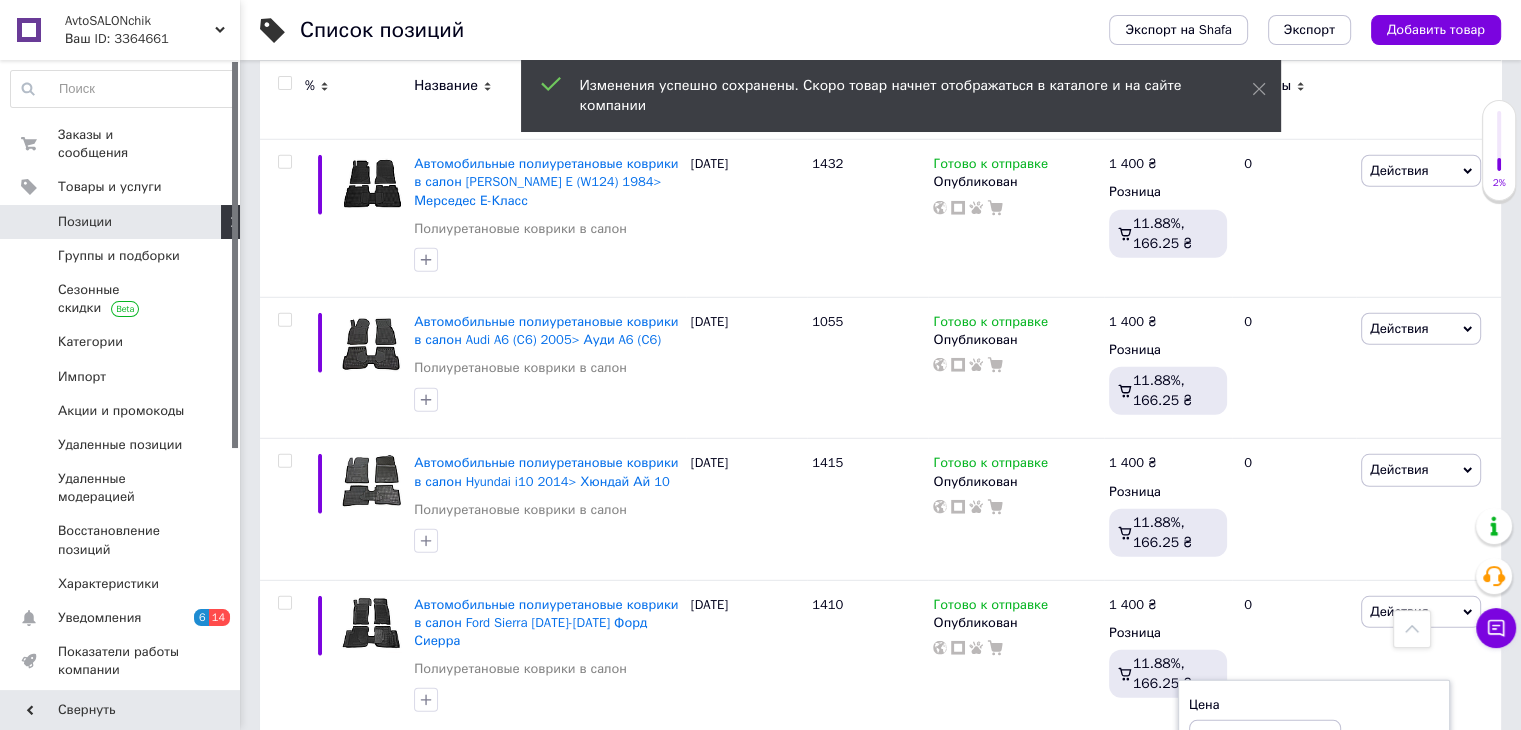 type on "1440" 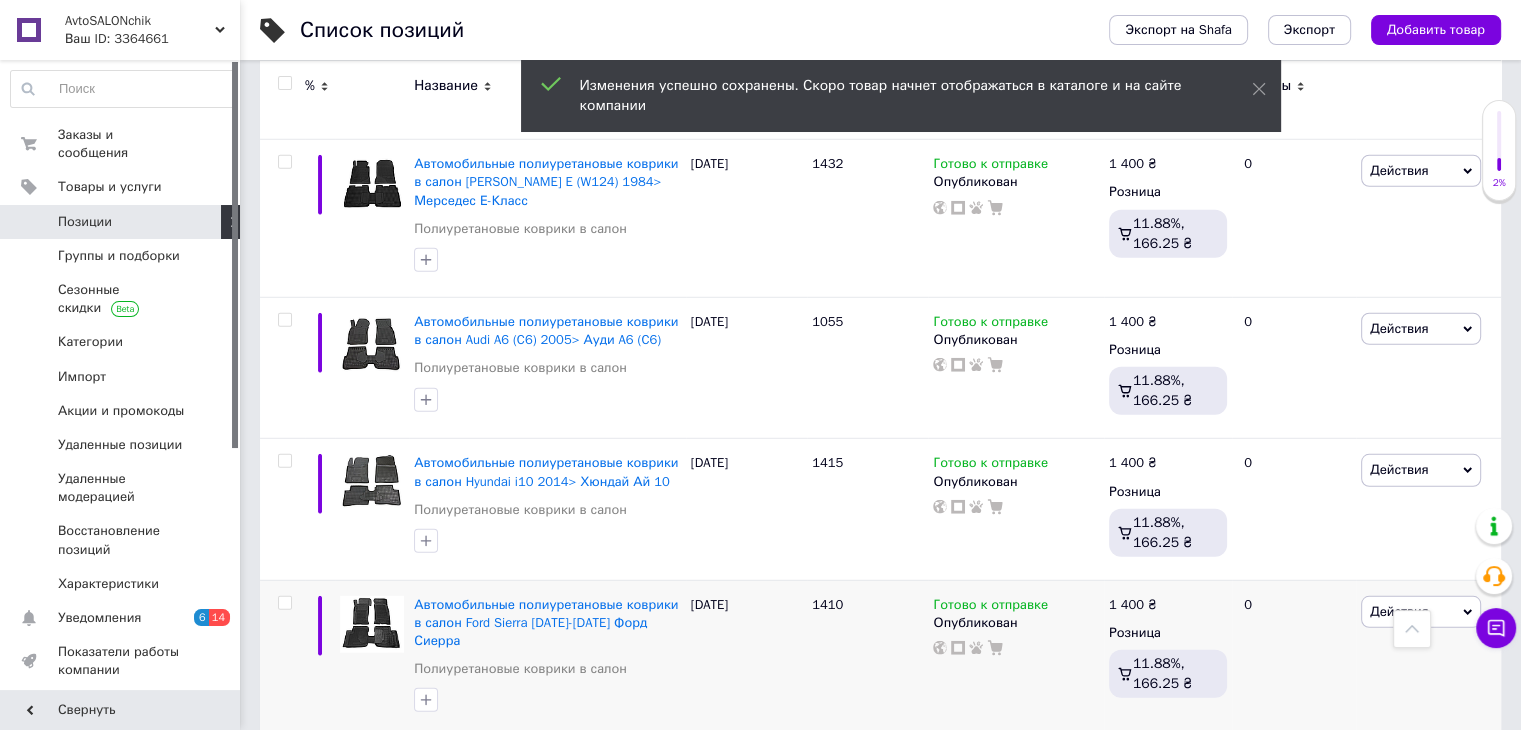 click on "1 400   ₴" at bounding box center [1133, 605] 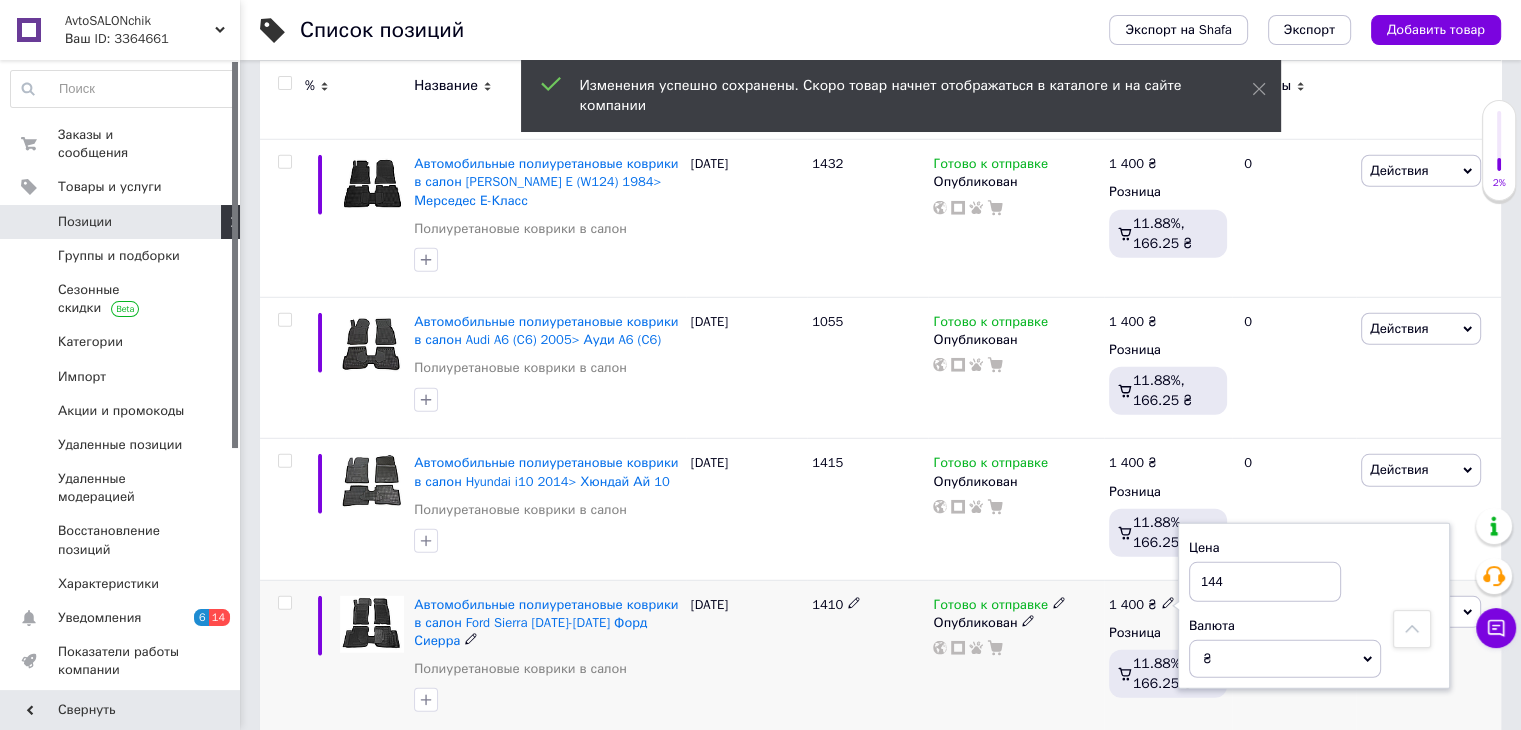 type on "1440" 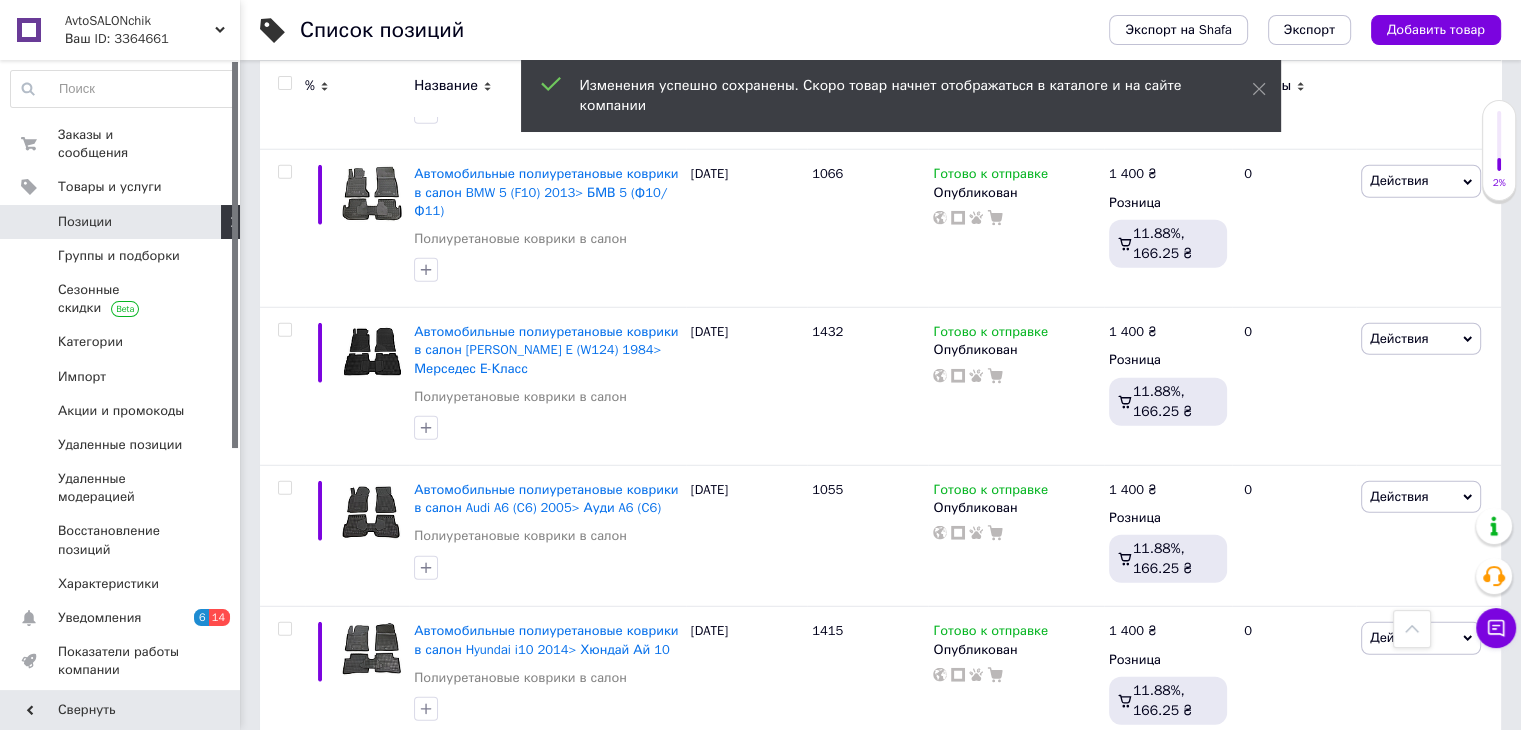scroll, scrollTop: 13001, scrollLeft: 0, axis: vertical 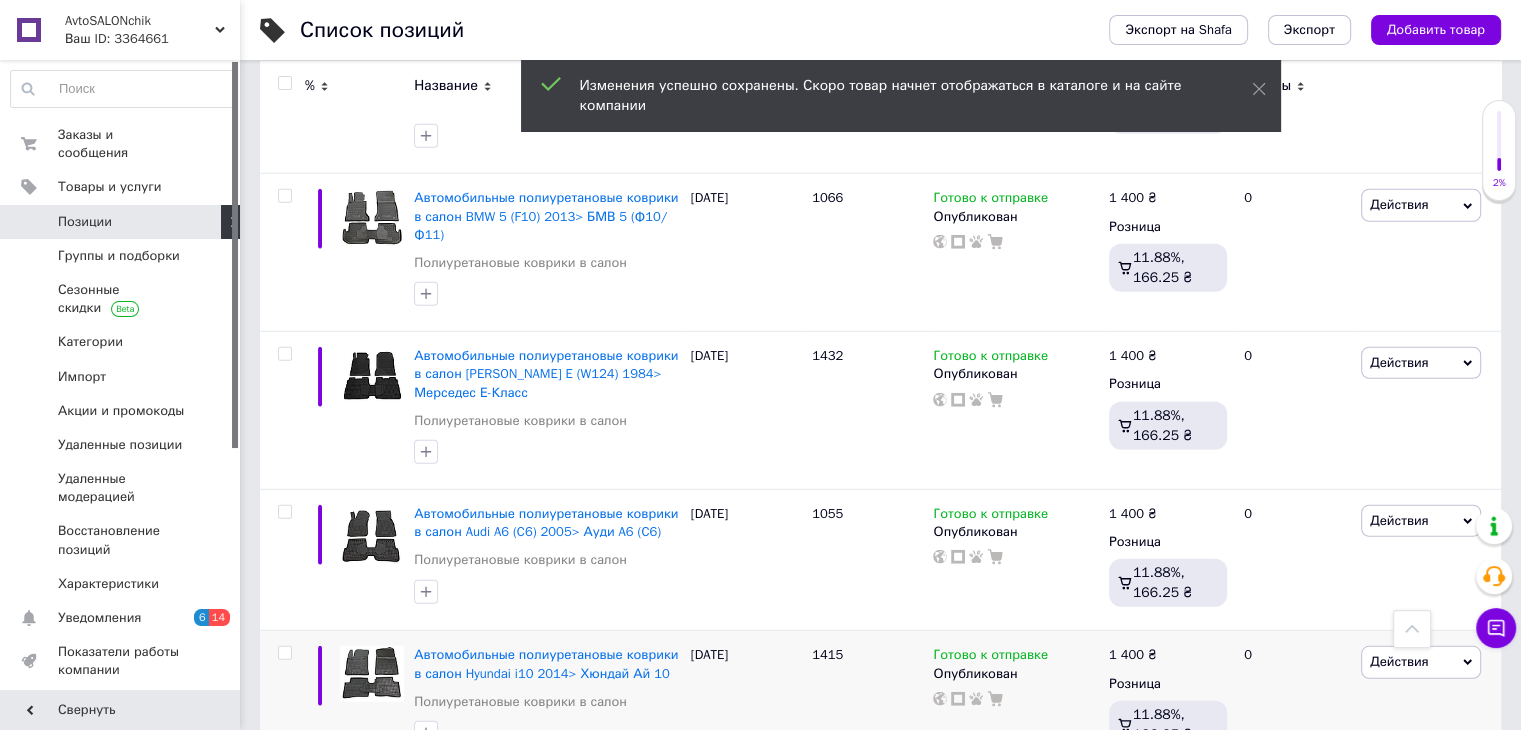 click on "1 400   ₴" at bounding box center (1133, 655) 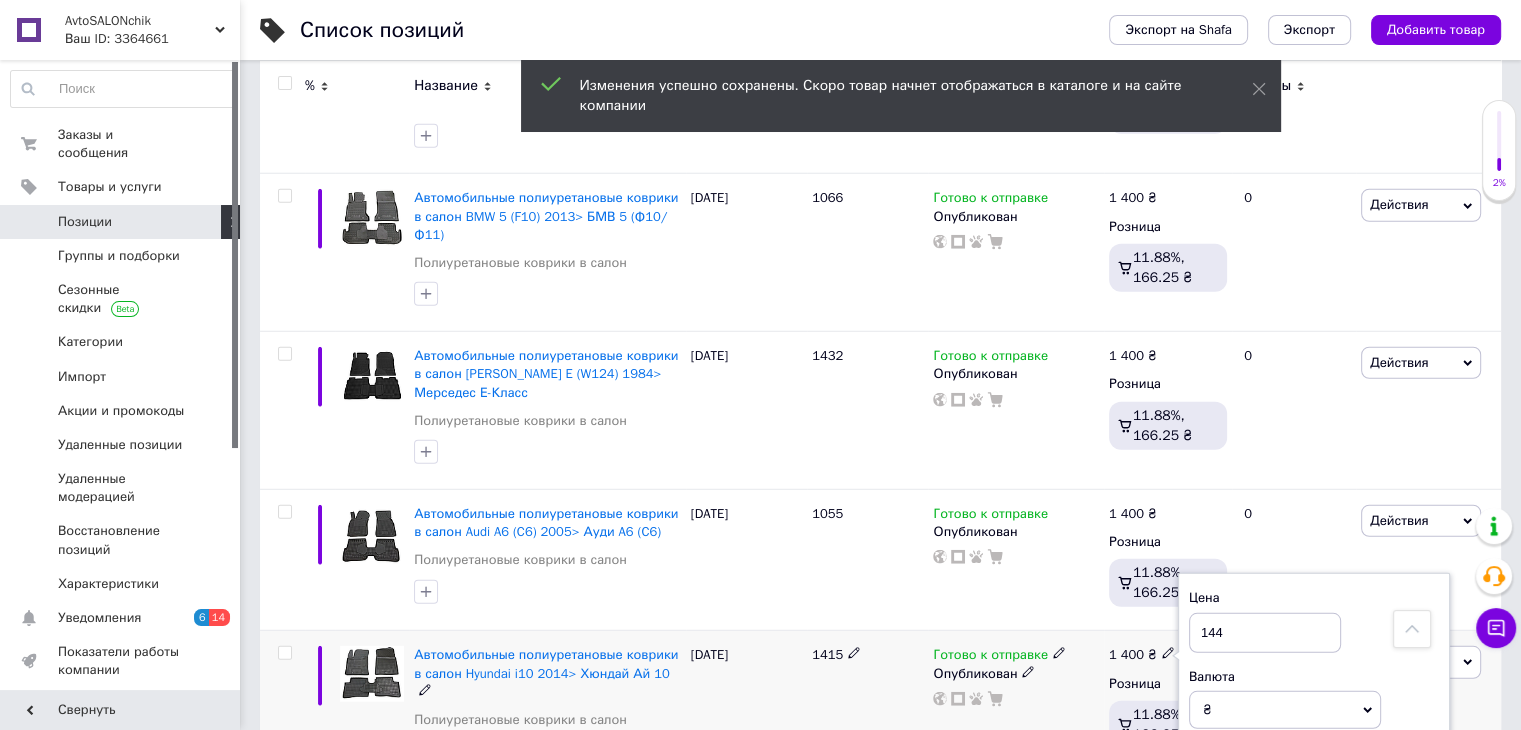 type on "1440" 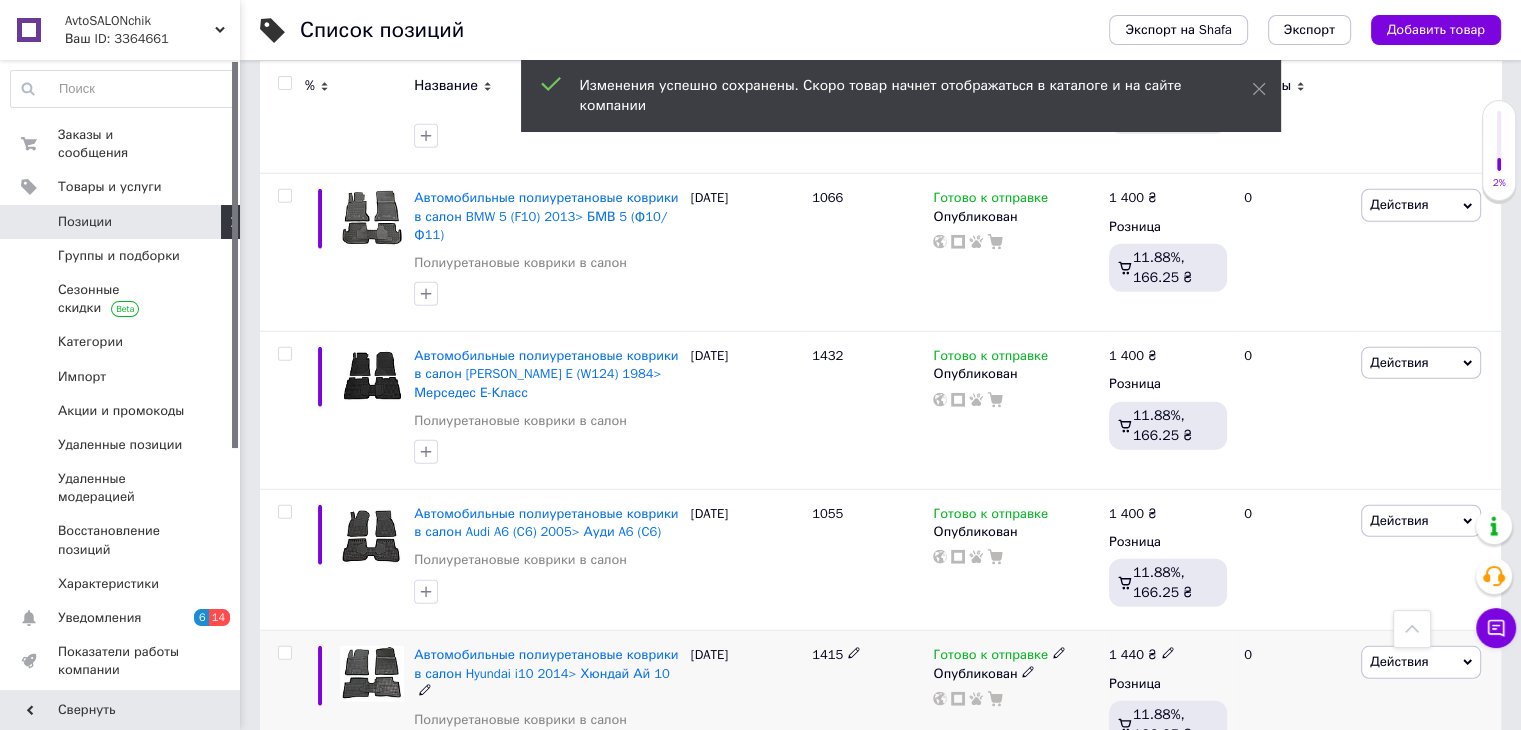 scroll, scrollTop: 12832, scrollLeft: 0, axis: vertical 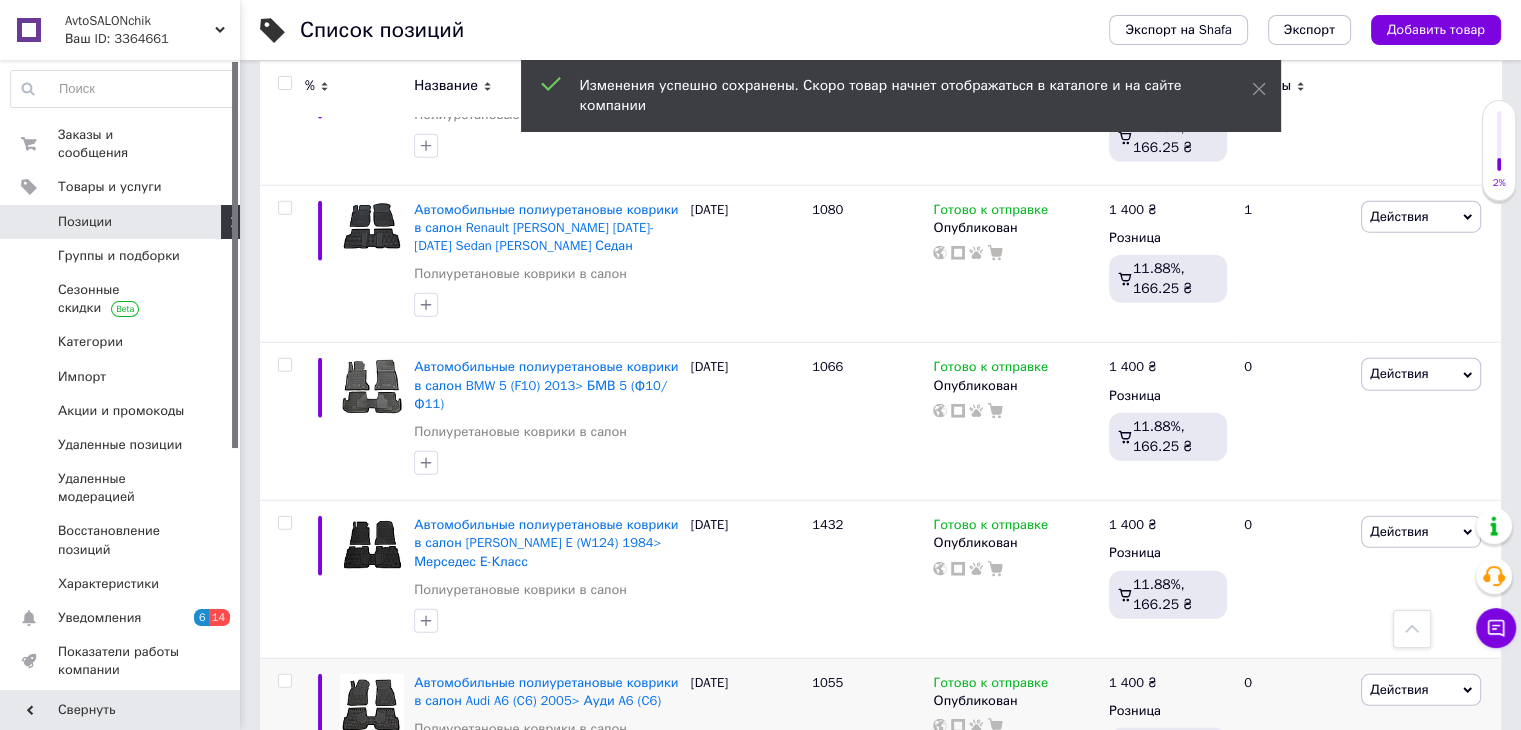 click on "1 400   ₴" at bounding box center (1133, 683) 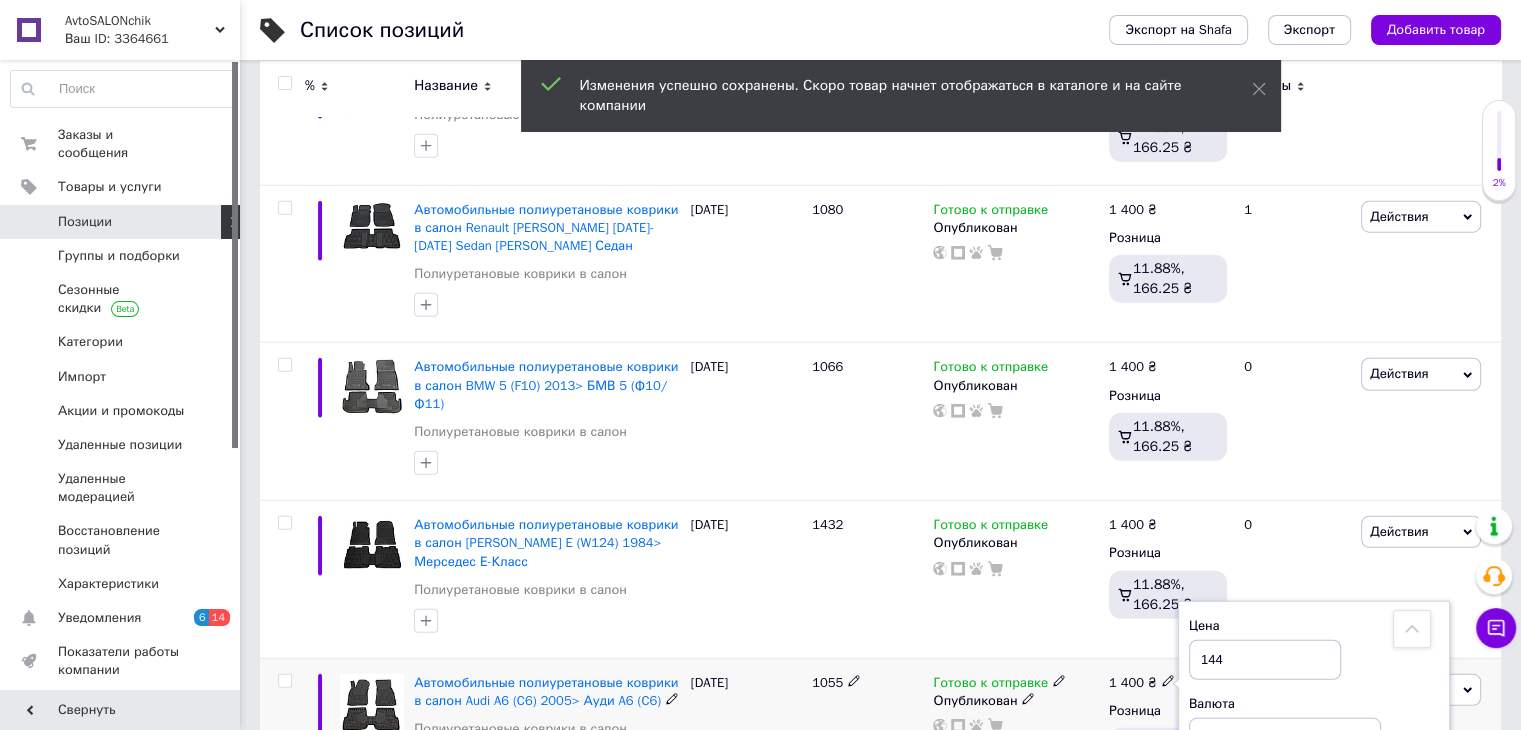 type on "1440" 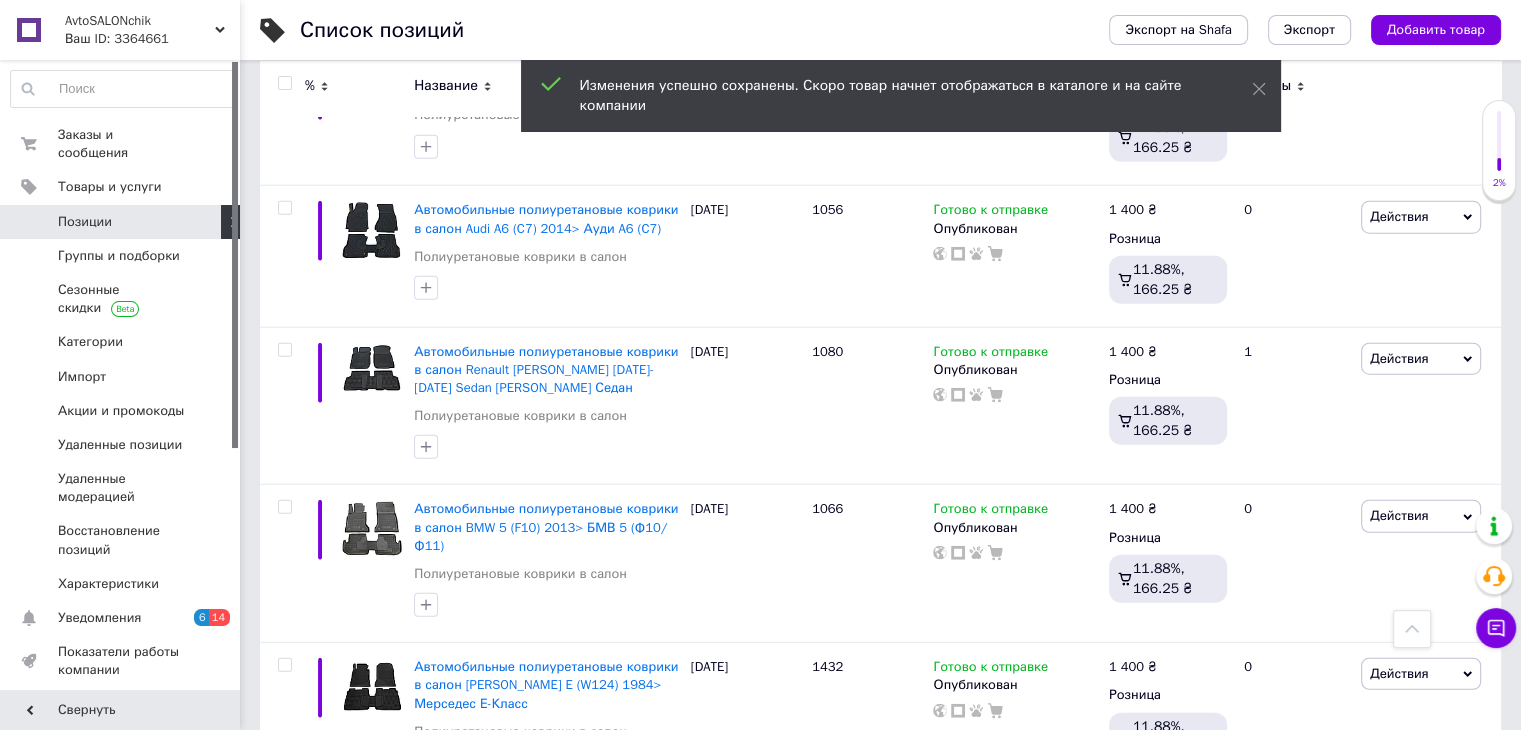 scroll, scrollTop: 12686, scrollLeft: 0, axis: vertical 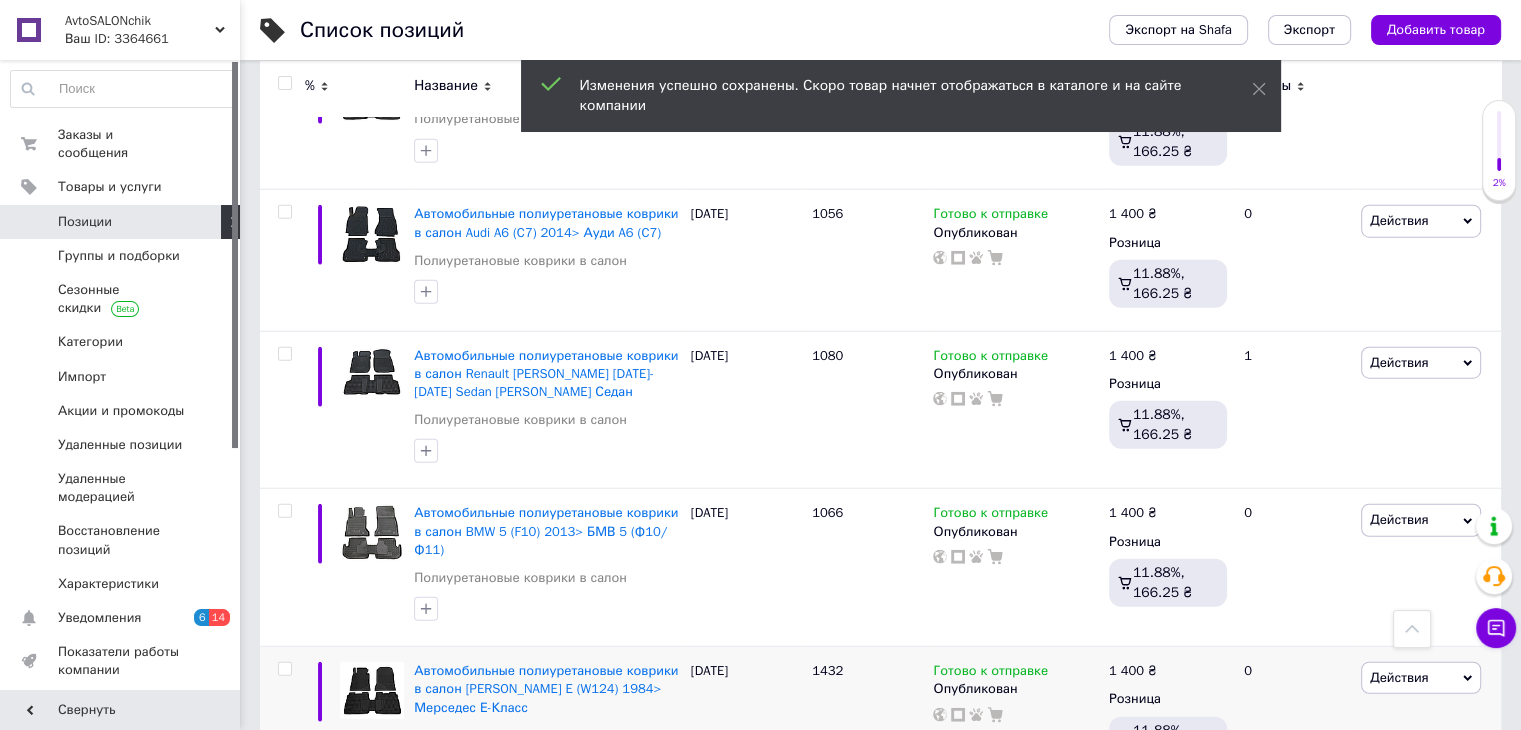 click on "1 400   ₴" at bounding box center [1133, 671] 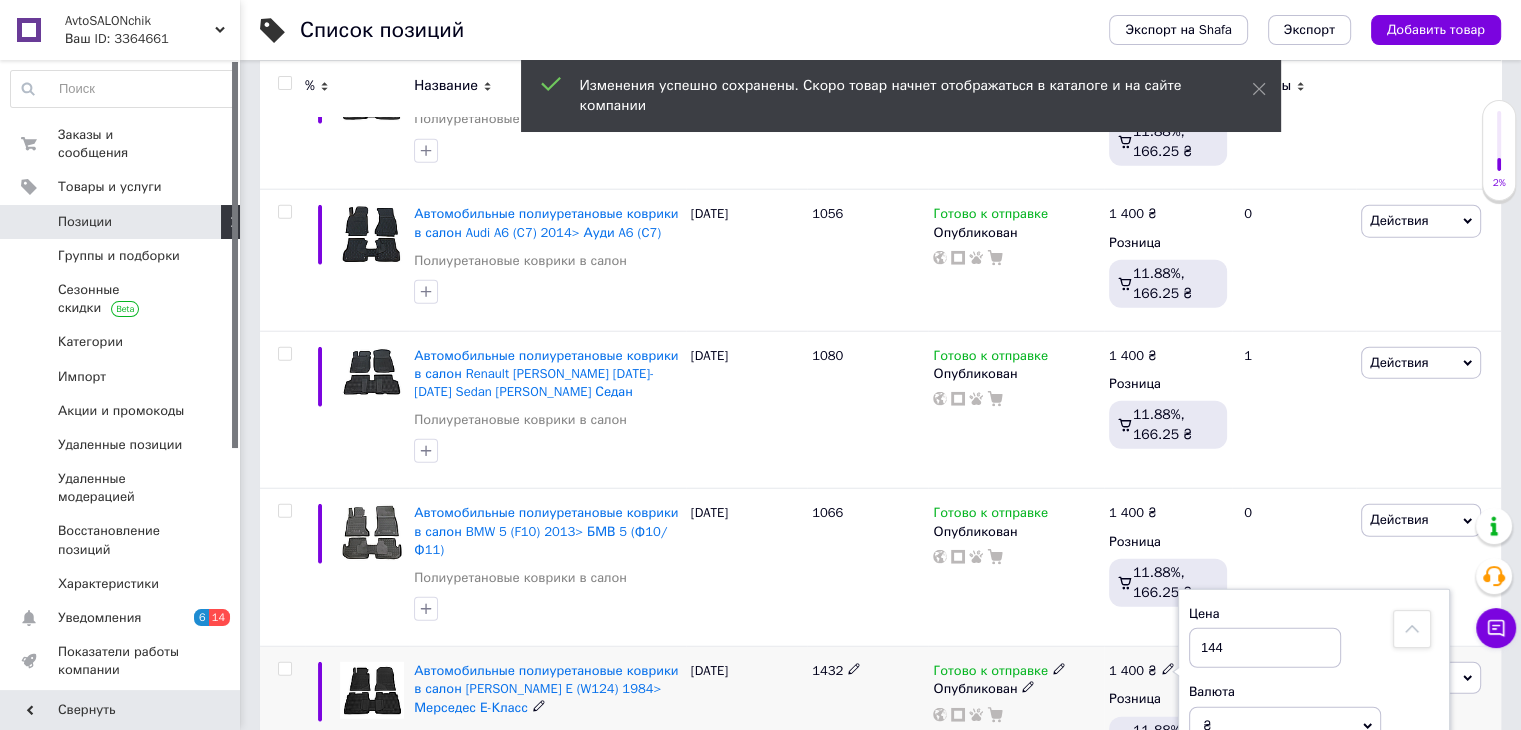 type on "1440" 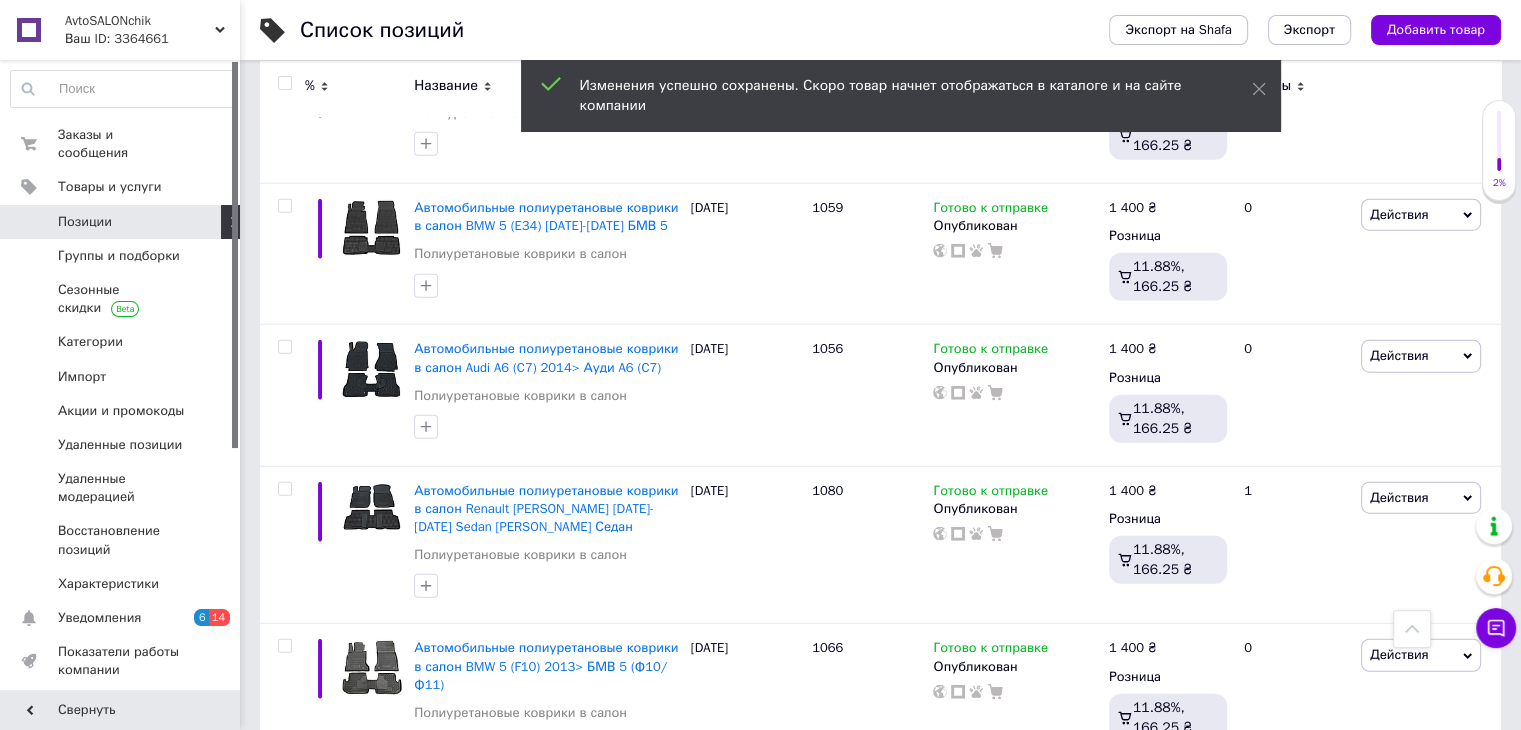 scroll, scrollTop: 12549, scrollLeft: 0, axis: vertical 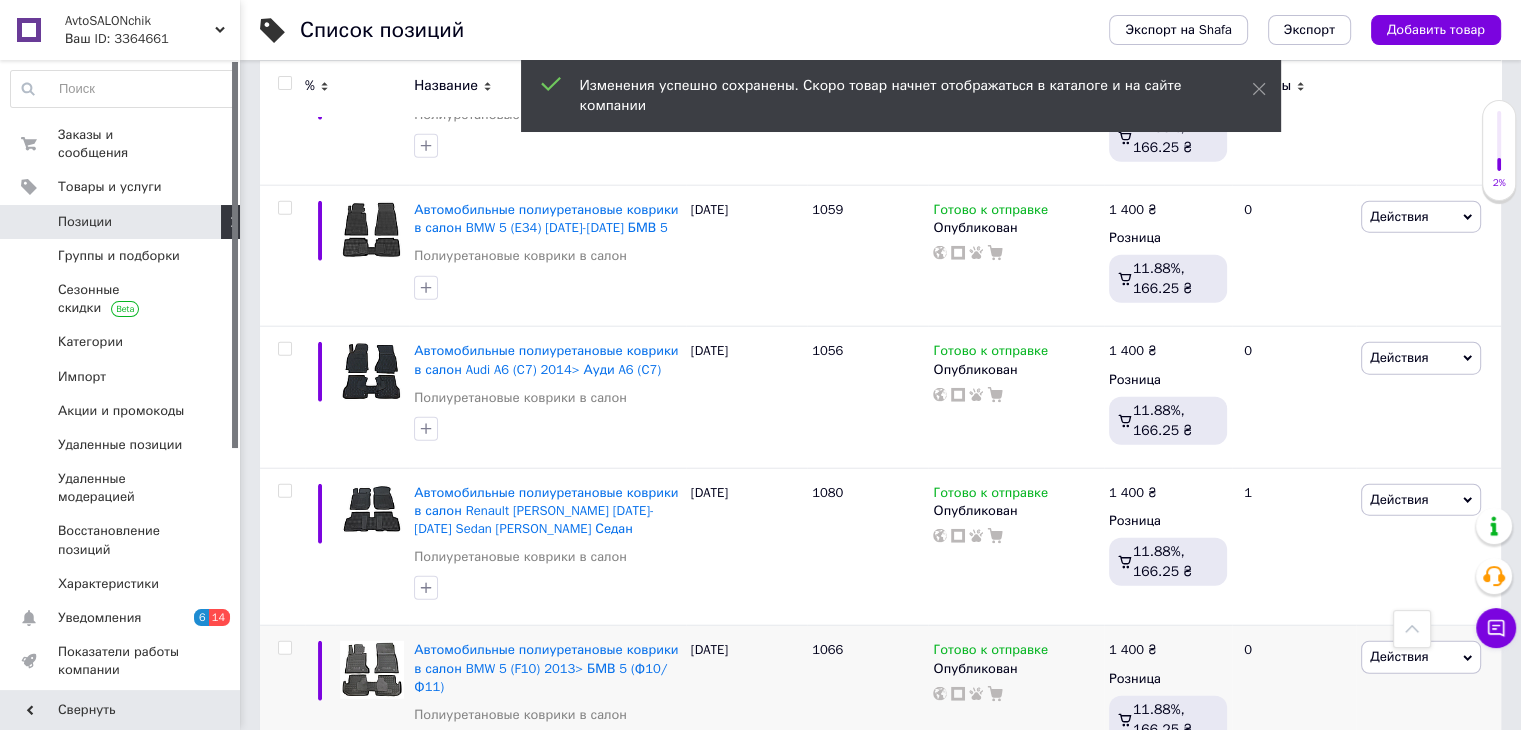 click on "1 400   ₴" at bounding box center [1133, 650] 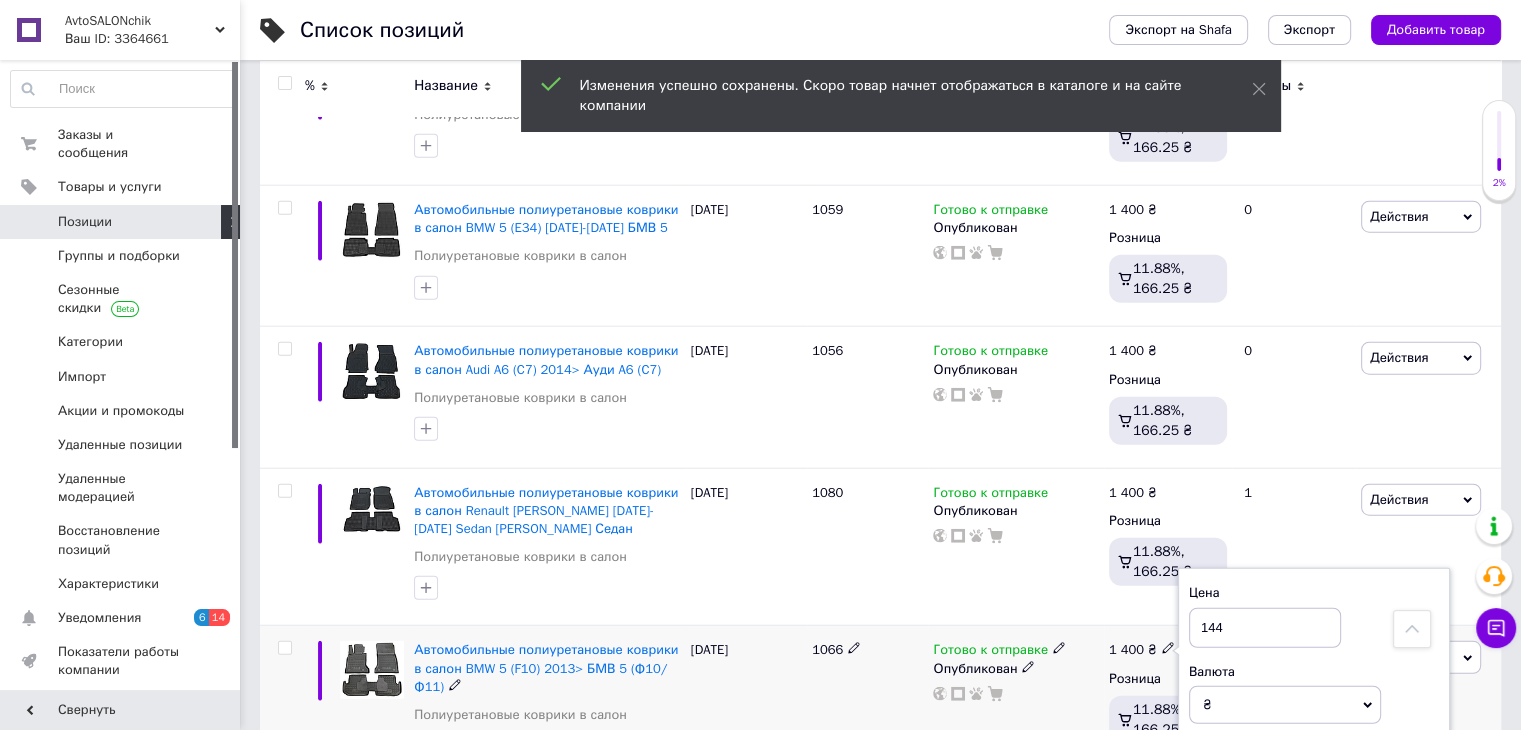 type on "1440" 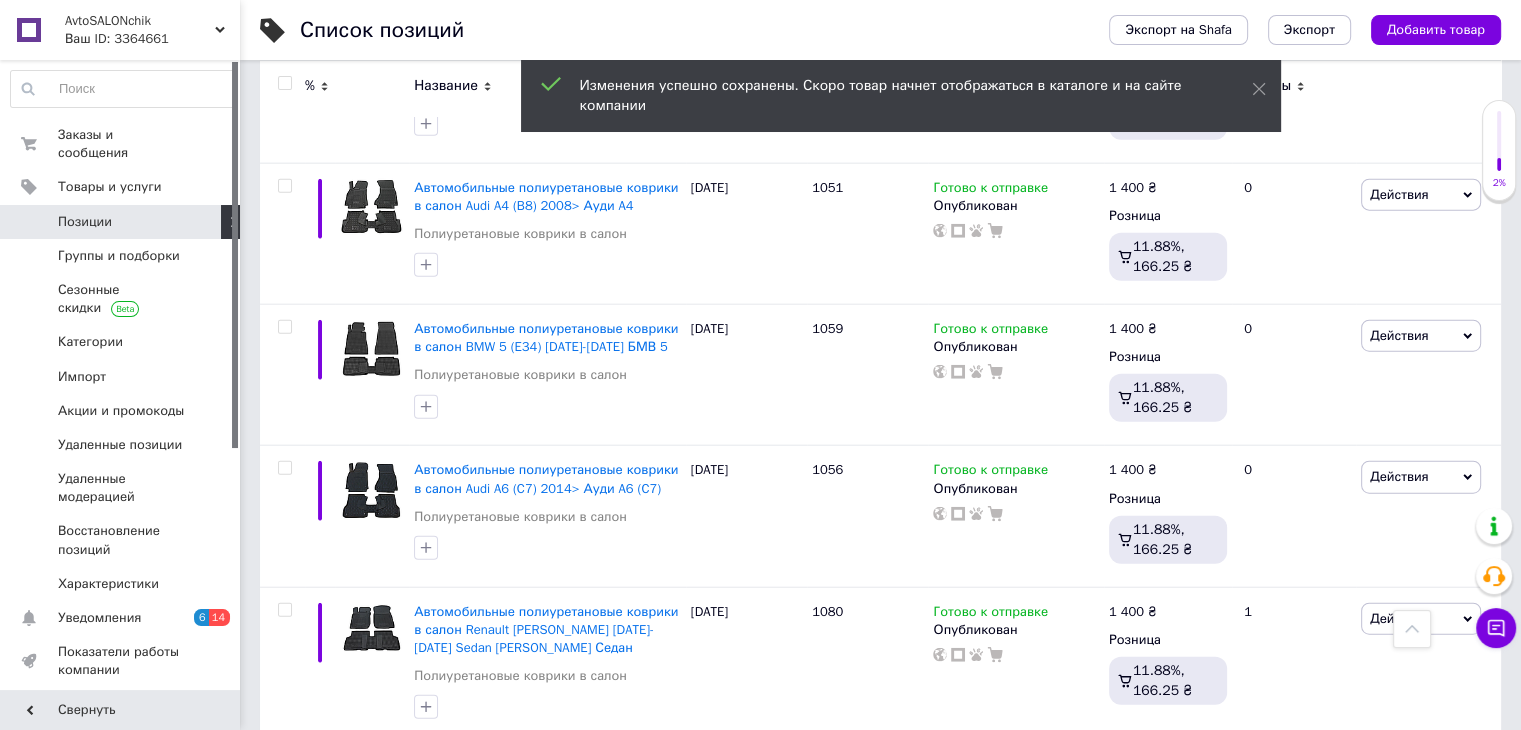 scroll, scrollTop: 12409, scrollLeft: 0, axis: vertical 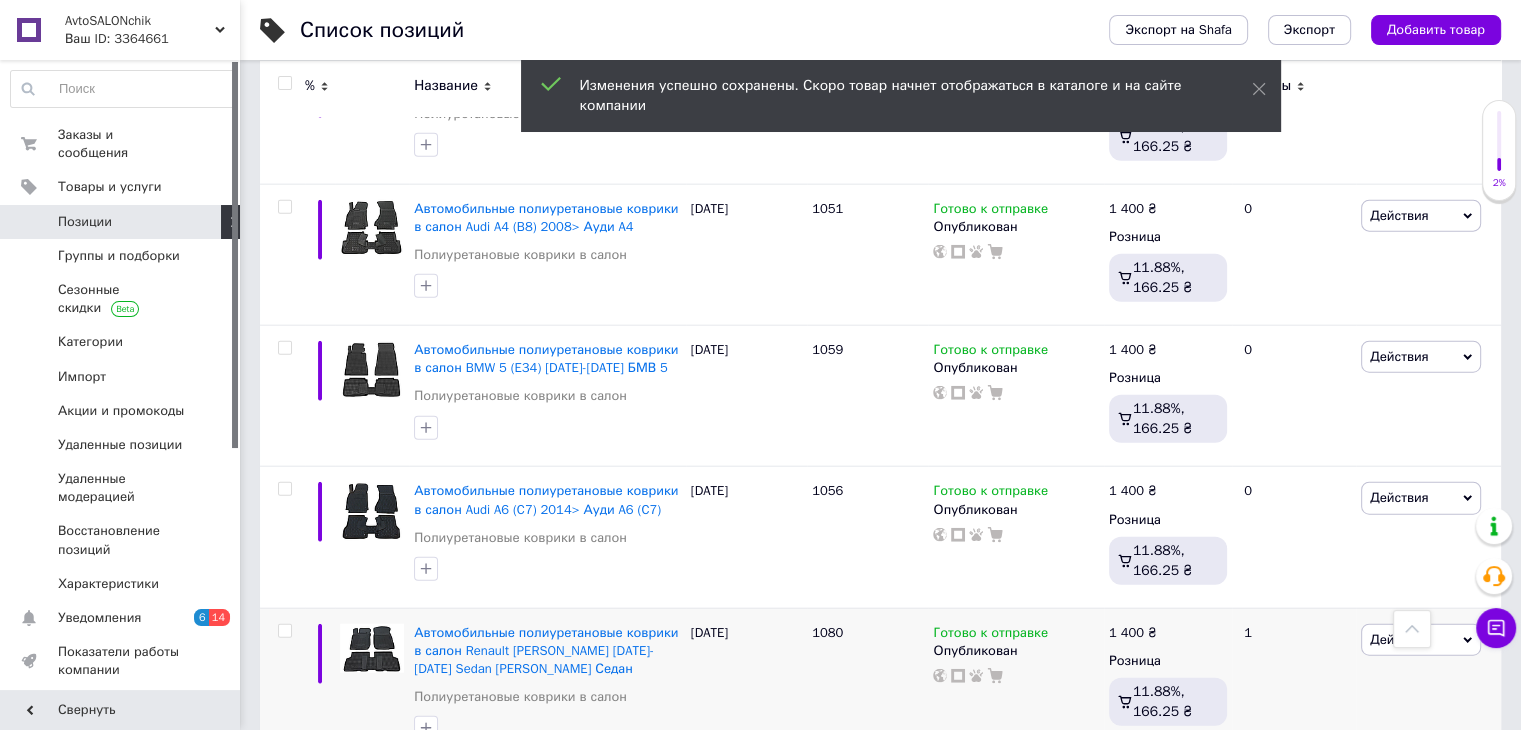 click on "1 400   ₴" at bounding box center (1133, 633) 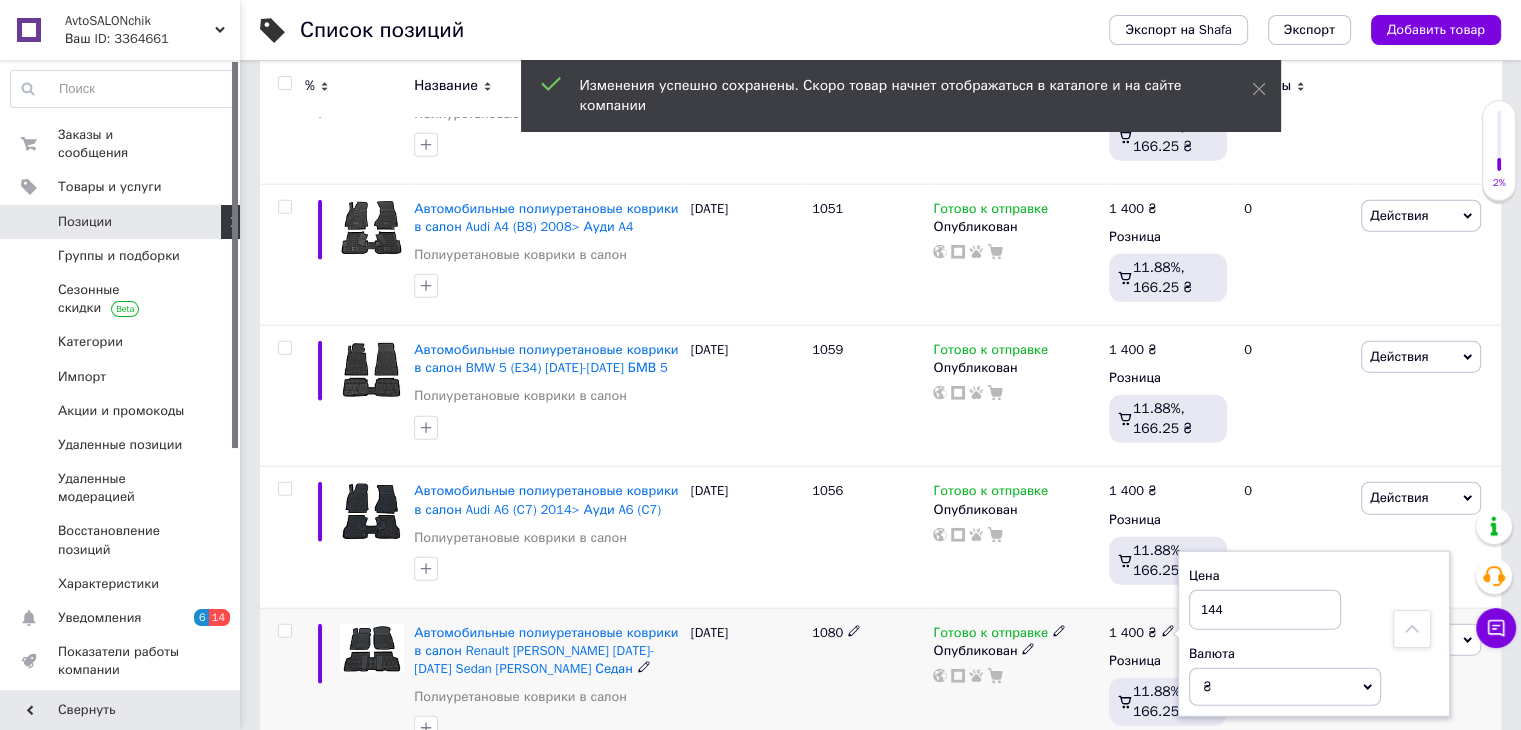 type on "1440" 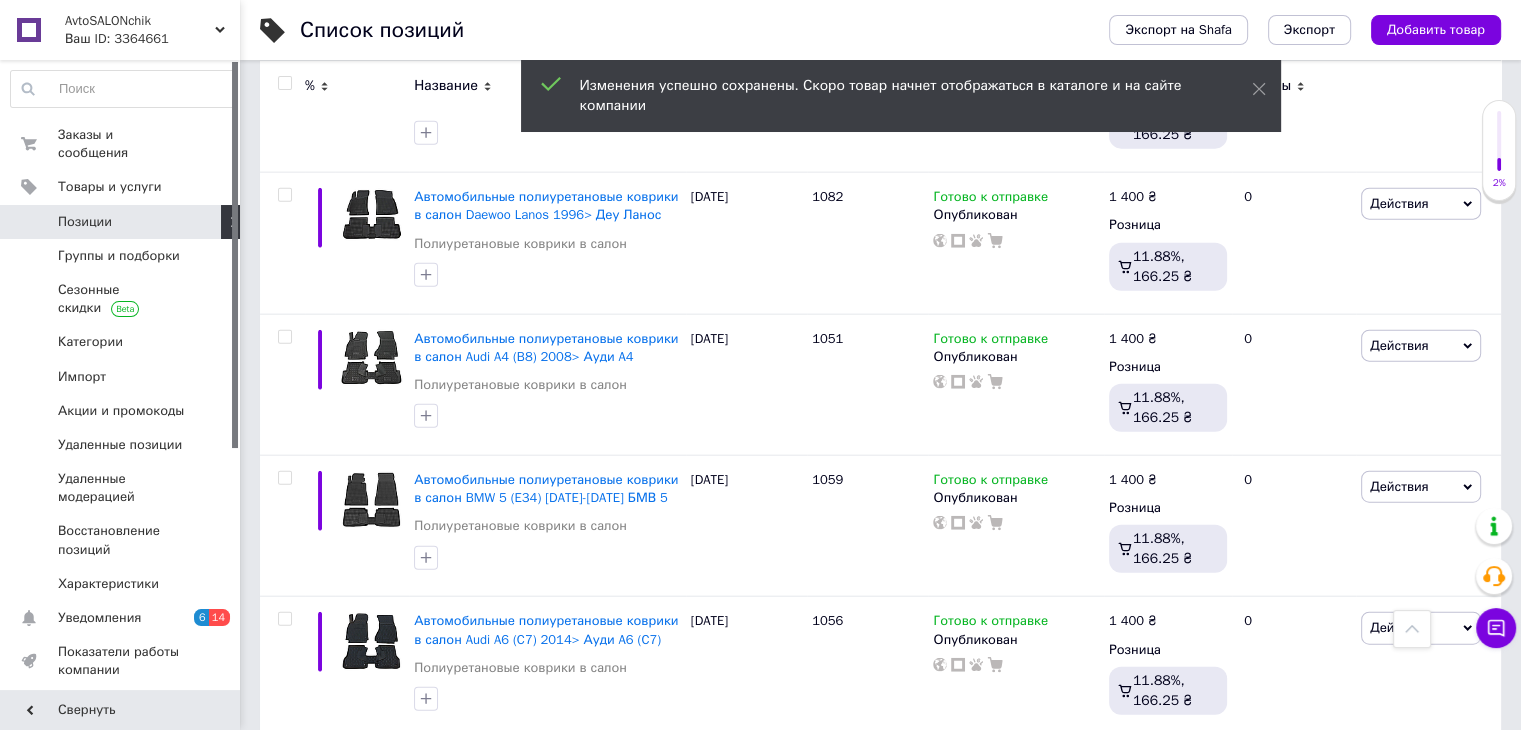 scroll, scrollTop: 12276, scrollLeft: 0, axis: vertical 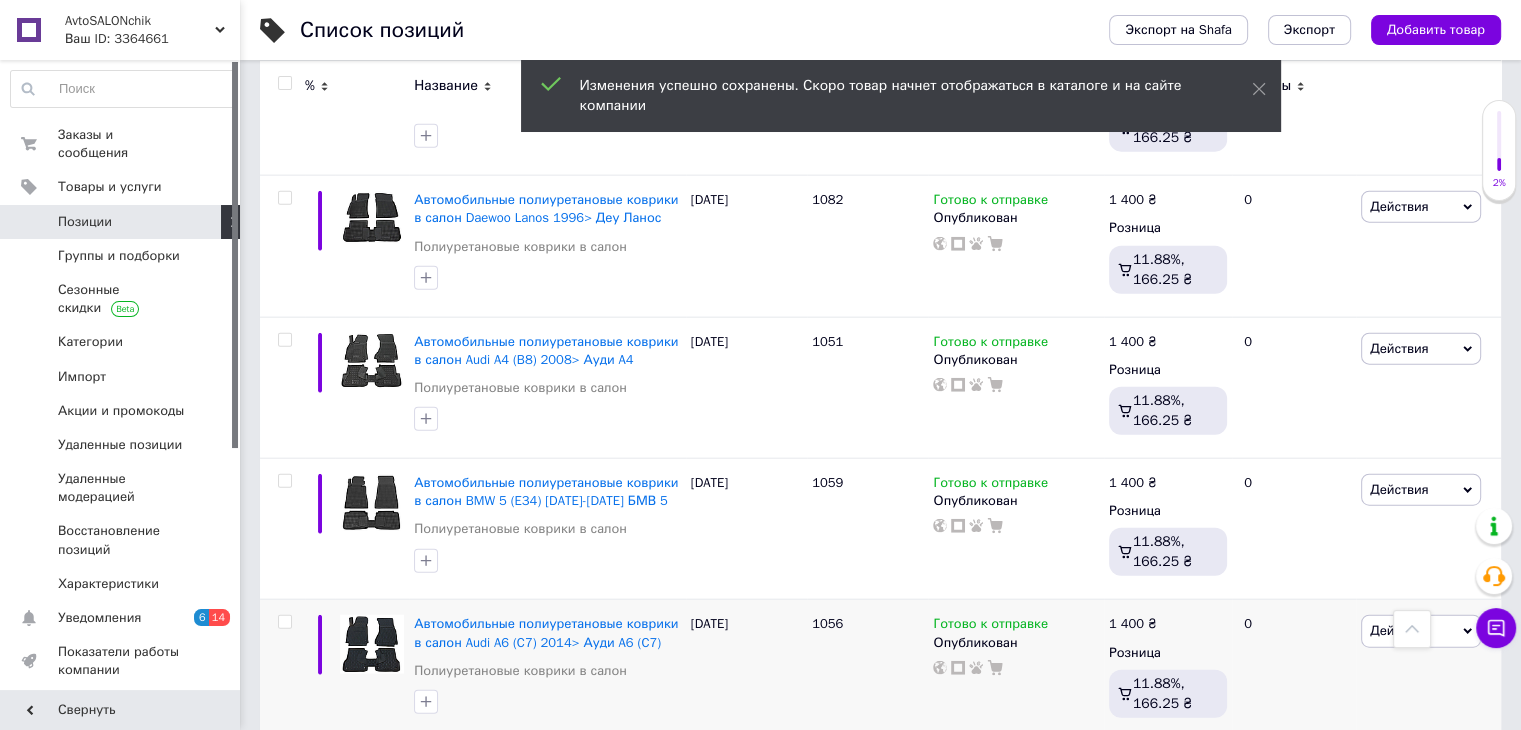 click on "1 400   ₴" at bounding box center (1133, 624) 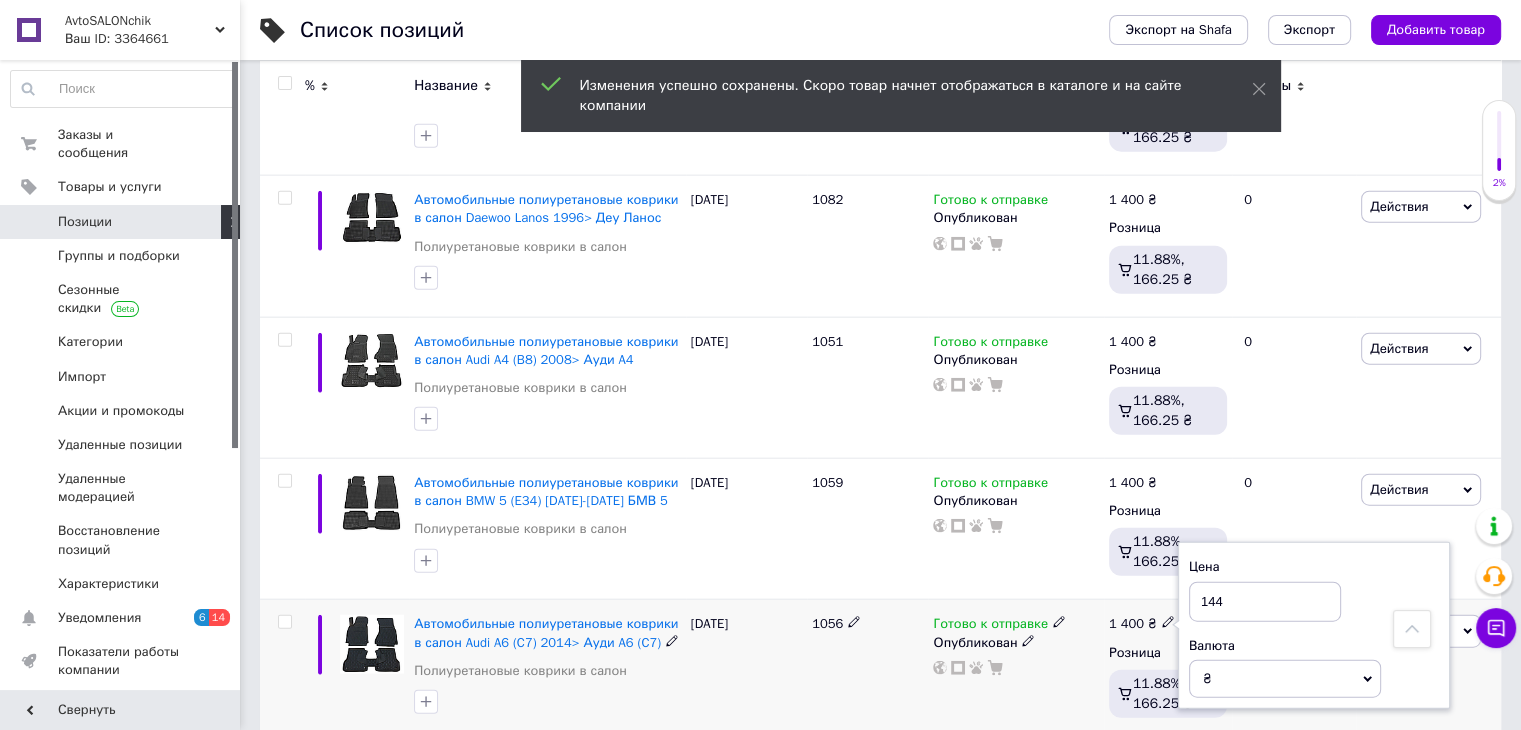 type on "1440" 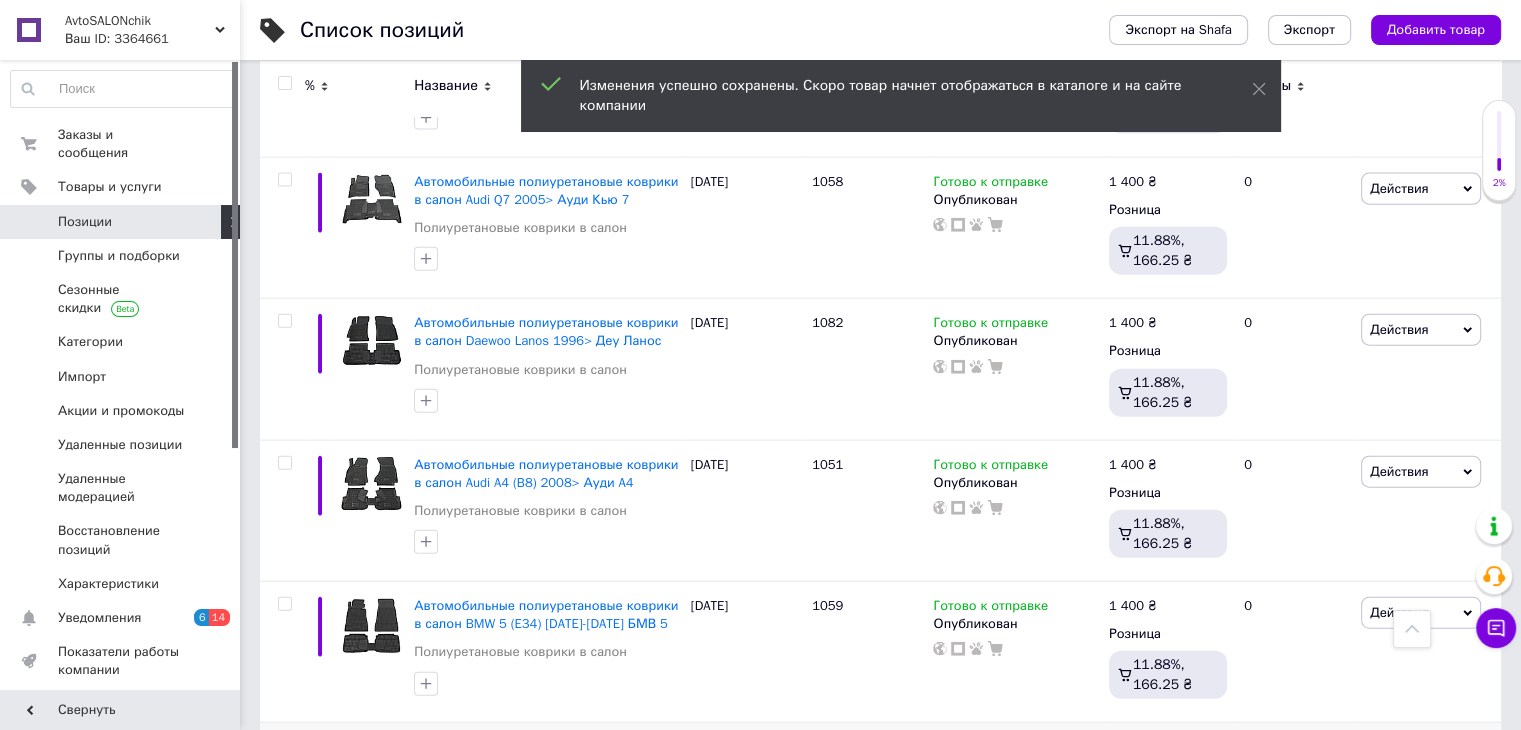 scroll, scrollTop: 12148, scrollLeft: 0, axis: vertical 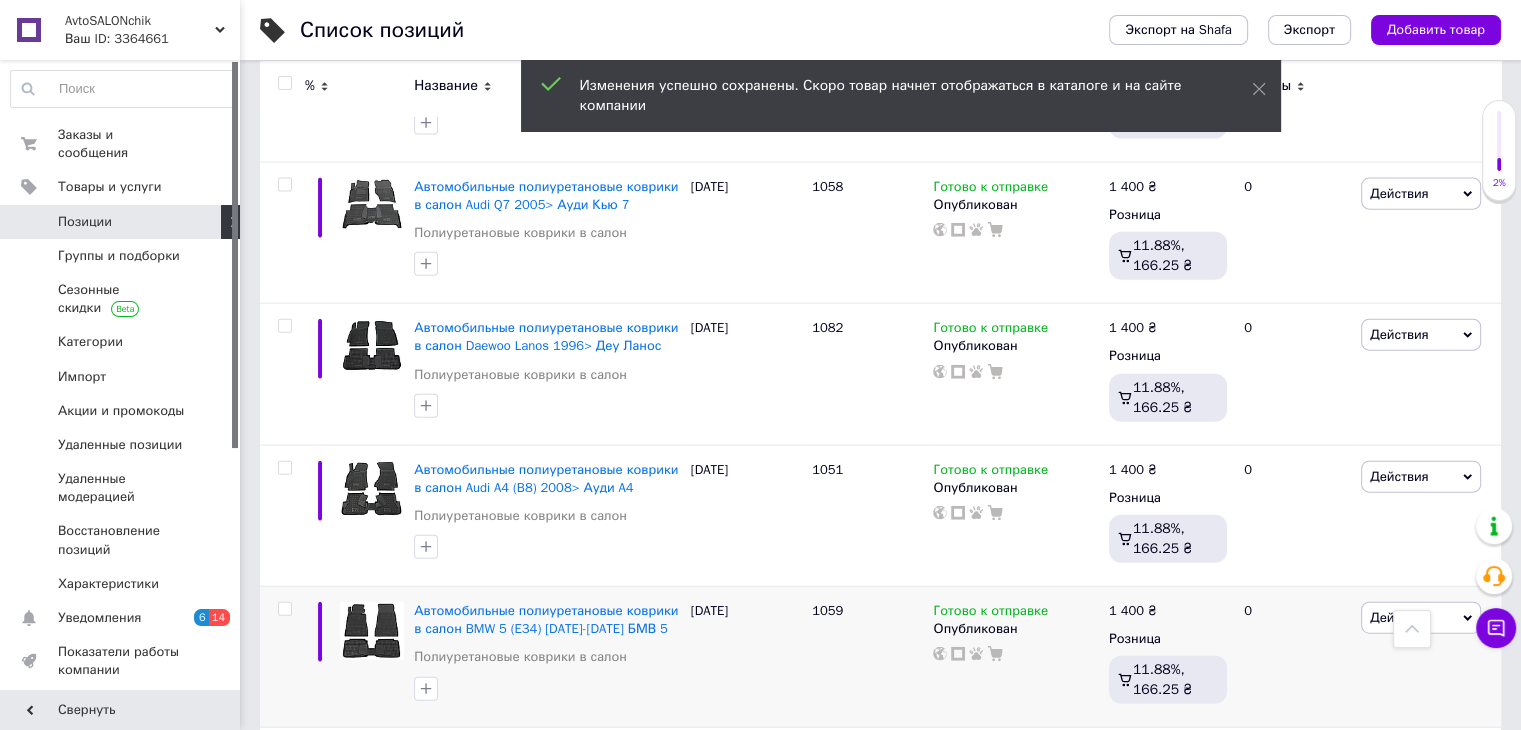 click on "1 400   ₴" at bounding box center [1133, 611] 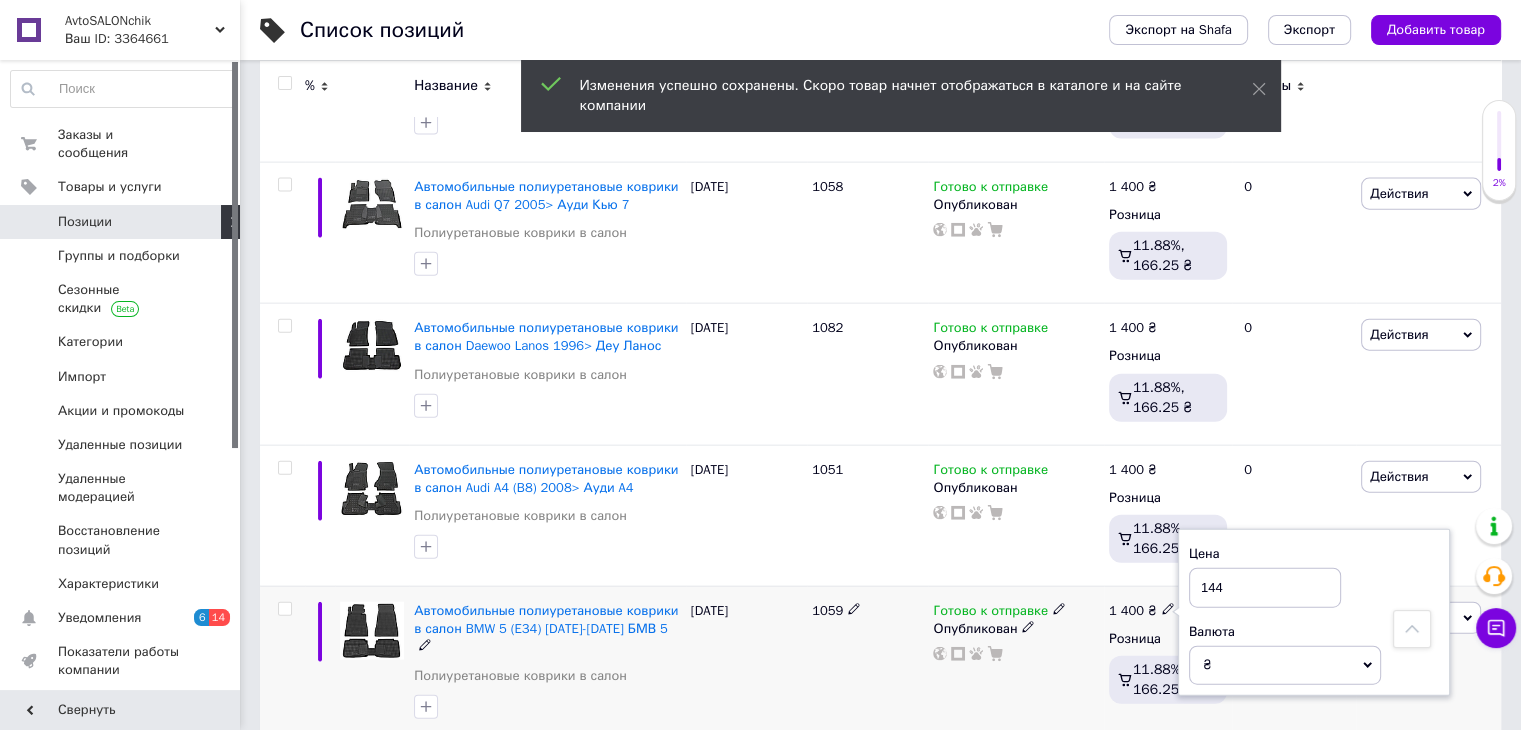 type on "1440" 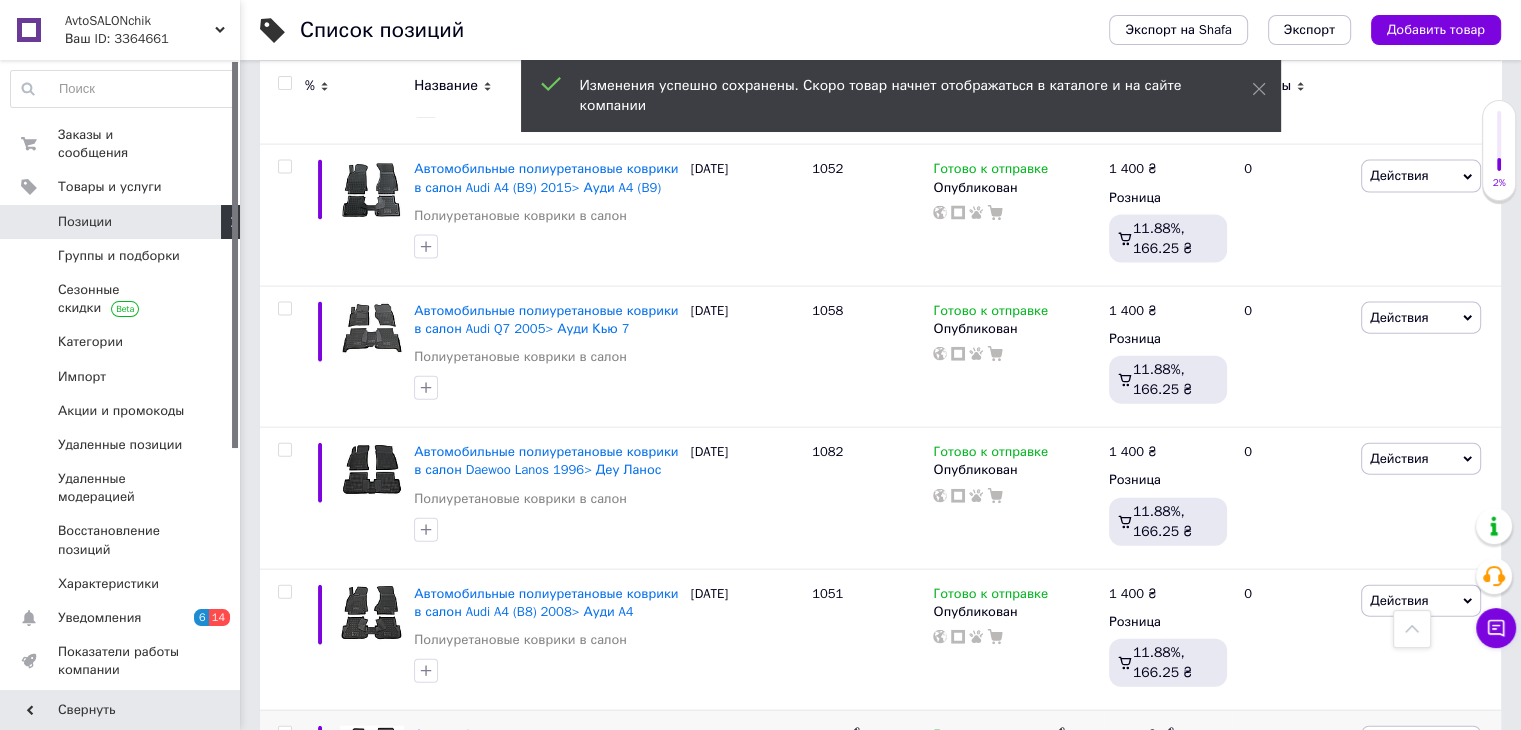 scroll, scrollTop: 12021, scrollLeft: 0, axis: vertical 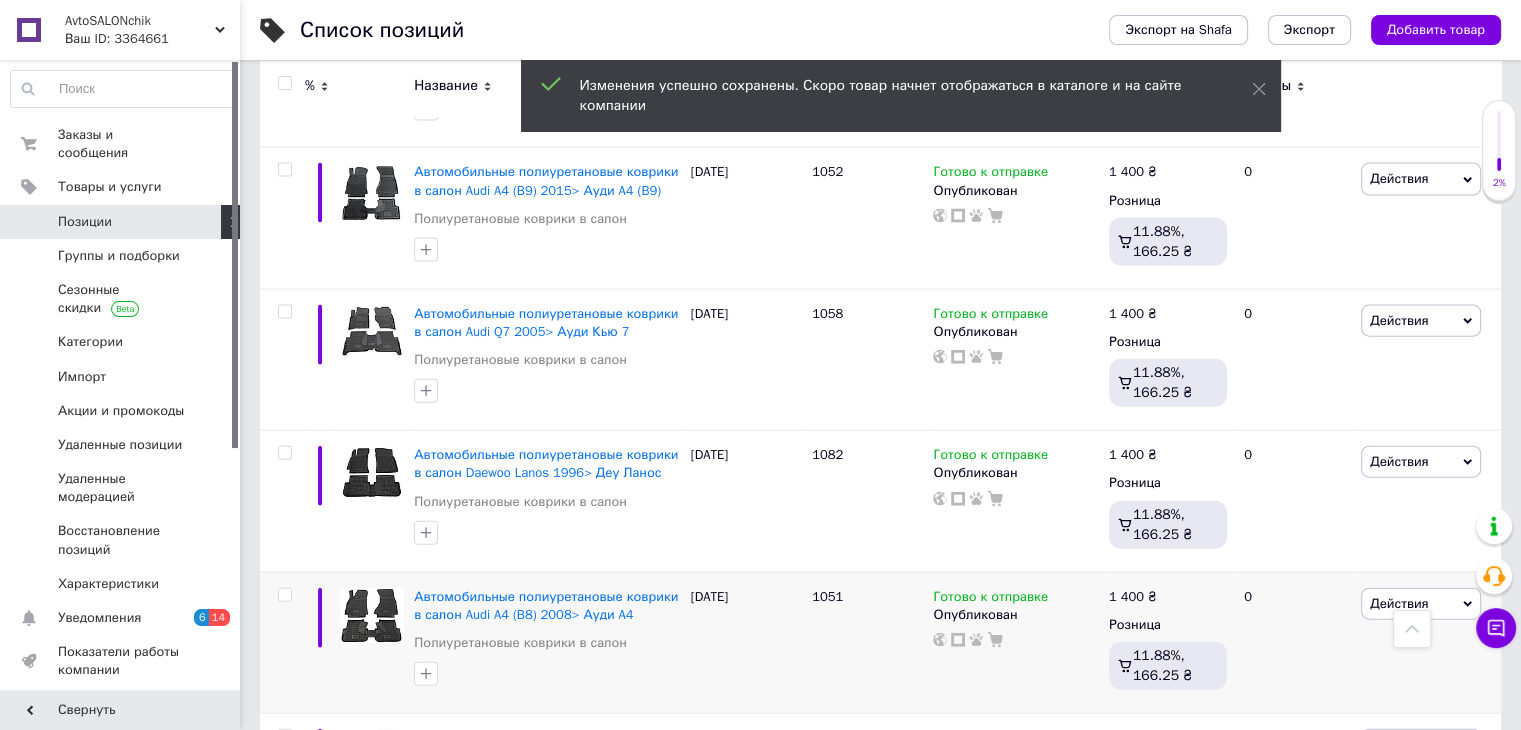 click on "1 400   ₴" at bounding box center [1133, 597] 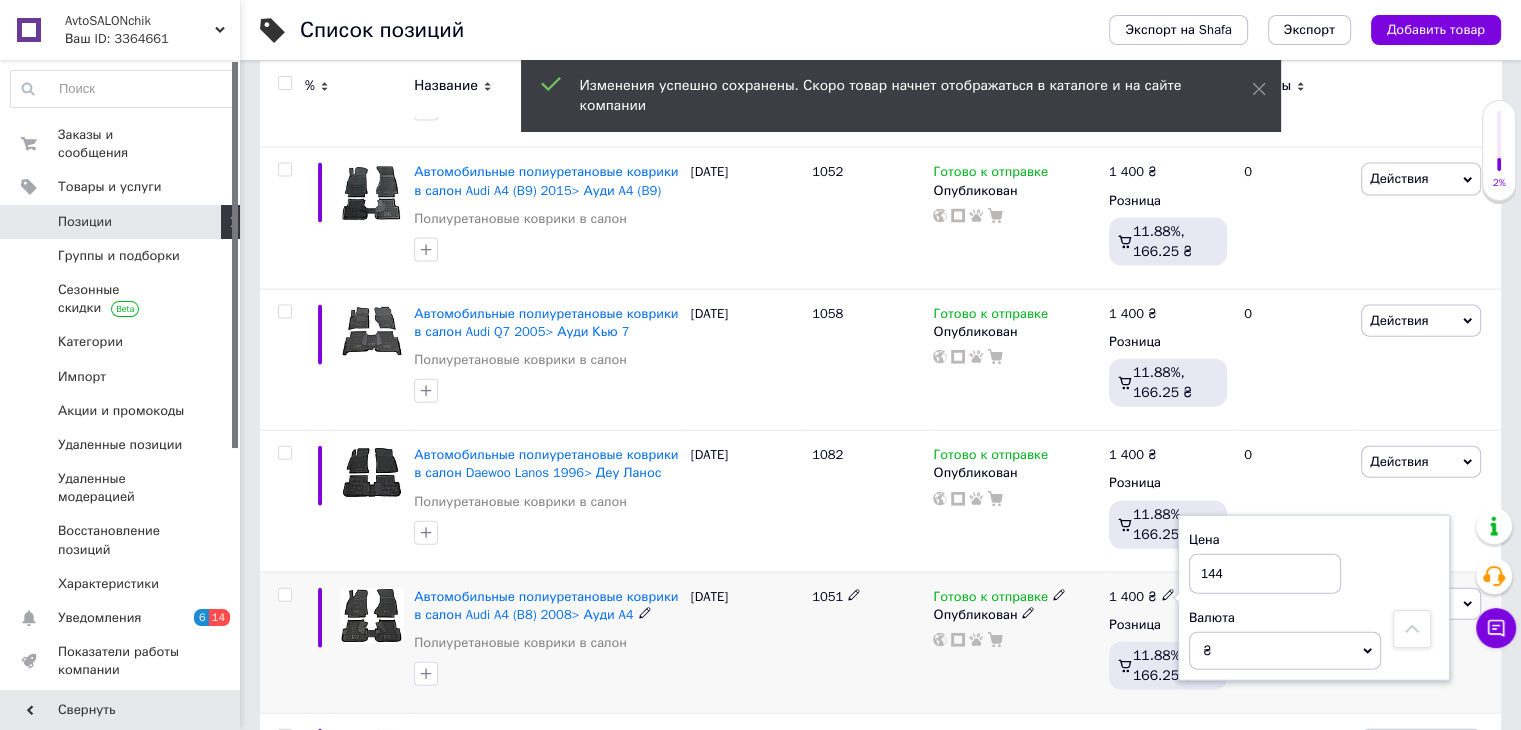 type on "1440" 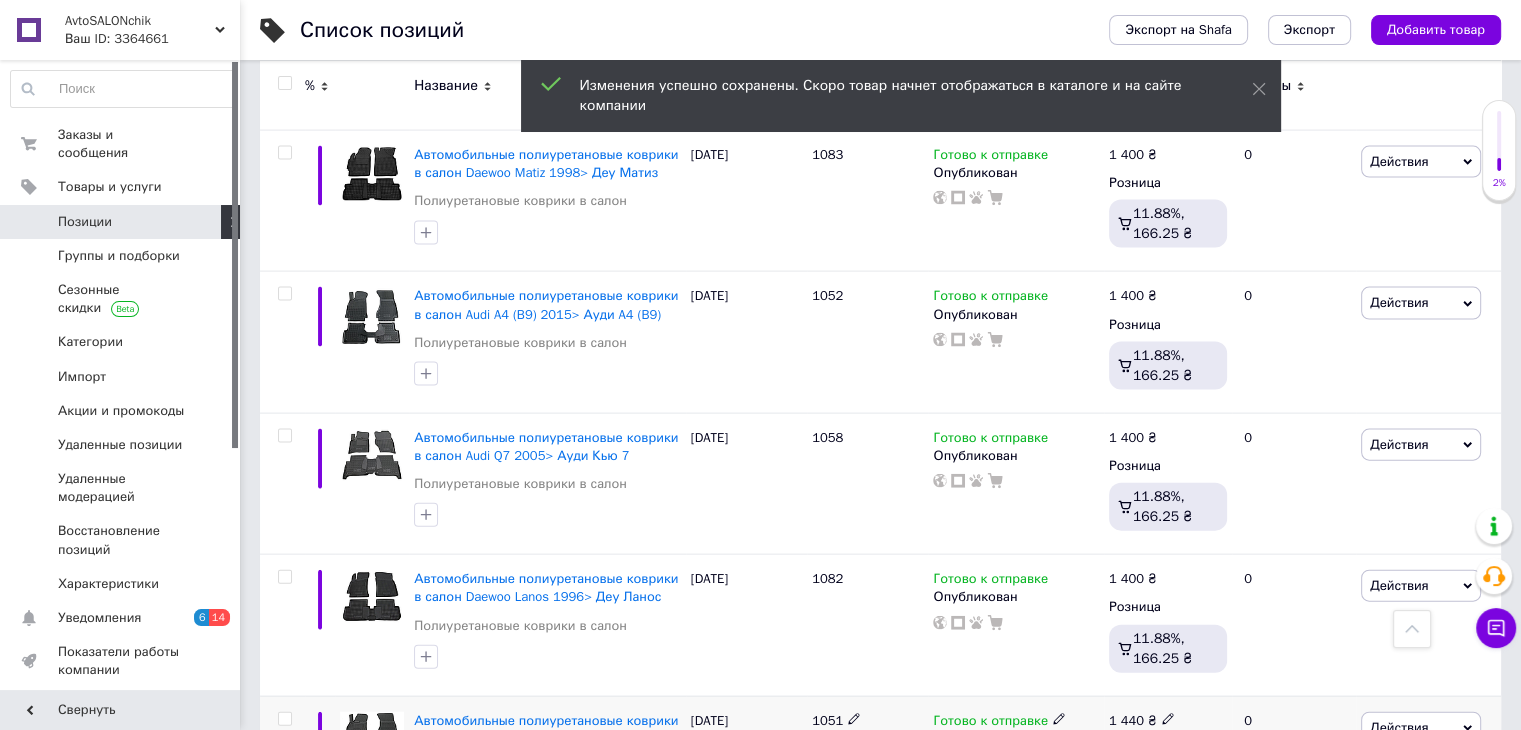 scroll, scrollTop: 11877, scrollLeft: 0, axis: vertical 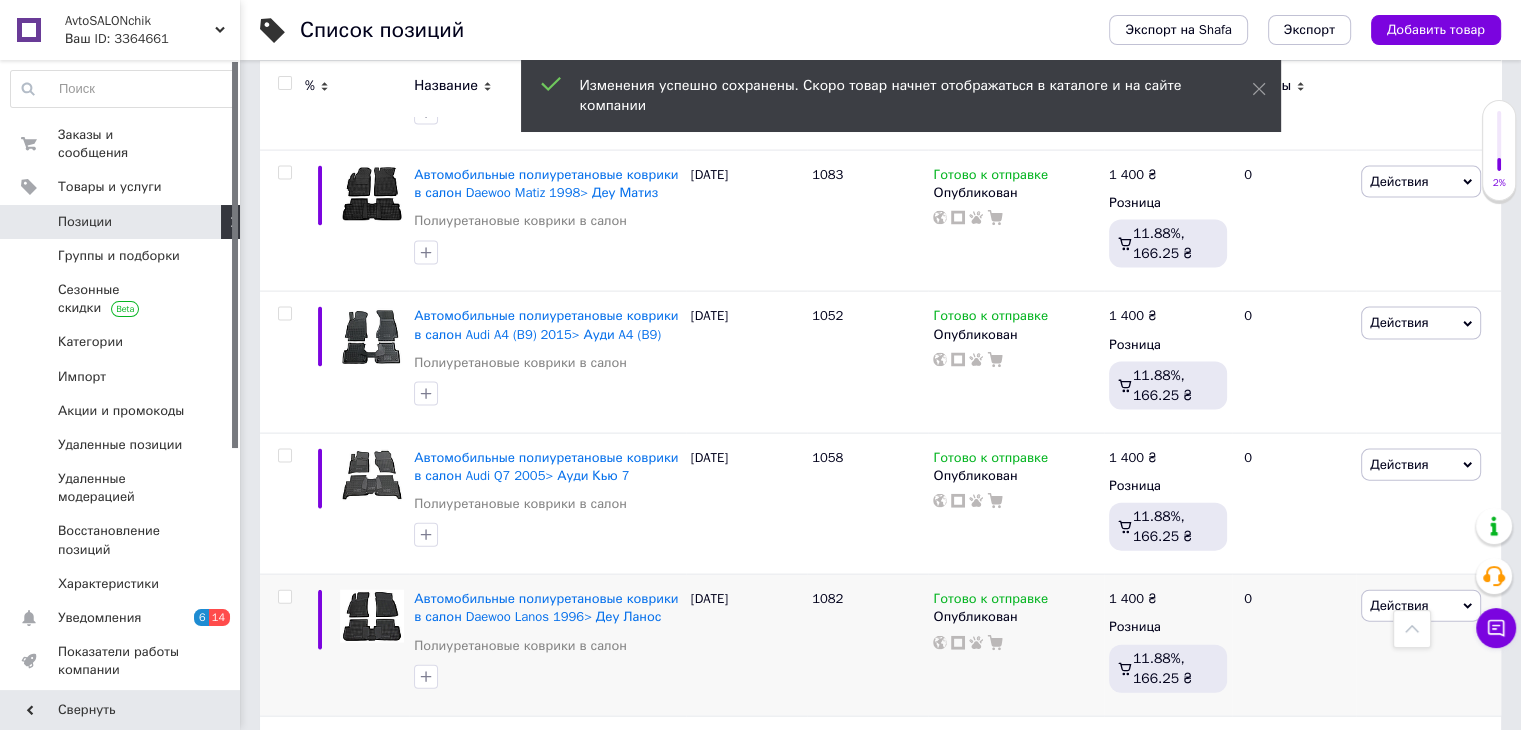 click on "1 400   ₴" at bounding box center [1133, 599] 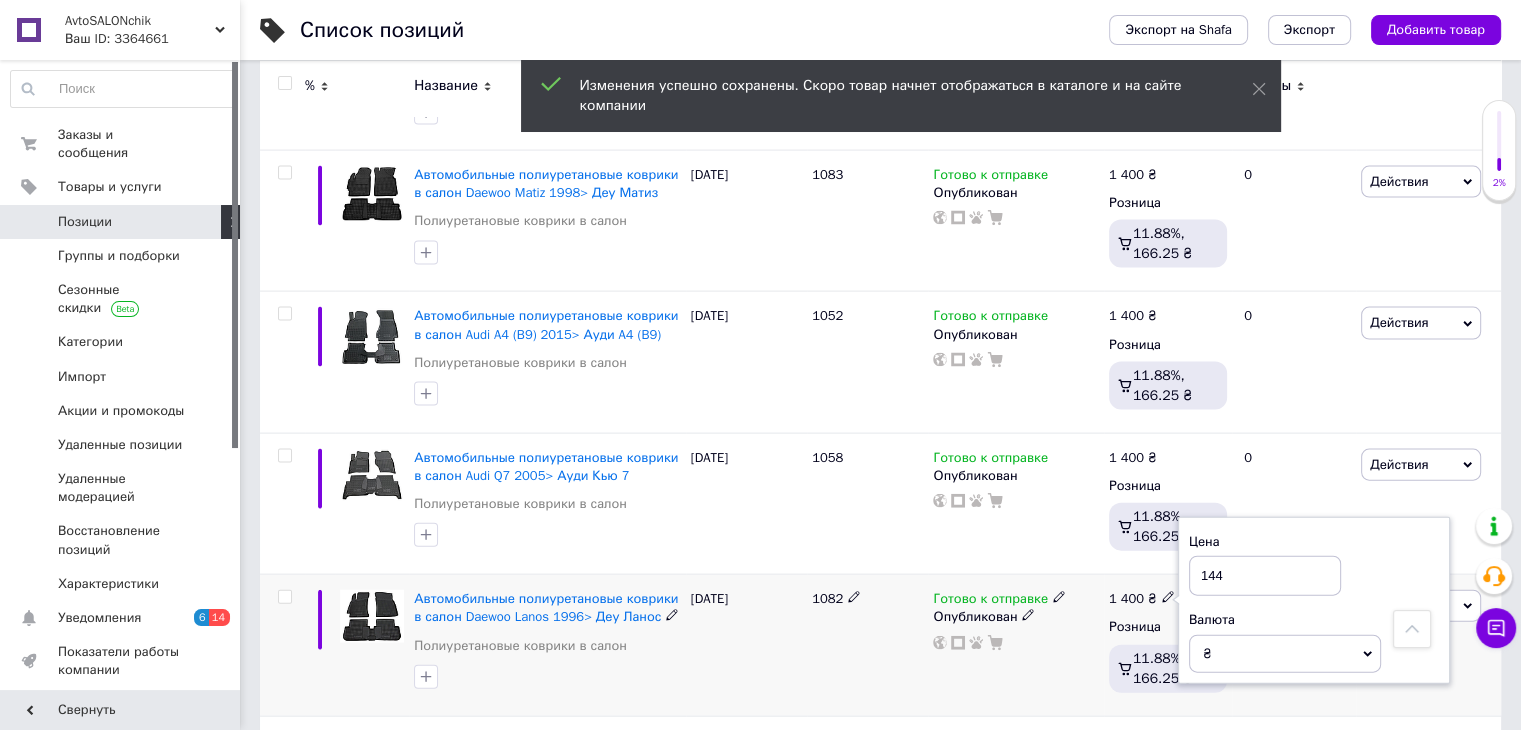 type on "1440" 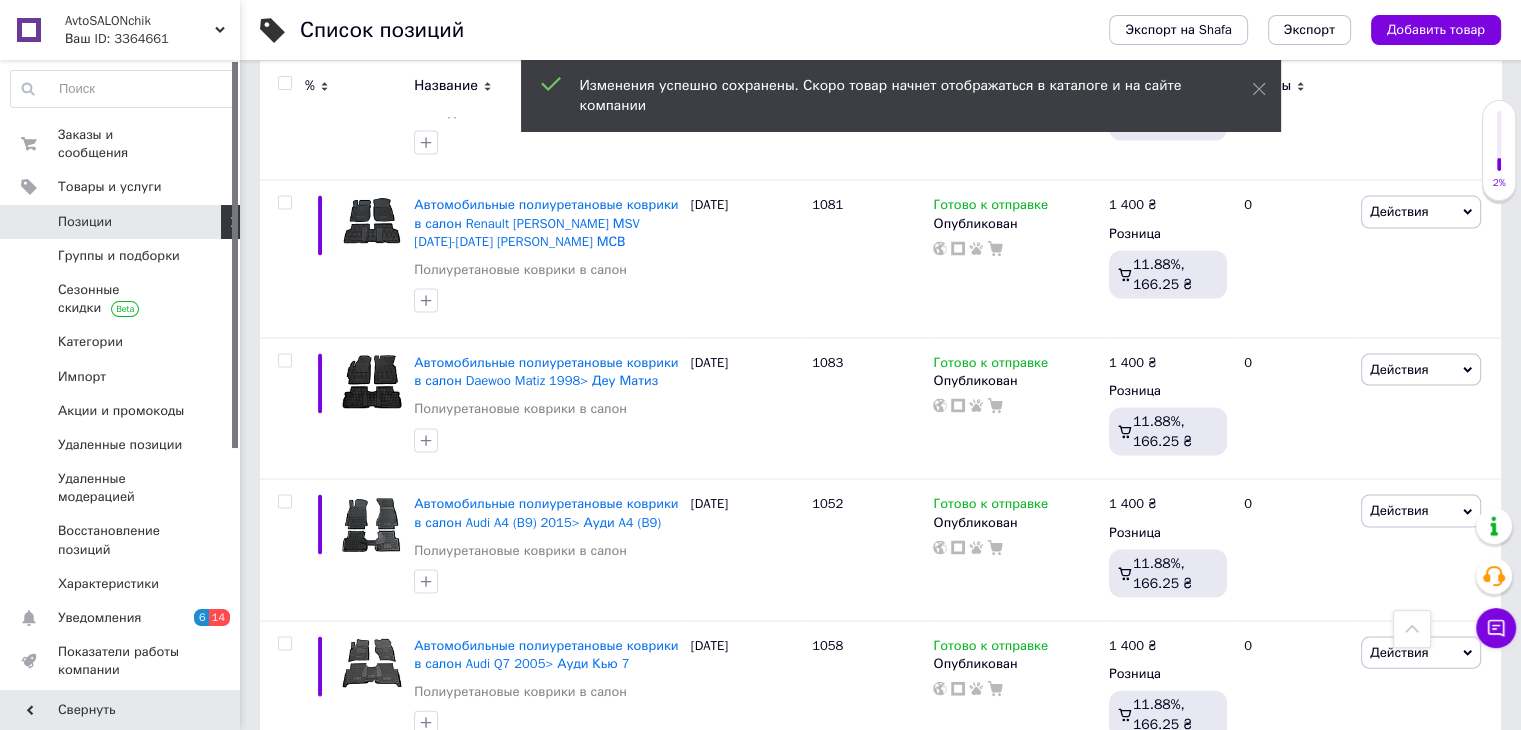 scroll, scrollTop: 11680, scrollLeft: 0, axis: vertical 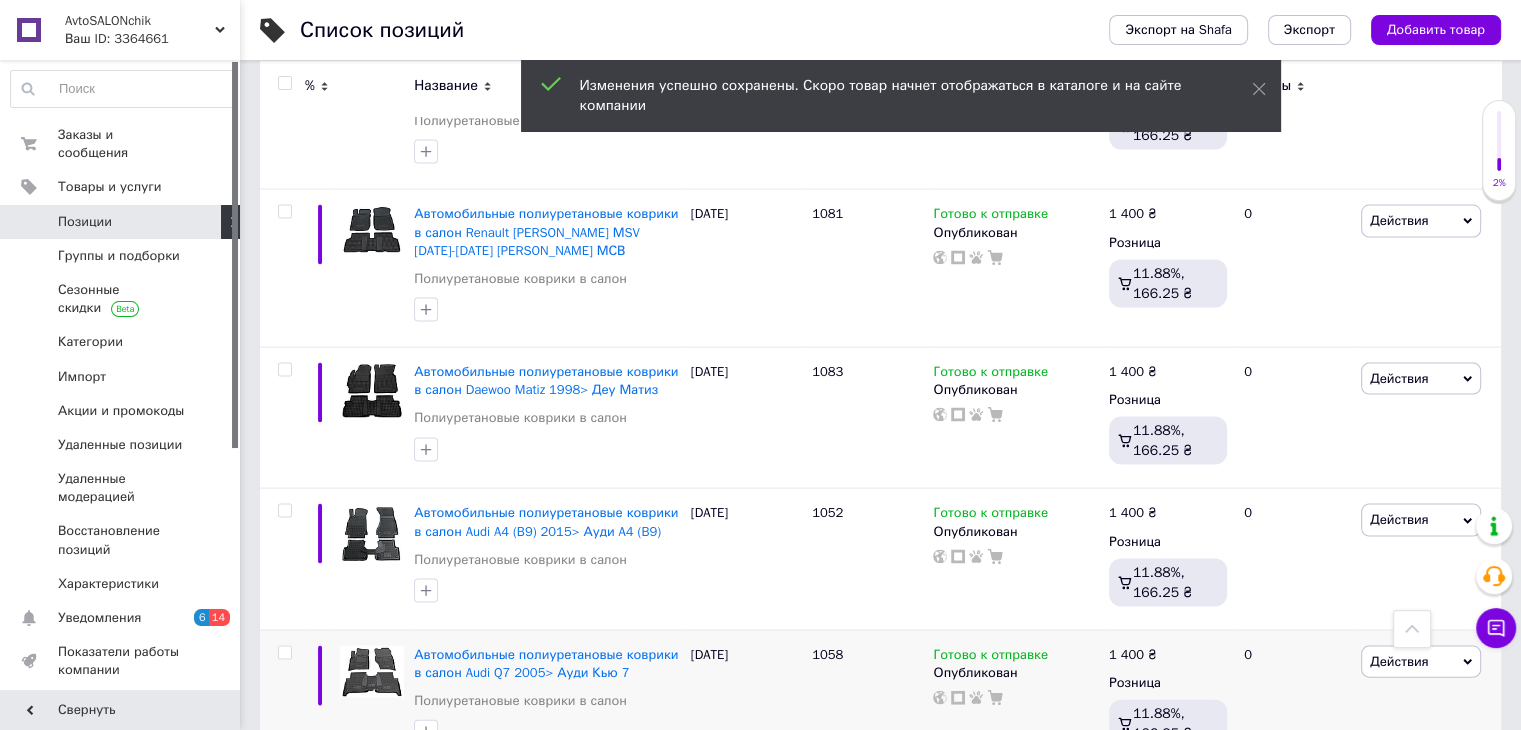 click on "1 400   ₴" at bounding box center (1133, 655) 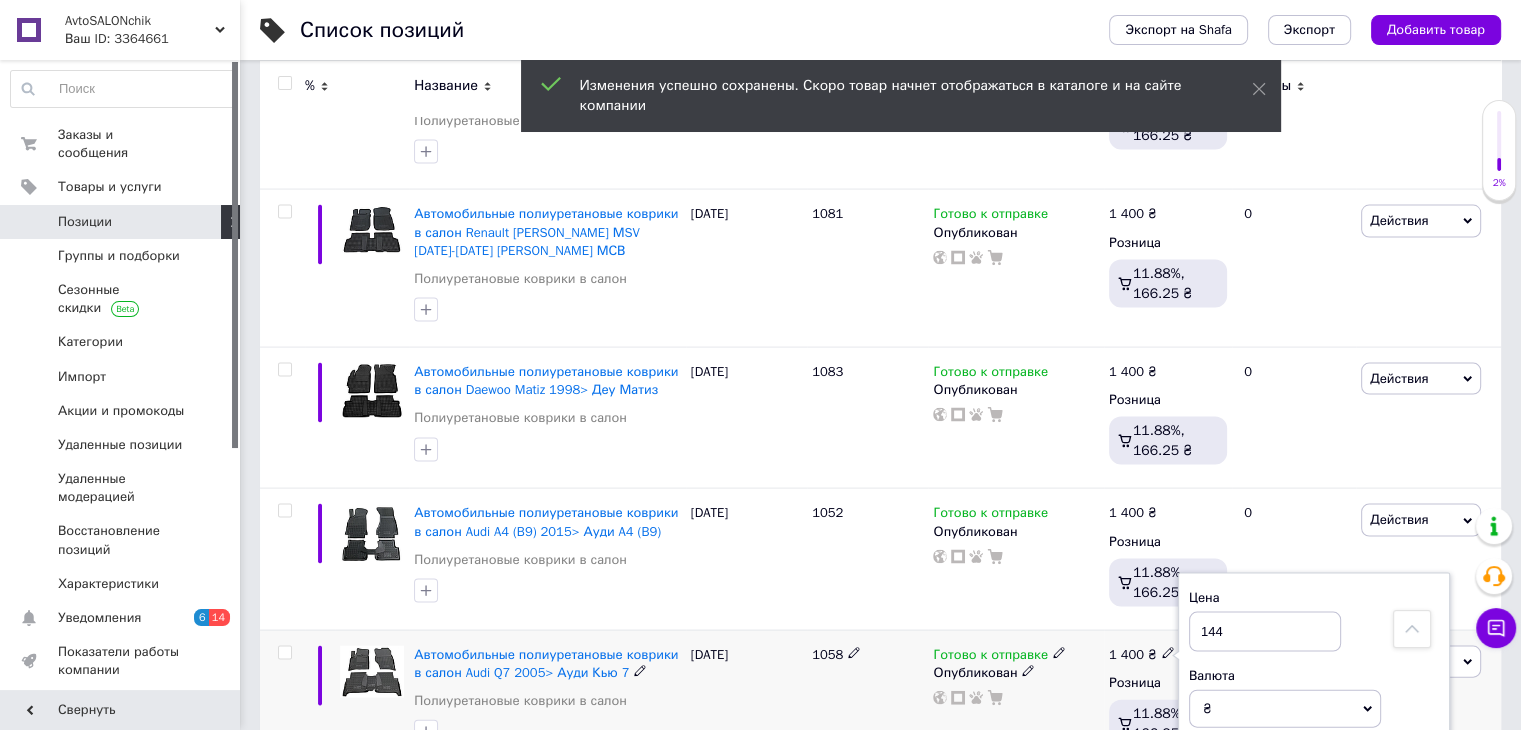 type on "1440" 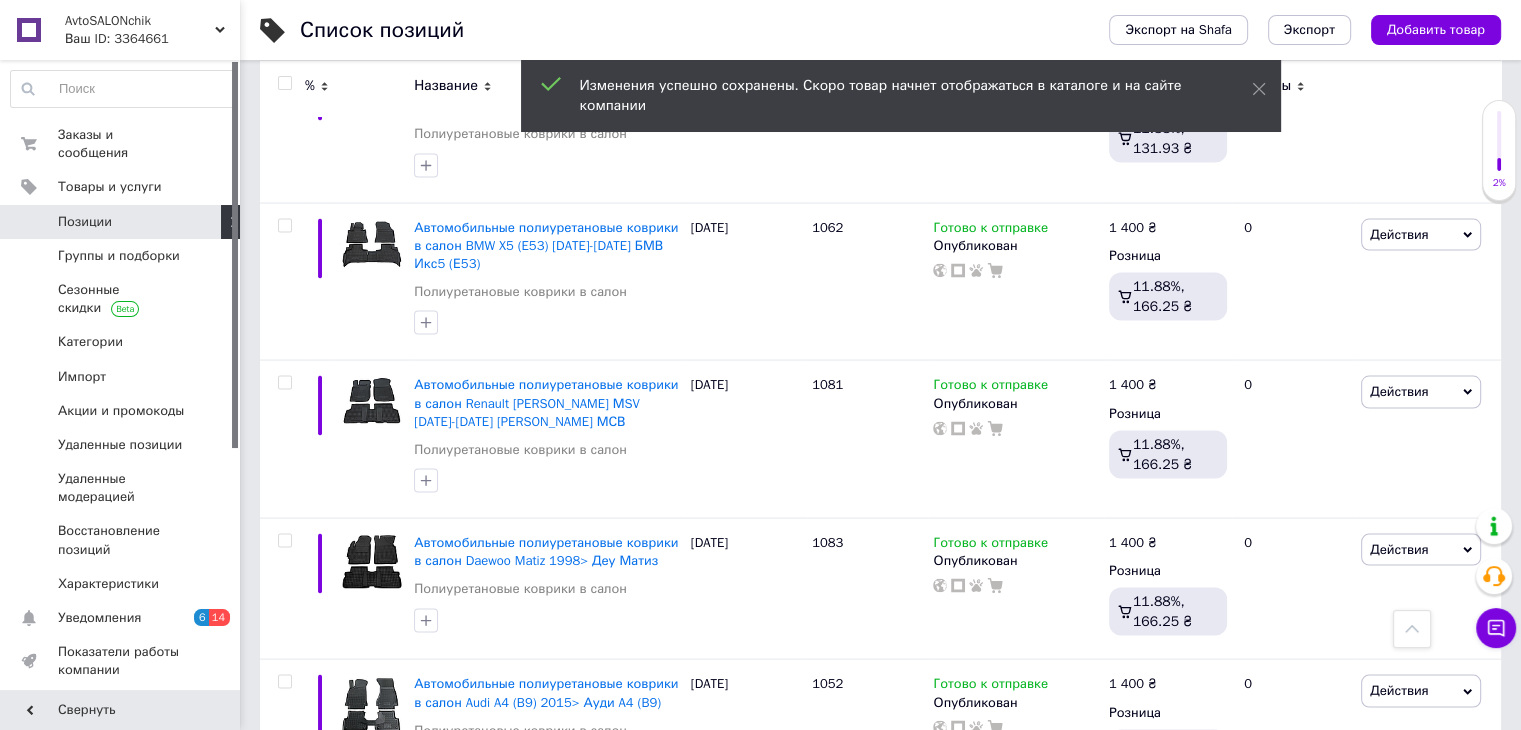 scroll, scrollTop: 11496, scrollLeft: 0, axis: vertical 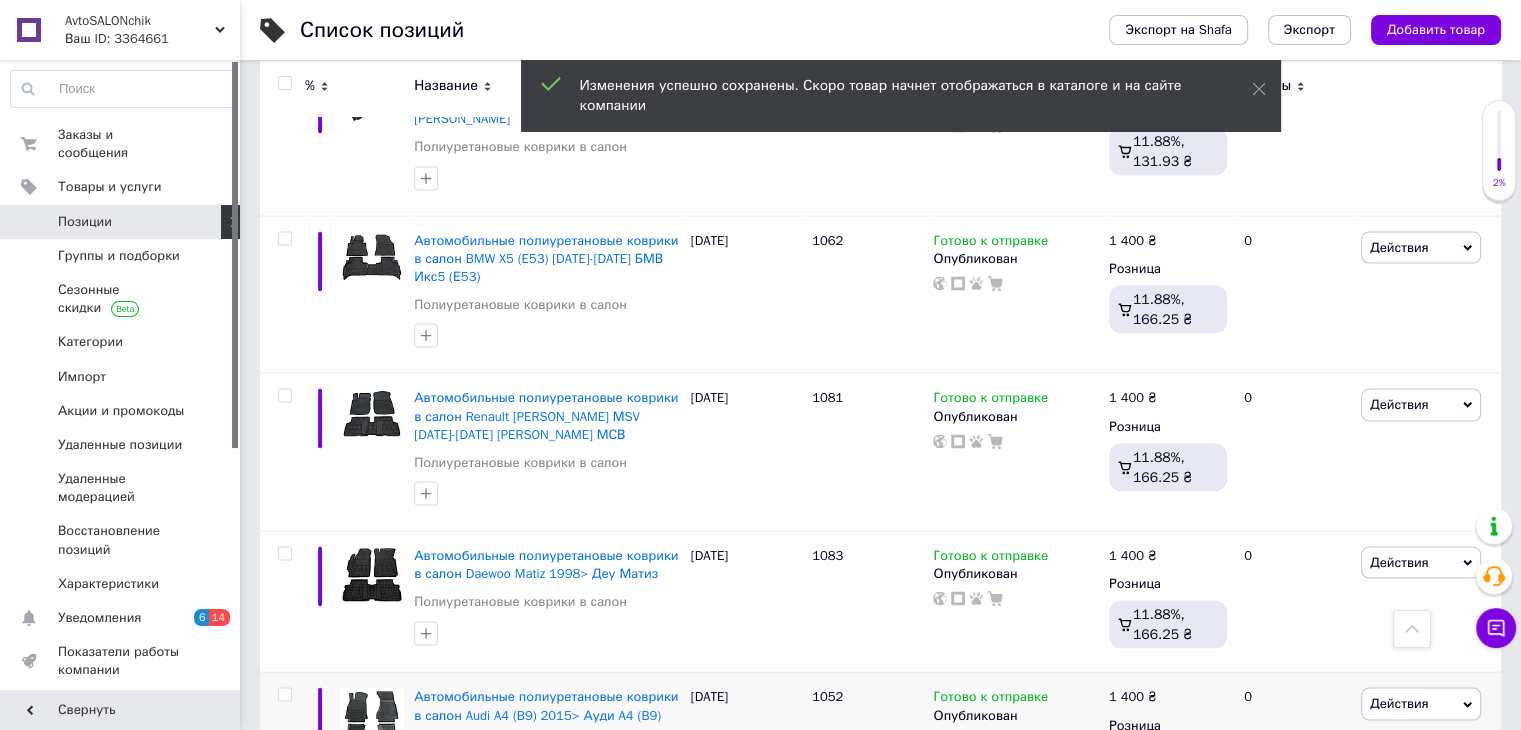click on "1 400   ₴" at bounding box center (1168, 697) 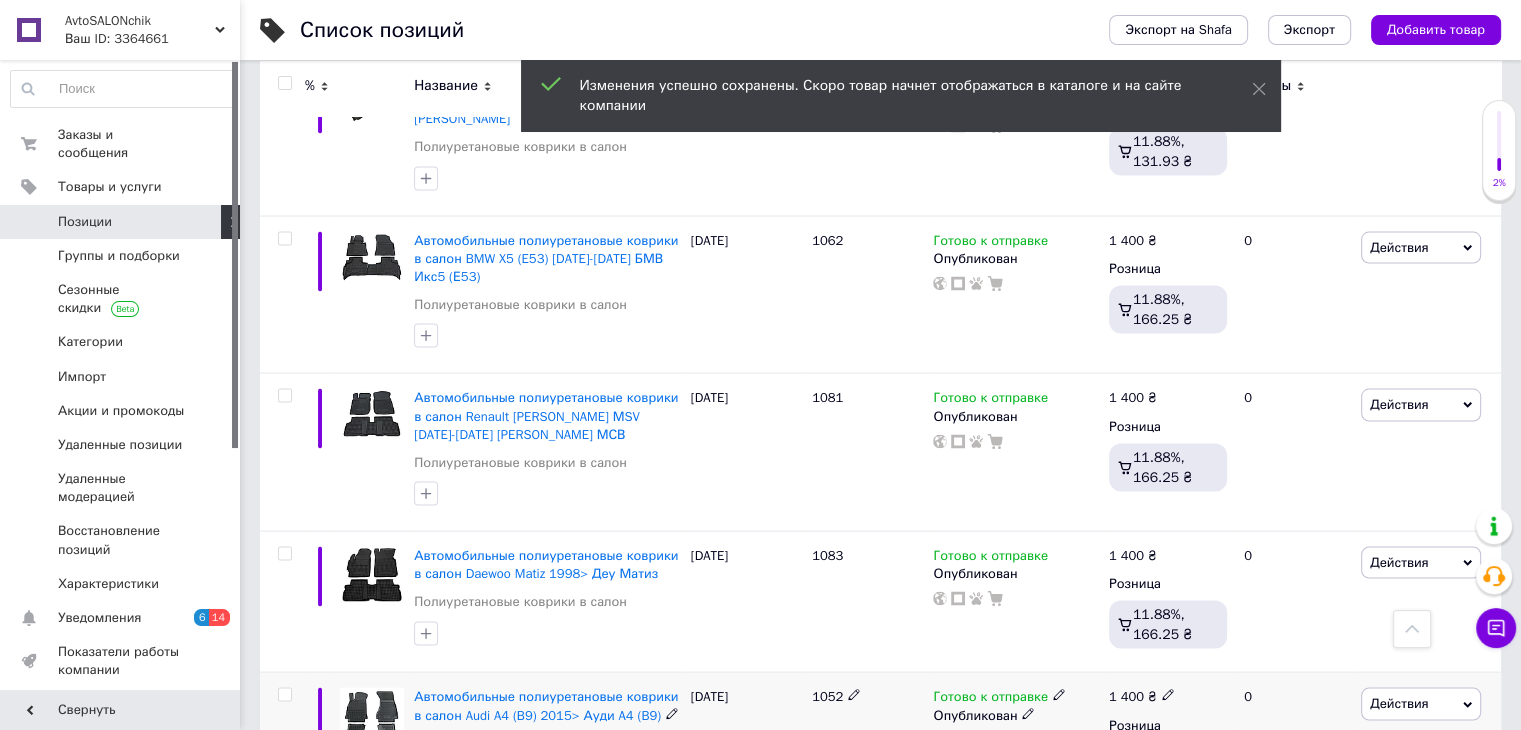click 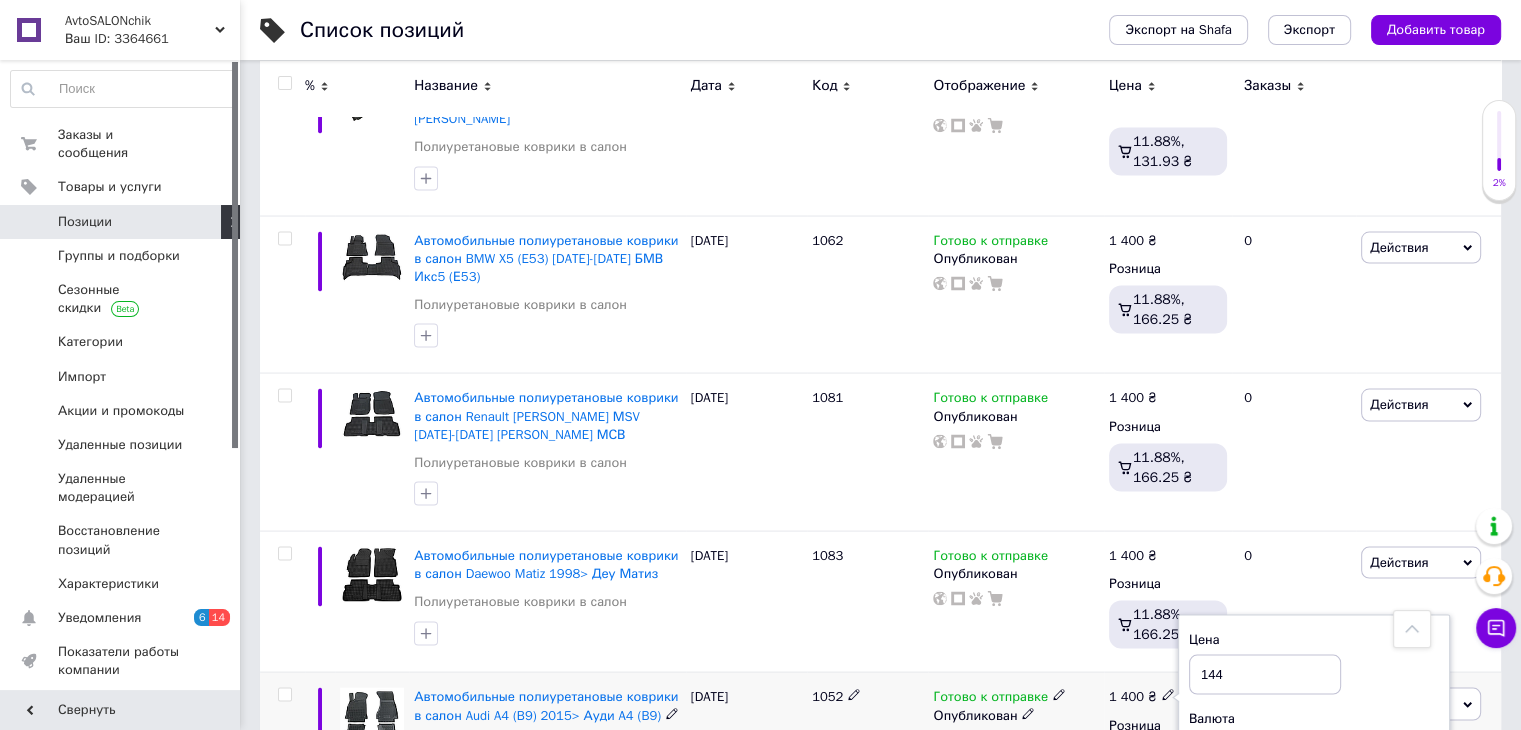 type on "1440" 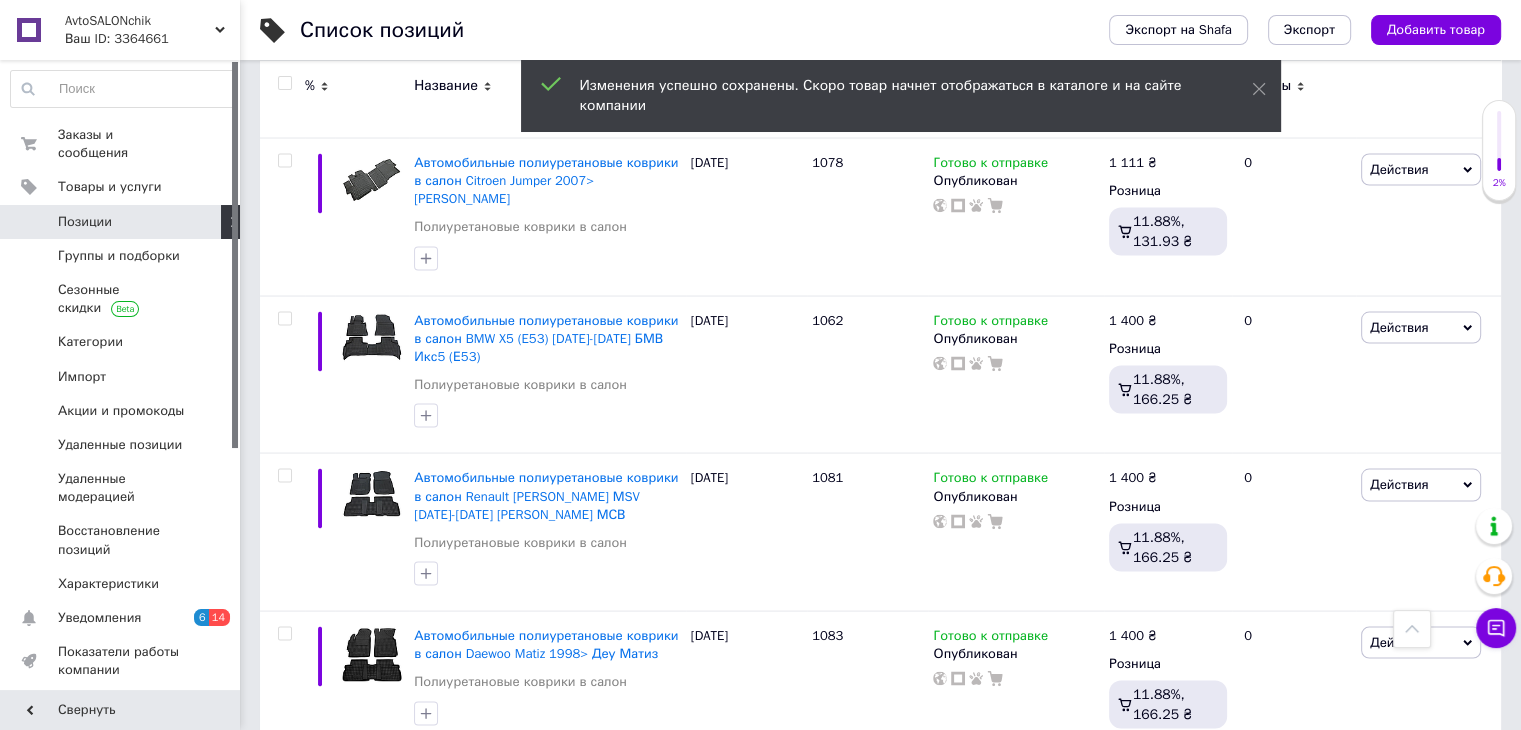 scroll, scrollTop: 11329, scrollLeft: 0, axis: vertical 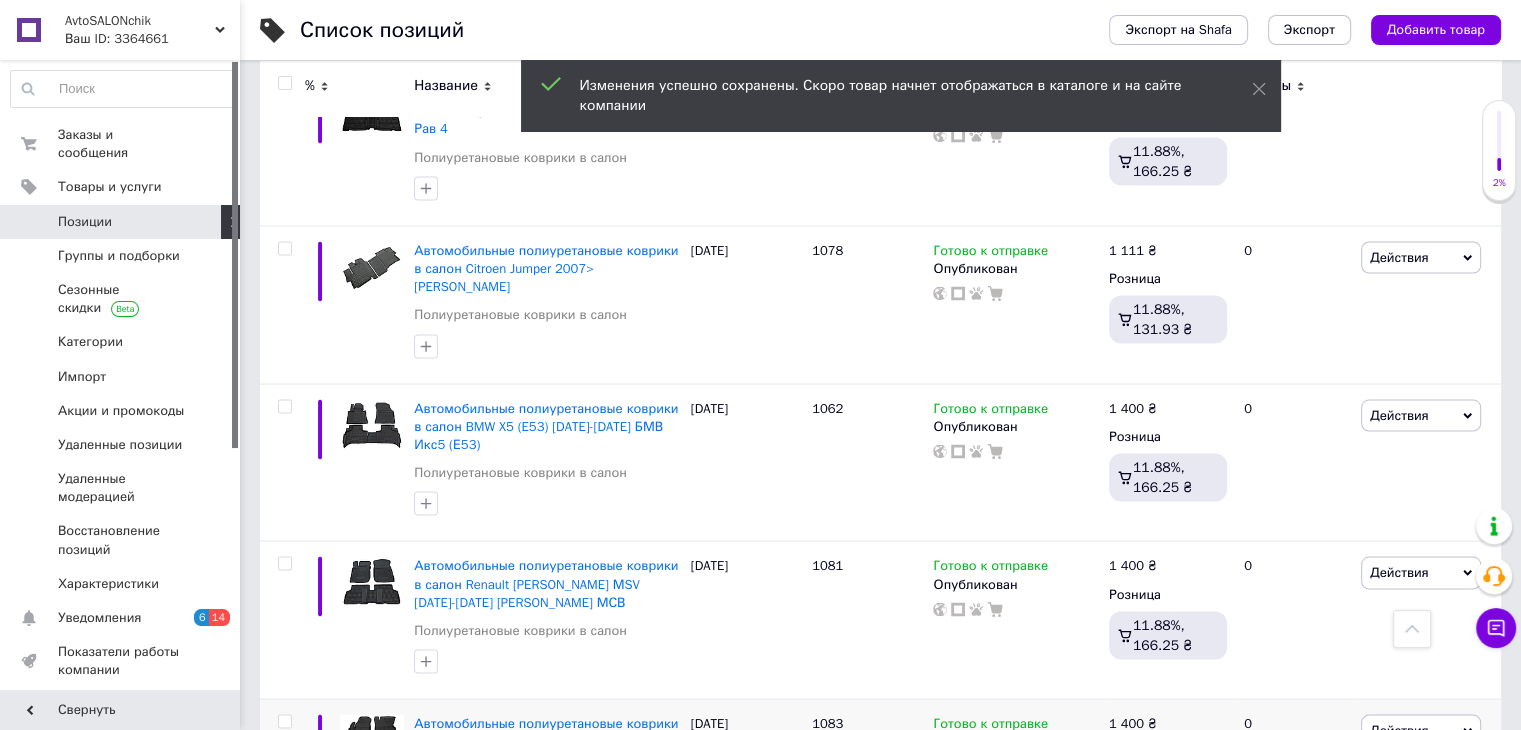 click on "1 400   ₴" at bounding box center [1133, 723] 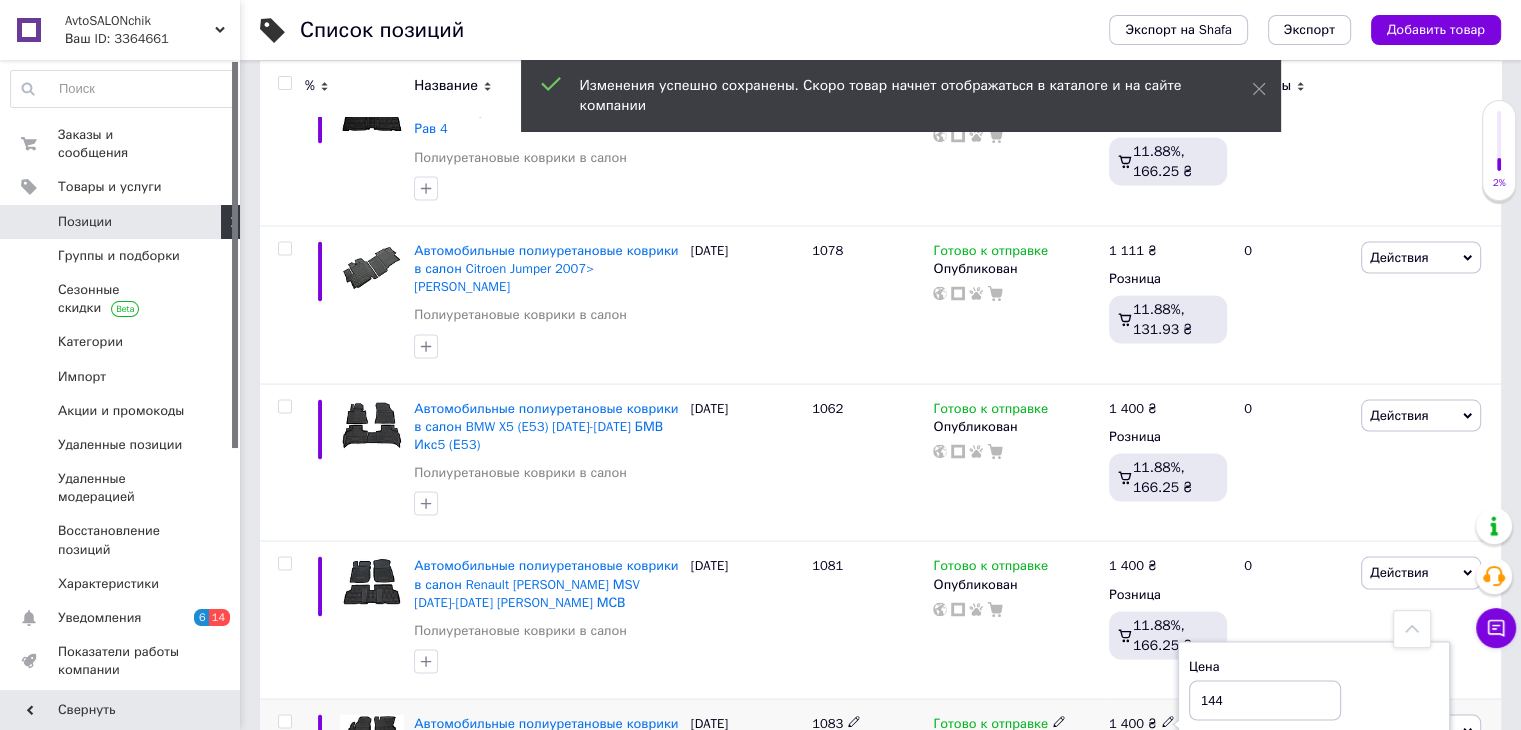 type on "1440" 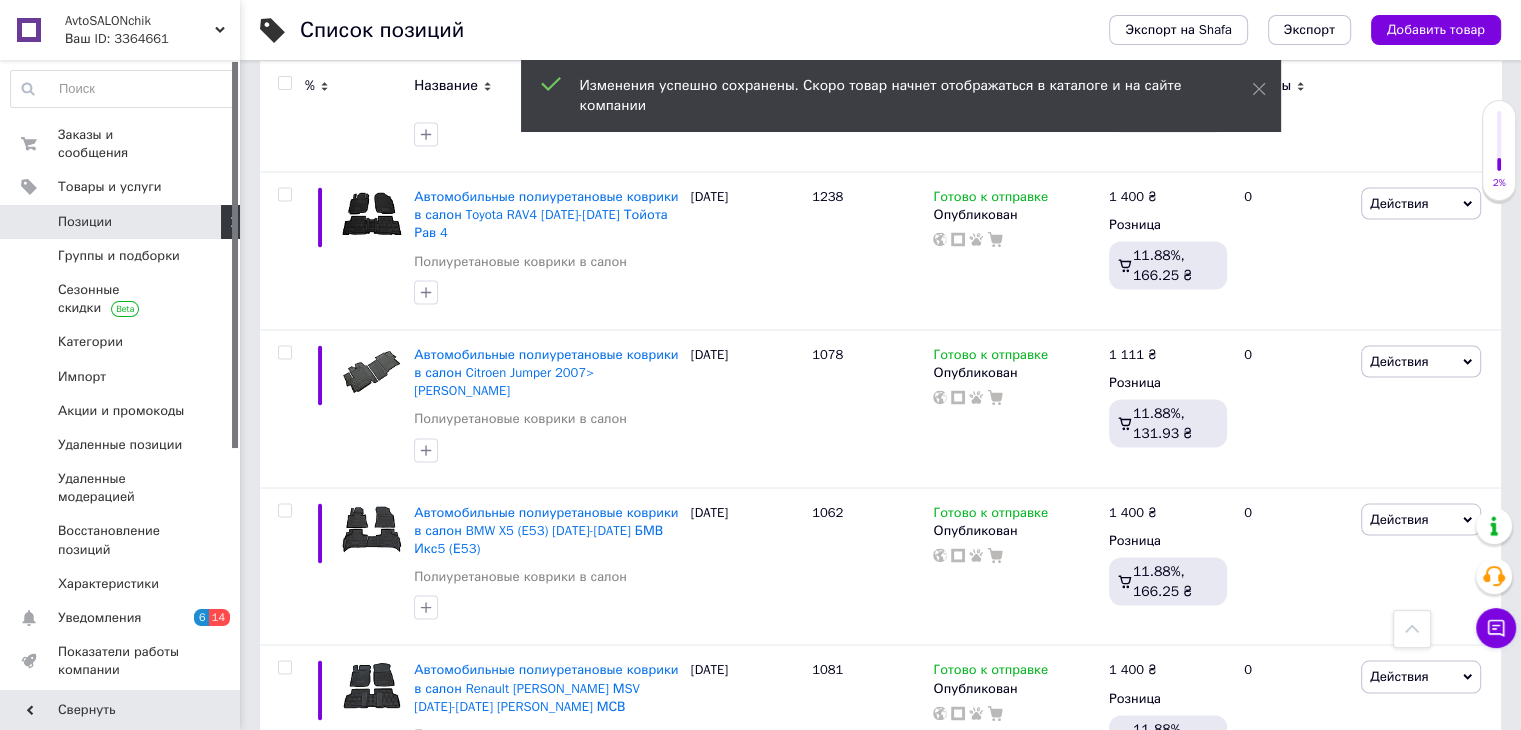 scroll, scrollTop: 11213, scrollLeft: 0, axis: vertical 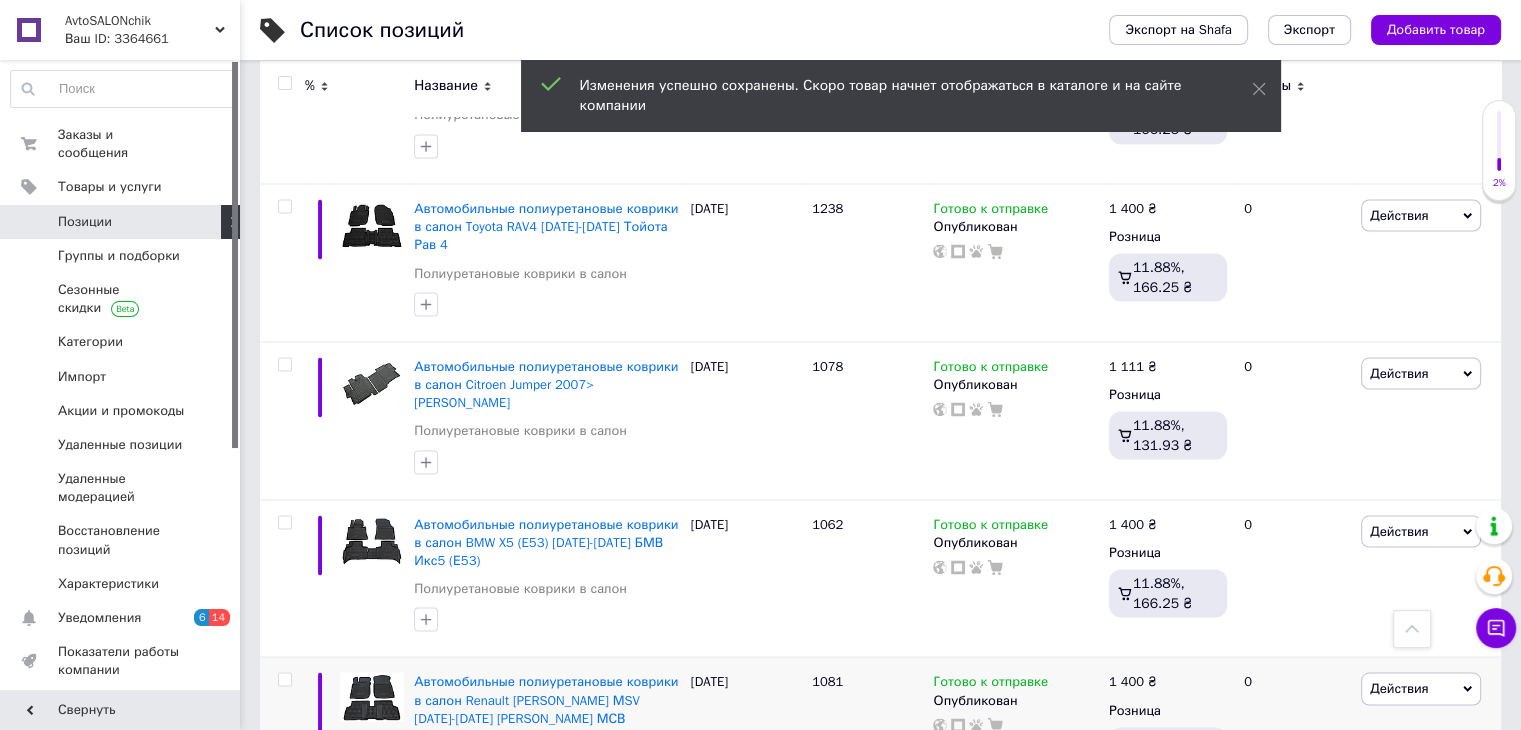 click on "1 400   ₴" at bounding box center [1133, 681] 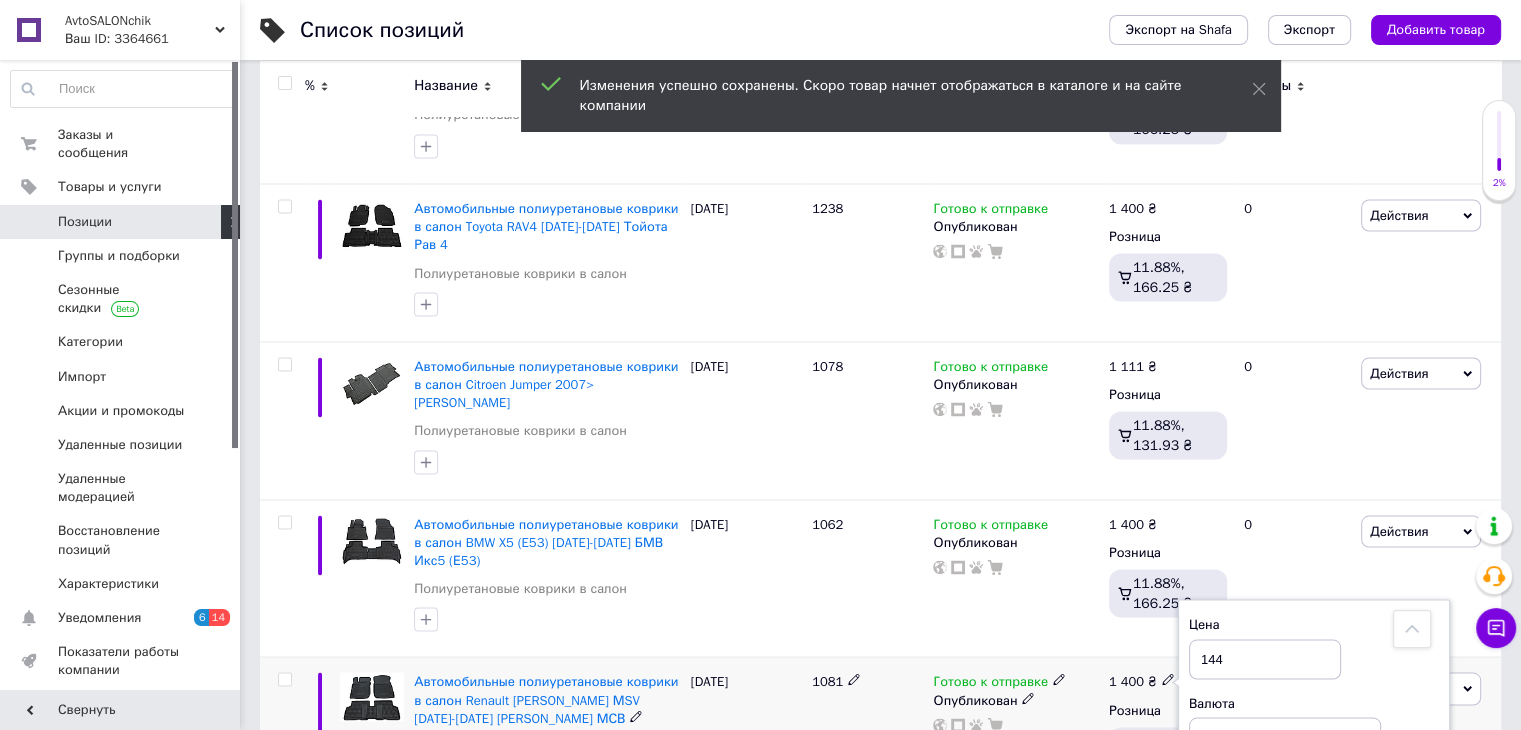 type on "1440" 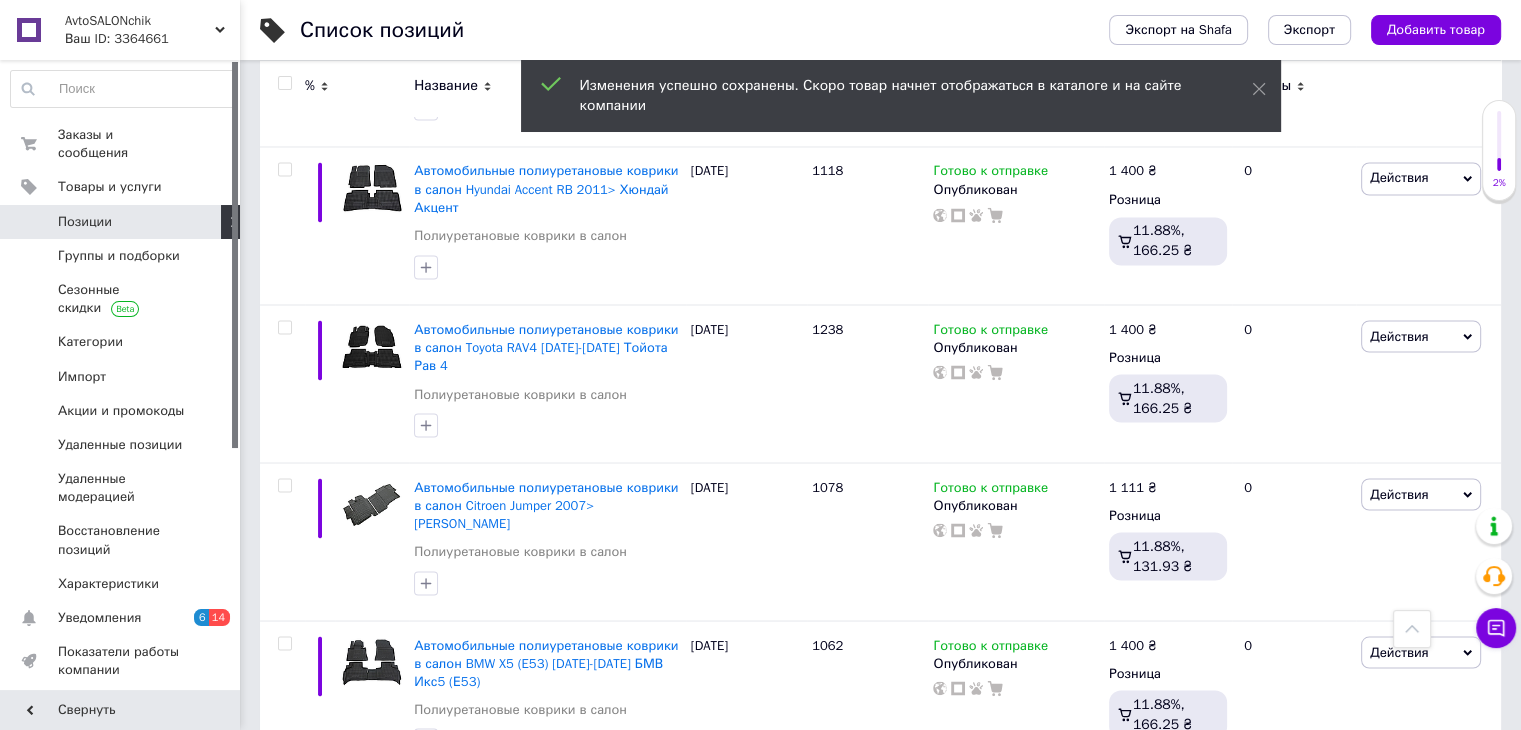 scroll, scrollTop: 11048, scrollLeft: 0, axis: vertical 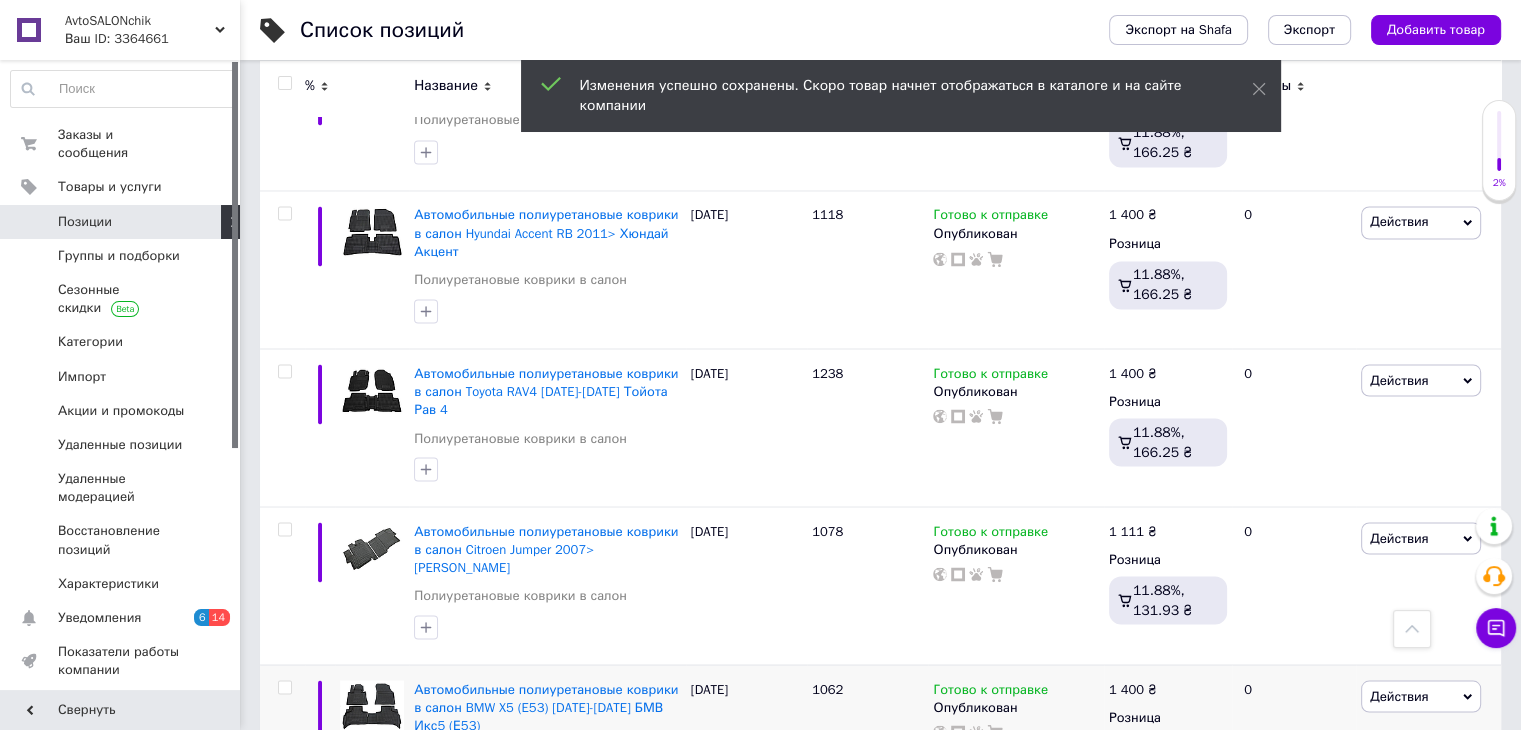 click on "1 400   ₴" at bounding box center [1133, 689] 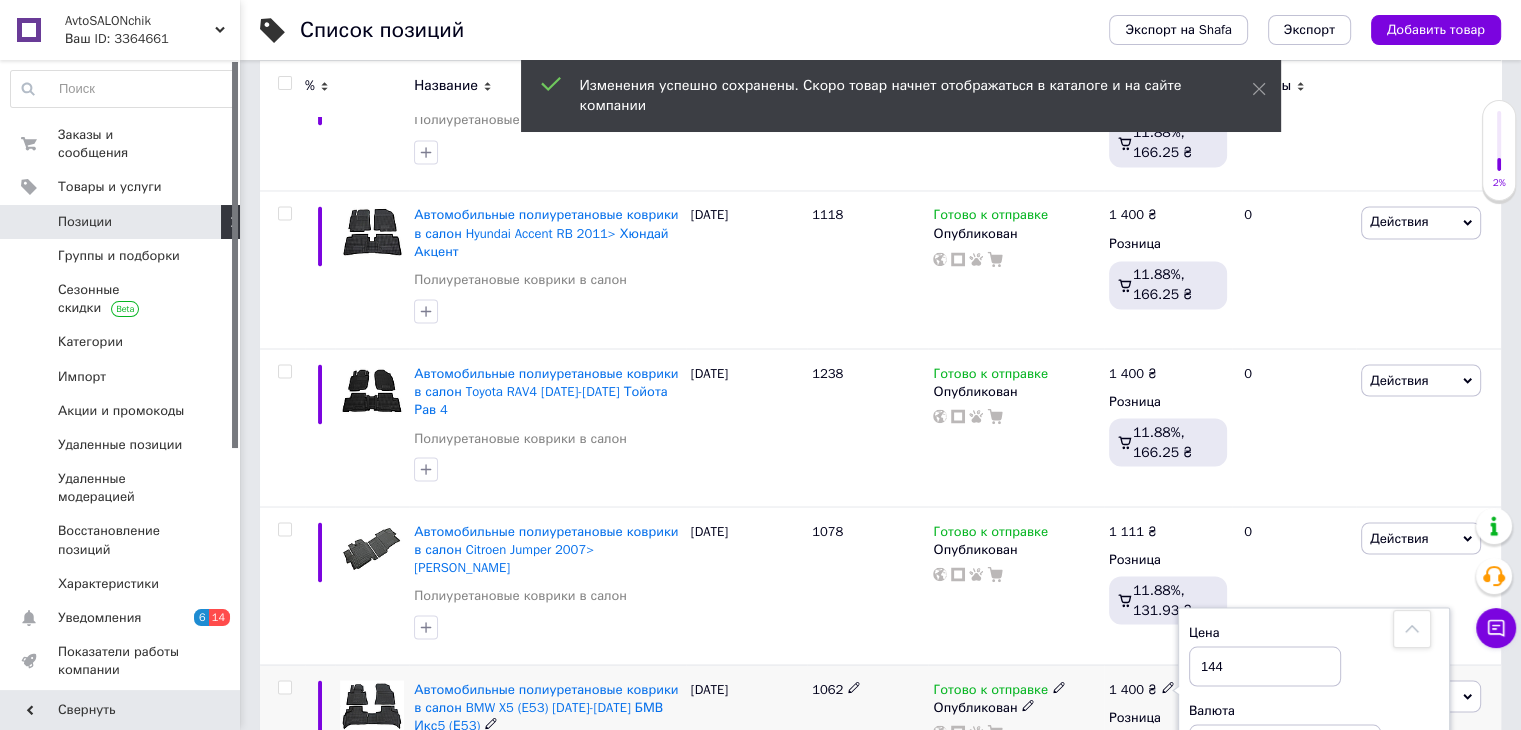 type on "1440" 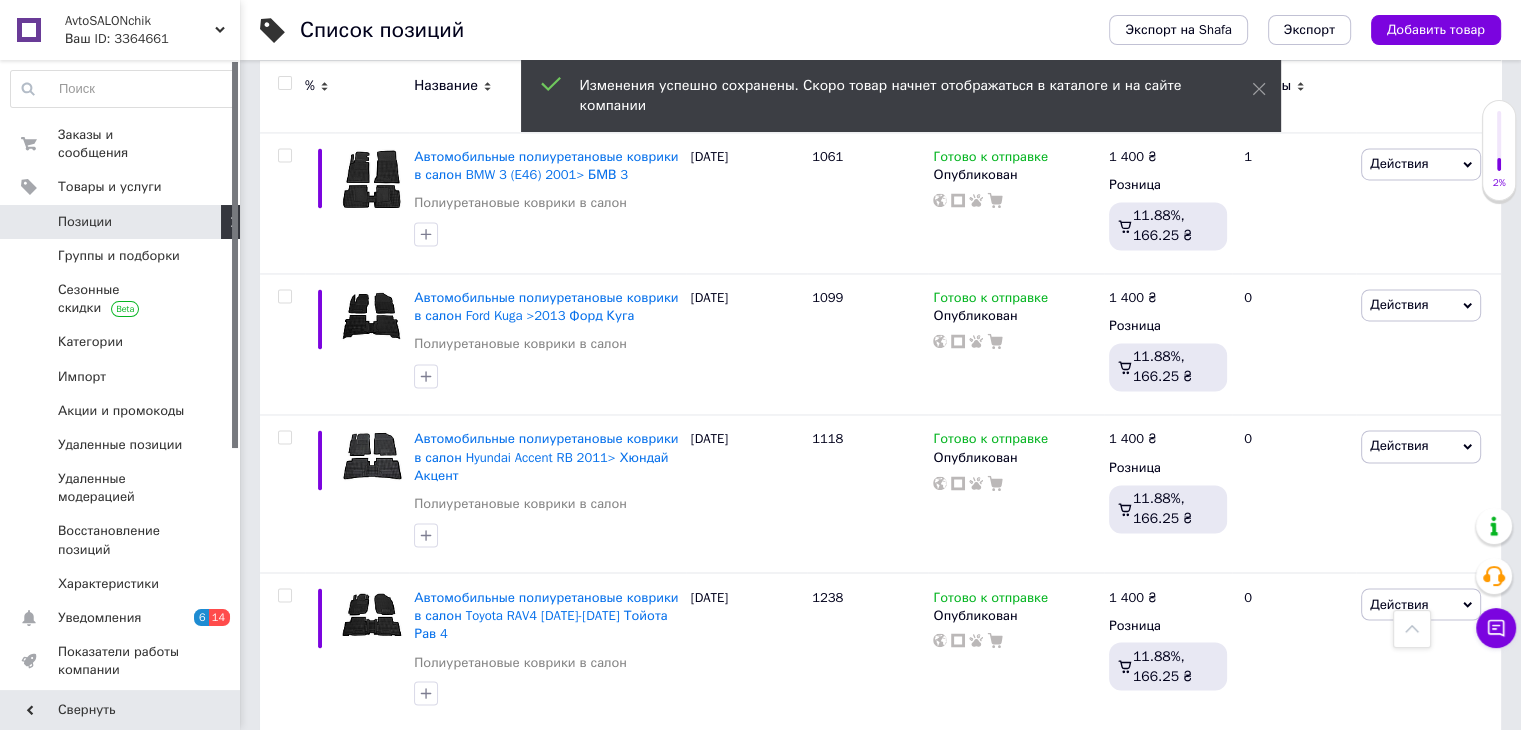 scroll, scrollTop: 10820, scrollLeft: 0, axis: vertical 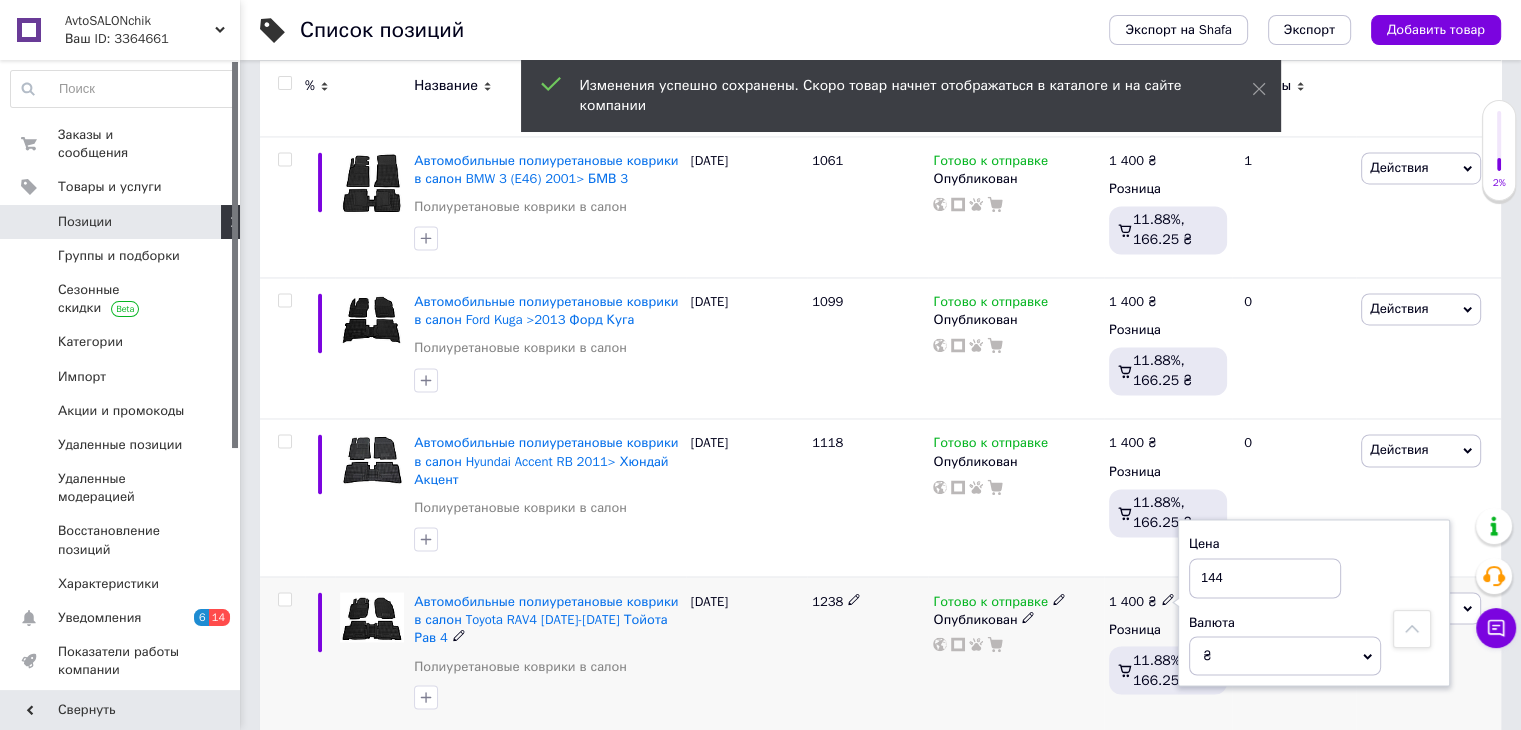type on "1440" 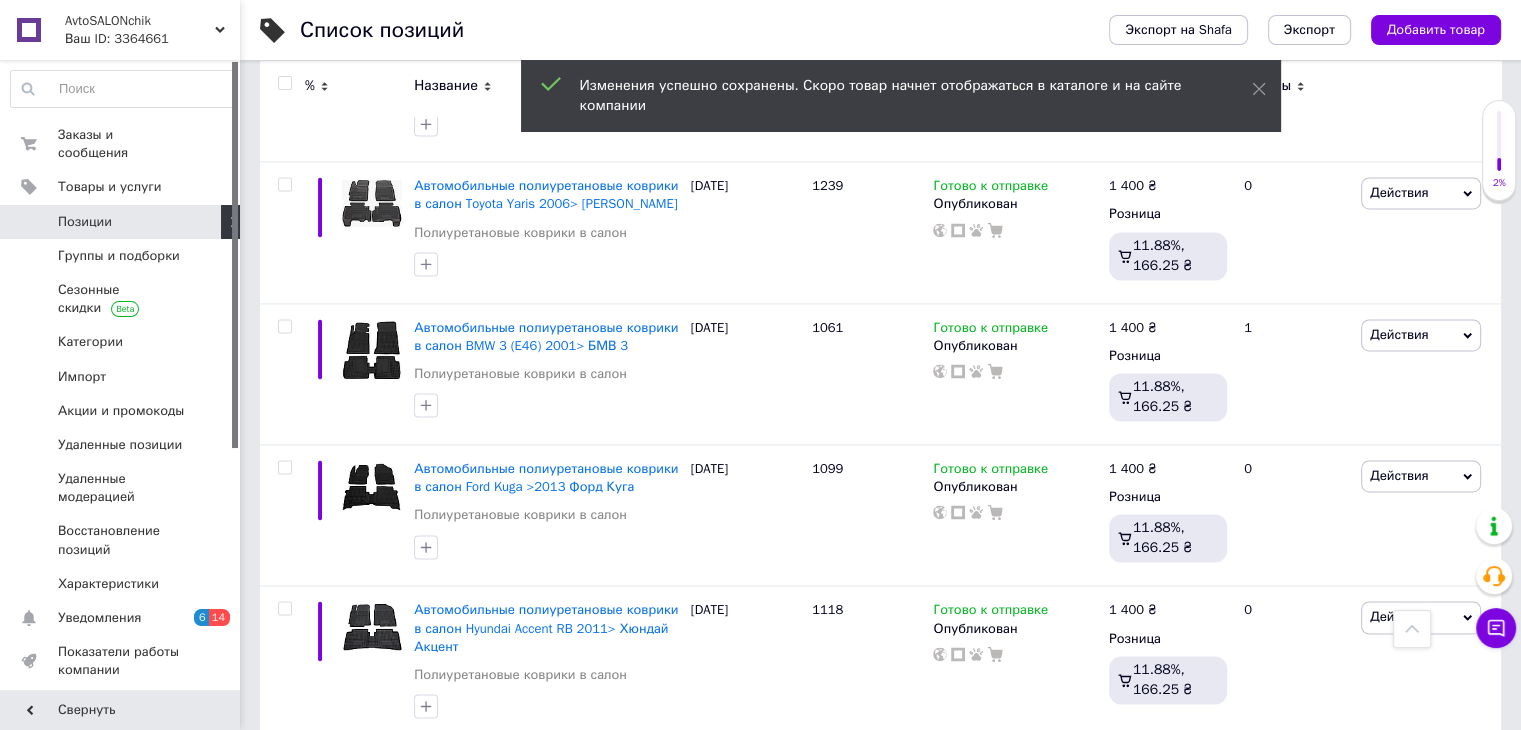 scroll, scrollTop: 10630, scrollLeft: 0, axis: vertical 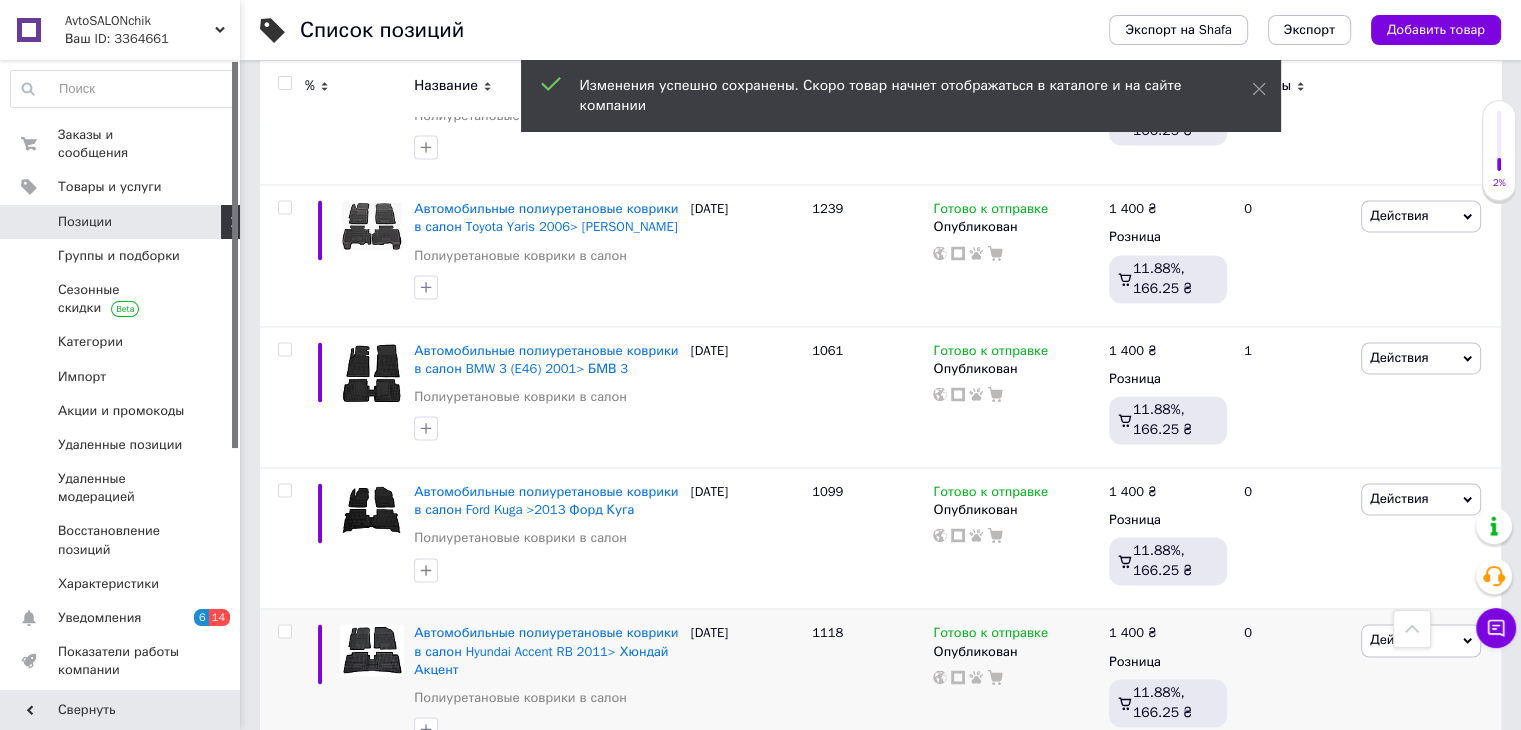 click on "1 400   ₴" at bounding box center [1133, 633] 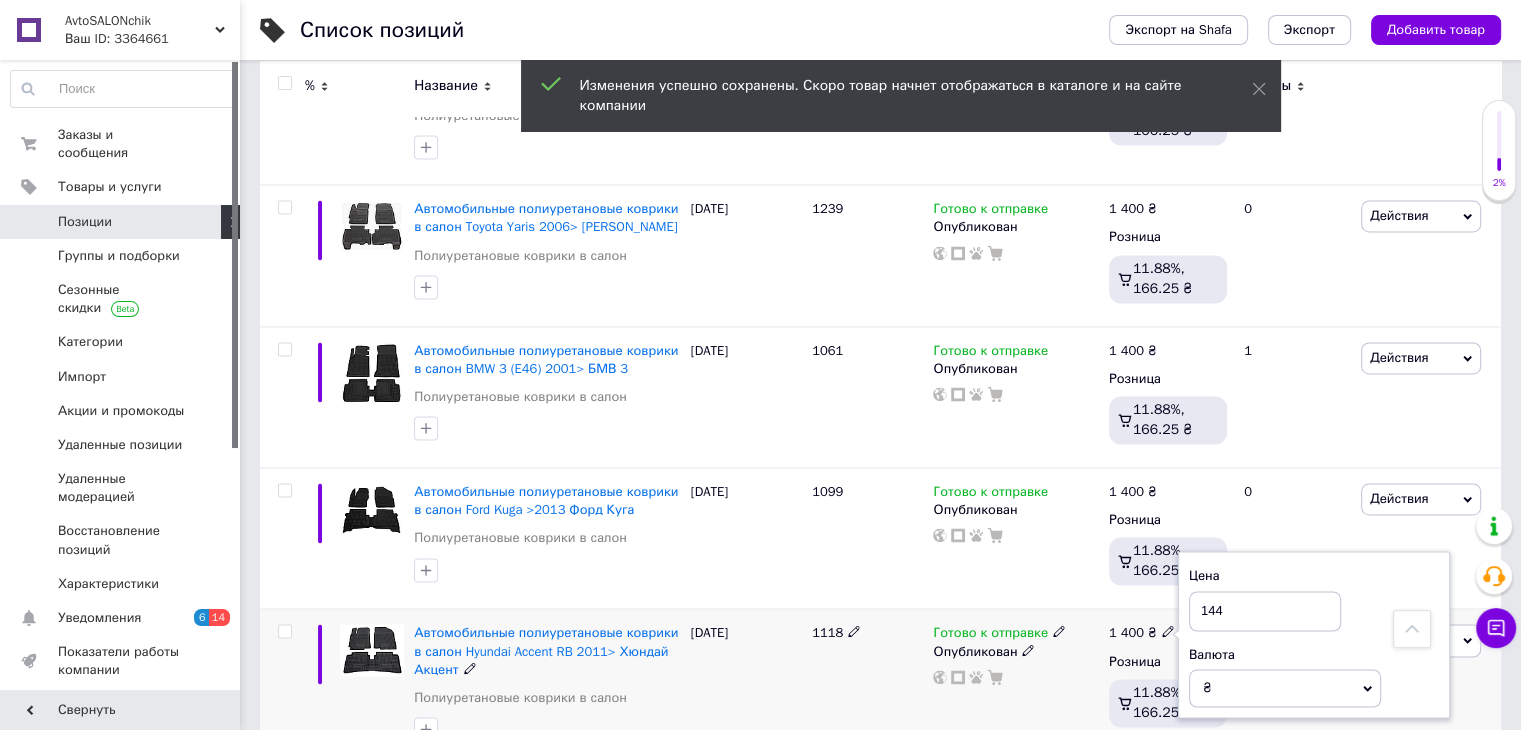 type on "1440" 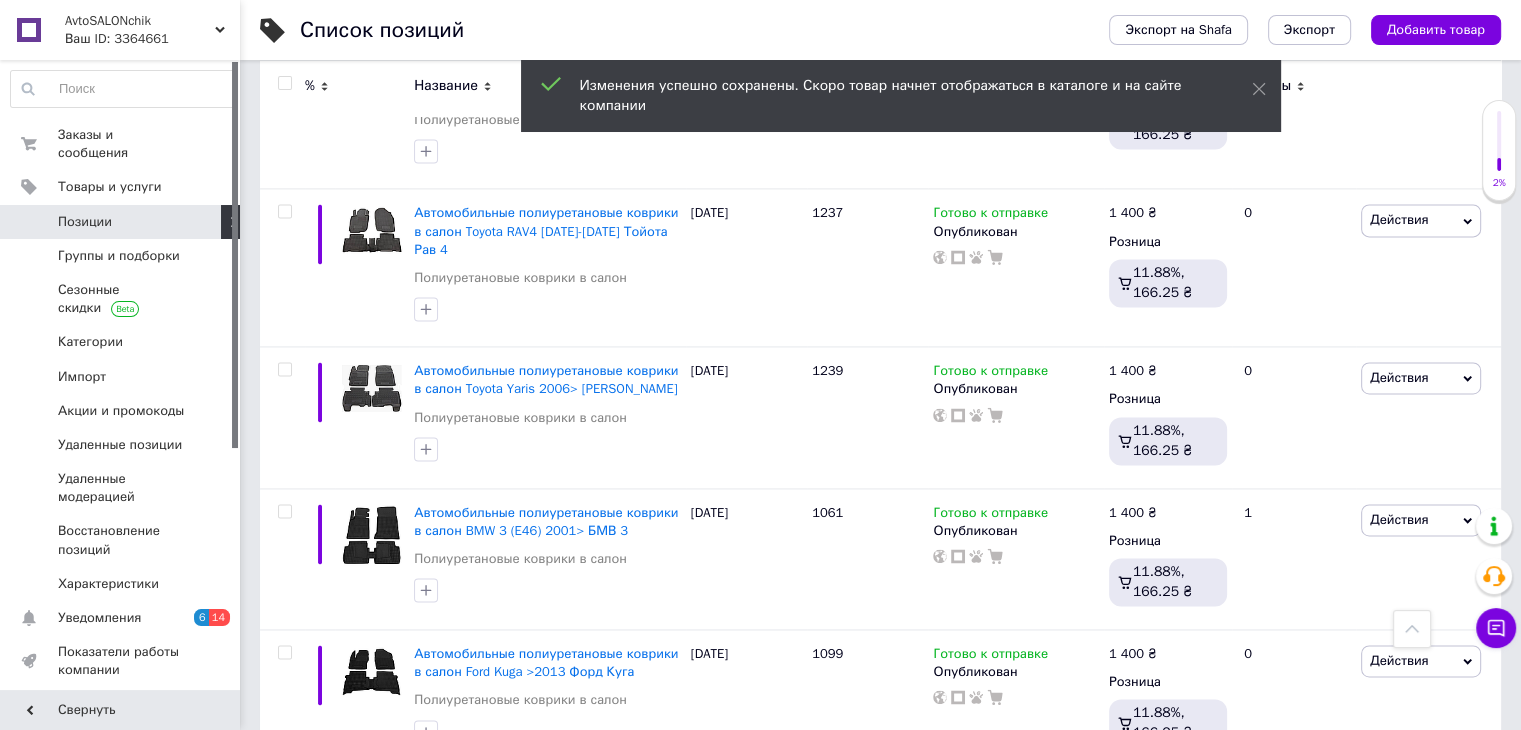 scroll, scrollTop: 10448, scrollLeft: 0, axis: vertical 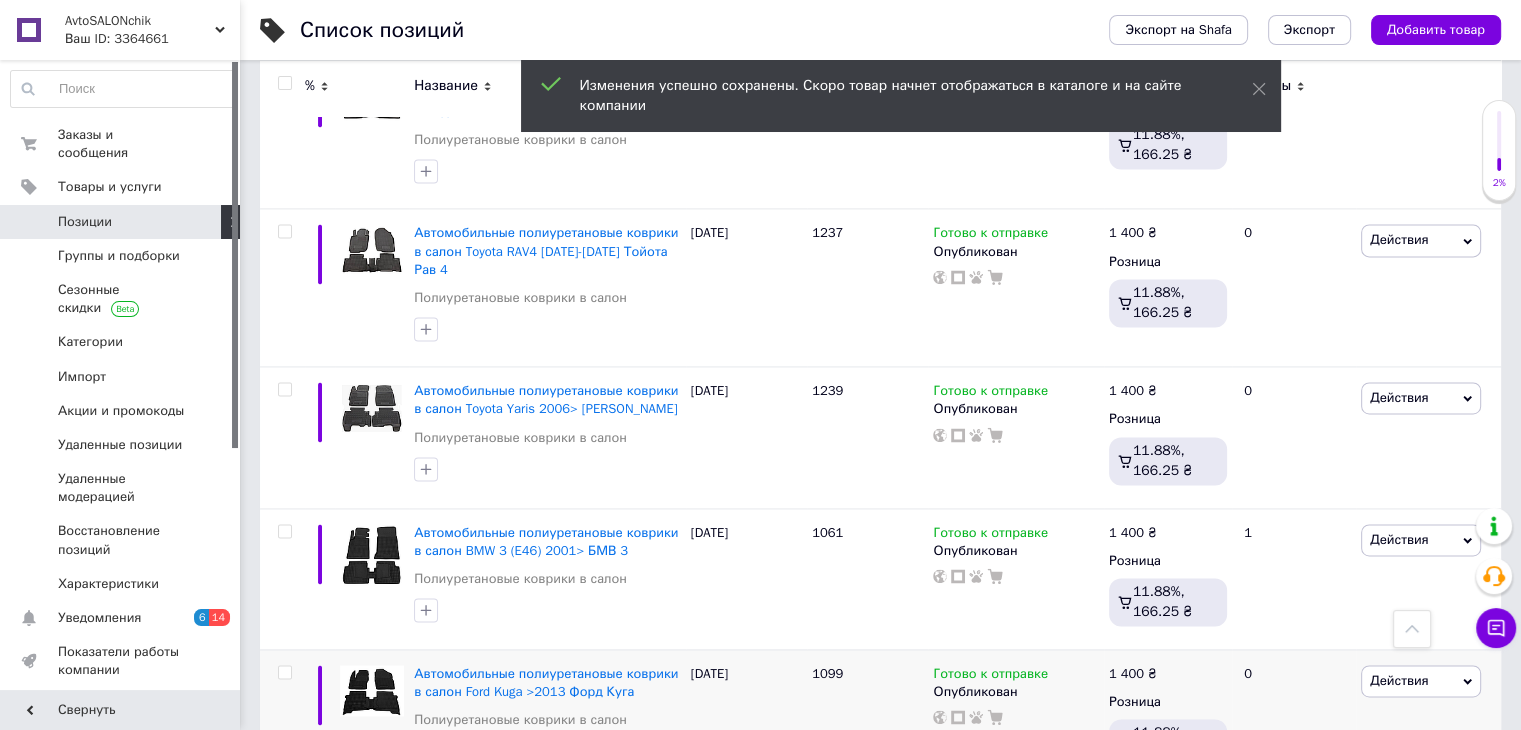 click on "1 400   ₴" at bounding box center (1133, 674) 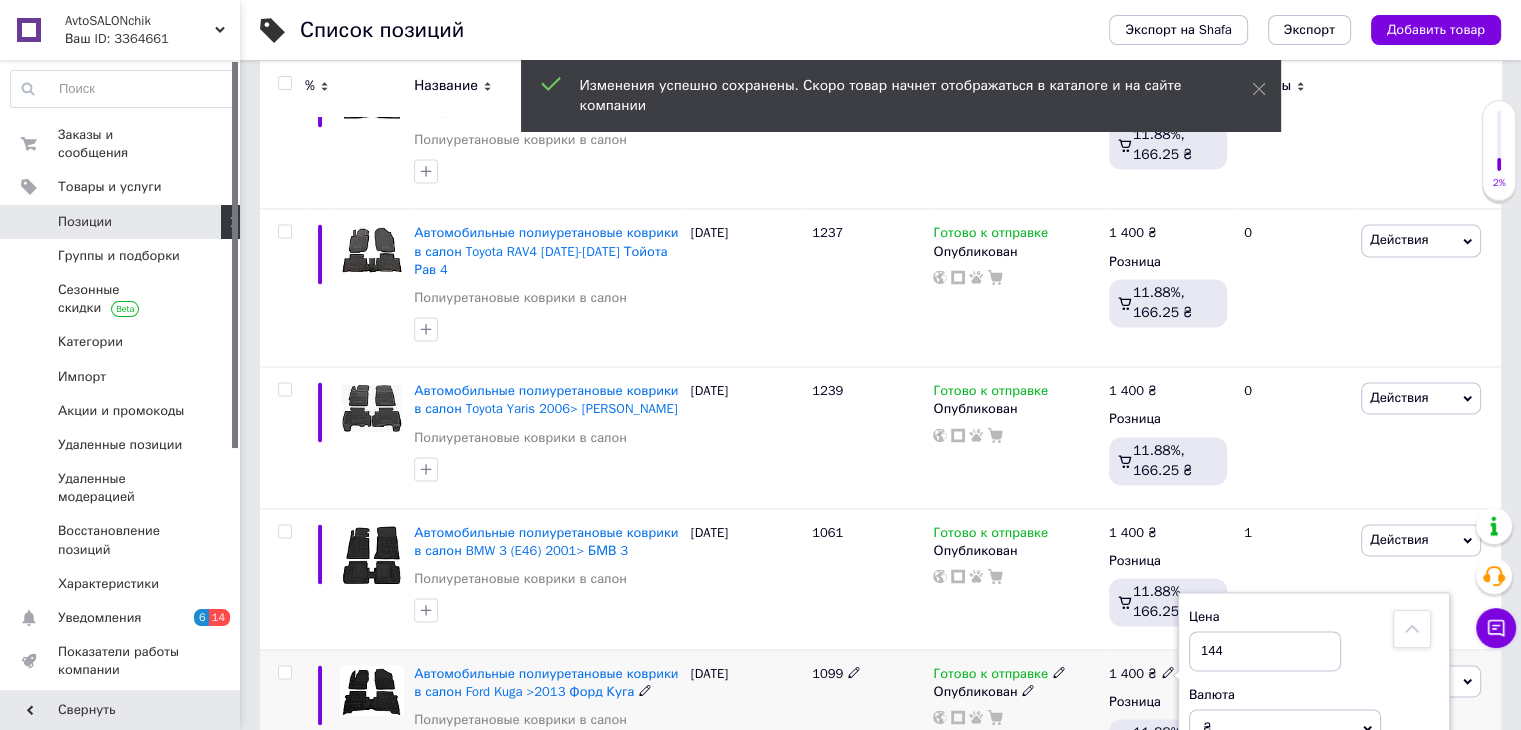 type on "1440" 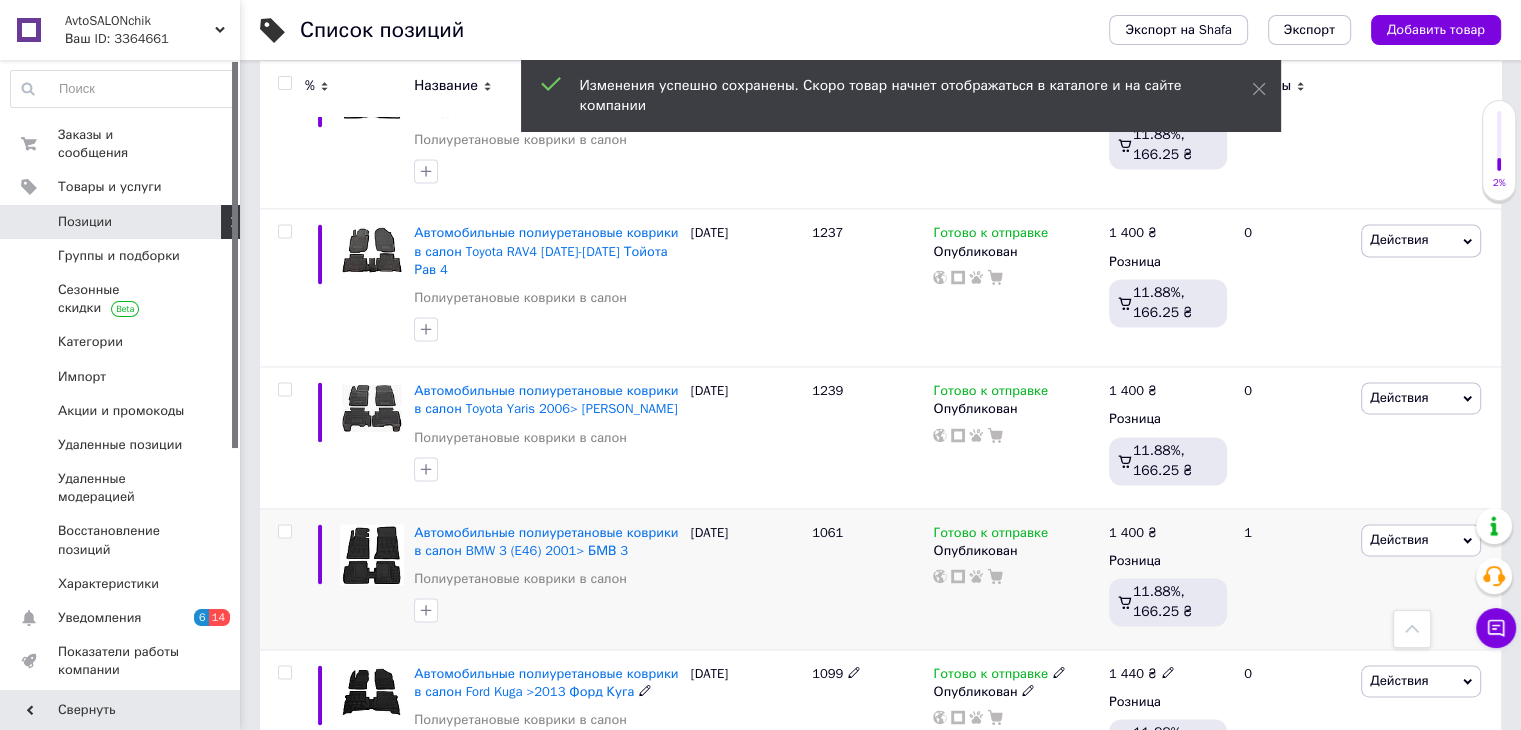 click on "1 400   ₴" at bounding box center [1168, 533] 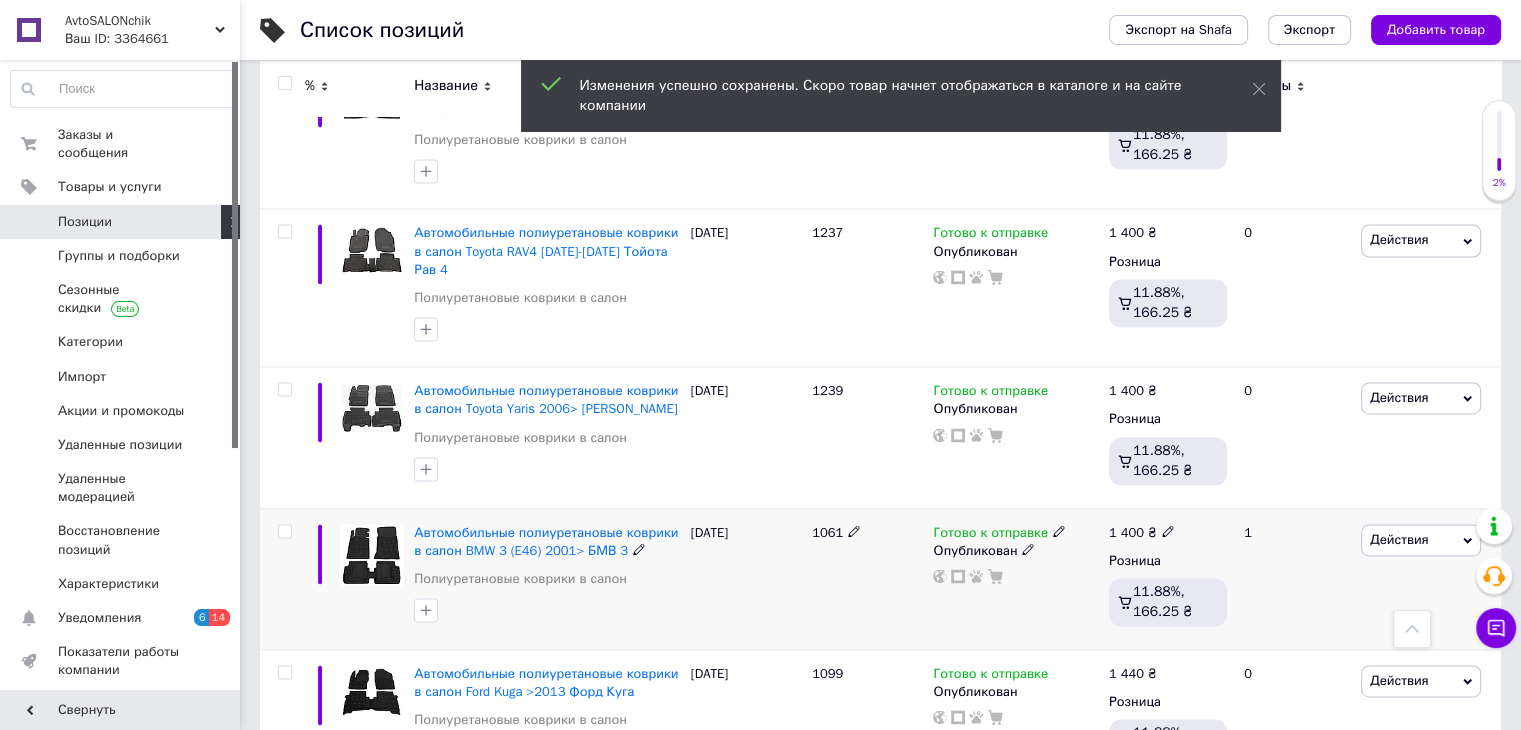 click 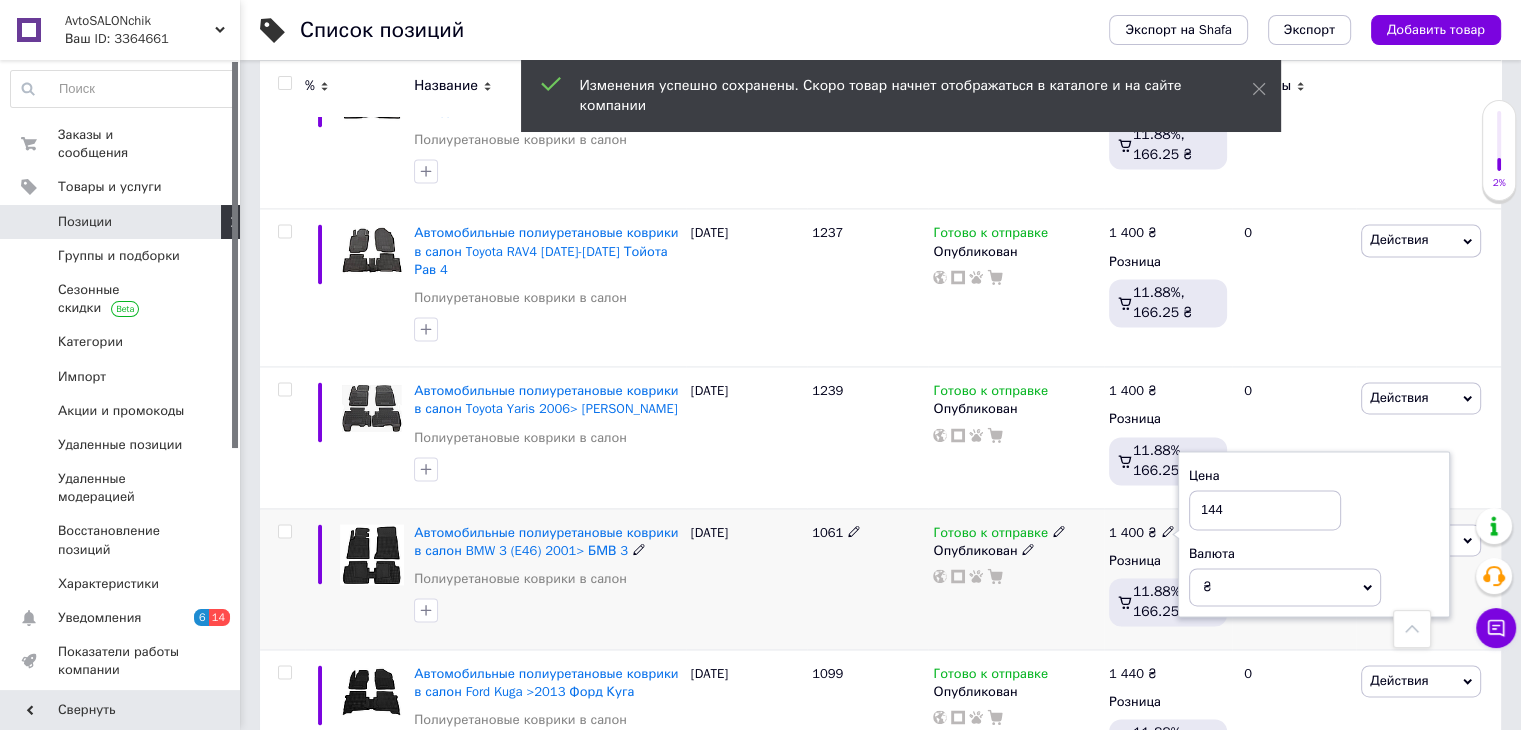 type on "1440" 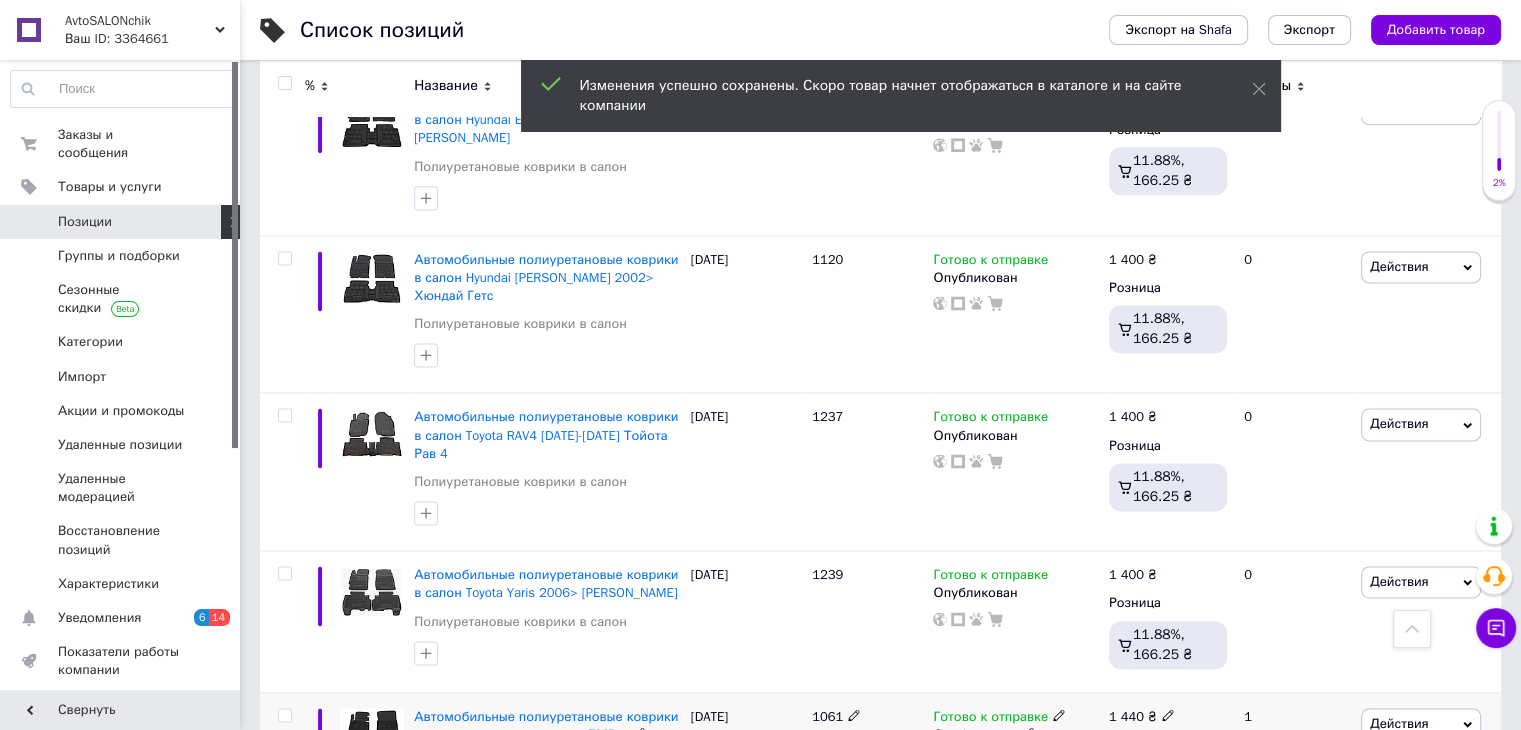 scroll, scrollTop: 10264, scrollLeft: 0, axis: vertical 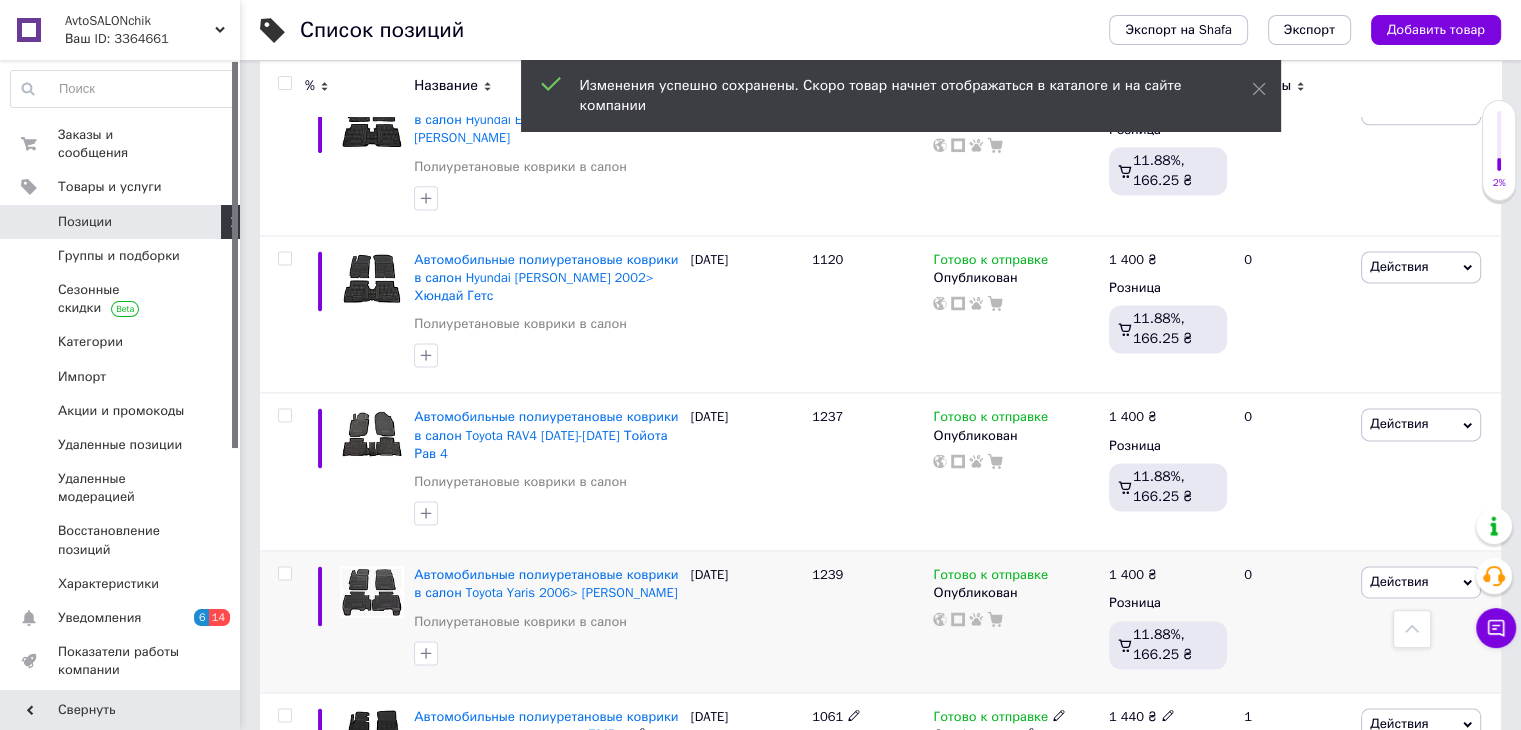 click on "1 400   ₴" at bounding box center (1133, 575) 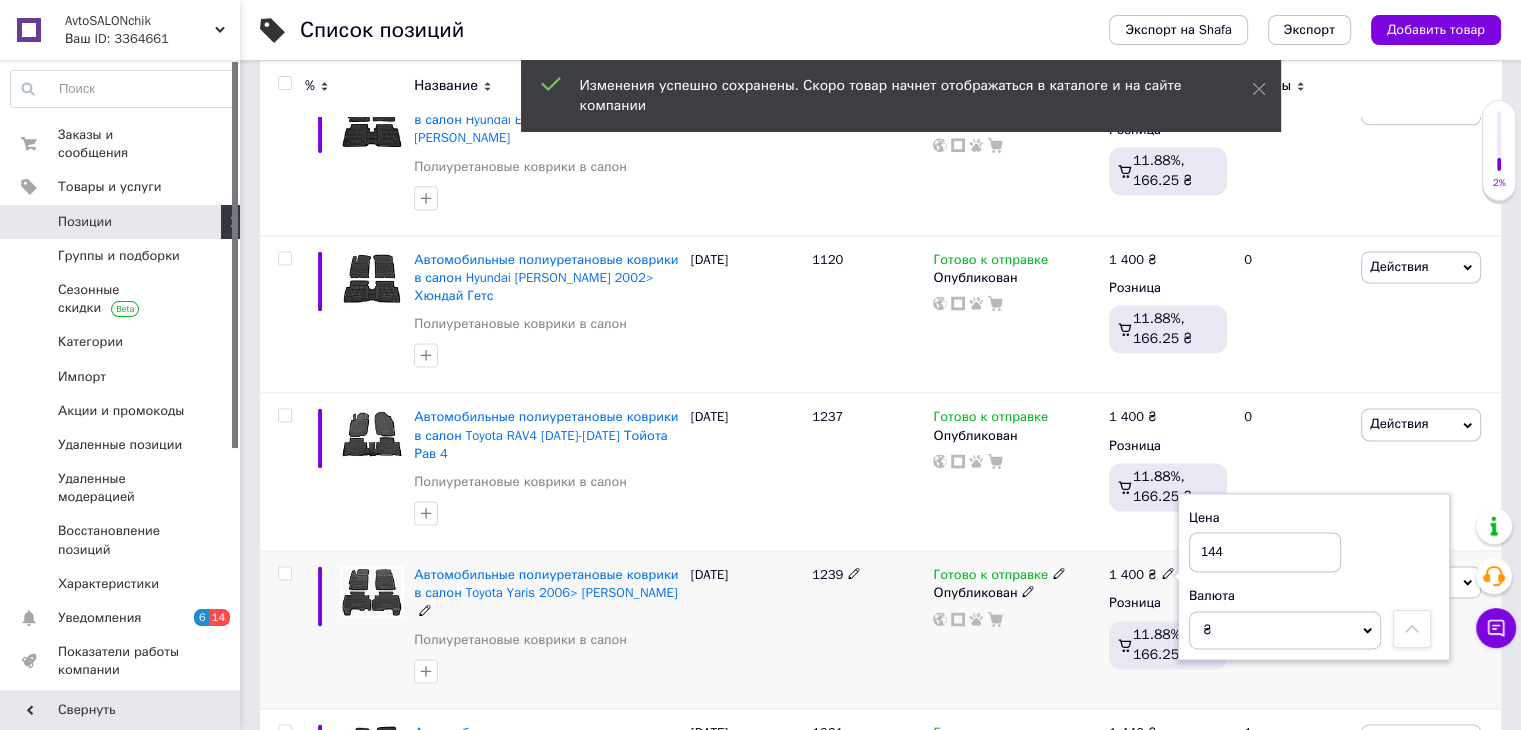 type on "1440" 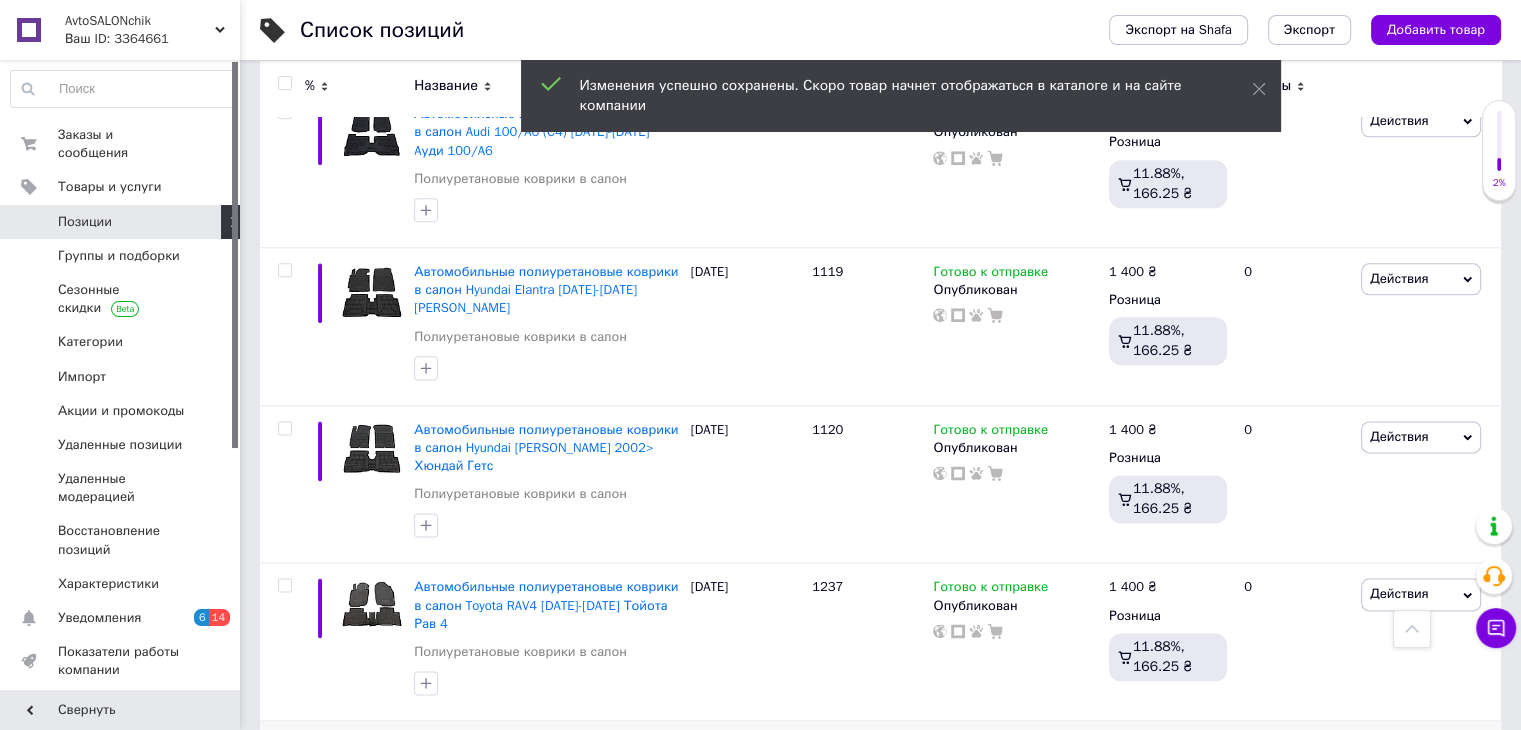 scroll, scrollTop: 10091, scrollLeft: 0, axis: vertical 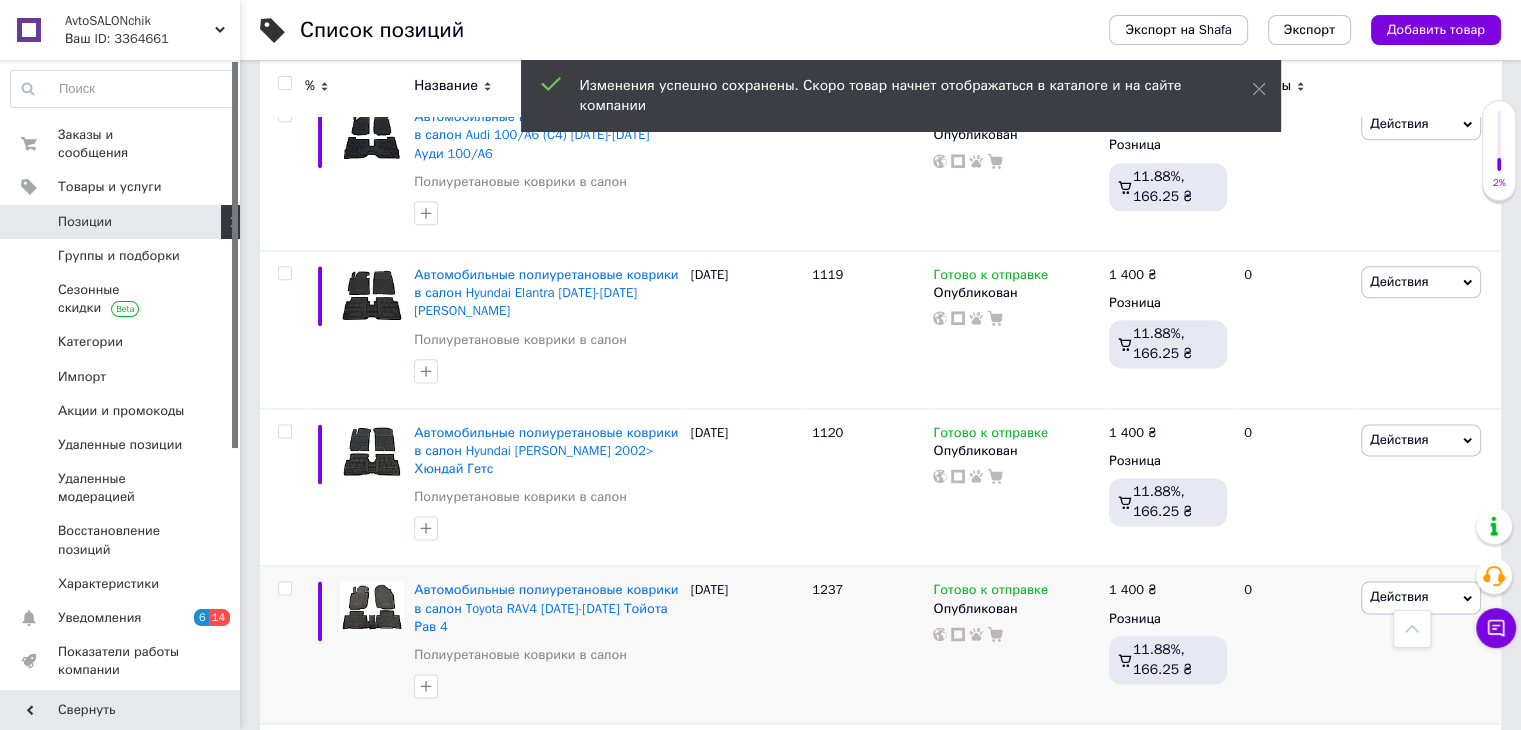 click on "1 400   ₴" at bounding box center [1133, 590] 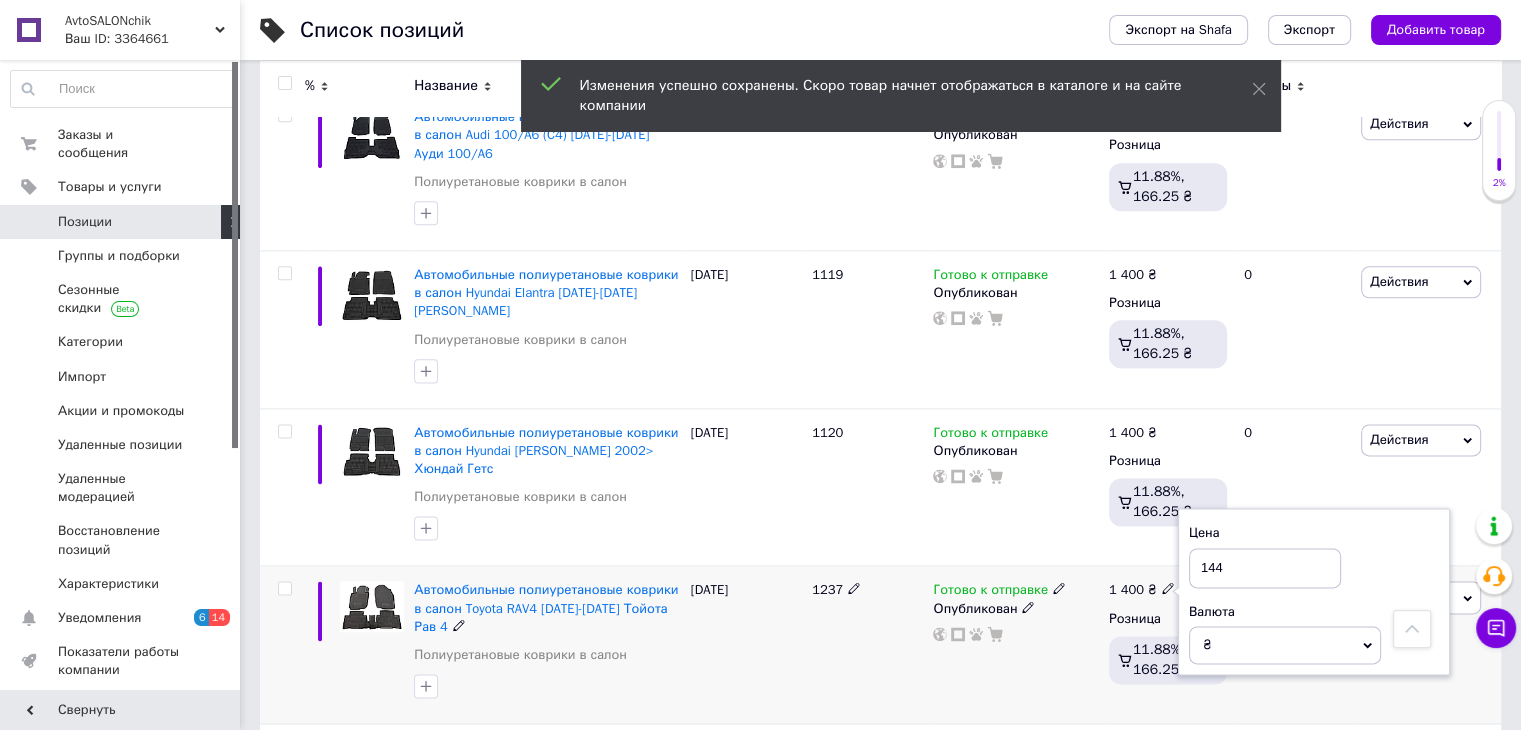 type on "1440" 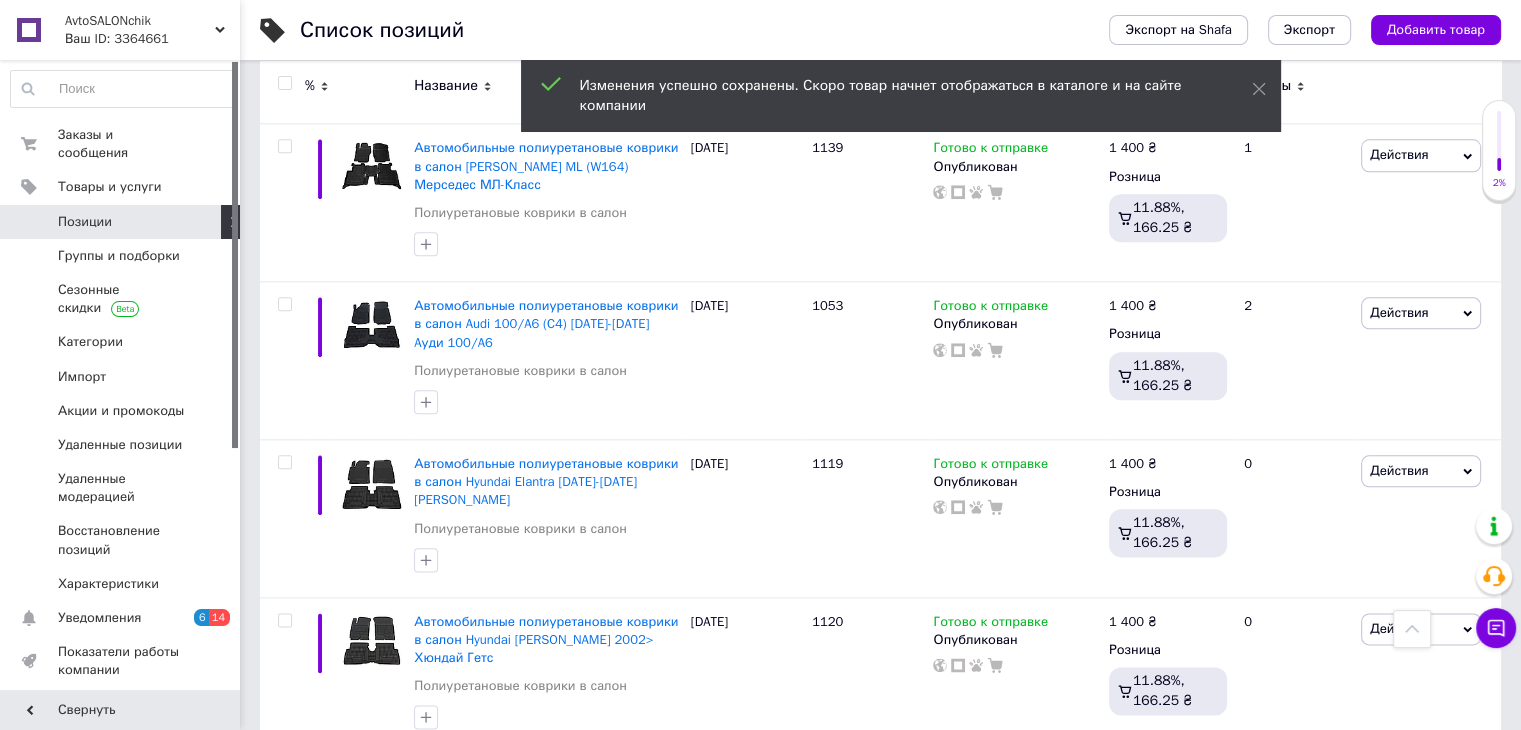 scroll, scrollTop: 9888, scrollLeft: 0, axis: vertical 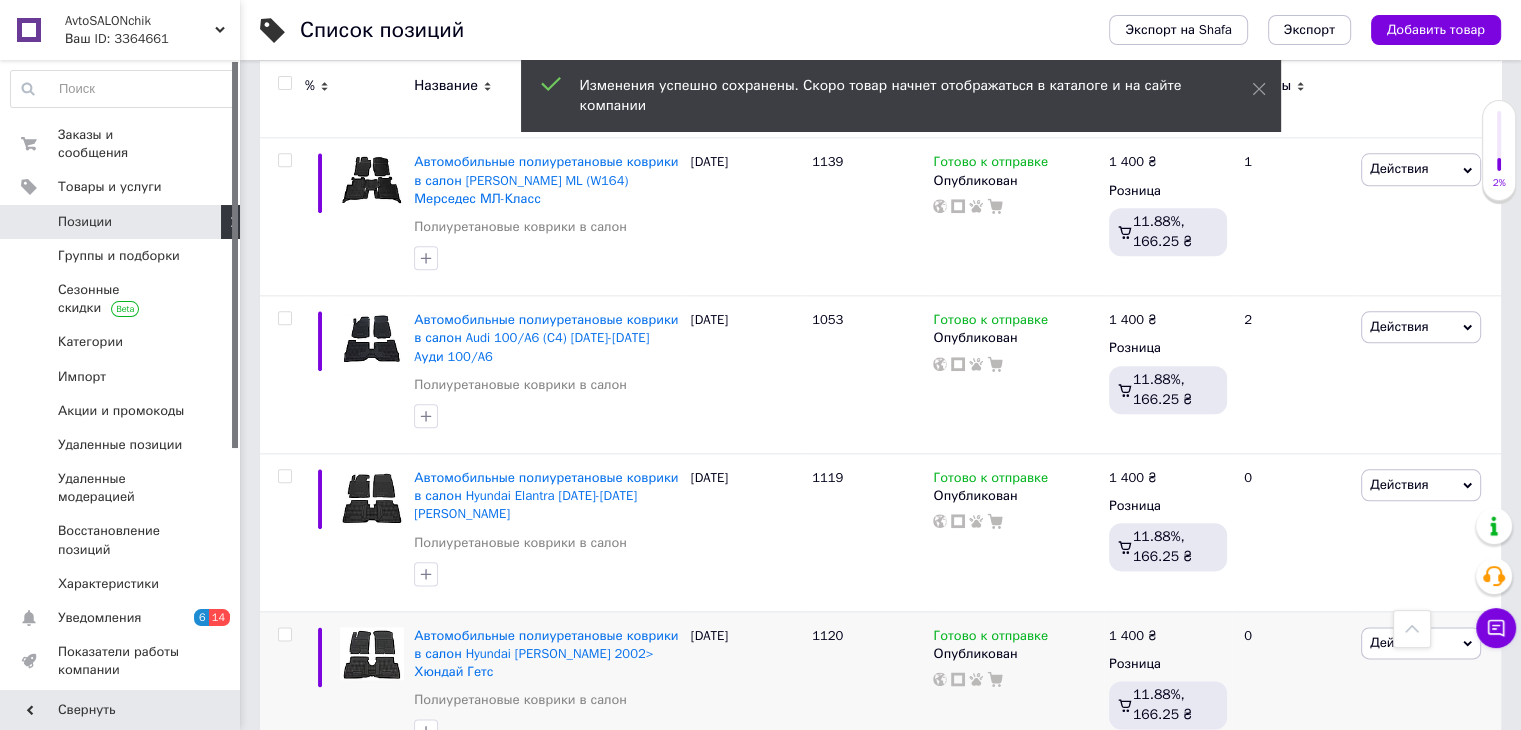 click on "1 400   ₴" at bounding box center [1133, 636] 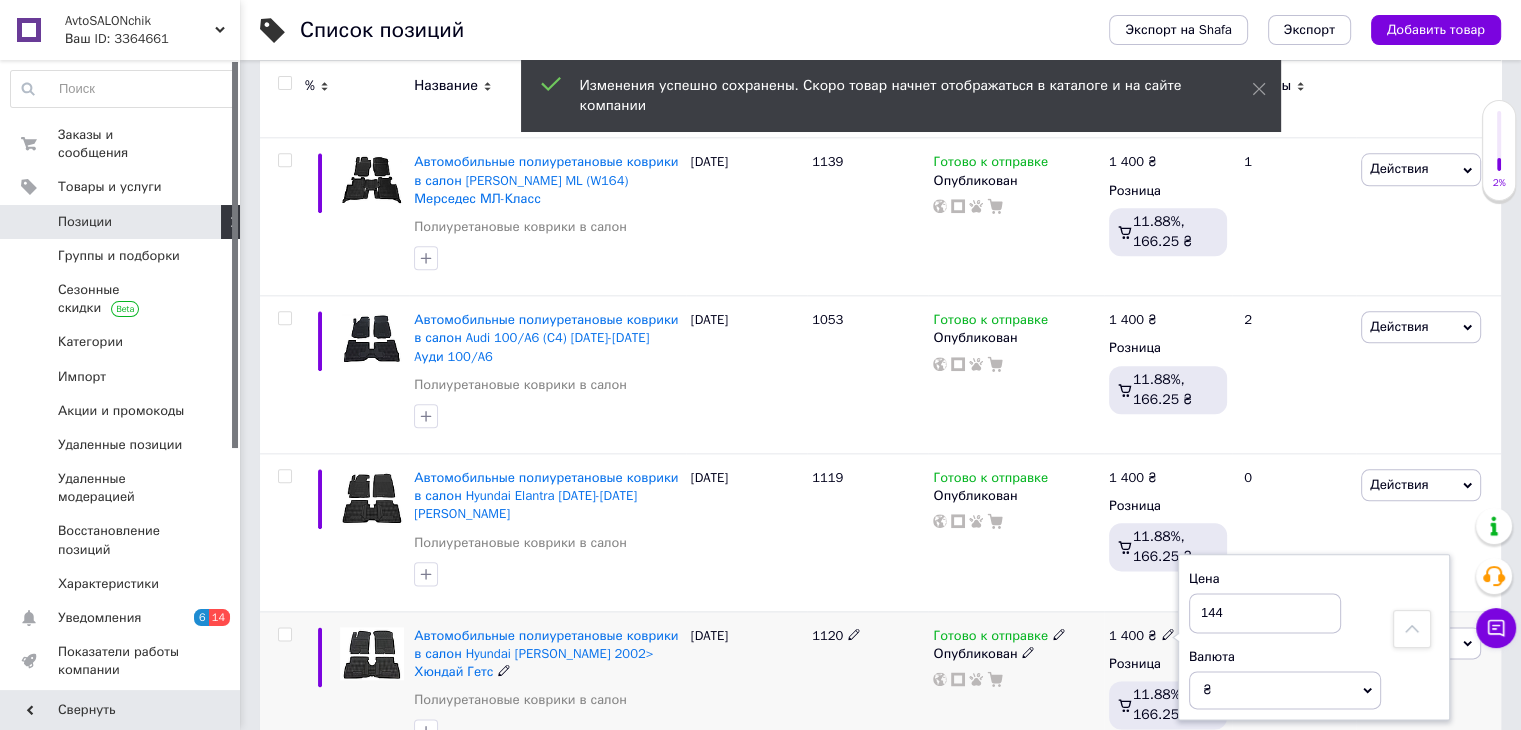 type on "1440" 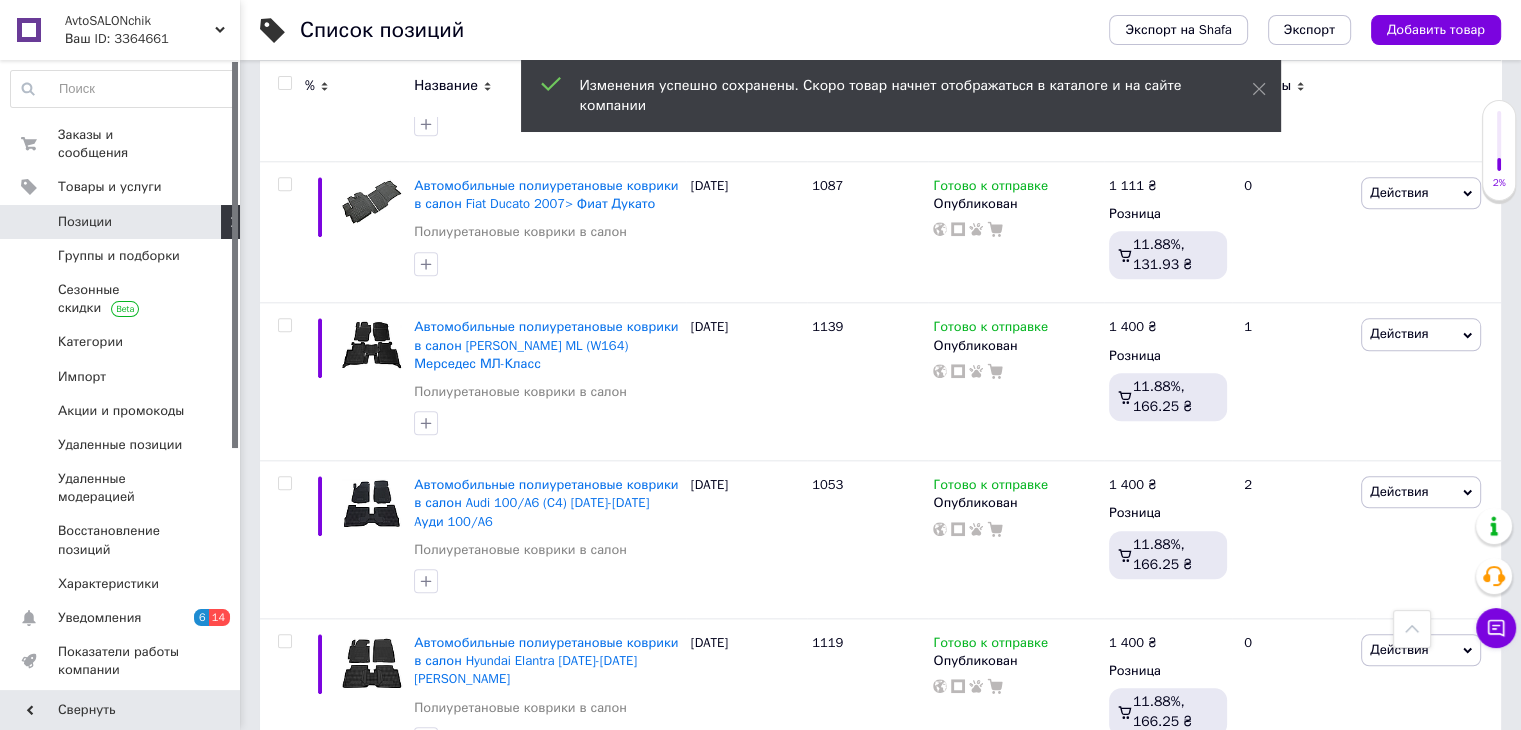 scroll, scrollTop: 9720, scrollLeft: 0, axis: vertical 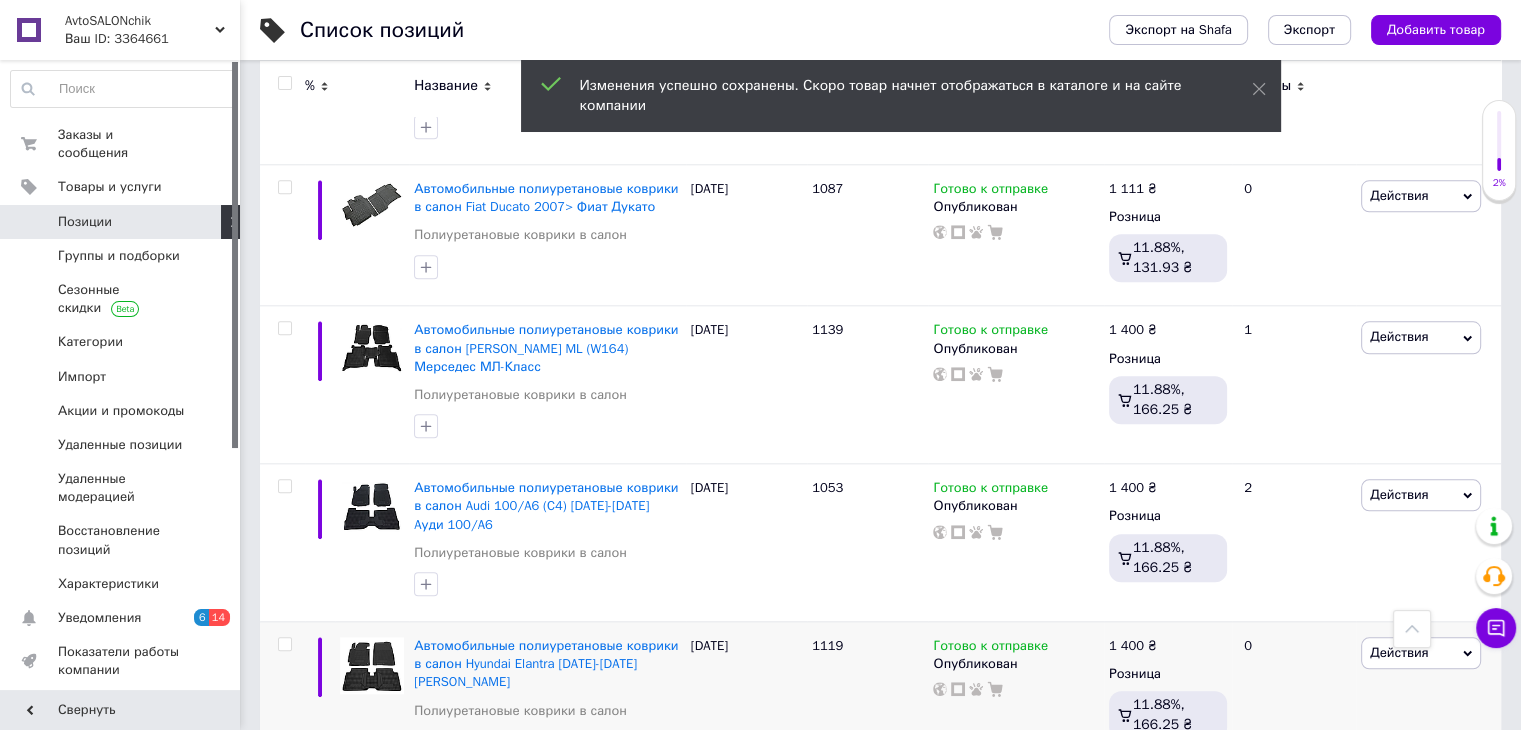 click on "1 400   ₴" at bounding box center (1133, 646) 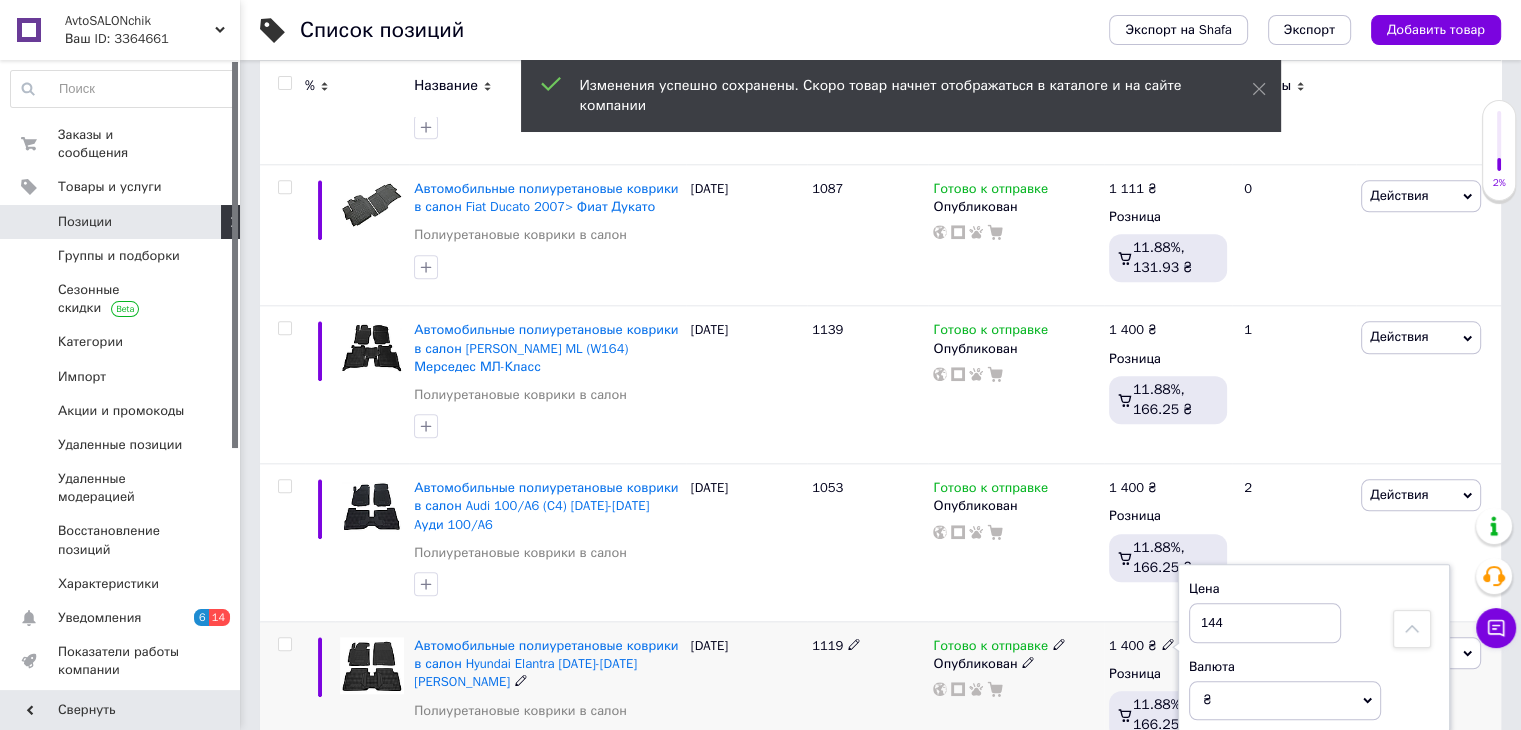 type on "1440" 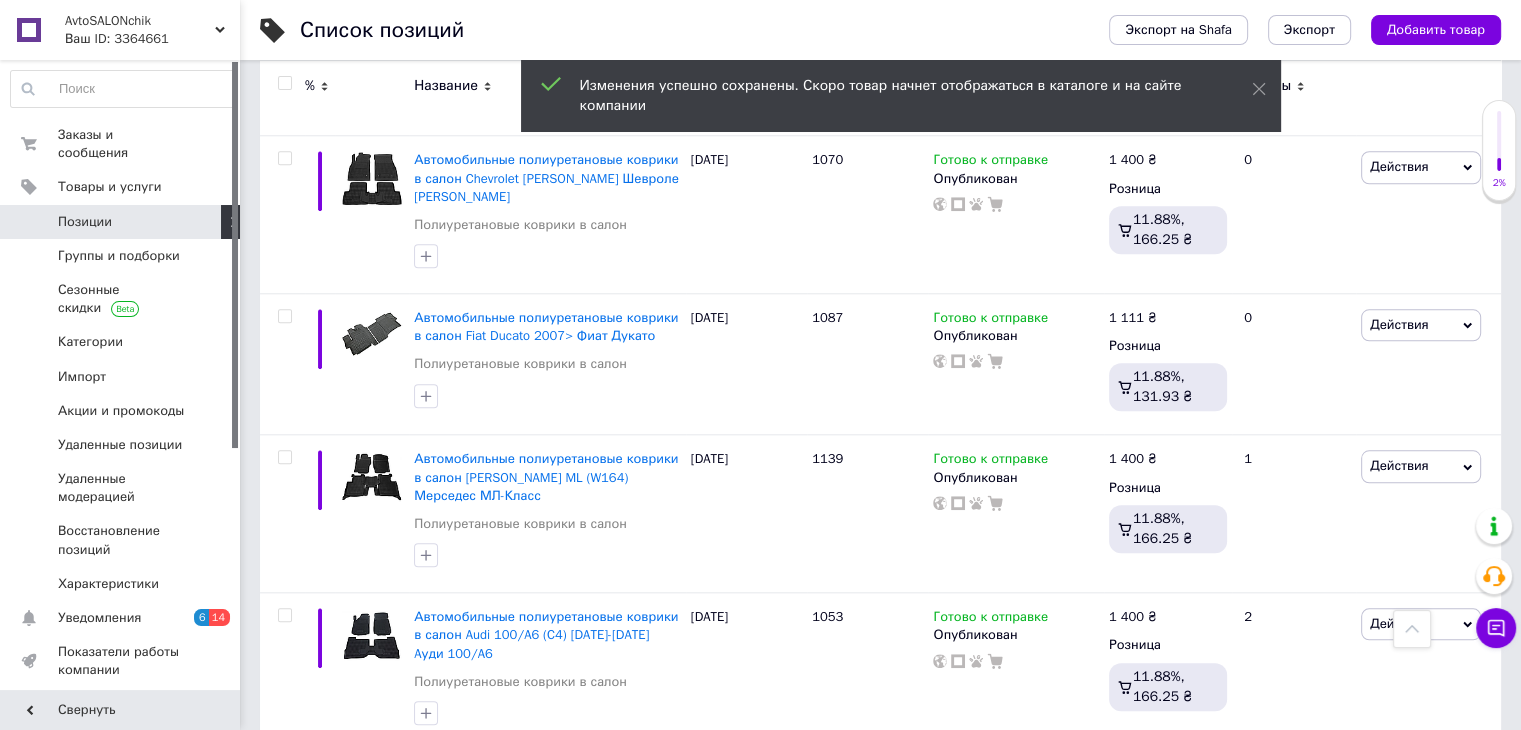 scroll, scrollTop: 9577, scrollLeft: 0, axis: vertical 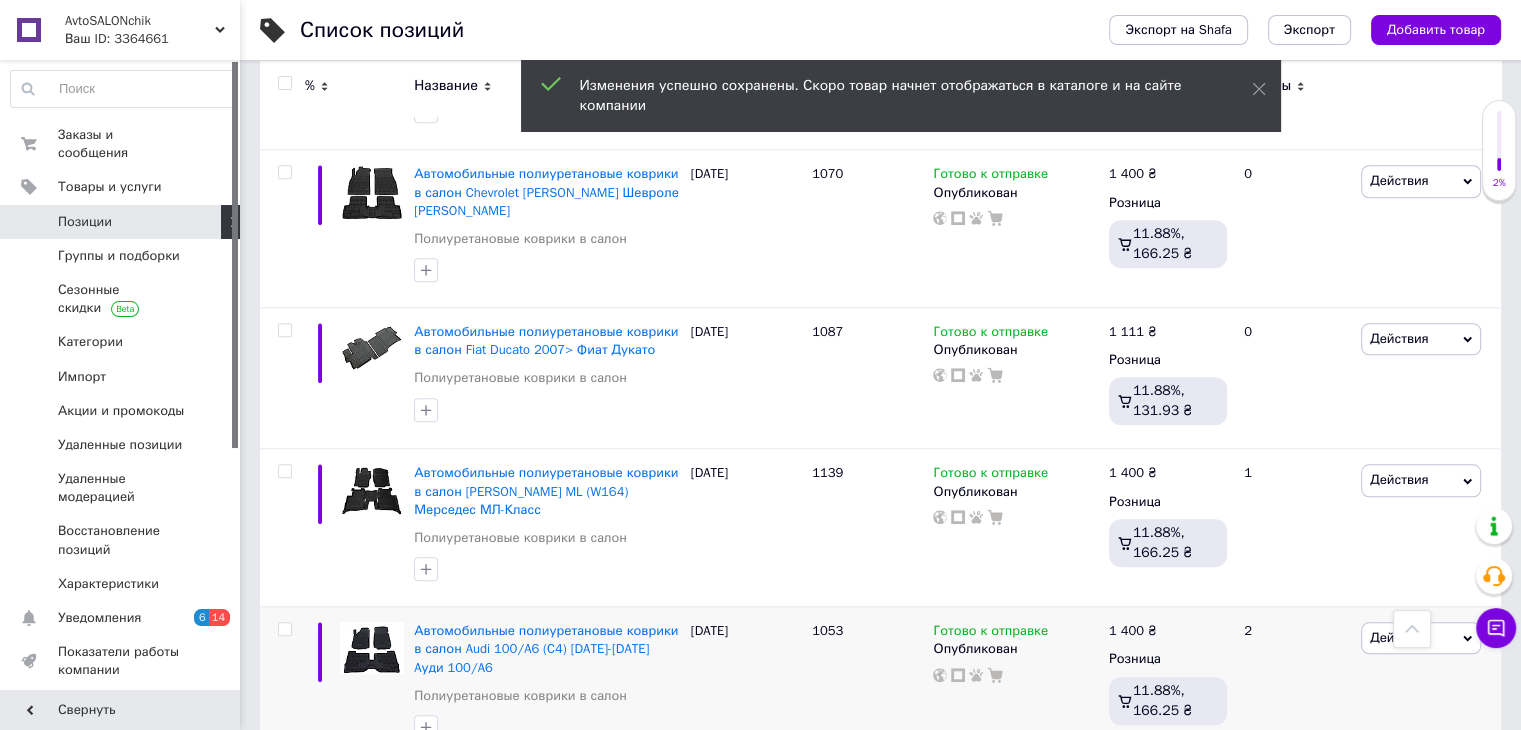 click on "Розница" at bounding box center (1168, 659) 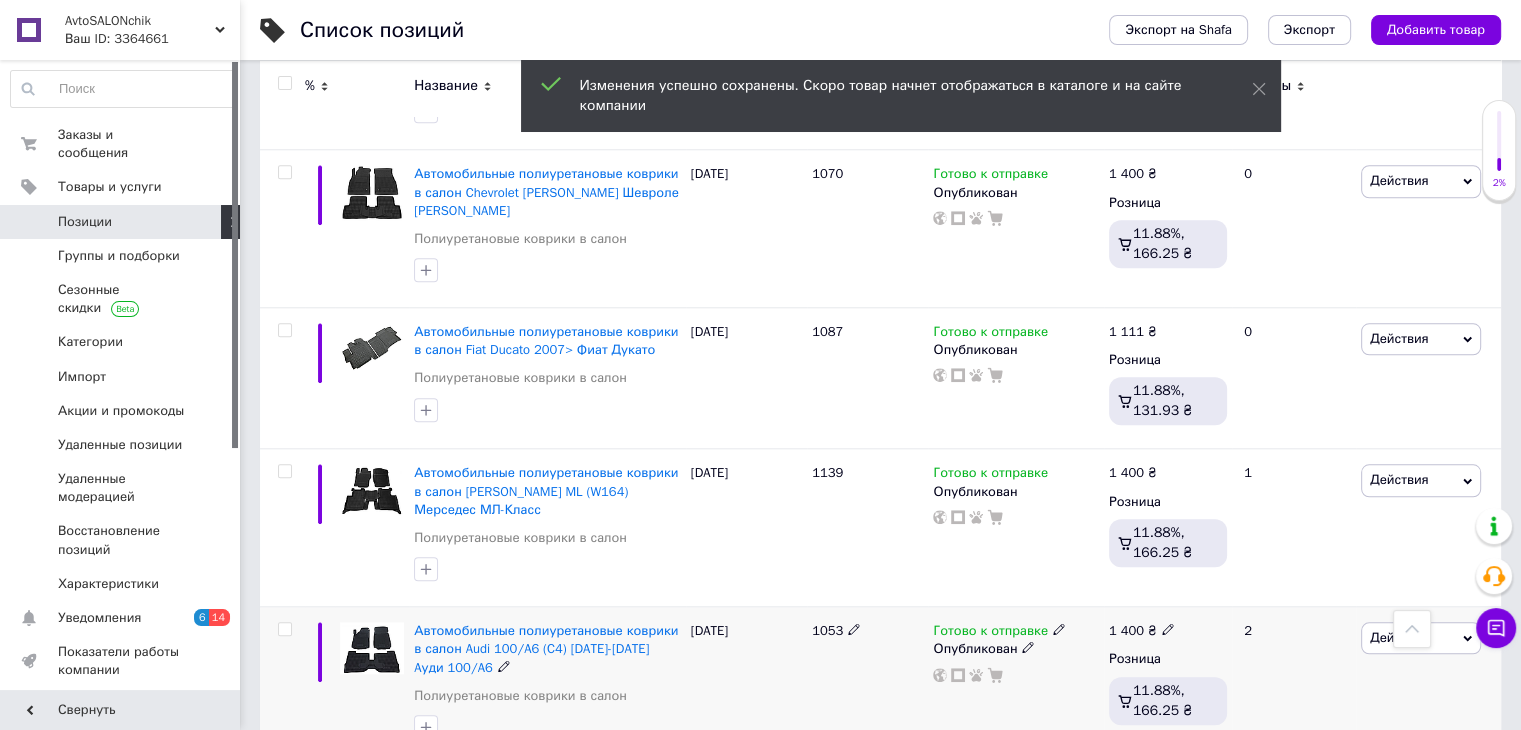 click 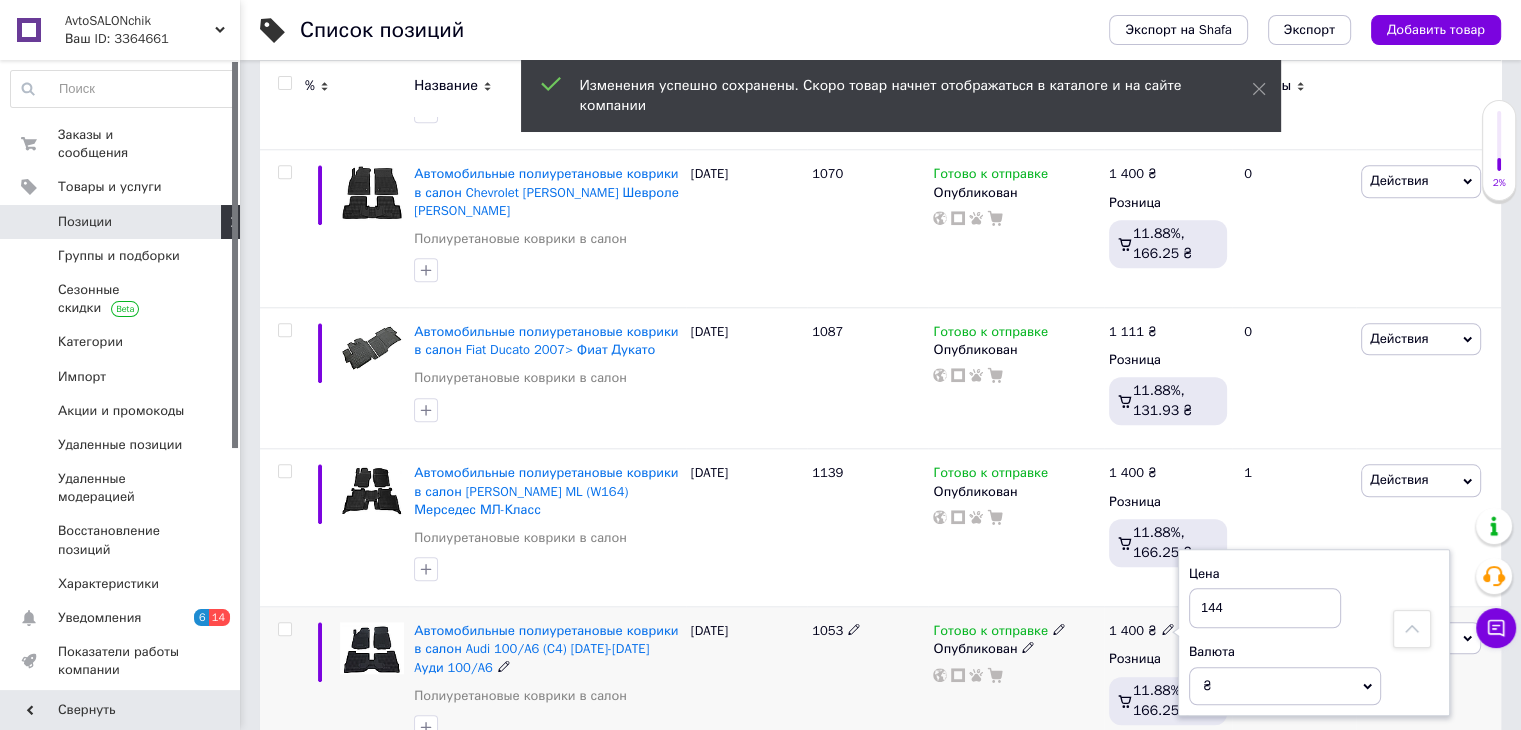 type on "1440" 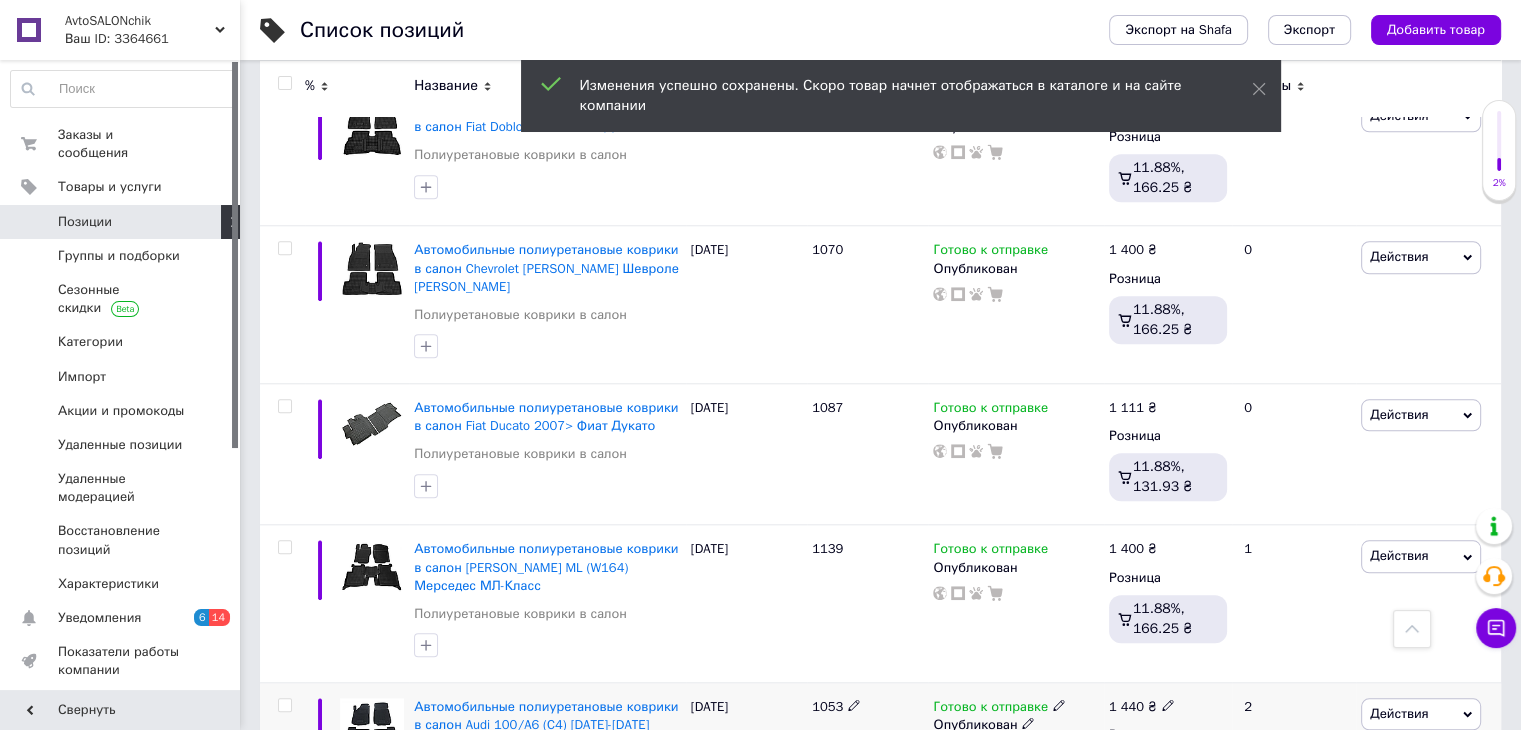 scroll, scrollTop: 9462, scrollLeft: 0, axis: vertical 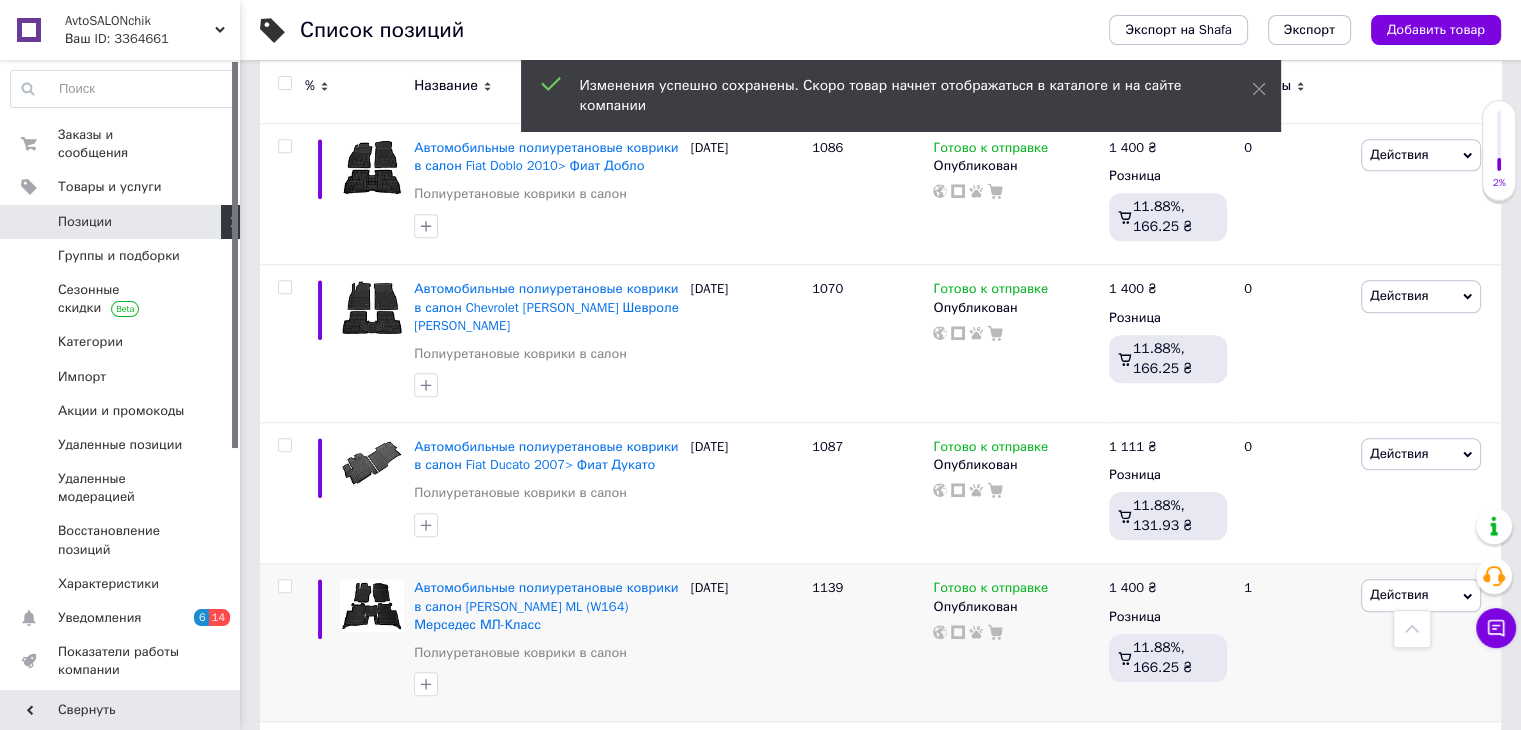 click on "1 400   ₴" at bounding box center [1133, 588] 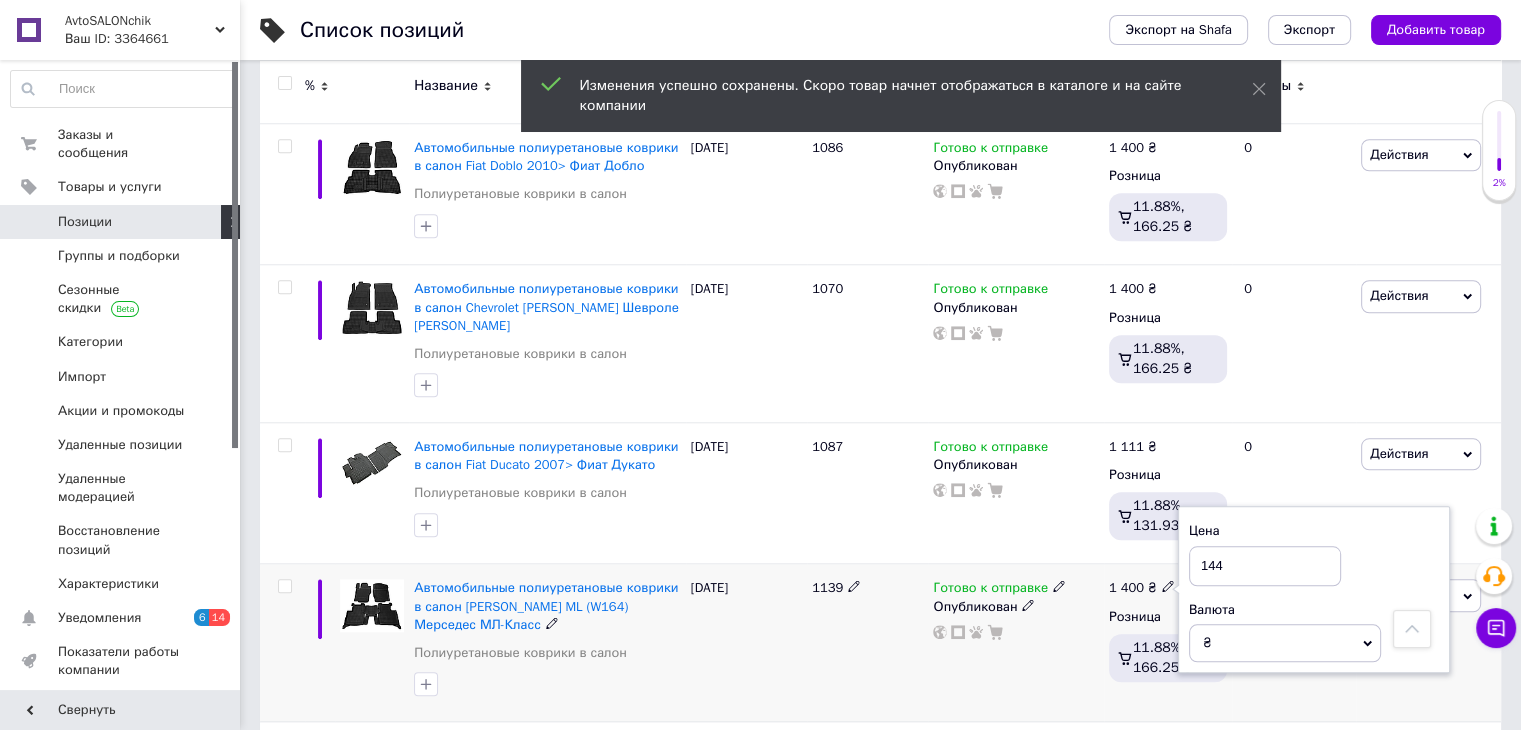 type on "1440" 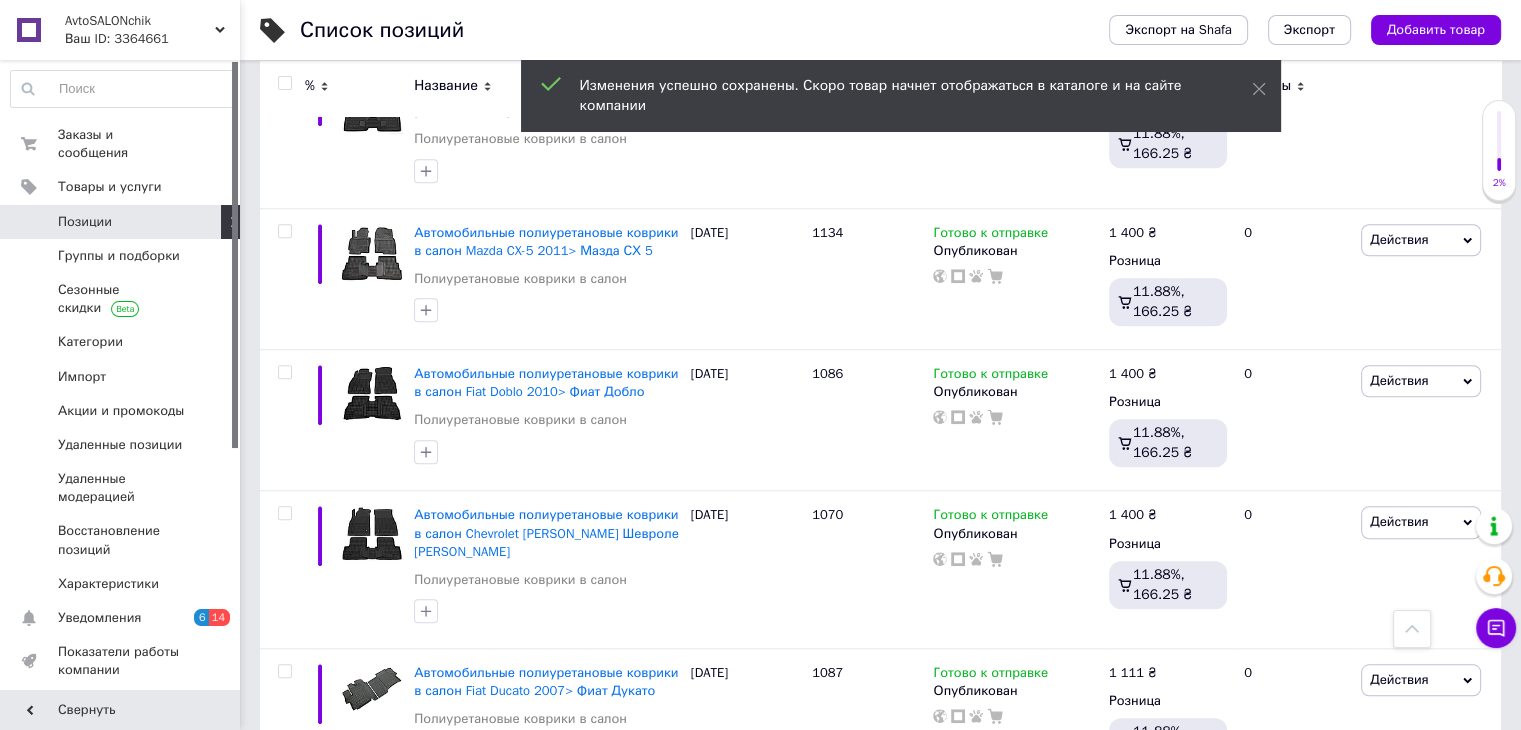 scroll, scrollTop: 9192, scrollLeft: 0, axis: vertical 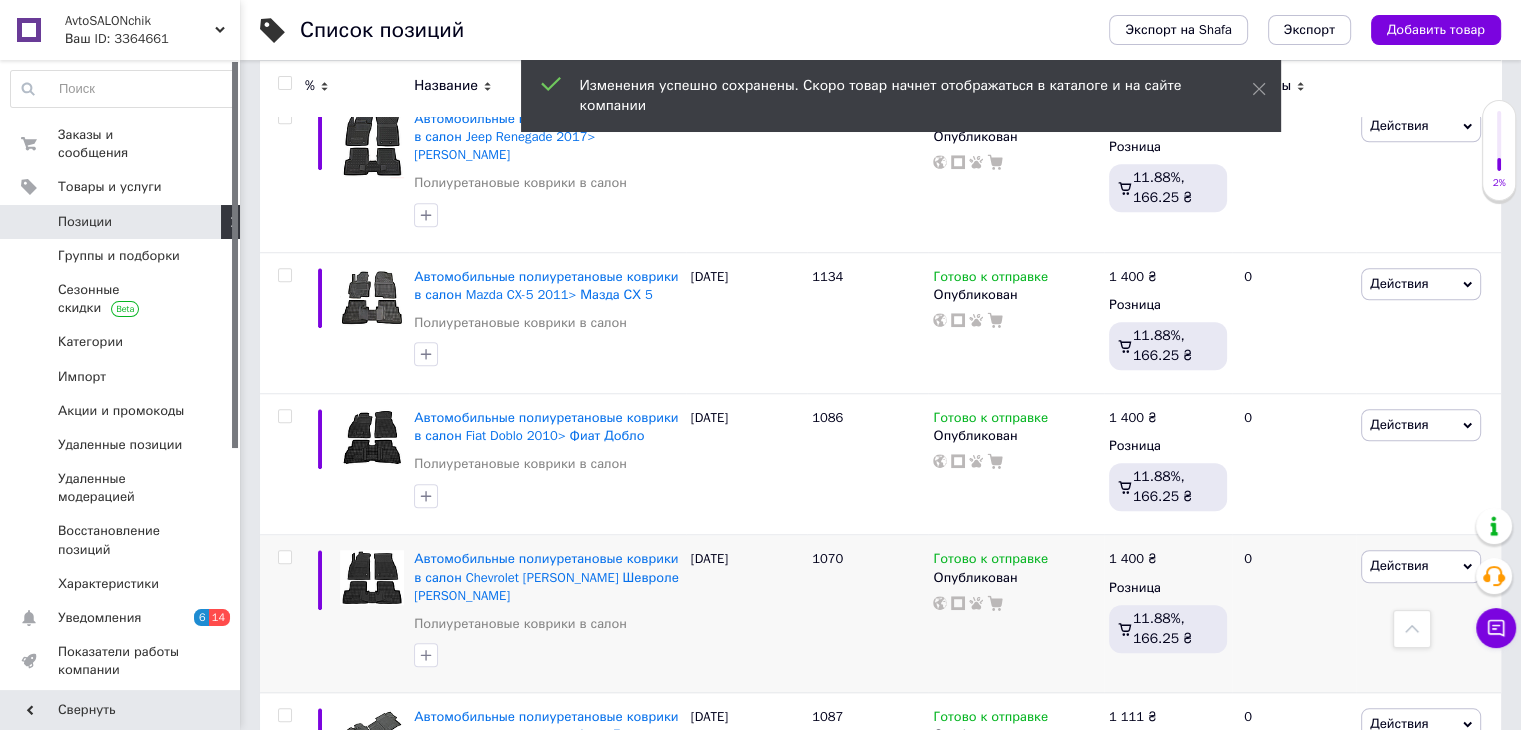 click on "1 400   ₴" at bounding box center (1133, 559) 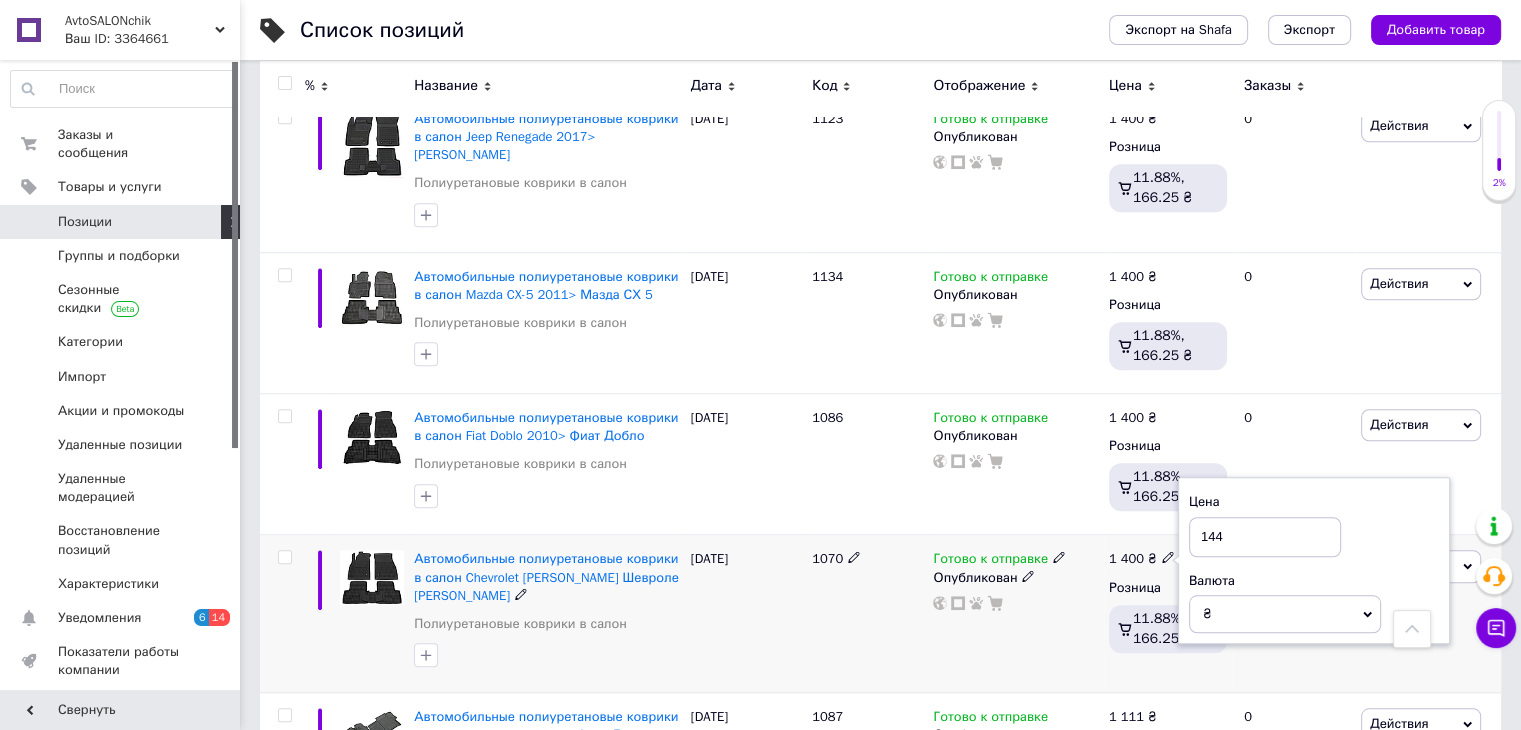 type on "1440" 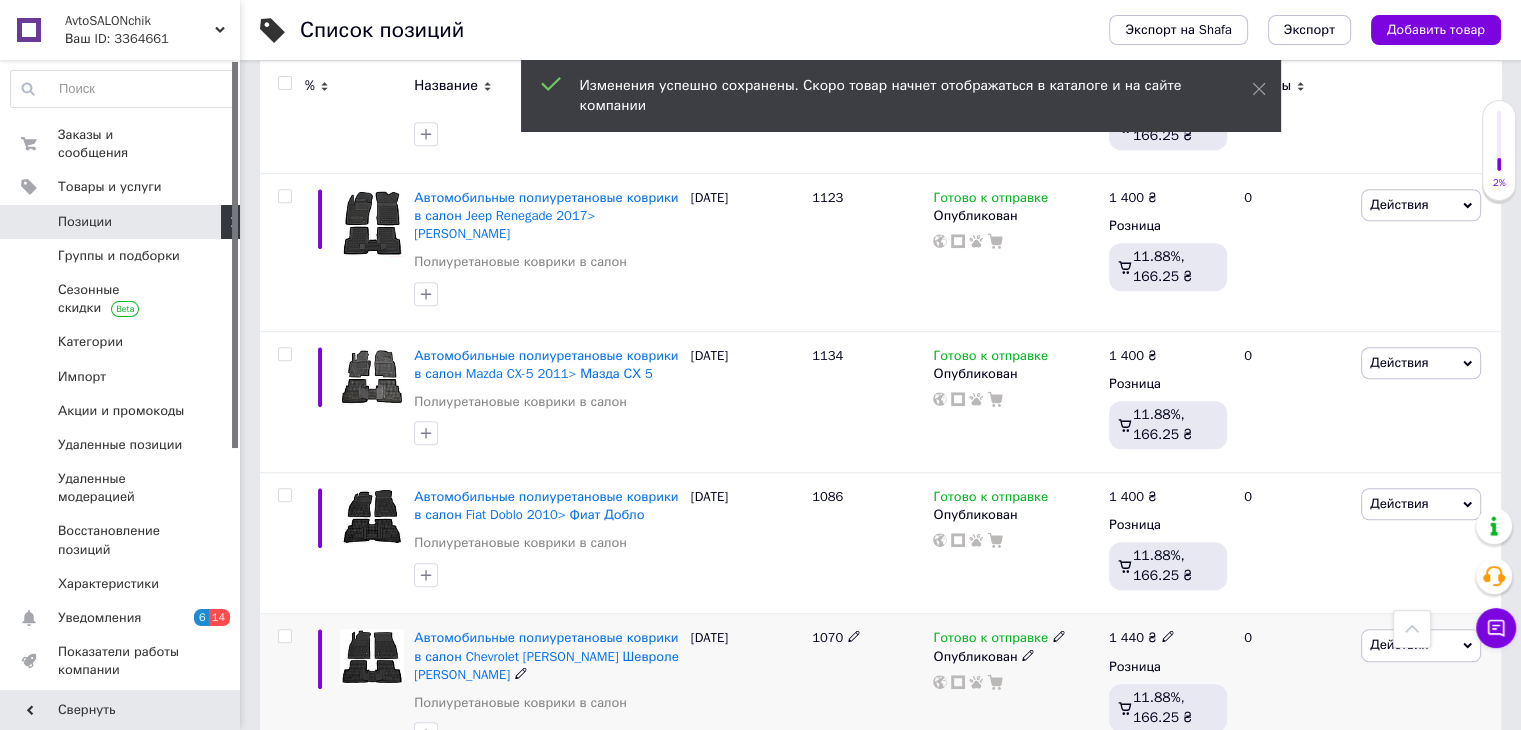 scroll, scrollTop: 9029, scrollLeft: 0, axis: vertical 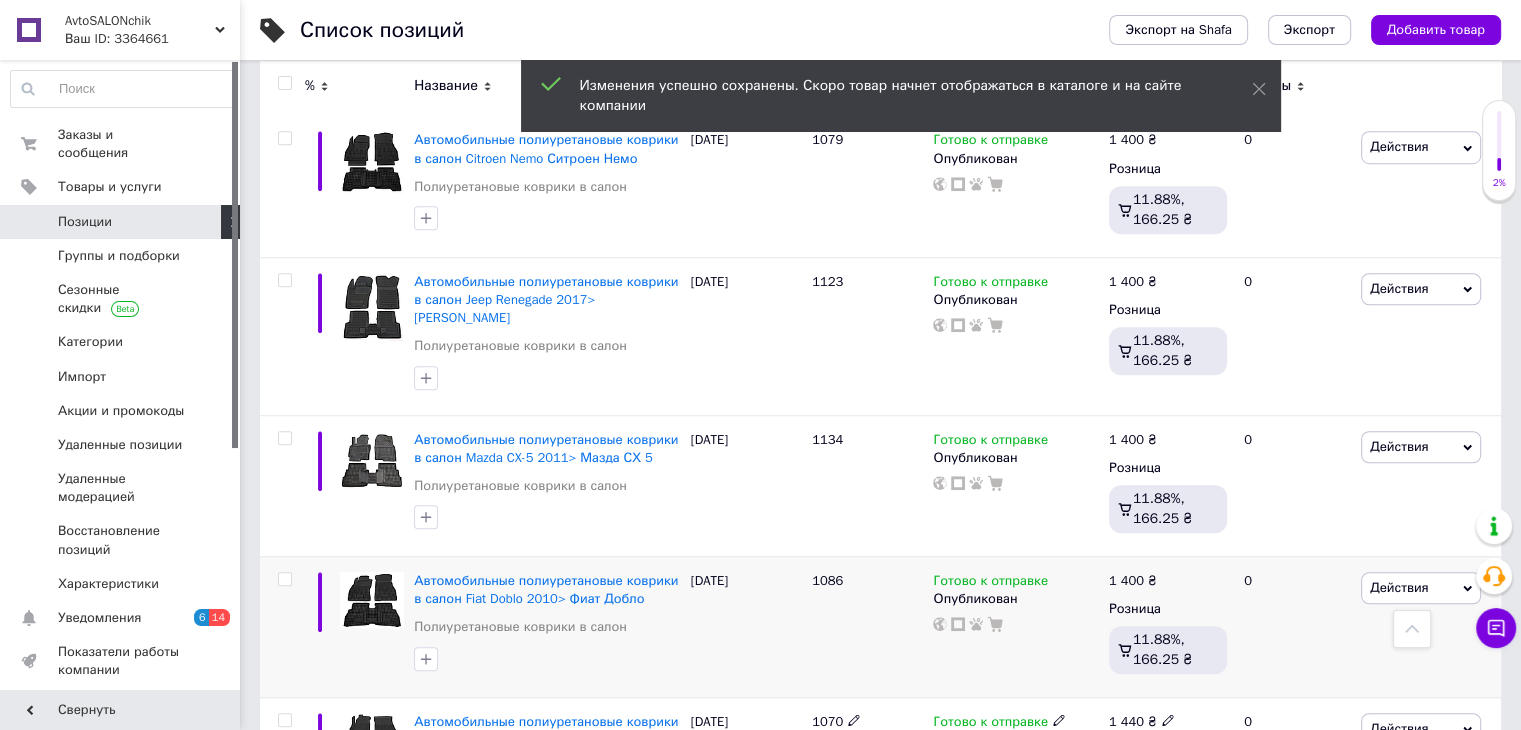 click on "1 400   ₴" at bounding box center [1133, 581] 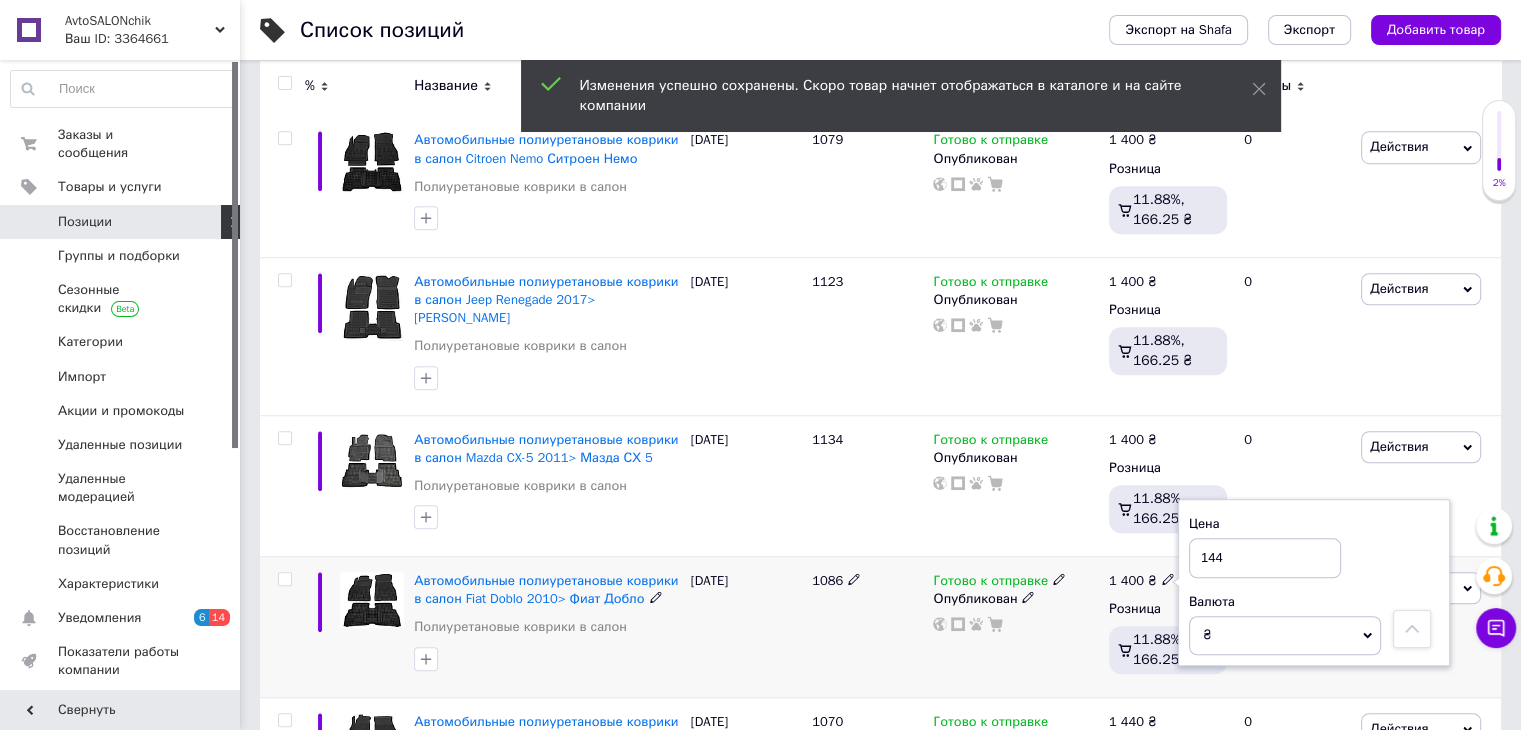 type on "1440" 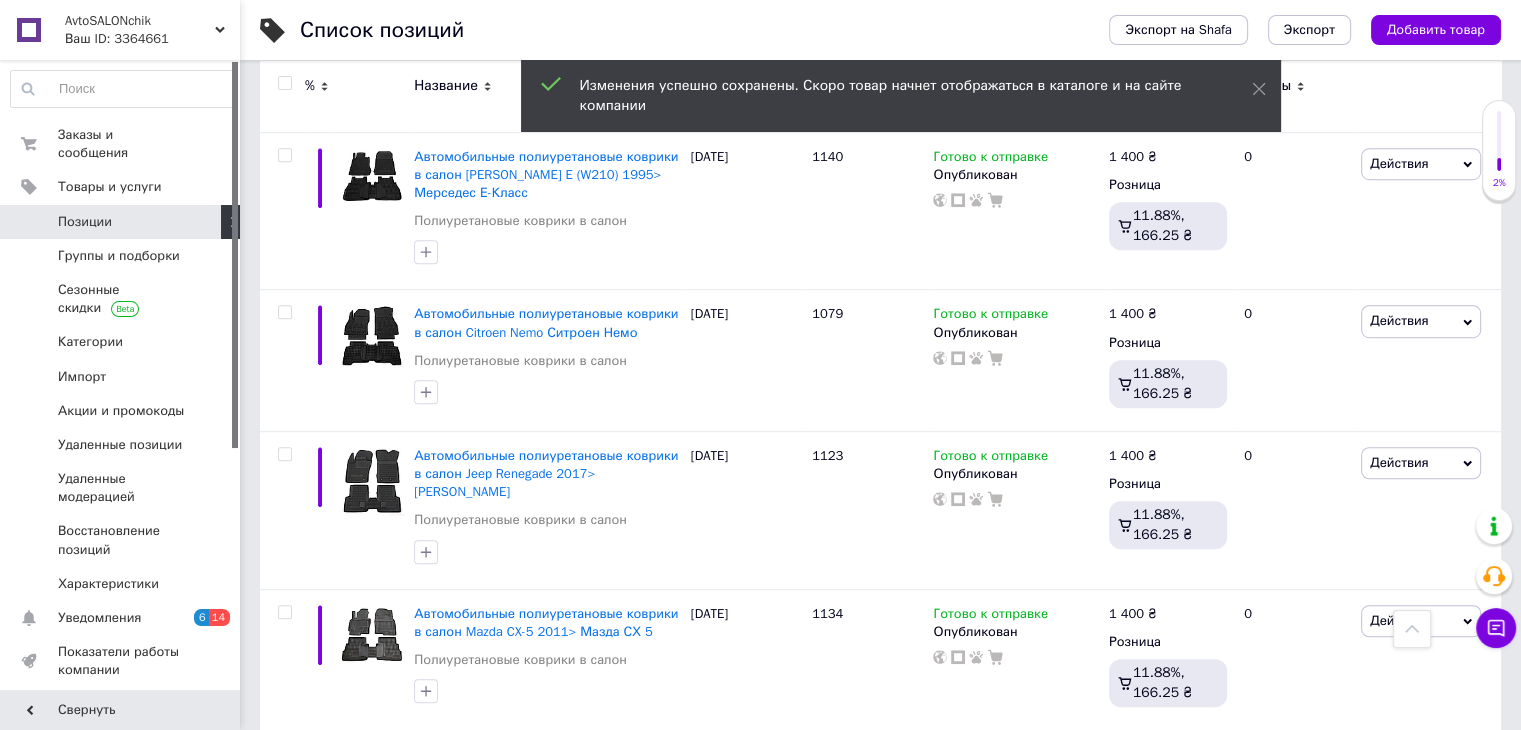 scroll, scrollTop: 8856, scrollLeft: 0, axis: vertical 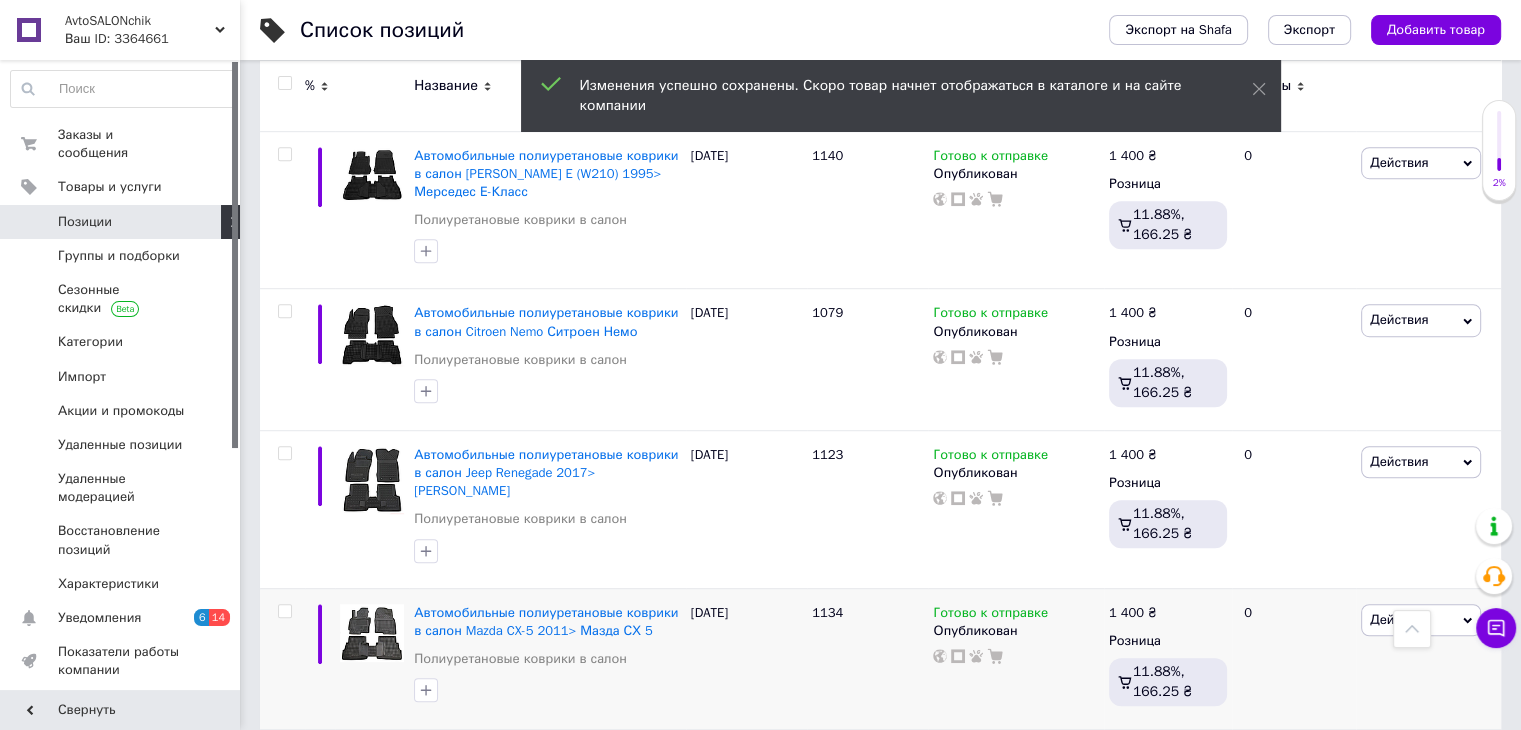 click on "1 400   ₴" at bounding box center [1133, 613] 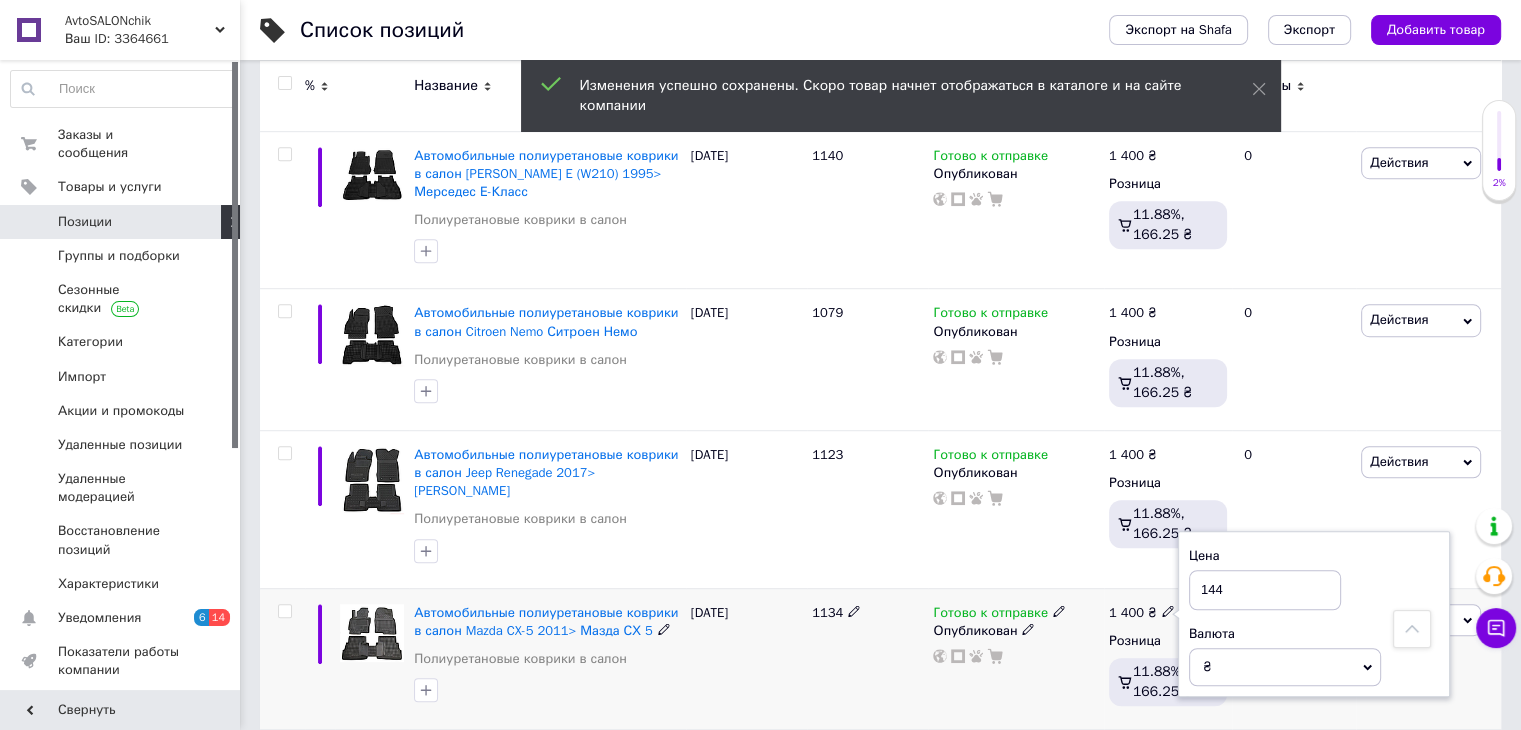 type on "1440" 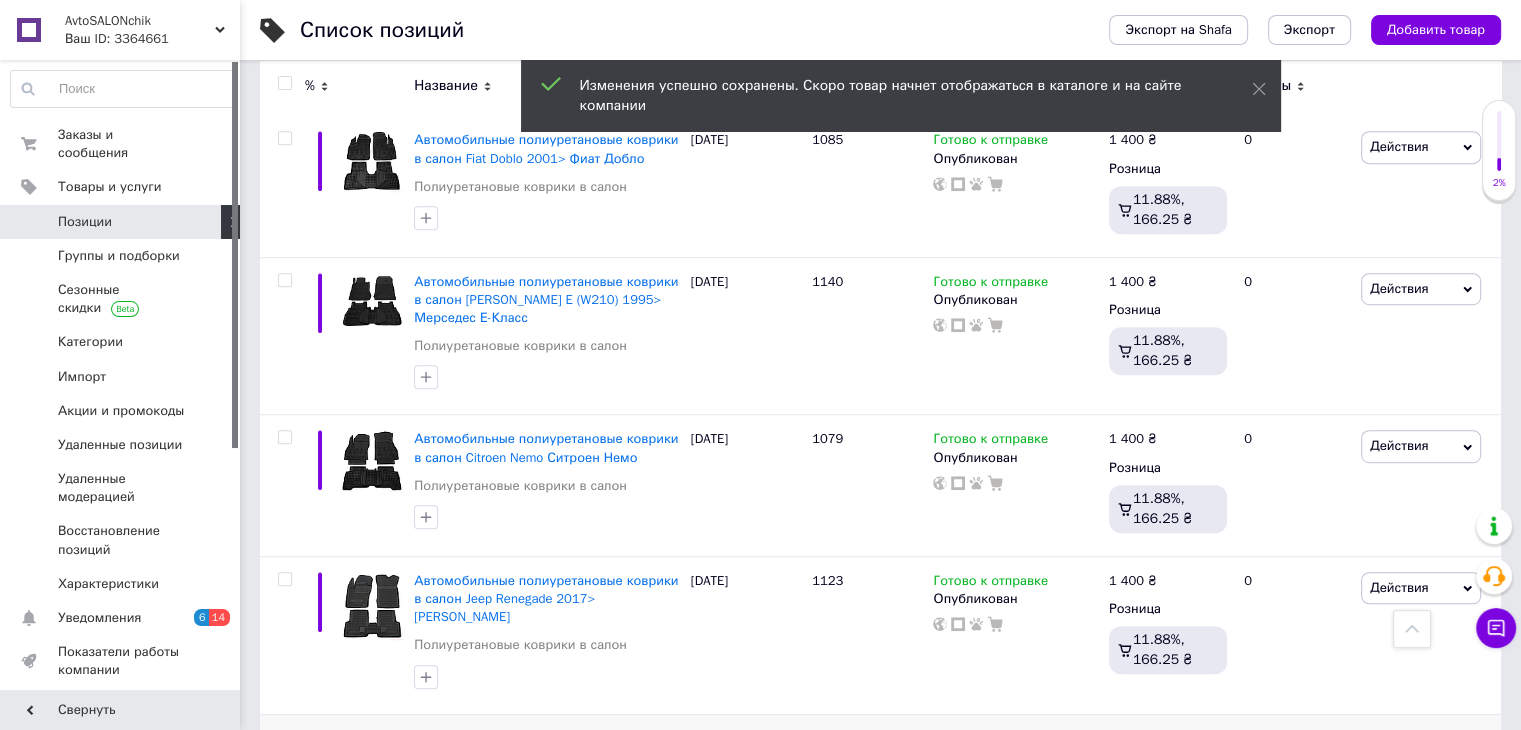 scroll, scrollTop: 8705, scrollLeft: 0, axis: vertical 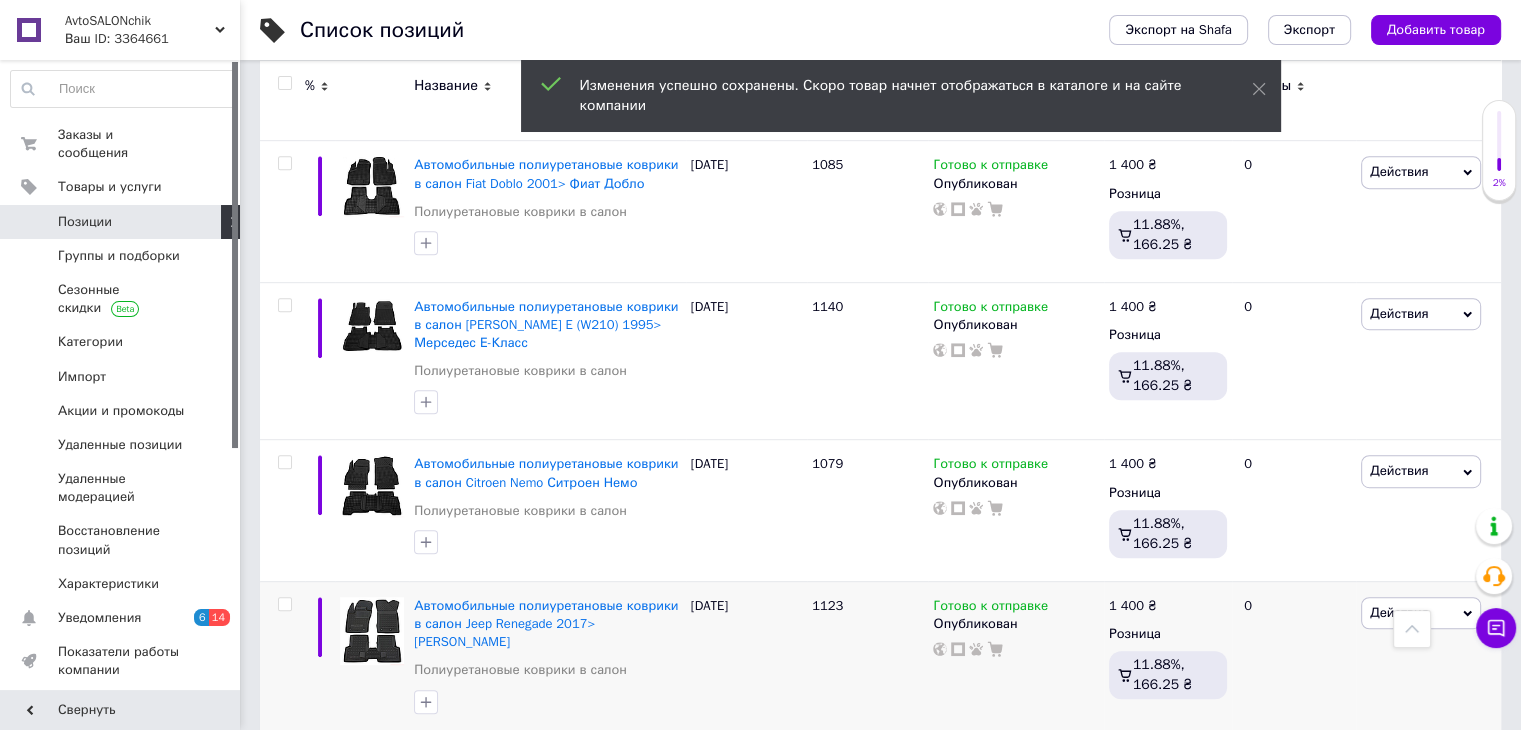 click on "1 400   ₴" at bounding box center [1133, 606] 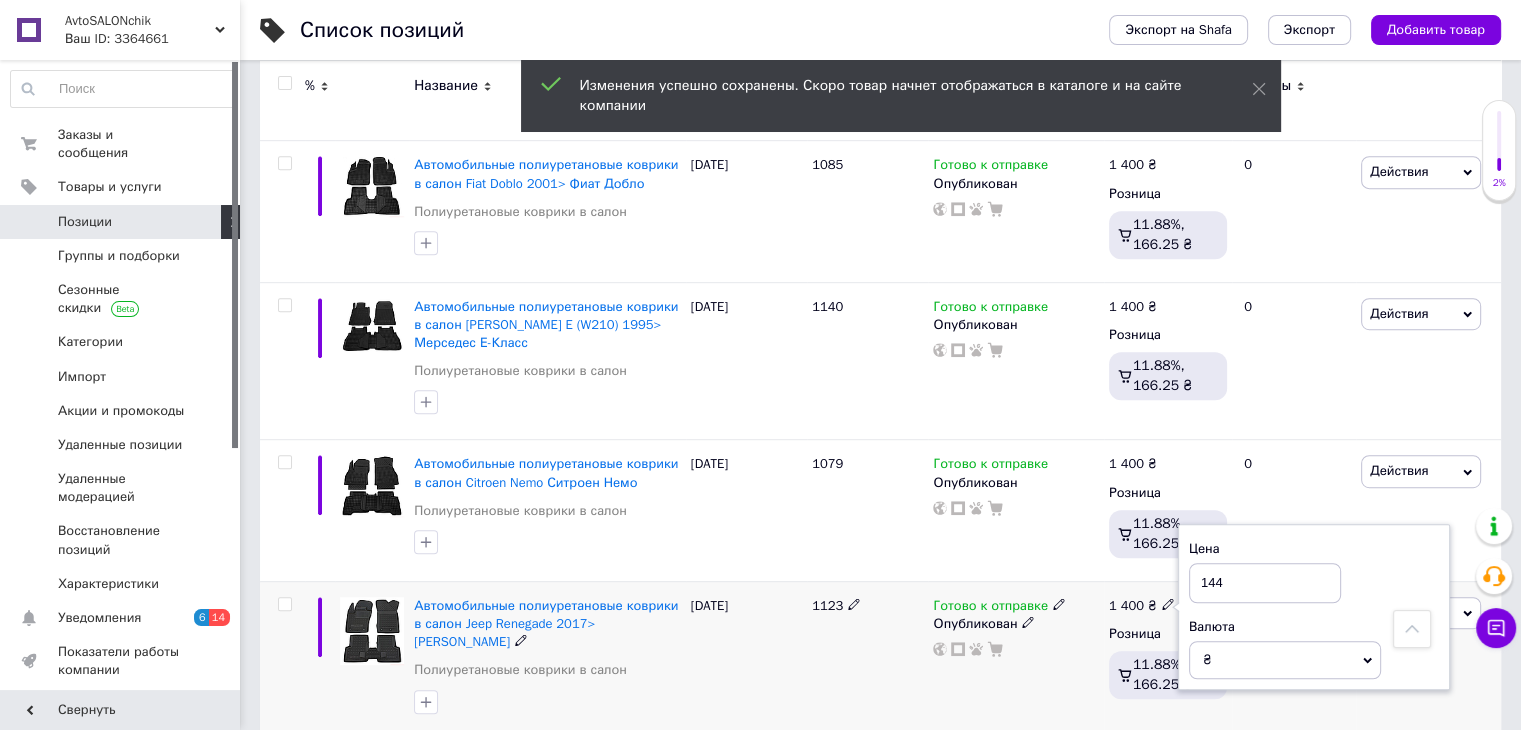 type on "1440" 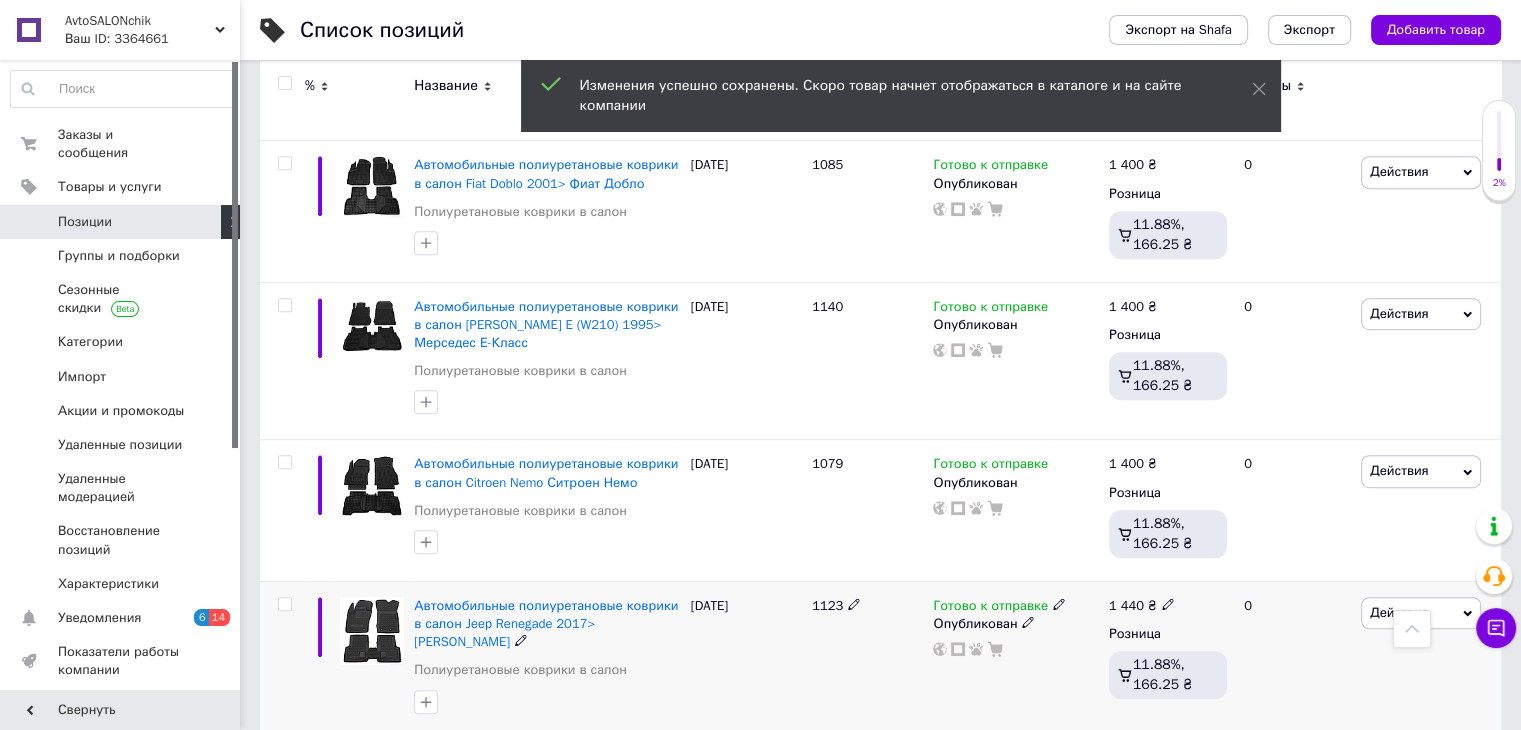 scroll, scrollTop: 8543, scrollLeft: 0, axis: vertical 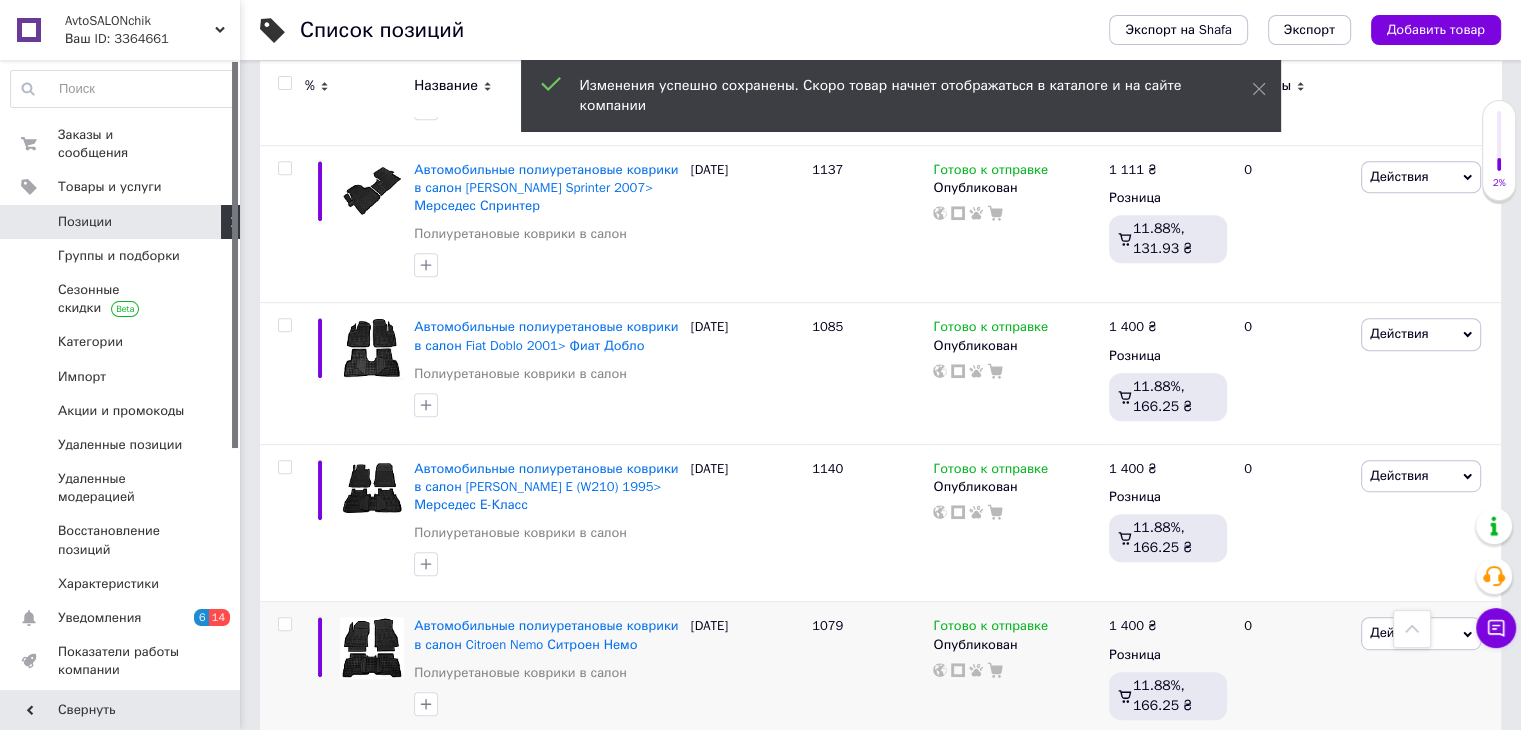 click on "1 400   ₴" at bounding box center (1133, 626) 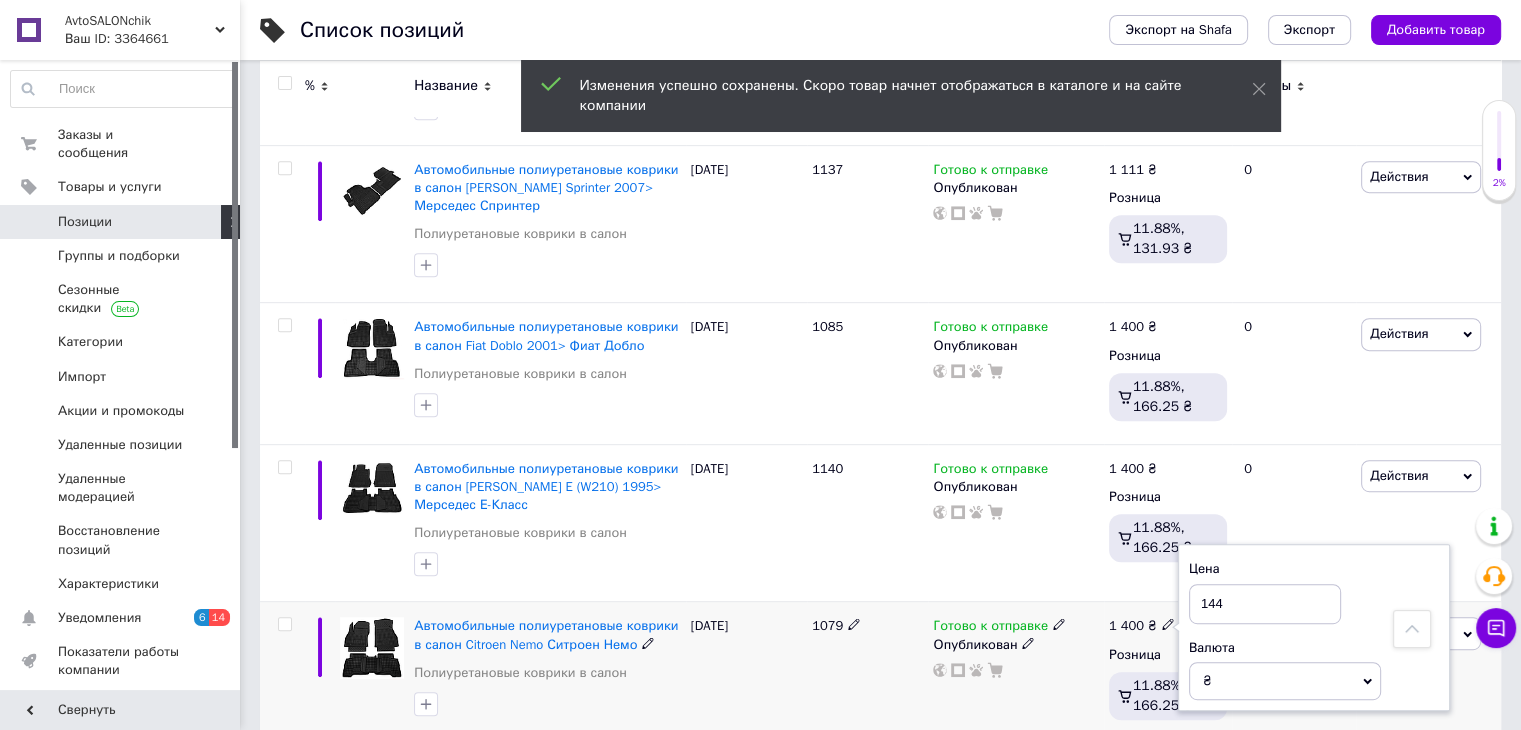 type on "1440" 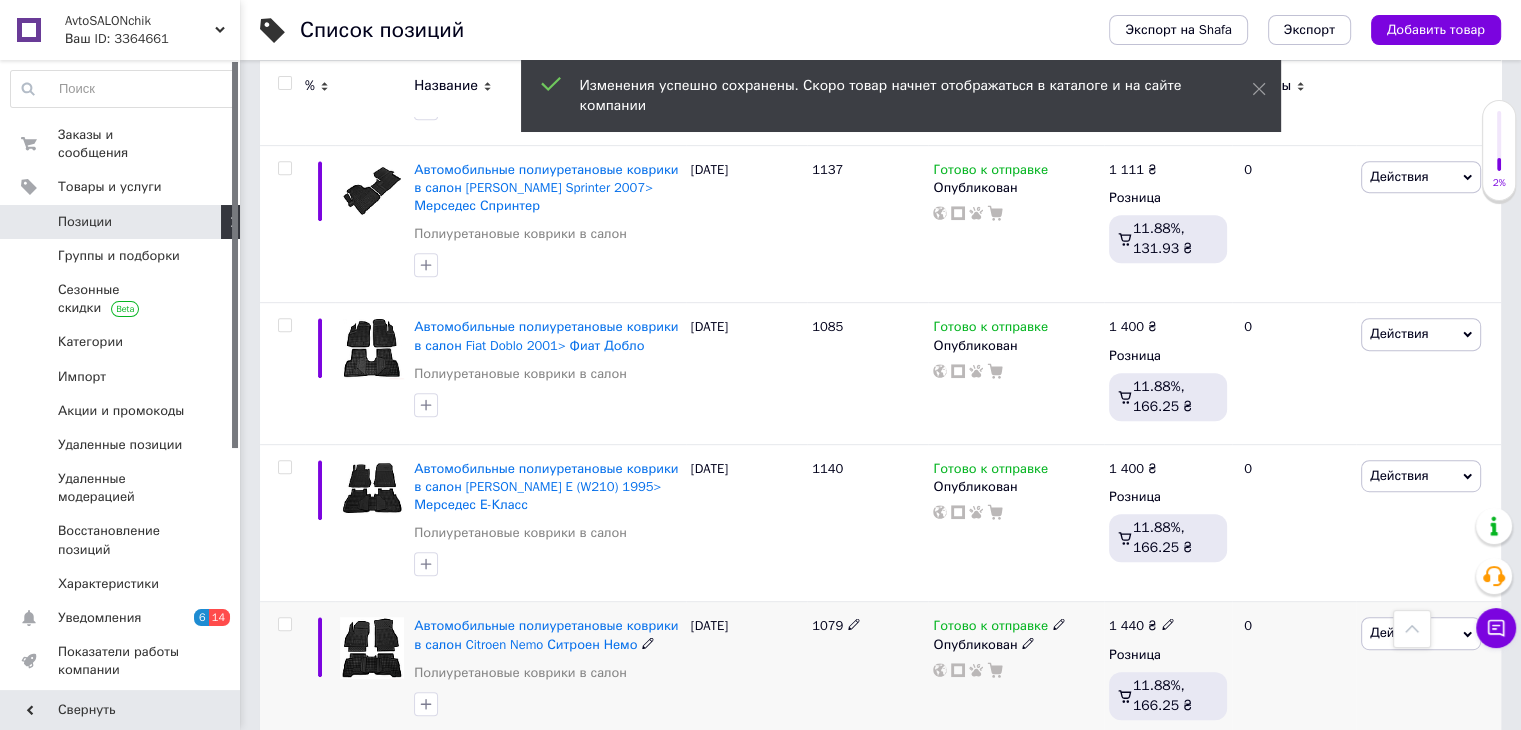 scroll, scrollTop: 8447, scrollLeft: 0, axis: vertical 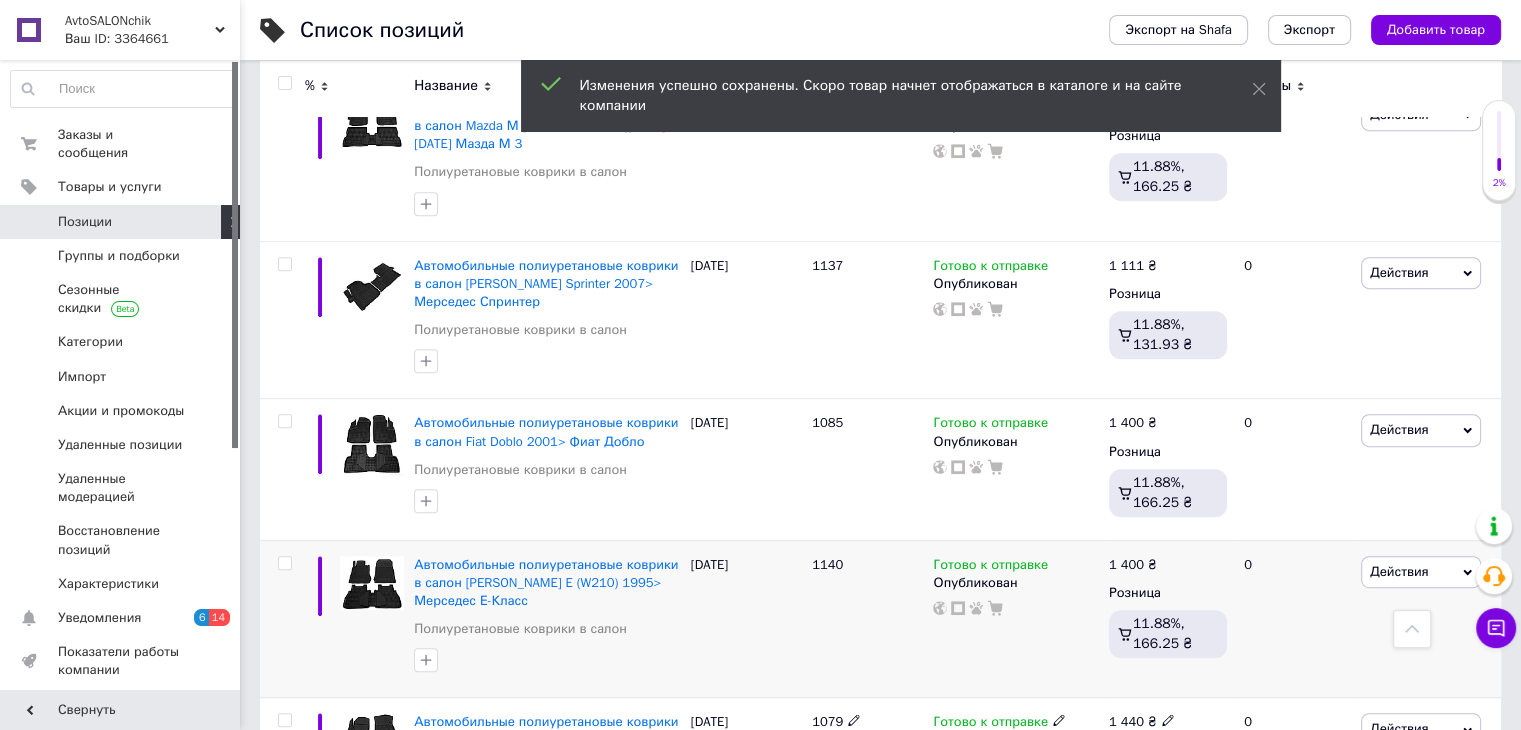click on "Розница" at bounding box center [1168, 593] 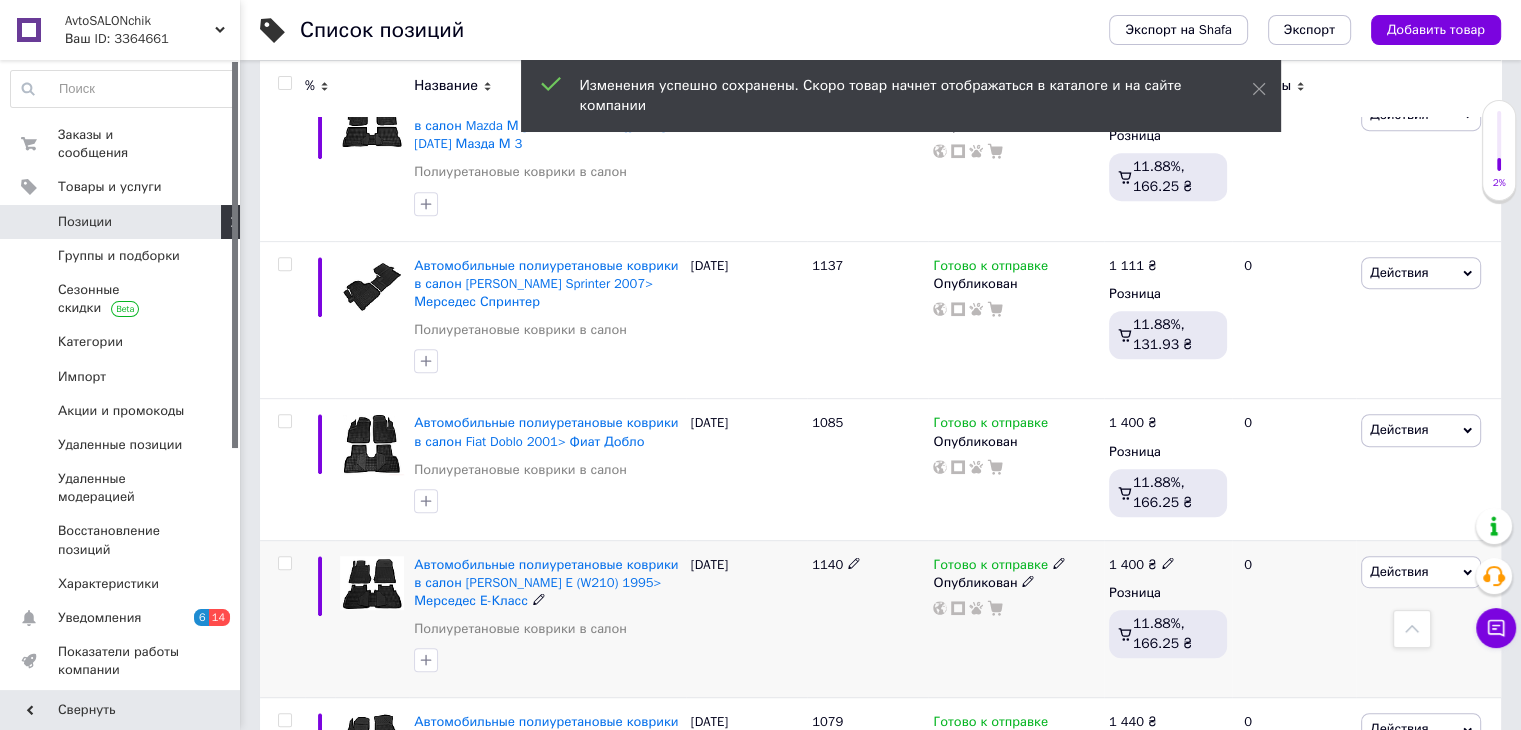 click 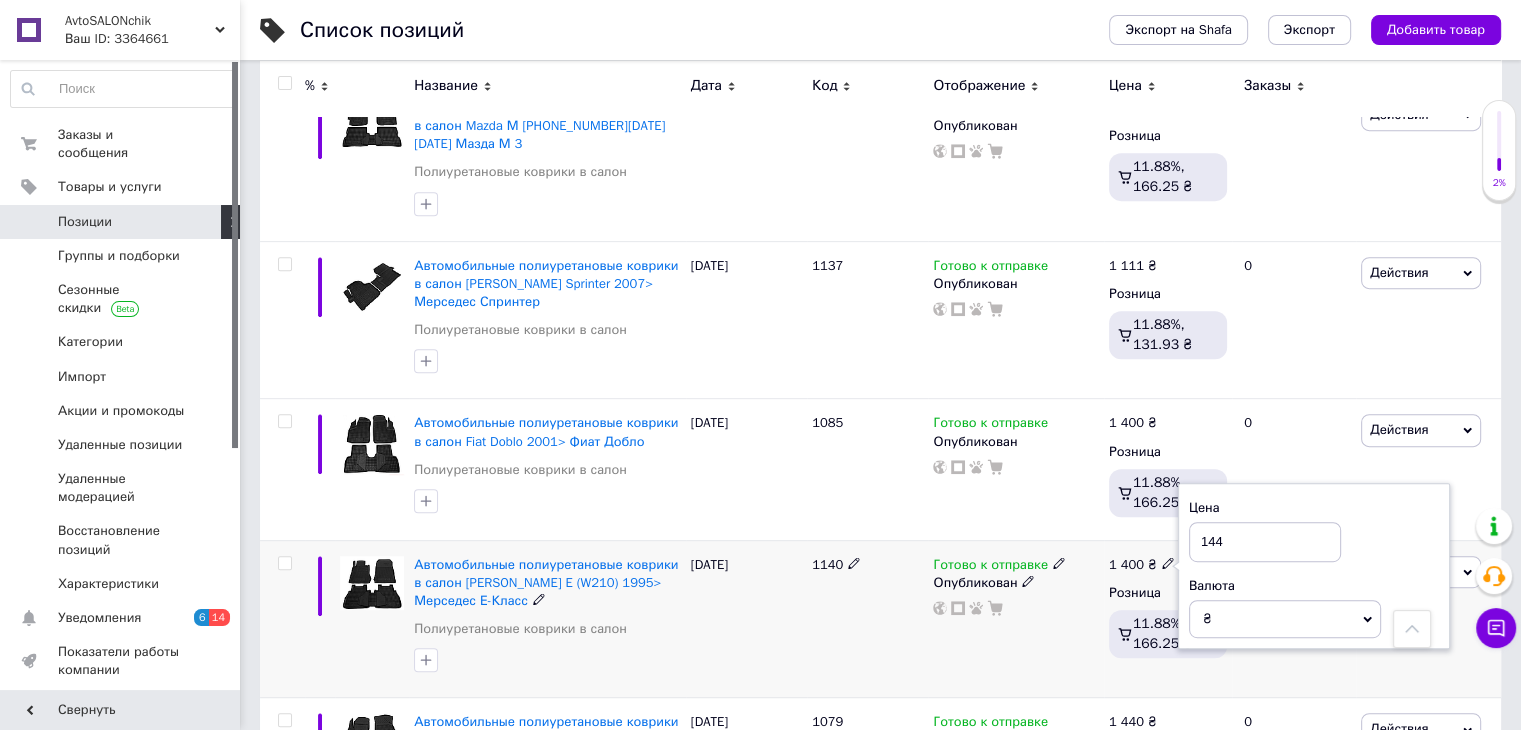 type on "1440" 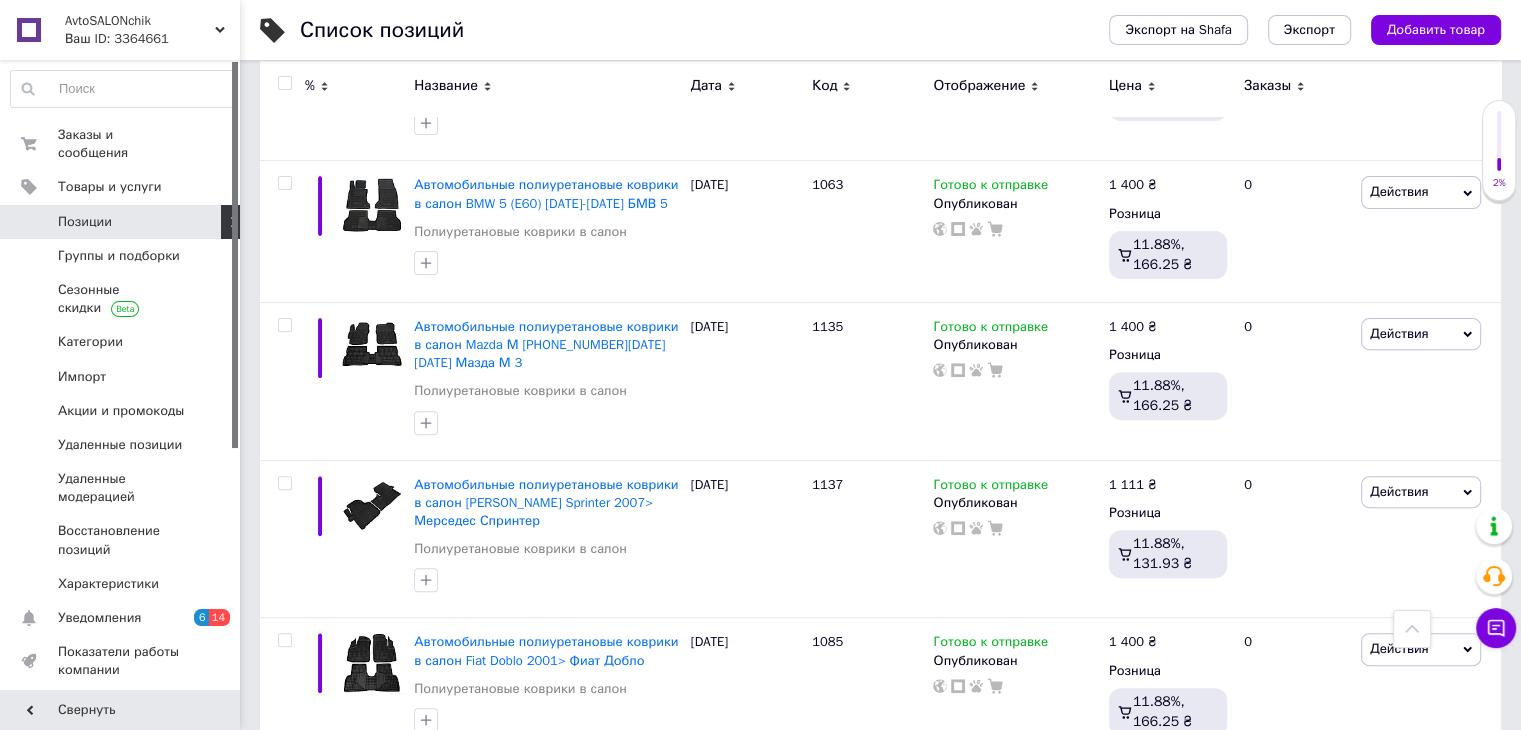 scroll, scrollTop: 8226, scrollLeft: 0, axis: vertical 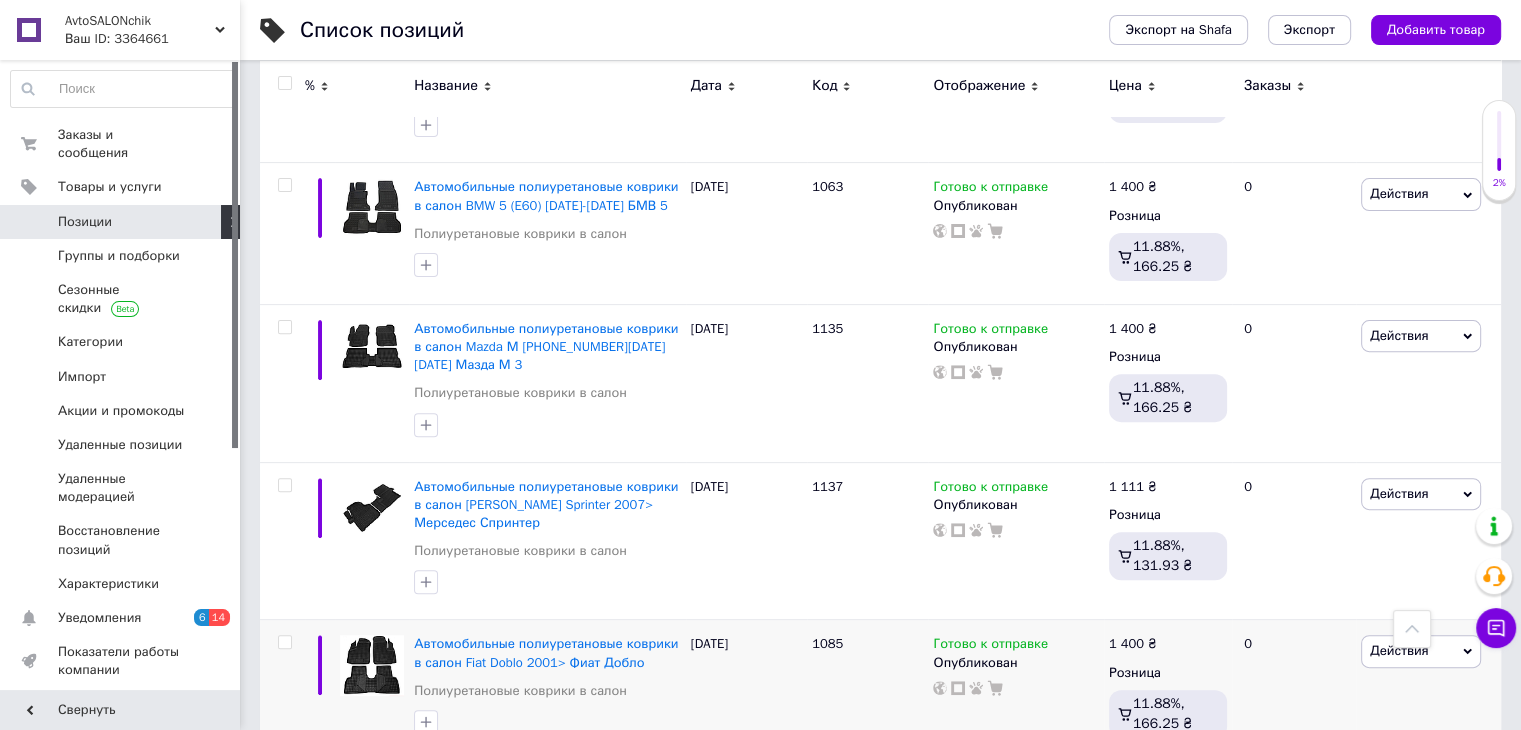 click on "1 400   ₴" at bounding box center [1133, 644] 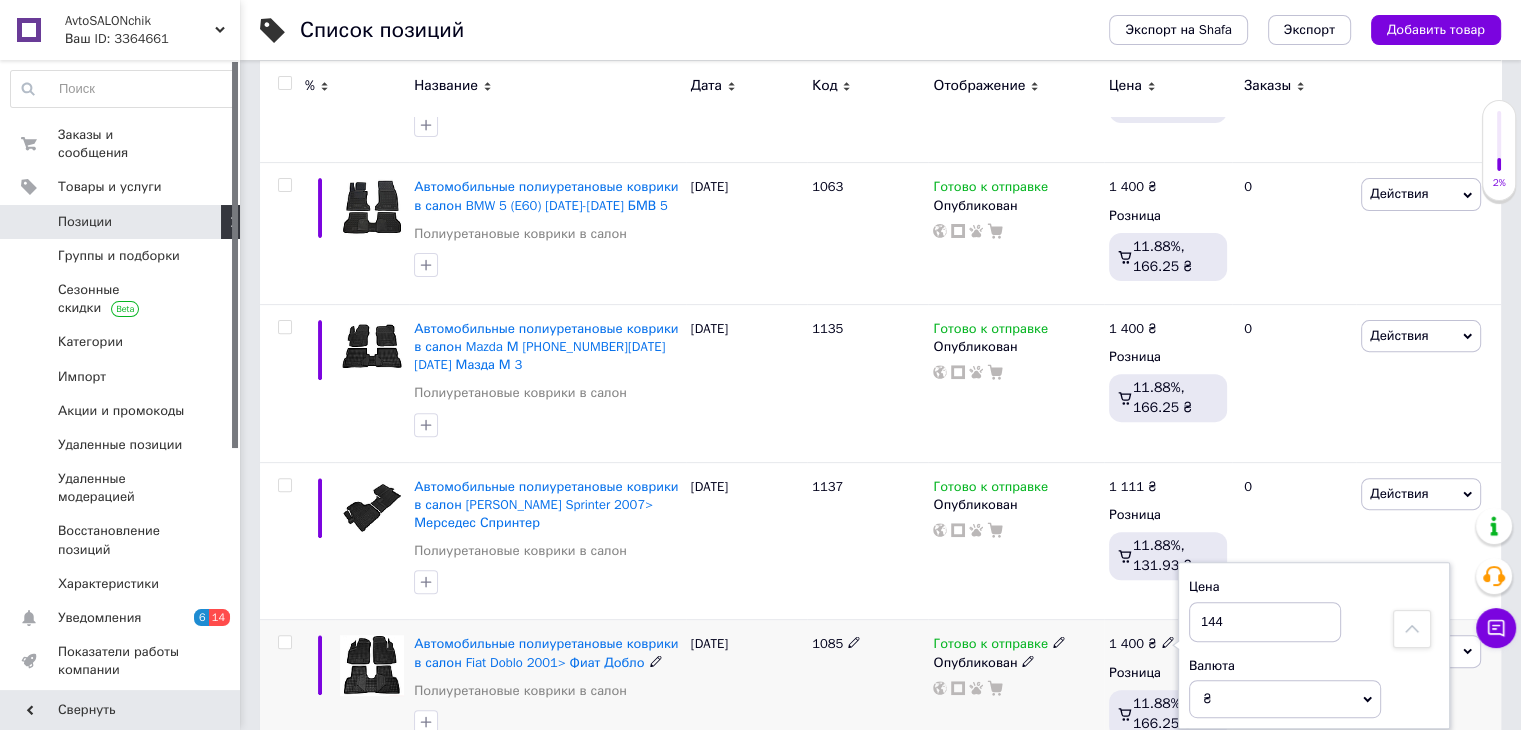 type on "1440" 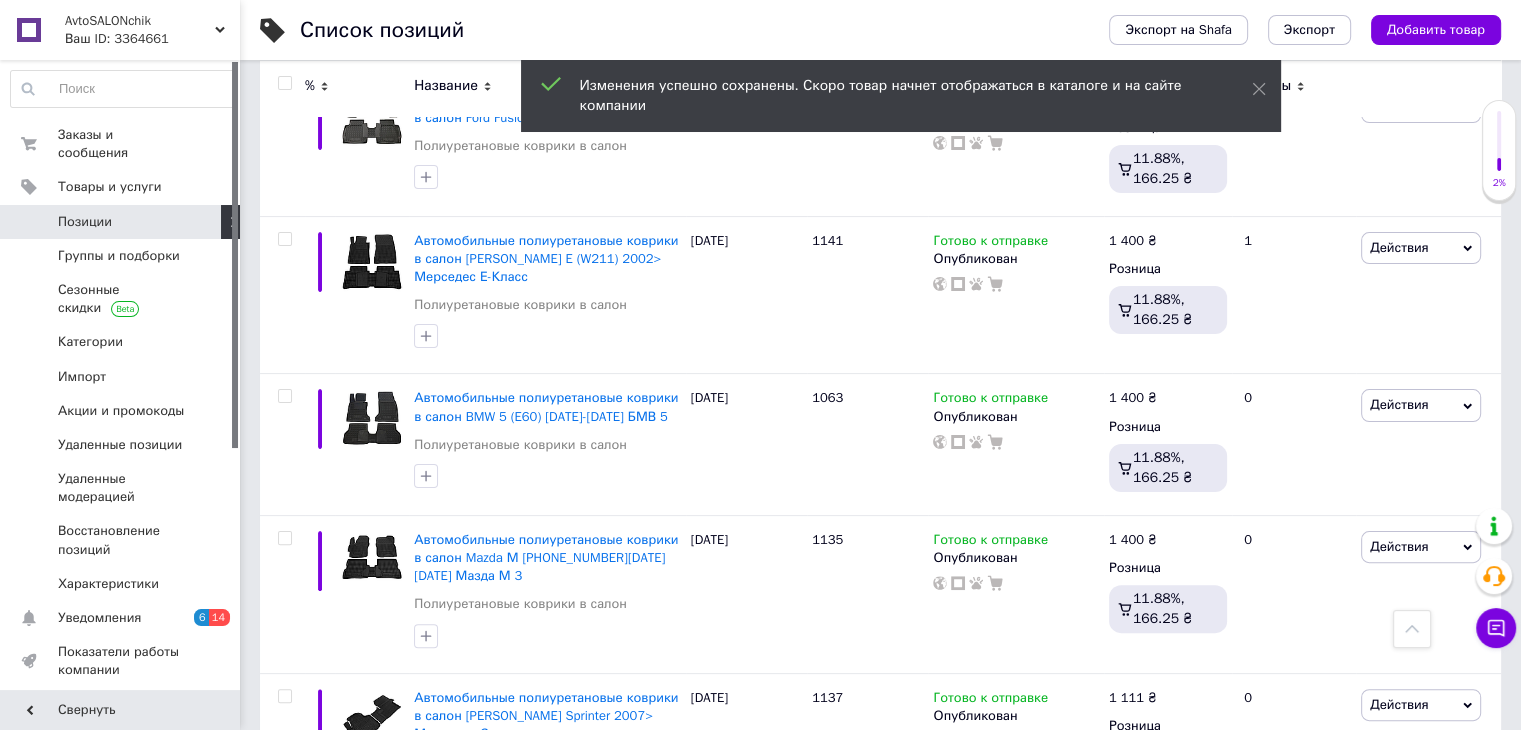 scroll, scrollTop: 7962, scrollLeft: 0, axis: vertical 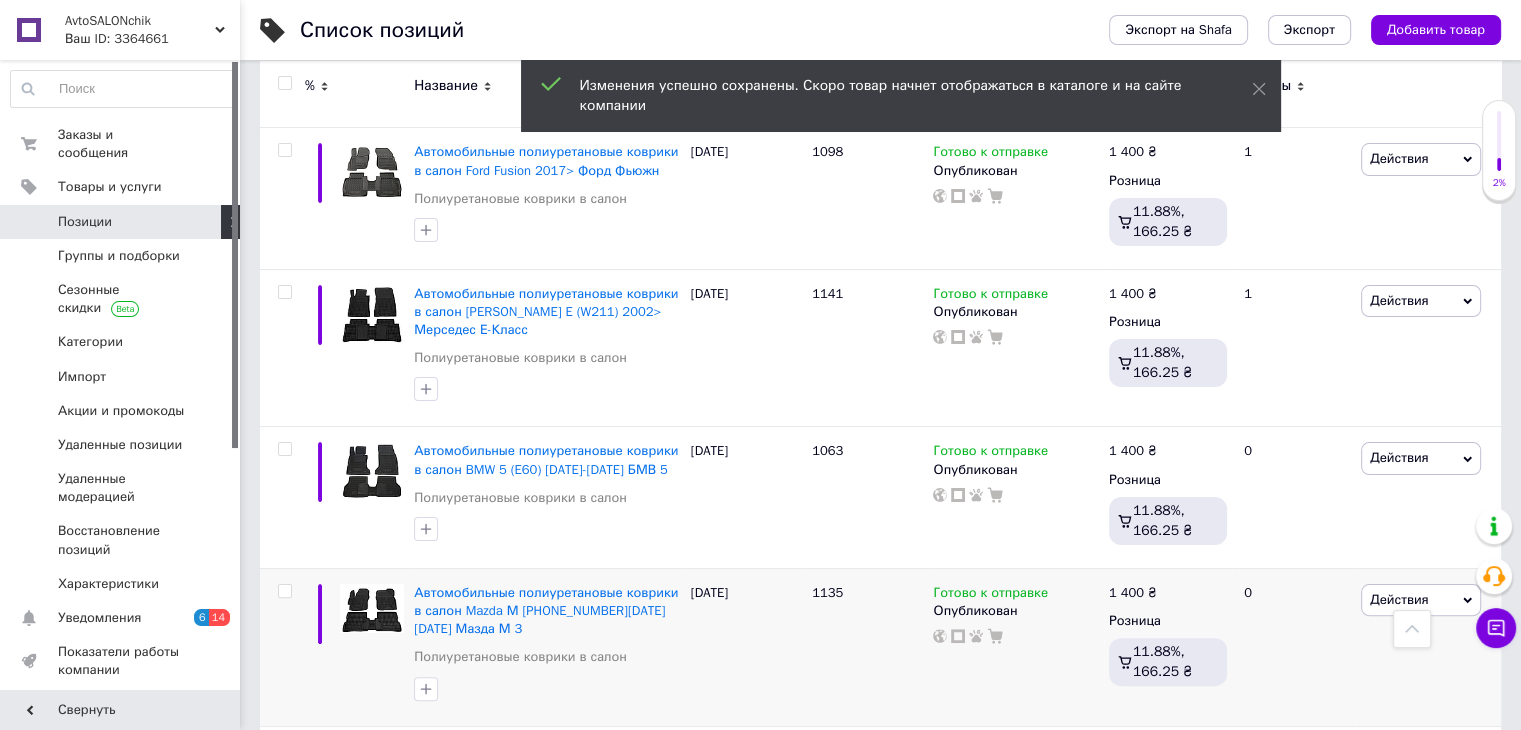 click on "1 400   ₴" at bounding box center (1133, 593) 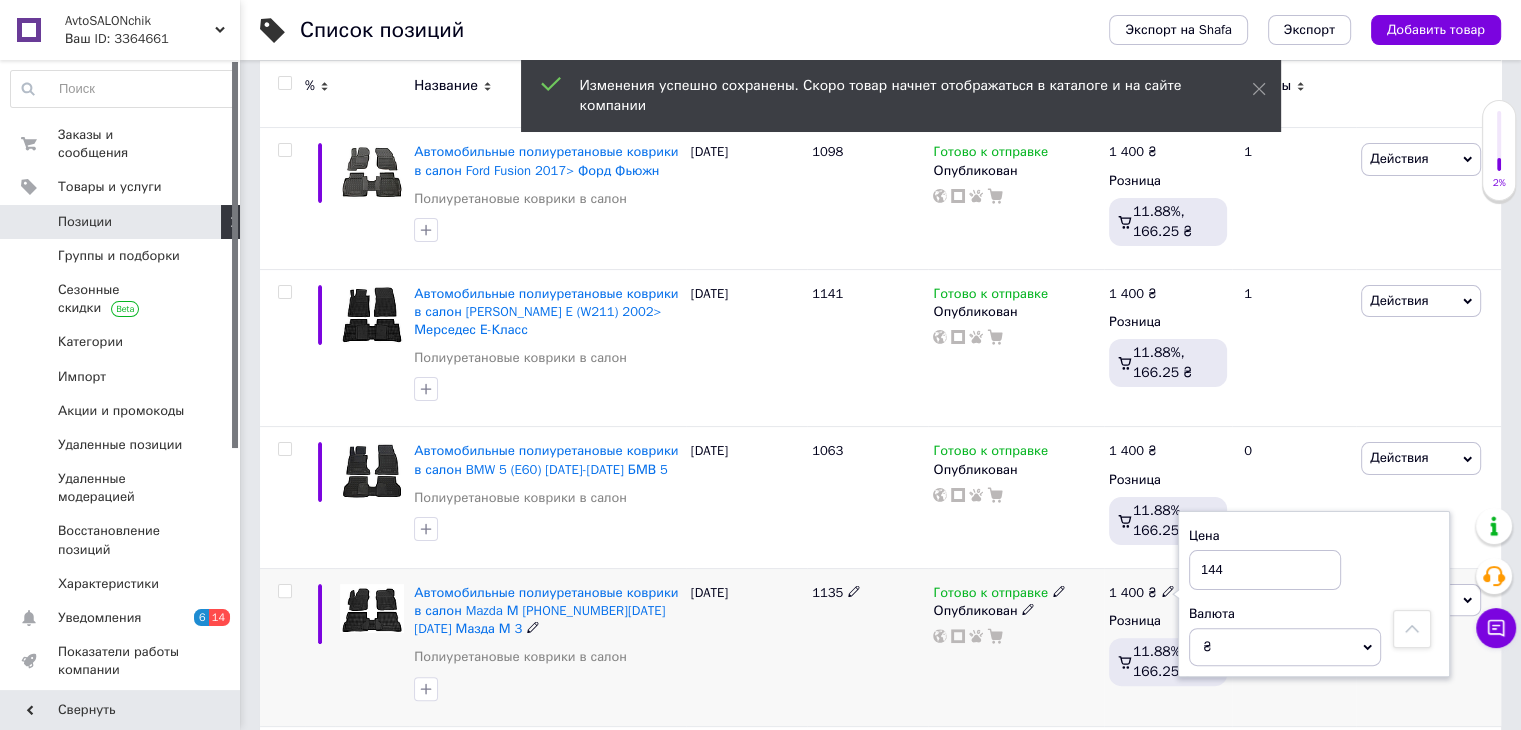 type on "1440" 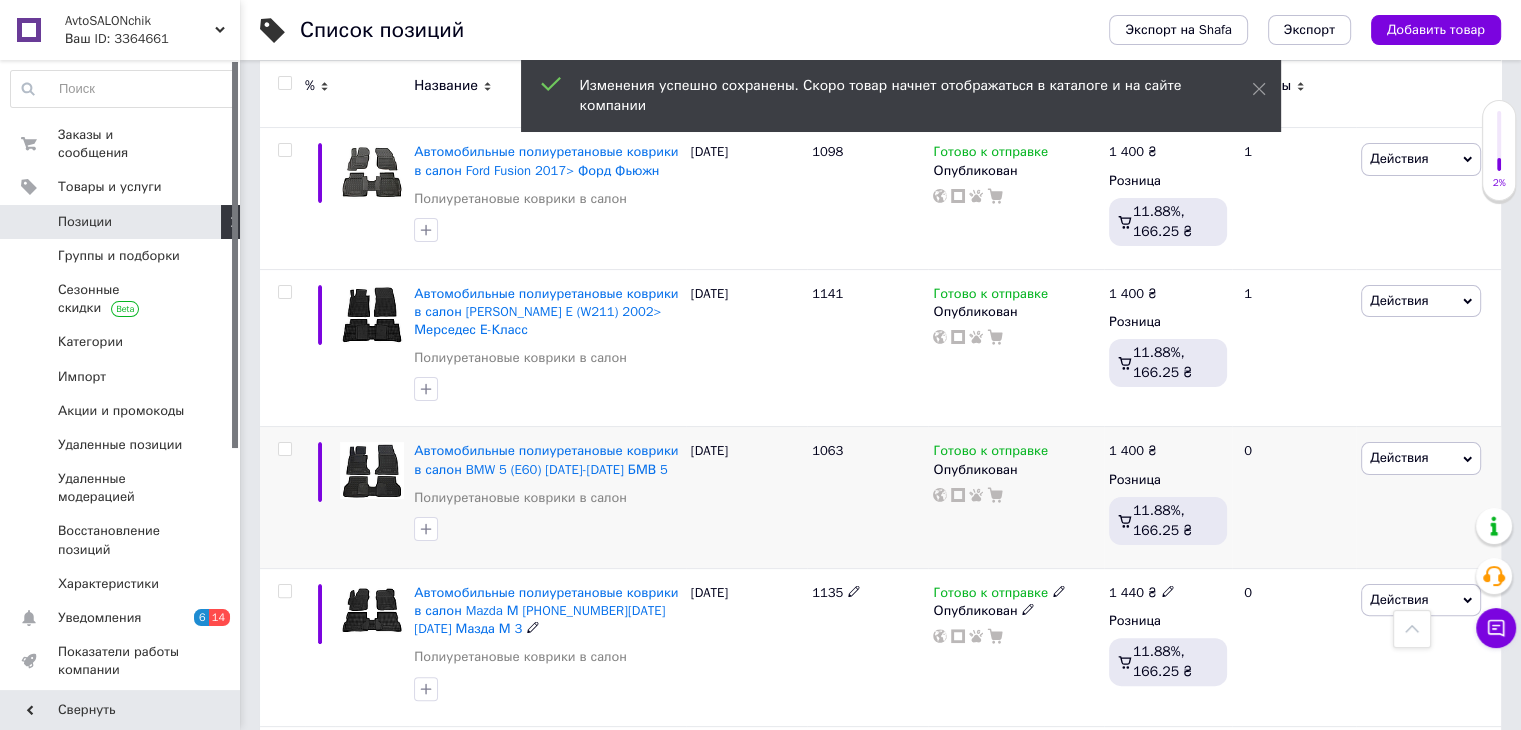 click on "1 400   ₴" at bounding box center [1133, 451] 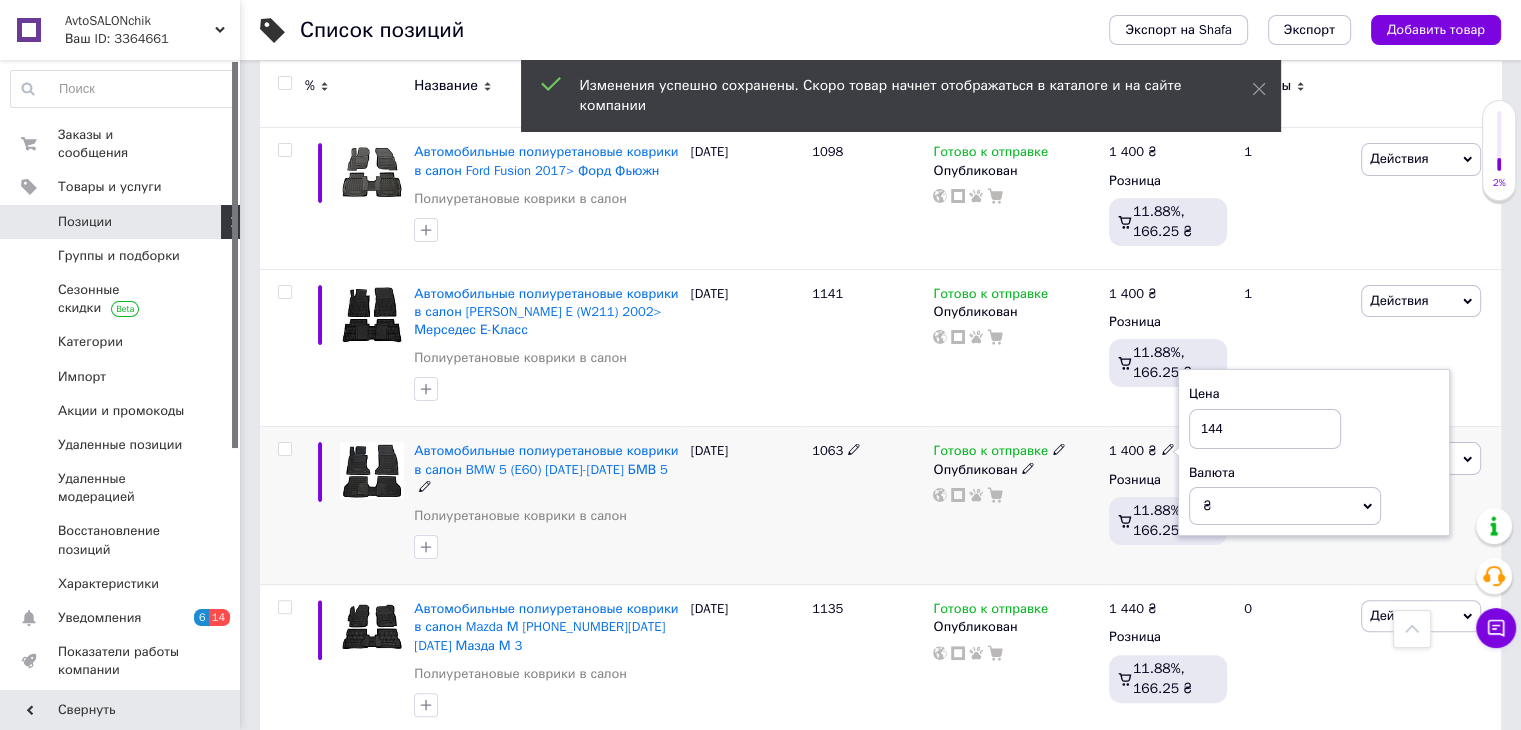type on "1440" 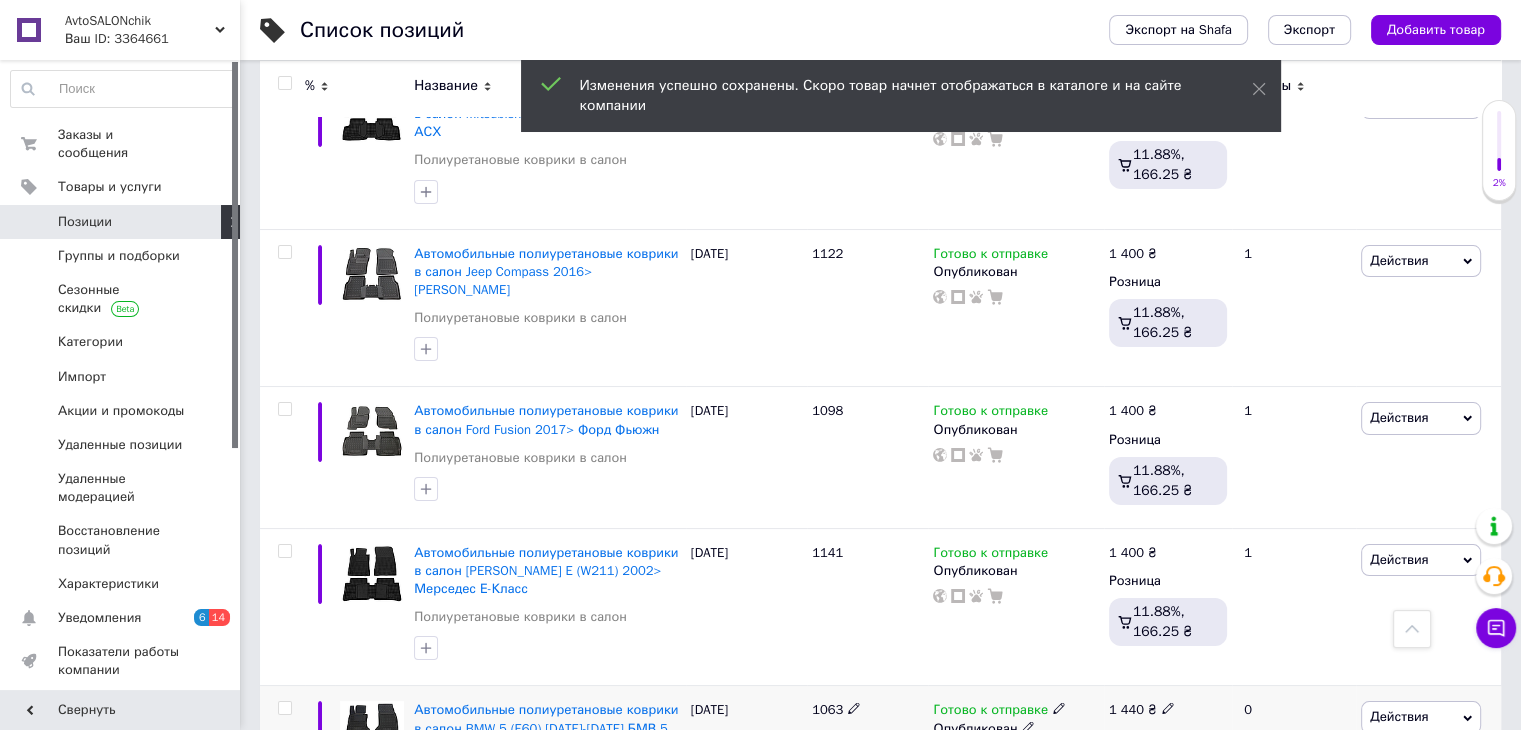 scroll, scrollTop: 7704, scrollLeft: 0, axis: vertical 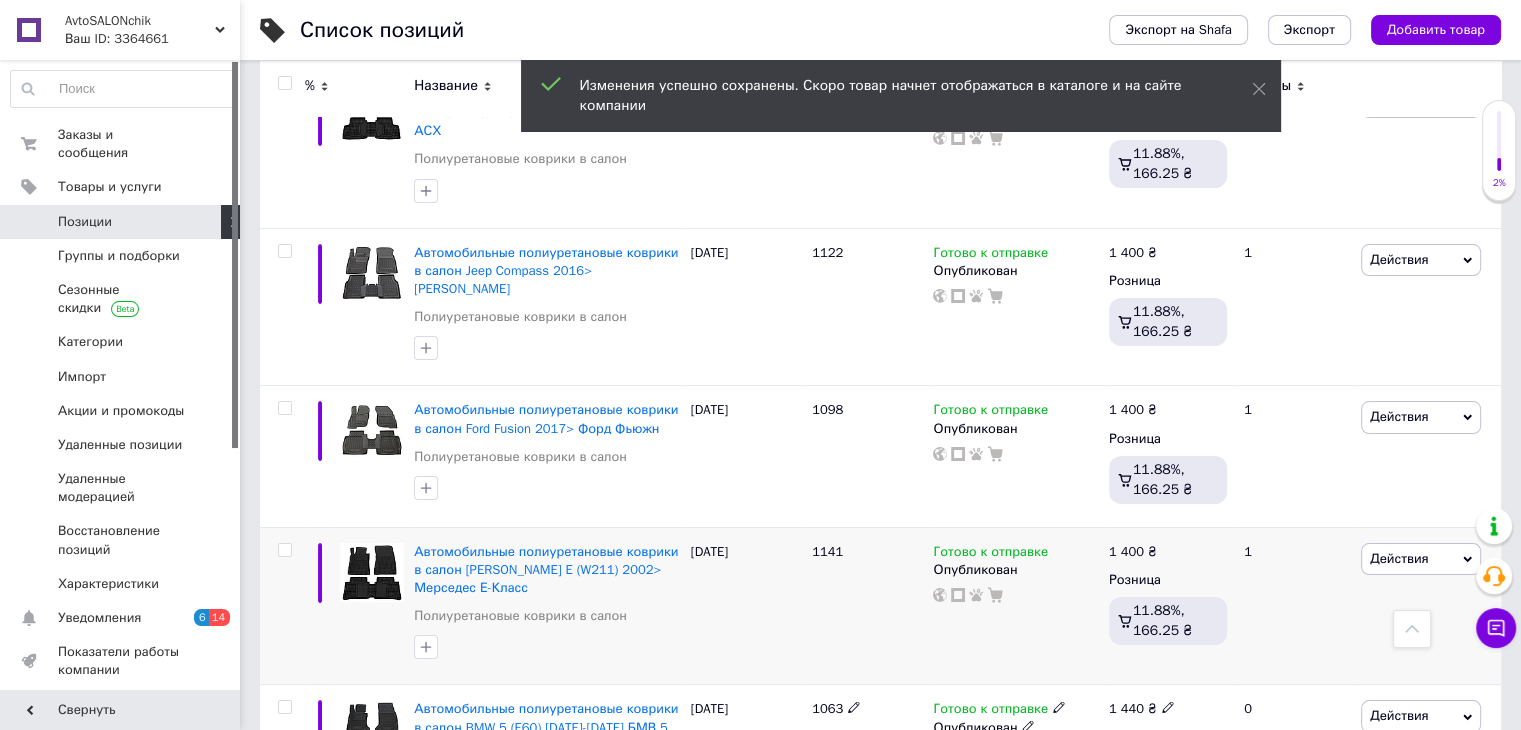 click on "1 400   ₴" at bounding box center [1133, 552] 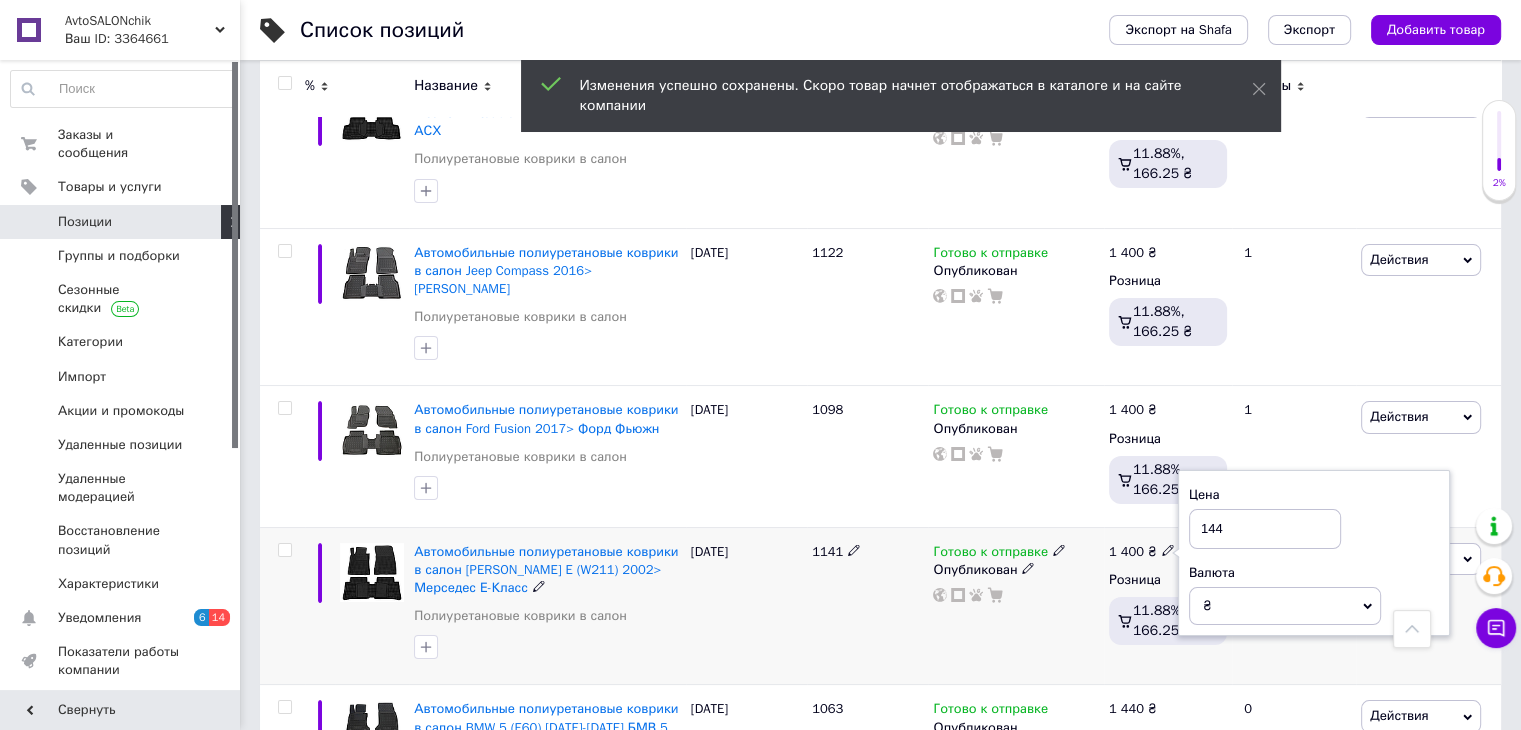 type on "1440" 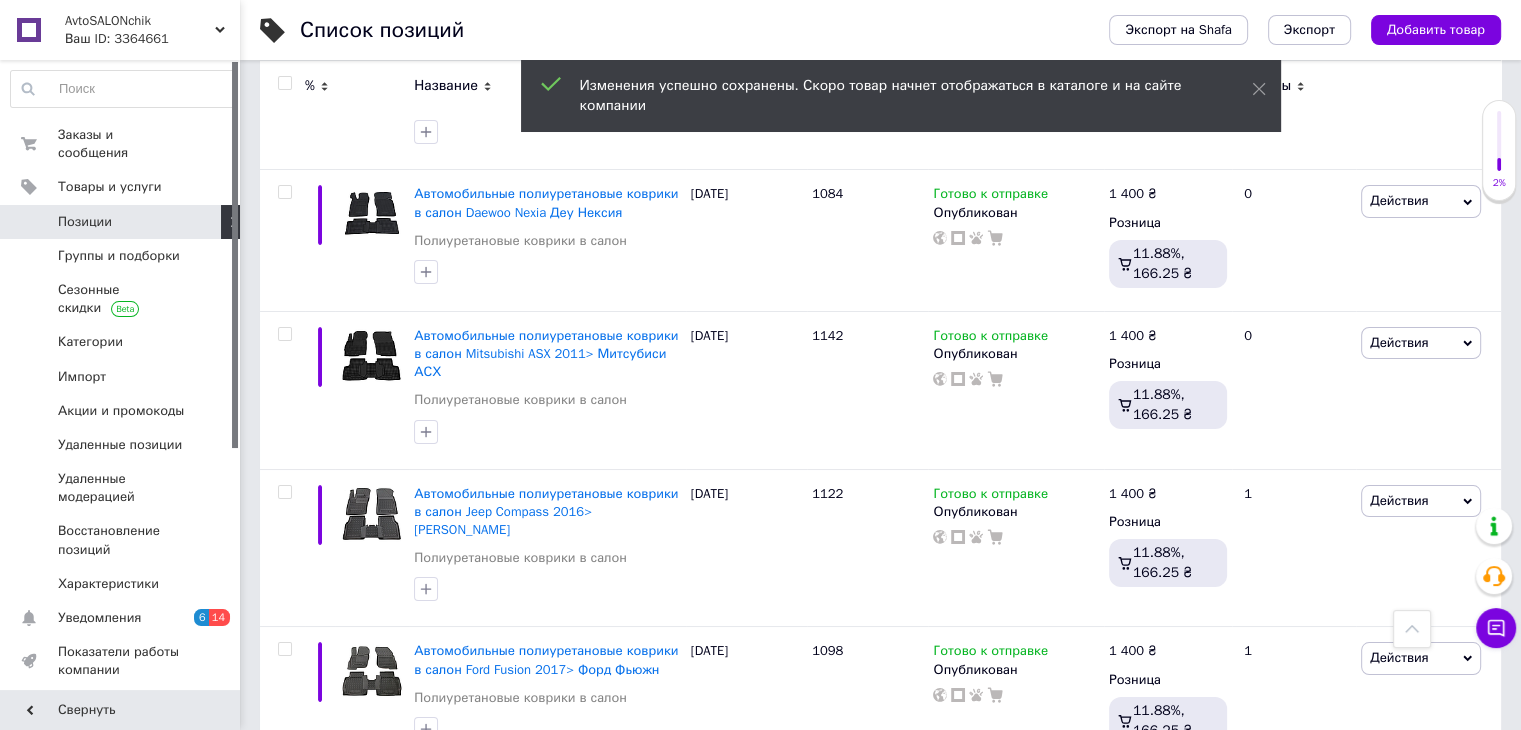 scroll, scrollTop: 7462, scrollLeft: 0, axis: vertical 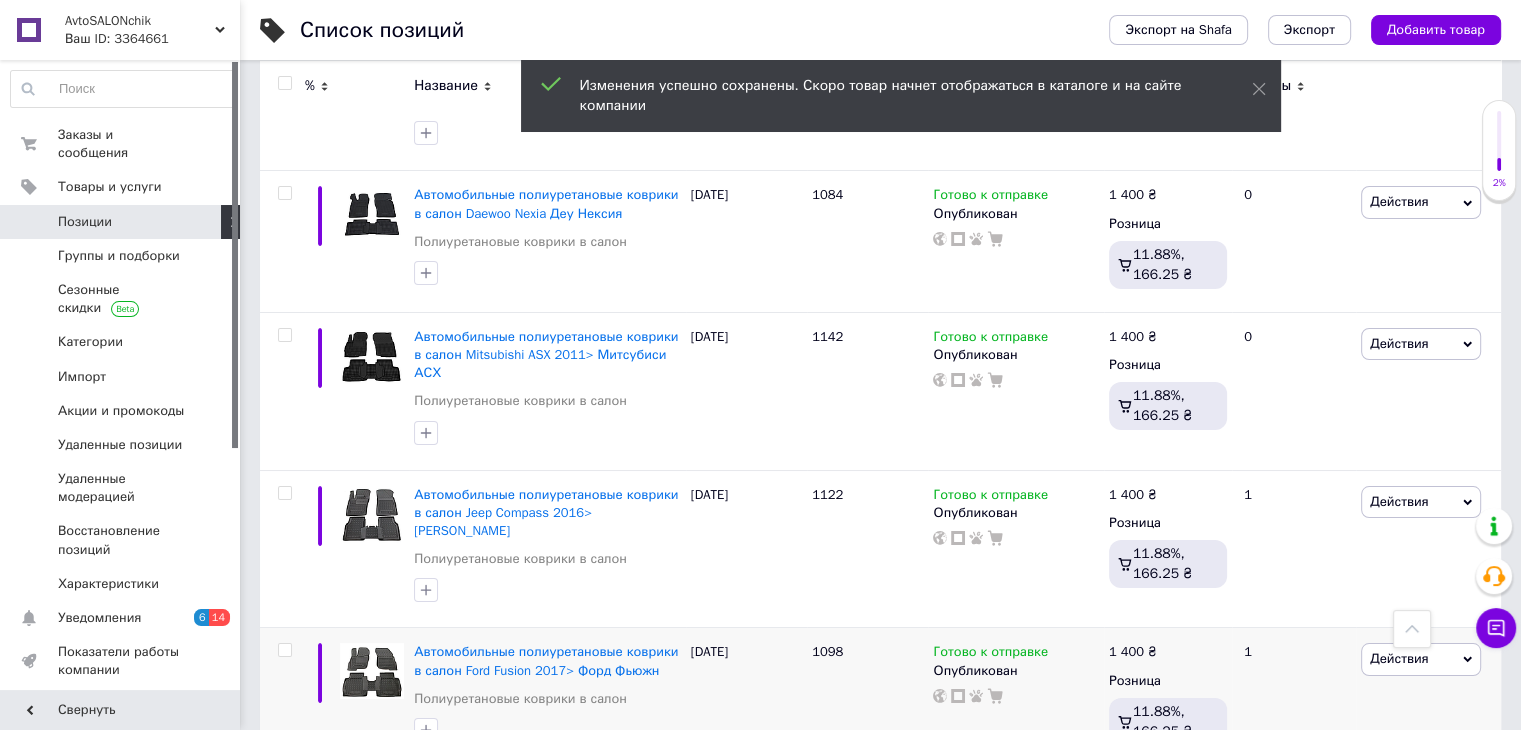 click on "1 400   ₴" at bounding box center (1133, 652) 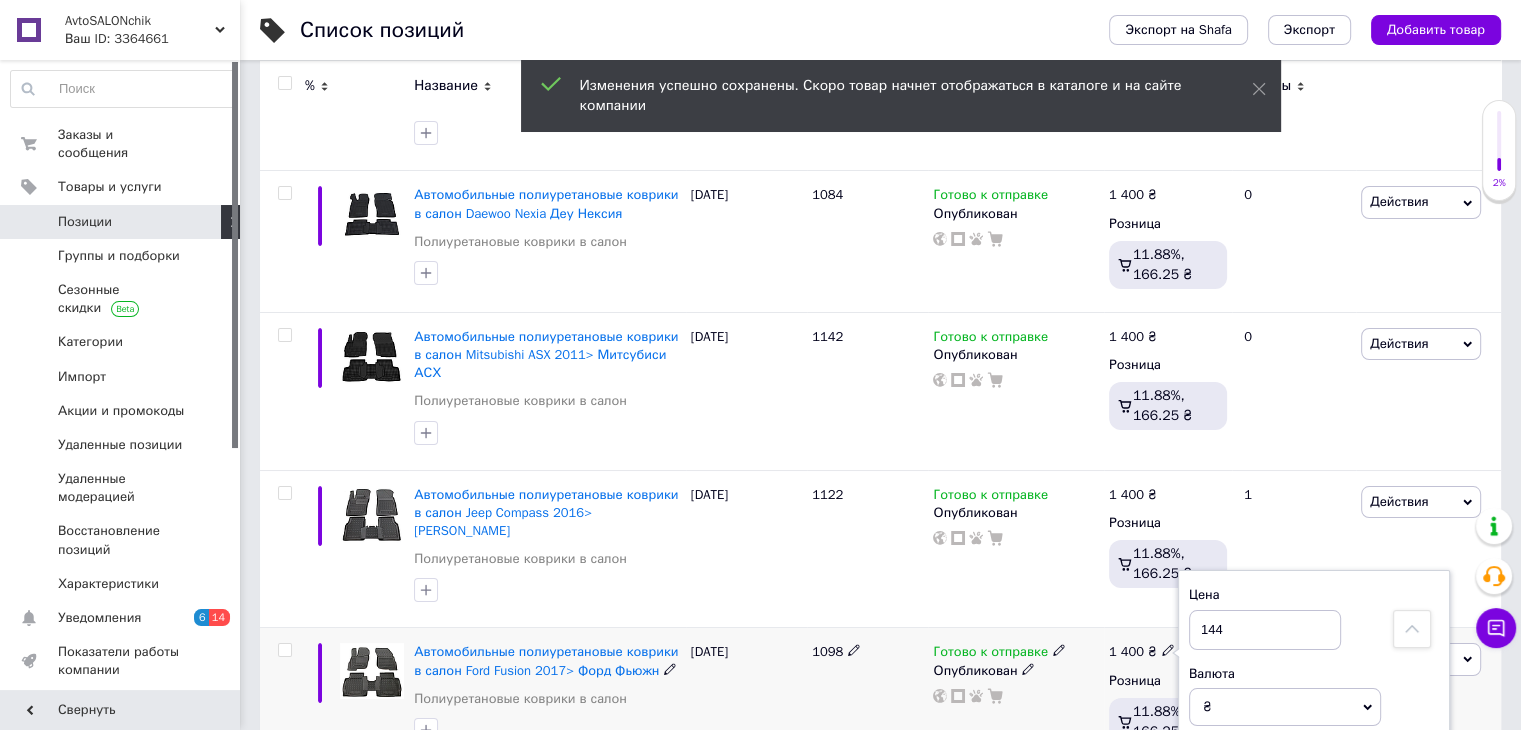 type on "1440" 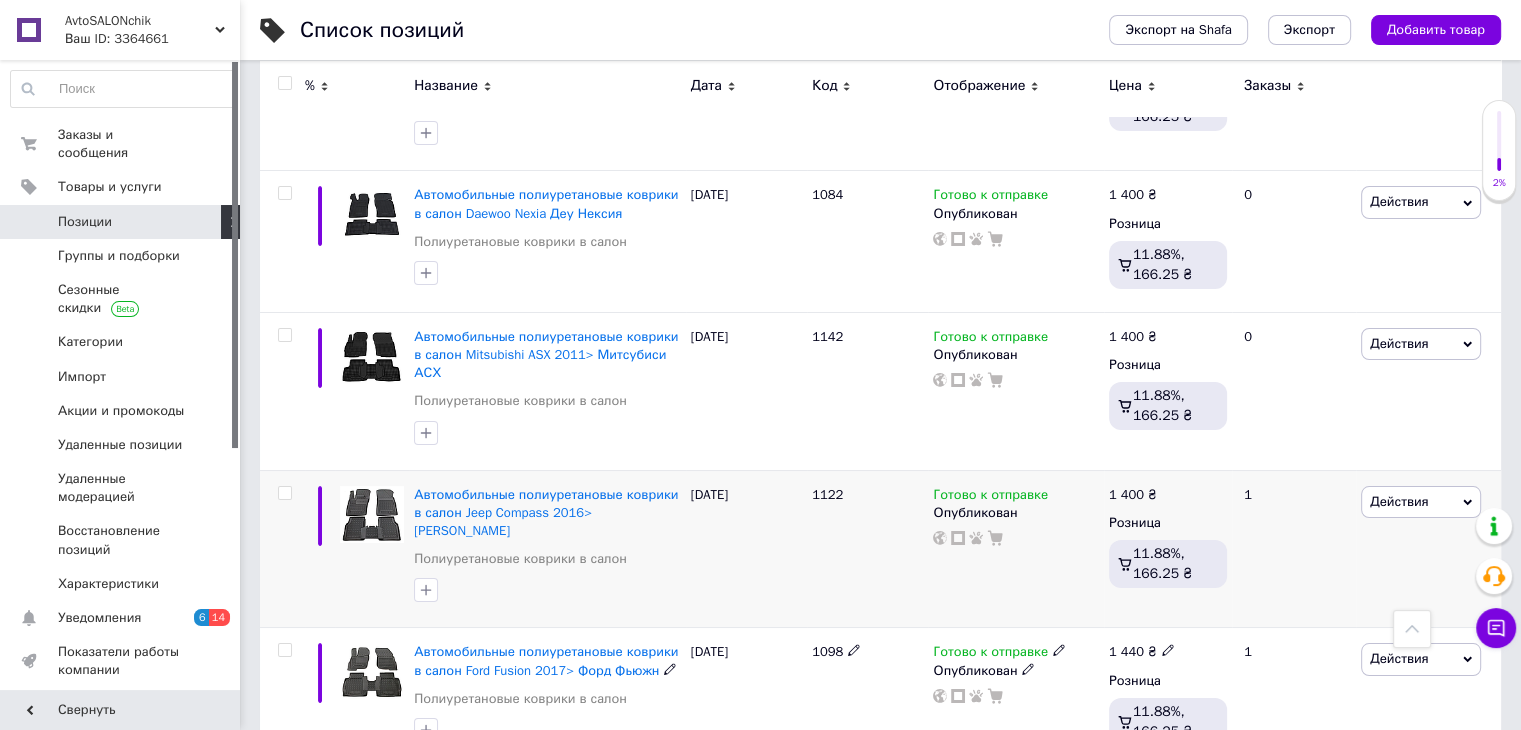 click on "1 400   ₴" at bounding box center (1133, 495) 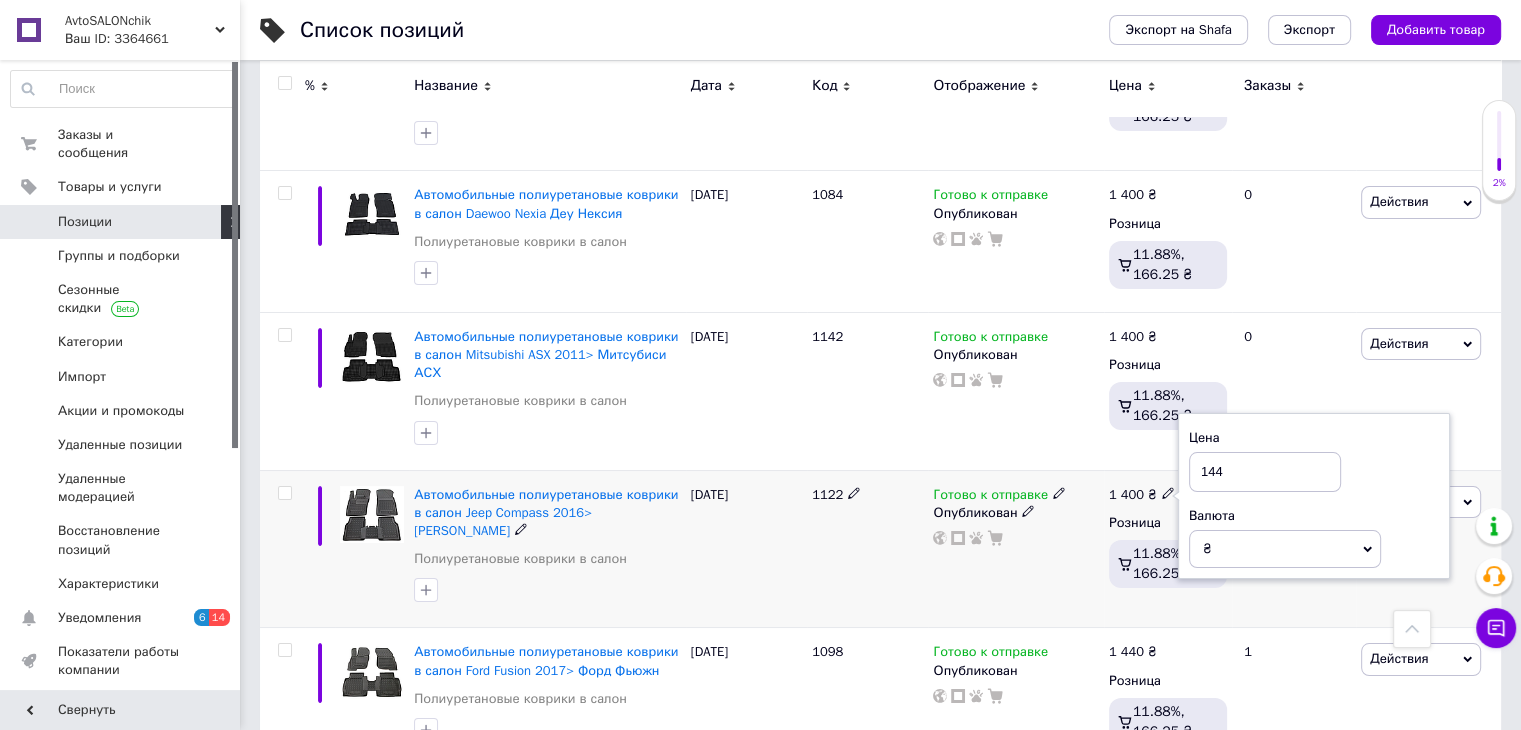 type on "1440" 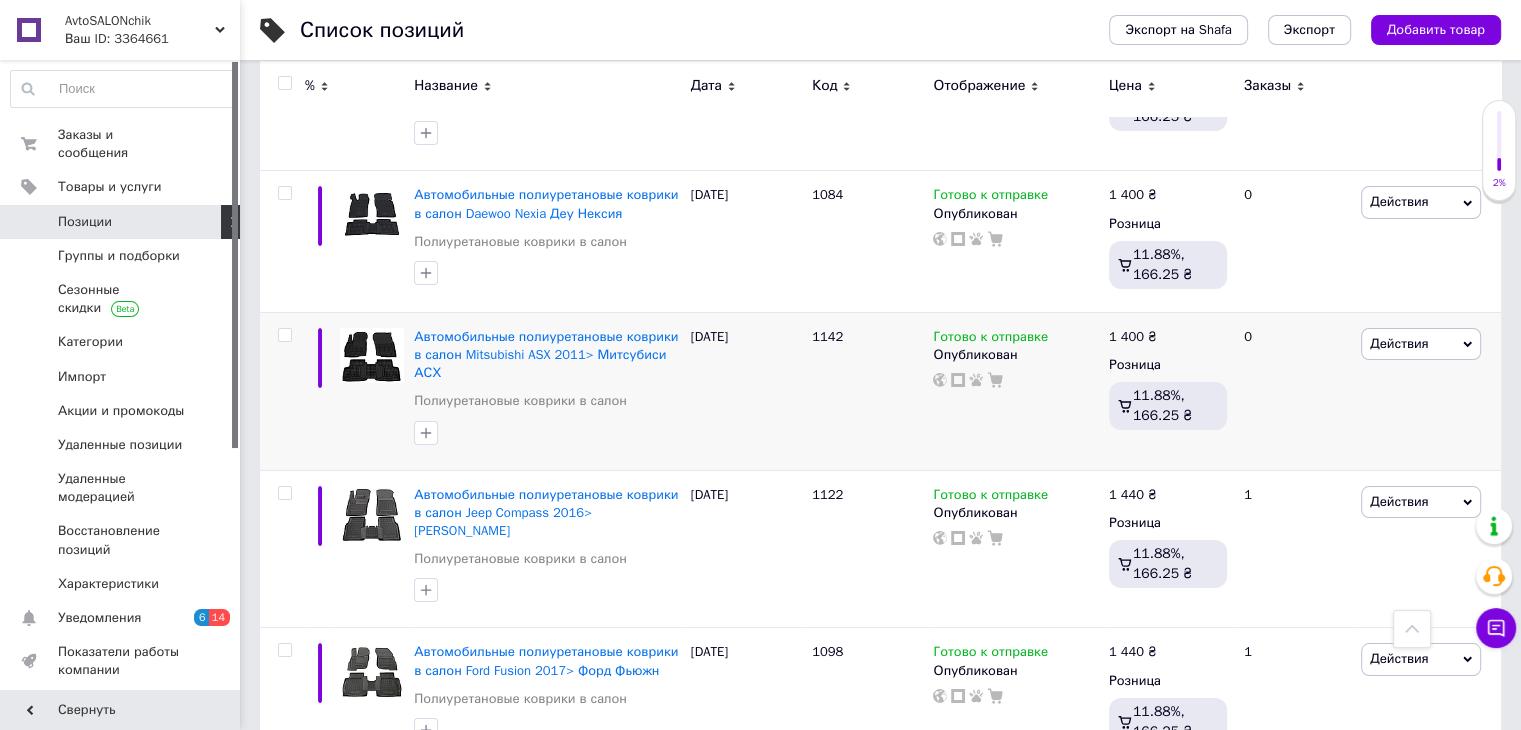 click on "1 400   ₴" at bounding box center (1133, 337) 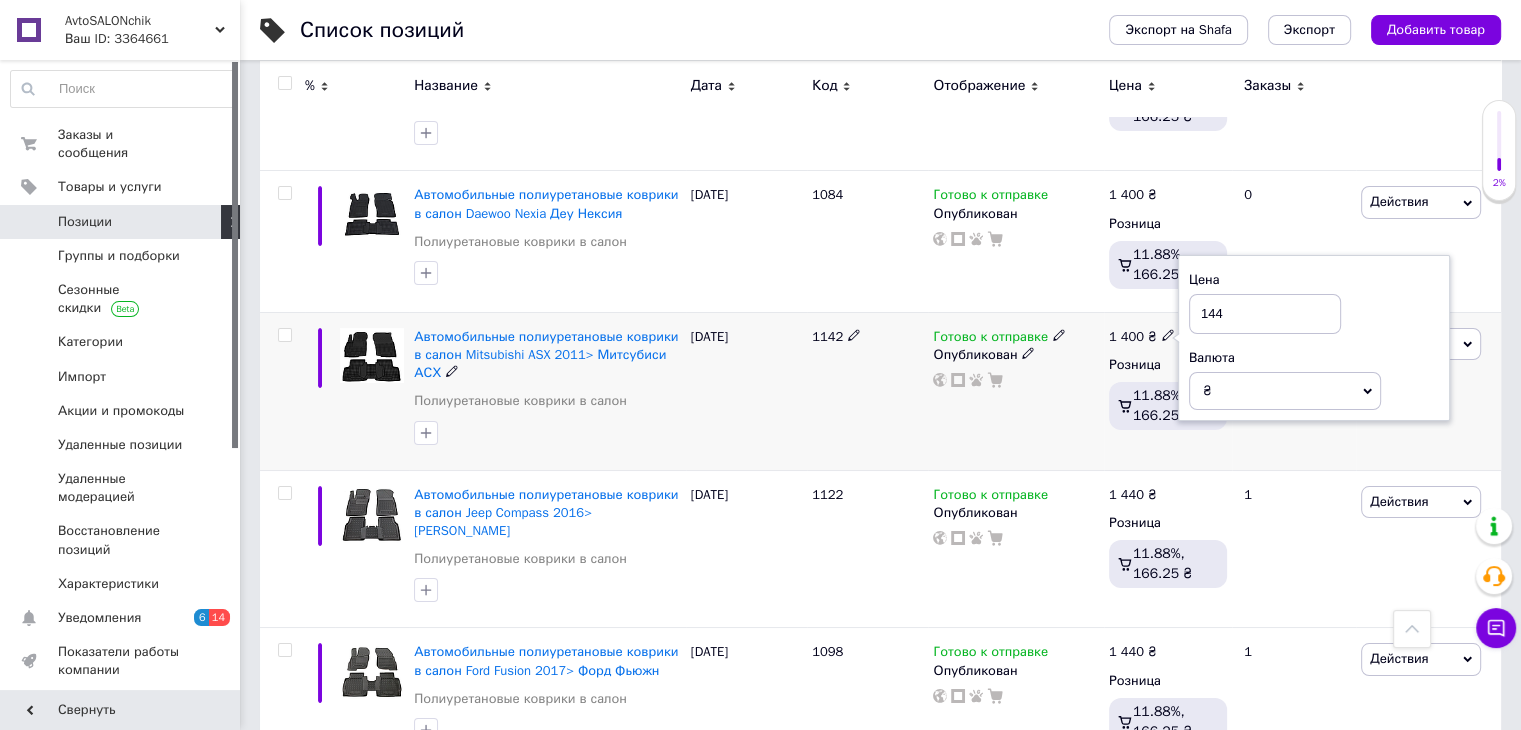 type on "1440" 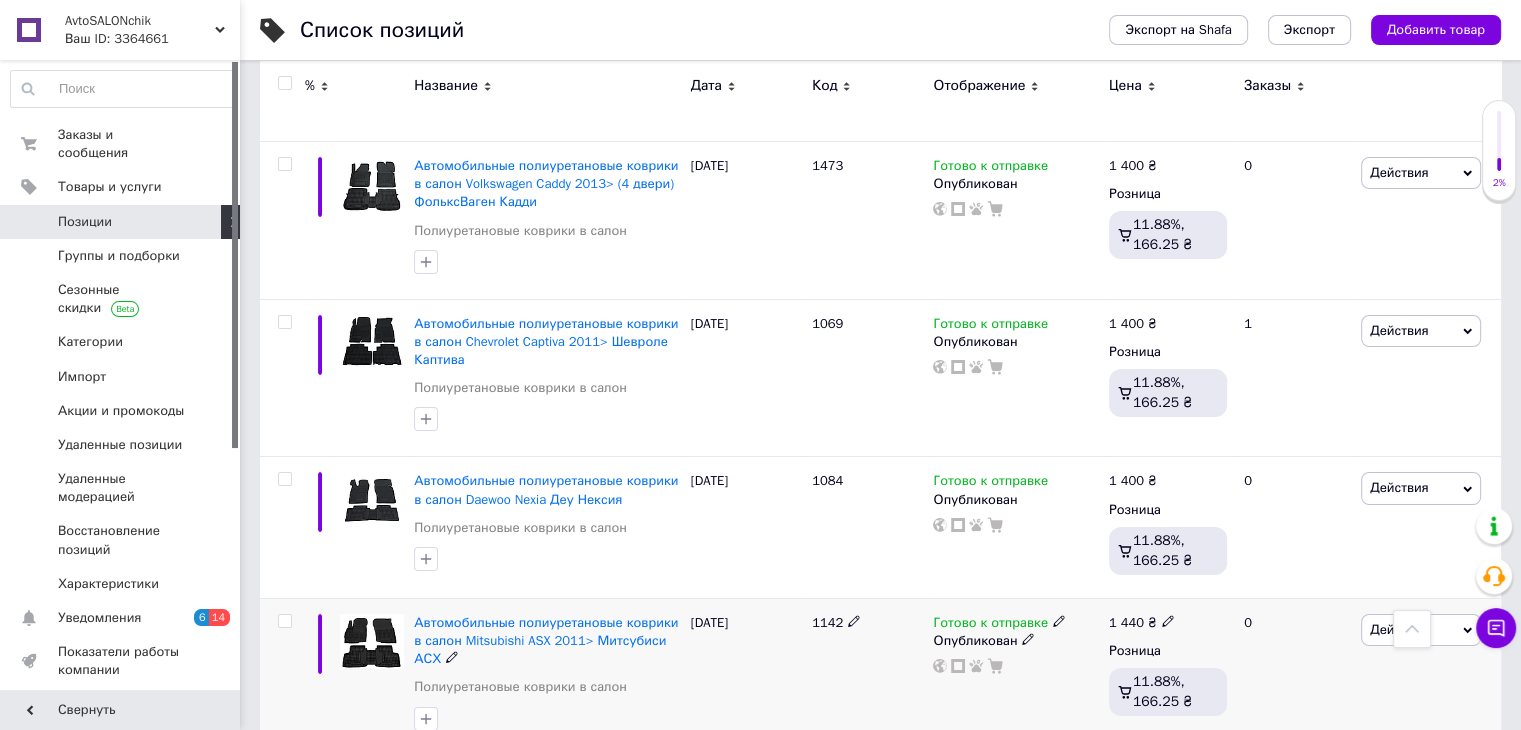 scroll, scrollTop: 7175, scrollLeft: 0, axis: vertical 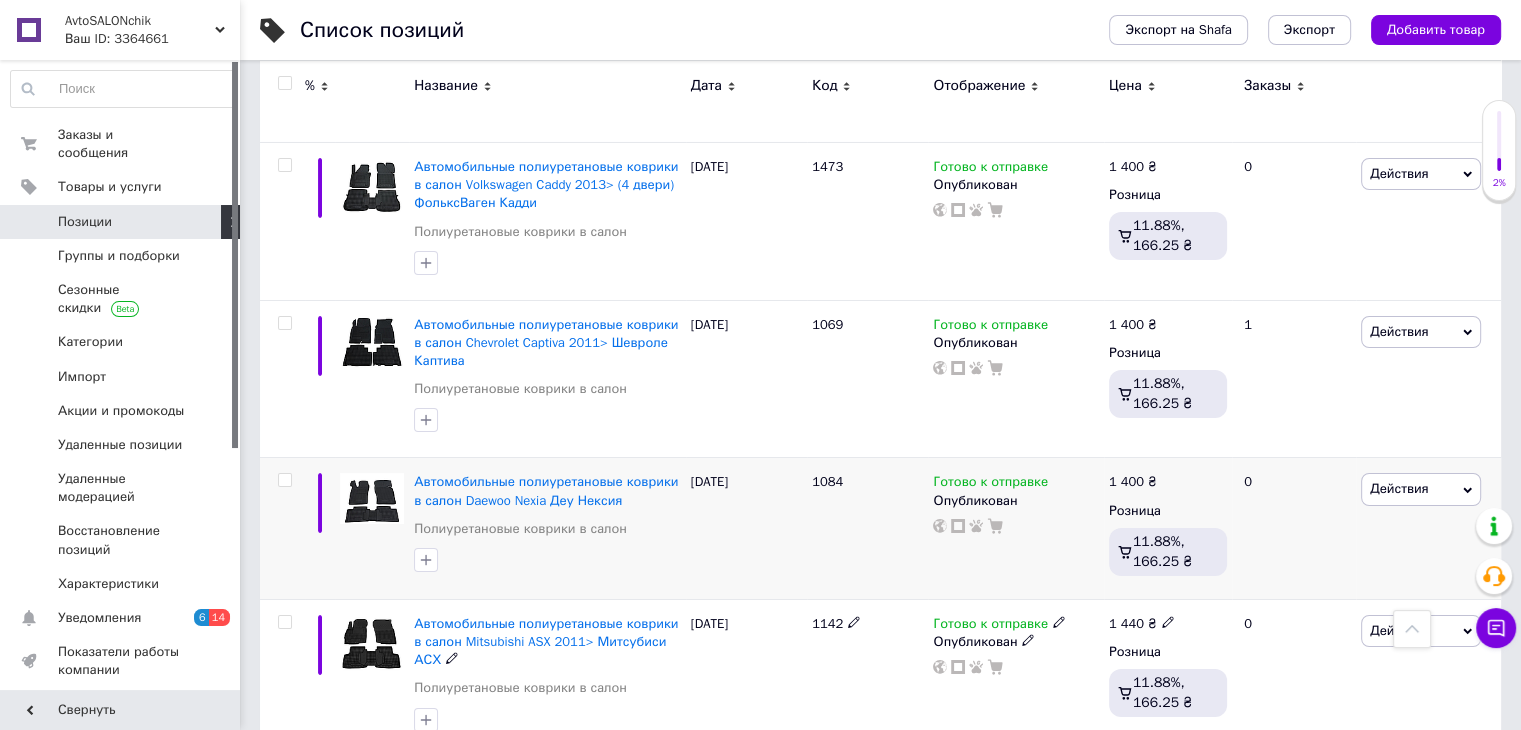 click on "1 400   ₴" at bounding box center [1133, 482] 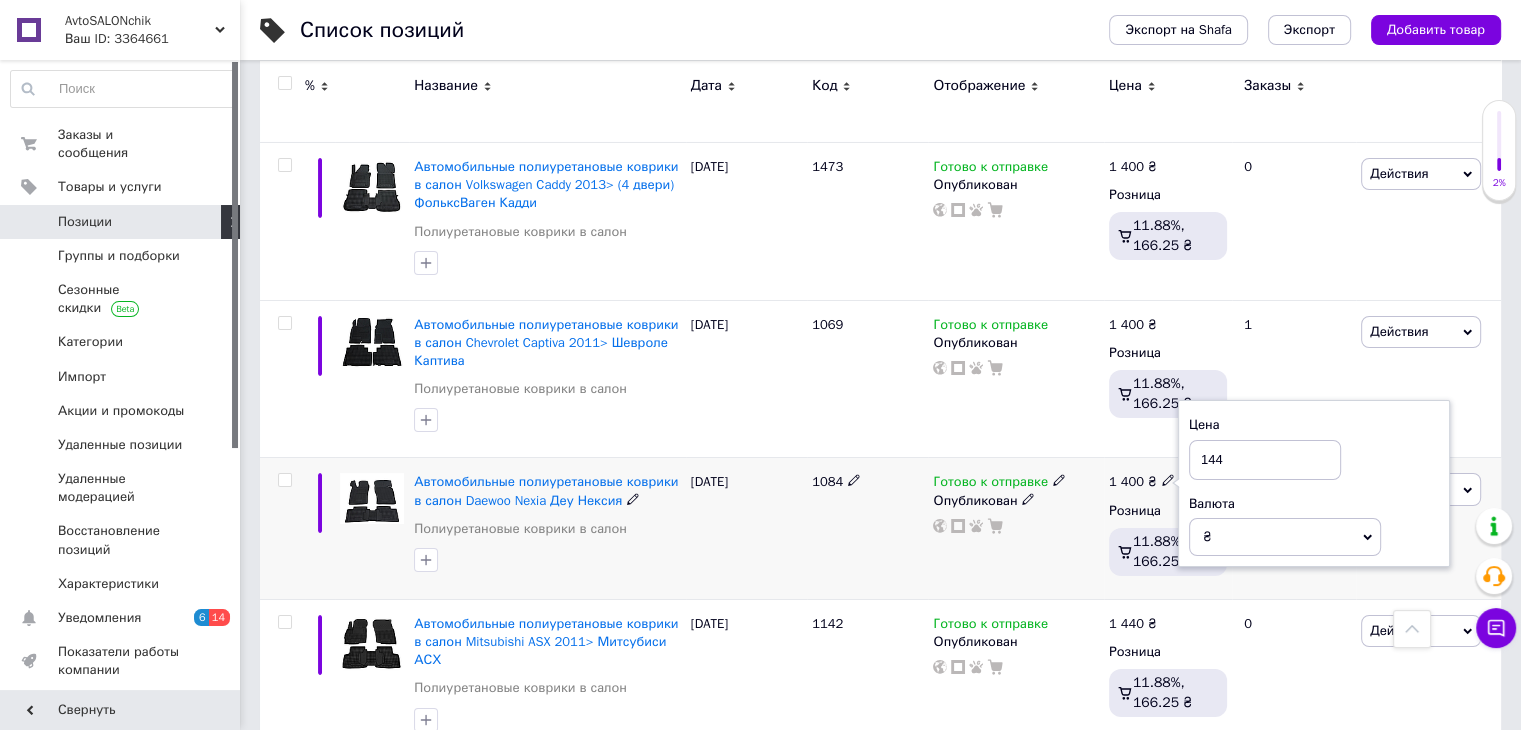 type on "1440" 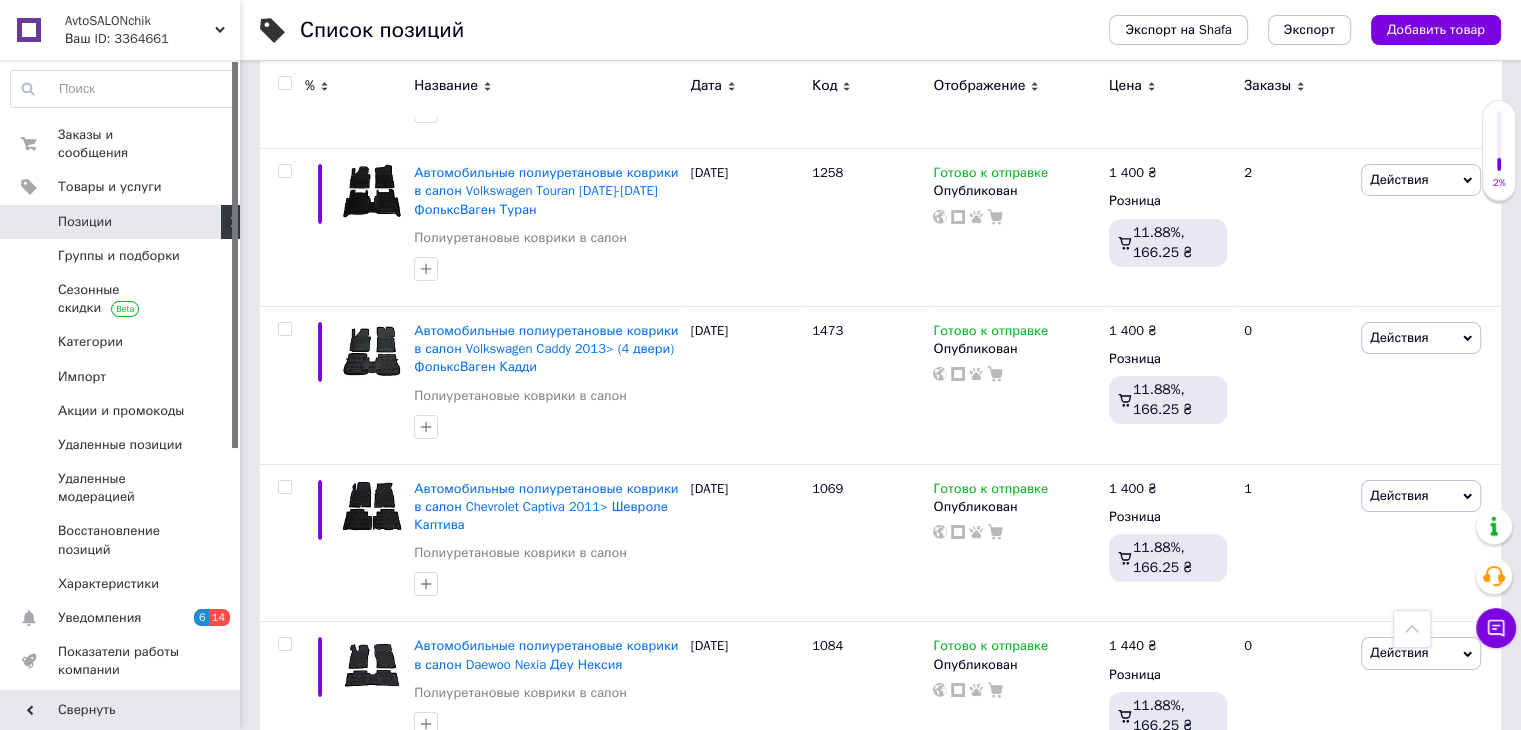 scroll, scrollTop: 6954, scrollLeft: 0, axis: vertical 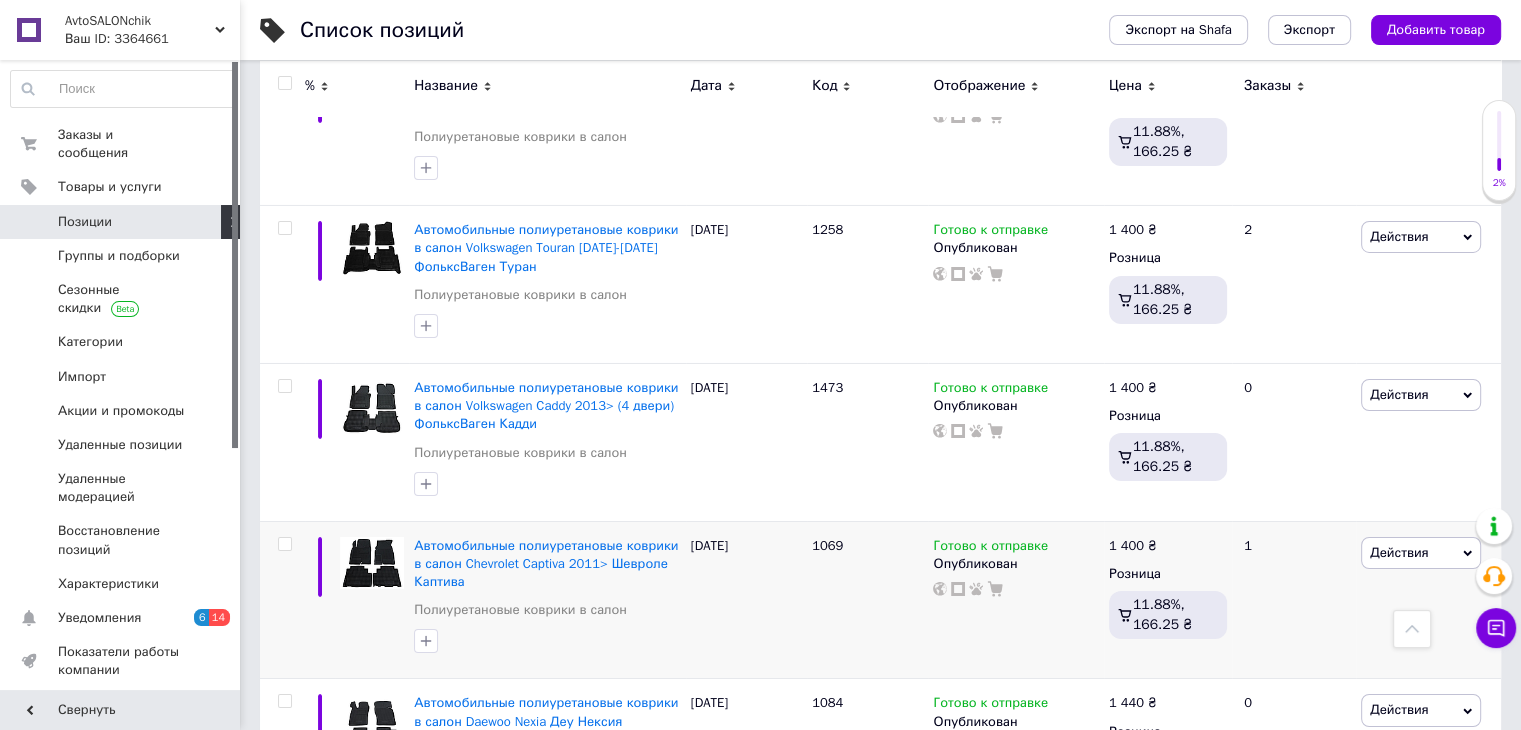 click on "1 400   ₴" at bounding box center [1133, 546] 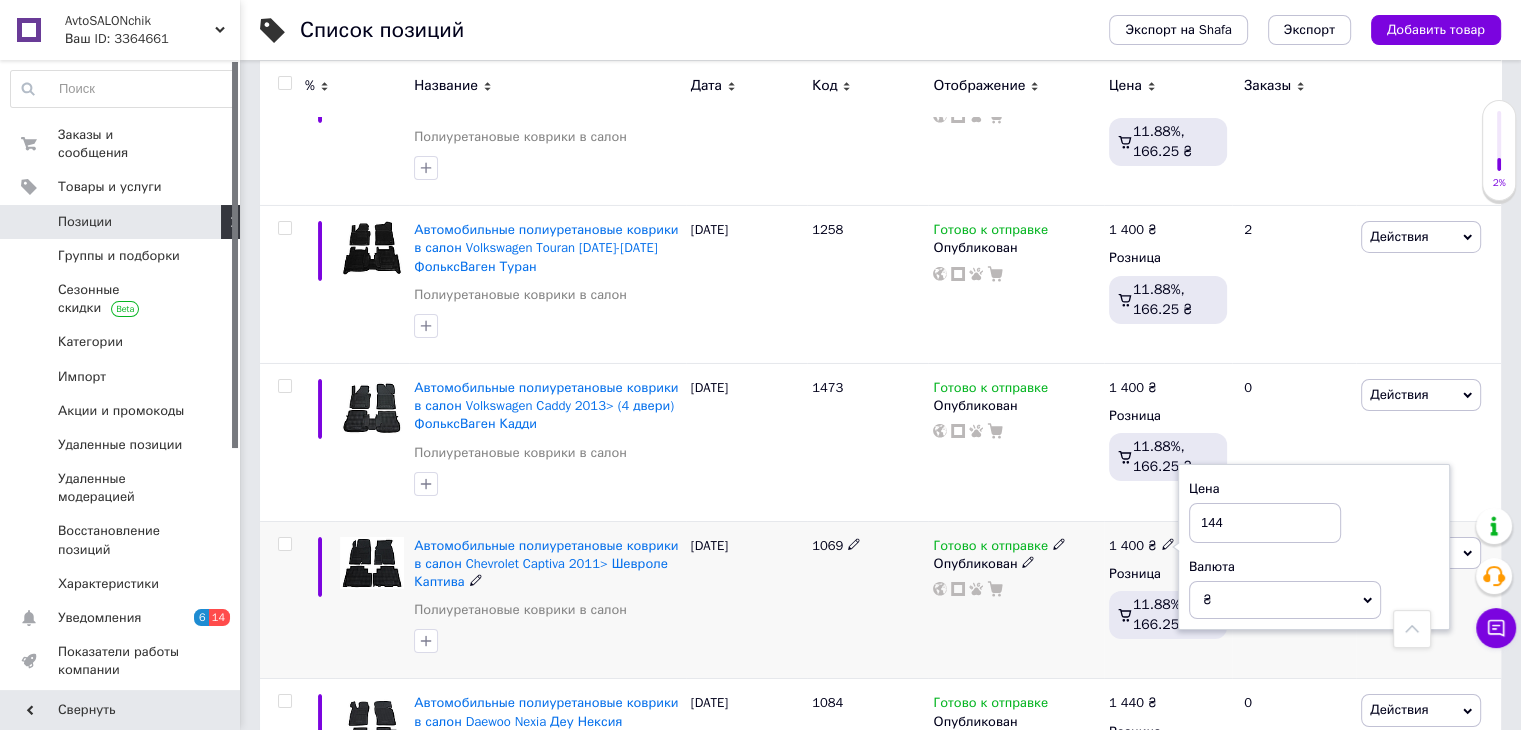 type on "1440" 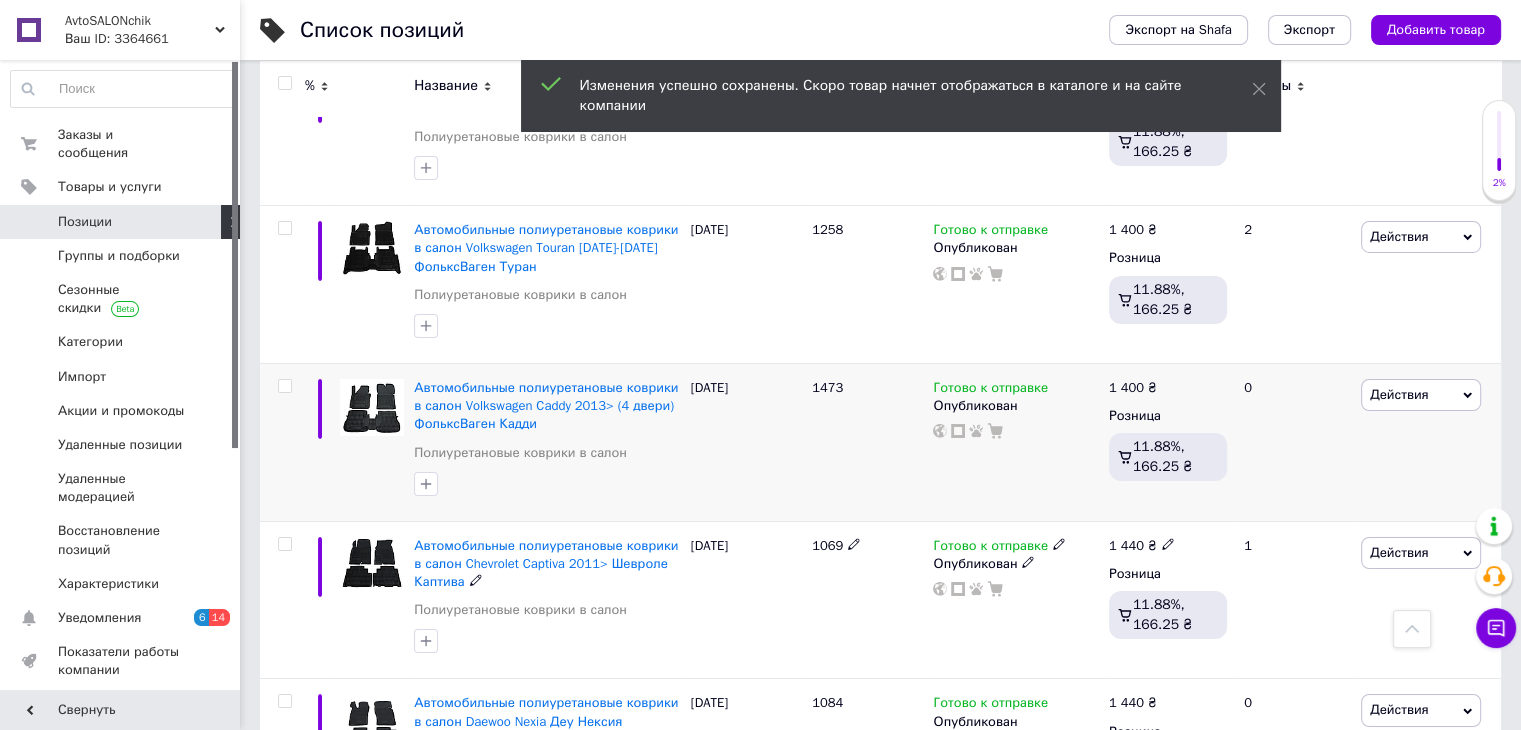click on "1 400   ₴" at bounding box center (1133, 388) 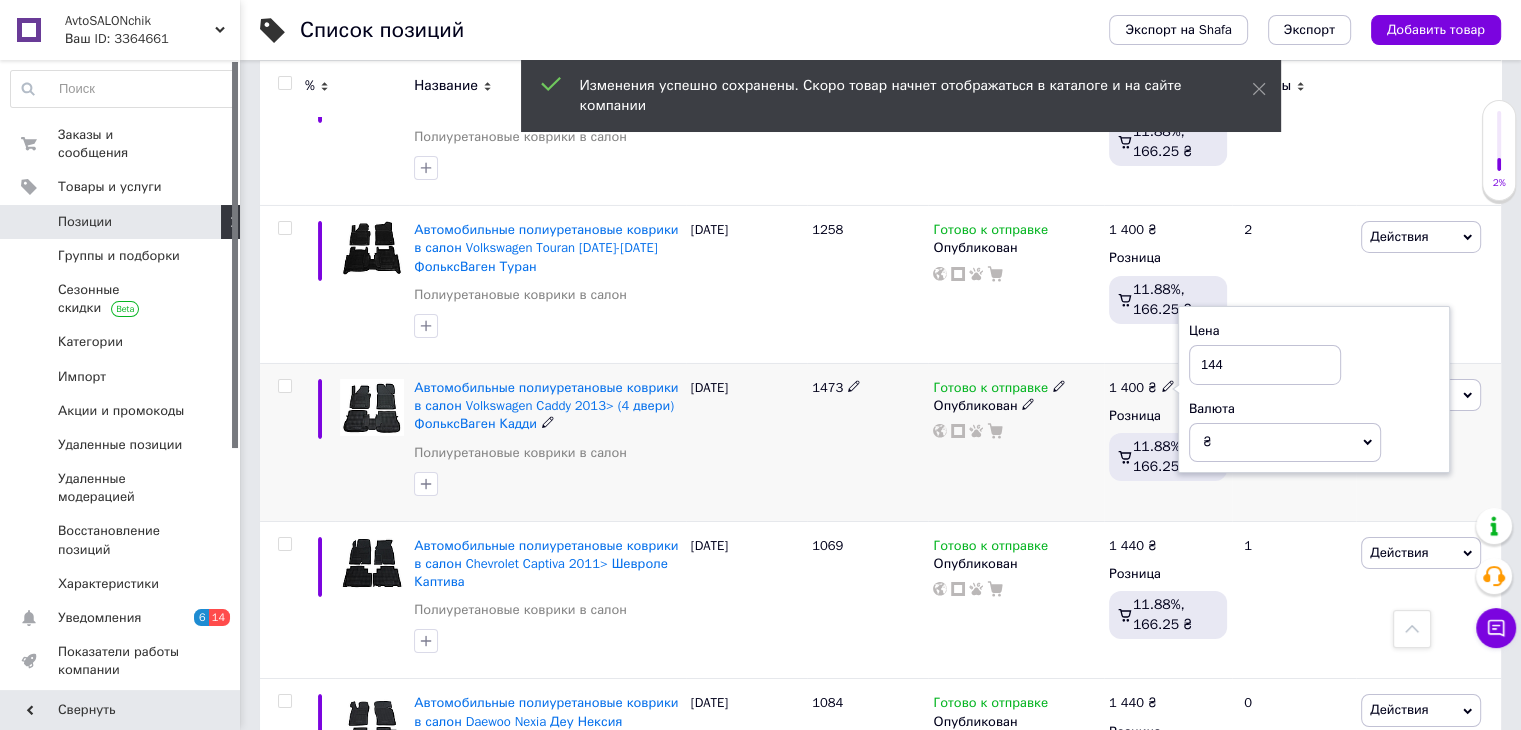 type on "1440" 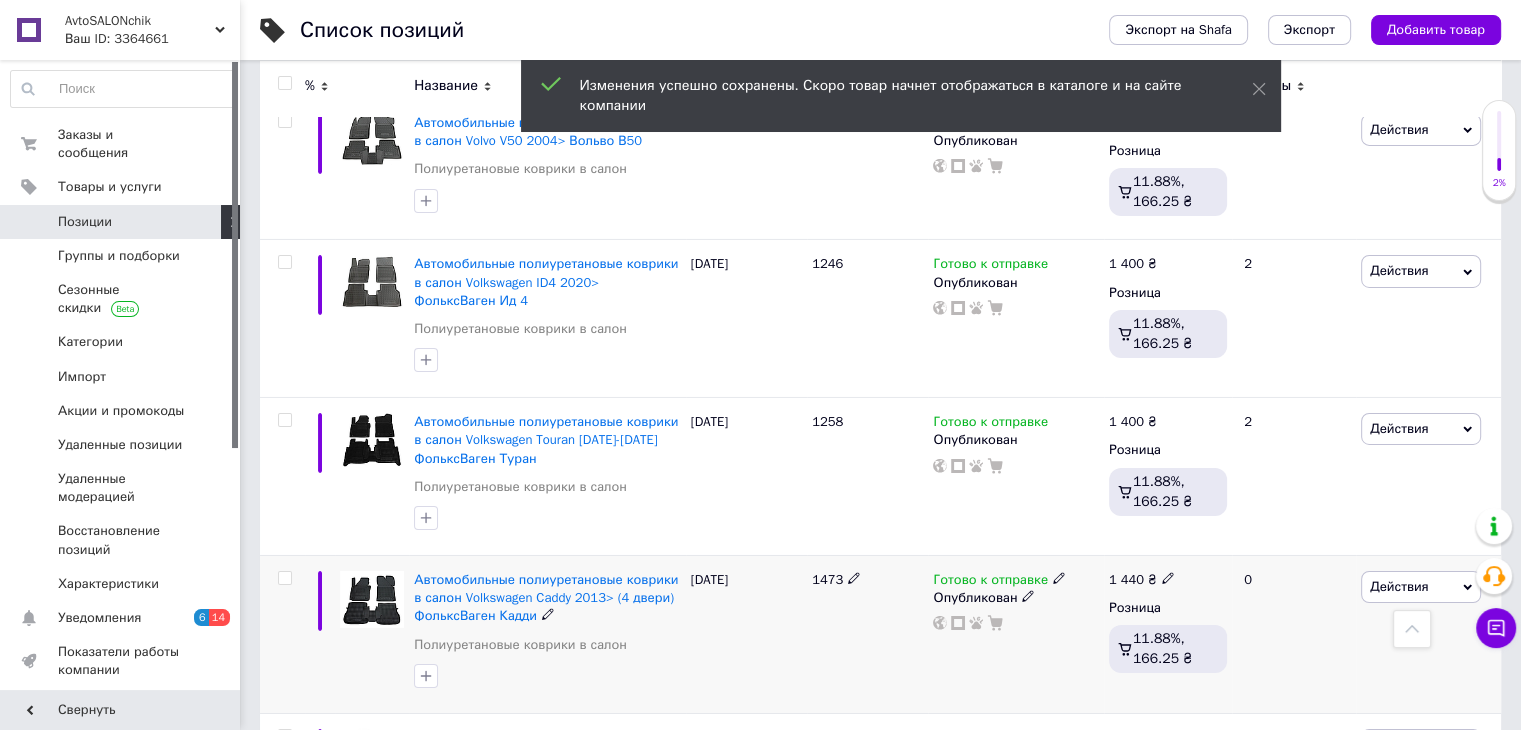scroll, scrollTop: 6727, scrollLeft: 0, axis: vertical 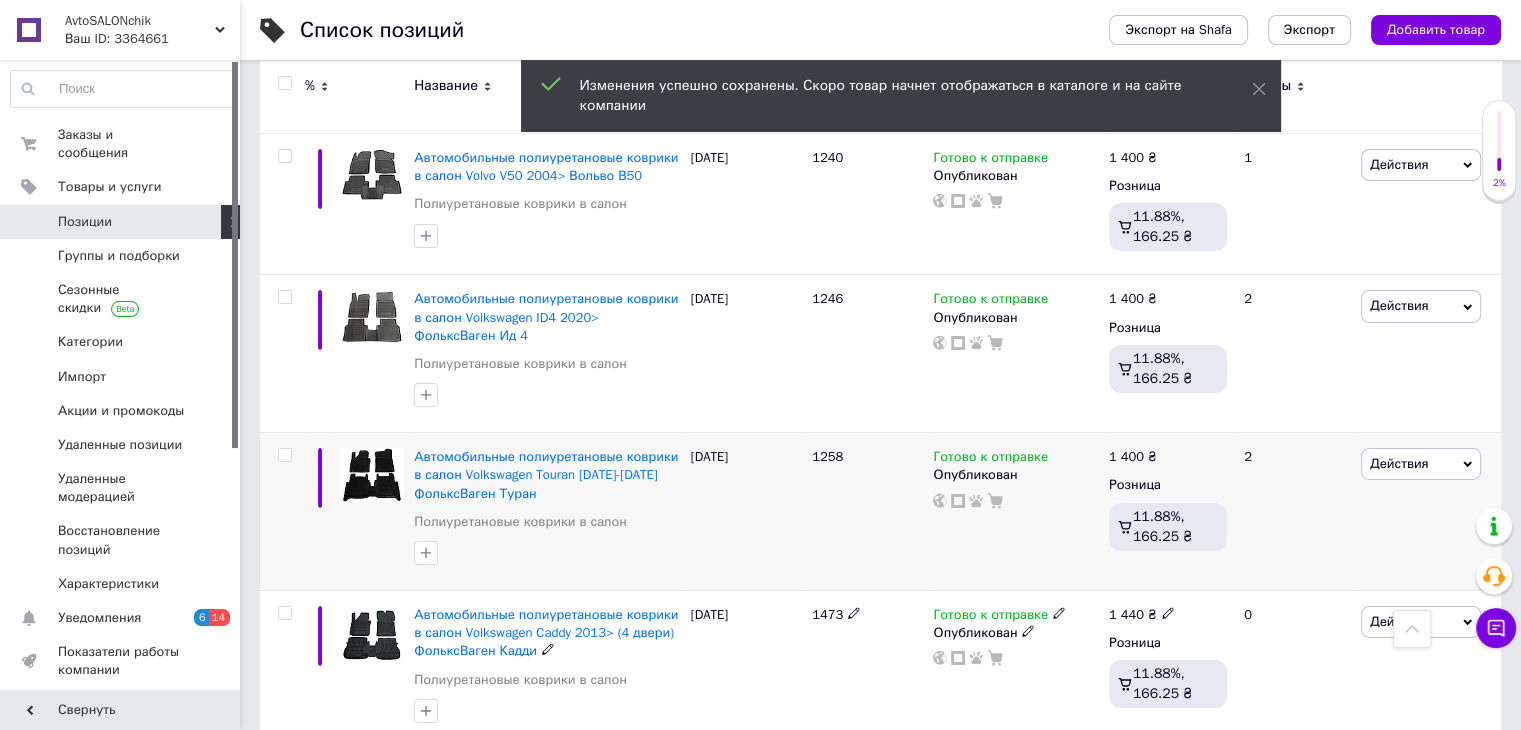click on "1 400   ₴" at bounding box center (1133, 457) 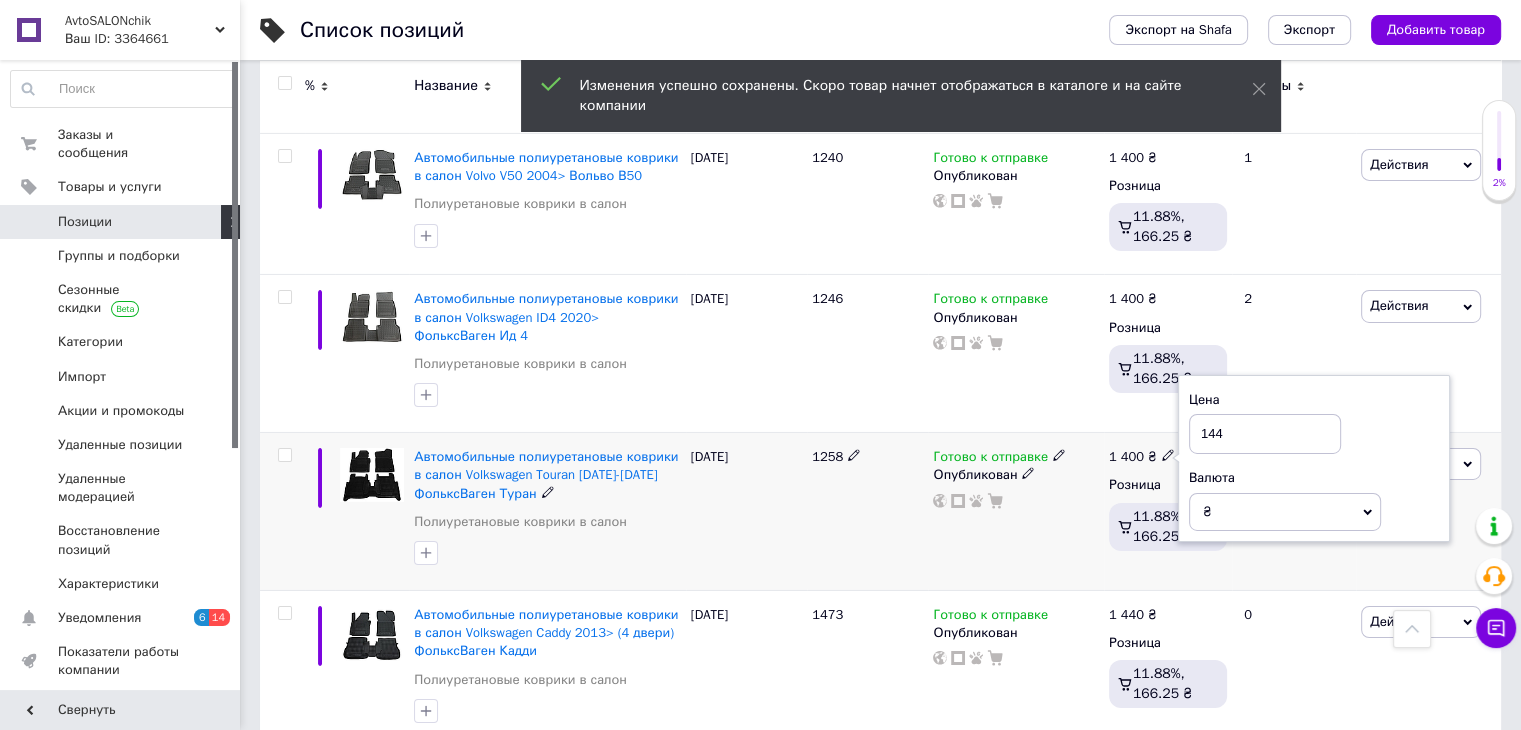 type on "1440" 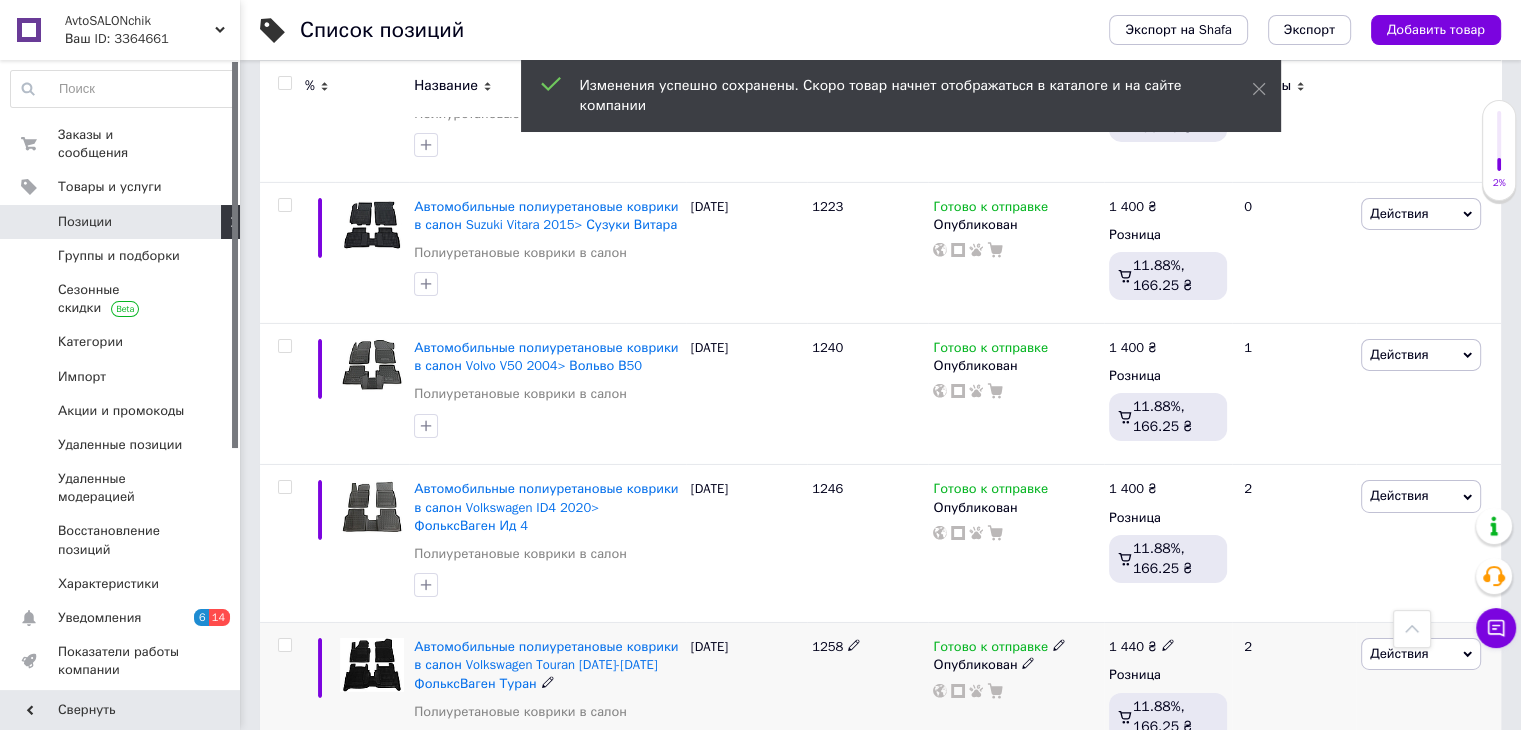 scroll, scrollTop: 6501, scrollLeft: 0, axis: vertical 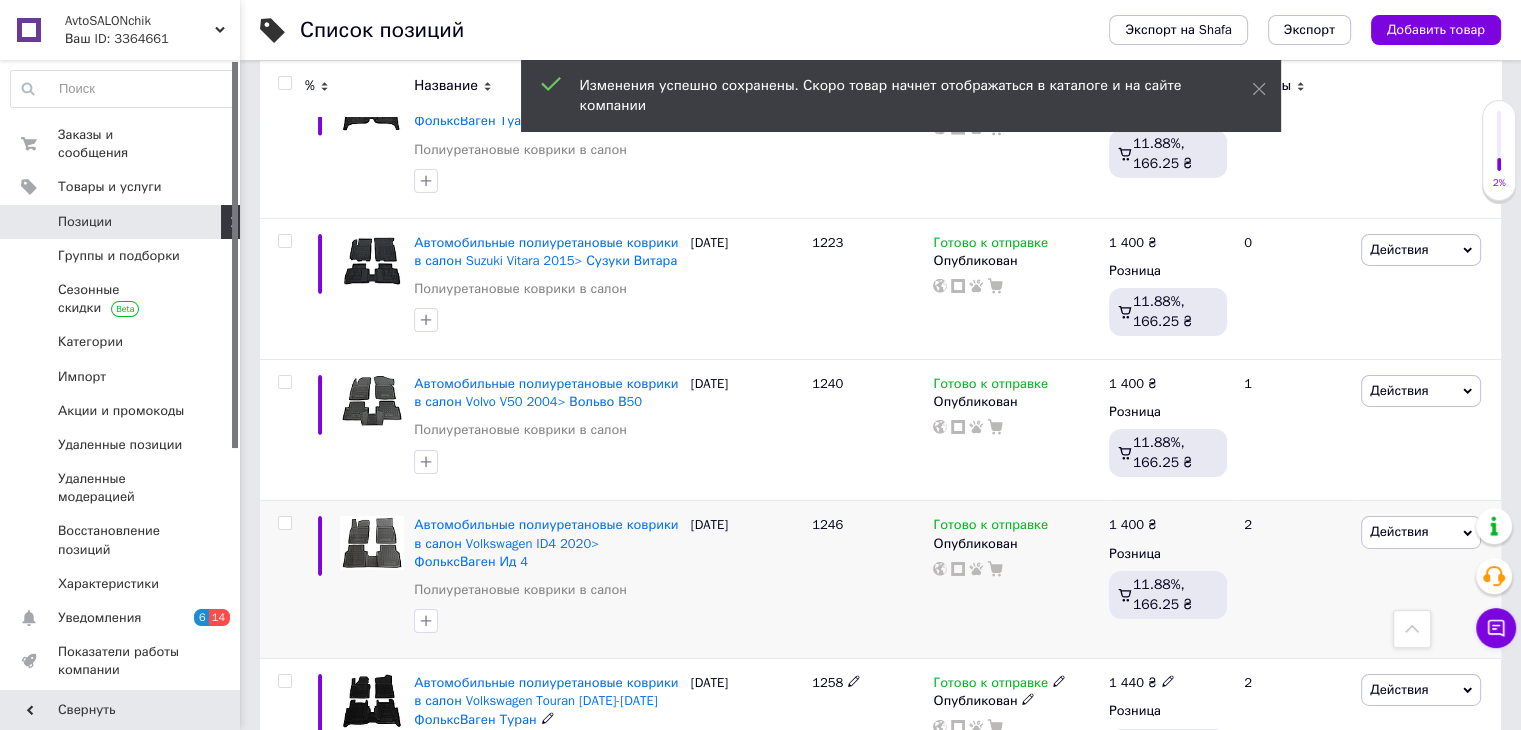 click on "1 400   ₴" at bounding box center (1133, 525) 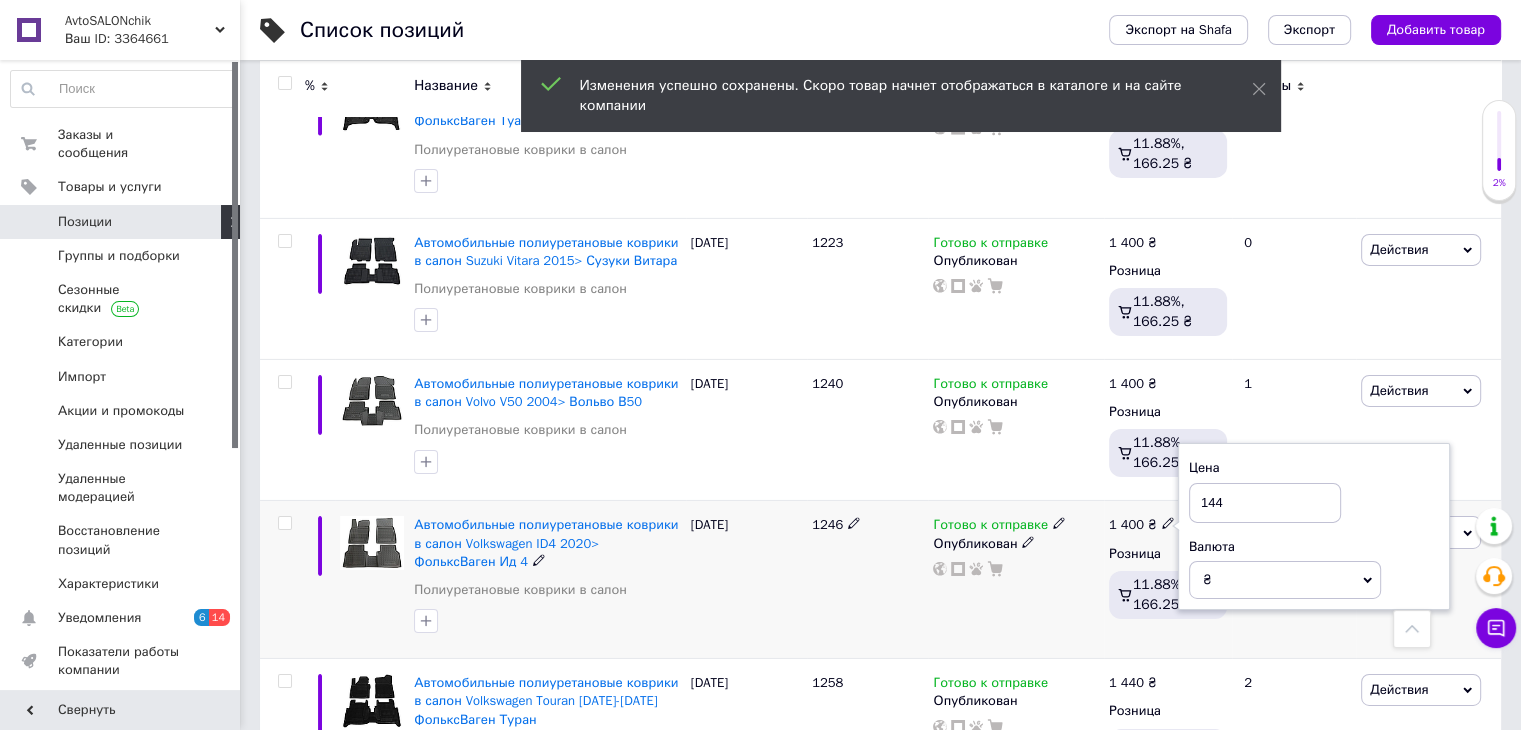 type on "1440" 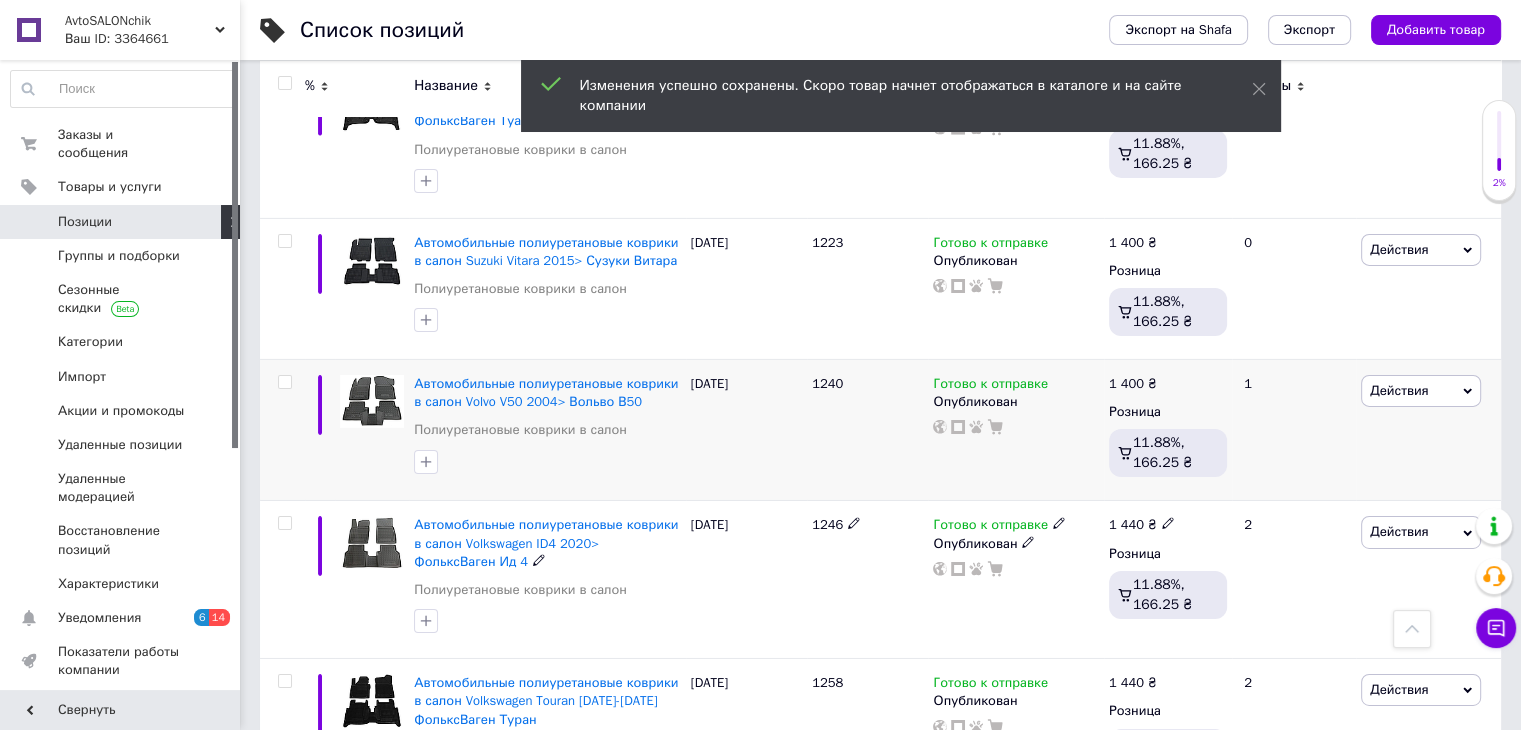 click on "1 400   ₴" at bounding box center [1133, 384] 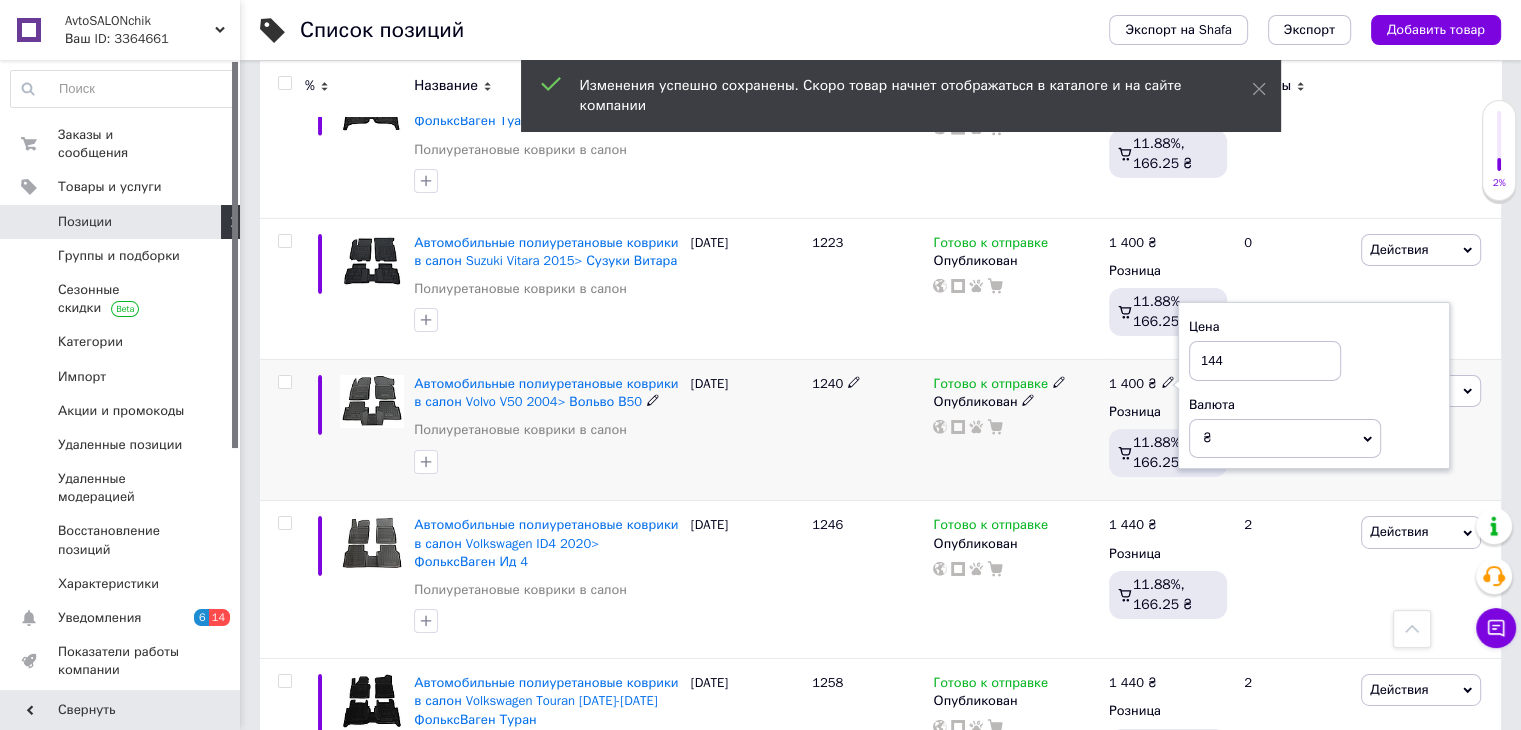 type on "1440" 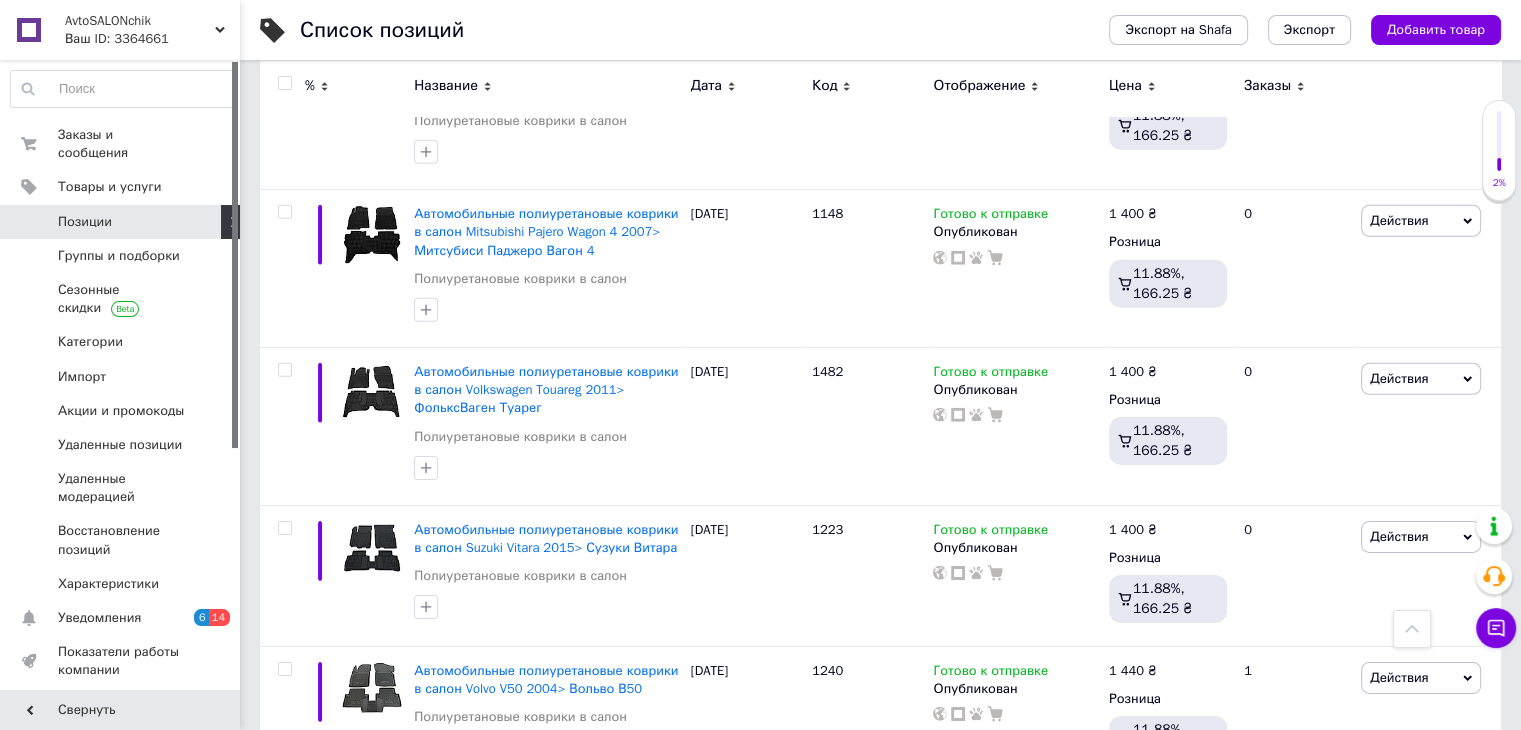 scroll, scrollTop: 6212, scrollLeft: 0, axis: vertical 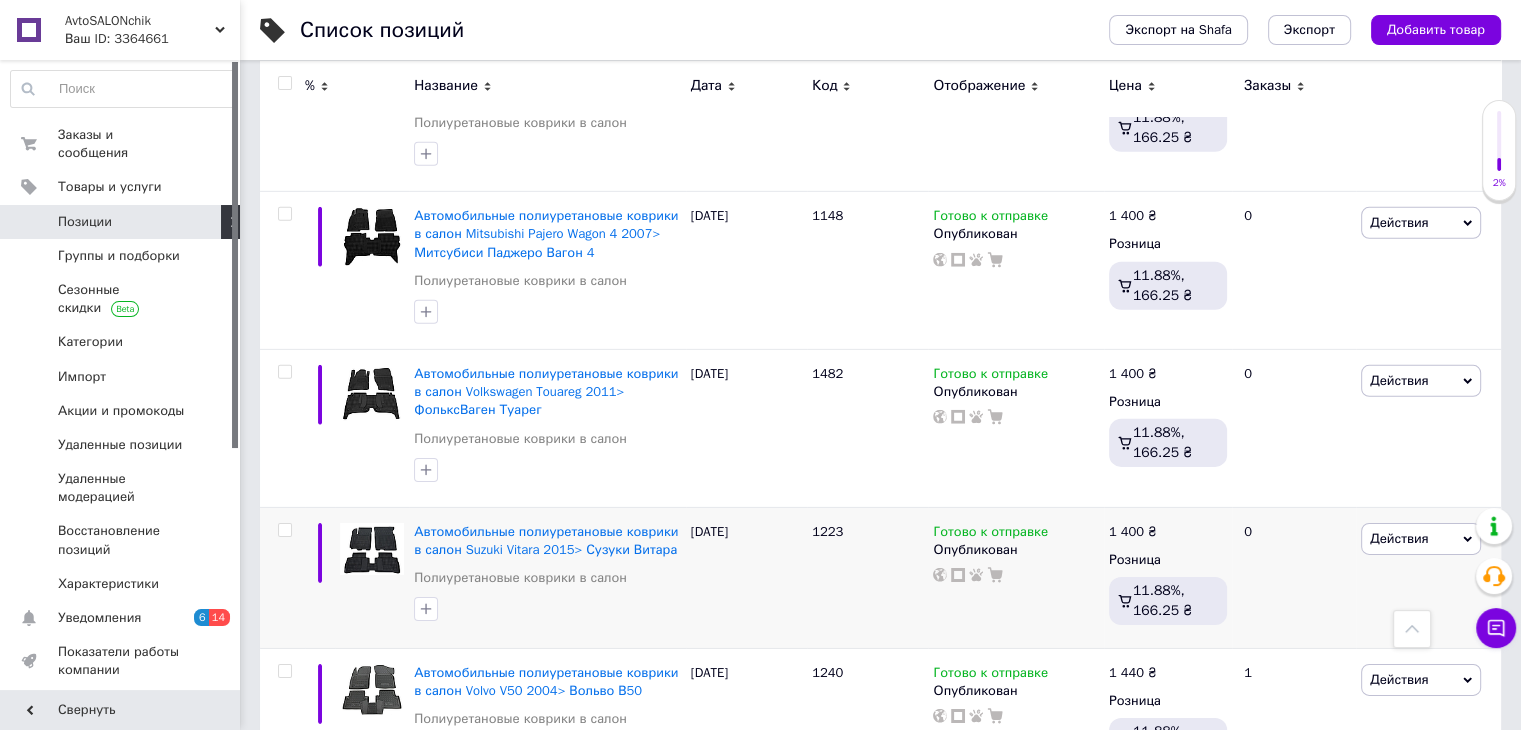 click on "1 400   ₴" at bounding box center [1133, 532] 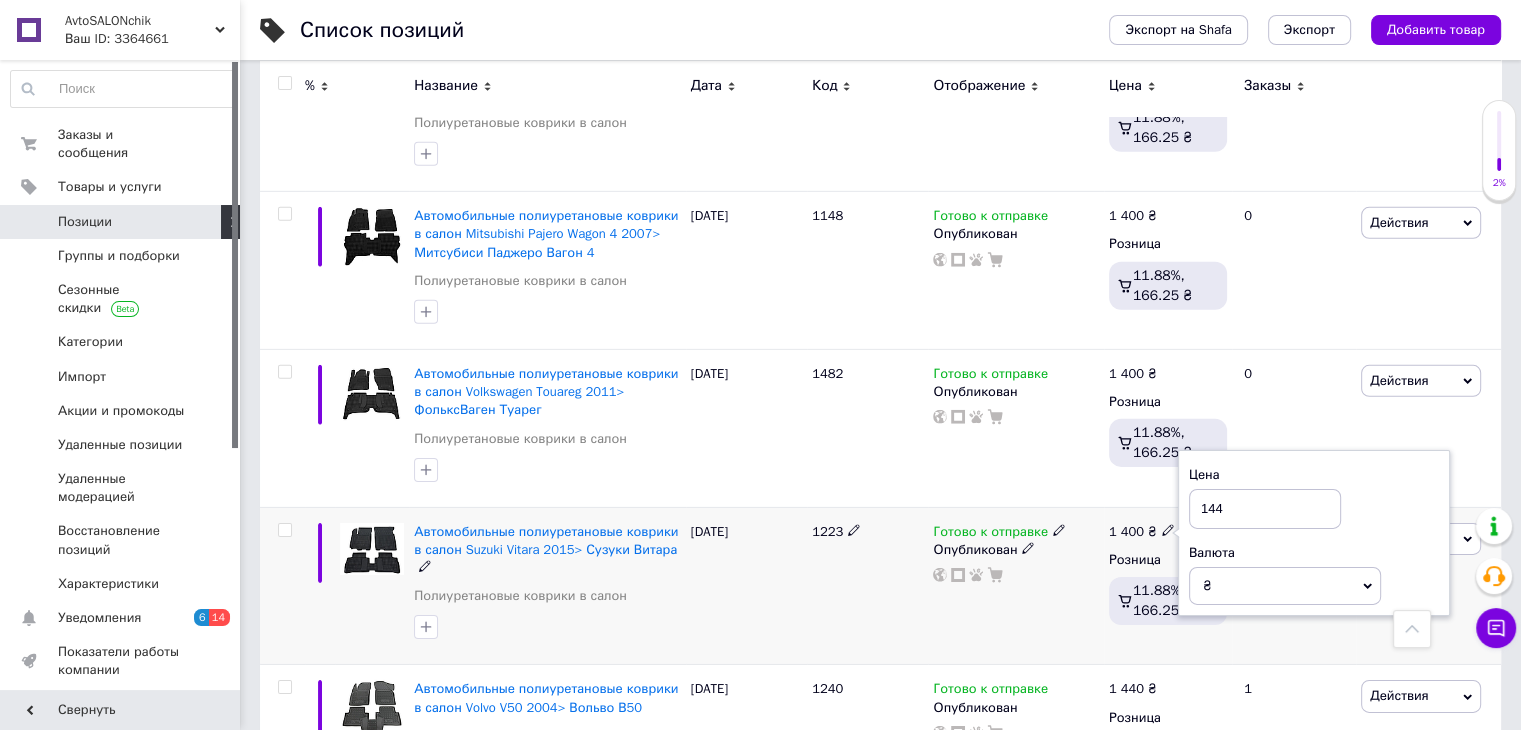 type on "1440" 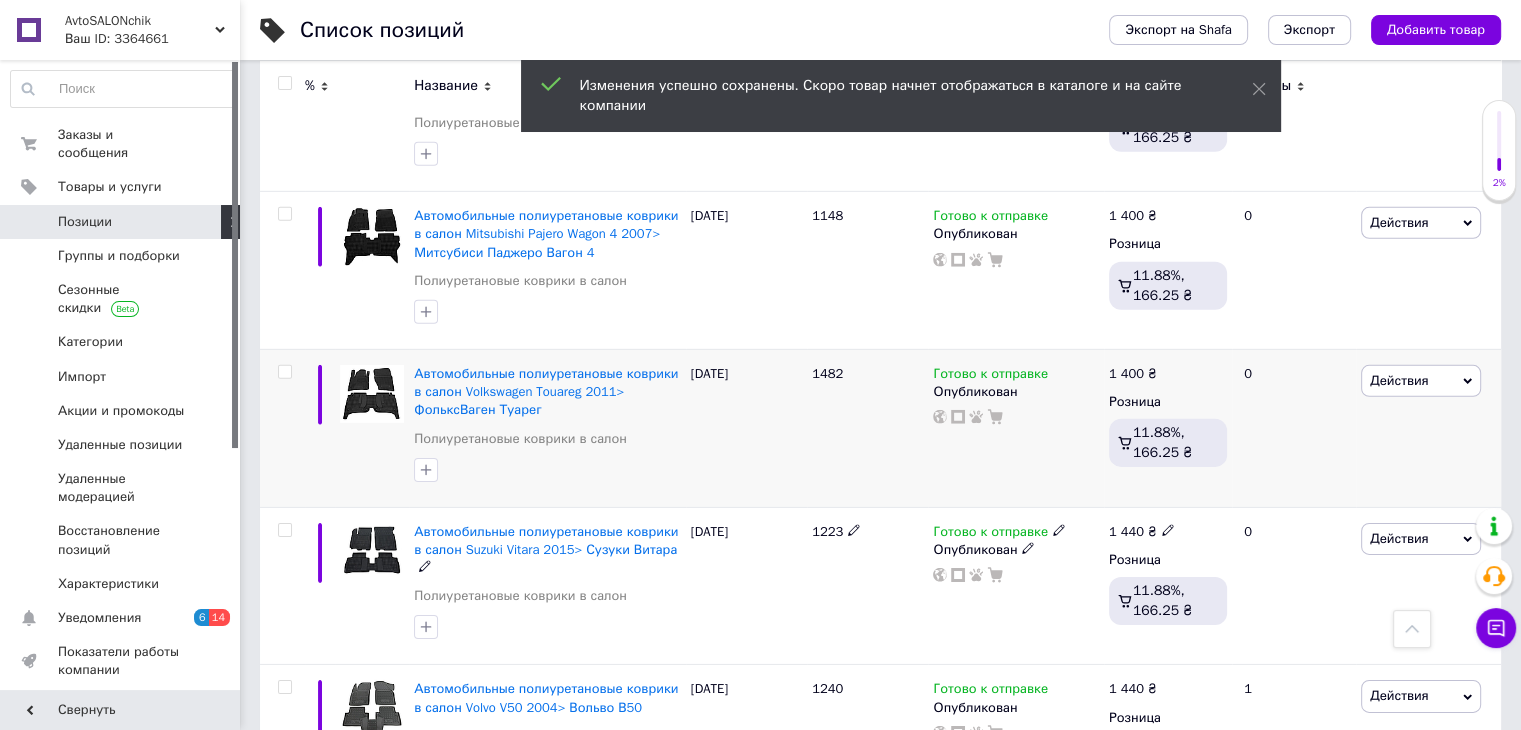 click on "1 400   ₴" at bounding box center [1133, 374] 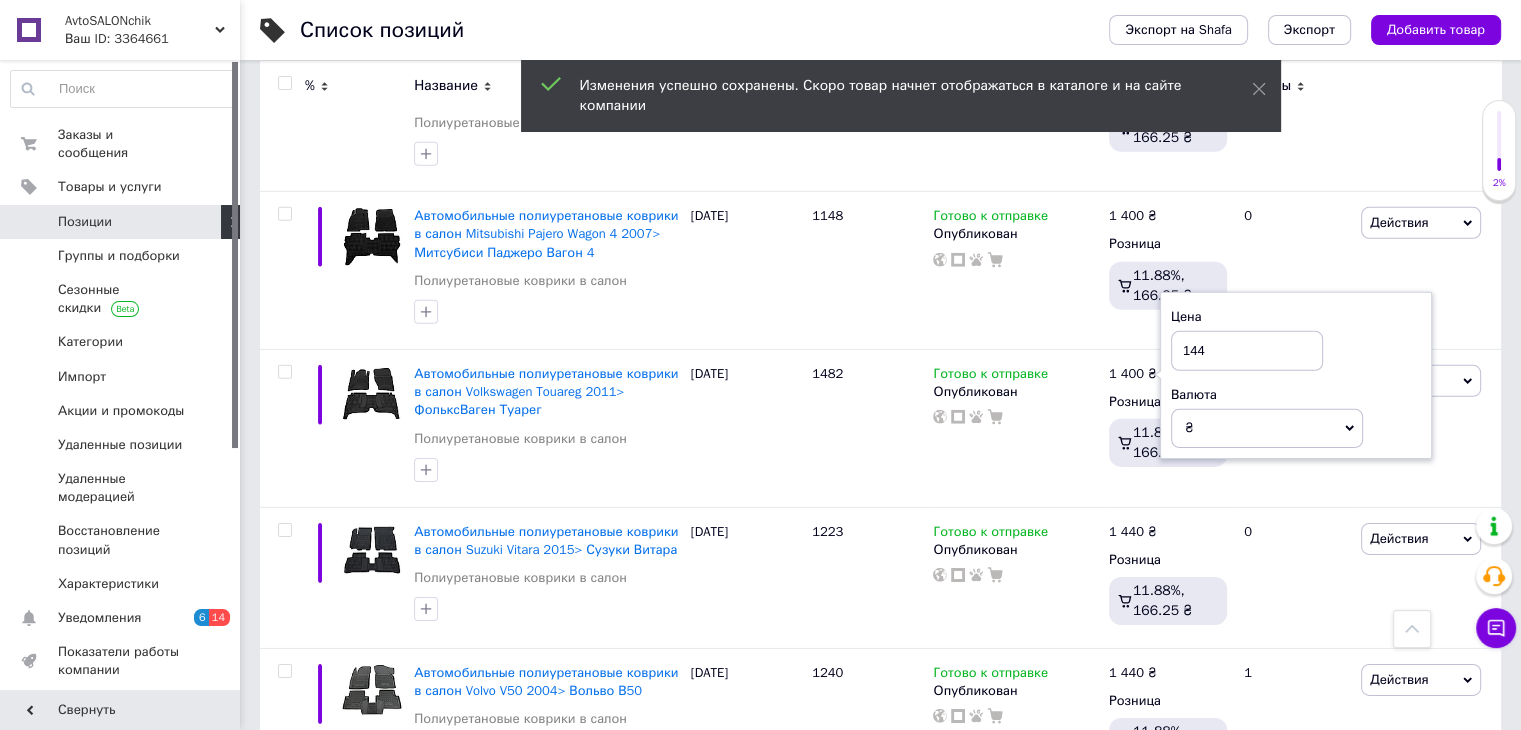 type on "1440" 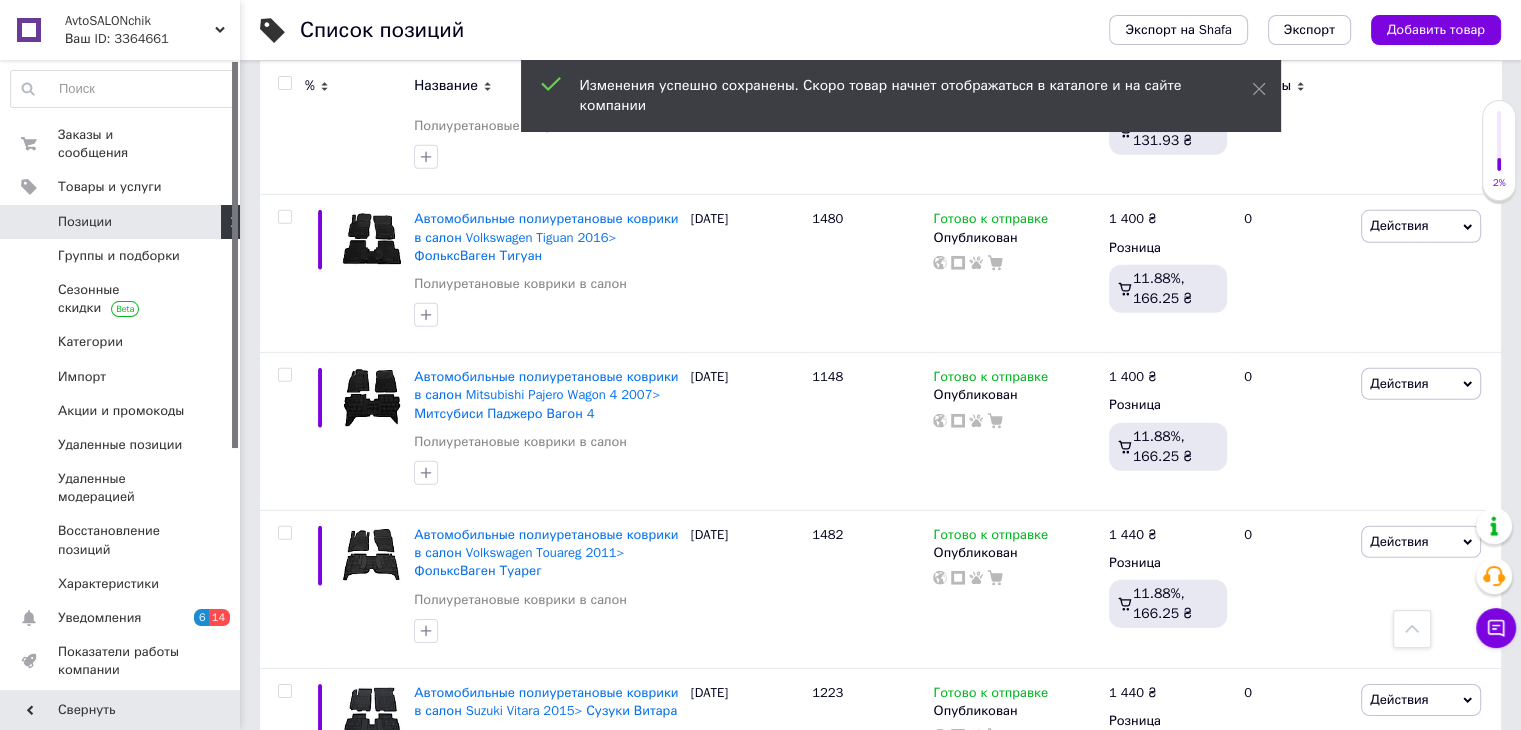 scroll, scrollTop: 5982, scrollLeft: 0, axis: vertical 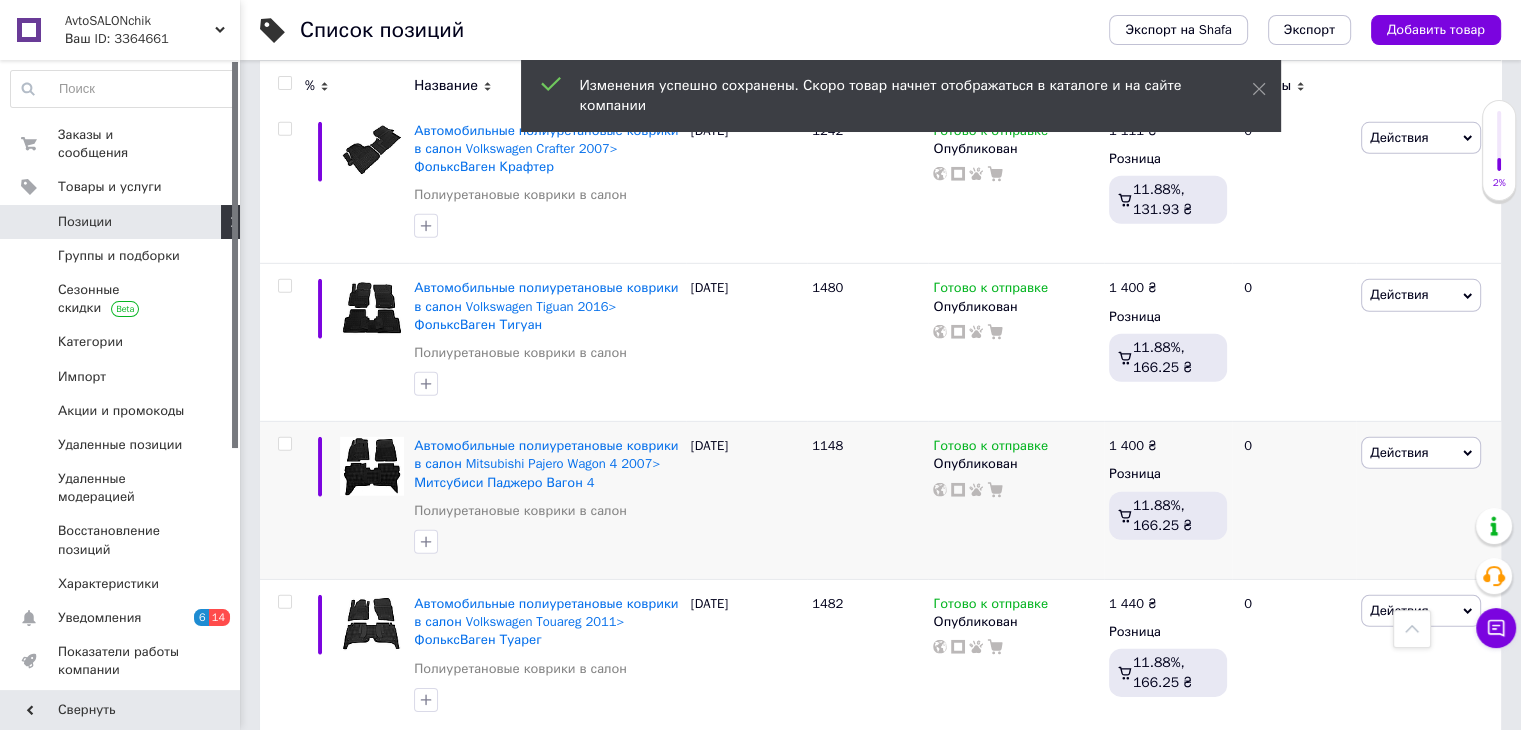 click on "1 400   ₴" at bounding box center [1133, 446] 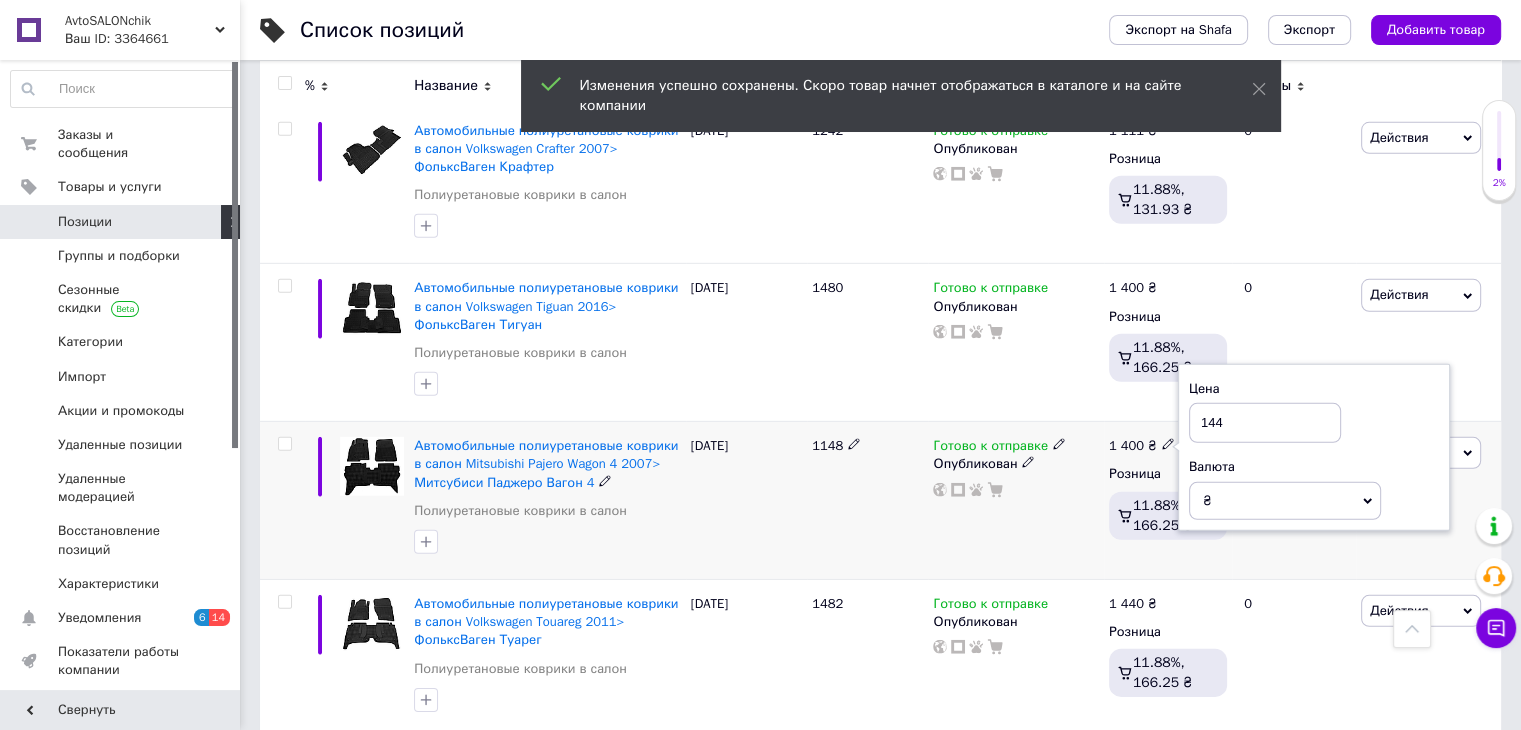 type on "1440" 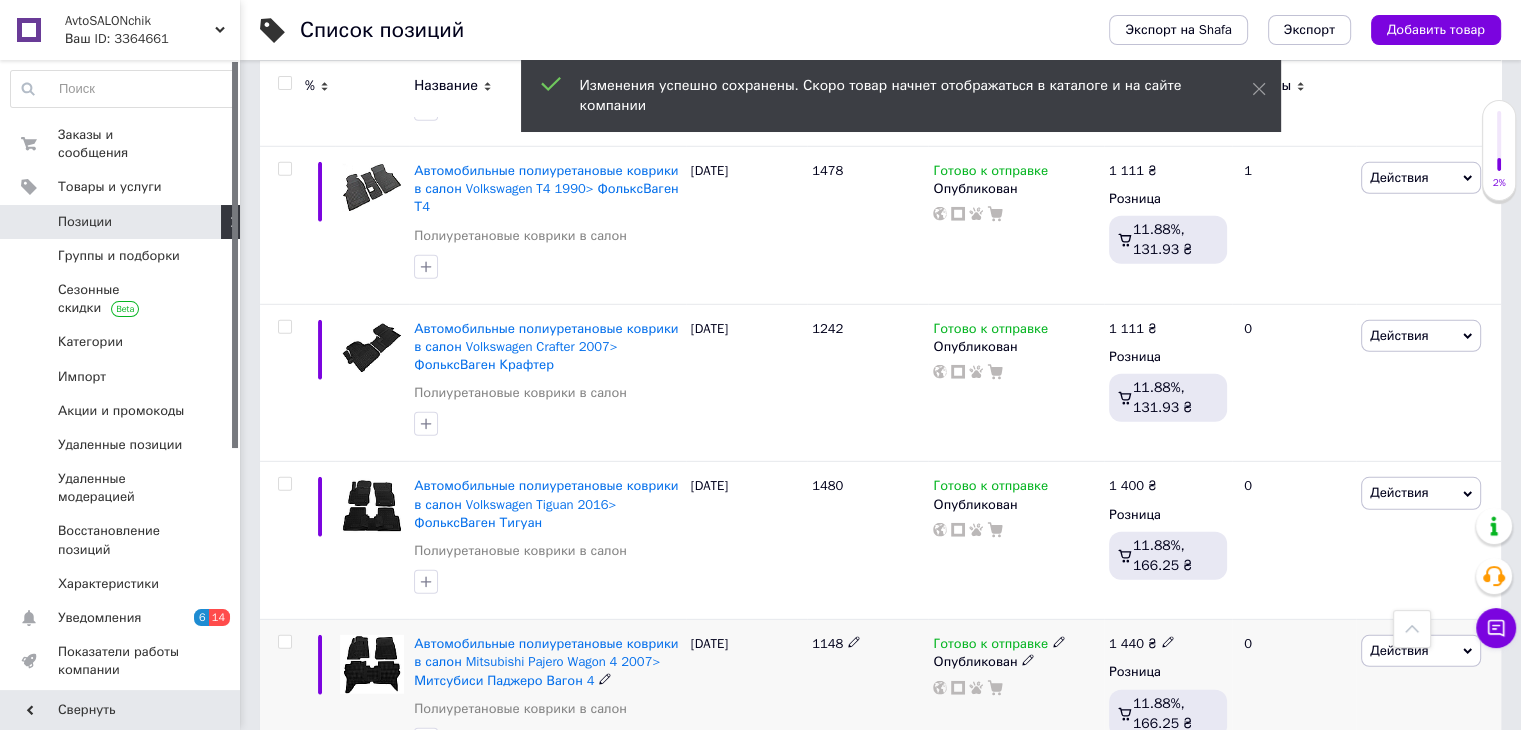 scroll, scrollTop: 5754, scrollLeft: 0, axis: vertical 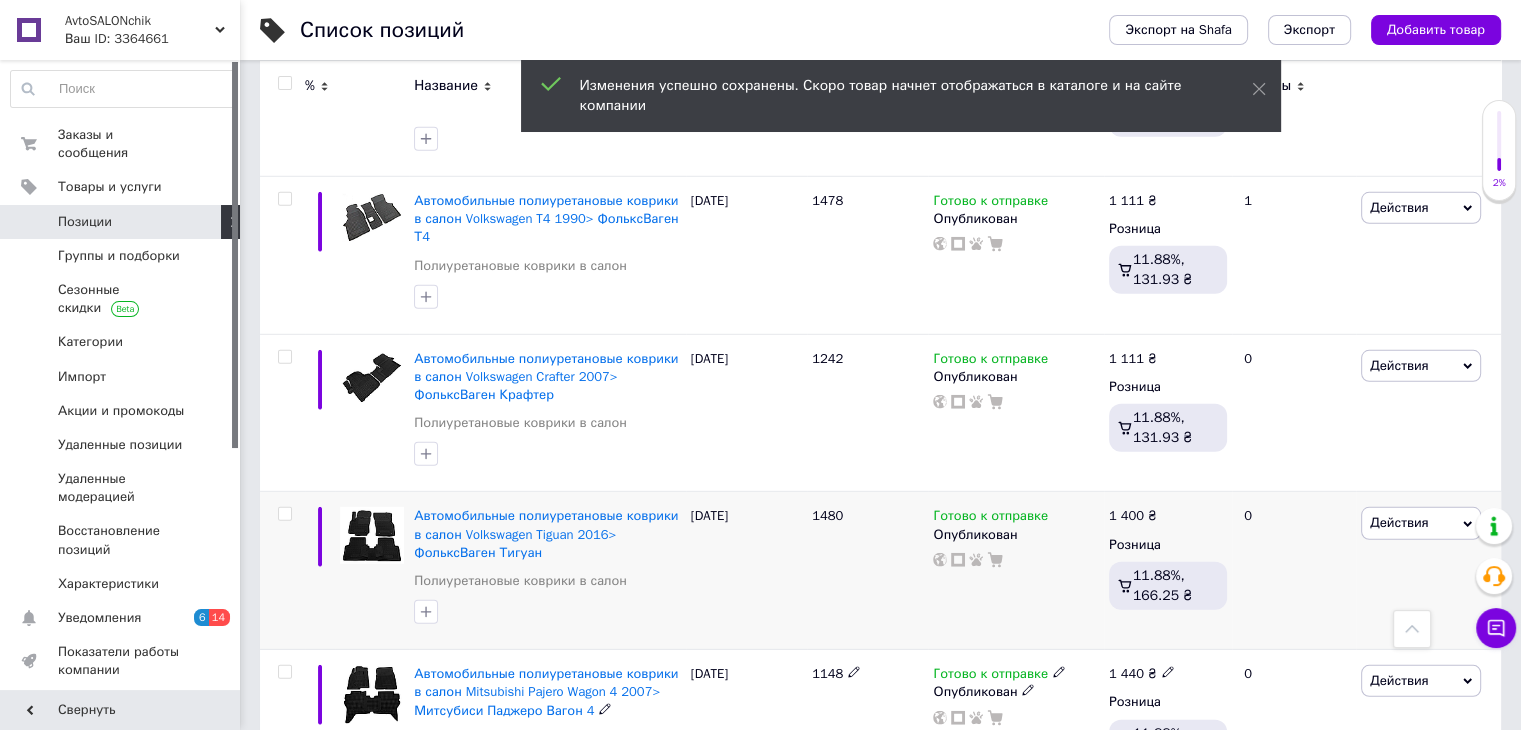 click on "1 400   ₴" at bounding box center [1133, 516] 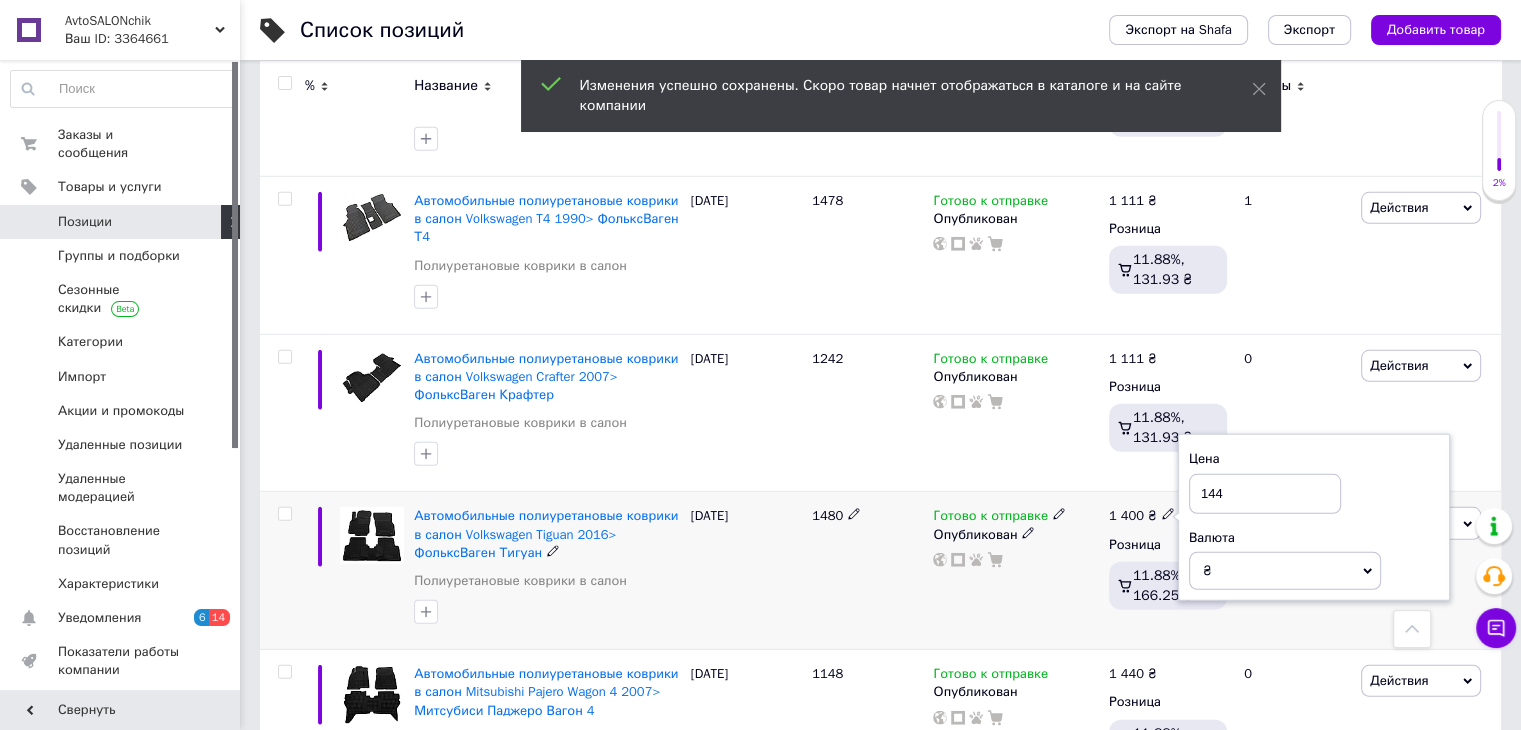 type on "1440" 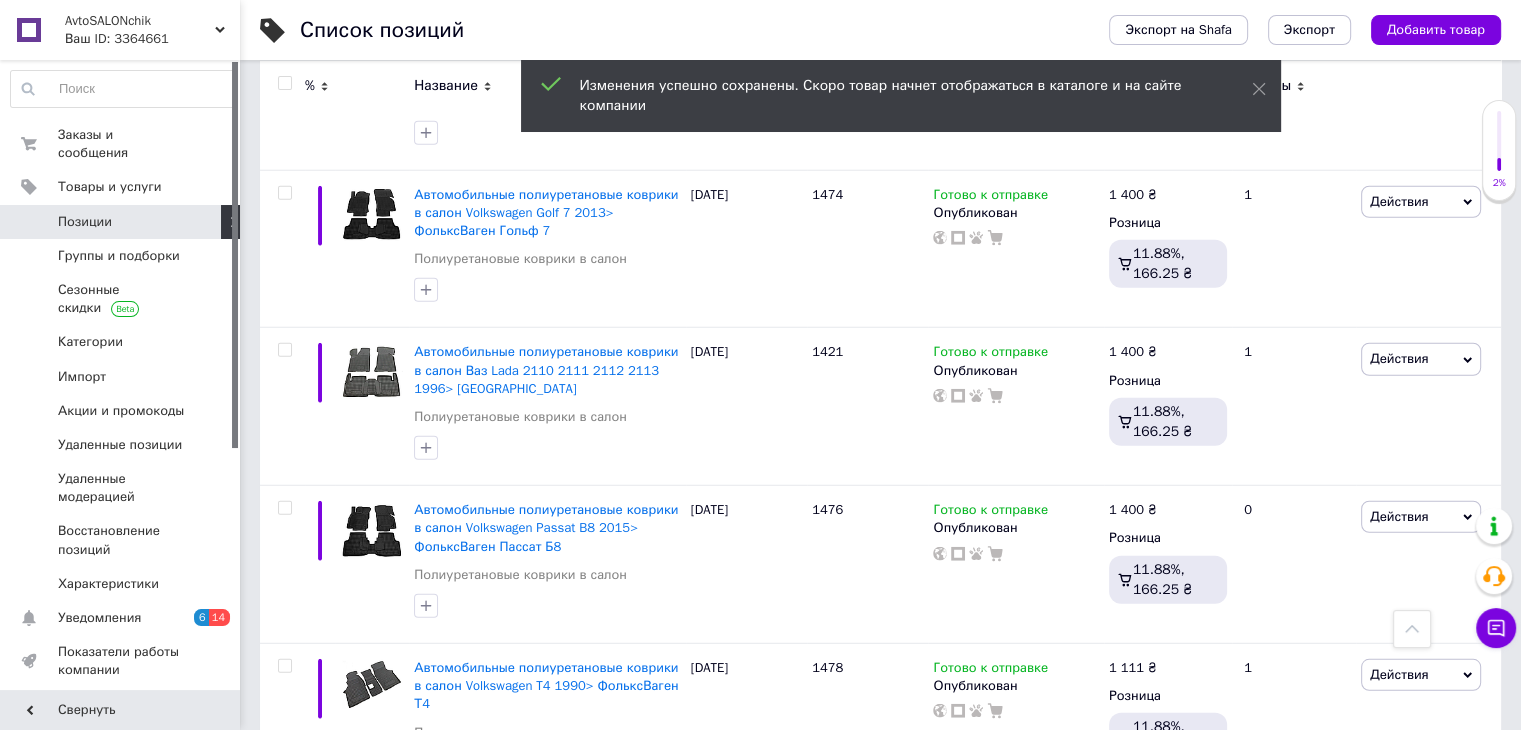 scroll, scrollTop: 5264, scrollLeft: 0, axis: vertical 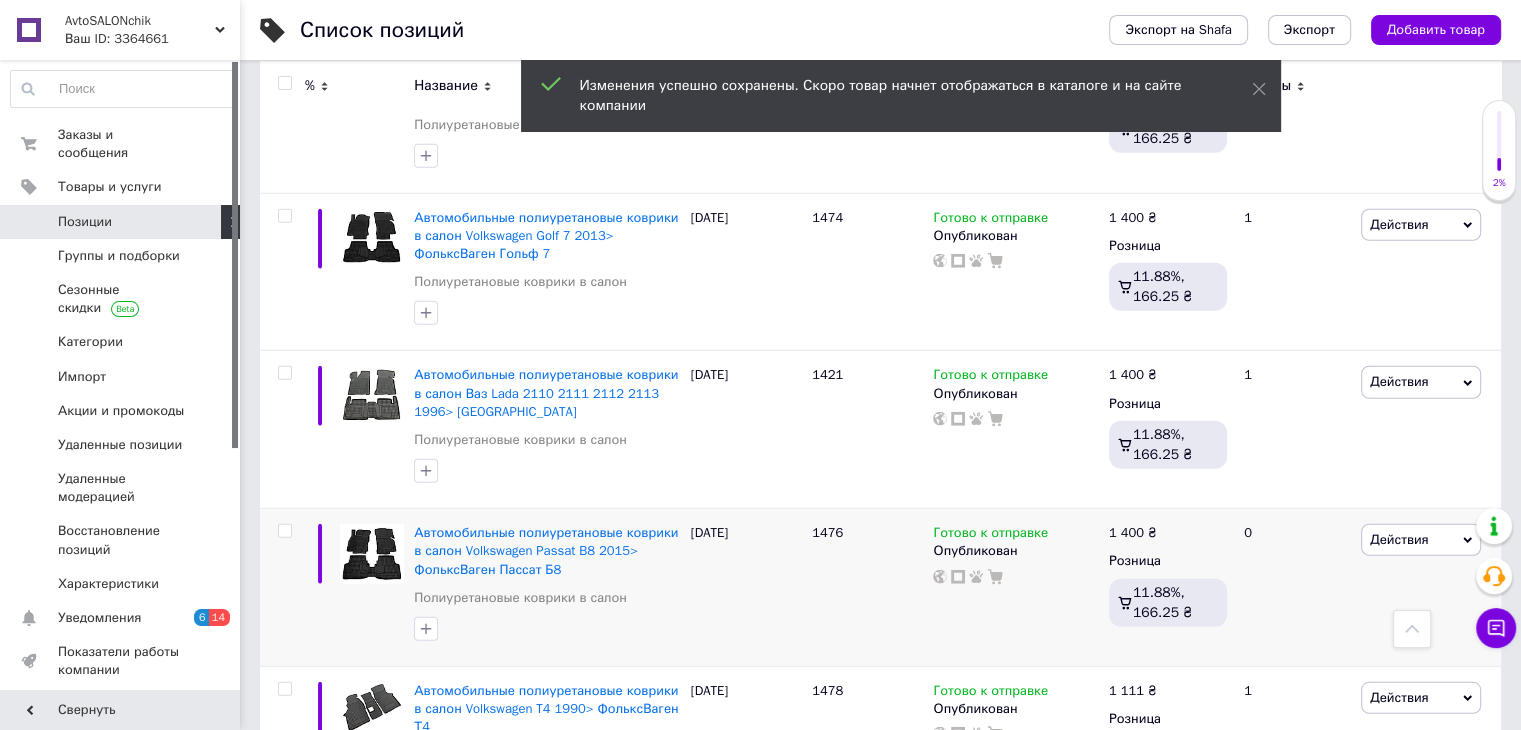 click on "1 400   ₴" at bounding box center (1133, 533) 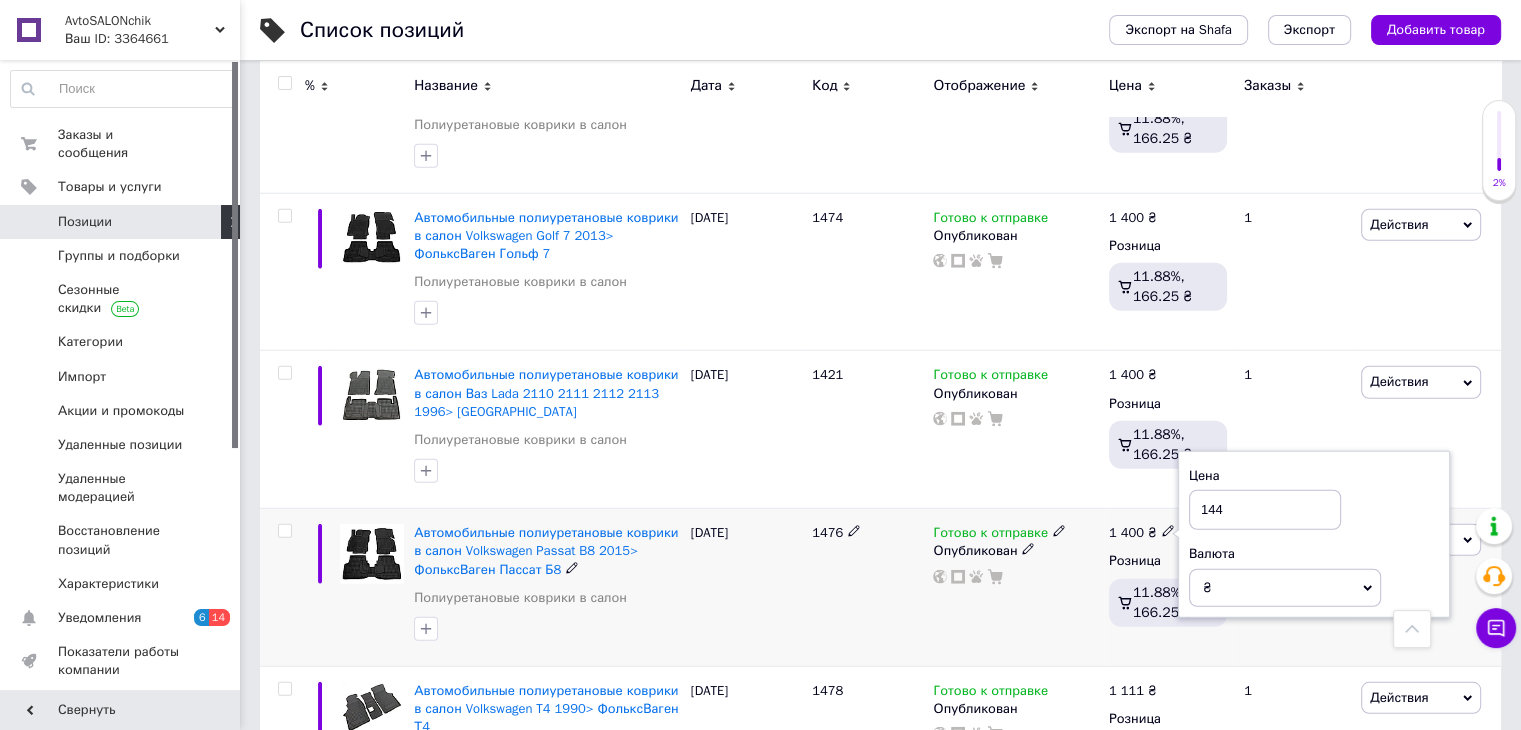 type on "1440" 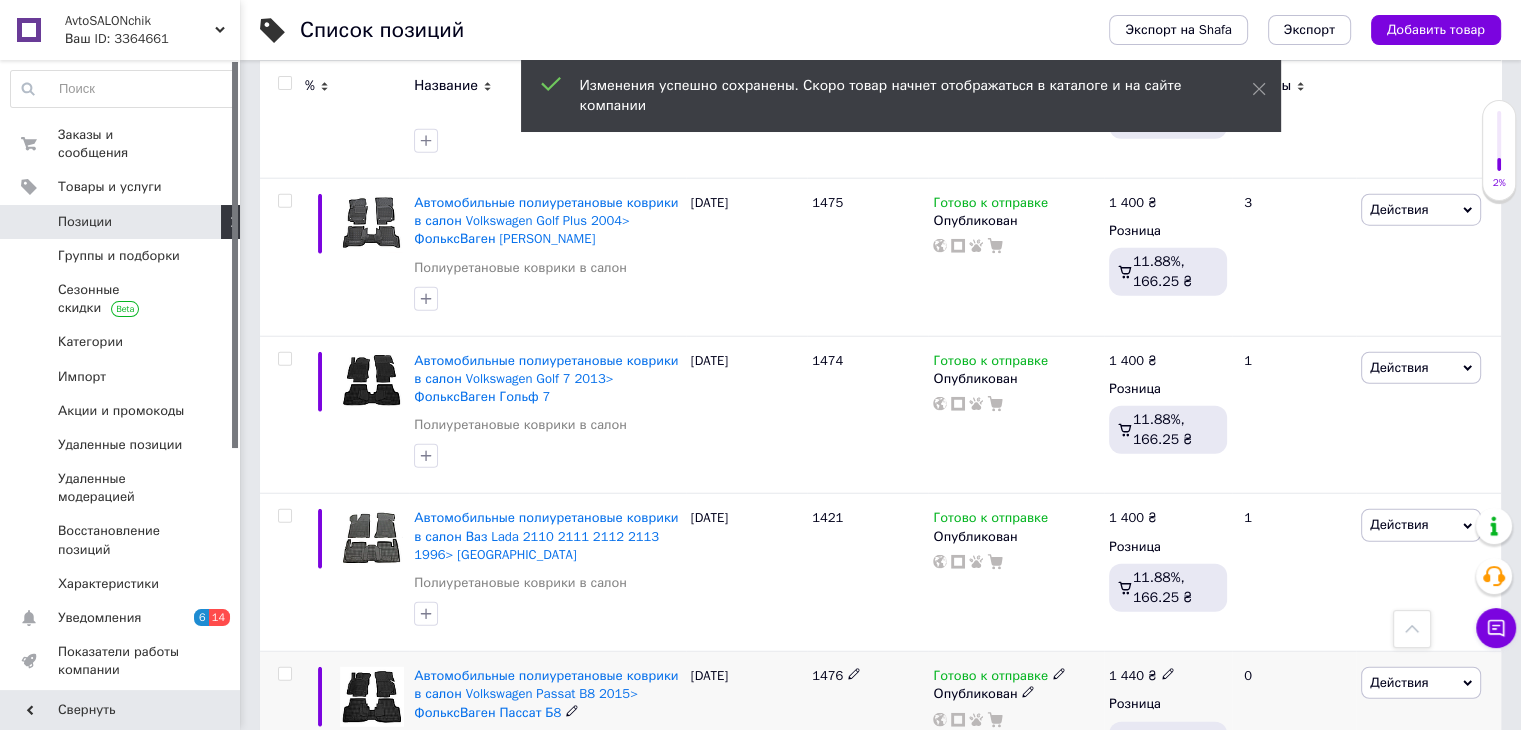 scroll, scrollTop: 5113, scrollLeft: 0, axis: vertical 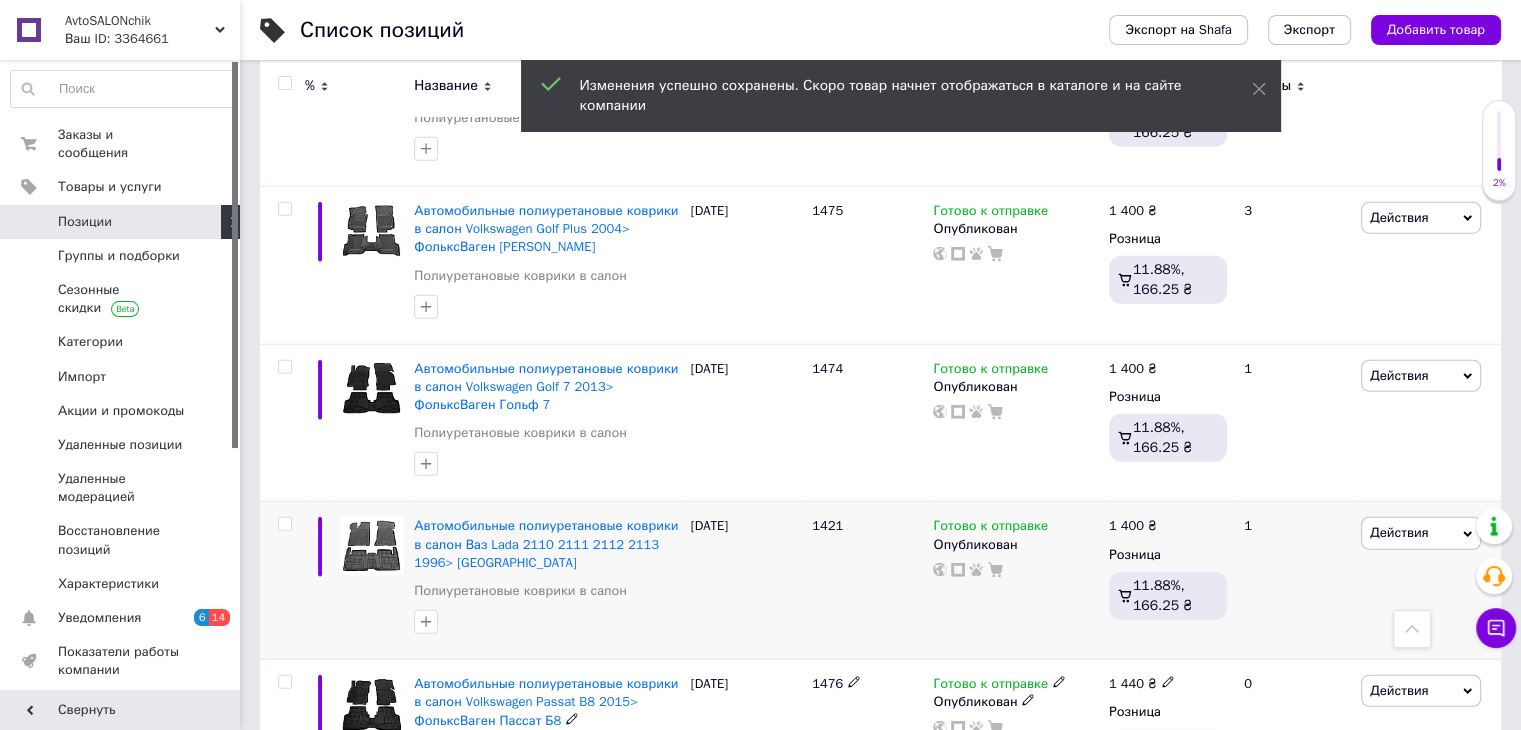 click on "Розница" at bounding box center [1168, 555] 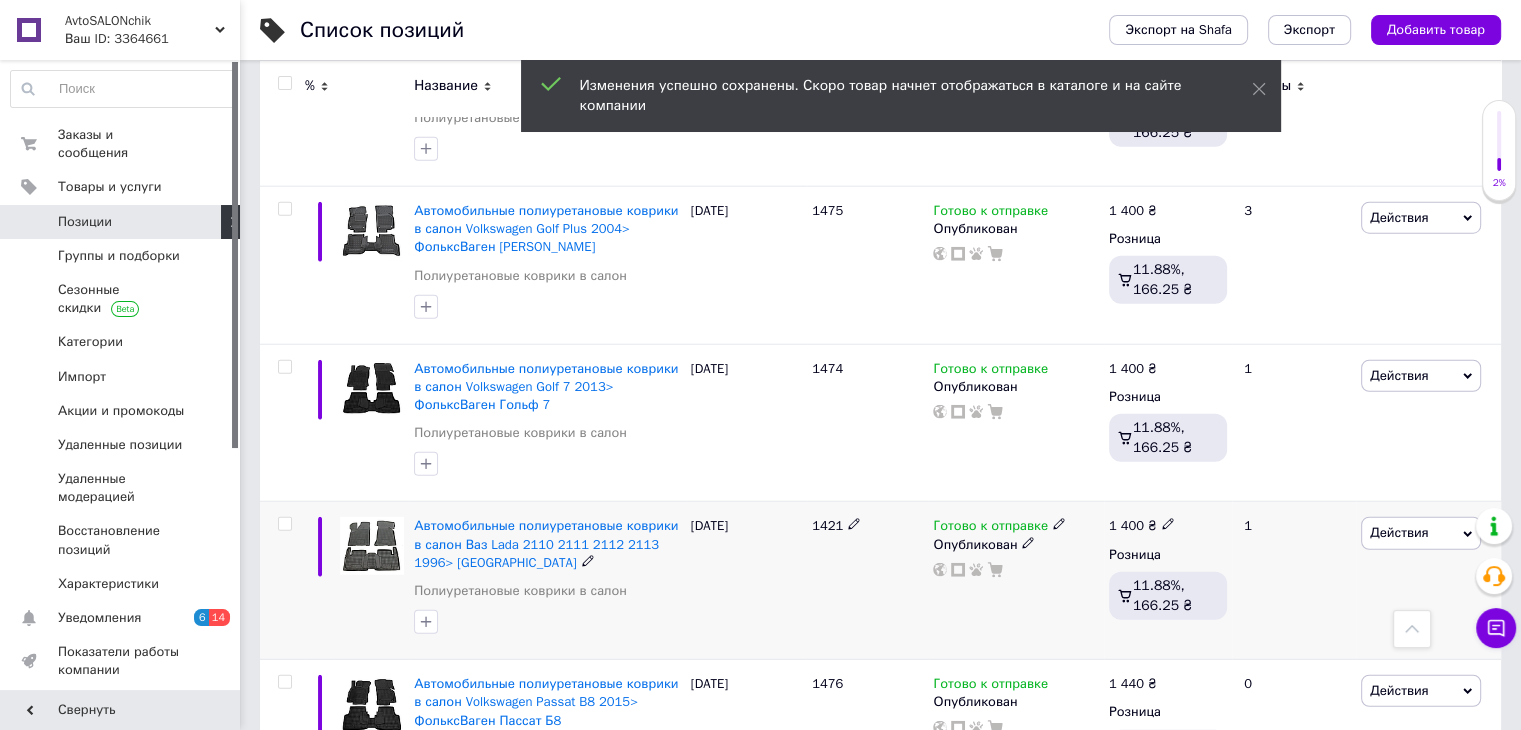 click 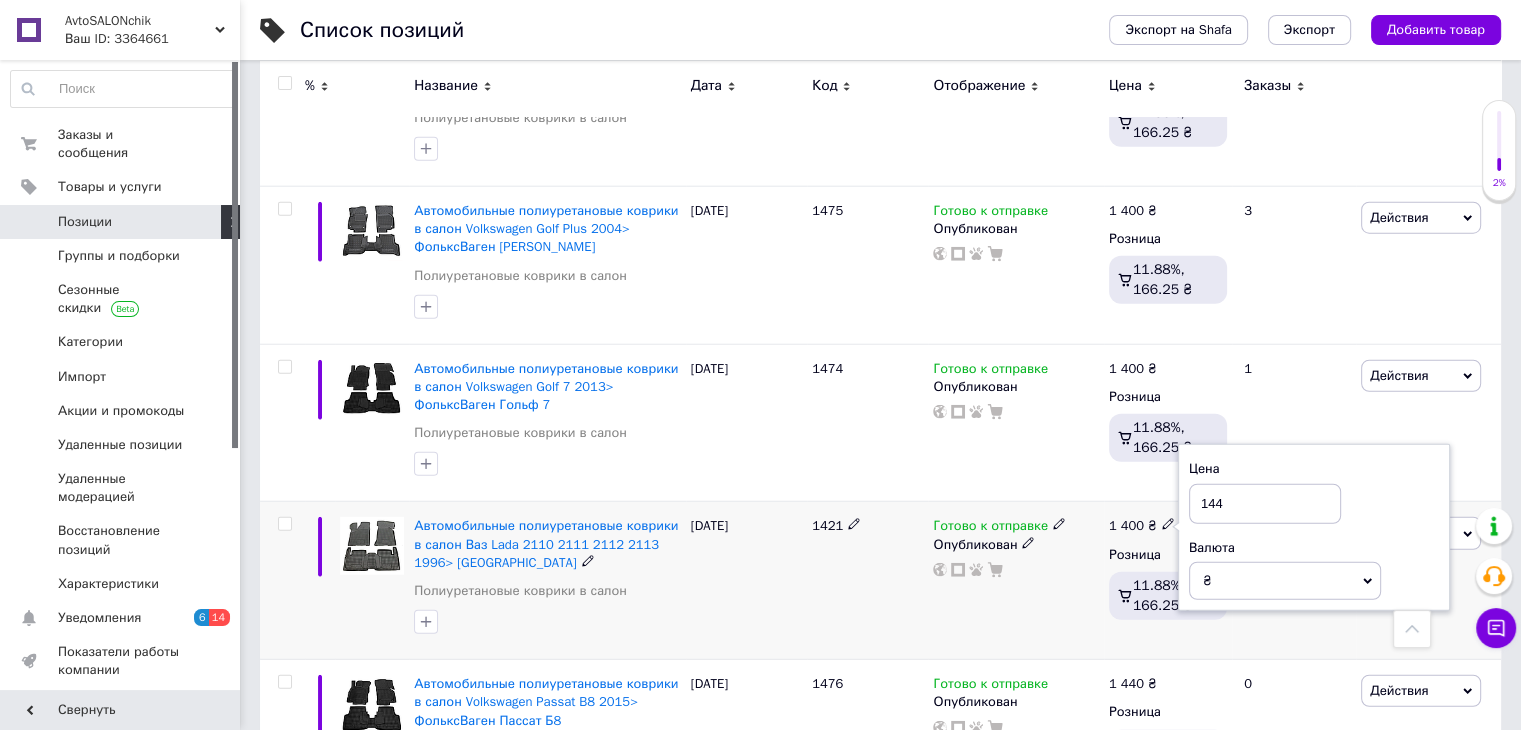 type on "1440" 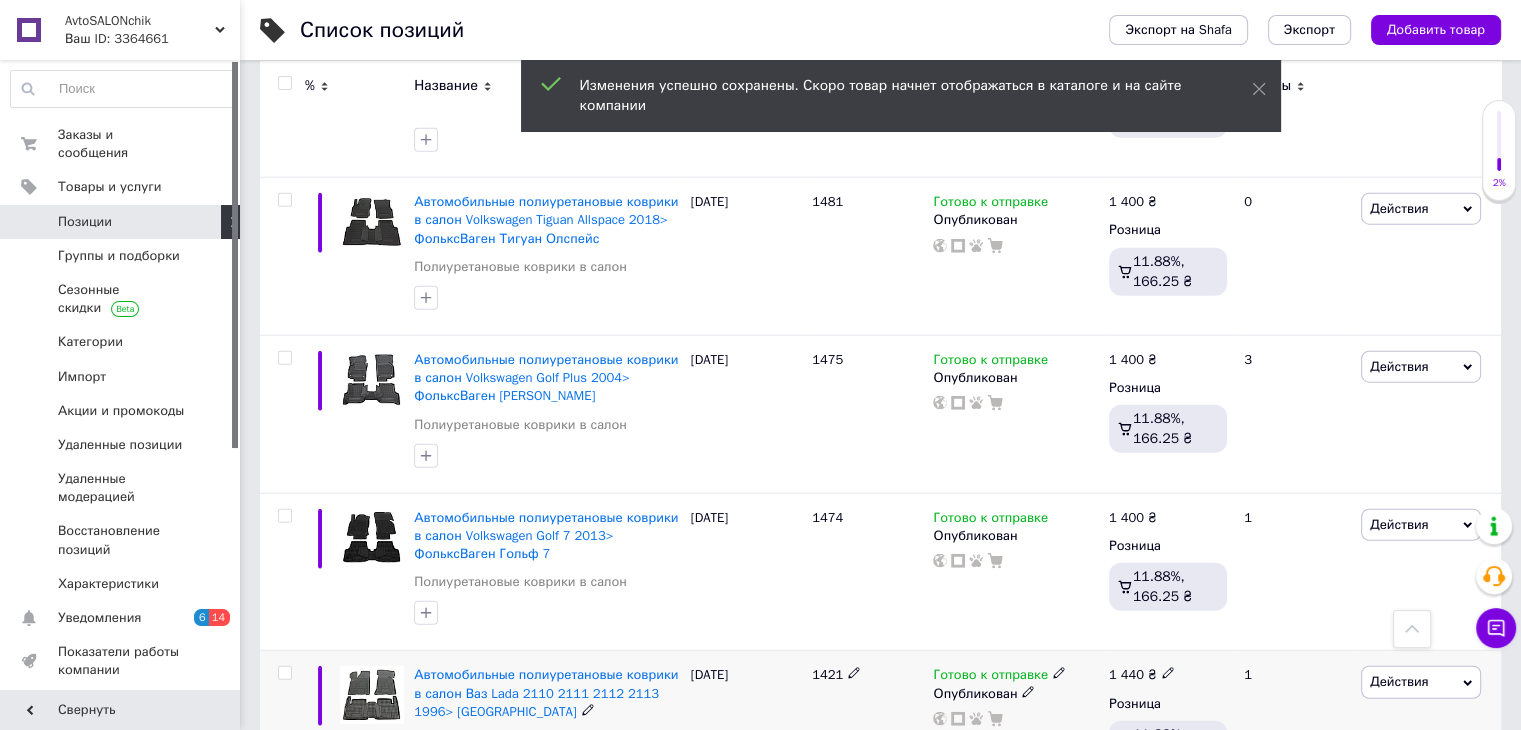 scroll, scrollTop: 4960, scrollLeft: 0, axis: vertical 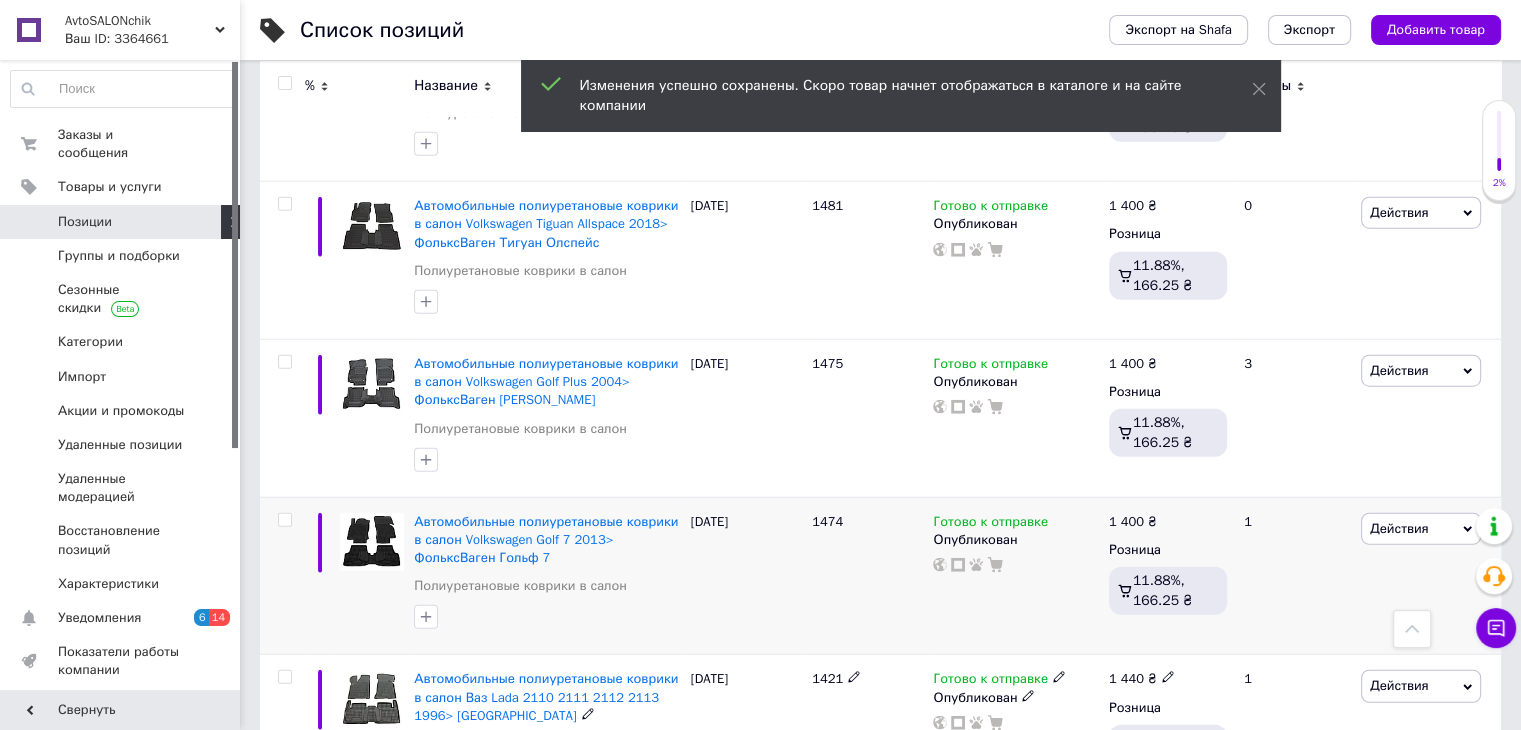 click on "1 400   ₴" at bounding box center [1133, 522] 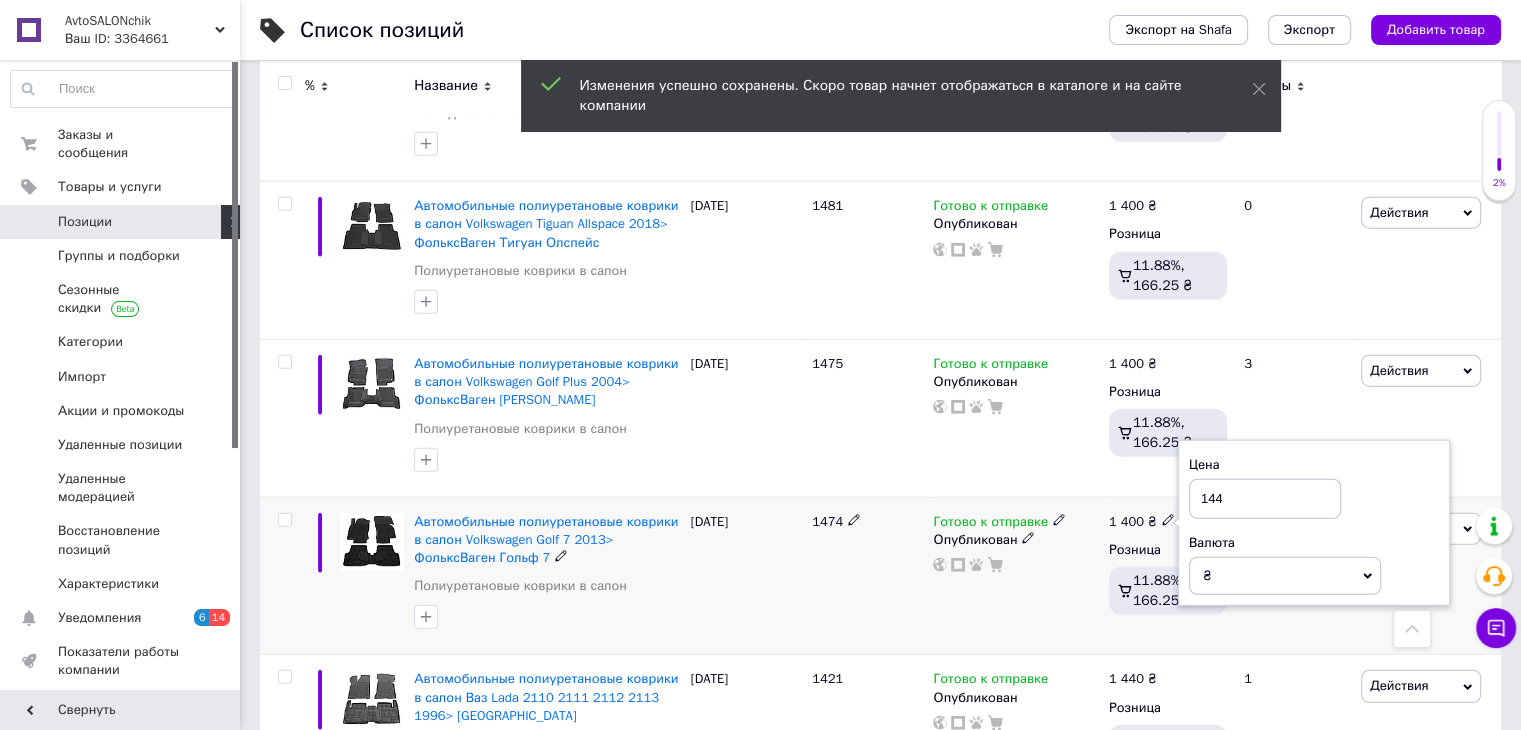 type on "1440" 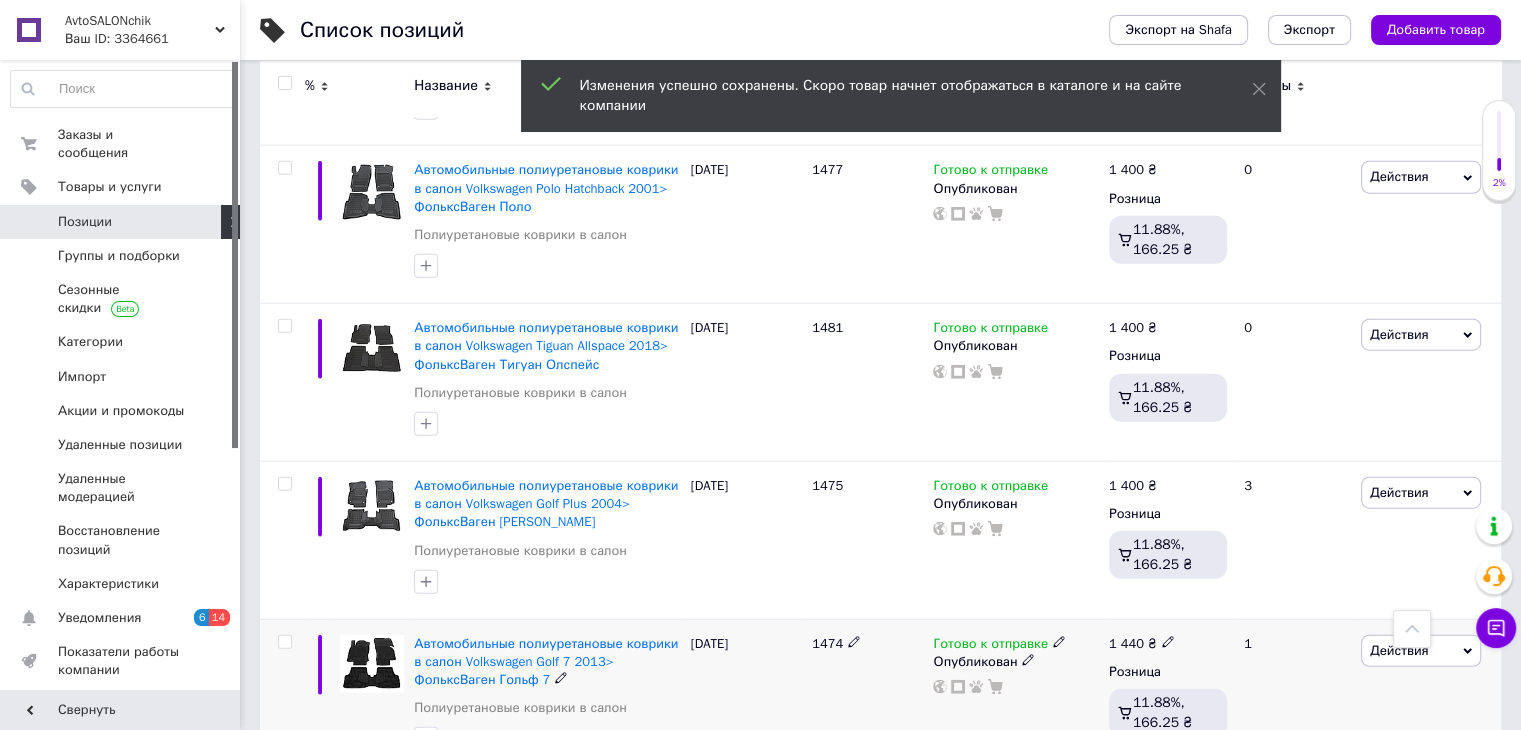 scroll, scrollTop: 4797, scrollLeft: 0, axis: vertical 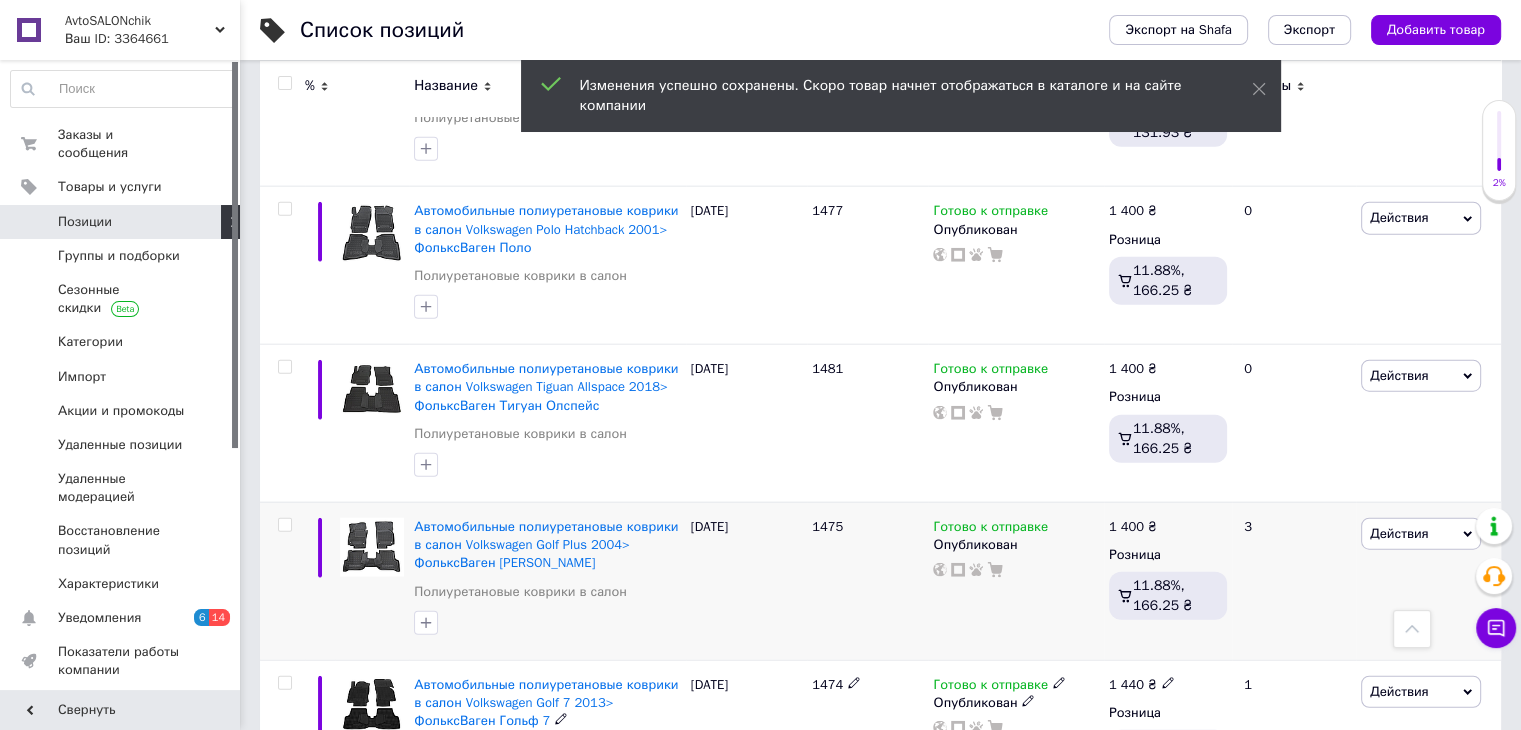 click on "1 400   ₴" at bounding box center (1168, 527) 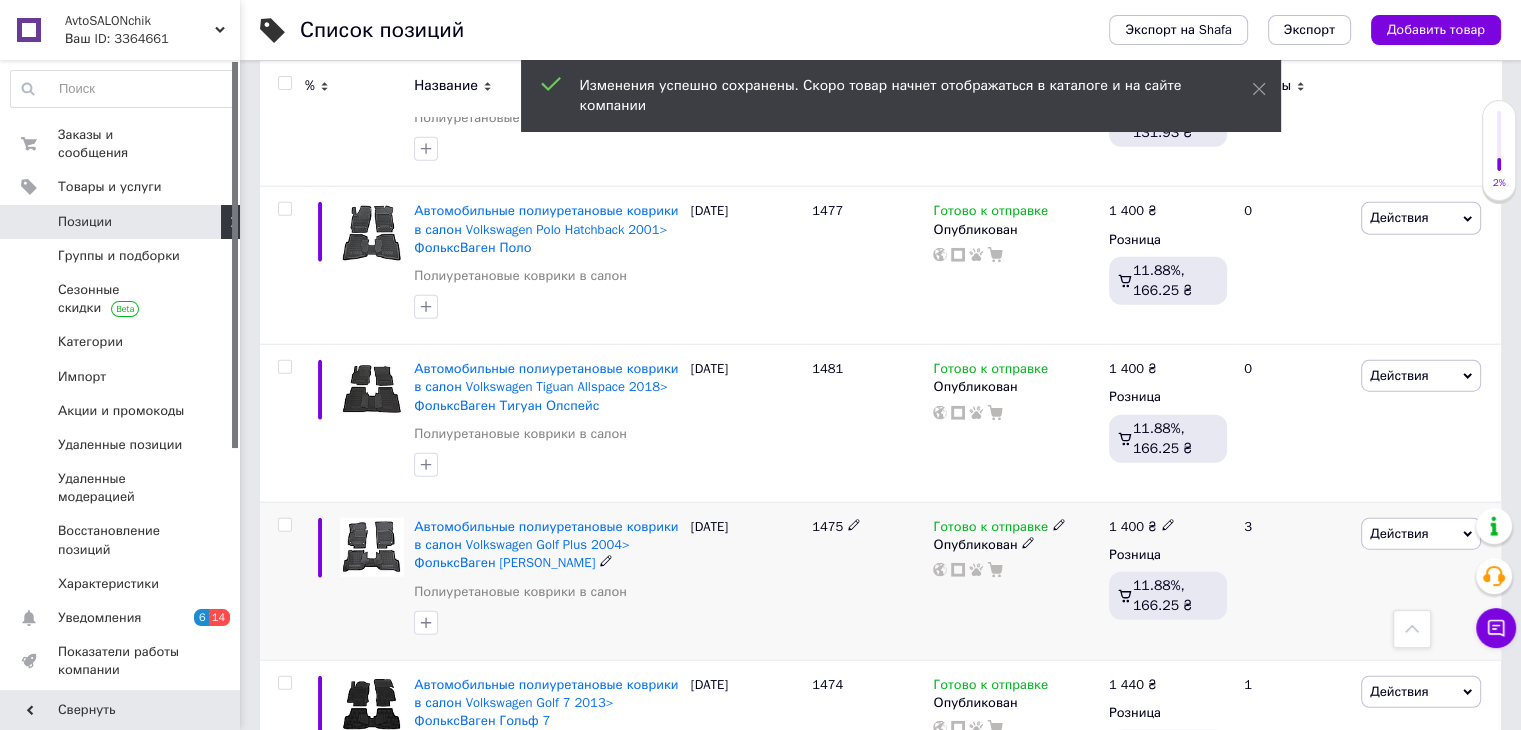 click 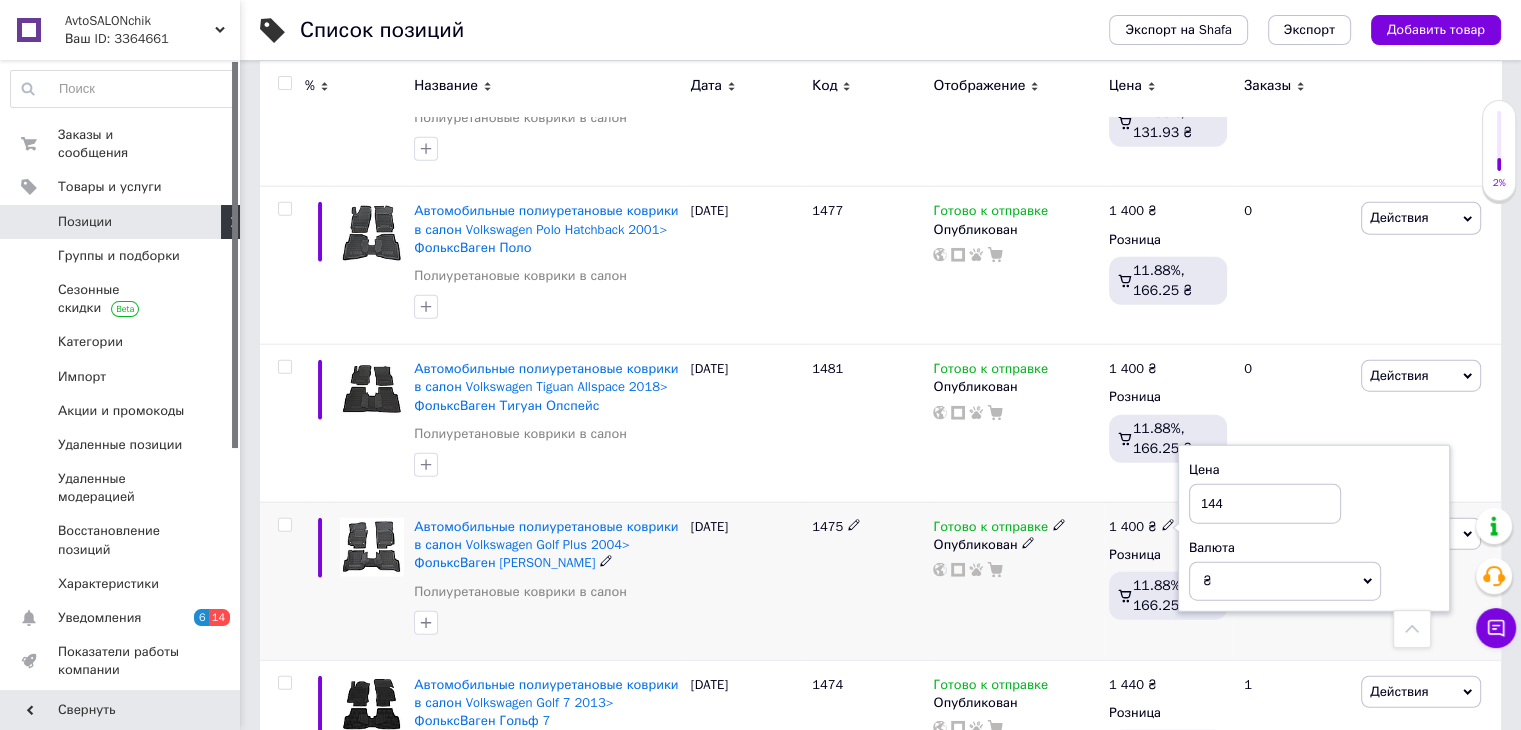 type on "1440" 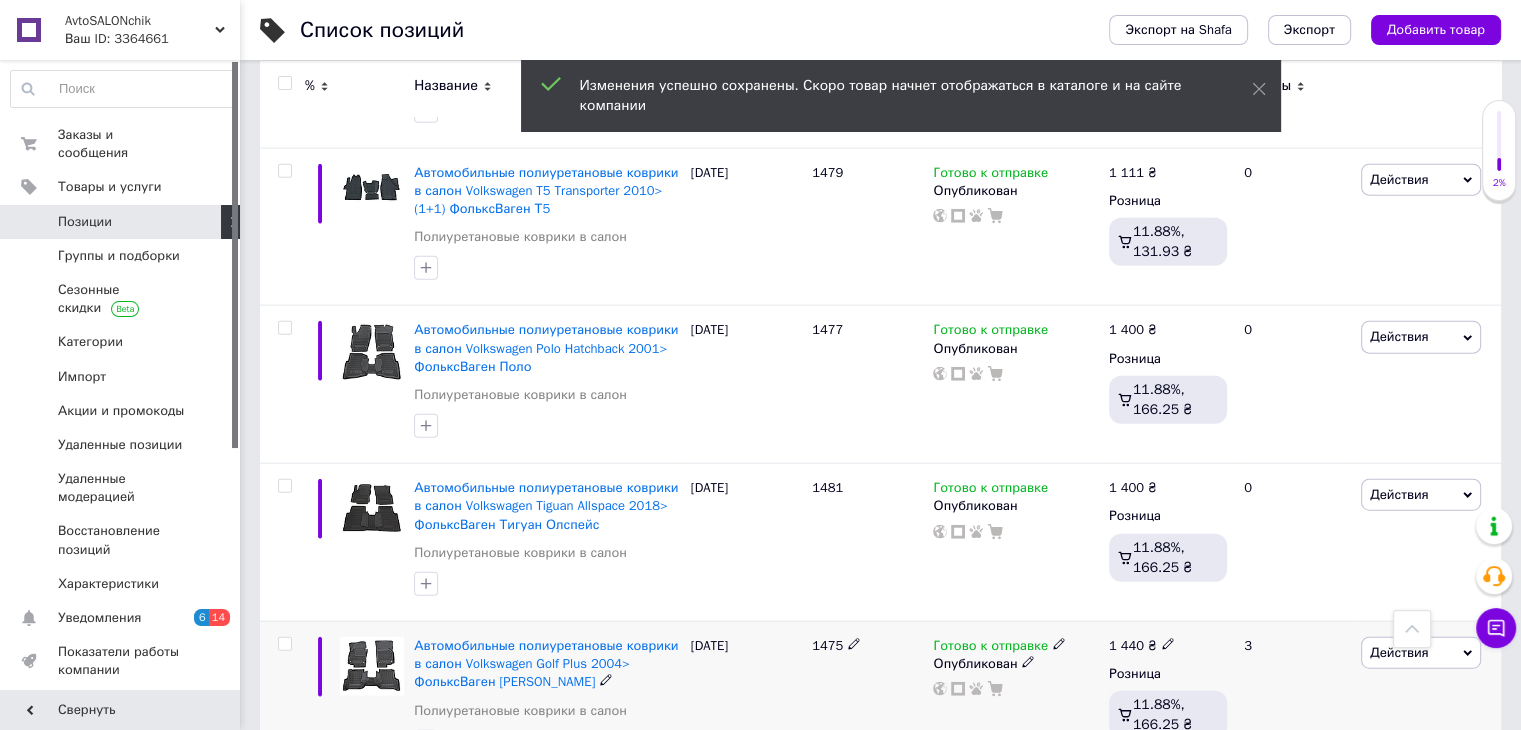scroll, scrollTop: 4628, scrollLeft: 0, axis: vertical 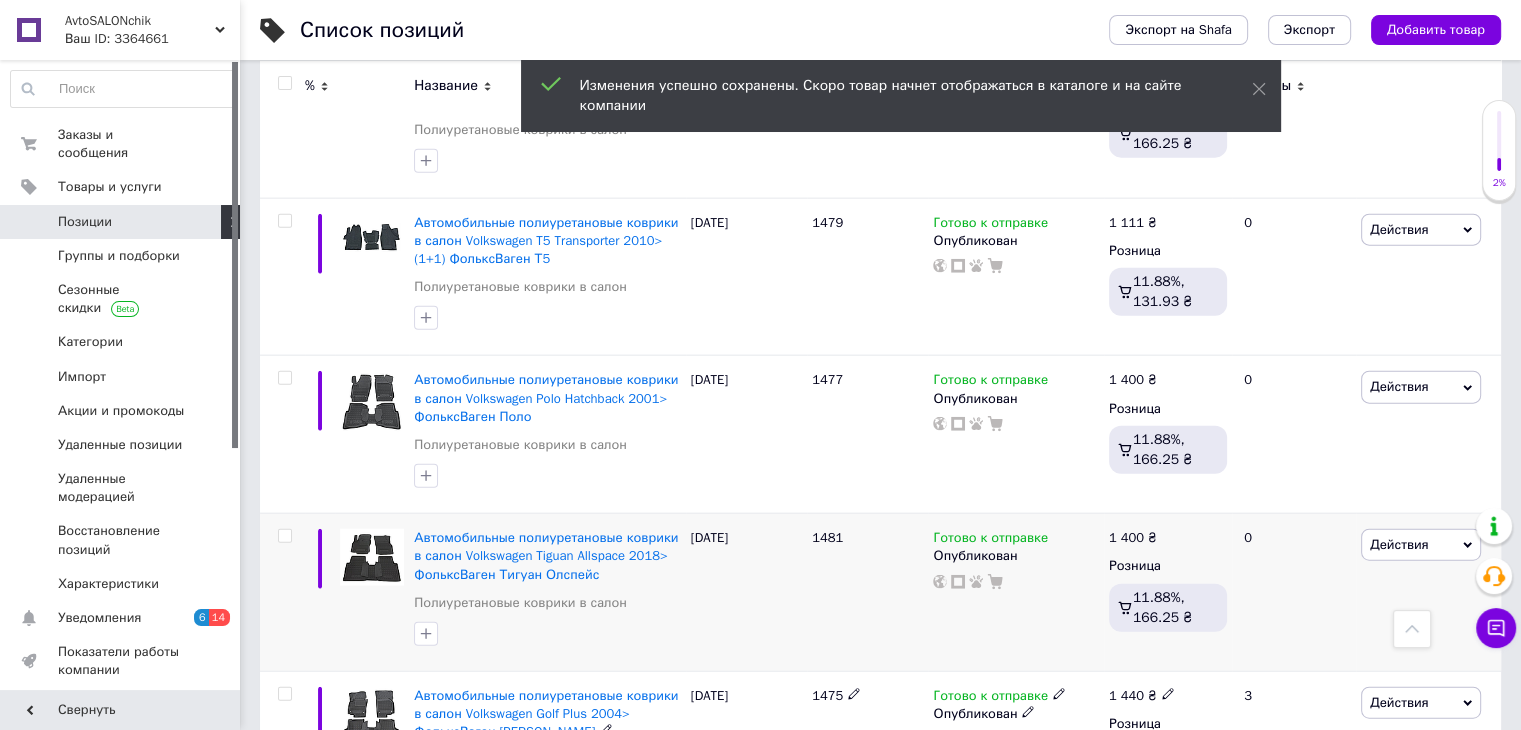 click on "1 400   ₴" at bounding box center [1133, 538] 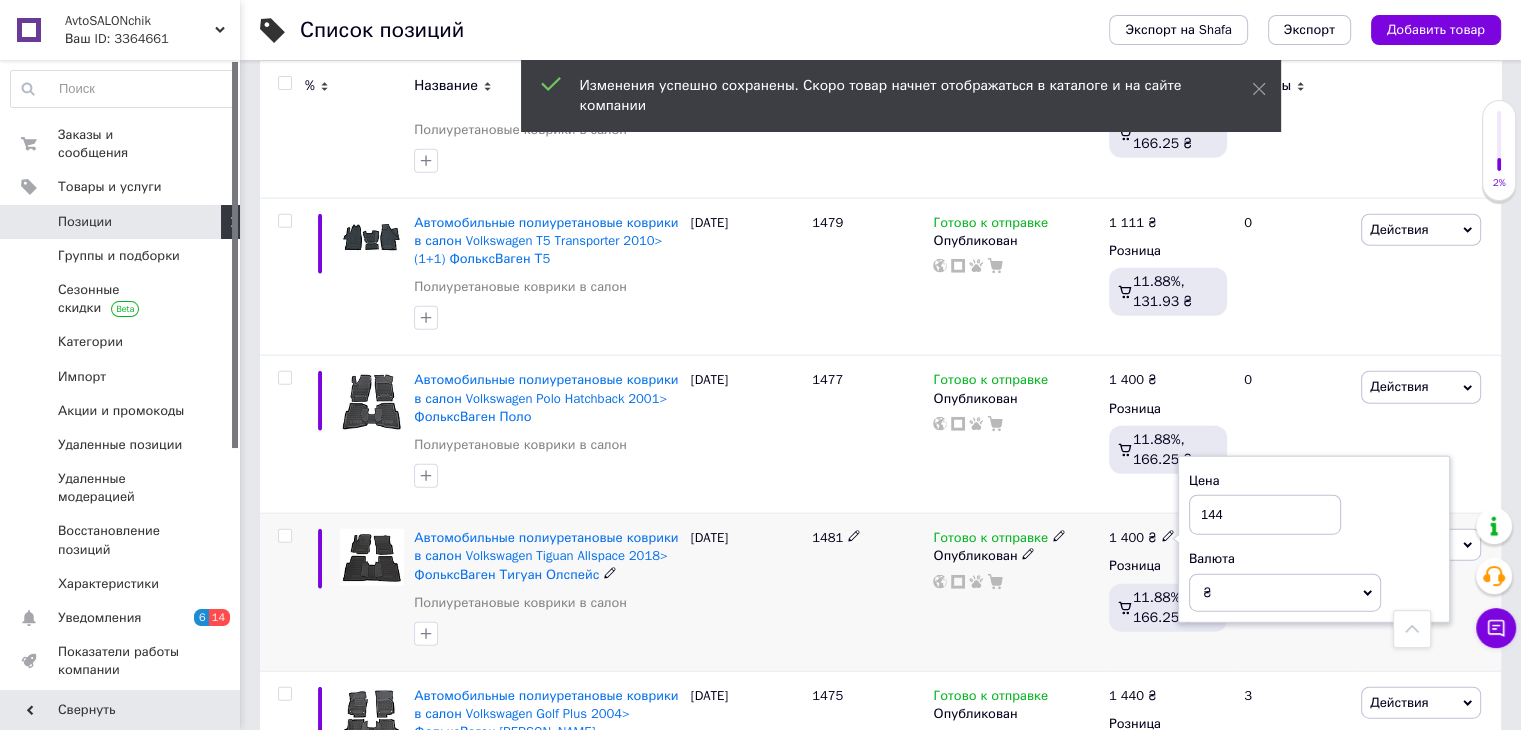 type on "1440" 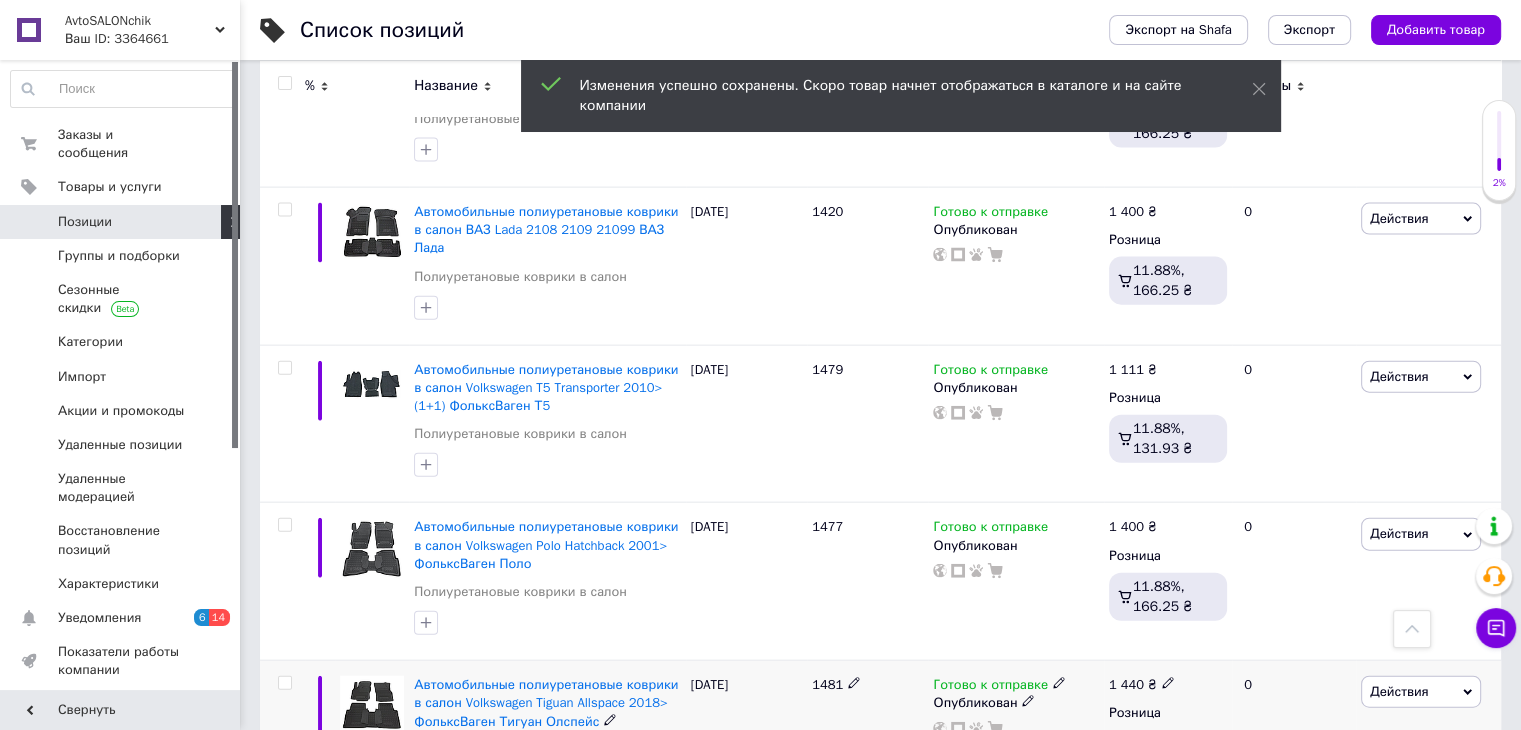 scroll, scrollTop: 4480, scrollLeft: 0, axis: vertical 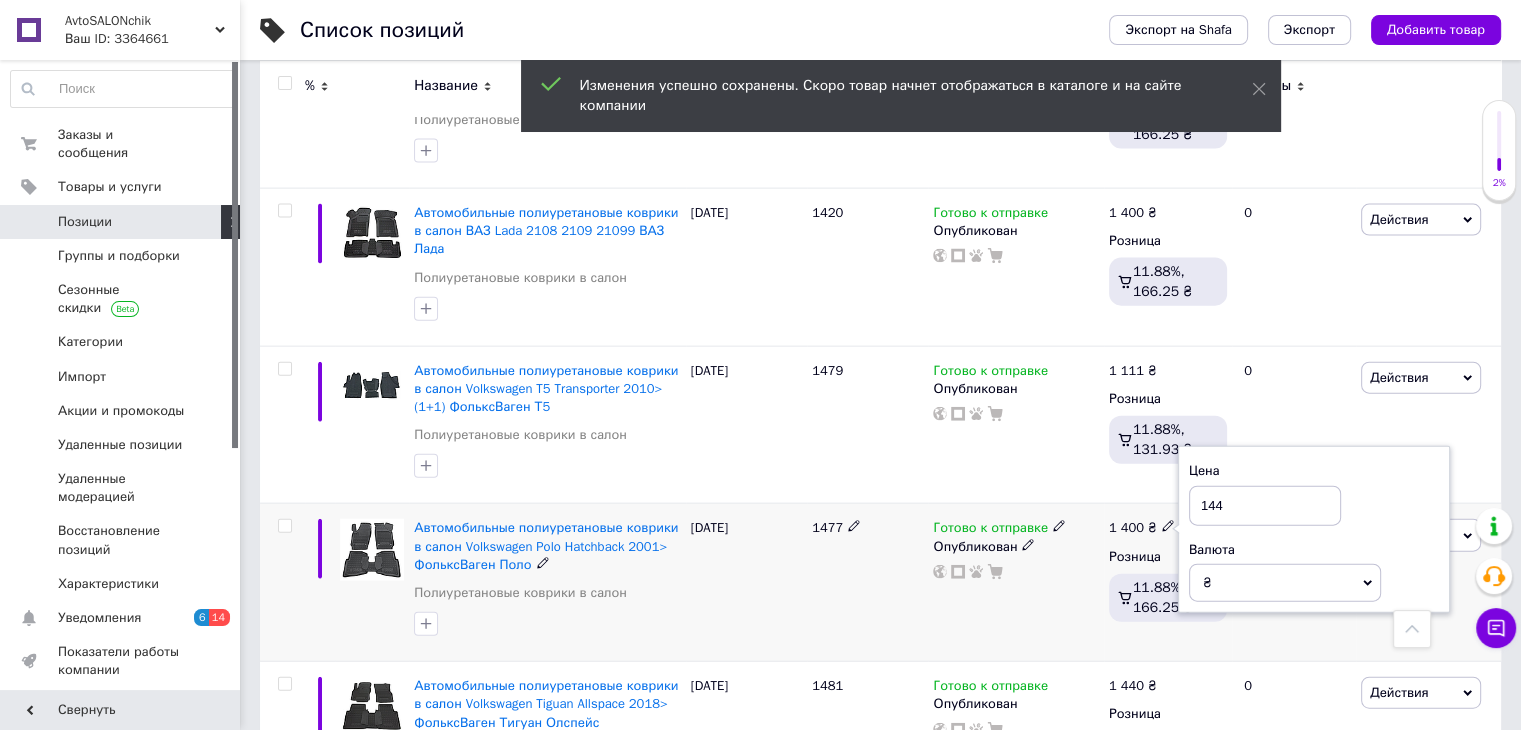 type on "1440" 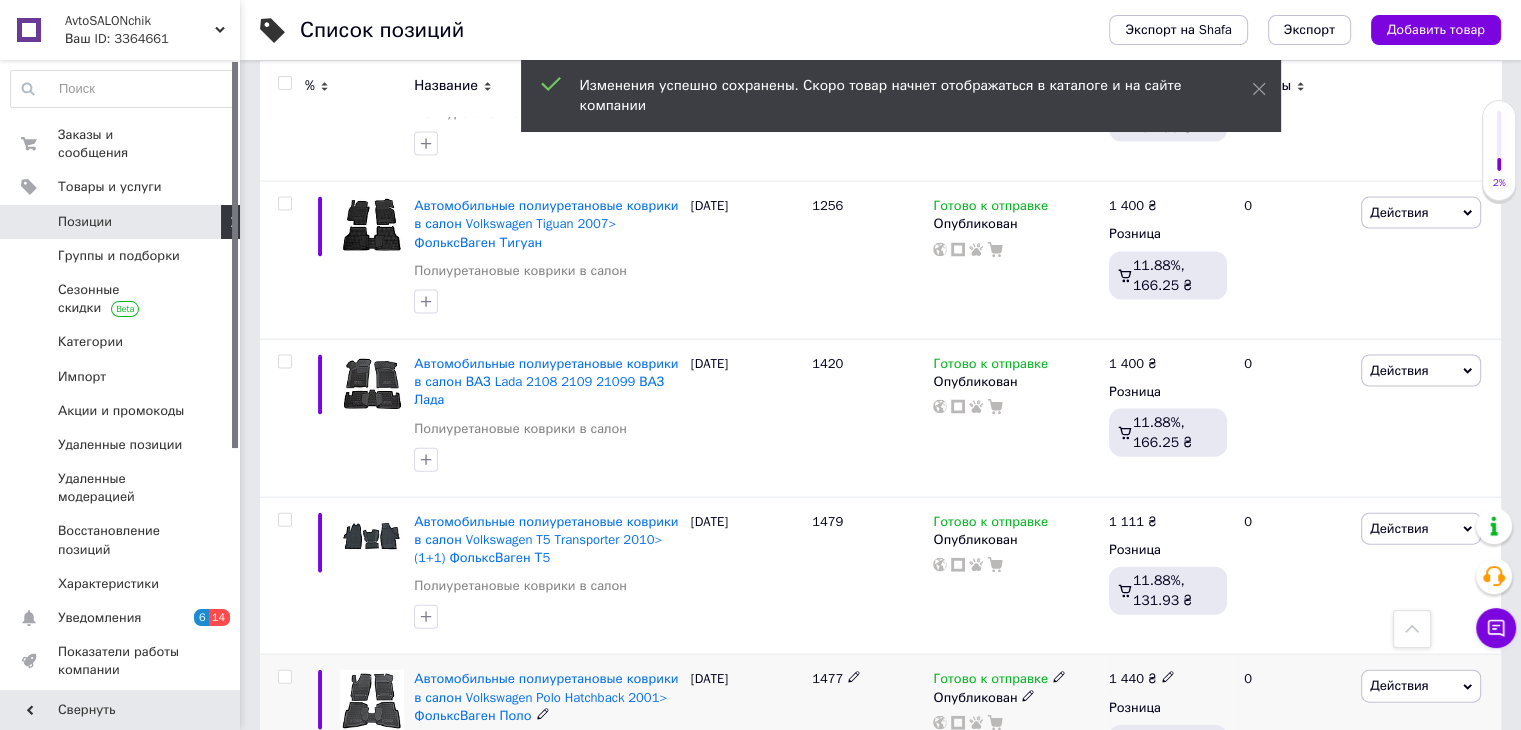 scroll, scrollTop: 4224, scrollLeft: 0, axis: vertical 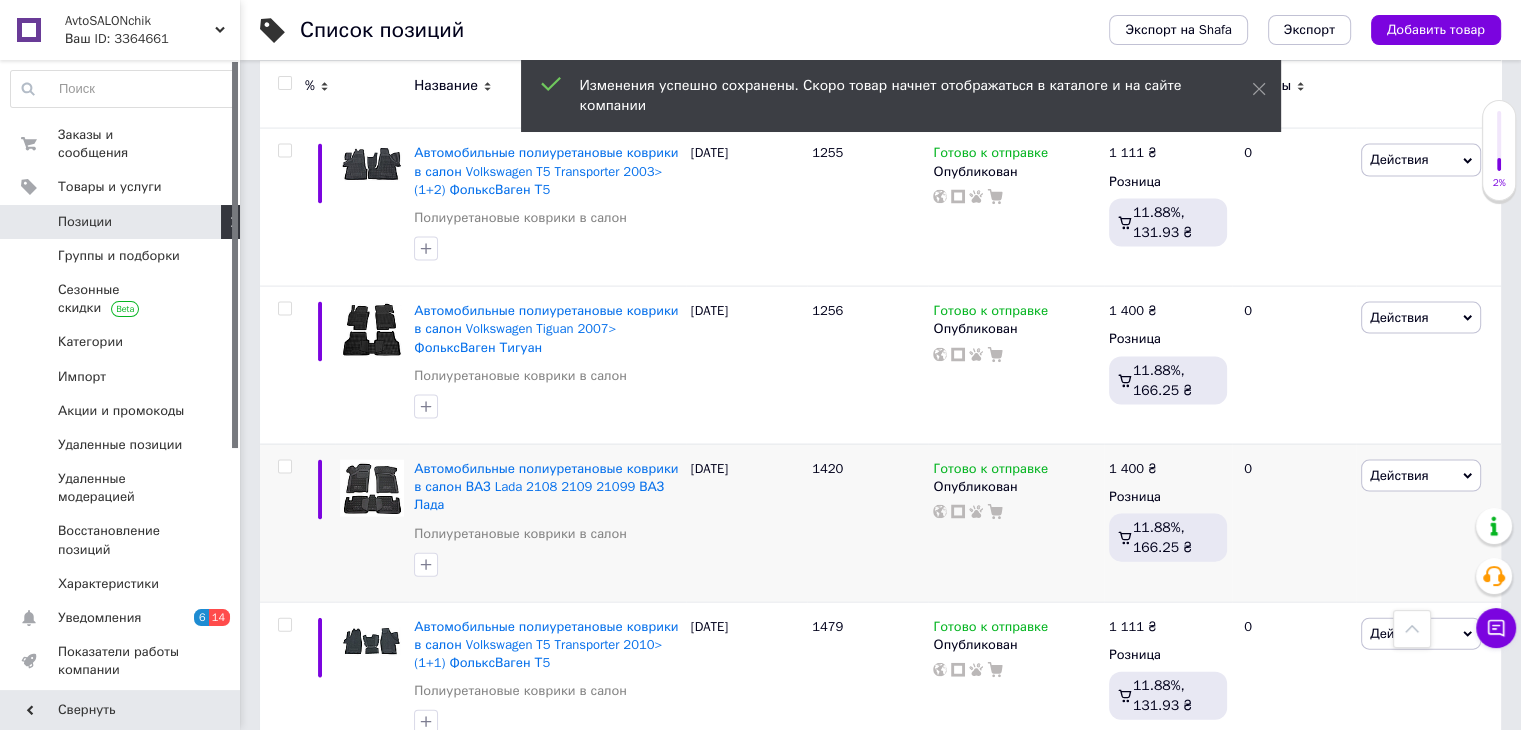 click on "1 400   ₴" at bounding box center [1133, 469] 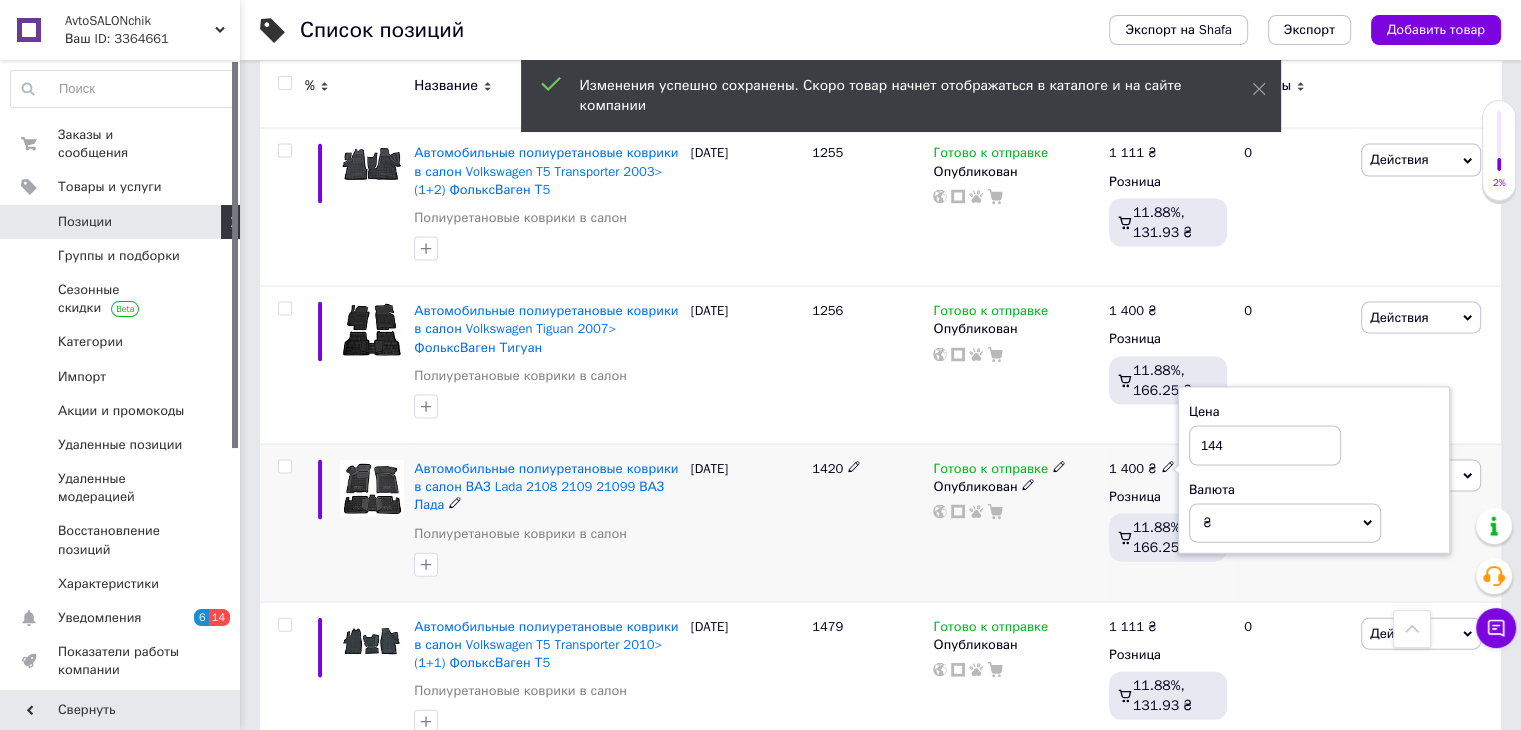 type on "1440" 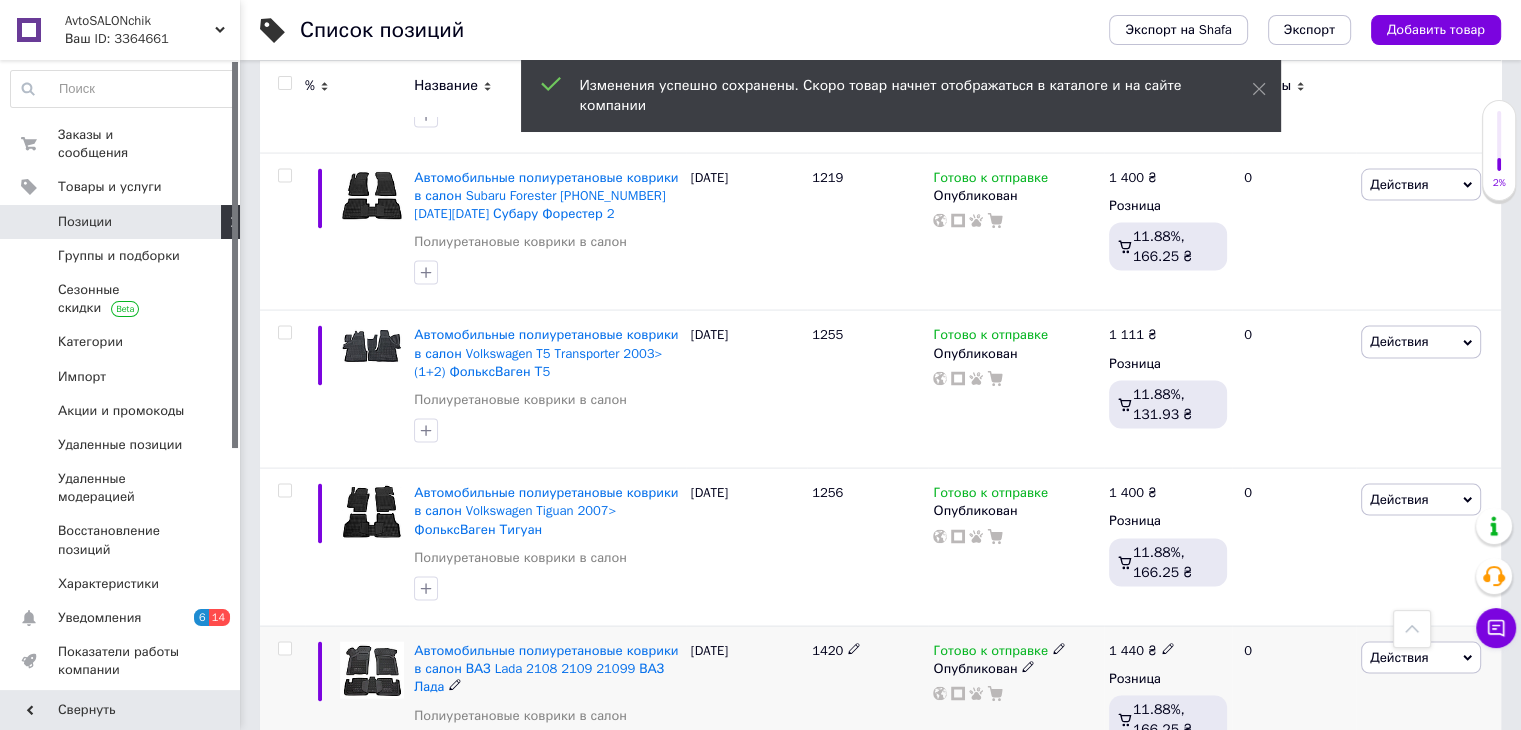 scroll, scrollTop: 4022, scrollLeft: 0, axis: vertical 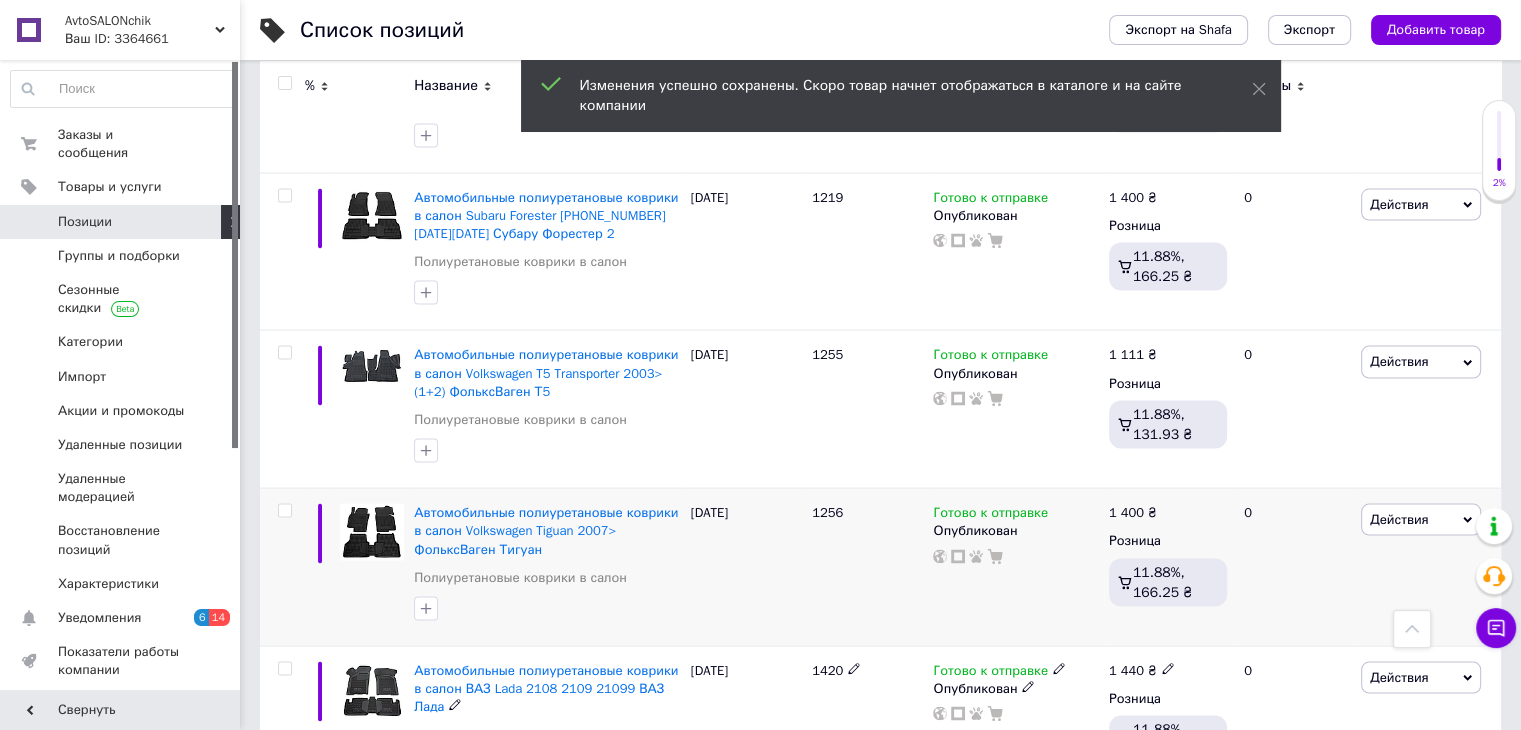 click on "1 400   ₴" at bounding box center (1133, 513) 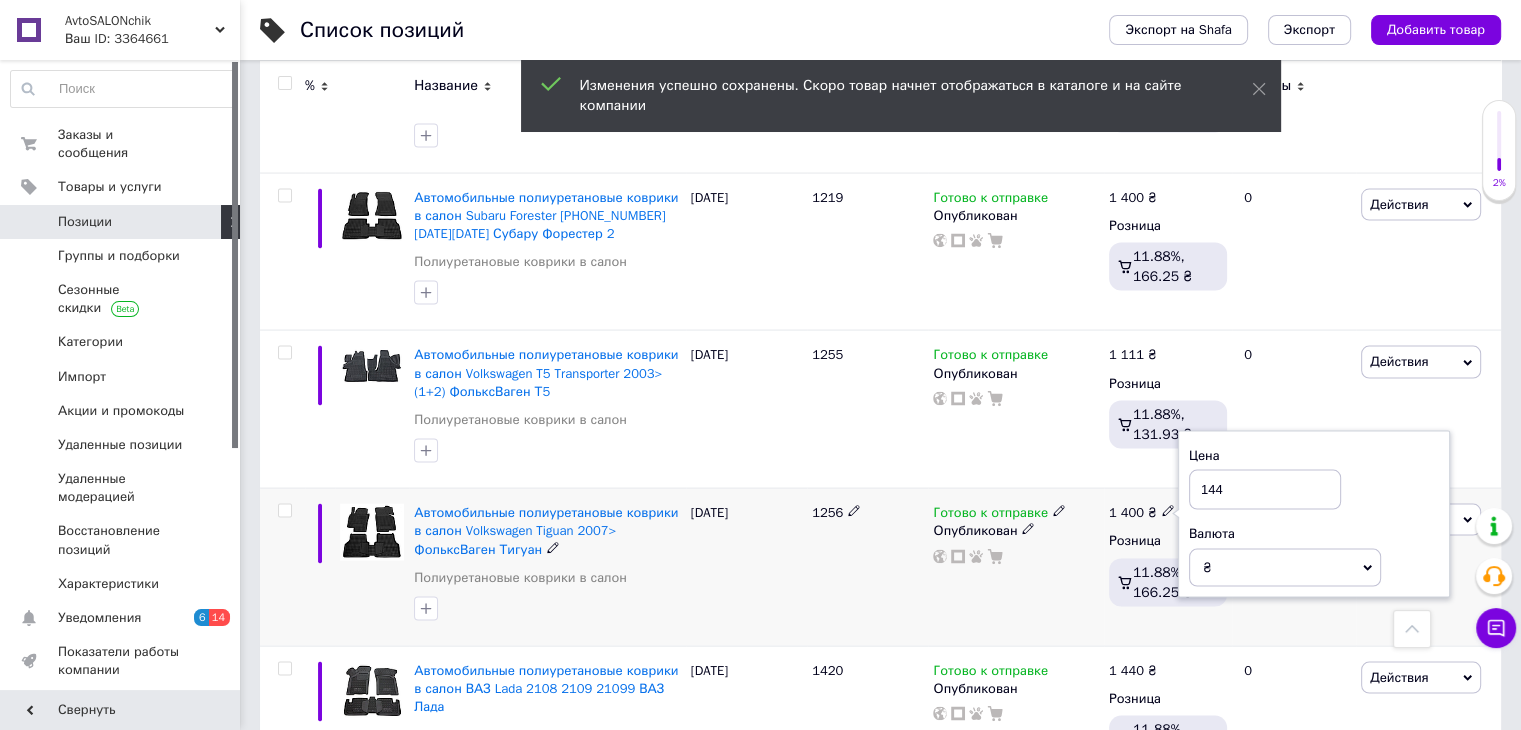 type on "1440" 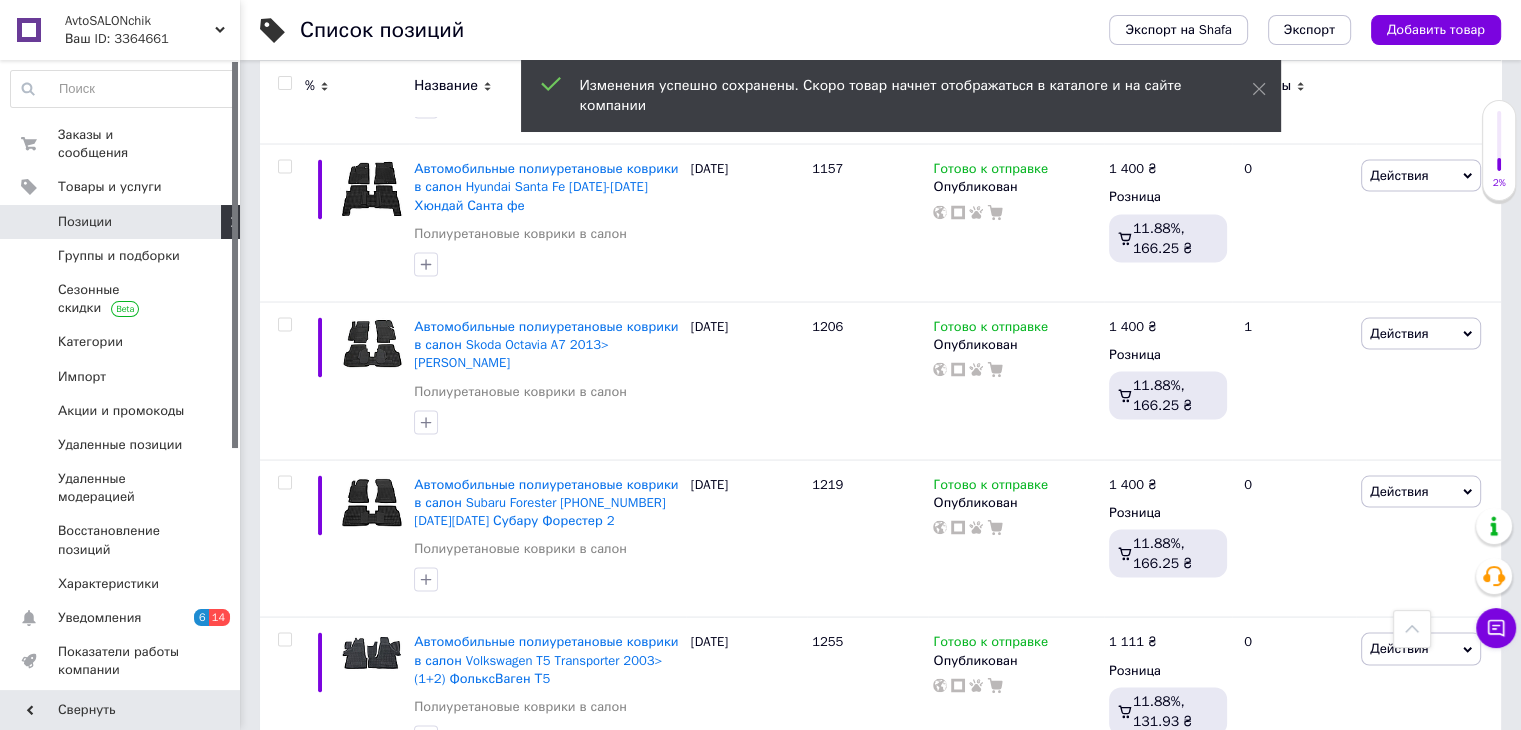 scroll, scrollTop: 3680, scrollLeft: 0, axis: vertical 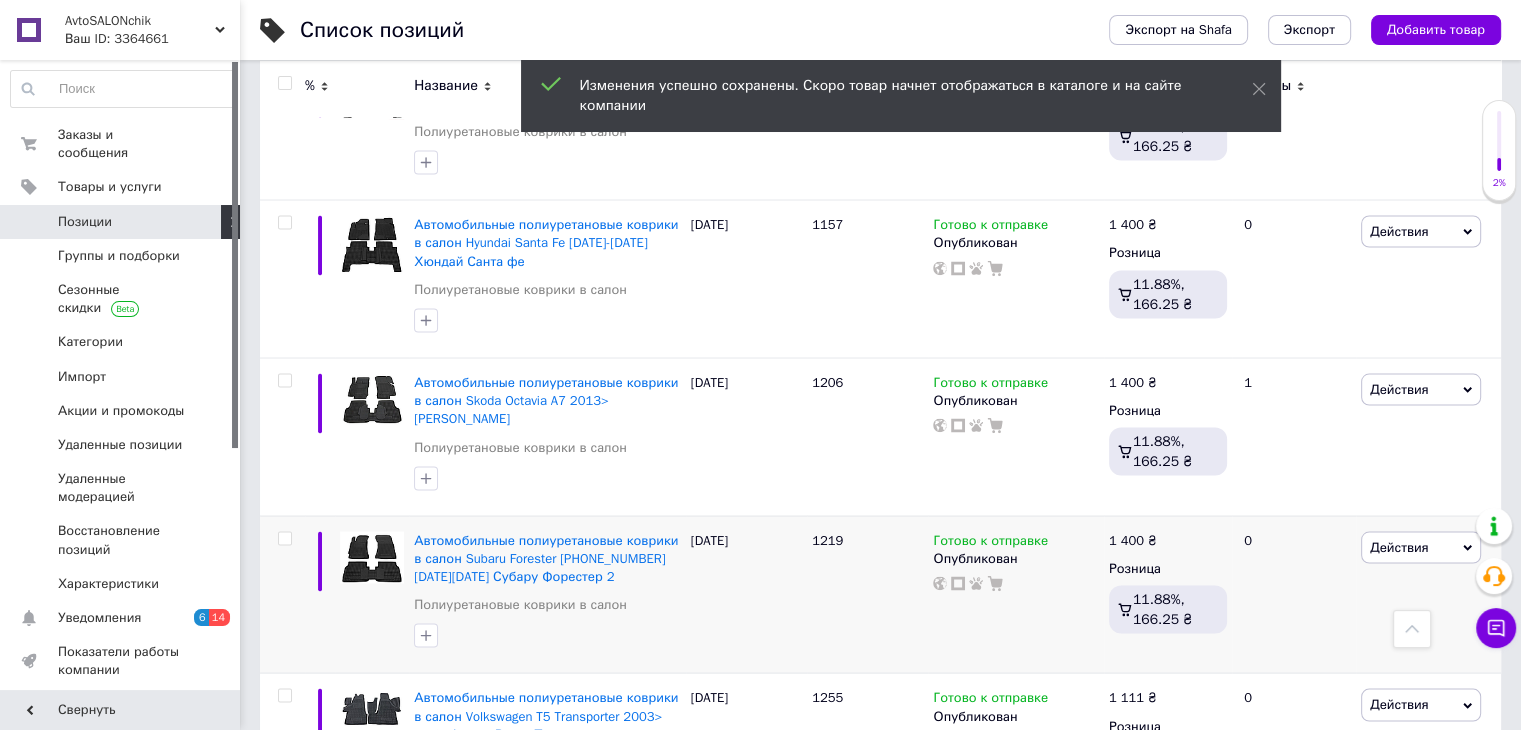 click on "1 400   ₴" at bounding box center (1133, 540) 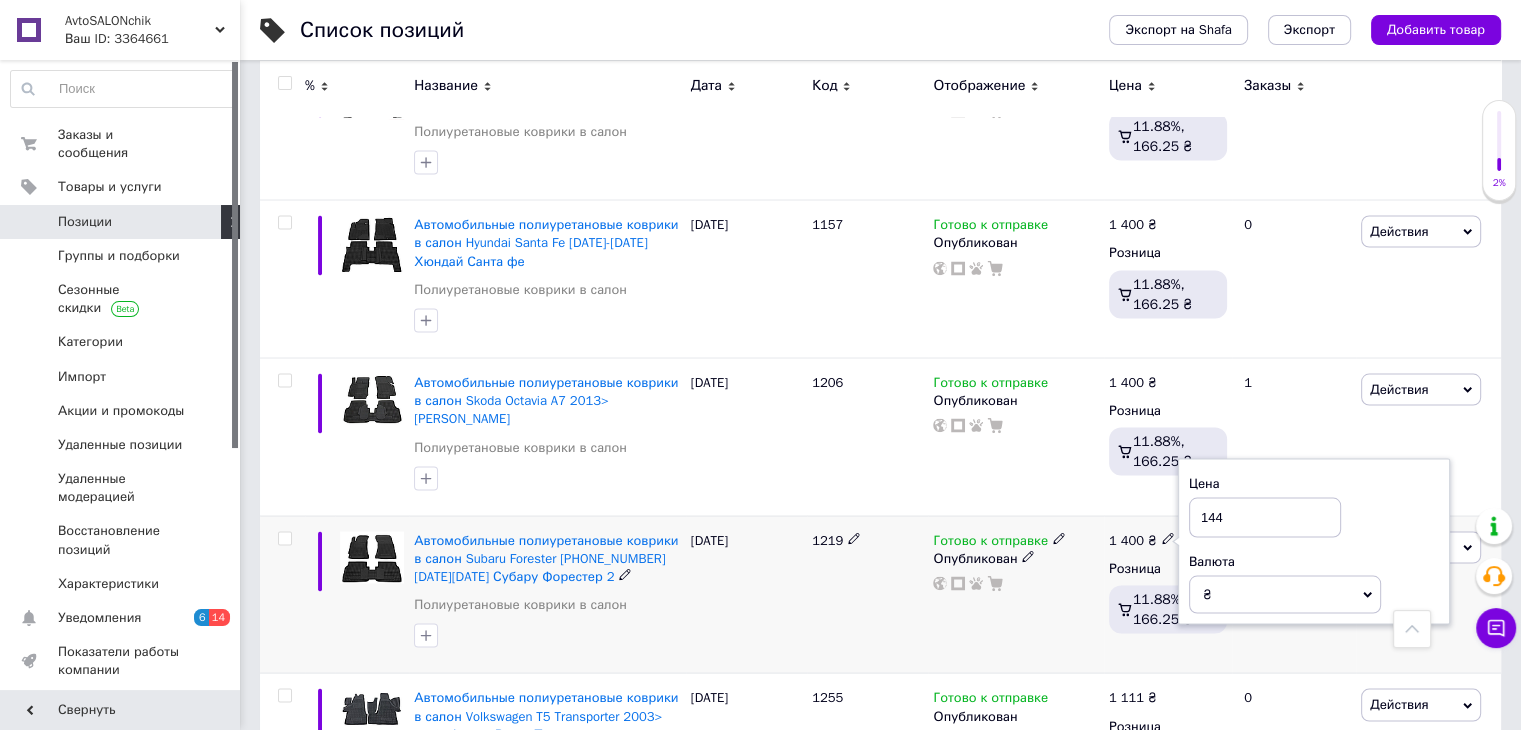 type on "1440" 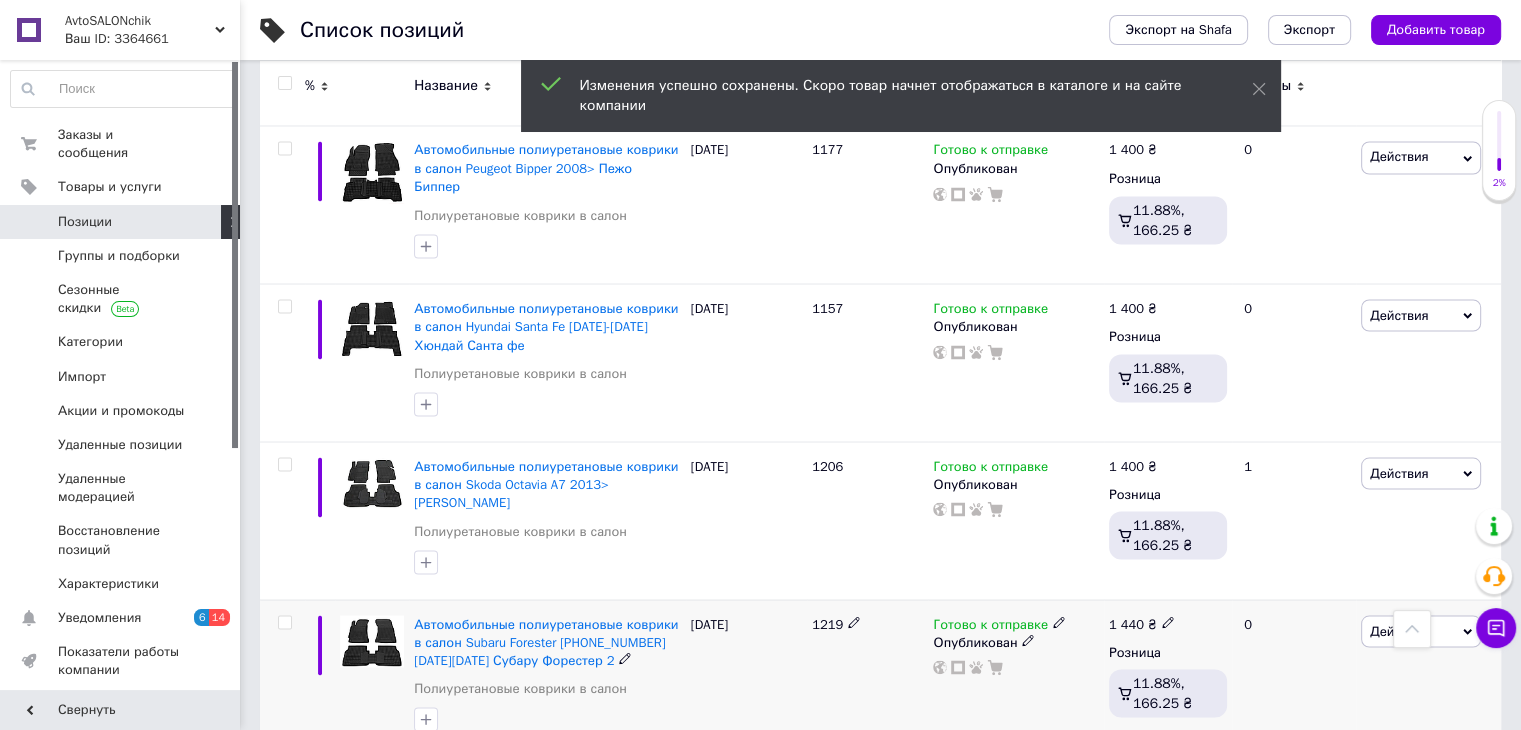 scroll, scrollTop: 3520, scrollLeft: 0, axis: vertical 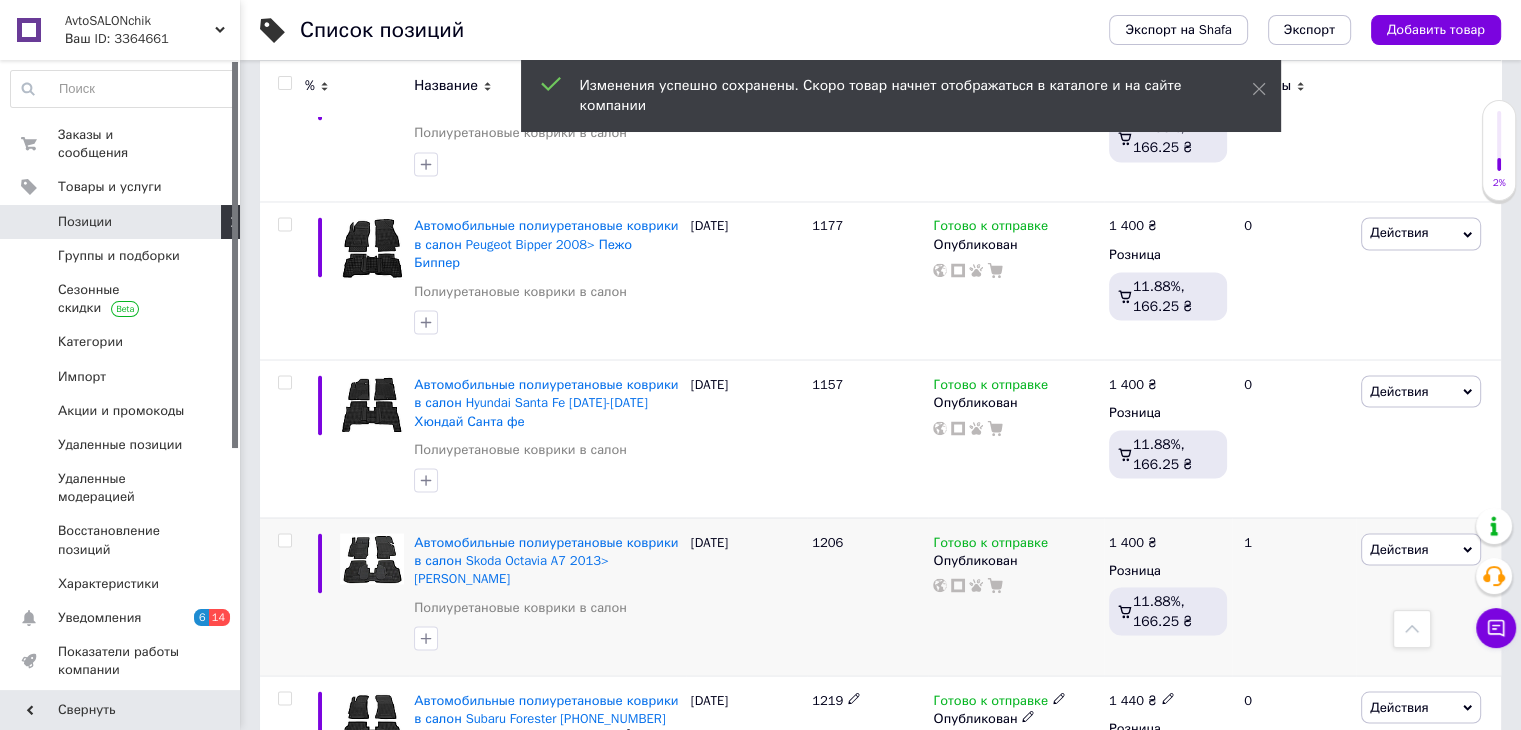 click on "1 400   ₴" at bounding box center (1168, 542) 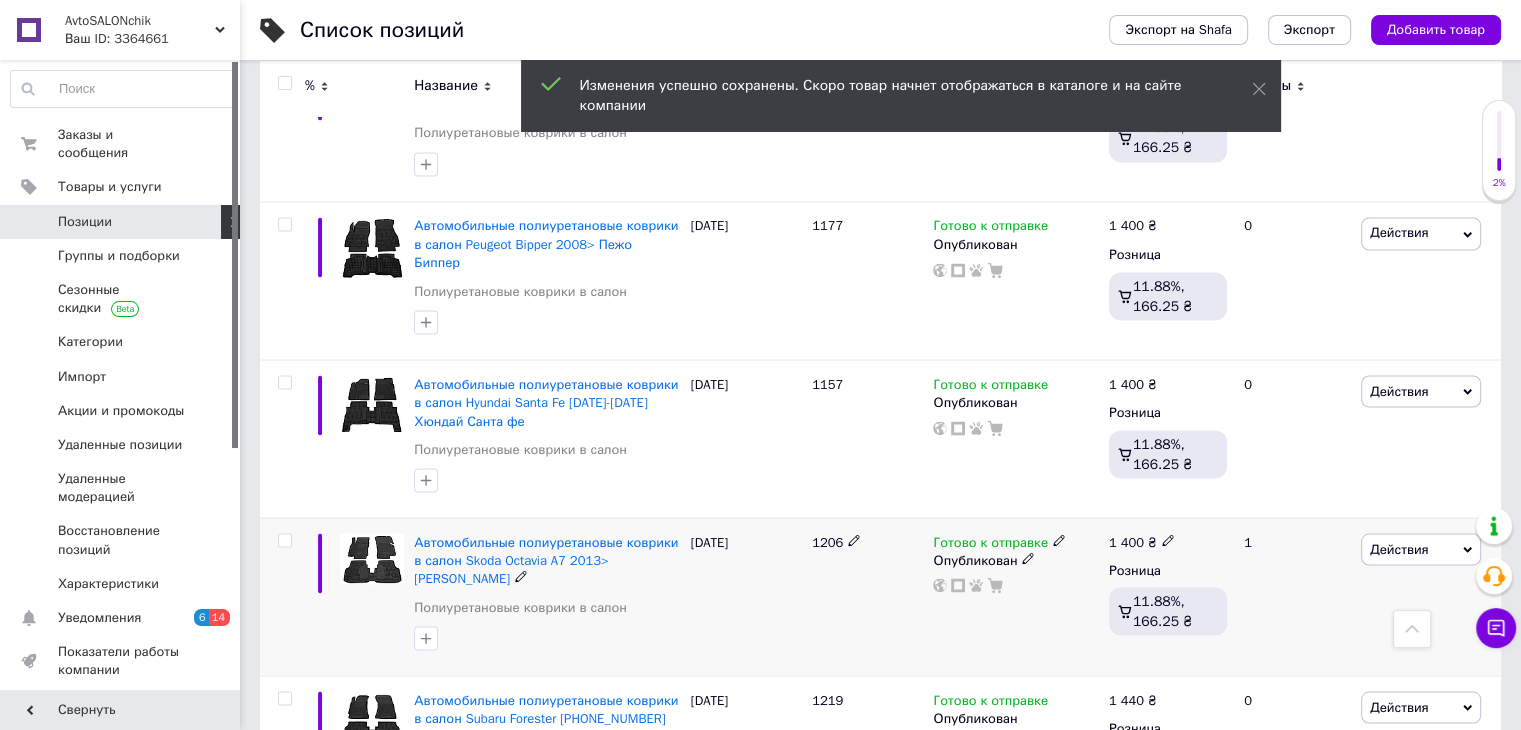 click 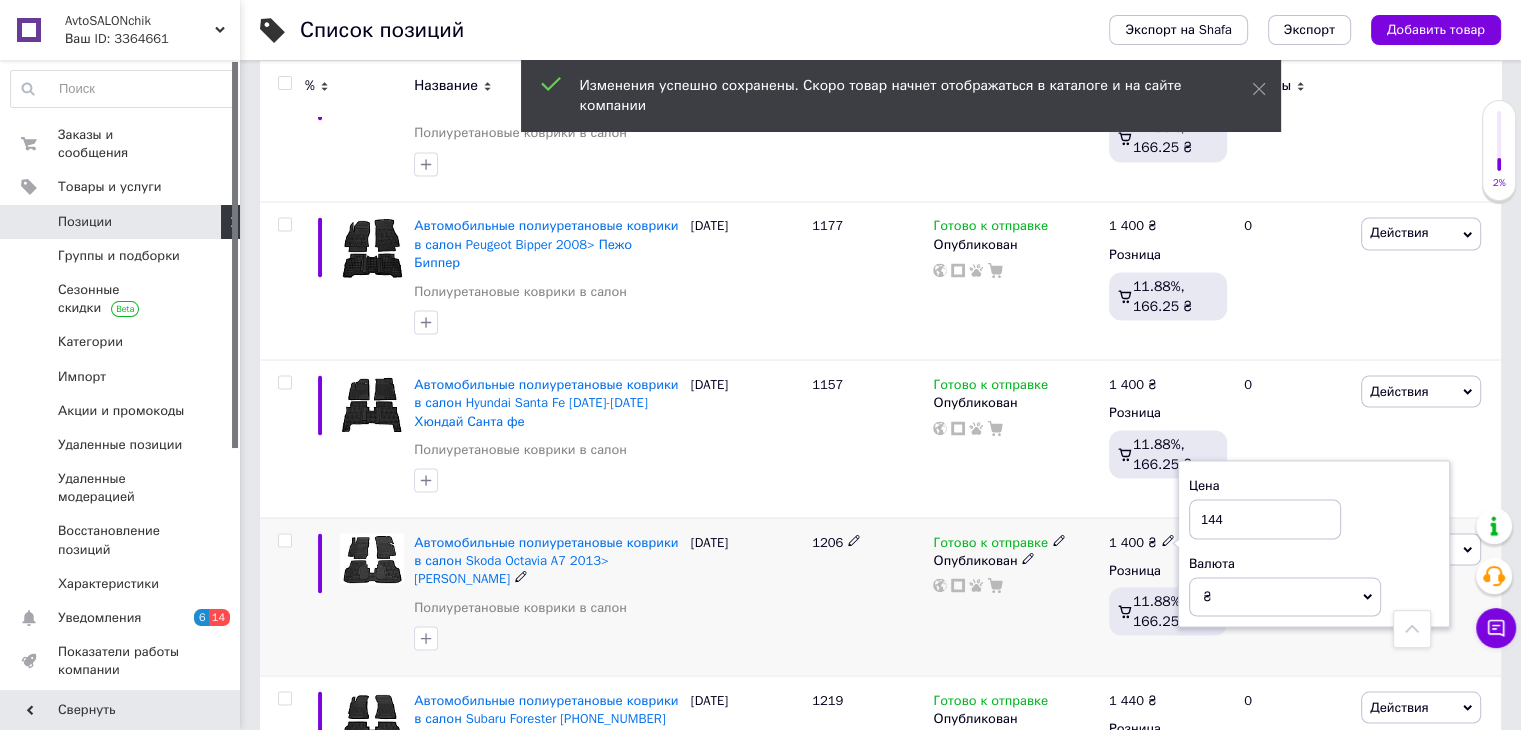 type on "1440" 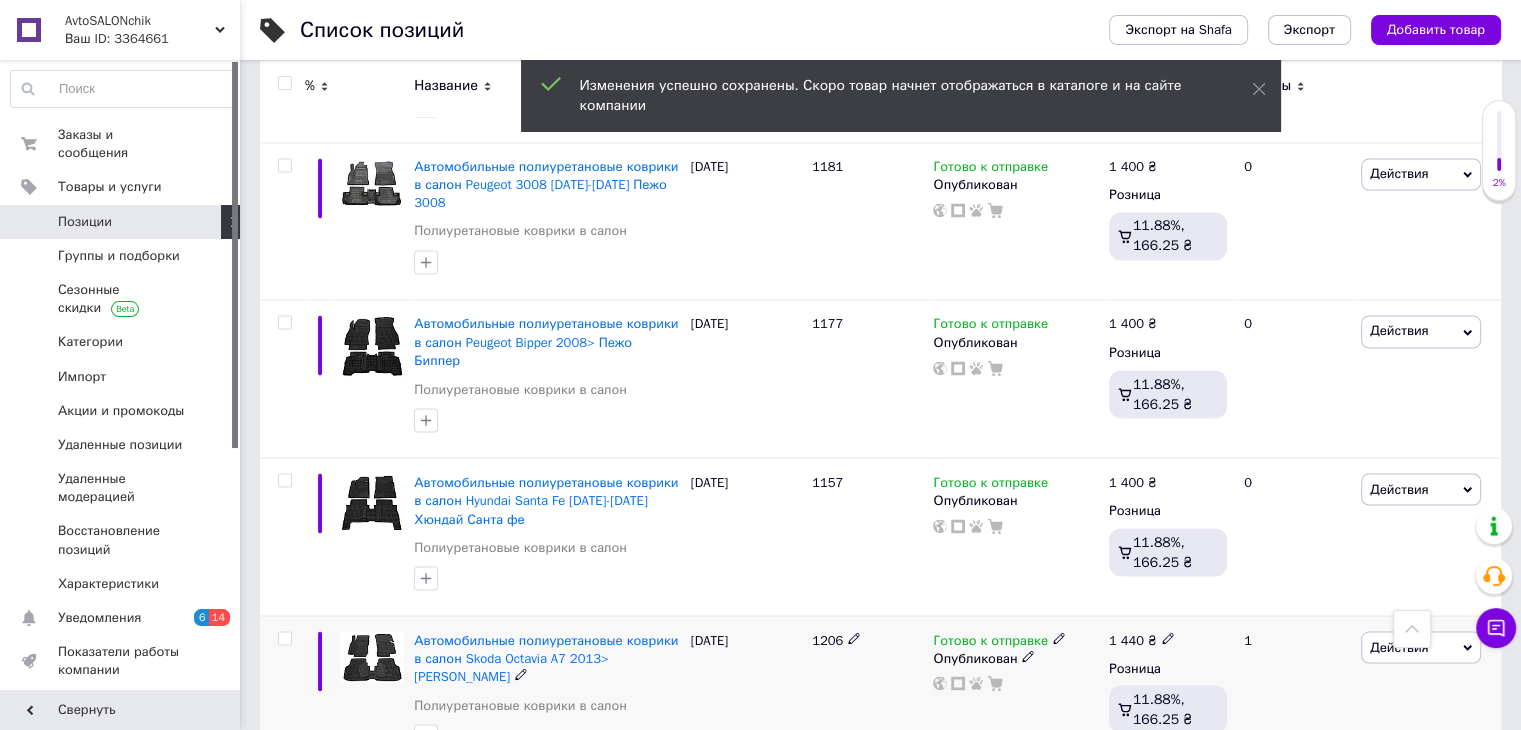 scroll, scrollTop: 3360, scrollLeft: 0, axis: vertical 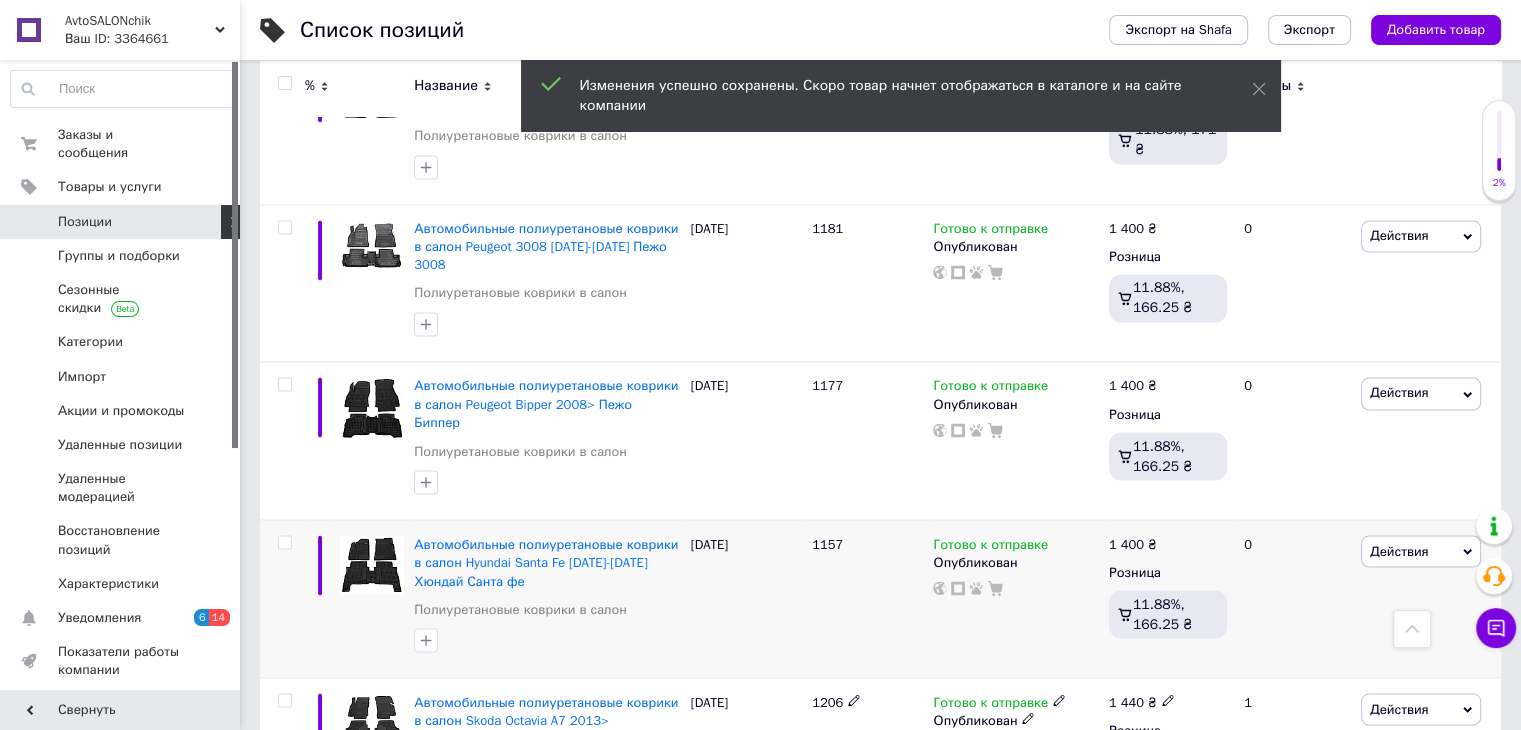 click on "1 400   ₴" at bounding box center (1133, 544) 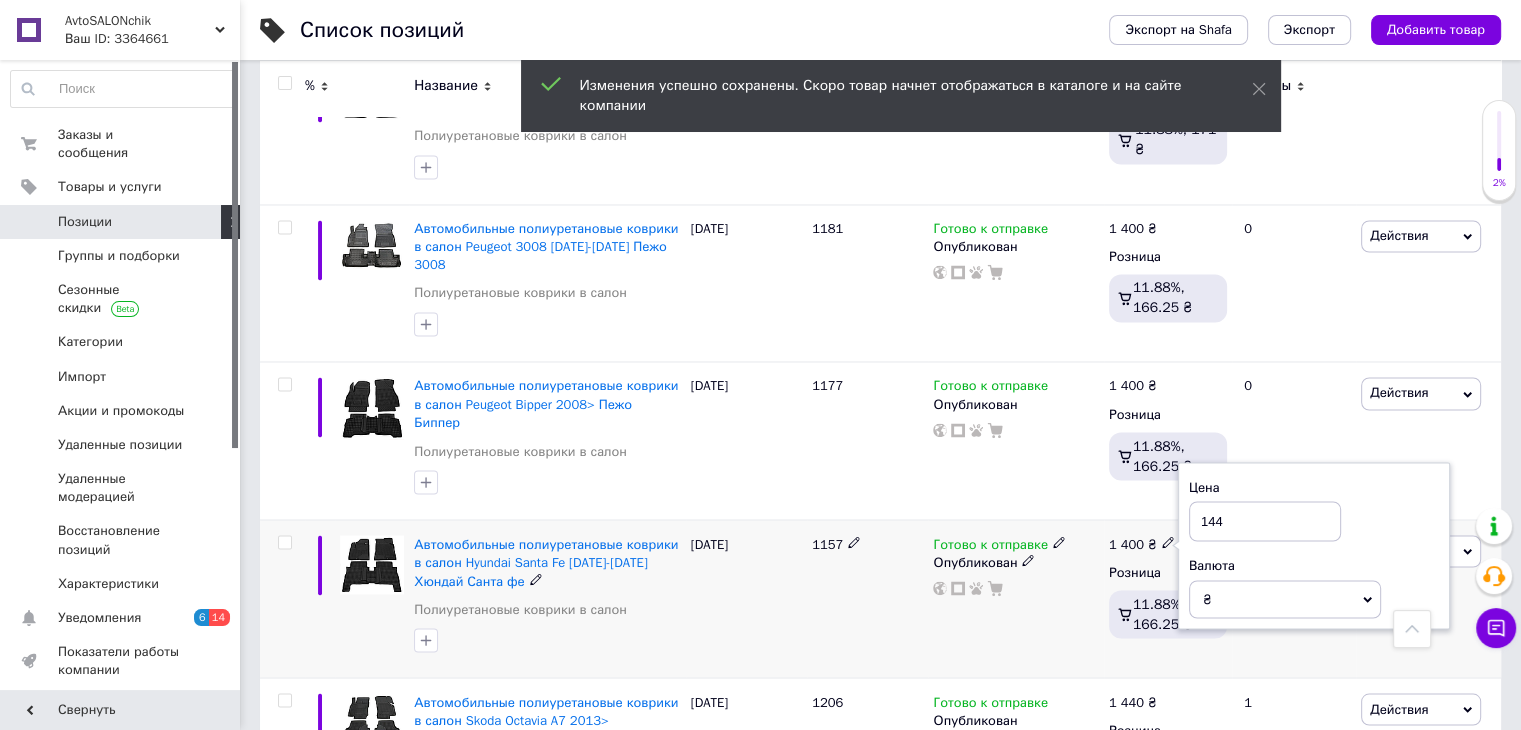 type on "1440" 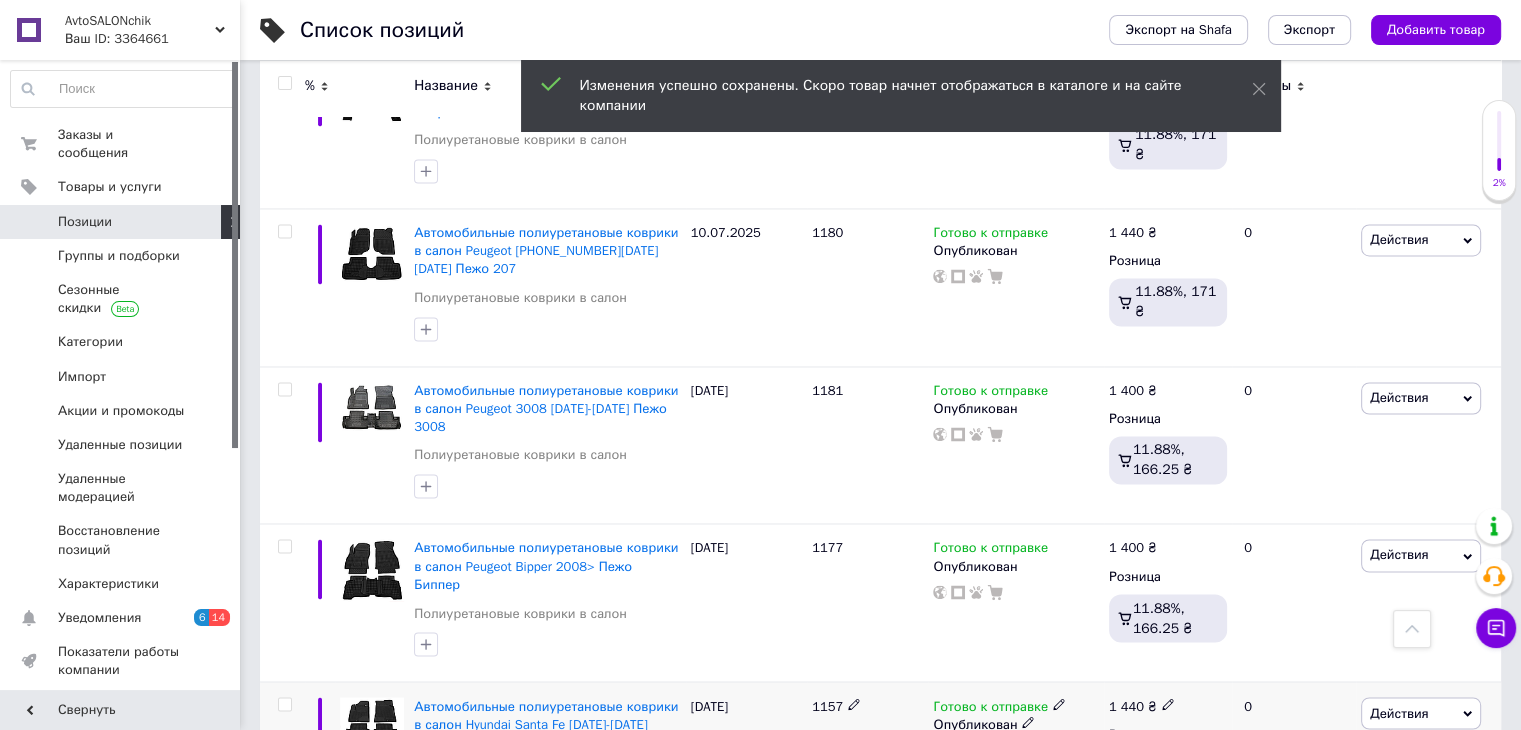scroll, scrollTop: 3196, scrollLeft: 0, axis: vertical 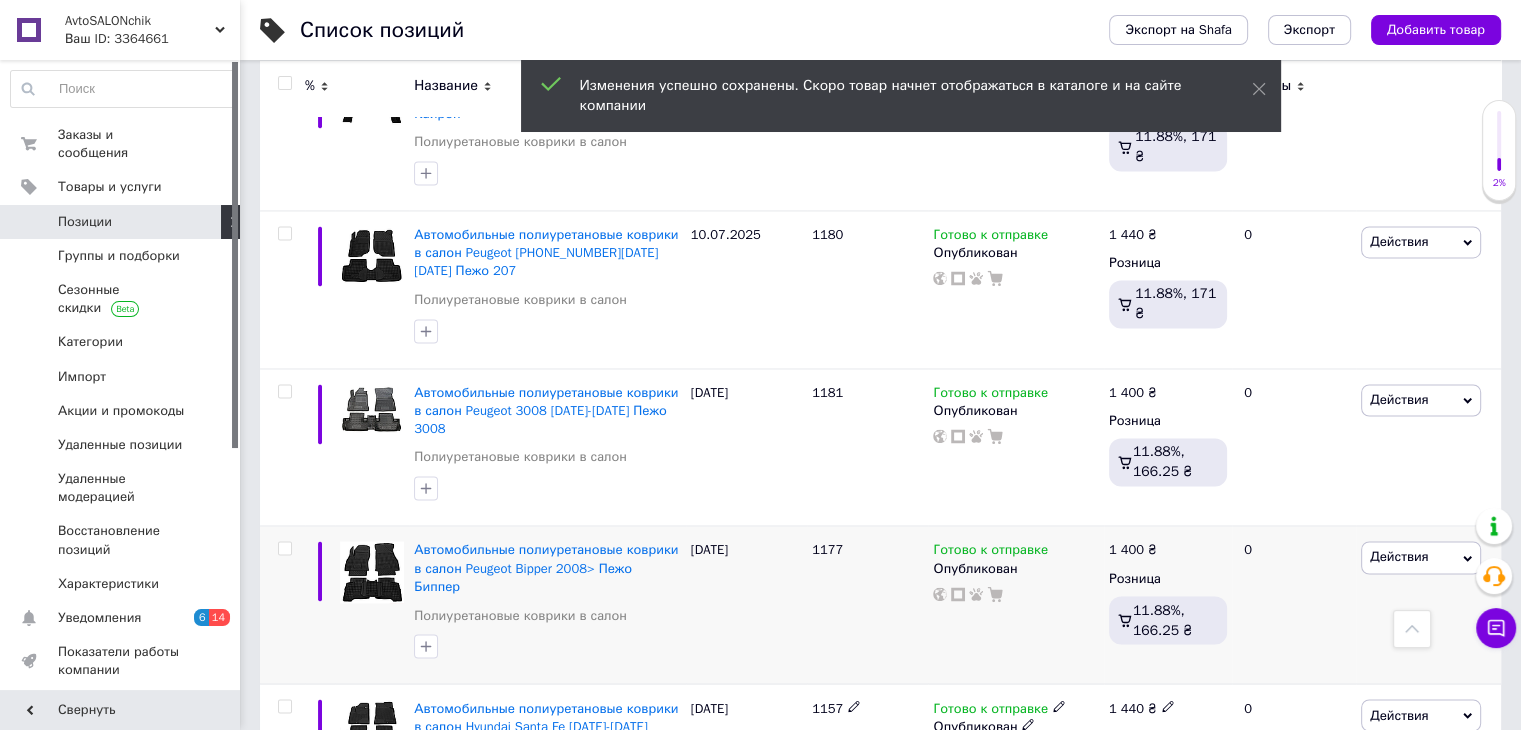 click on "1 400   ₴" at bounding box center [1133, 550] 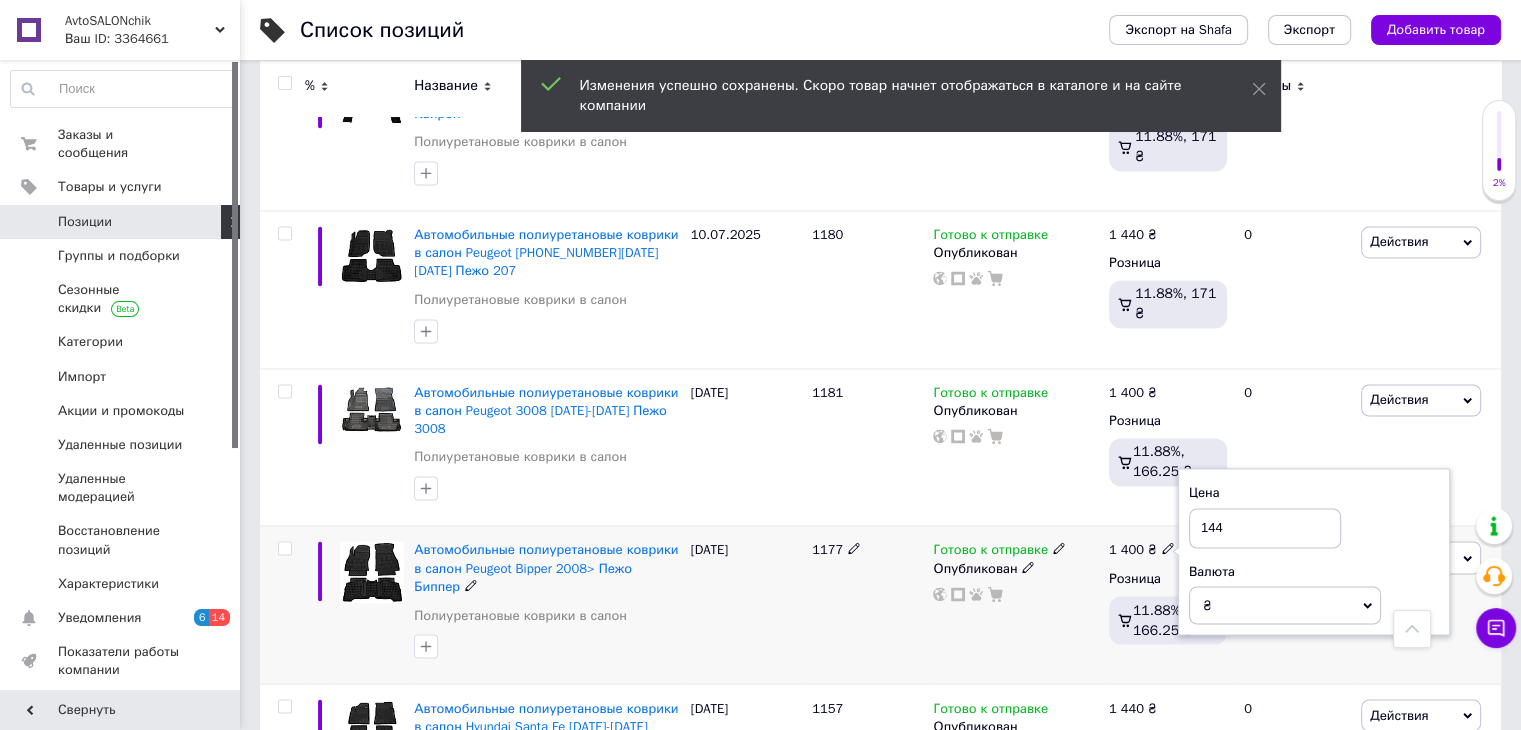 type on "1440" 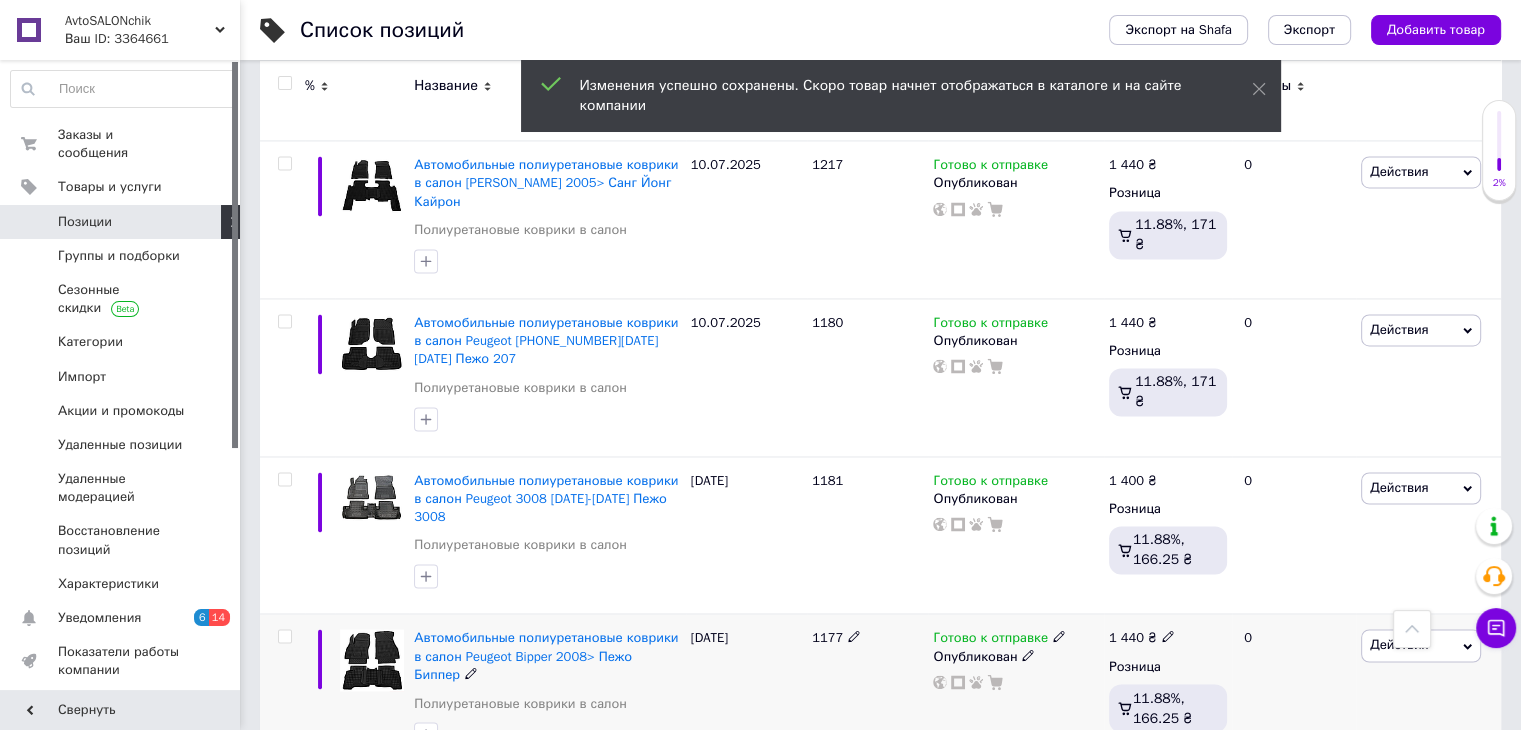 scroll, scrollTop: 3082, scrollLeft: 0, axis: vertical 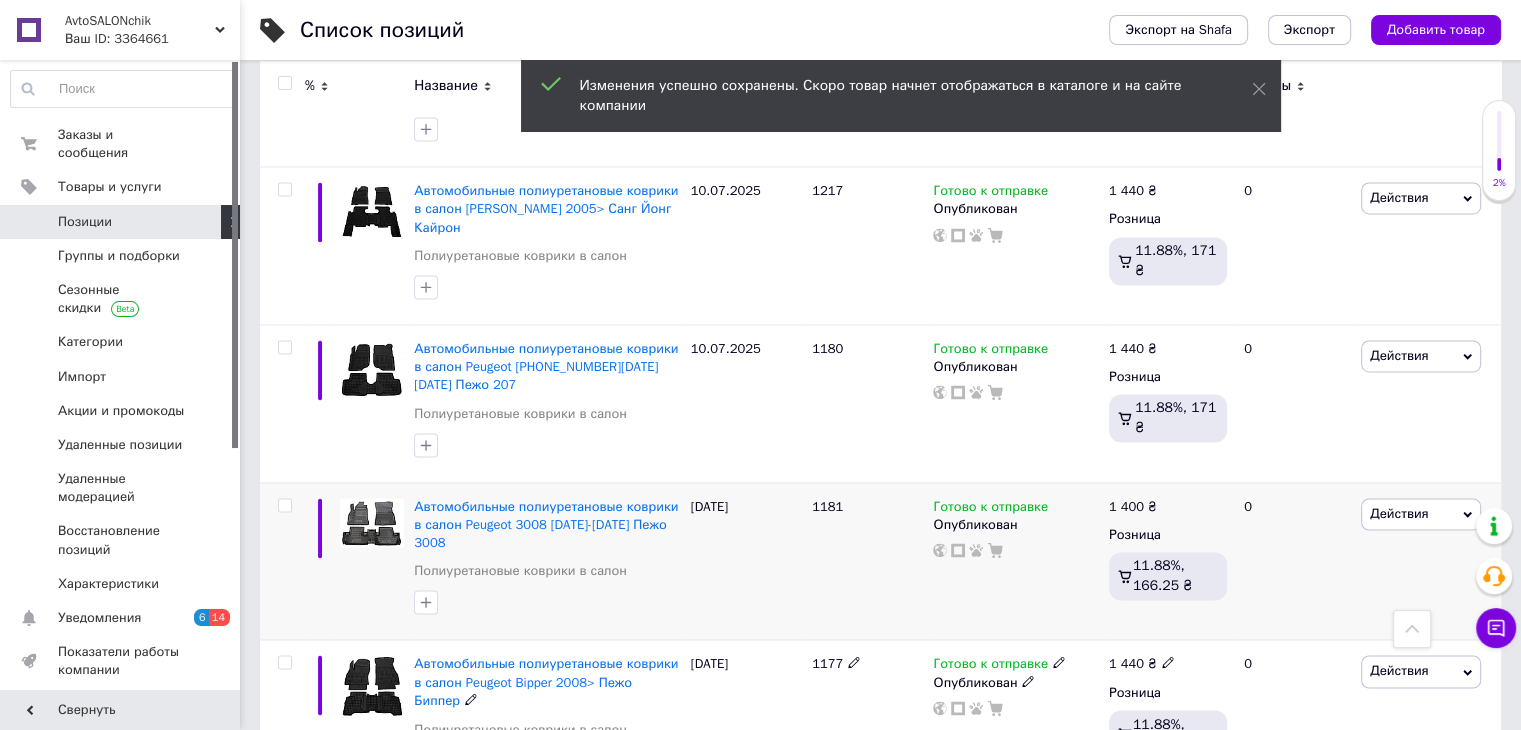 click on "1 400   ₴" at bounding box center [1133, 507] 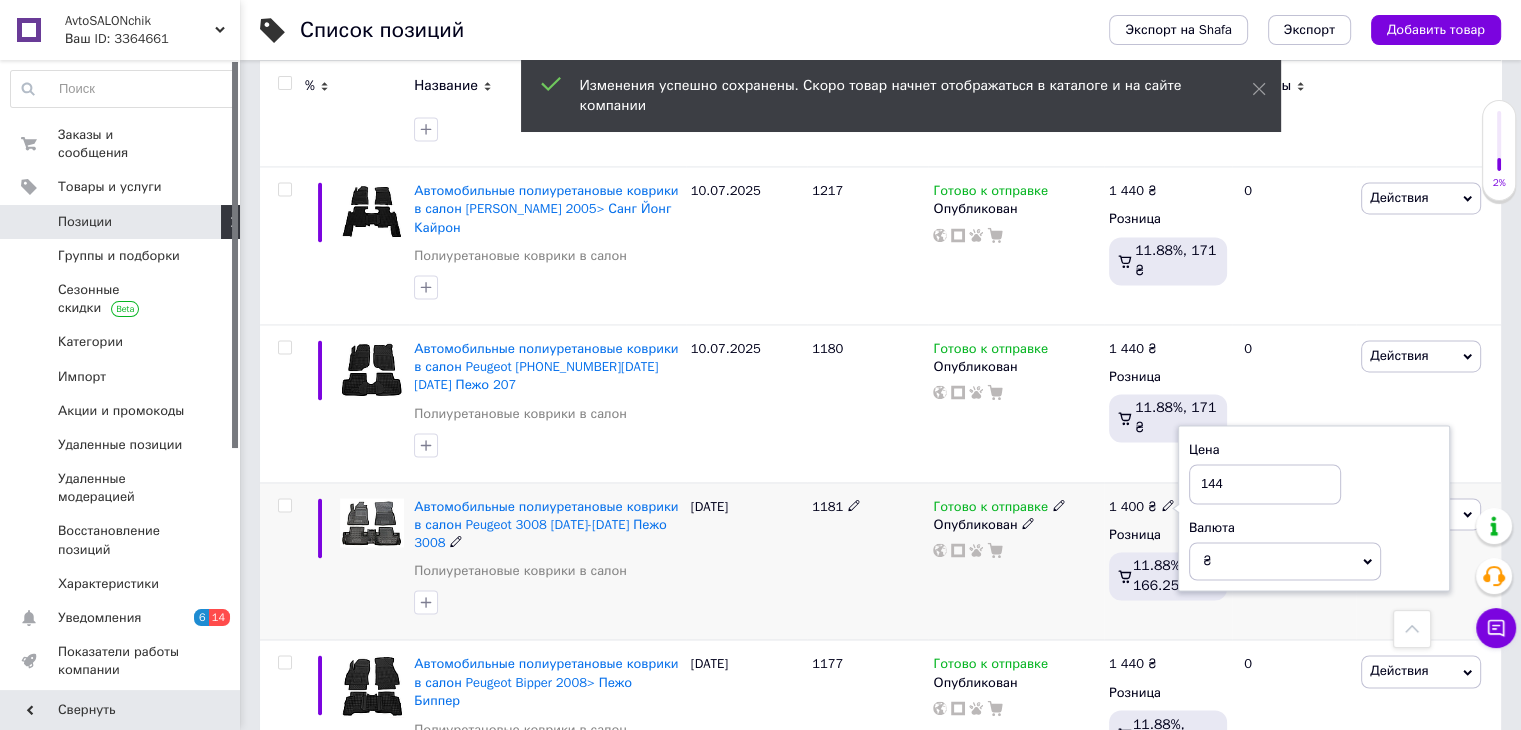 type on "1440" 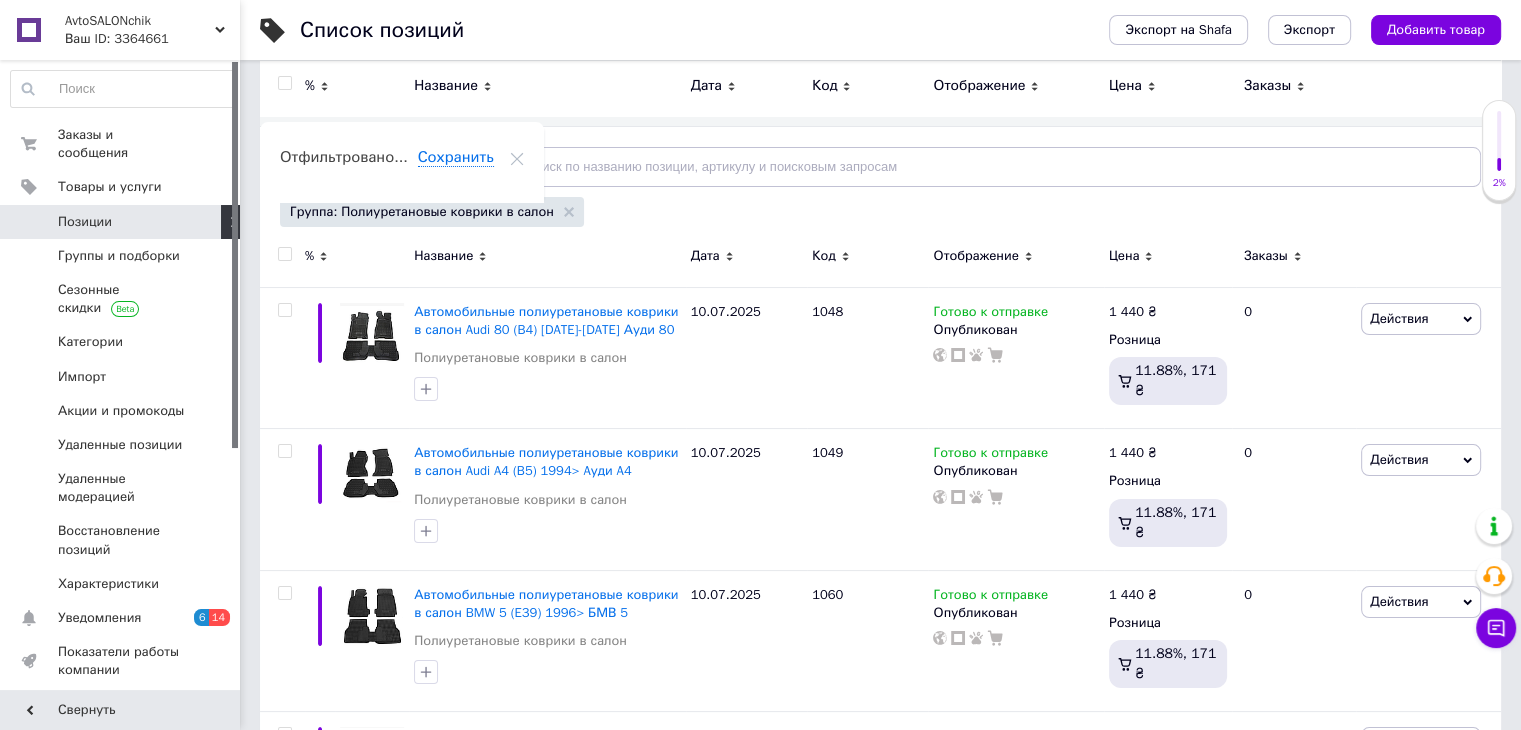 scroll, scrollTop: 0, scrollLeft: 0, axis: both 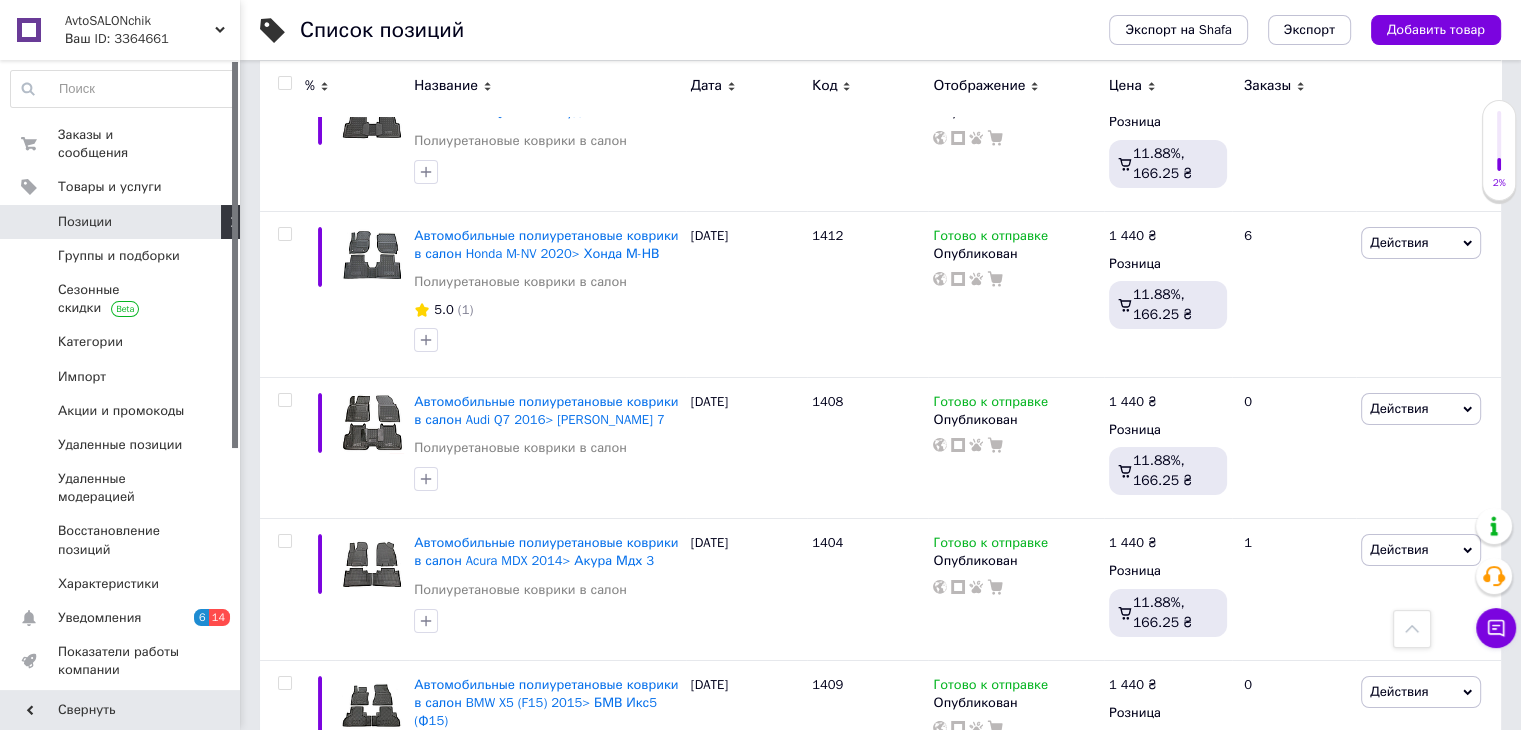 click on "2" at bounding box center (327, 1016) 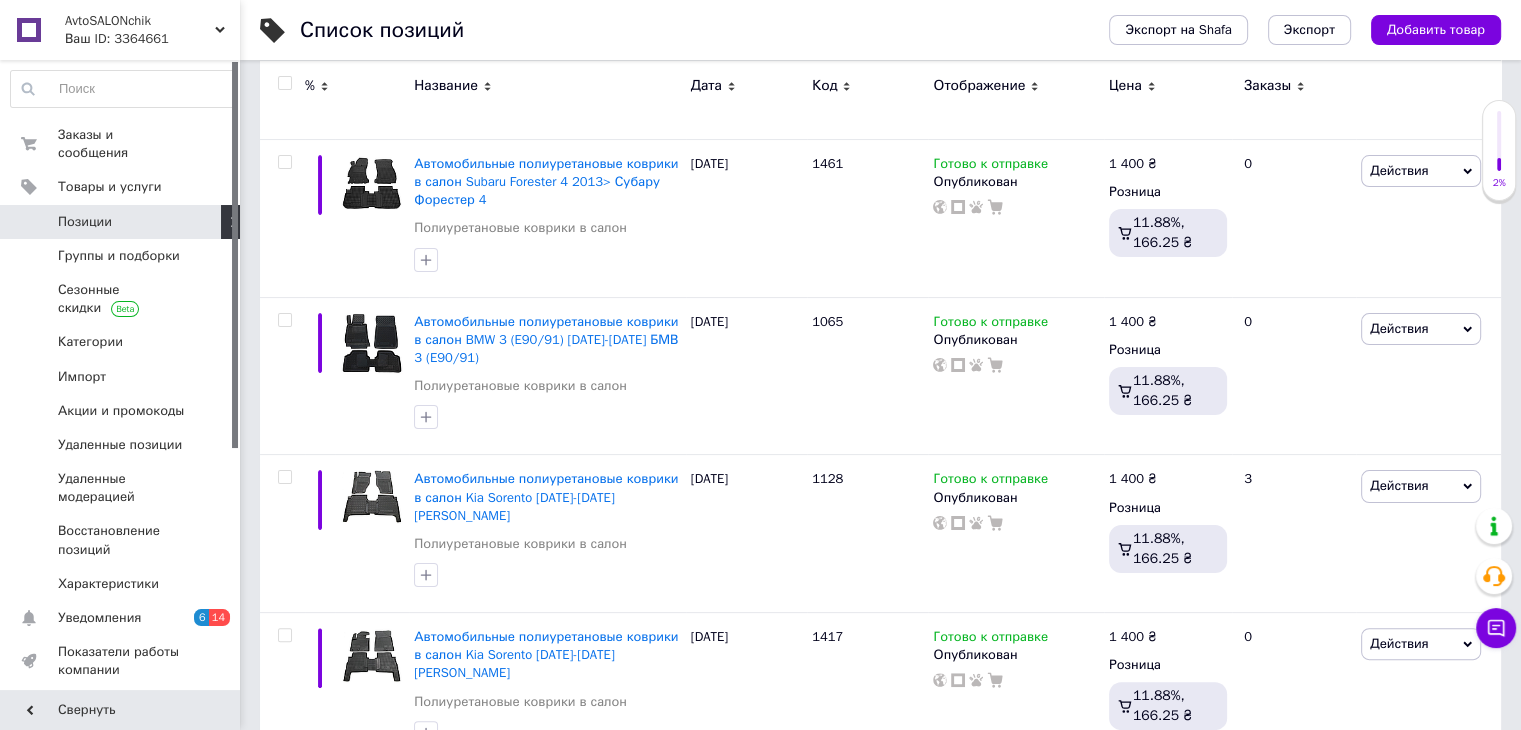 scroll, scrollTop: 328, scrollLeft: 0, axis: vertical 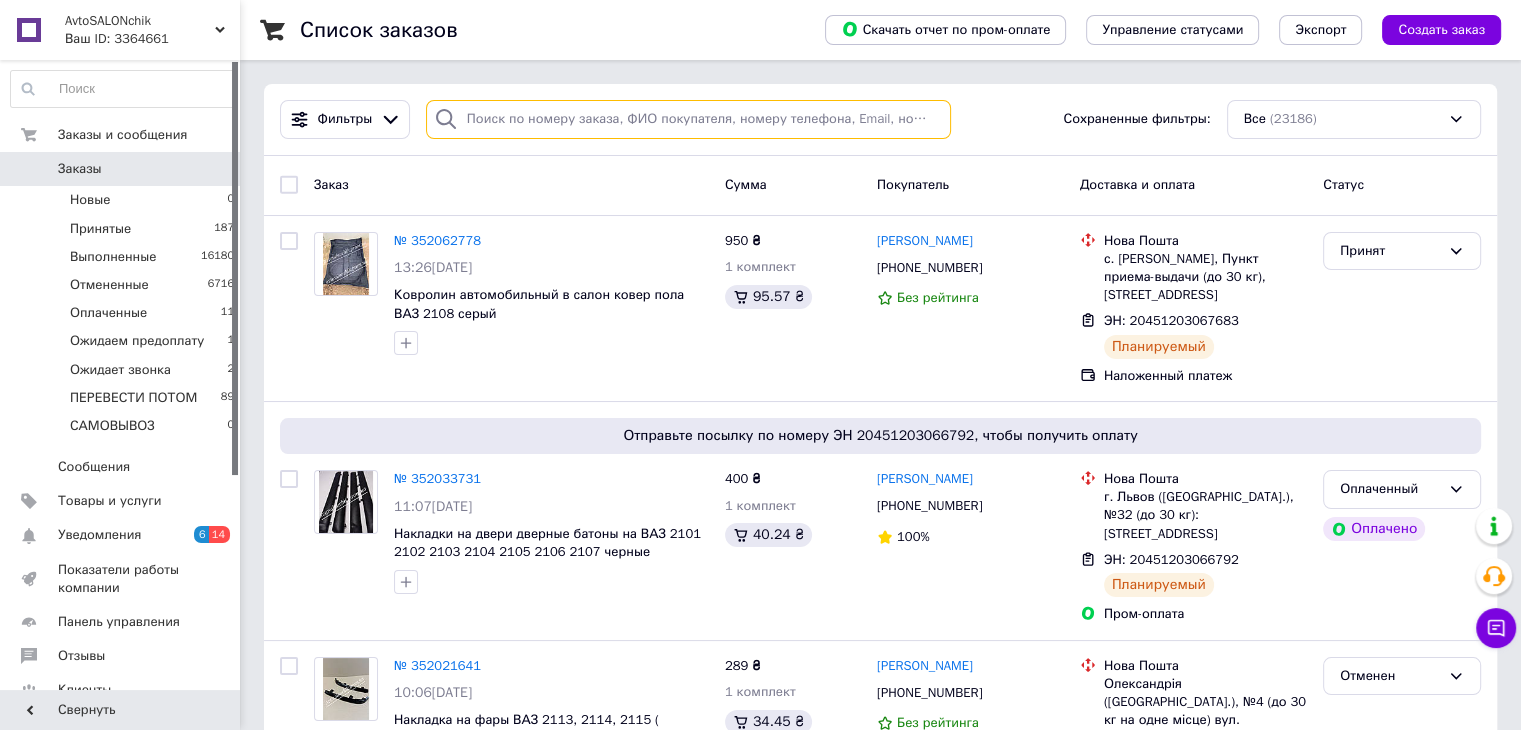 click at bounding box center [688, 119] 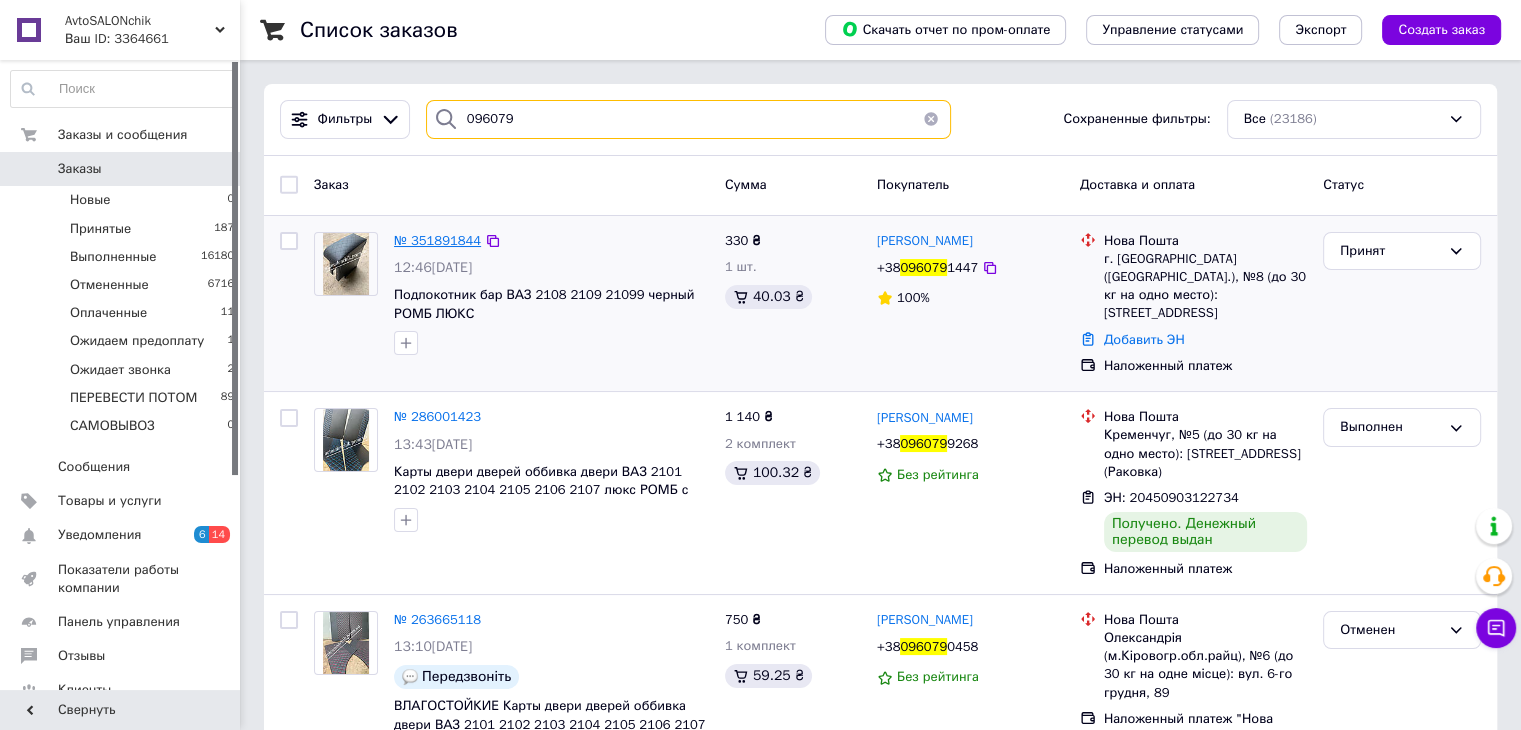 type on "096079" 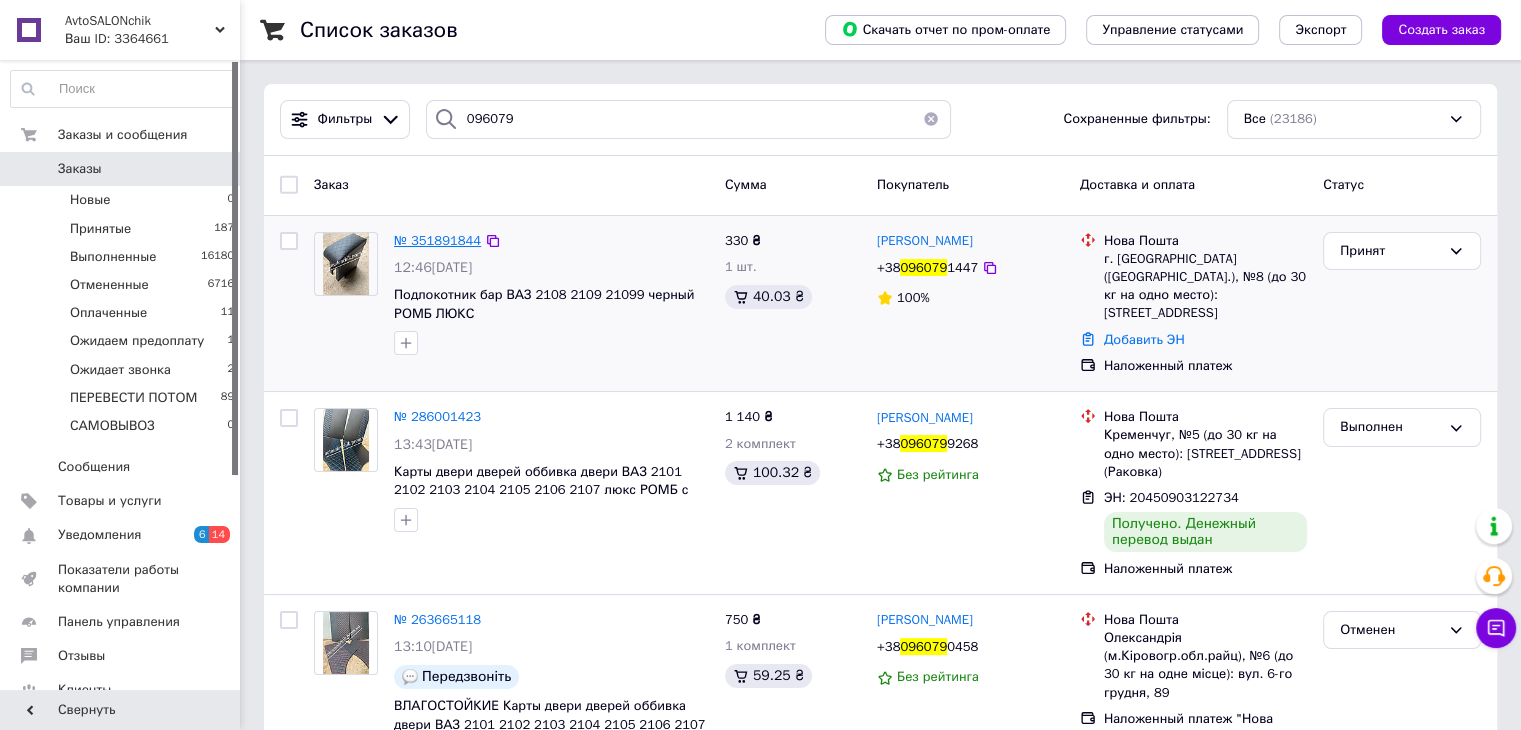 click on "№ 351891844" at bounding box center [437, 240] 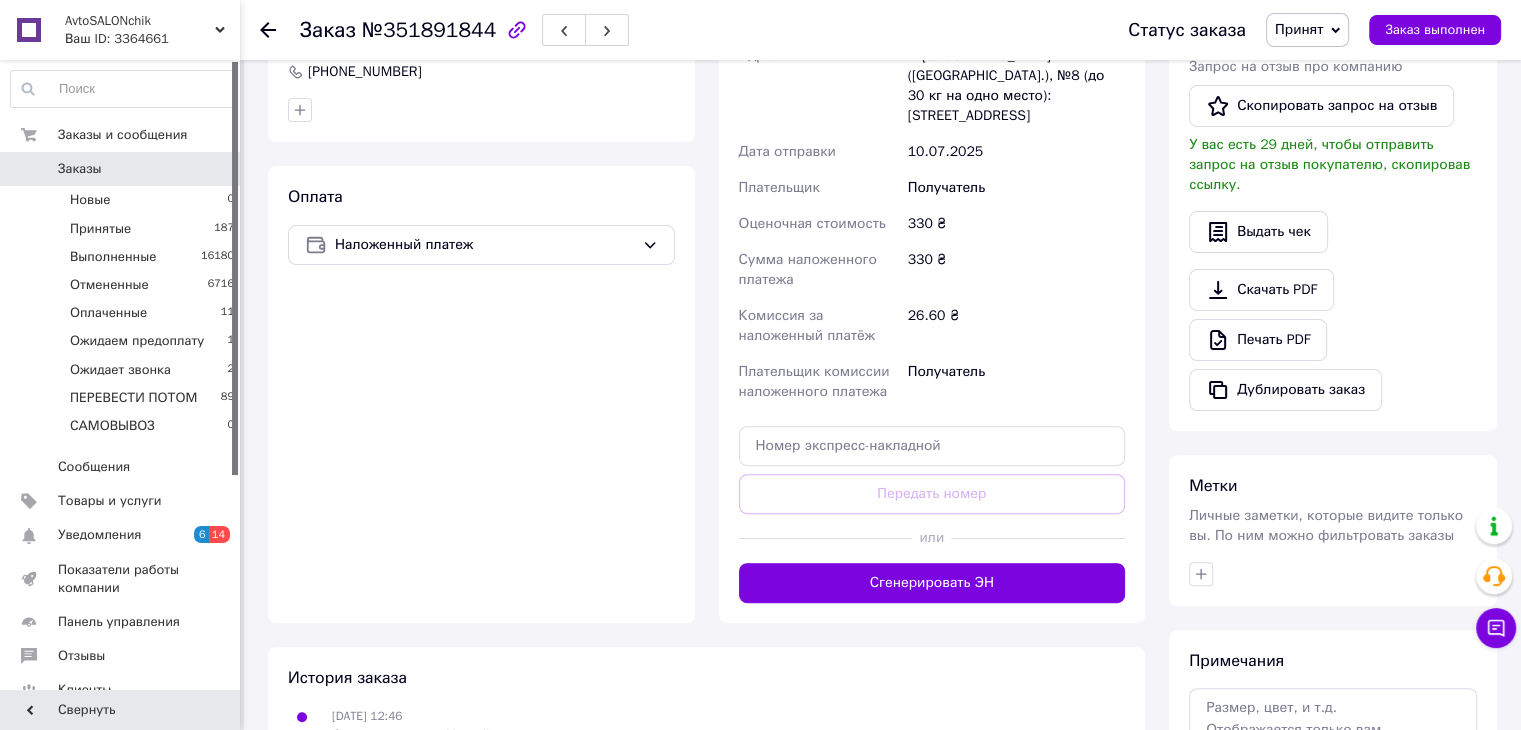 scroll, scrollTop: 536, scrollLeft: 0, axis: vertical 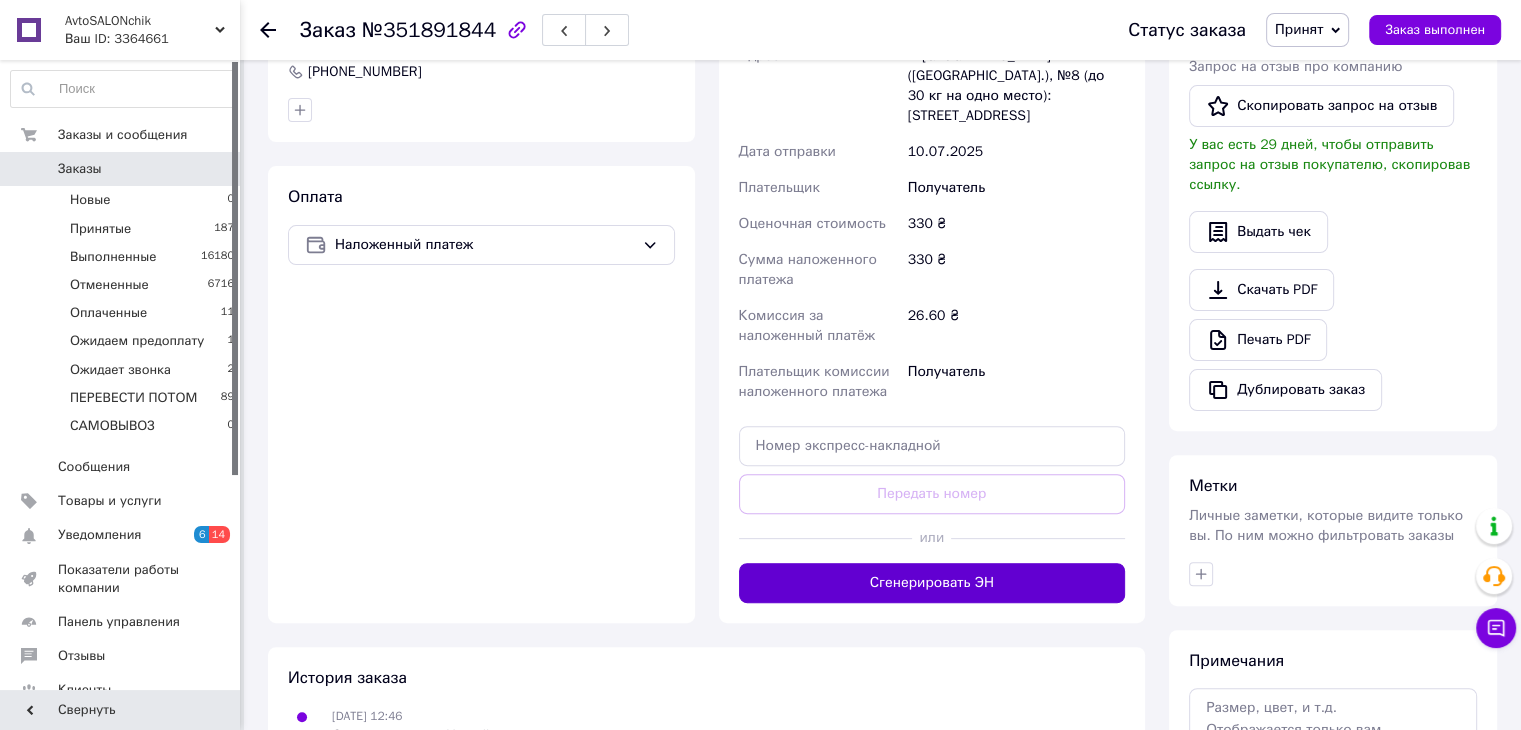 click on "Сгенерировать ЭН" at bounding box center [932, 583] 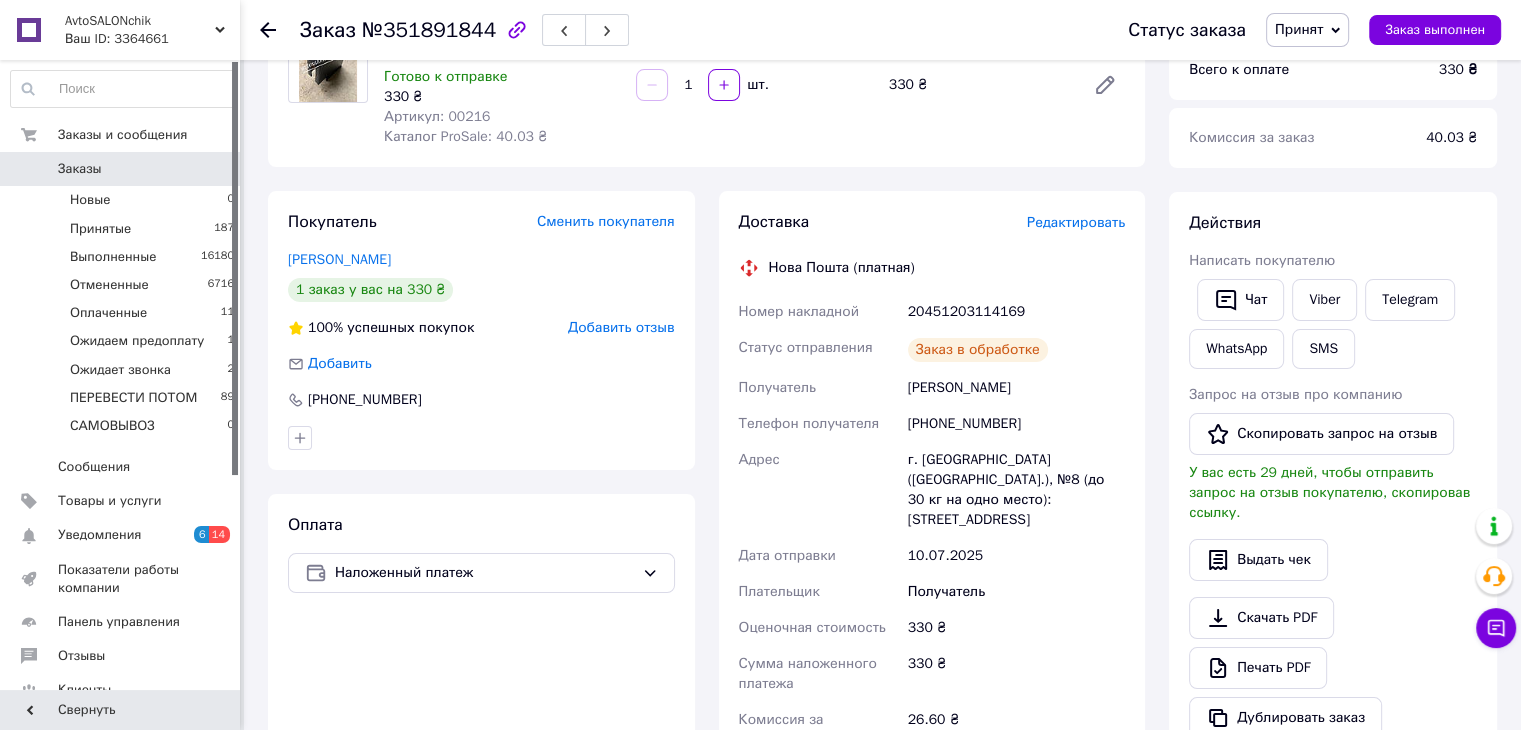 scroll, scrollTop: 205, scrollLeft: 0, axis: vertical 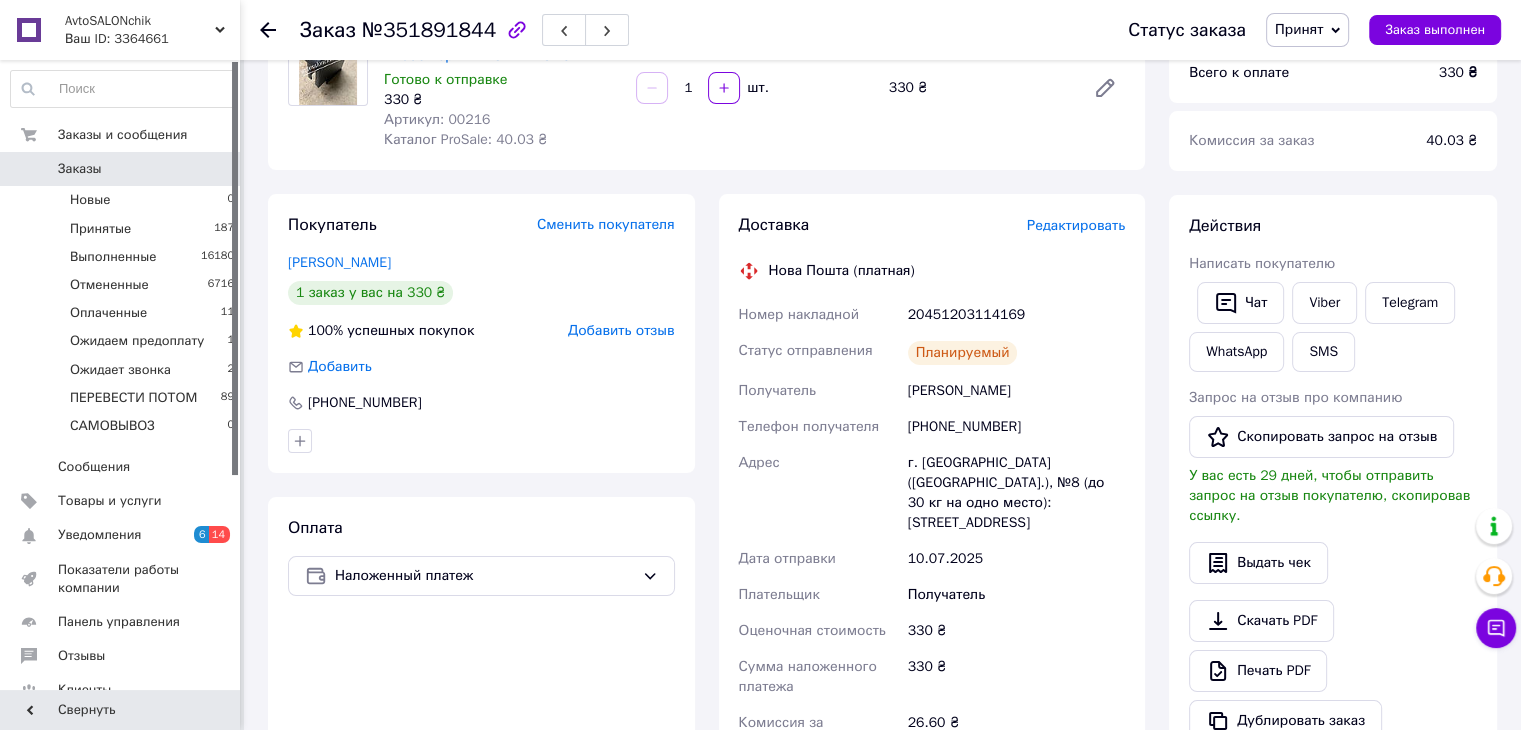 click on "Заказы" at bounding box center (121, 169) 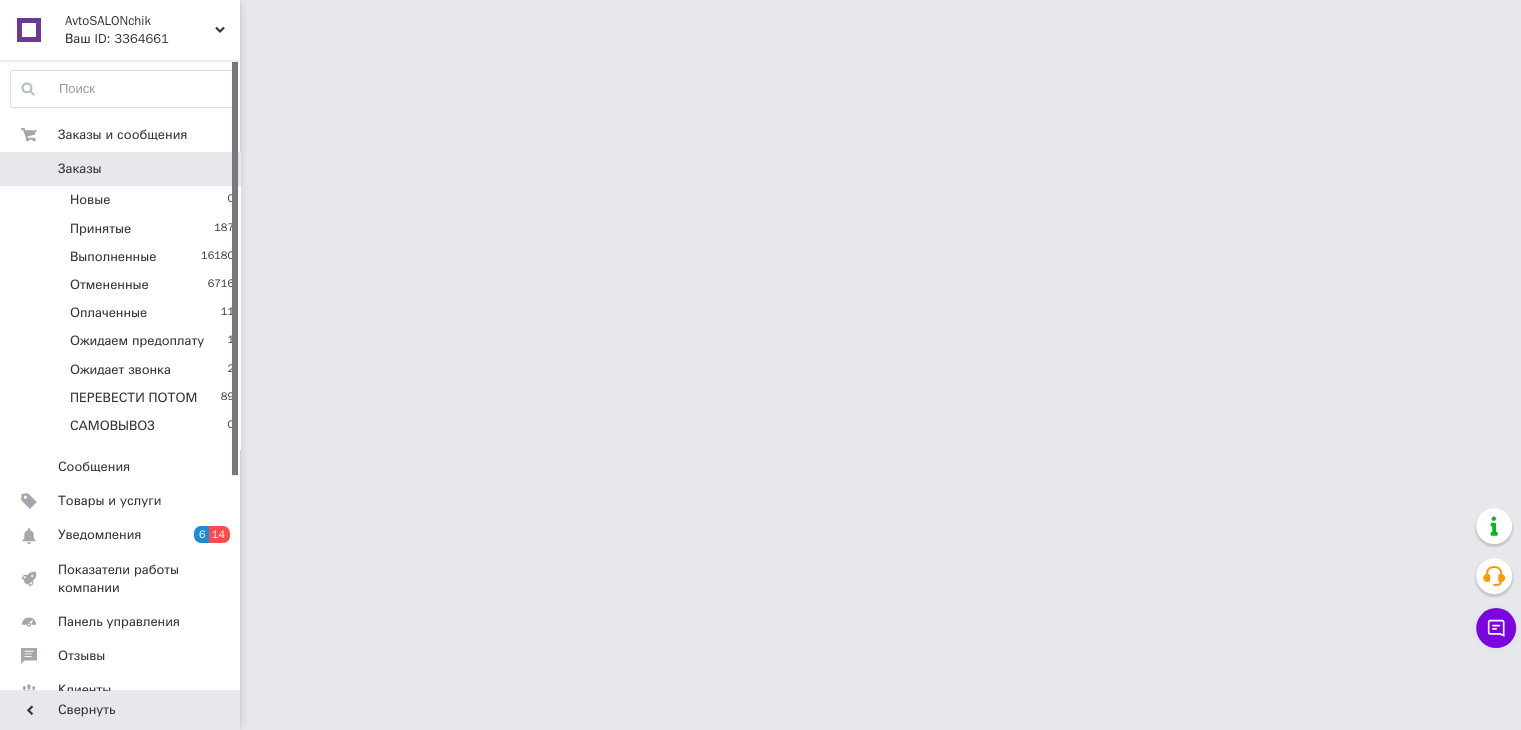 scroll, scrollTop: 0, scrollLeft: 0, axis: both 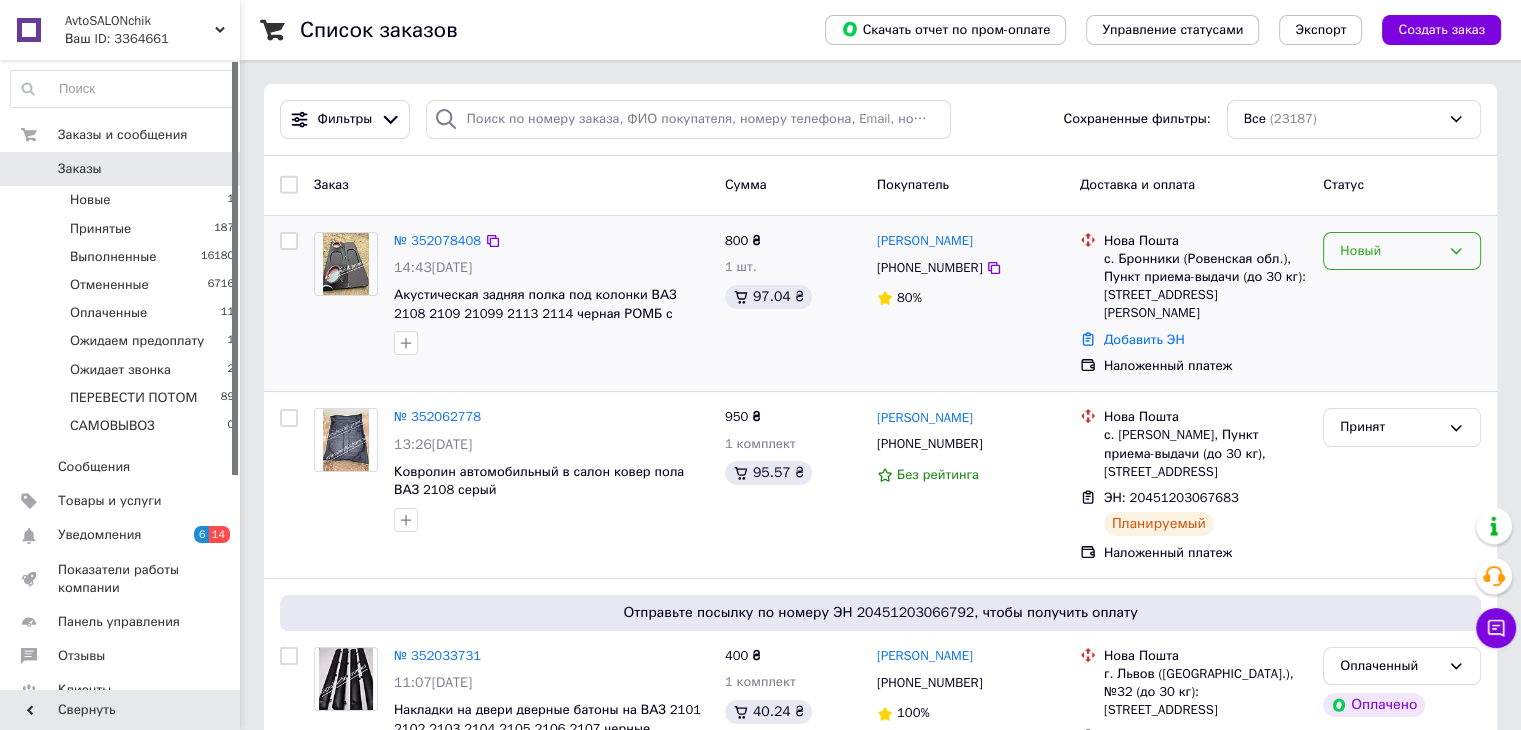click on "Новый" at bounding box center [1390, 251] 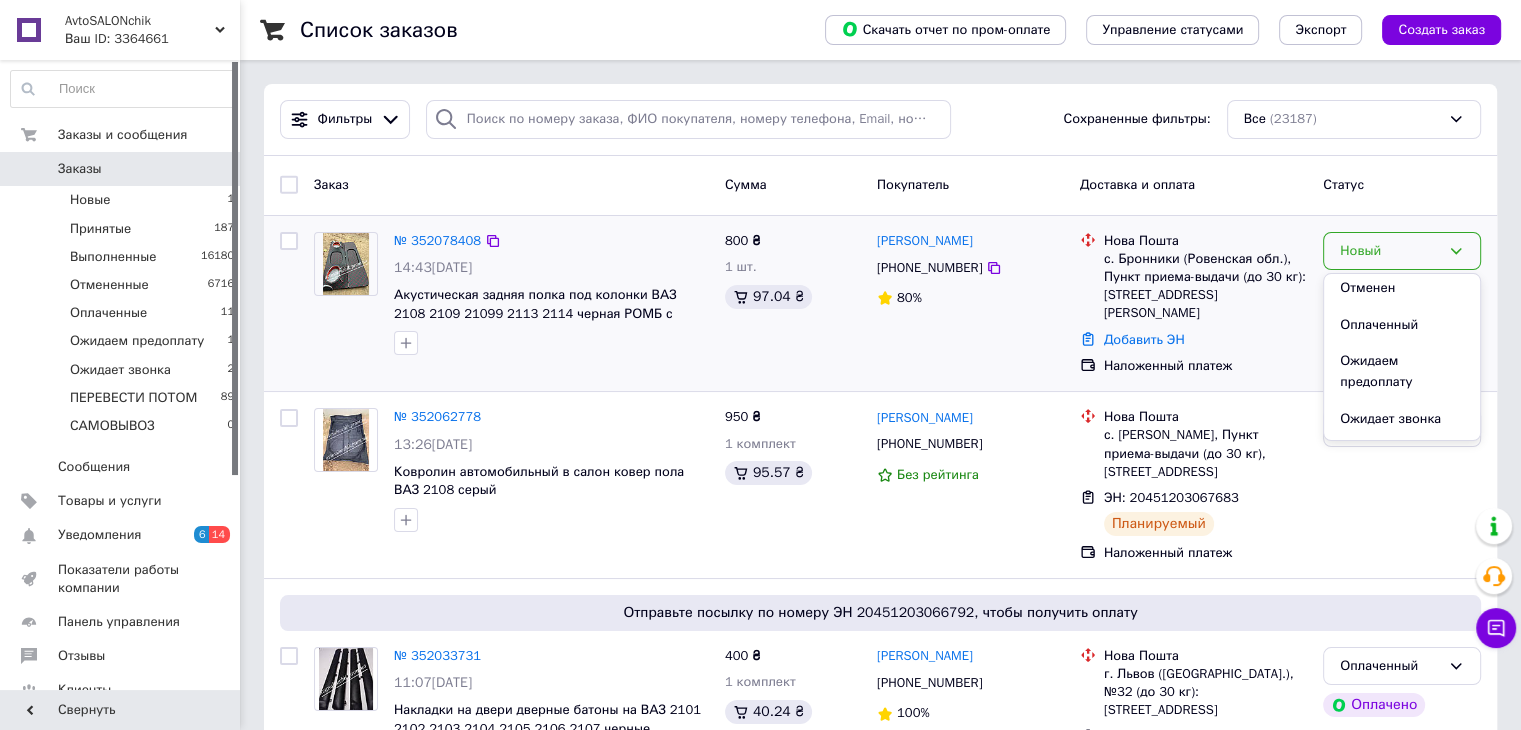scroll, scrollTop: 84, scrollLeft: 0, axis: vertical 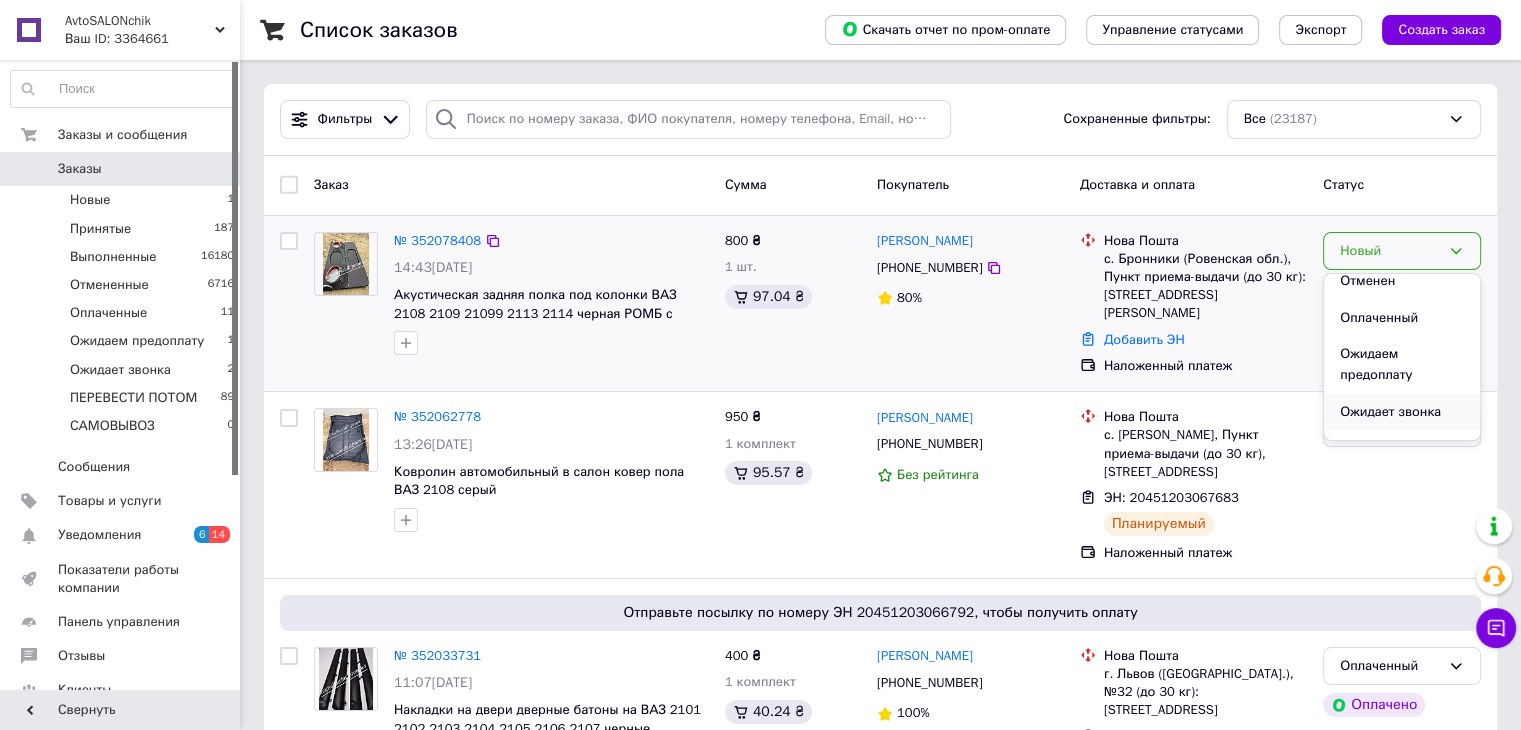 click on "Ожидает звонка" at bounding box center (1402, 412) 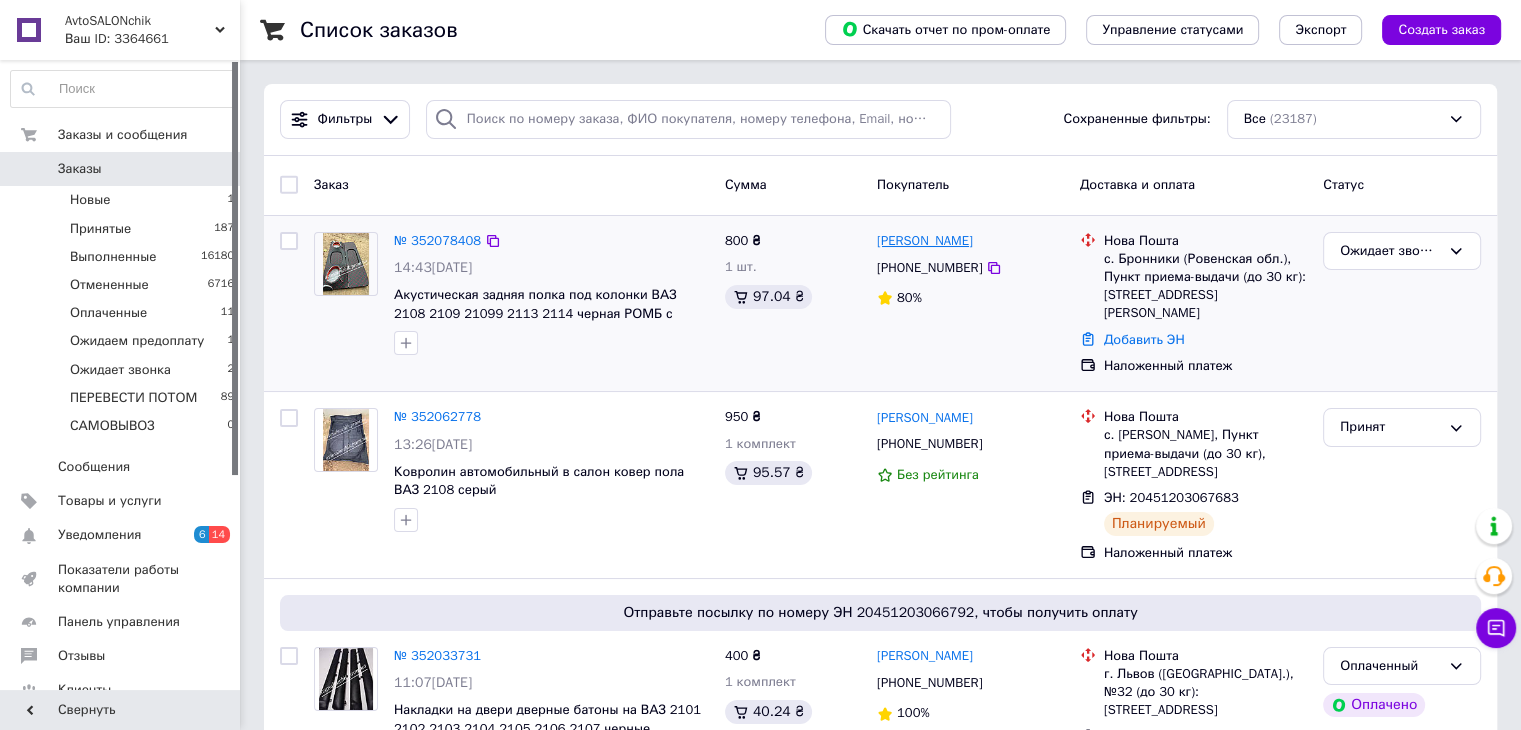 click on "Влад Носальчук" at bounding box center (925, 241) 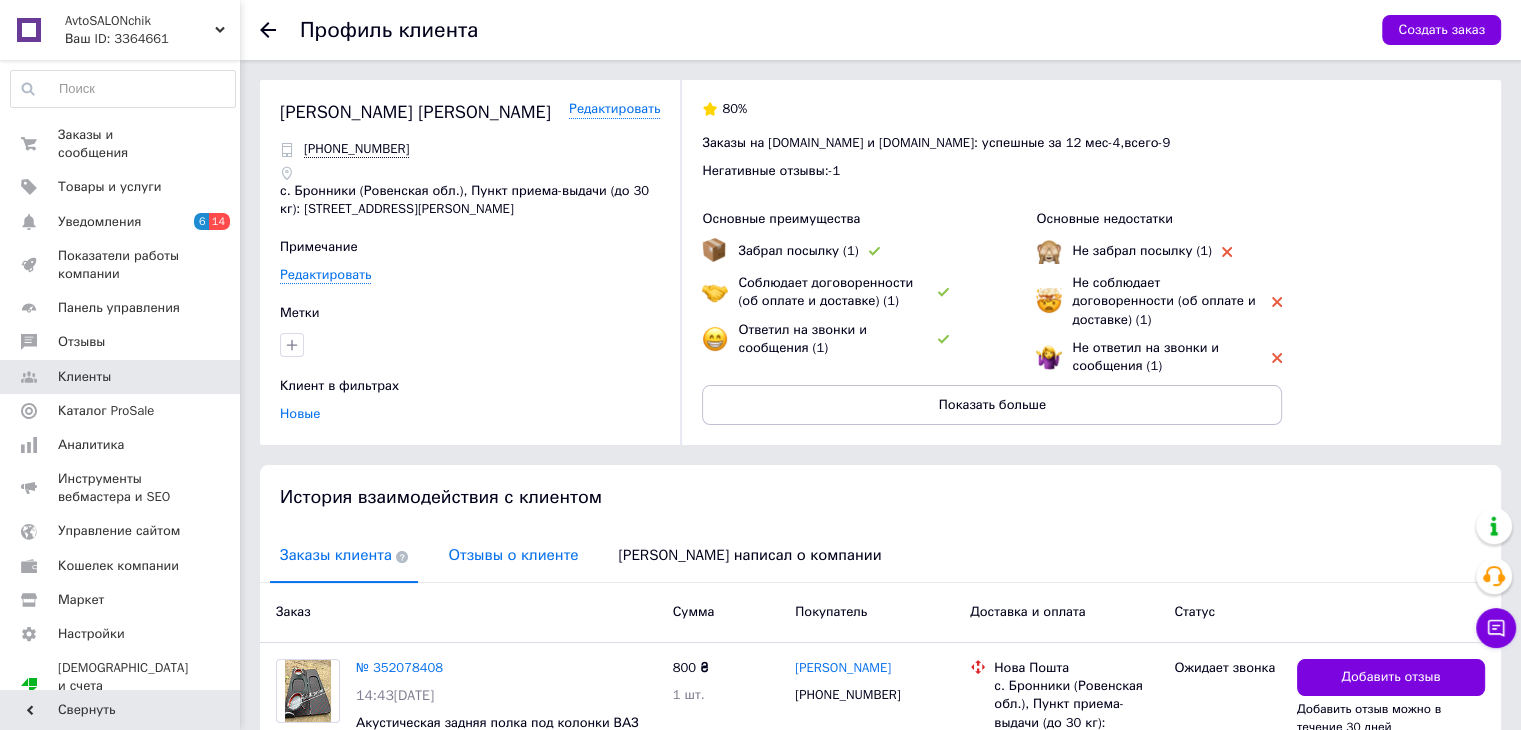 click on "Отзывы о клиенте" at bounding box center (513, 555) 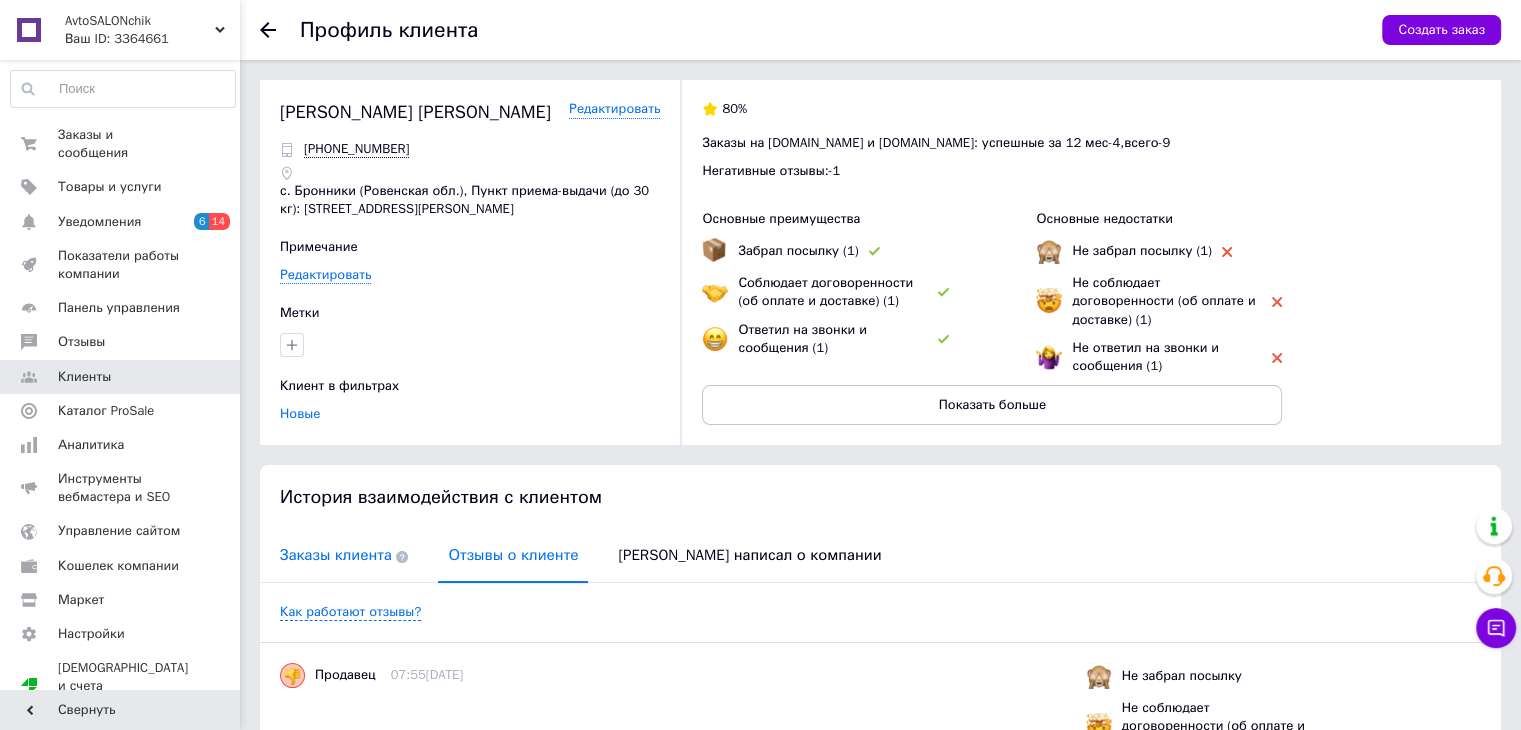 click on "Заказы клиента" at bounding box center [344, 555] 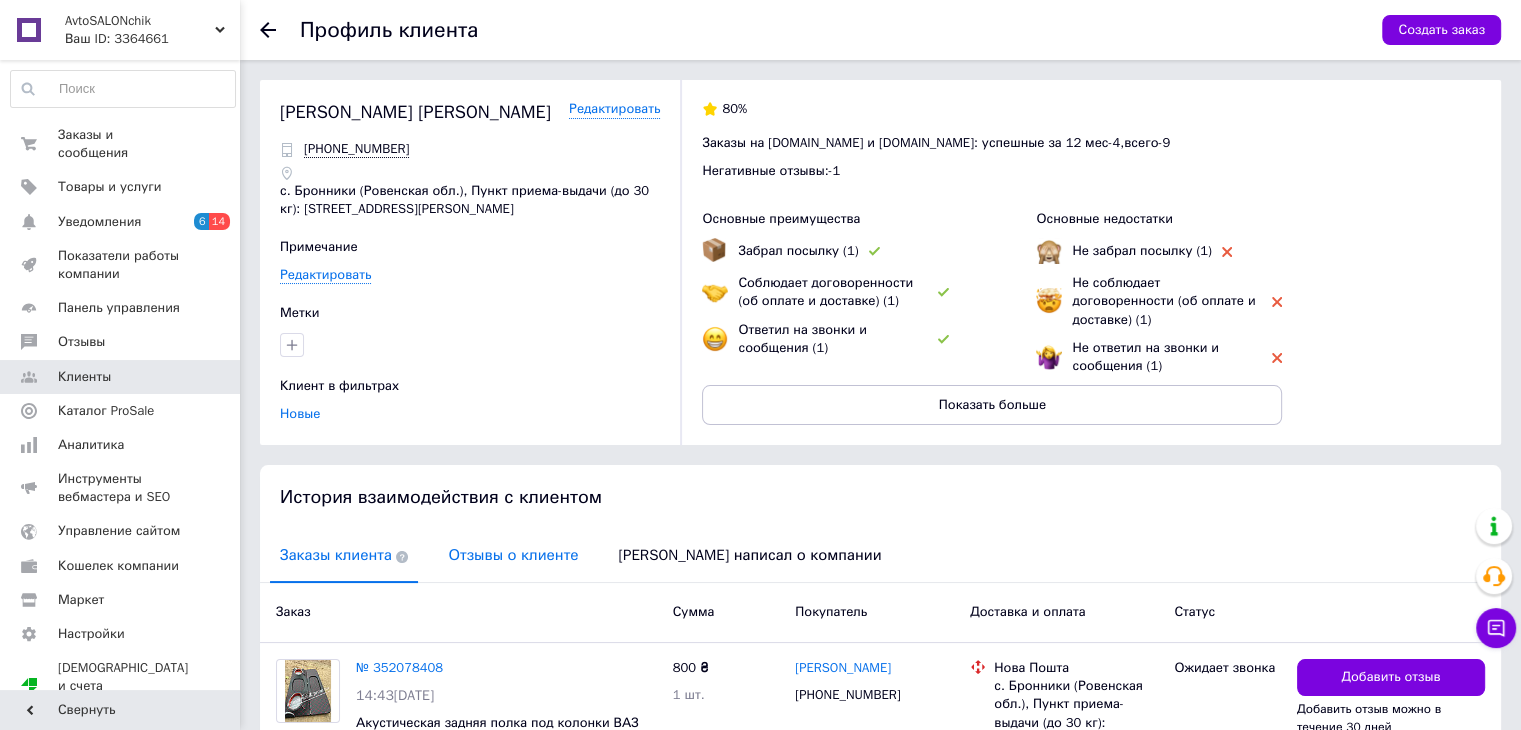 click on "Отзывы о клиенте" at bounding box center [513, 555] 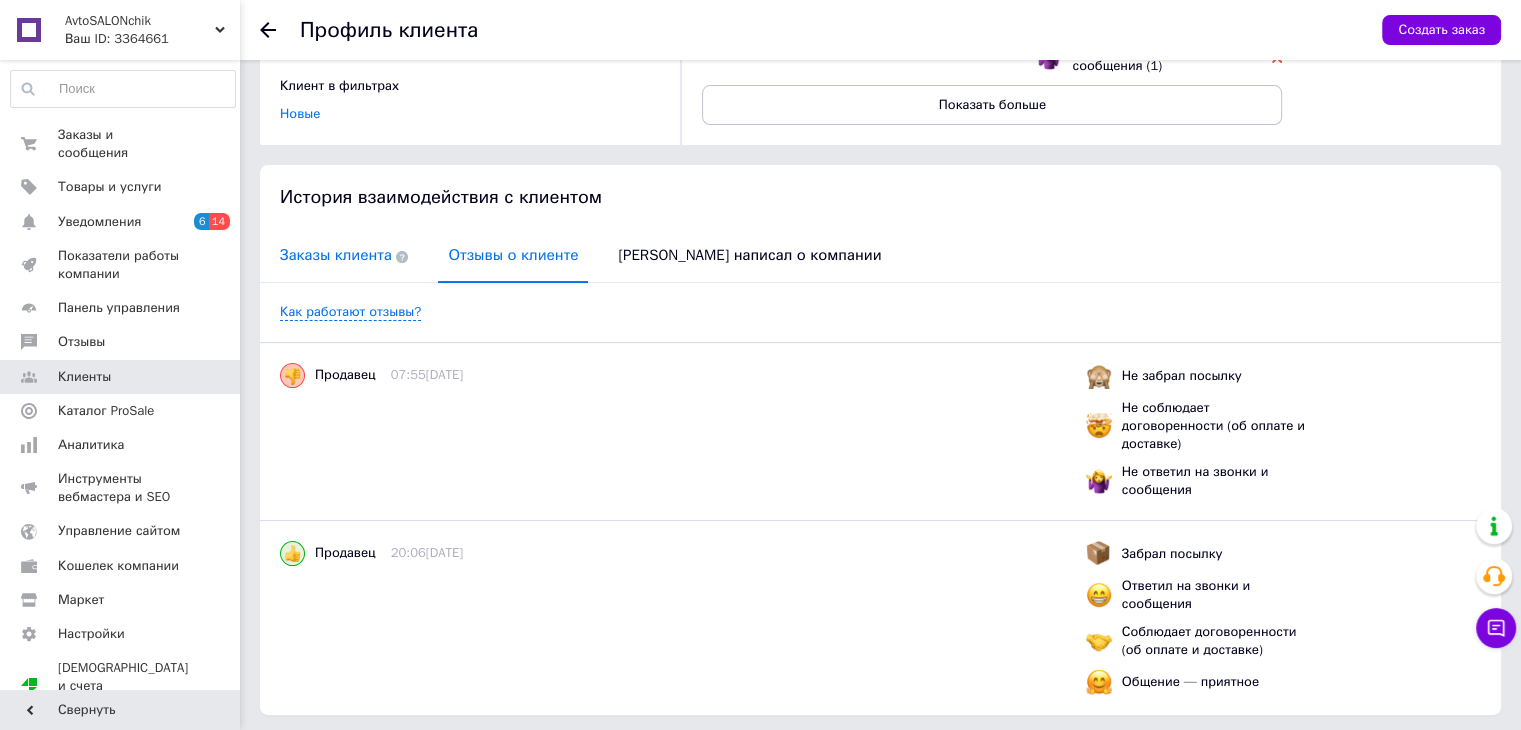 click on "Заказы клиента" at bounding box center (344, 255) 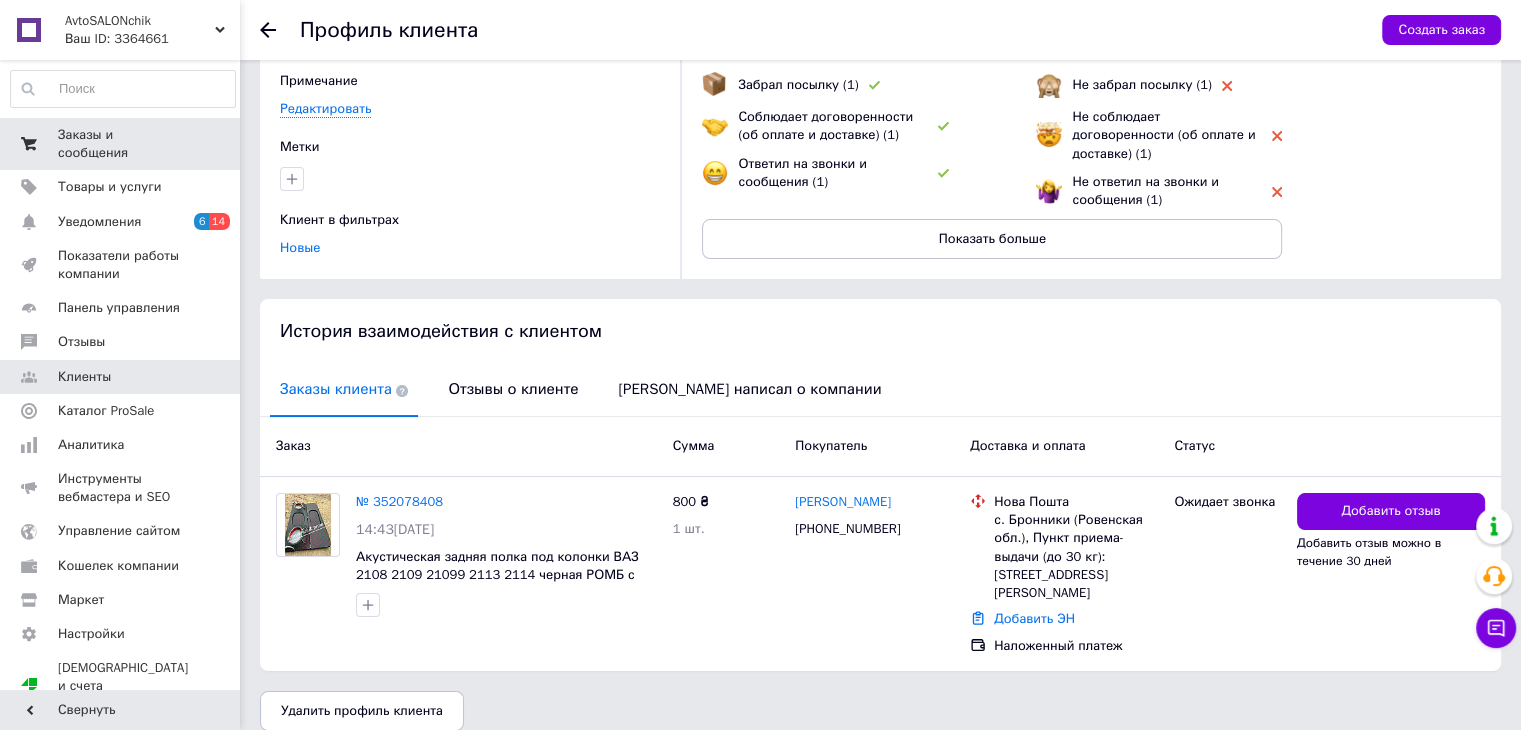 click on "Заказы и сообщения" at bounding box center [121, 144] 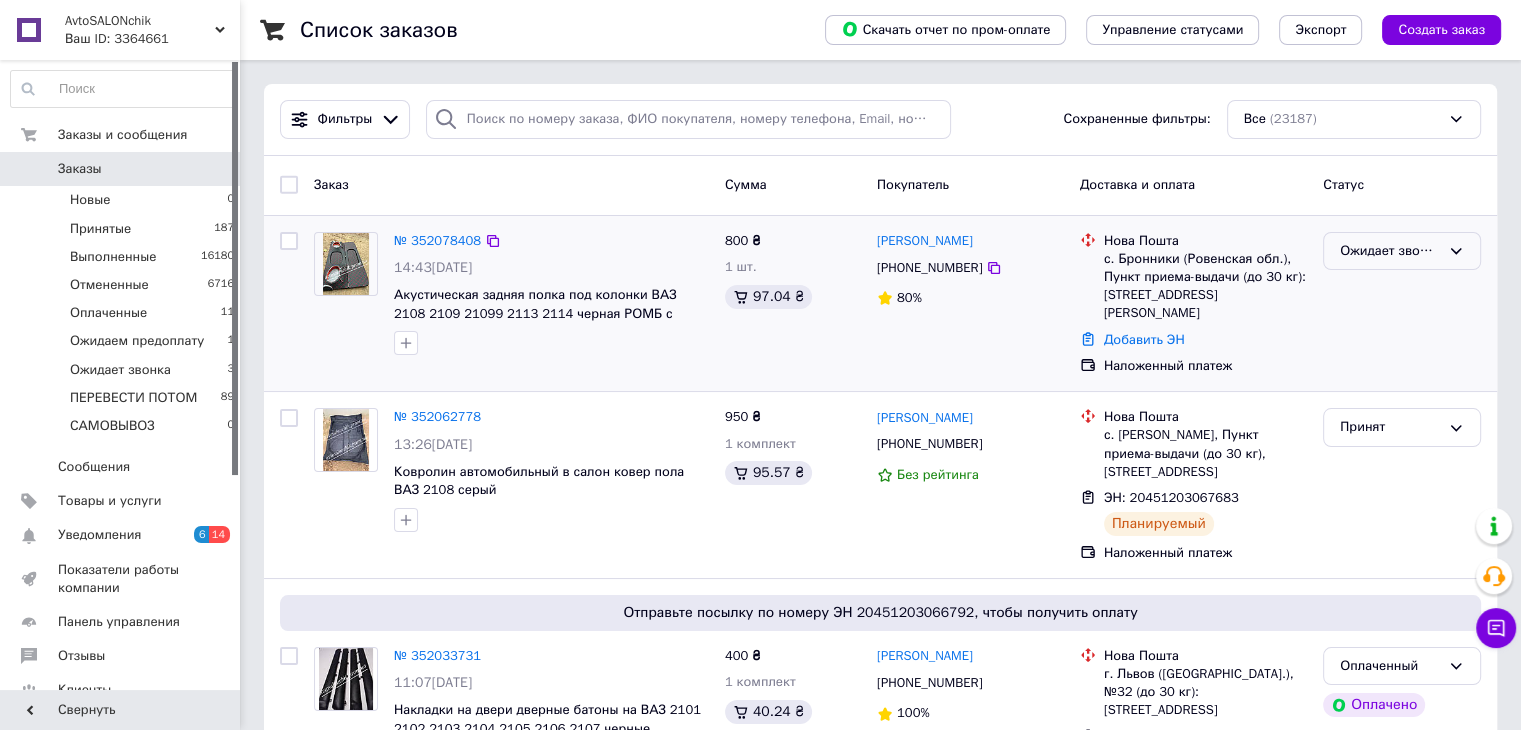 click on "Ожидает звонка" at bounding box center [1390, 251] 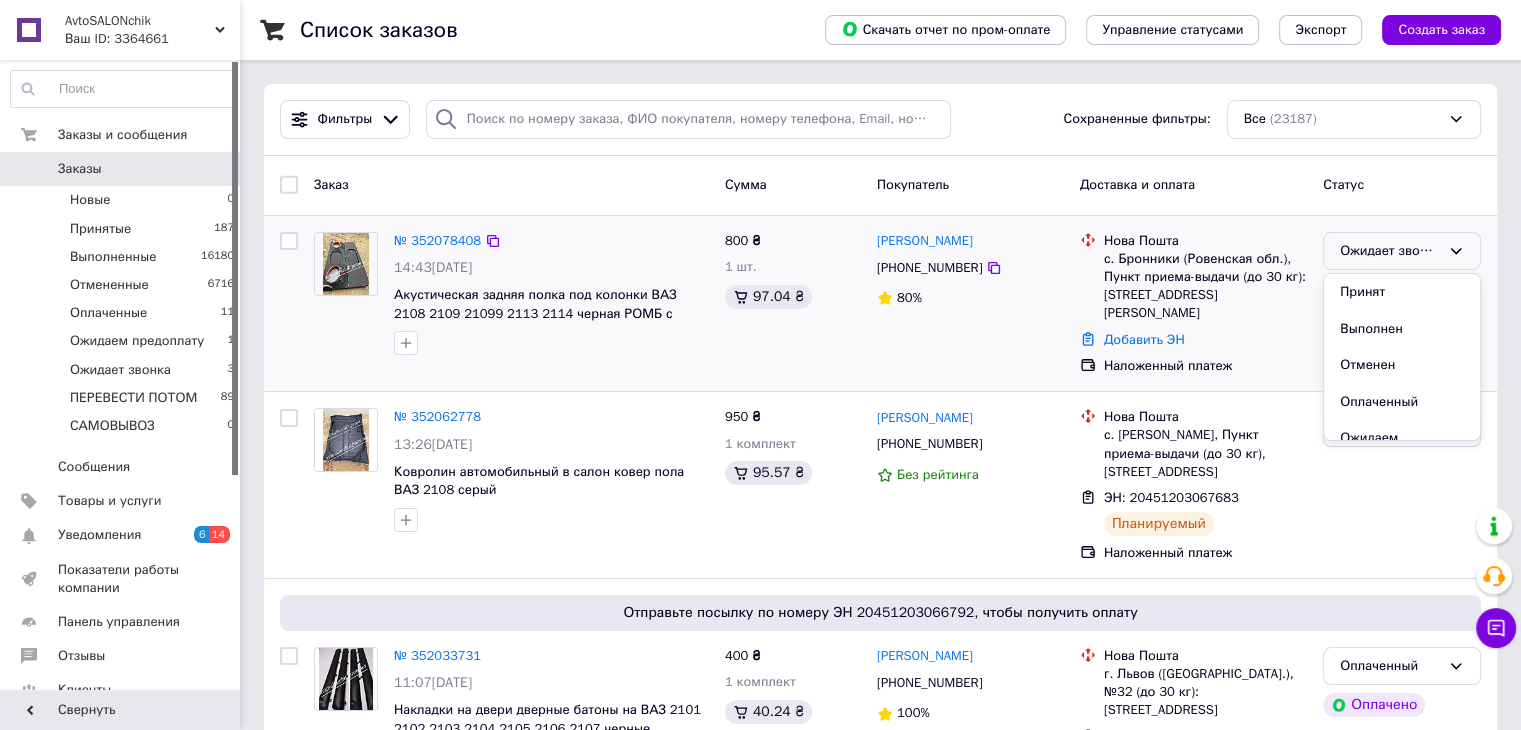scroll, scrollTop: 131, scrollLeft: 0, axis: vertical 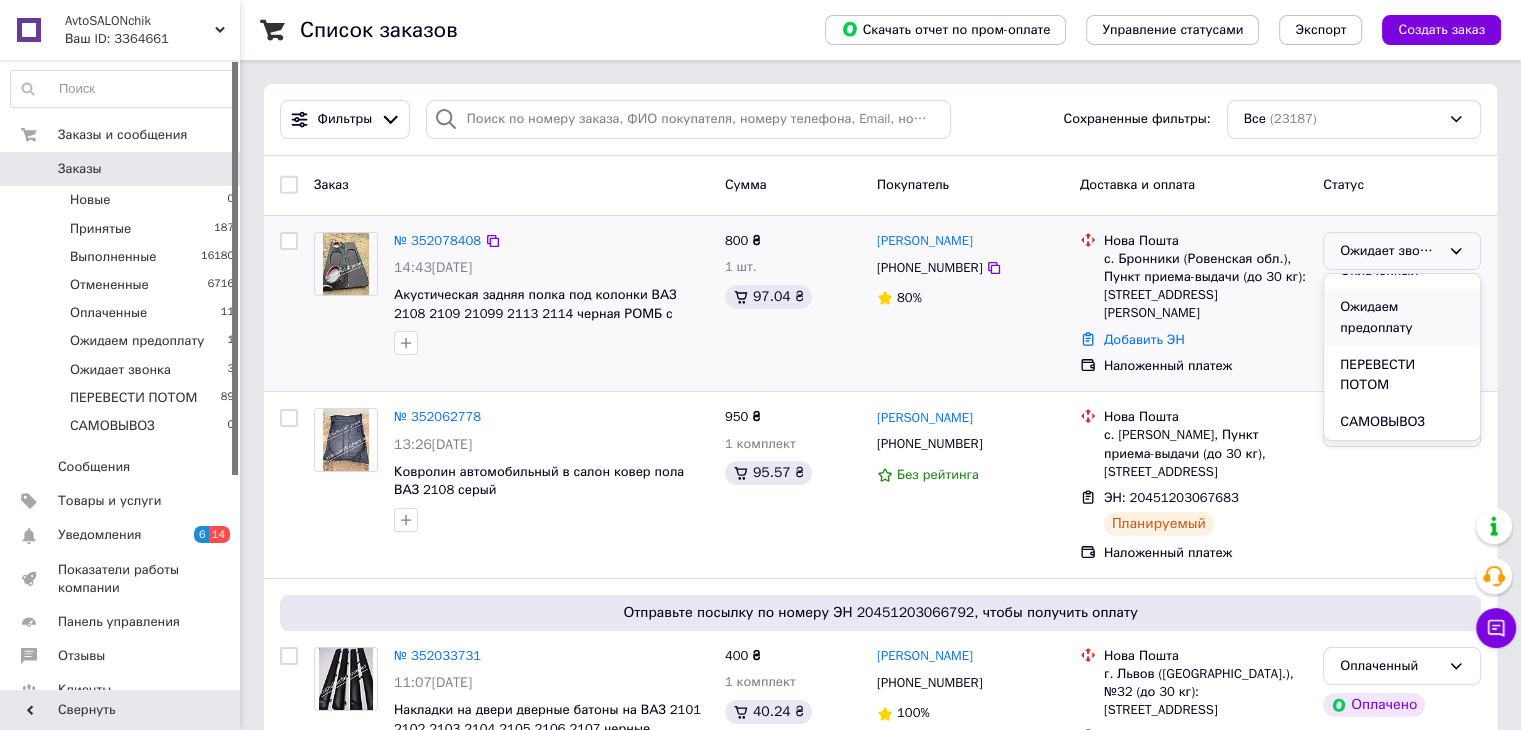 click on "Ожидаем предоплату" at bounding box center (1402, 317) 